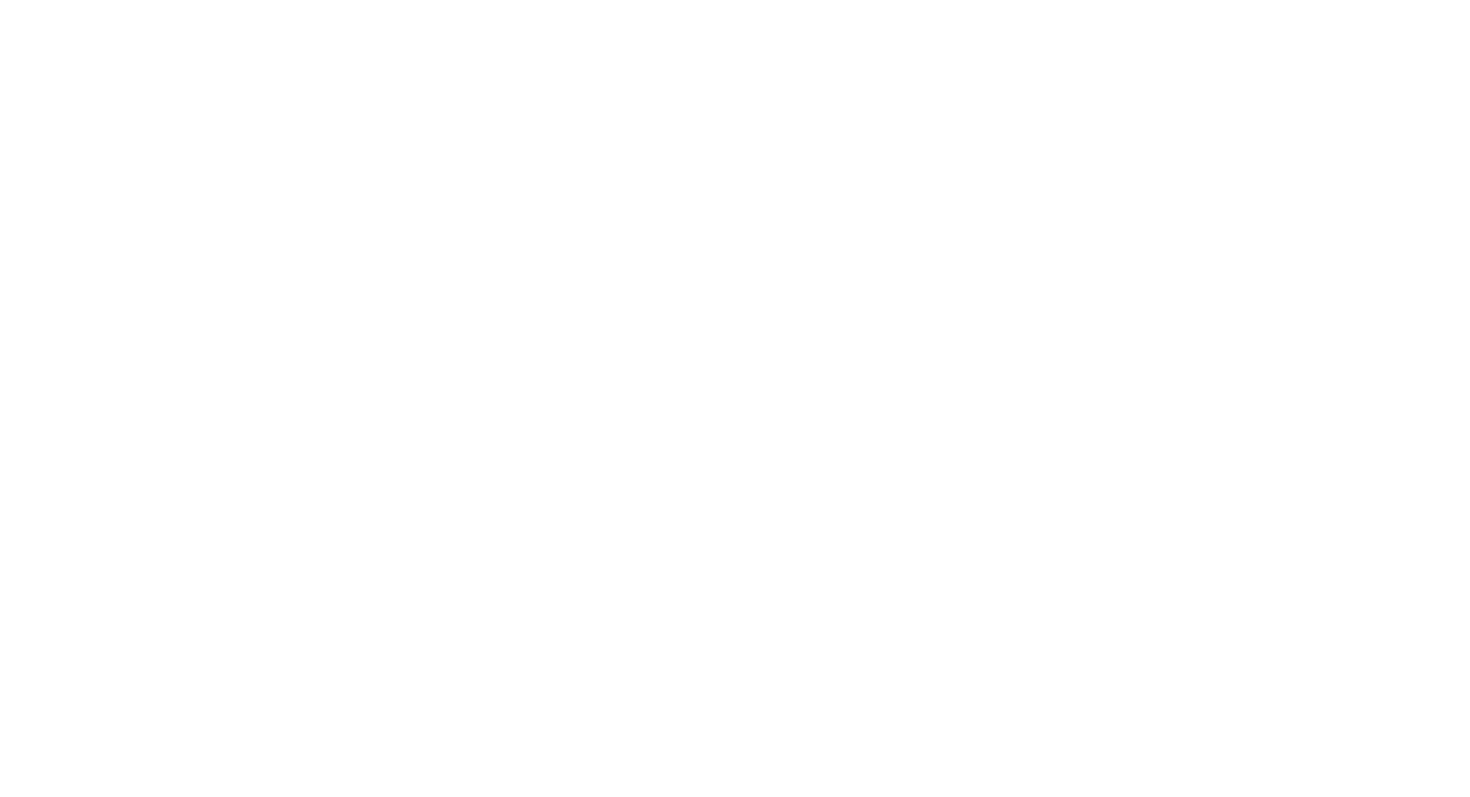 scroll, scrollTop: 0, scrollLeft: 0, axis: both 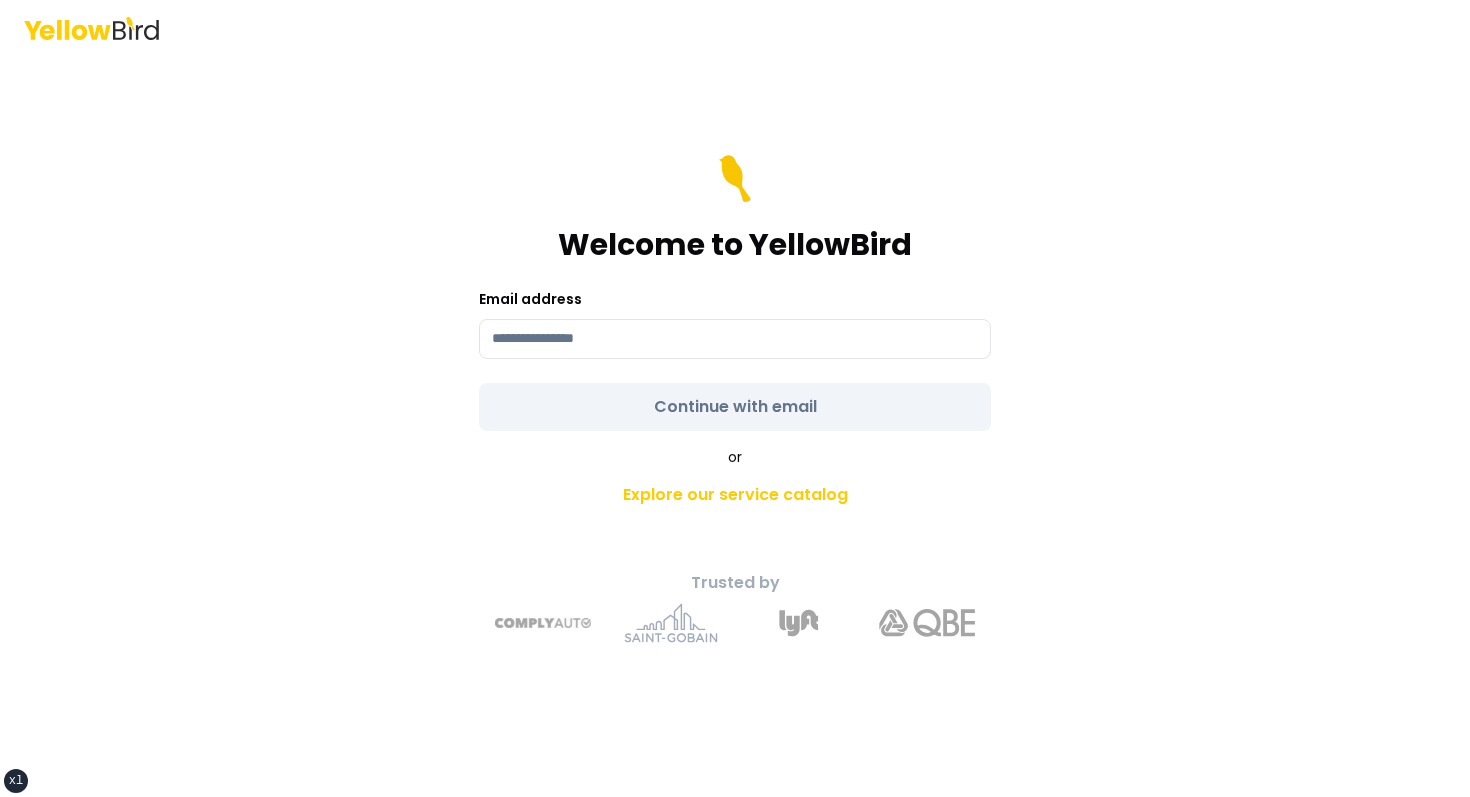 click at bounding box center [735, 28] 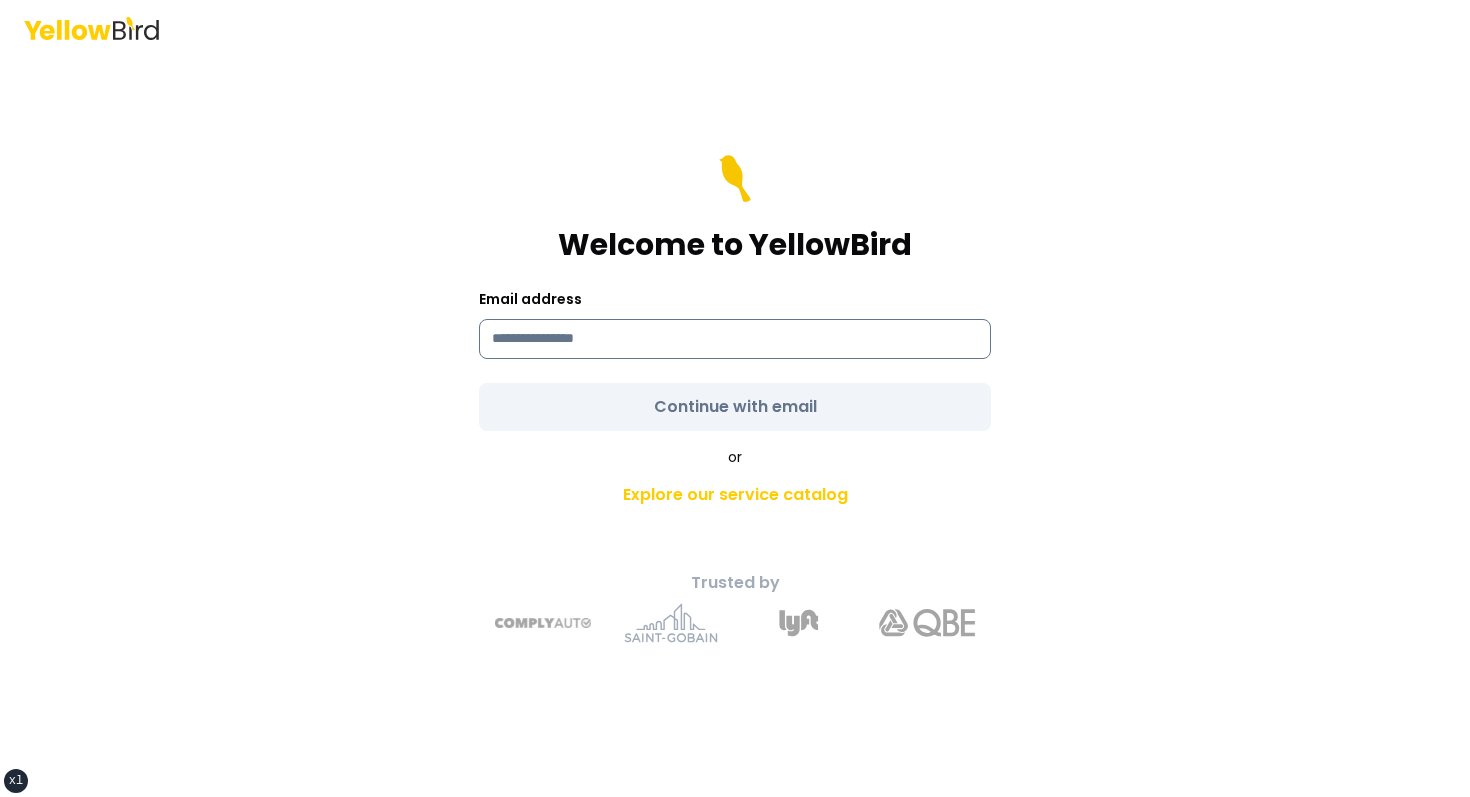 click at bounding box center [735, 339] 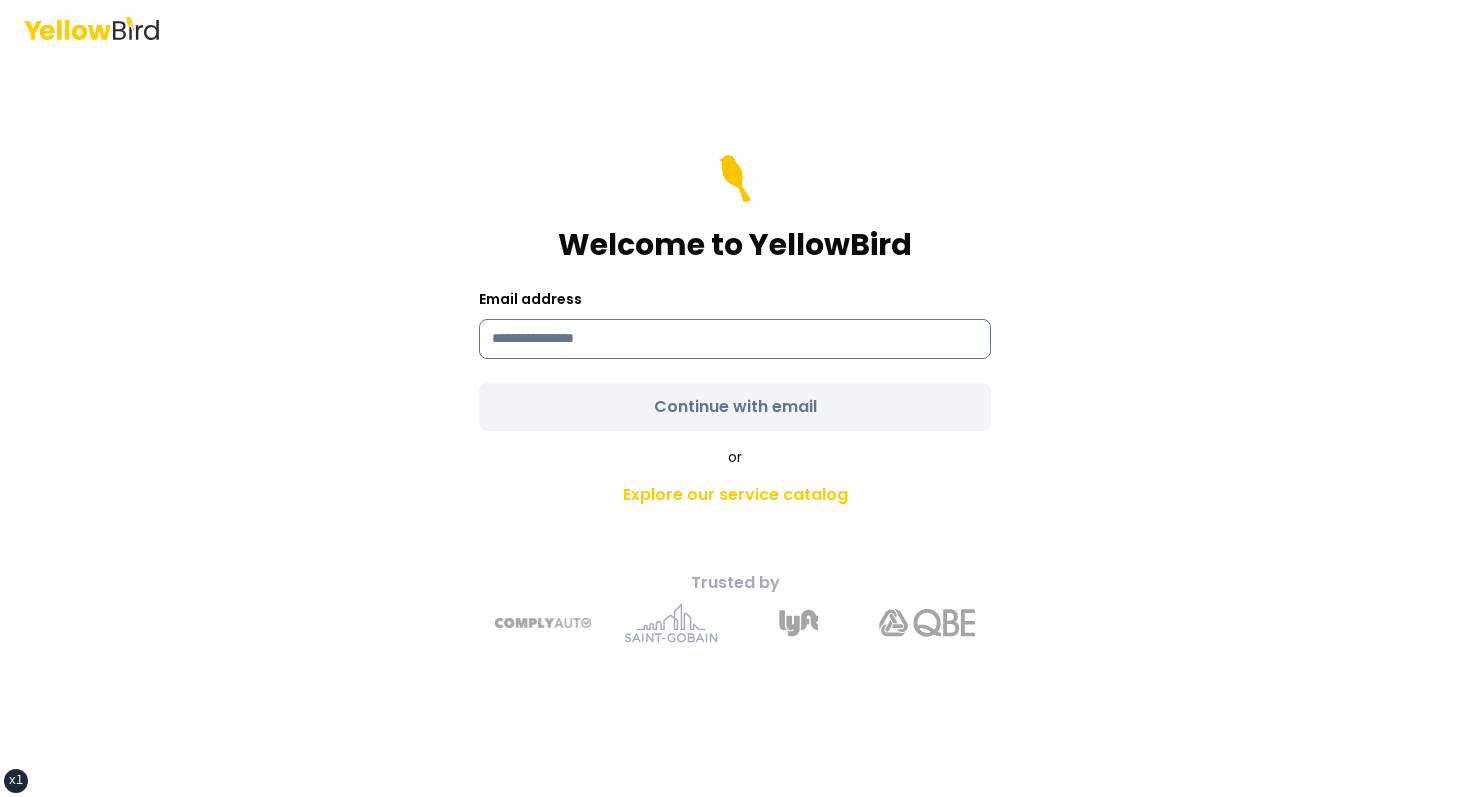 type on "**********" 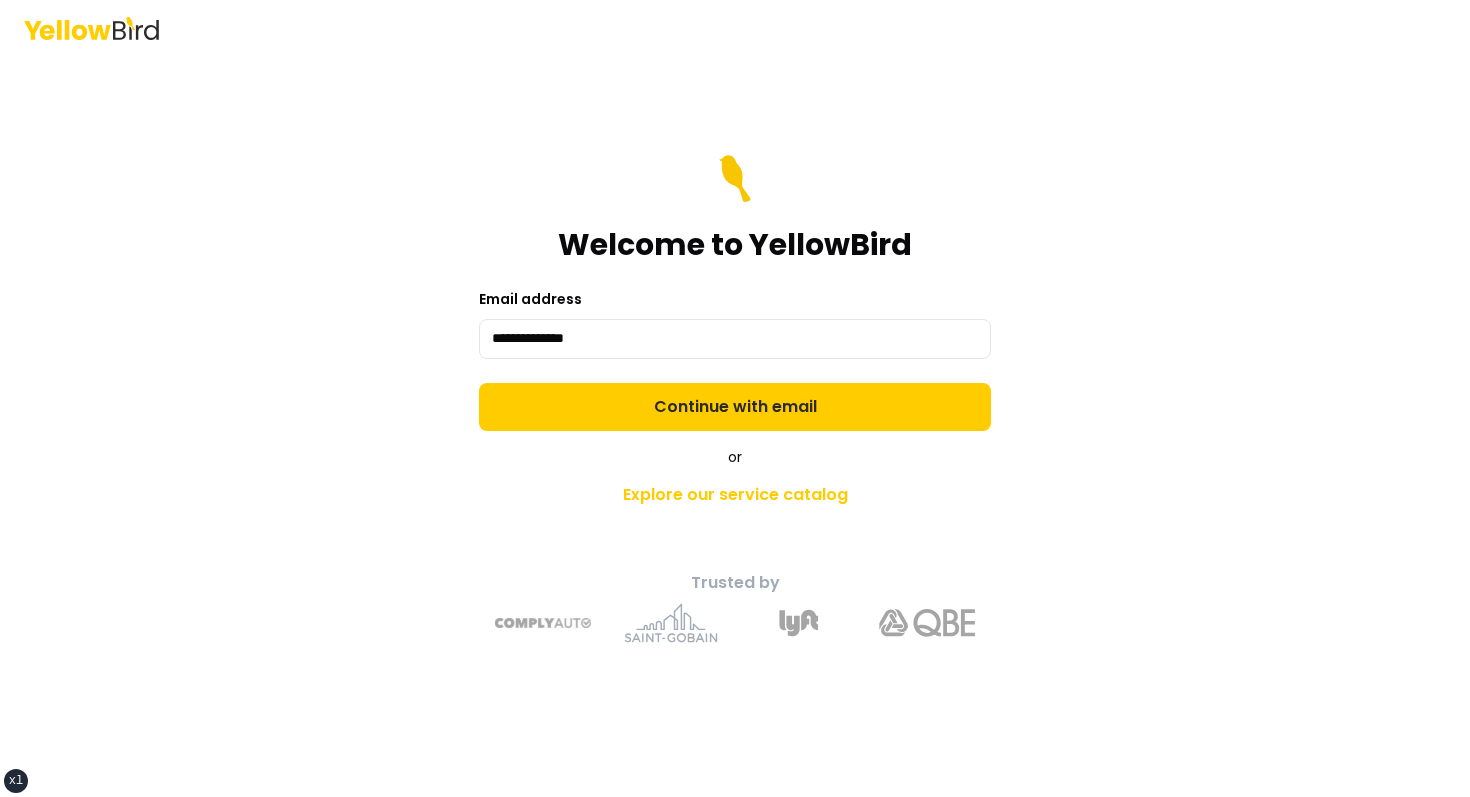 click on "**********" at bounding box center (735, 293) 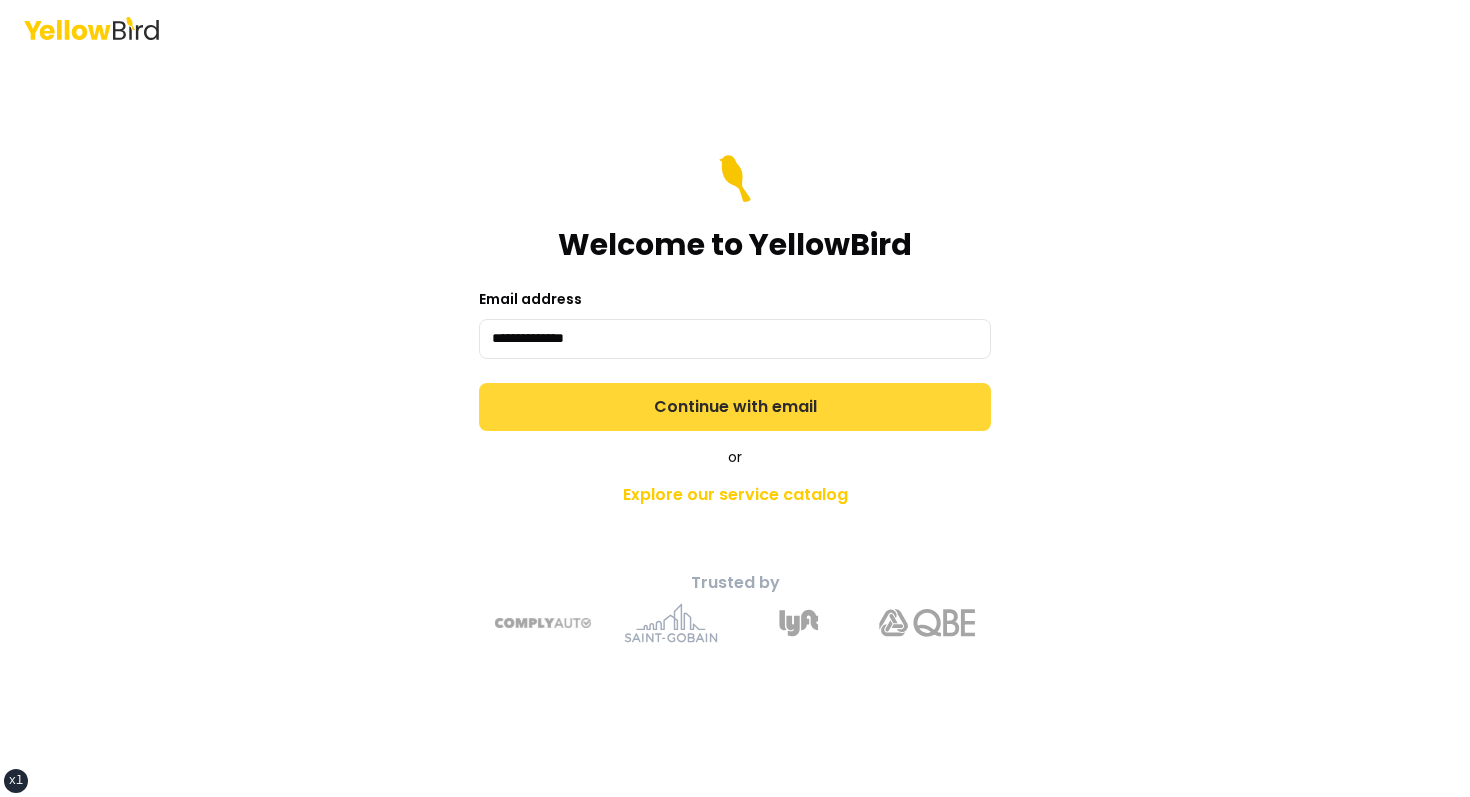 click on "Continue with email" at bounding box center (735, 407) 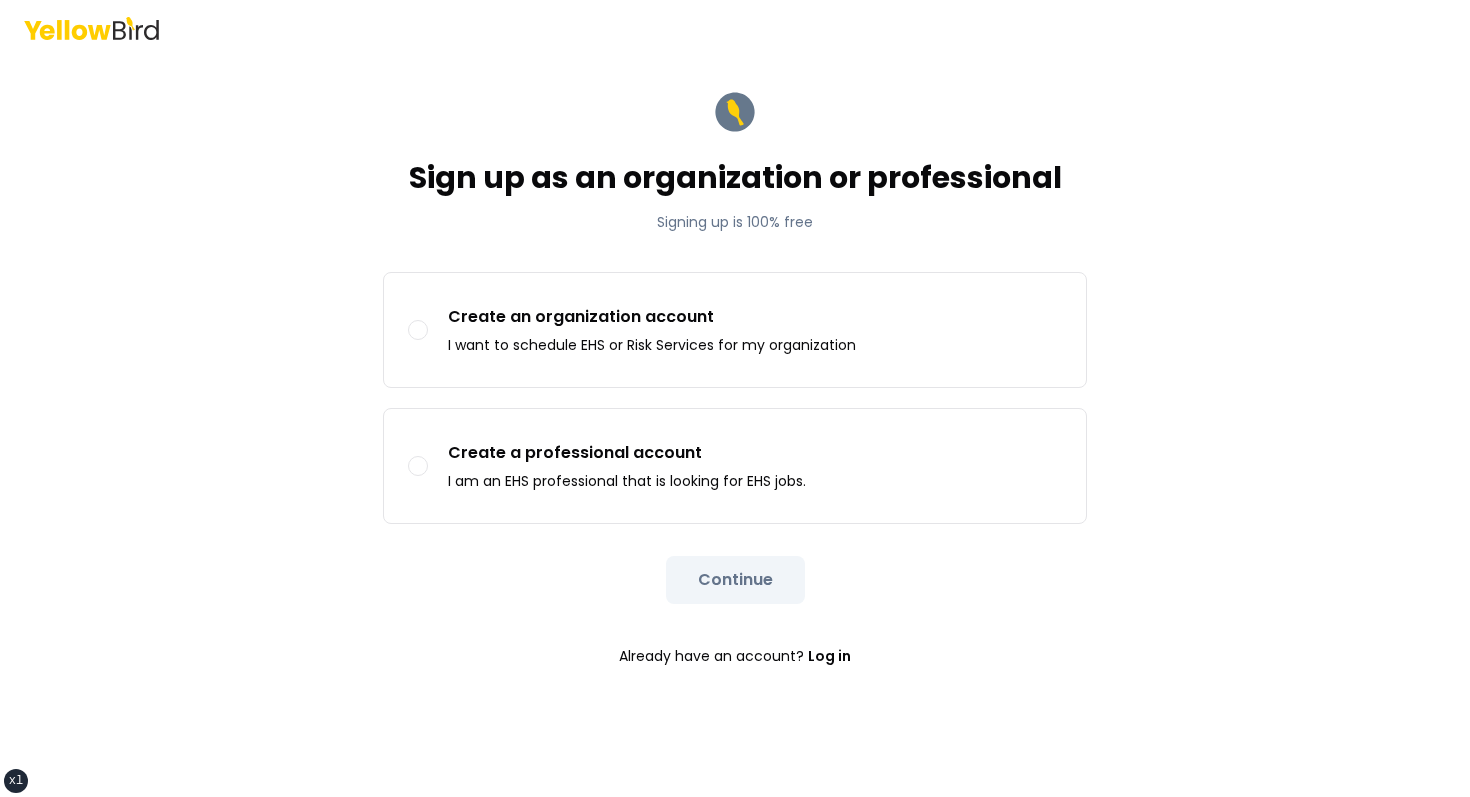 click on "Continue" at bounding box center [735, 580] 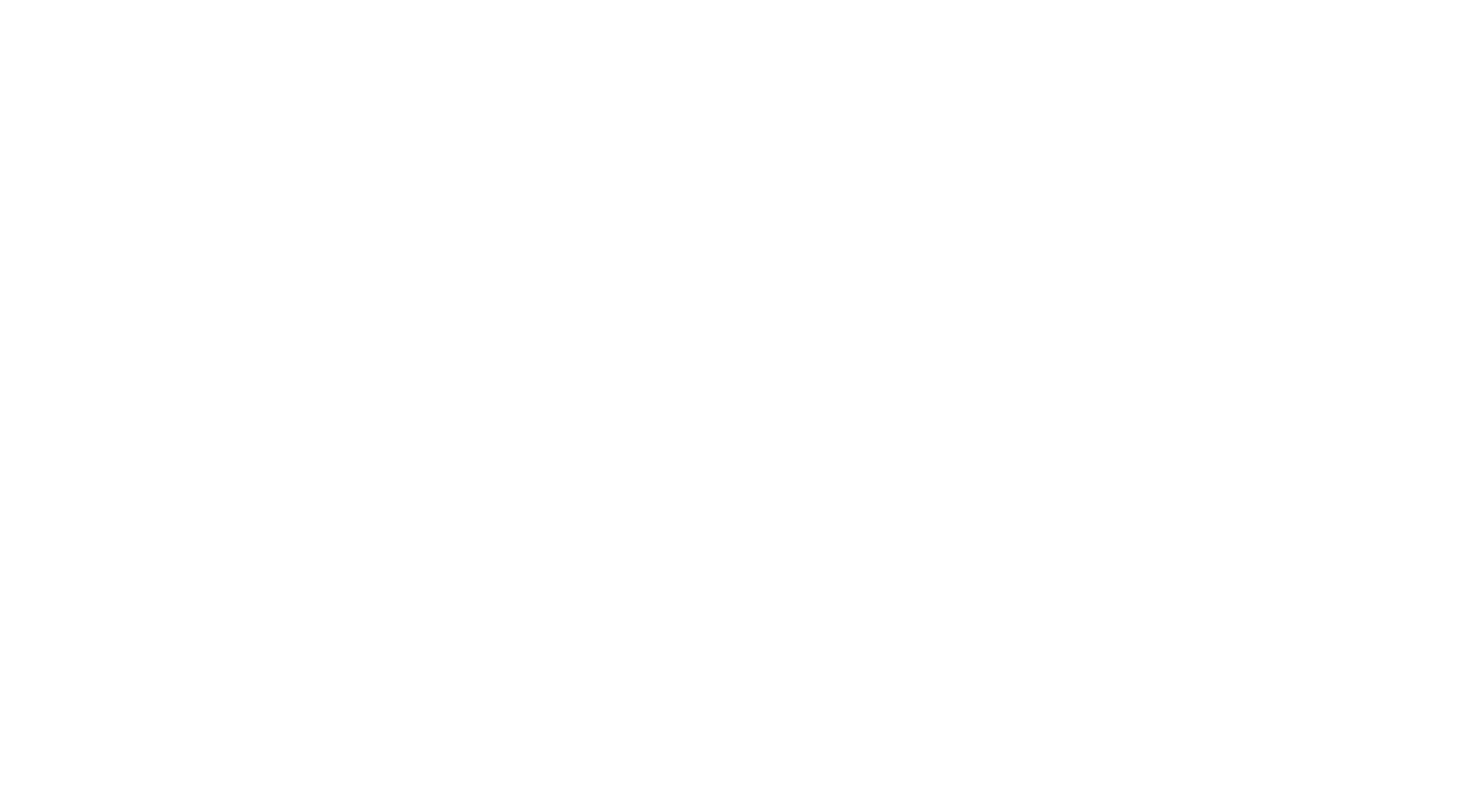 scroll, scrollTop: 0, scrollLeft: 0, axis: both 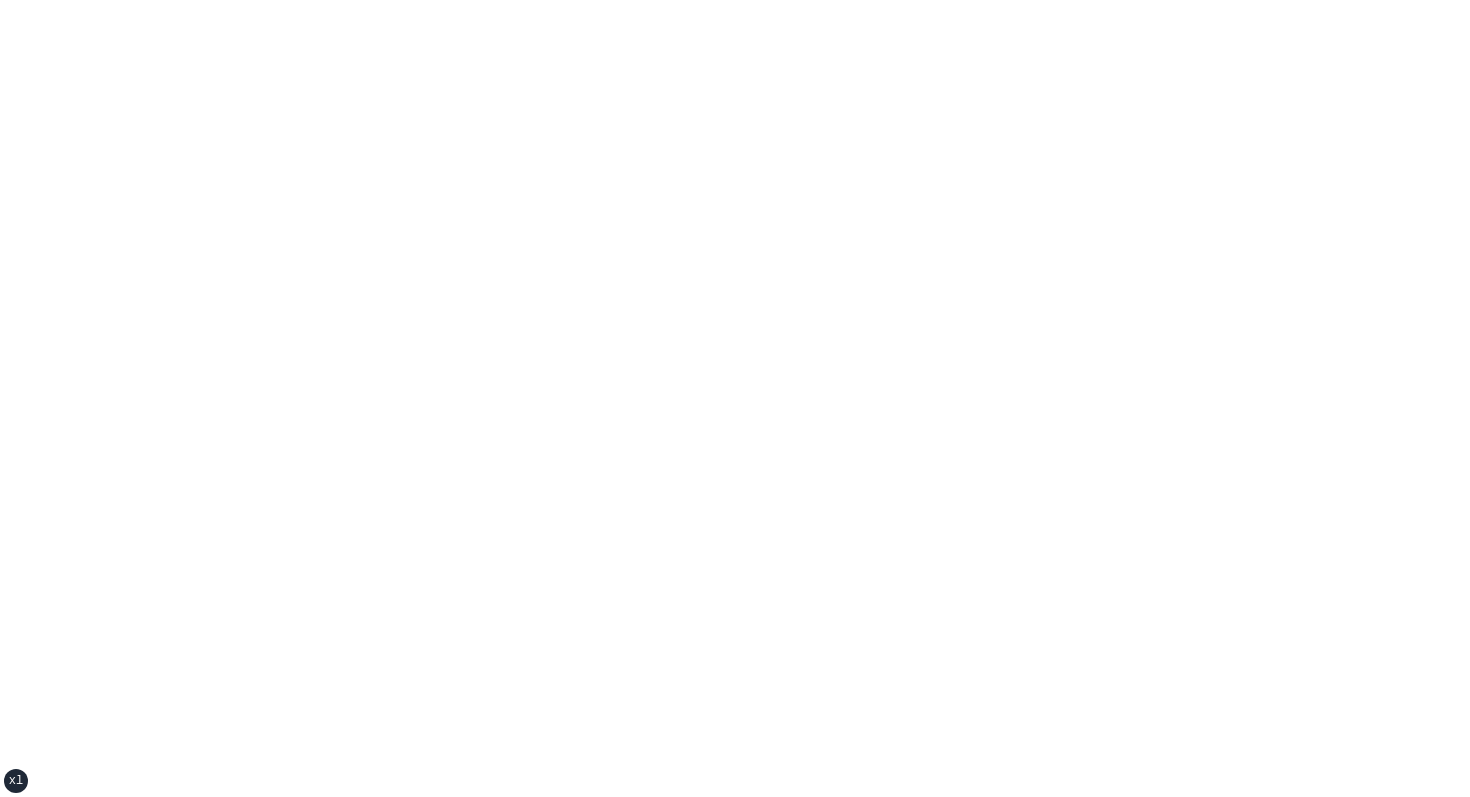 click on "xs sm md lg xl 2xl" at bounding box center [735, 398] 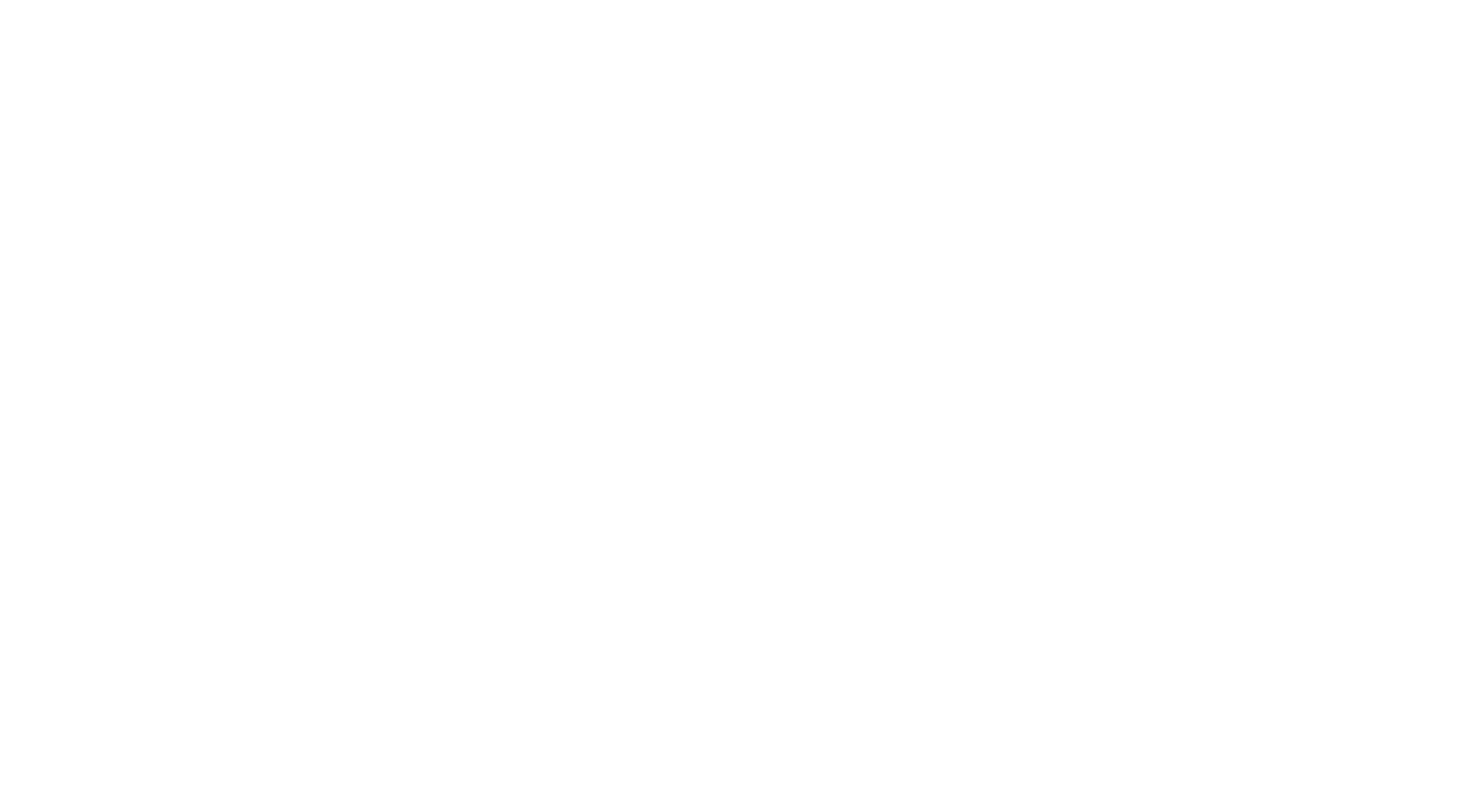 scroll, scrollTop: 0, scrollLeft: 0, axis: both 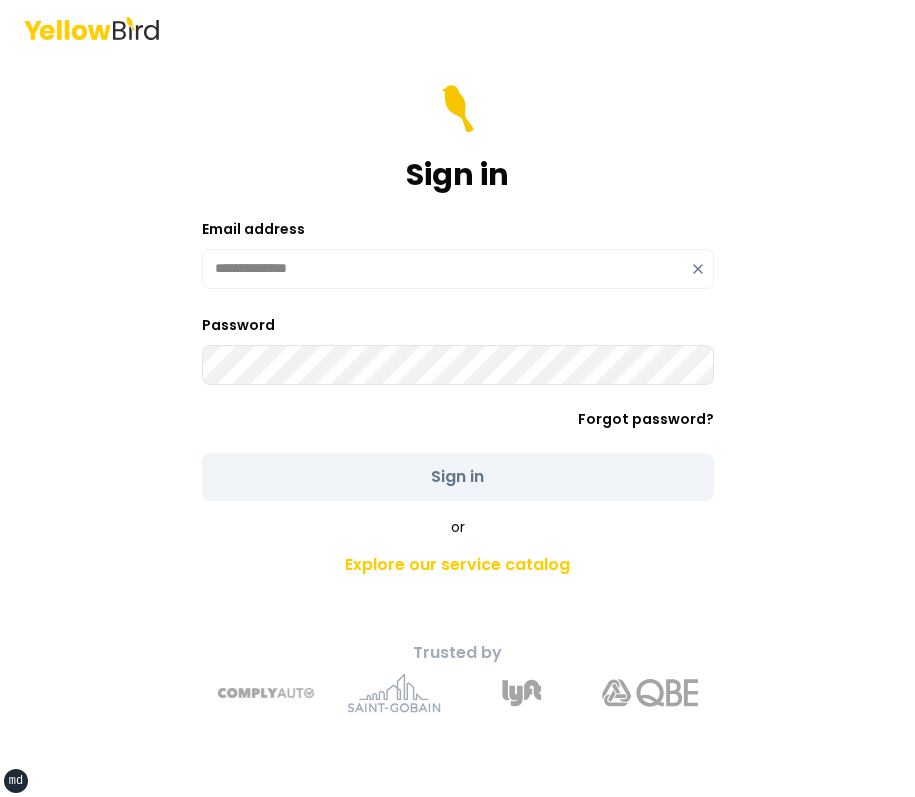 click on "**********" at bounding box center [458, 293] 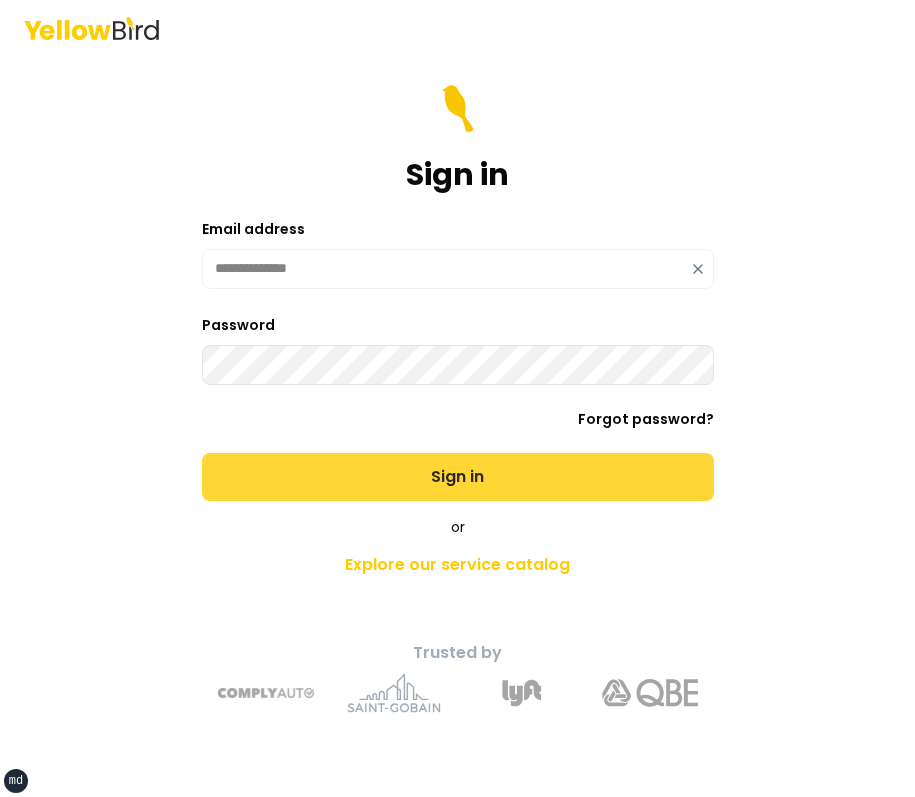 click on "Sign in" at bounding box center [458, 477] 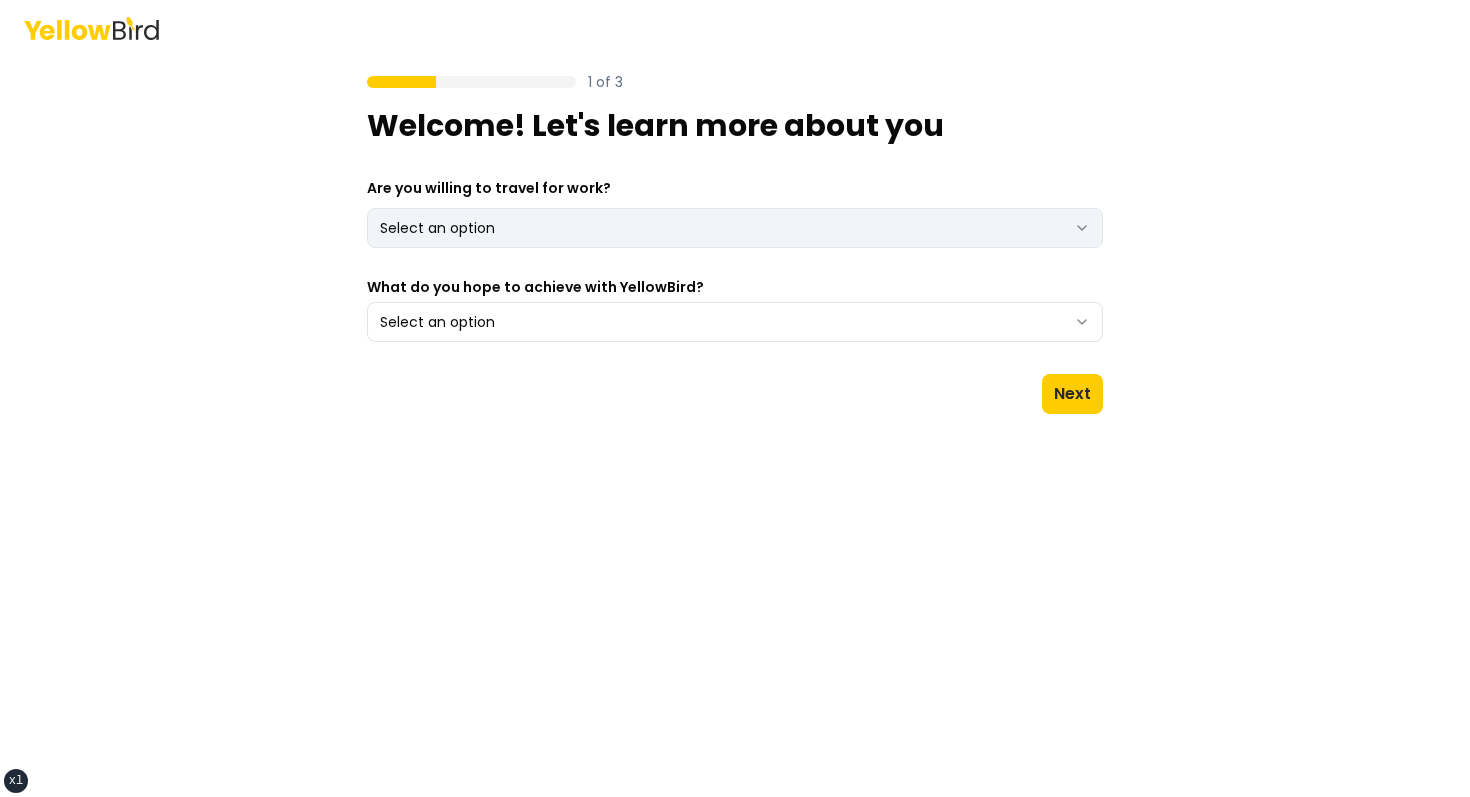 click on "xs sm md lg xl 2xl 1 of 3 Welcome! Let's learn more about you Are you willing to travel for work? Select an option *** ** What do you hope to achieve with YellowBird? Select an option Next" at bounding box center (735, 398) 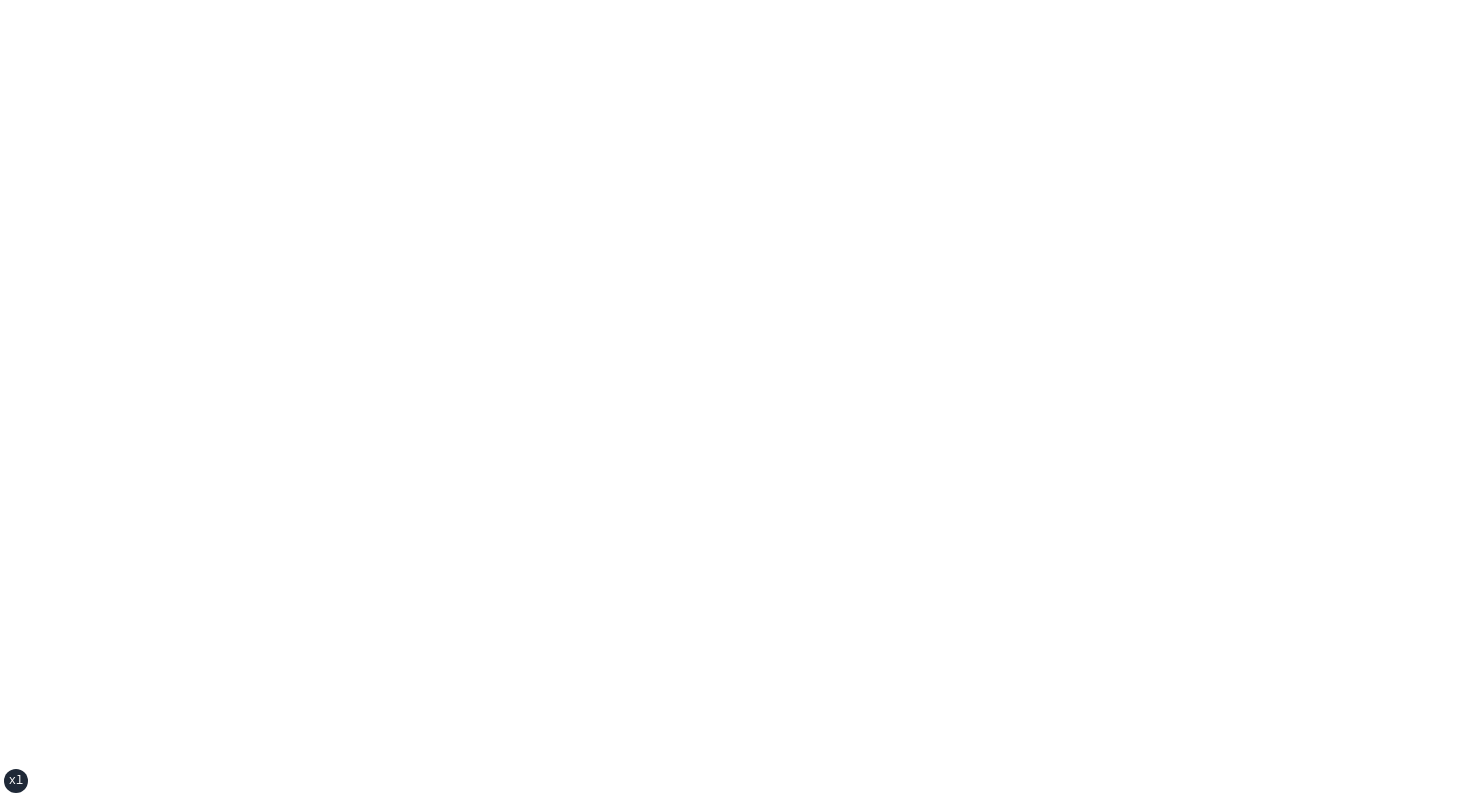 scroll, scrollTop: 0, scrollLeft: 0, axis: both 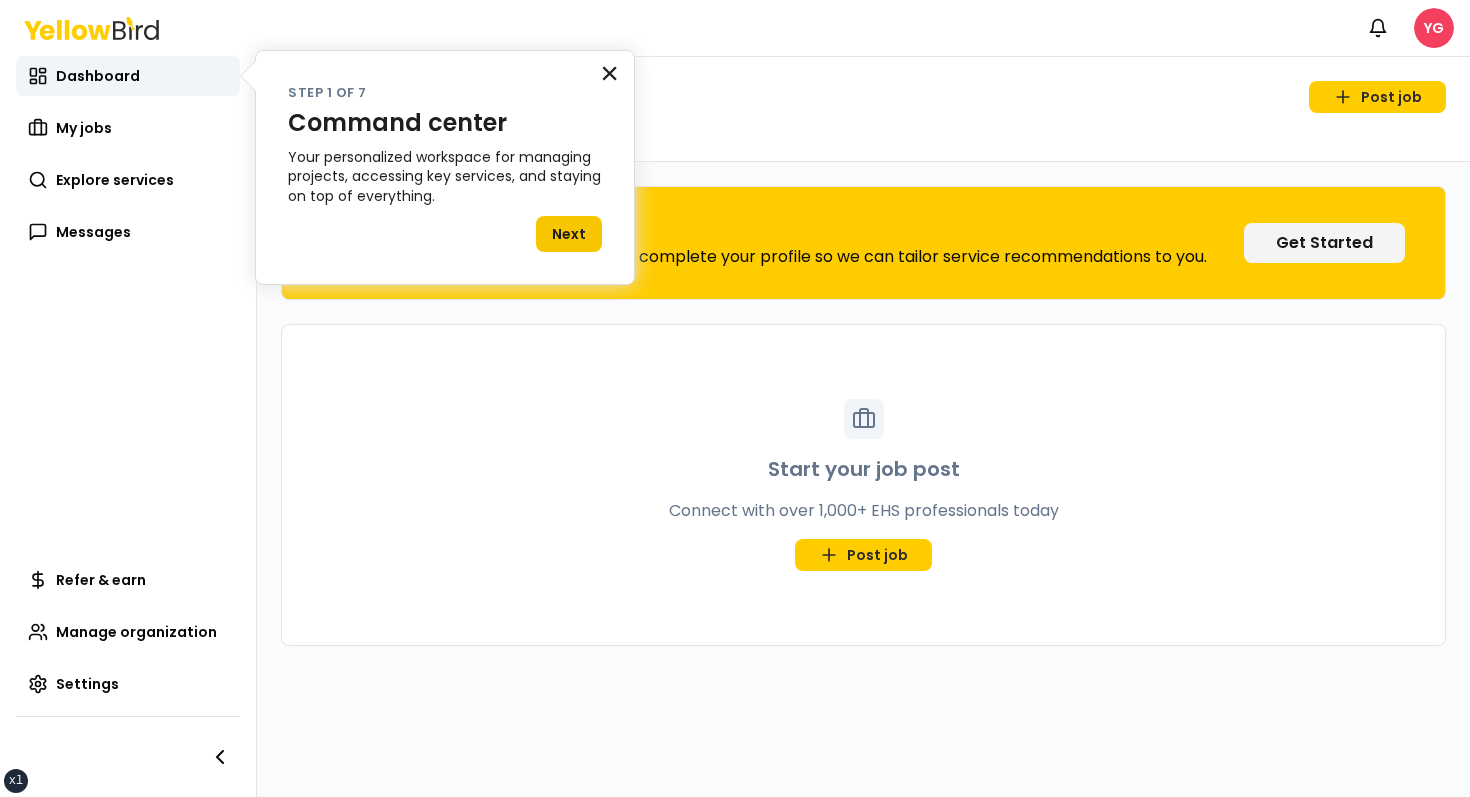 click on "×" at bounding box center [609, 73] 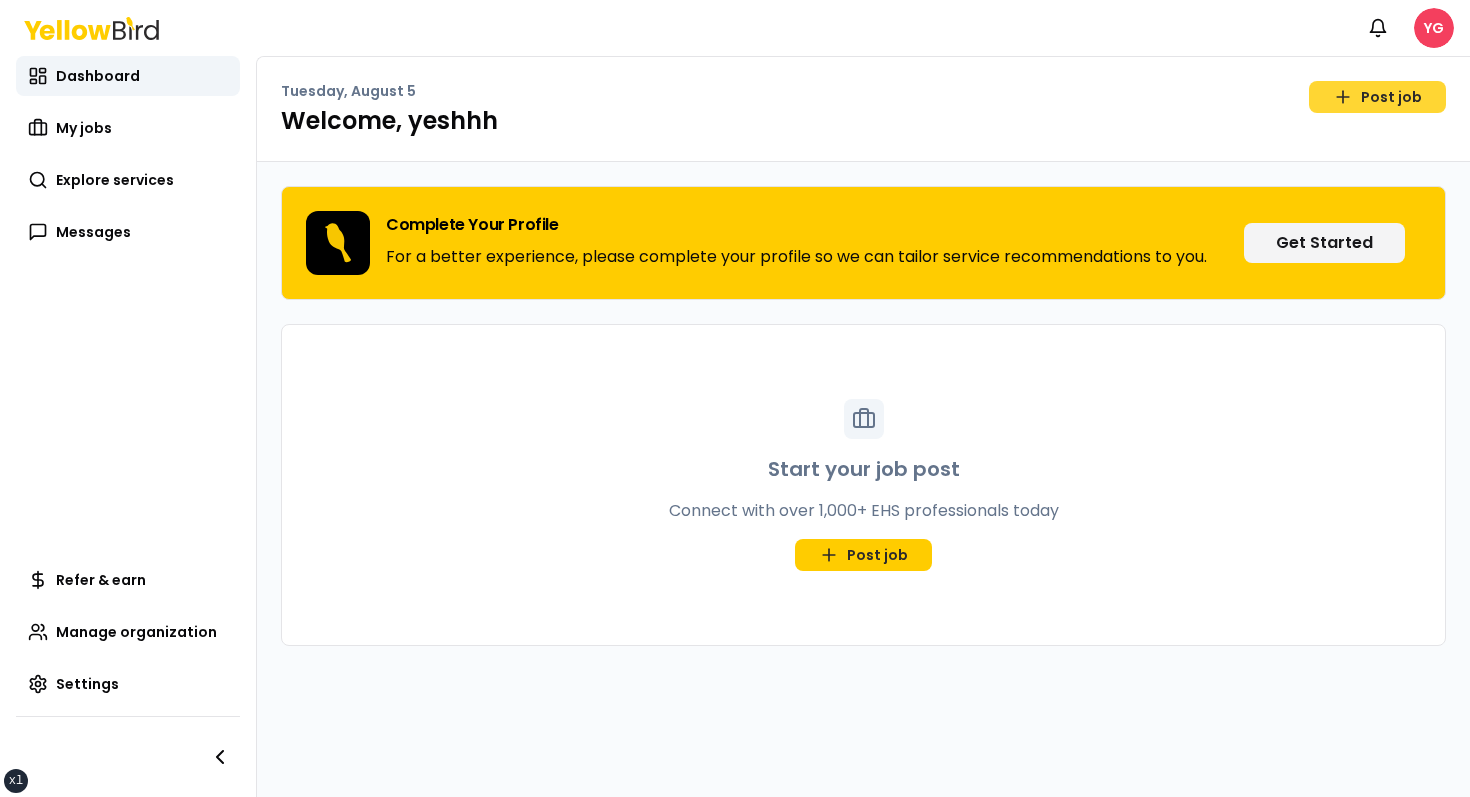 click on "Post job" at bounding box center [1377, 97] 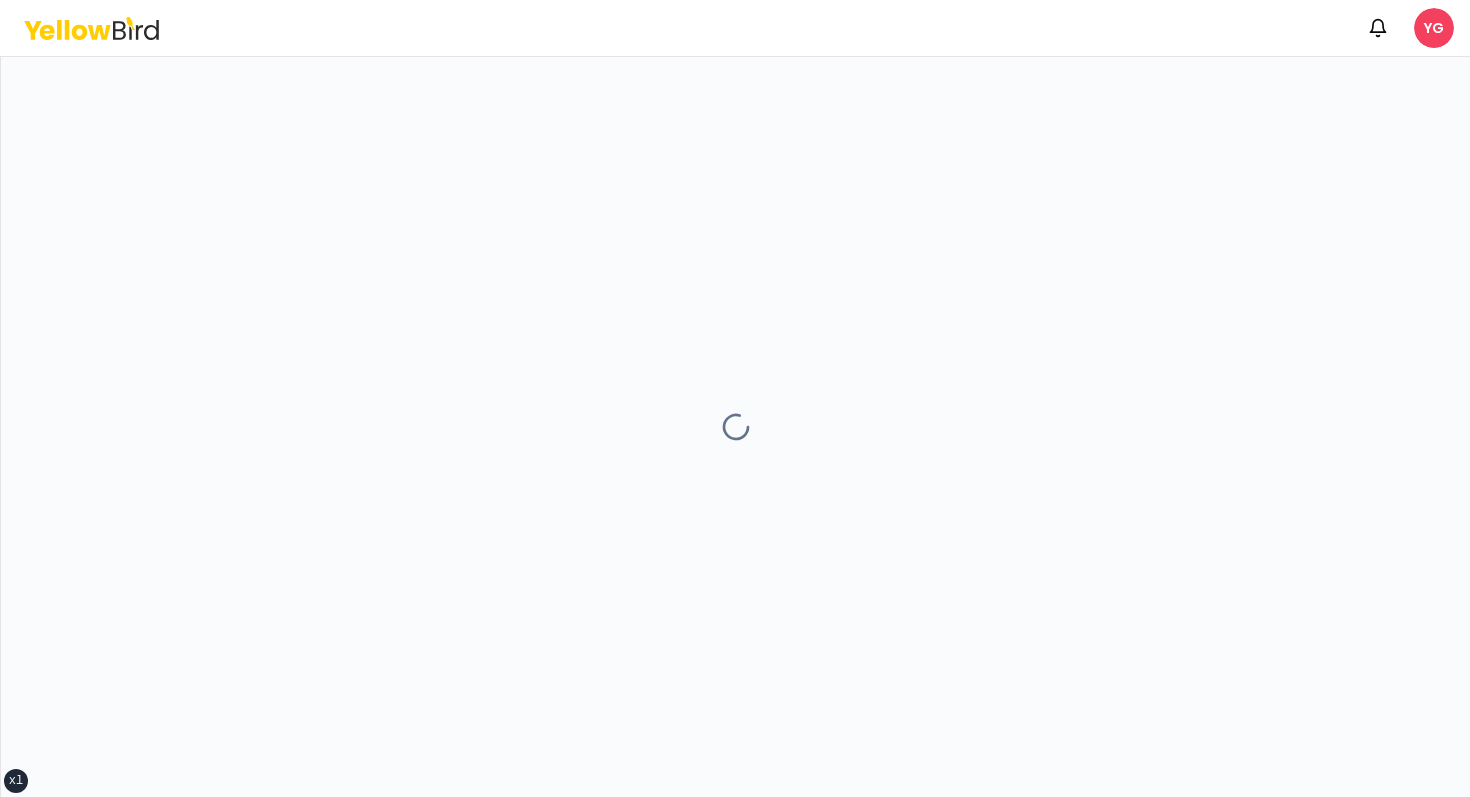 click at bounding box center [735, 427] 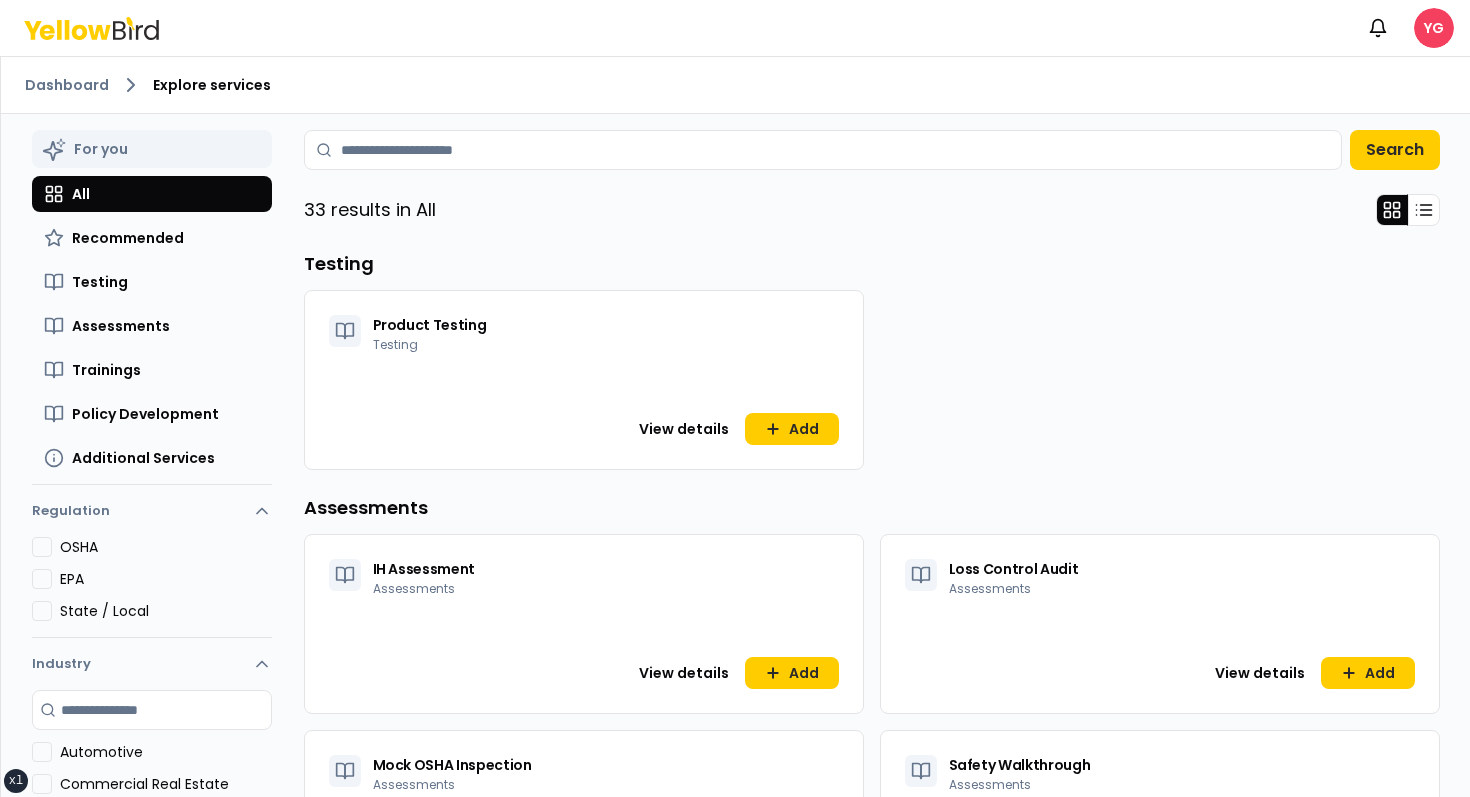 click on "For you All Recommended Testing Assessments Trainings Policy Development Additional Services Regulation OSHA EPA State / Local Industry Search industry Automotive Commercial Real Estate Construction Events Services Facilities Services Food Production Hospital & Health Care Human Resources Show more For you All Recommended Testing Assessments Trainings Policy Development Additional Services Search 33 results in All Testing Product Testing Testing View details Add Assessments IH Assessment Assessments View details Add Loss Control Audit Assessments View details Add Mock OSHA Inspection Assessments View details Add Safety Walkthrough Assessments View details Add Expand 1 more Trainings Boom Lift Training Trainings View details Add CPR/First Aid/AED Training Trainings View details Add Confined Space Awareness Training Trainings View details Add Confined Space Entrant and Attendant Training Trainings View details Add Expand 18 more Policy Development Workplace Policy Development - Redesign Policy Development Add" at bounding box center (736, 484) 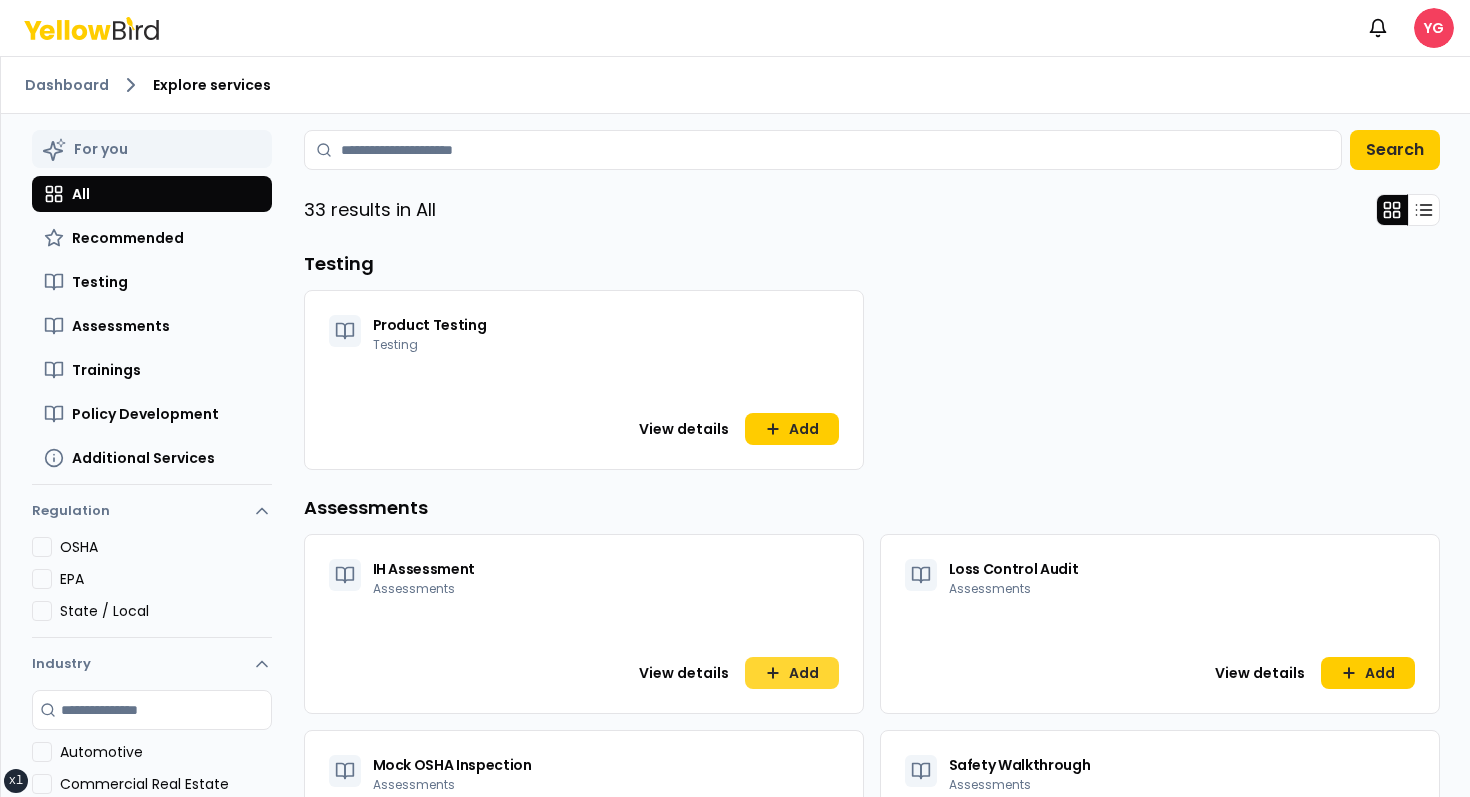 click on "Add" at bounding box center [792, 673] 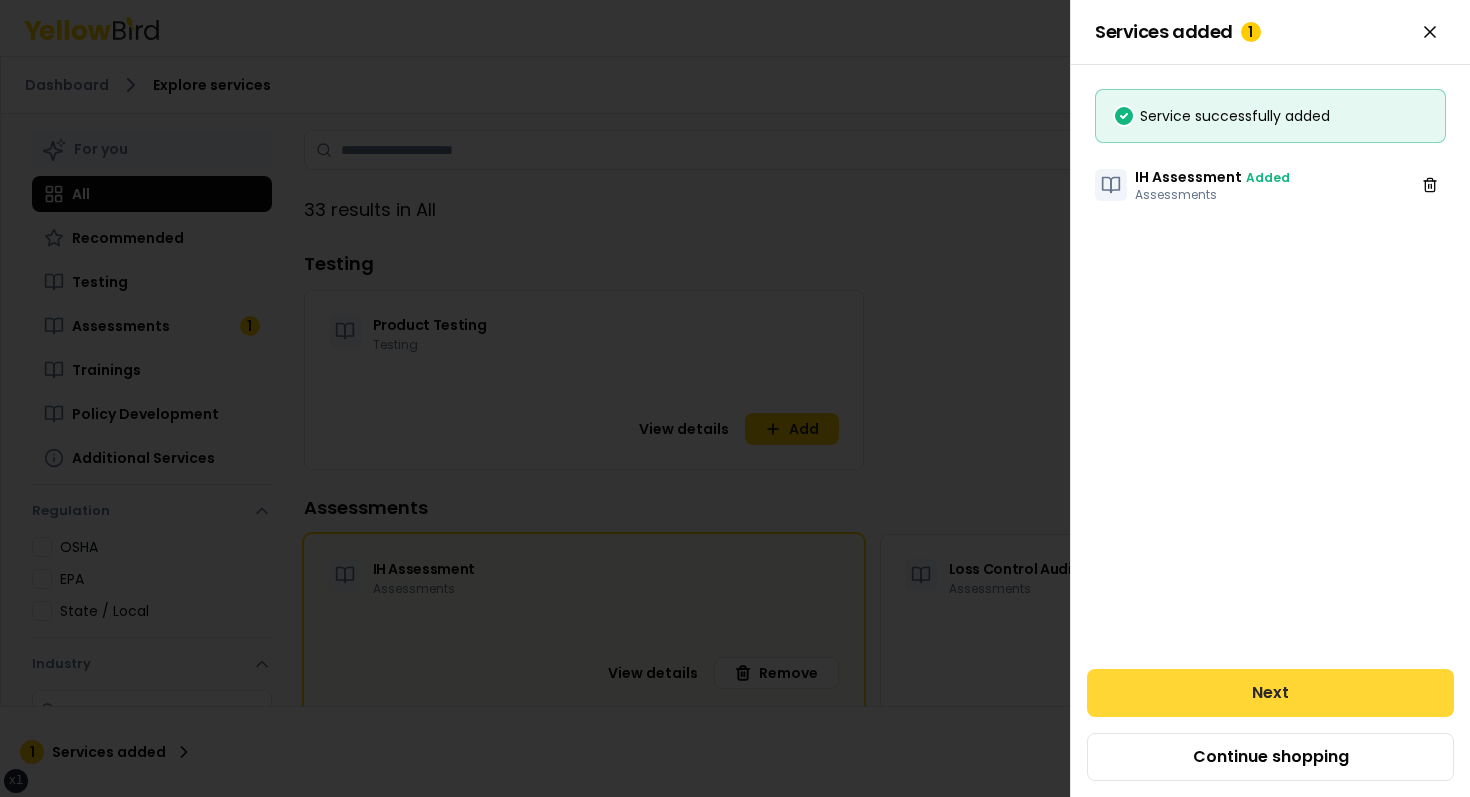 click on "Next" at bounding box center (1270, 693) 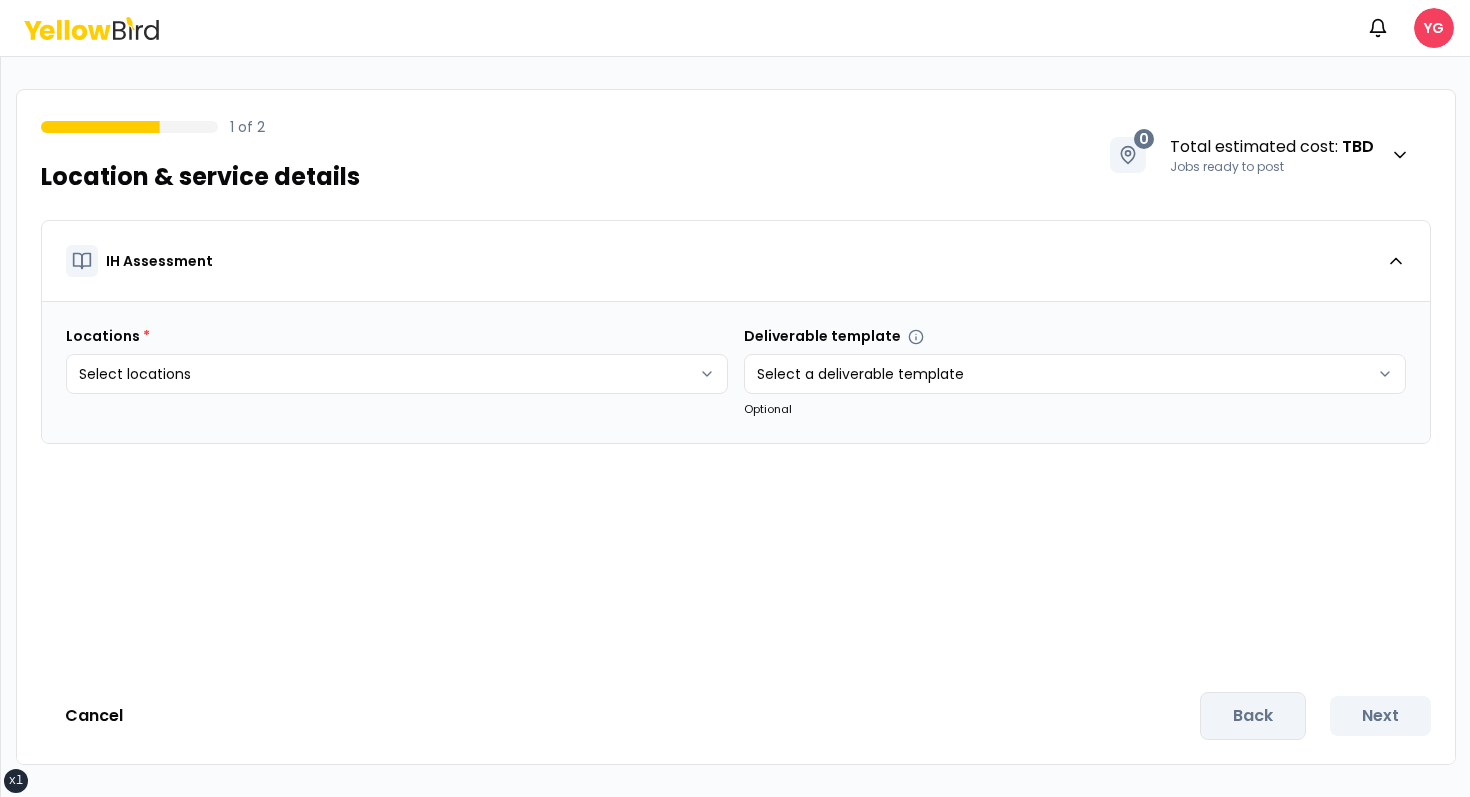 click on "Locations   * Select locations Deliverable template   Select a deliverable template Optional" at bounding box center [736, 372] 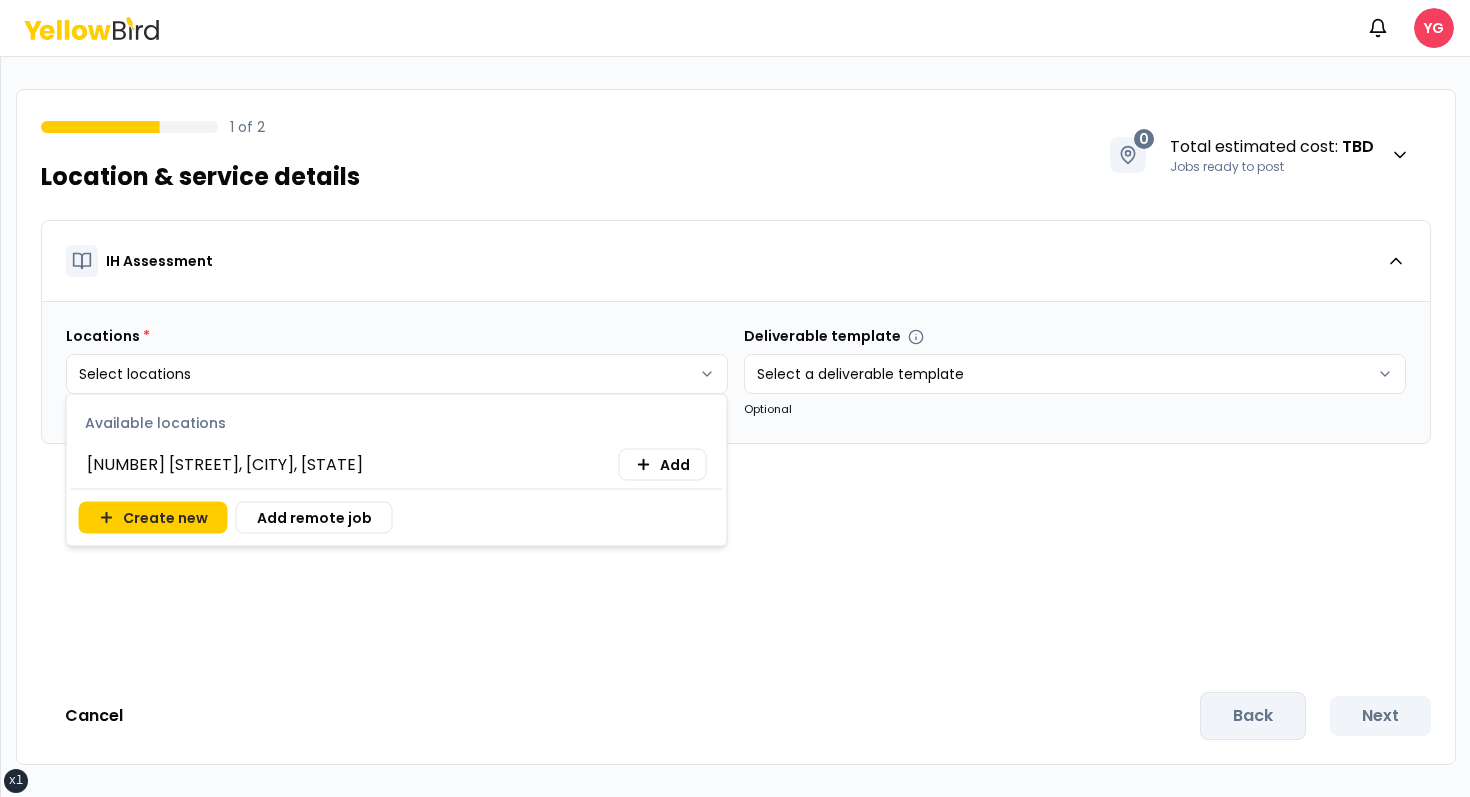 click on "xs sm md lg xl 2xl Notifications YG 1 of 2 Location & service details 0 Total estimated cost :   TBD Jobs ready to post IH Assessment Locations   * Select locations Deliverable template   Select a deliverable template Optional Cancel Back Next
Available locations 123 tasf, asfasf, DE 12321 Add Create new Add remote job" at bounding box center [735, 398] 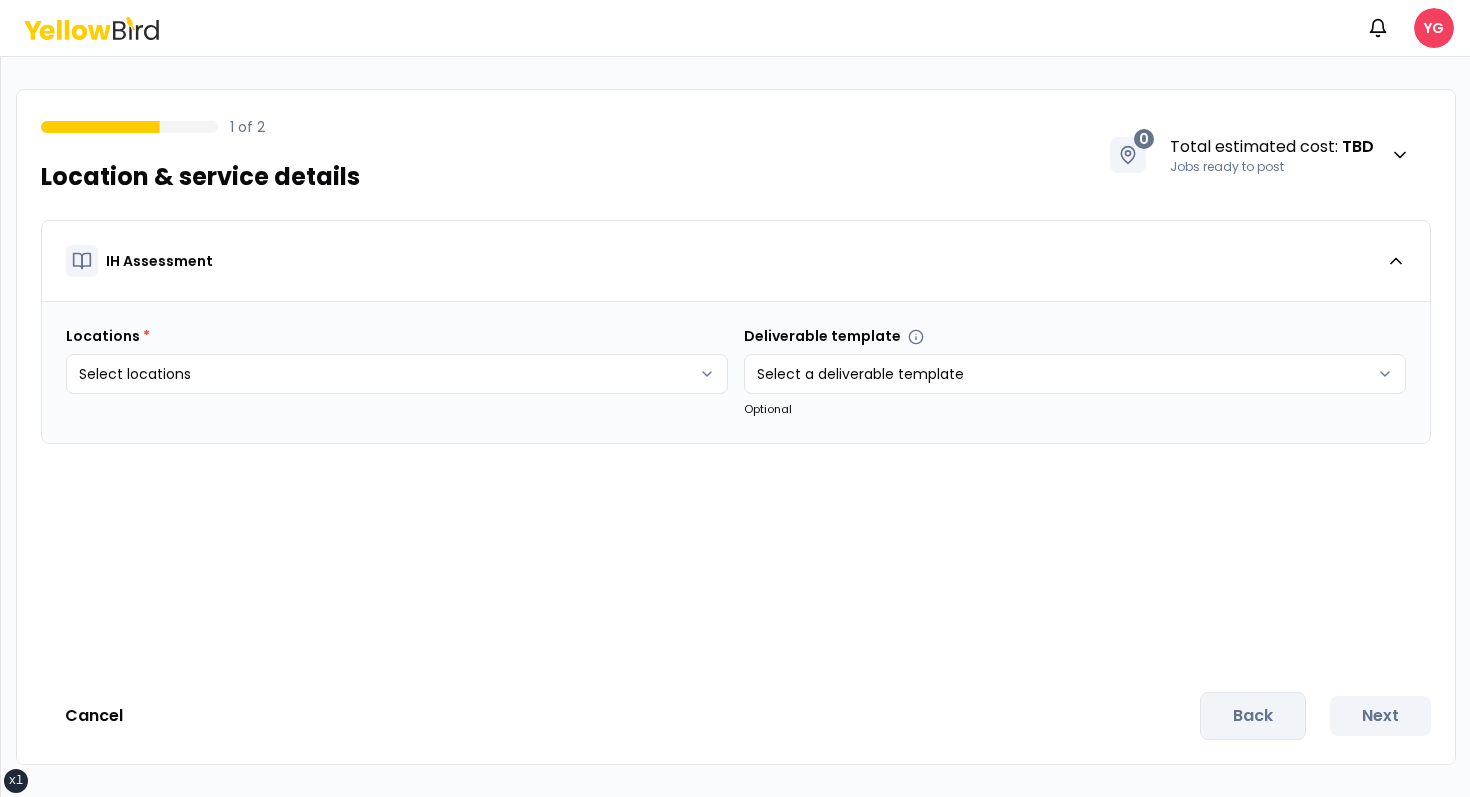 click on "xs sm md lg xl 2xl Notifications YG 1 of 2 Location & service details 0 Total estimated cost :   TBD Jobs ready to post IH Assessment Locations   * Select locations Deliverable template   Select a deliverable template Optional Cancel Back Next" at bounding box center [735, 398] 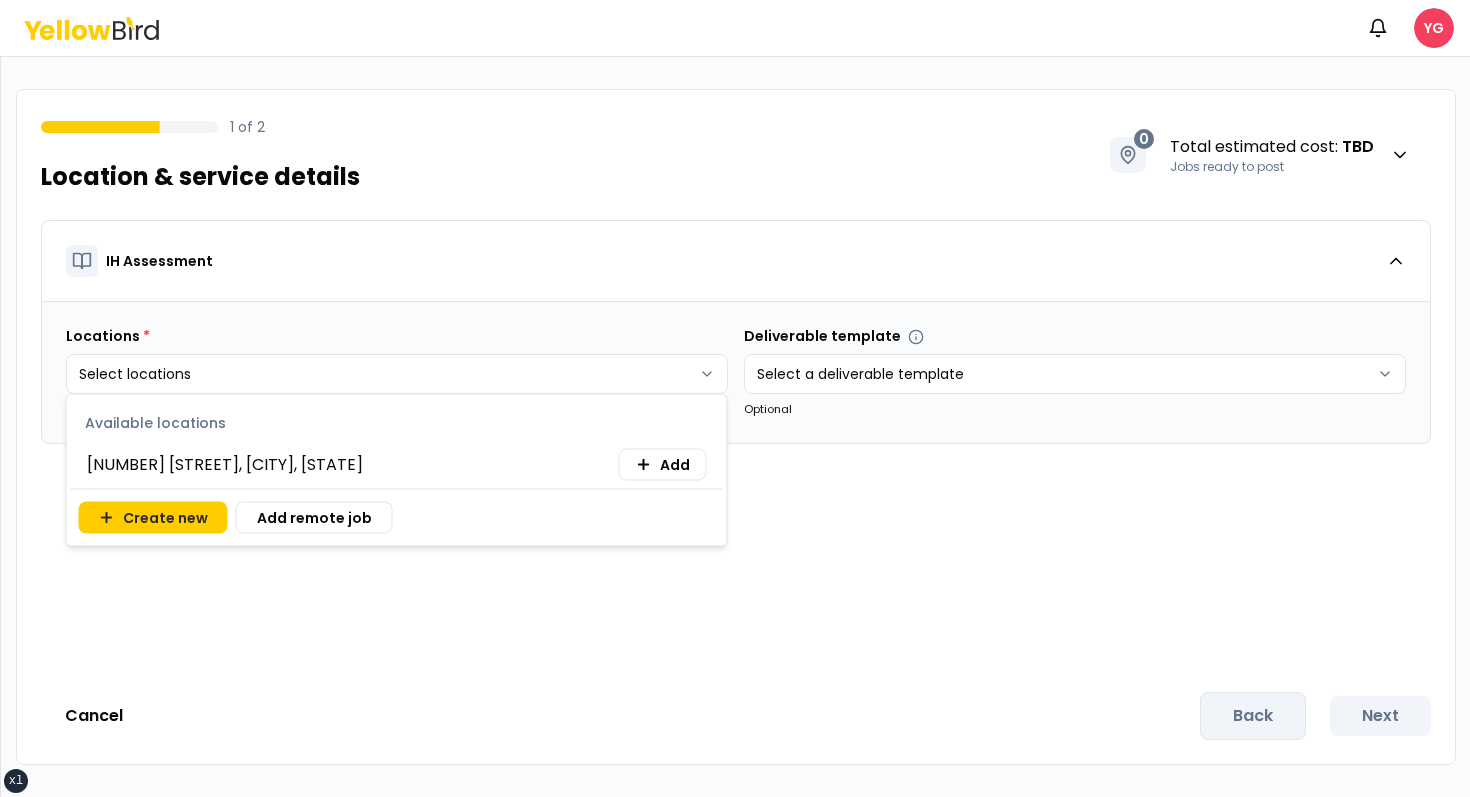 click on "Create new Add remote job" at bounding box center [397, 515] 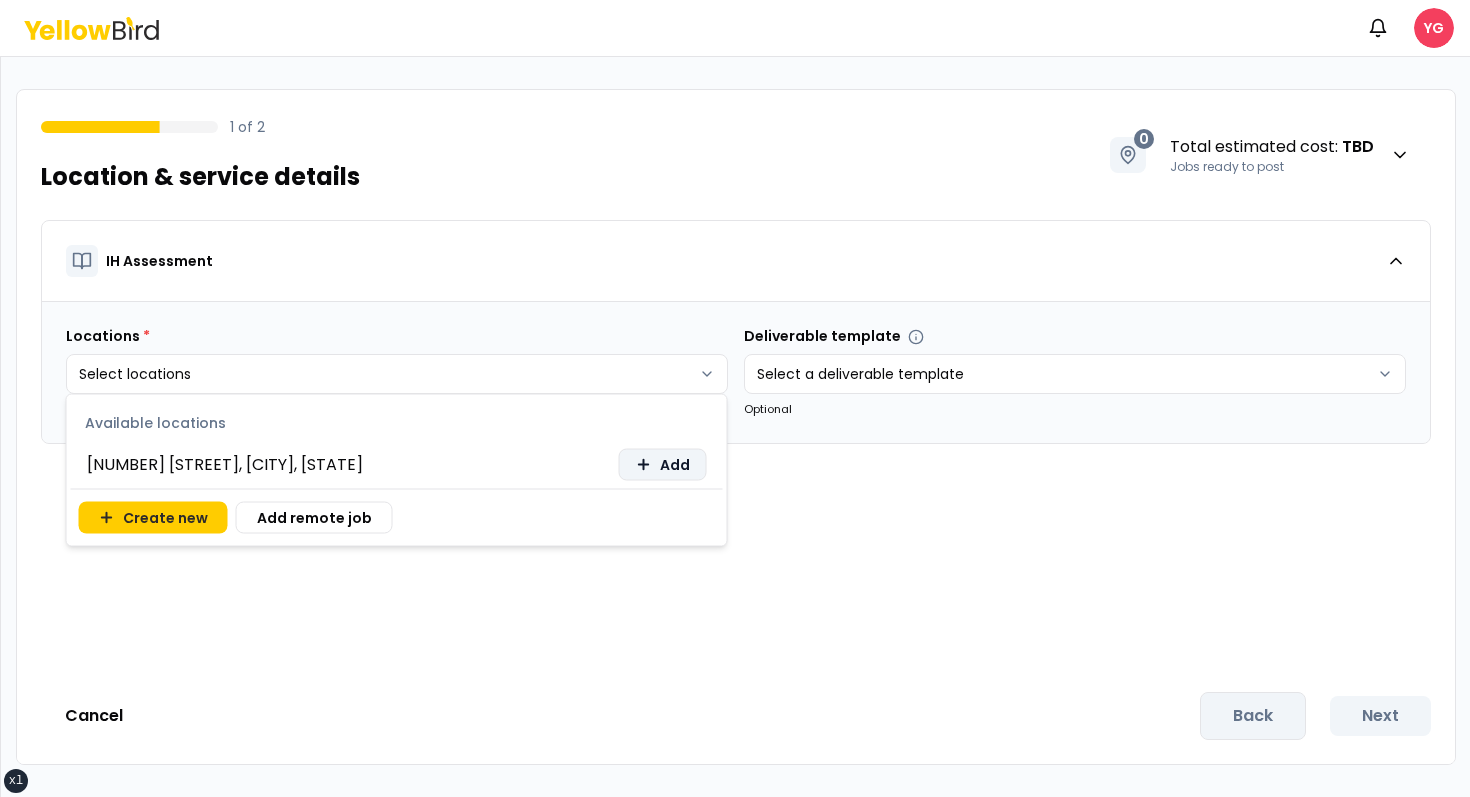 click on "Add" at bounding box center [663, 465] 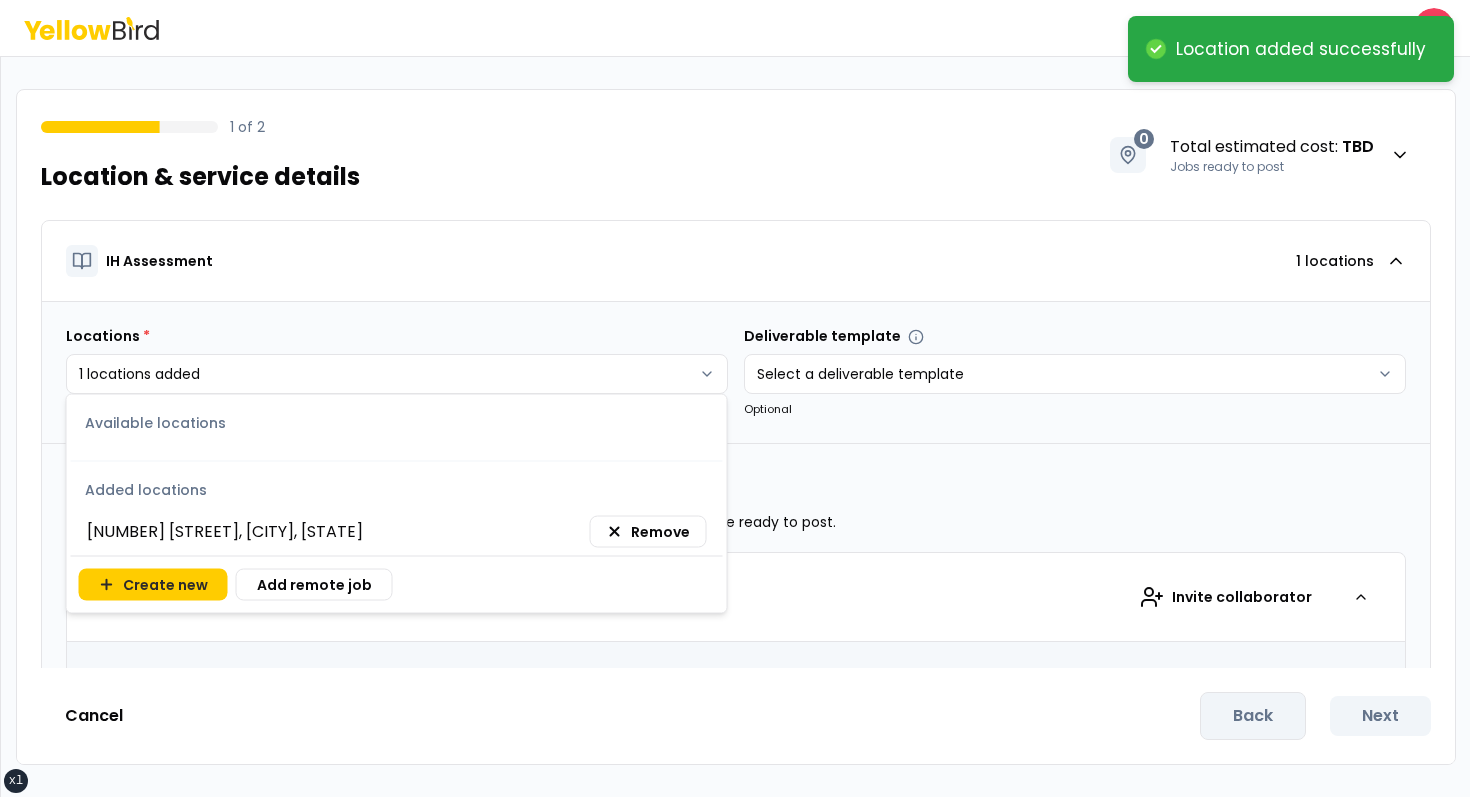 click at bounding box center [397, 449] 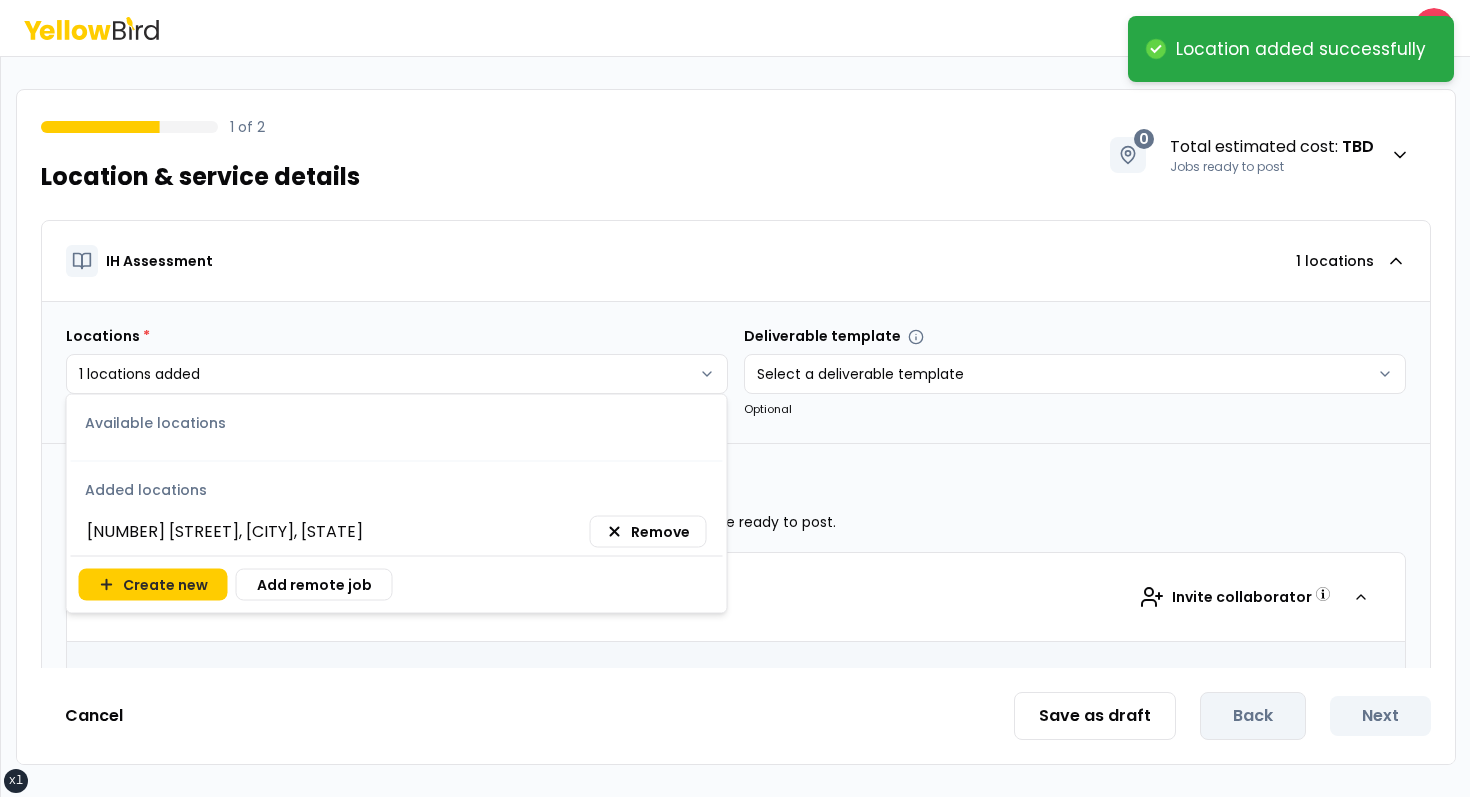 click on "**********" at bounding box center [735, 398] 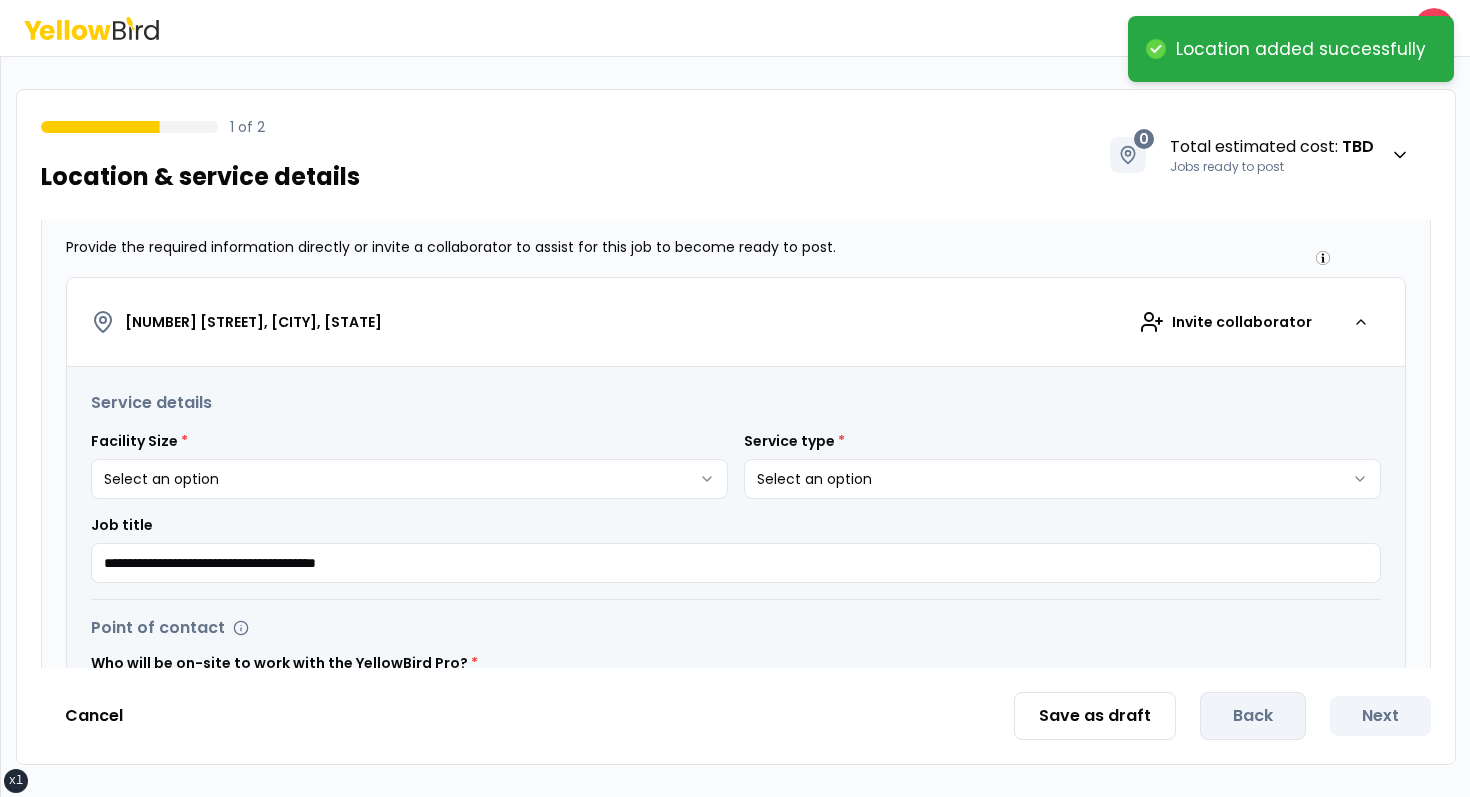 scroll, scrollTop: 336, scrollLeft: 0, axis: vertical 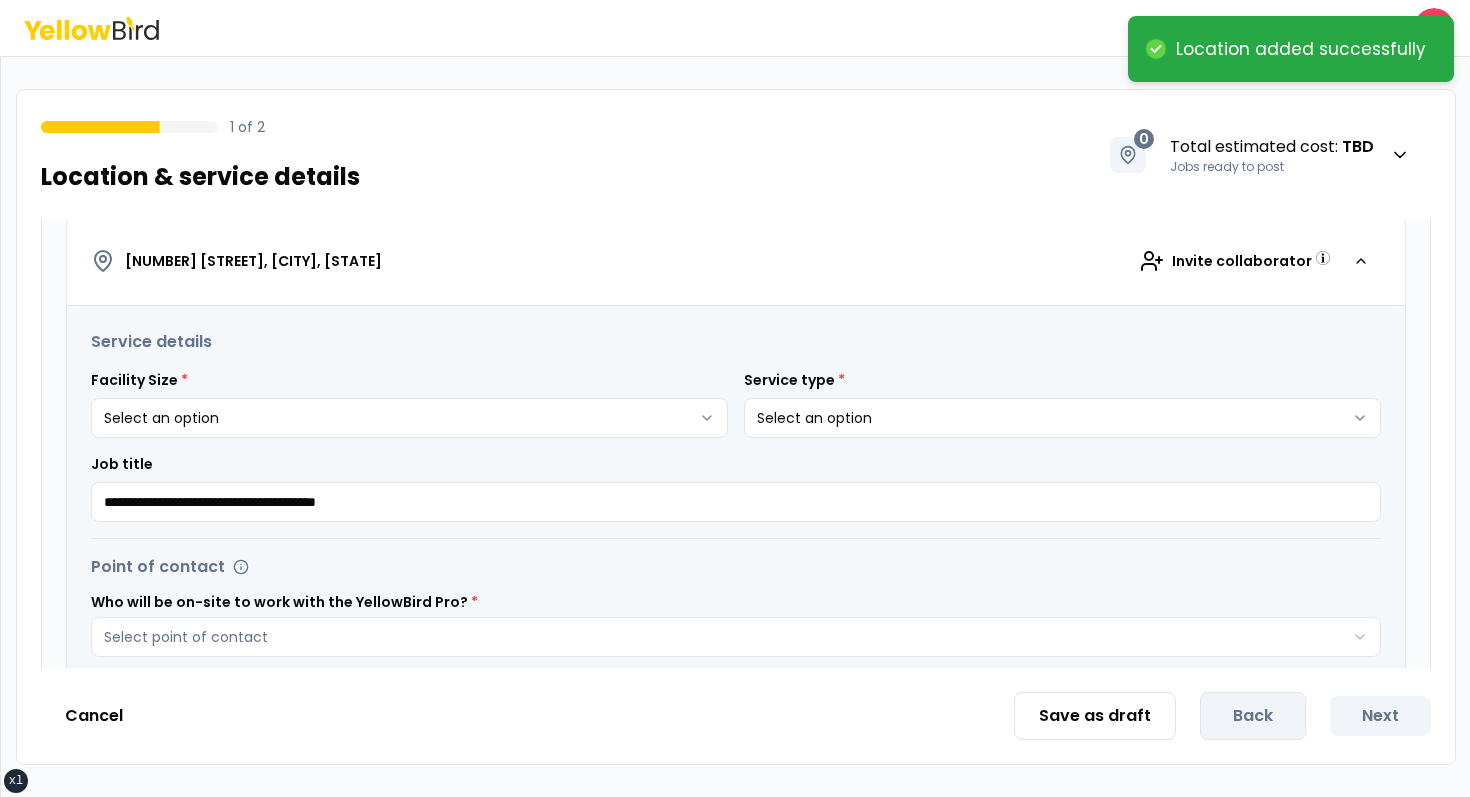 click on "**********" at bounding box center [736, 426] 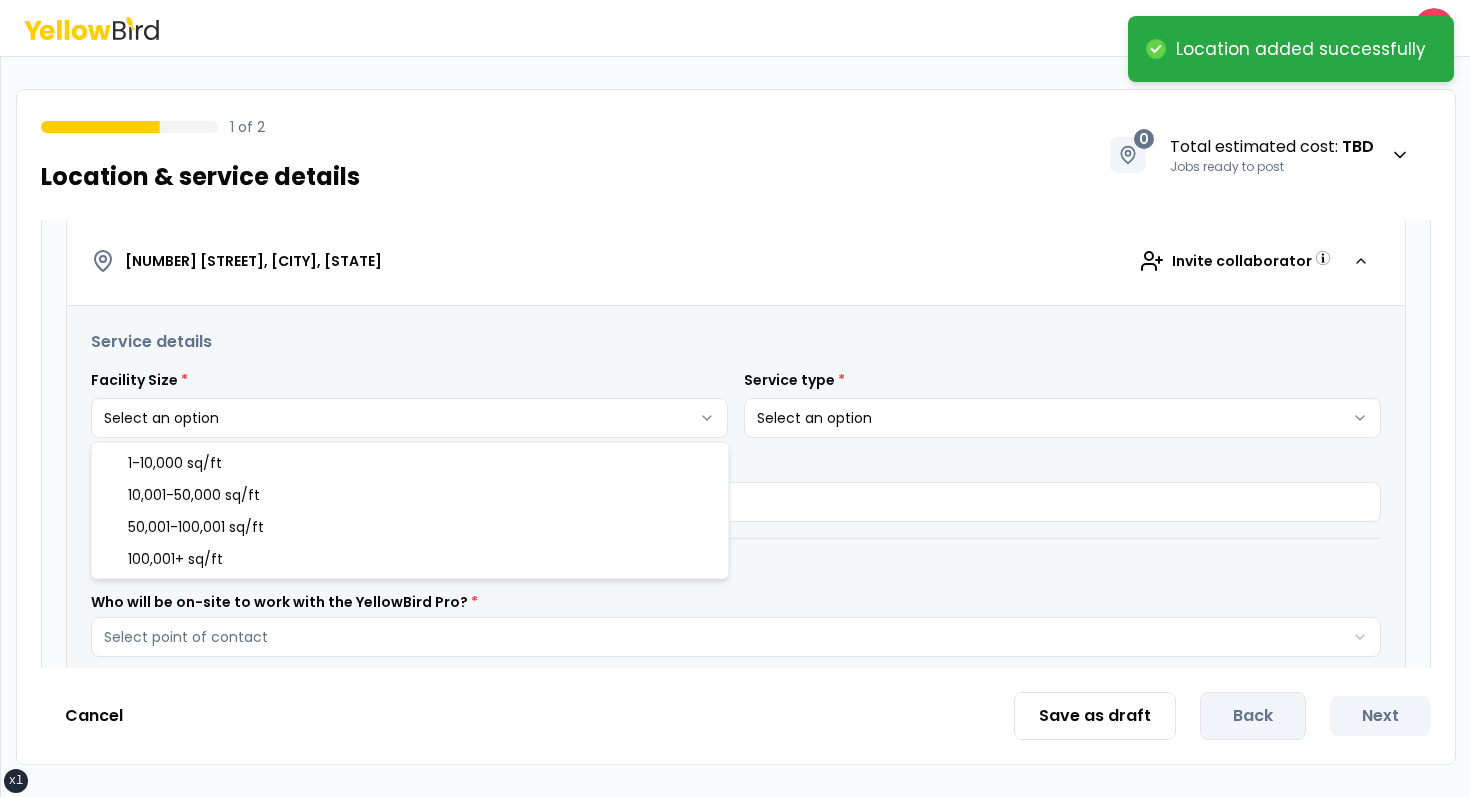 select on "*" 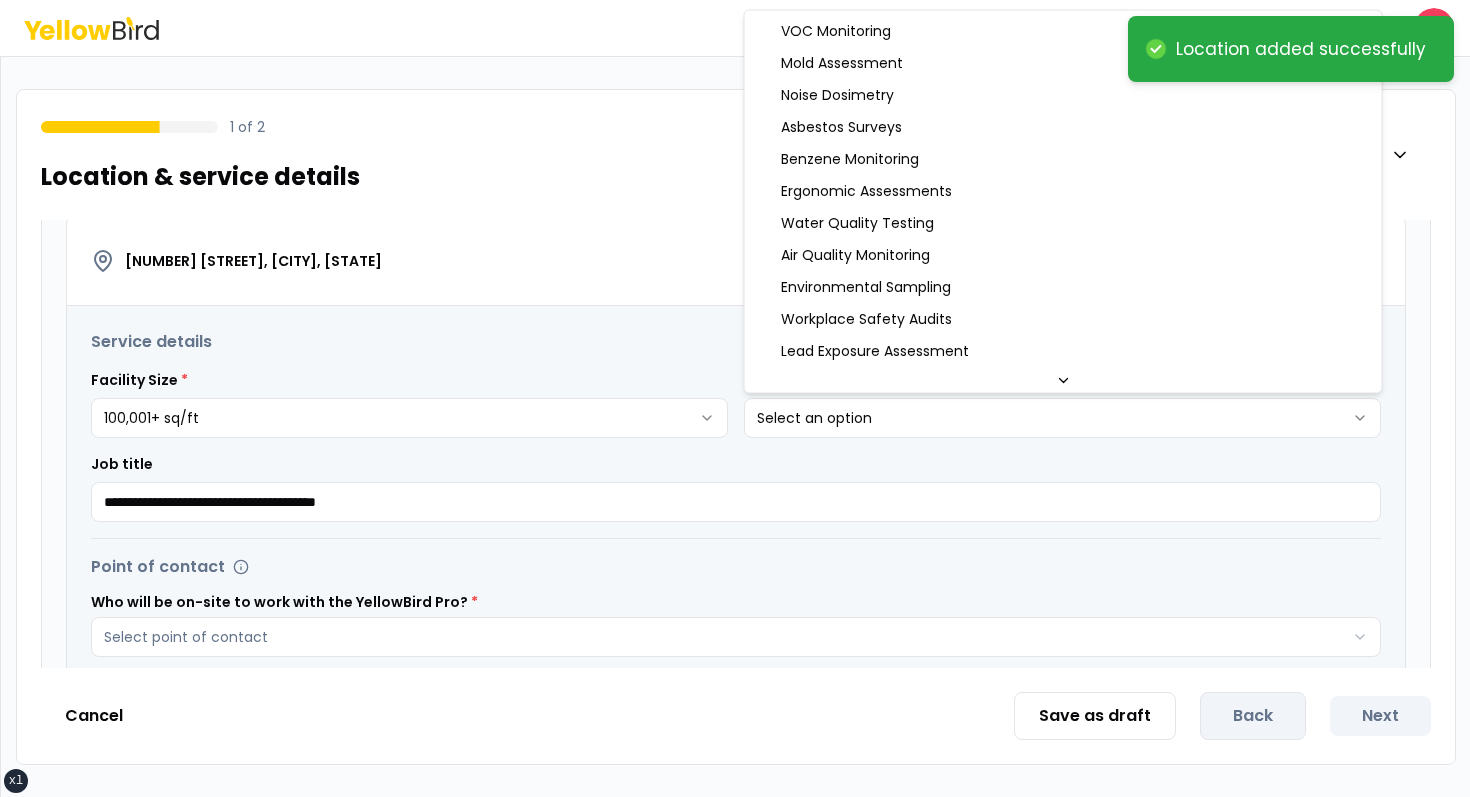 click on "**********" at bounding box center [735, 398] 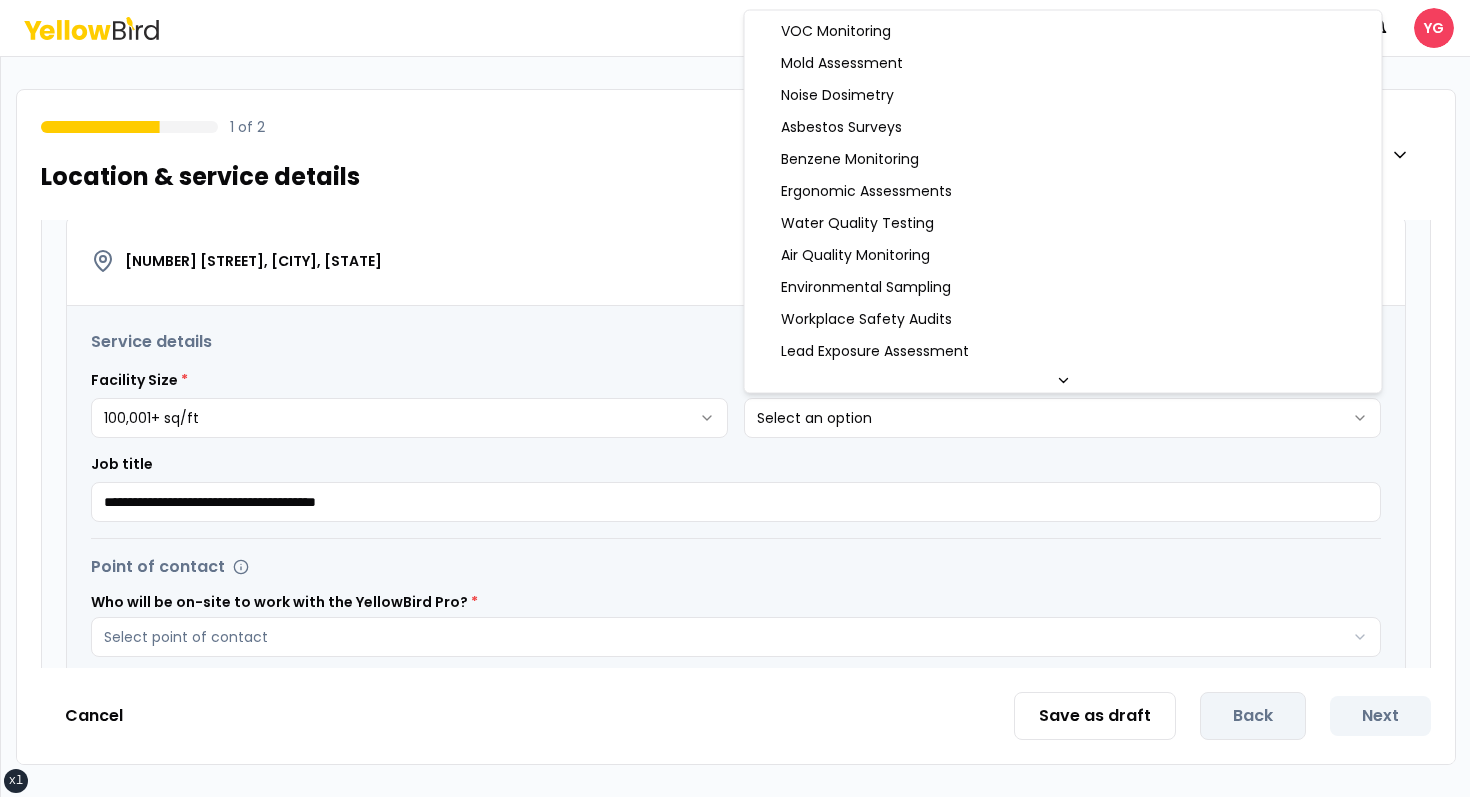 select on "*" 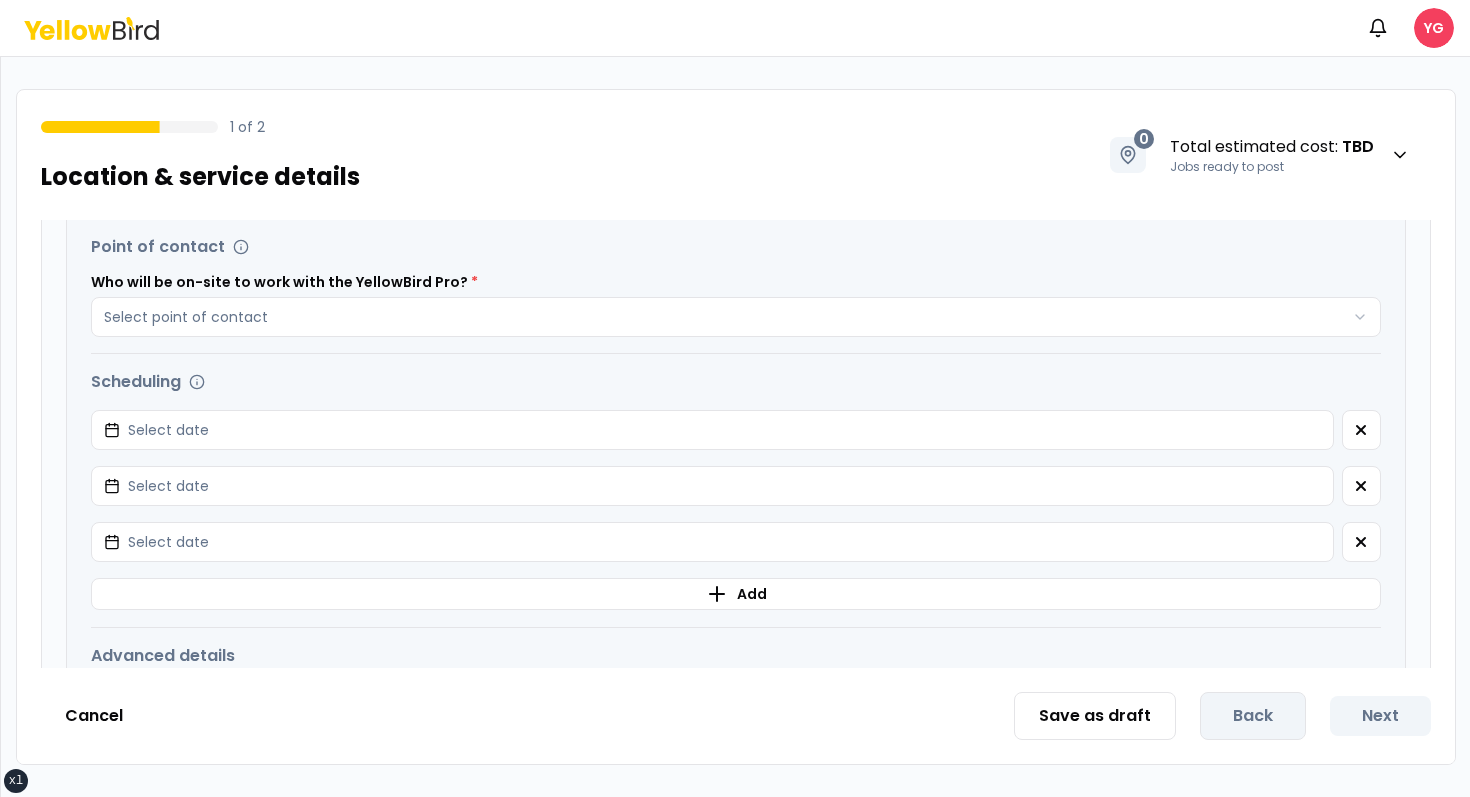 scroll, scrollTop: 670, scrollLeft: 0, axis: vertical 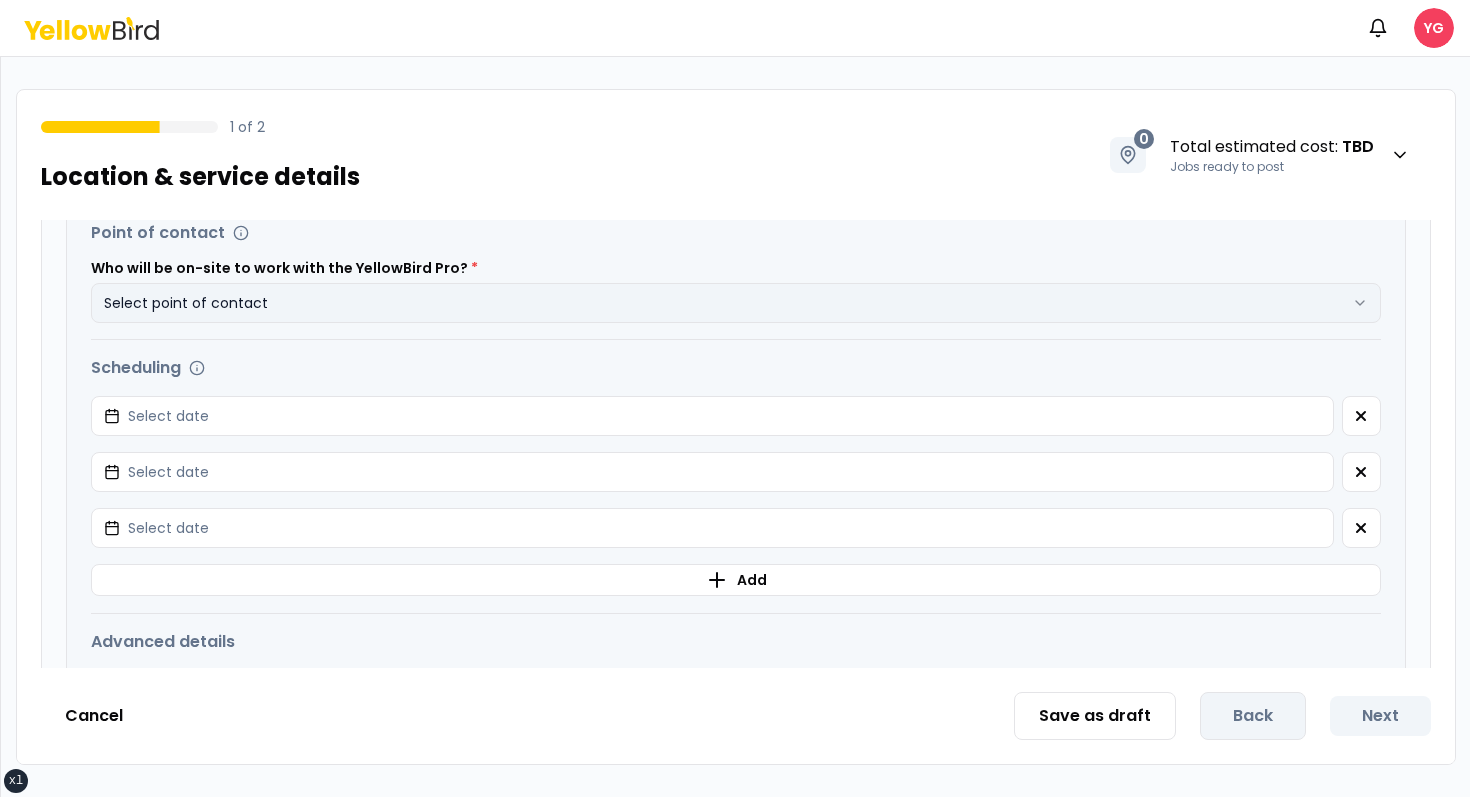 click on "Select point of contact" at bounding box center (736, 303) 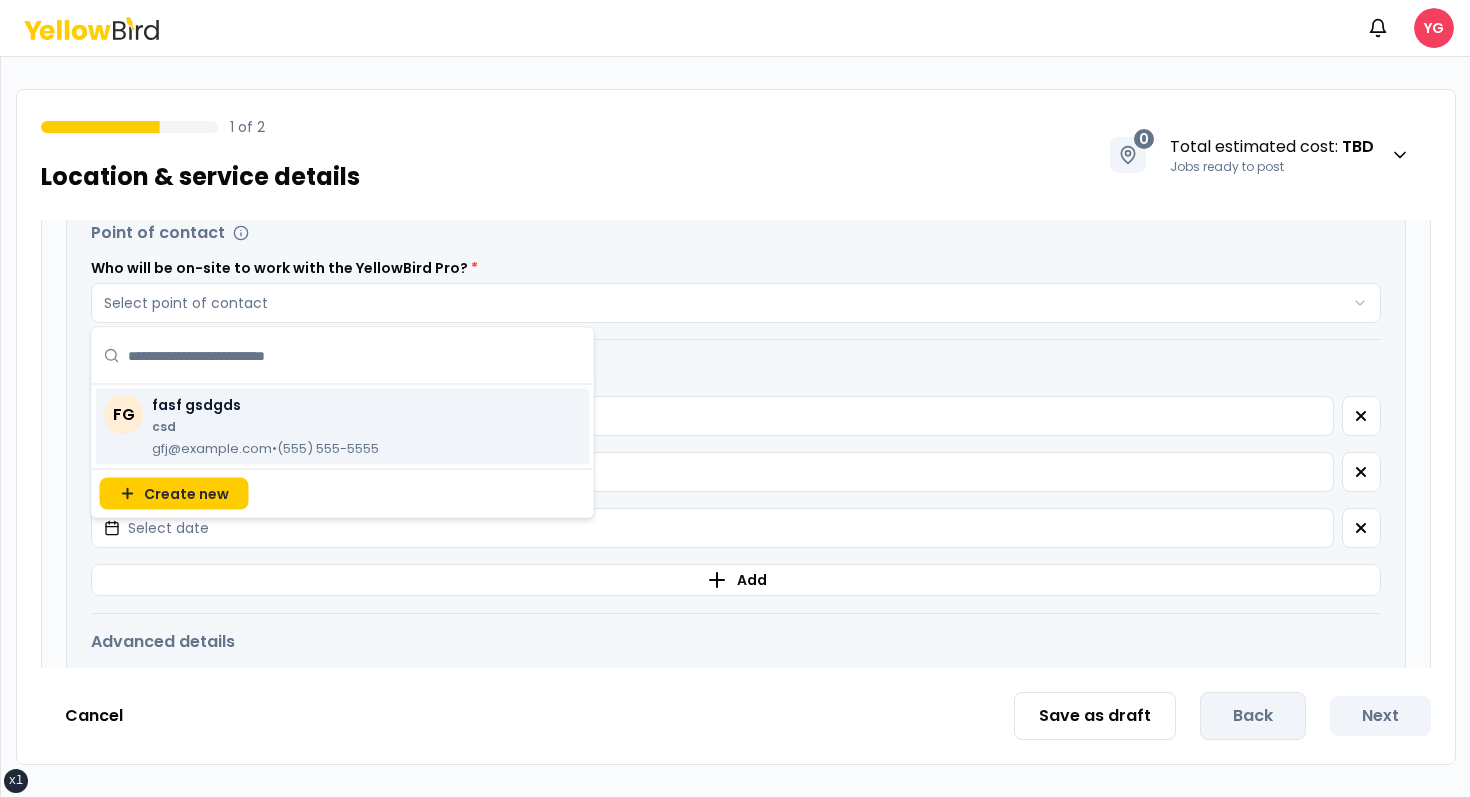 click on "gfj@fasf.com  •  (123) 456-7890" at bounding box center [265, 449] 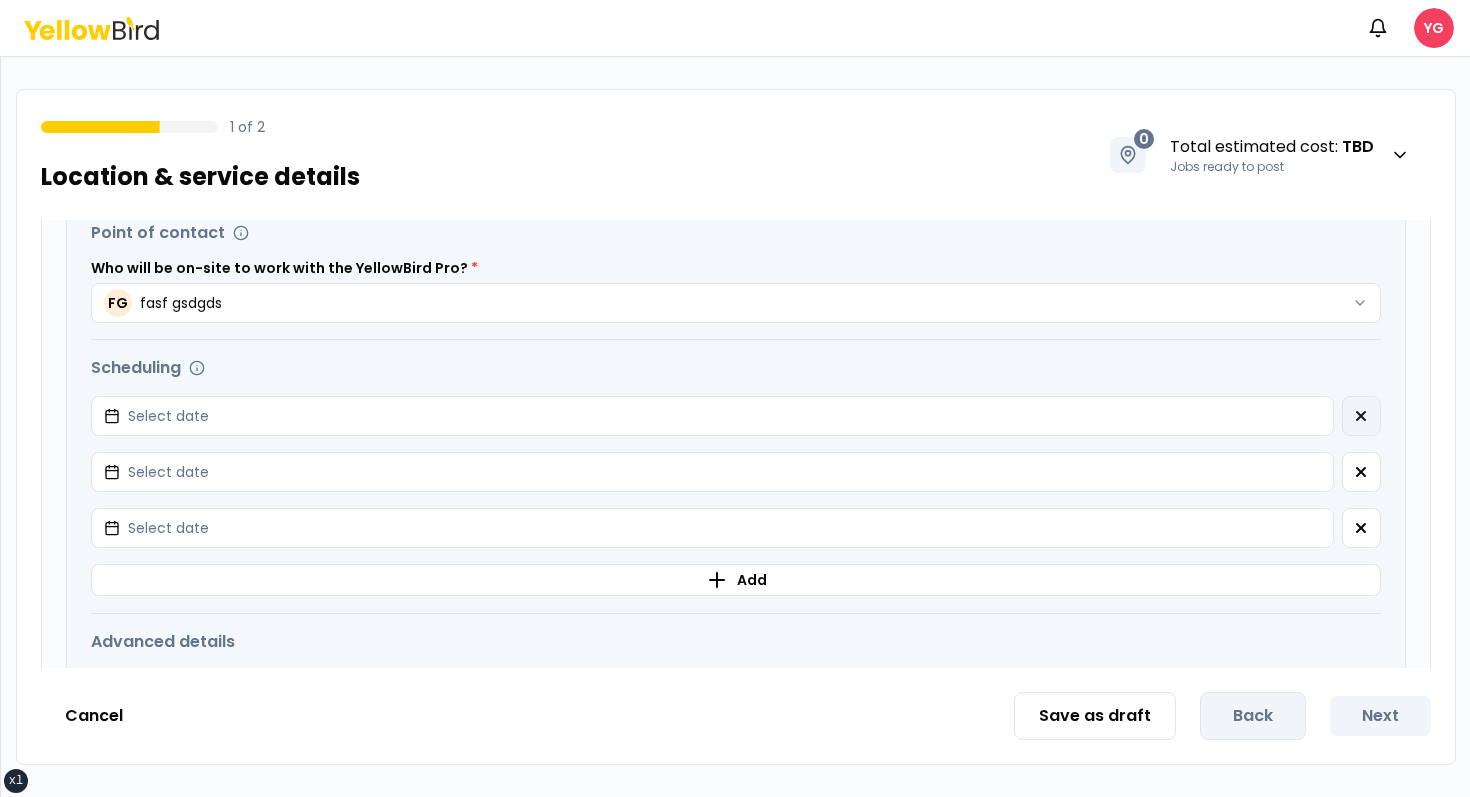 click at bounding box center (1361, 416) 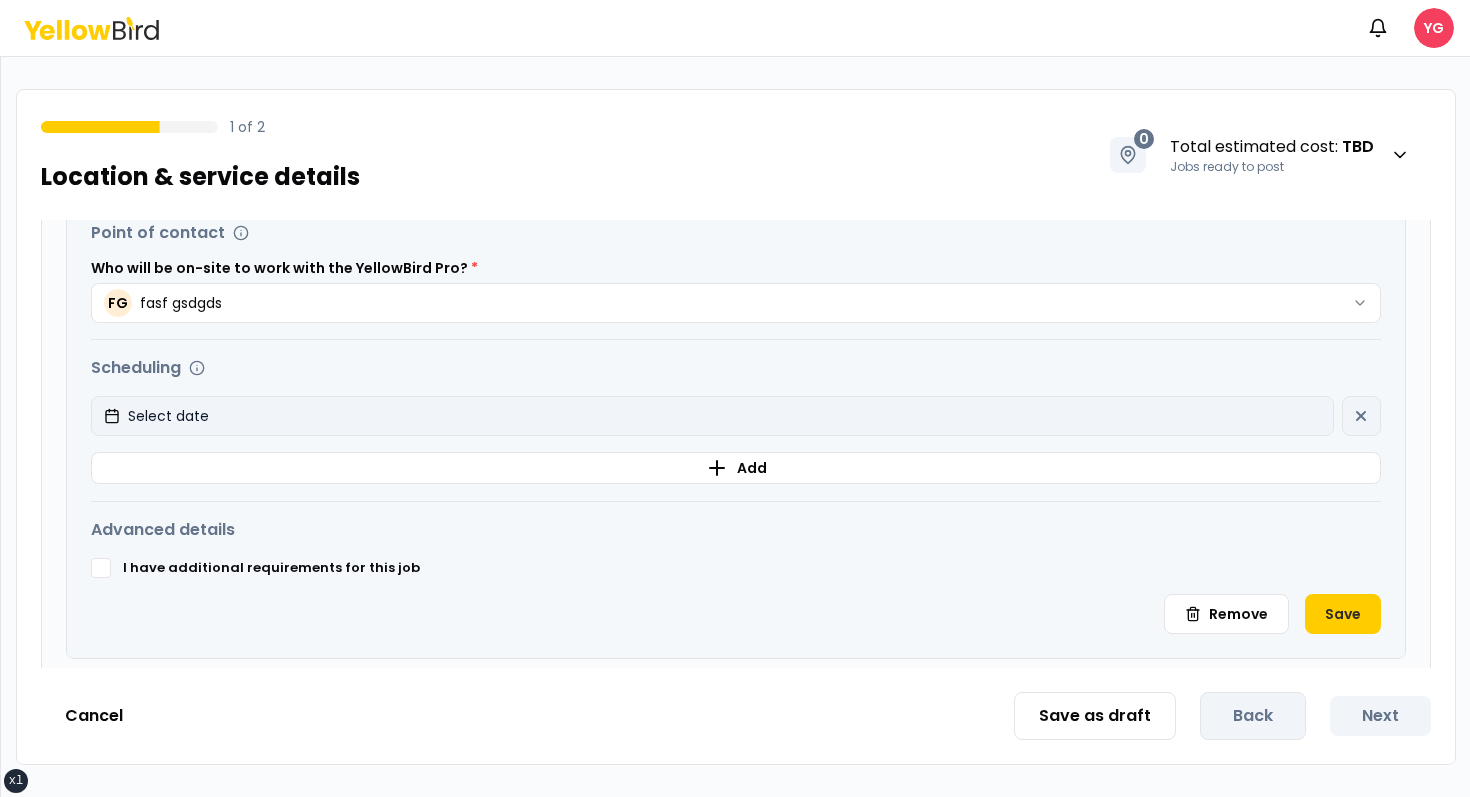 click on "Select date" at bounding box center (712, 416) 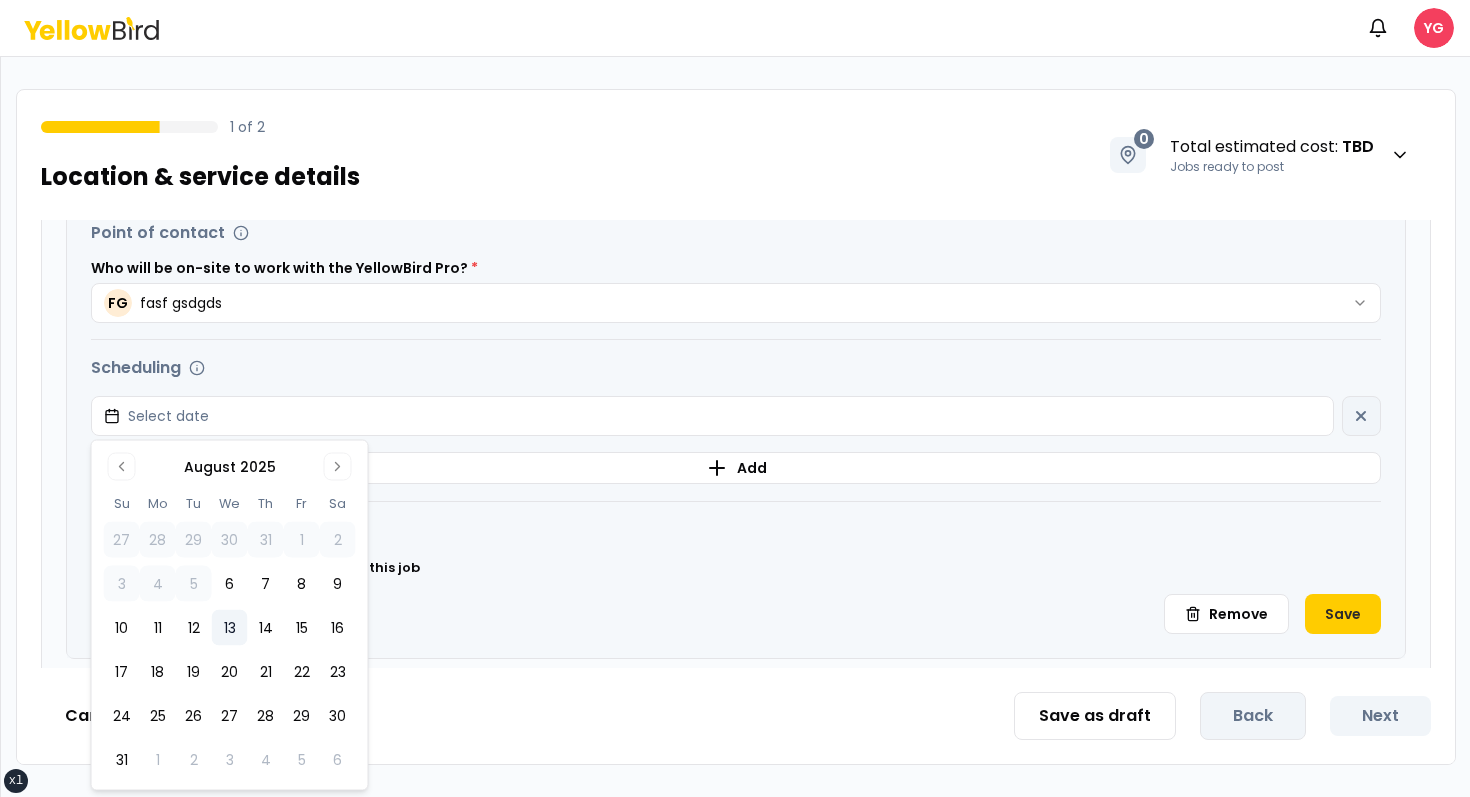 click on "13" at bounding box center (230, 628) 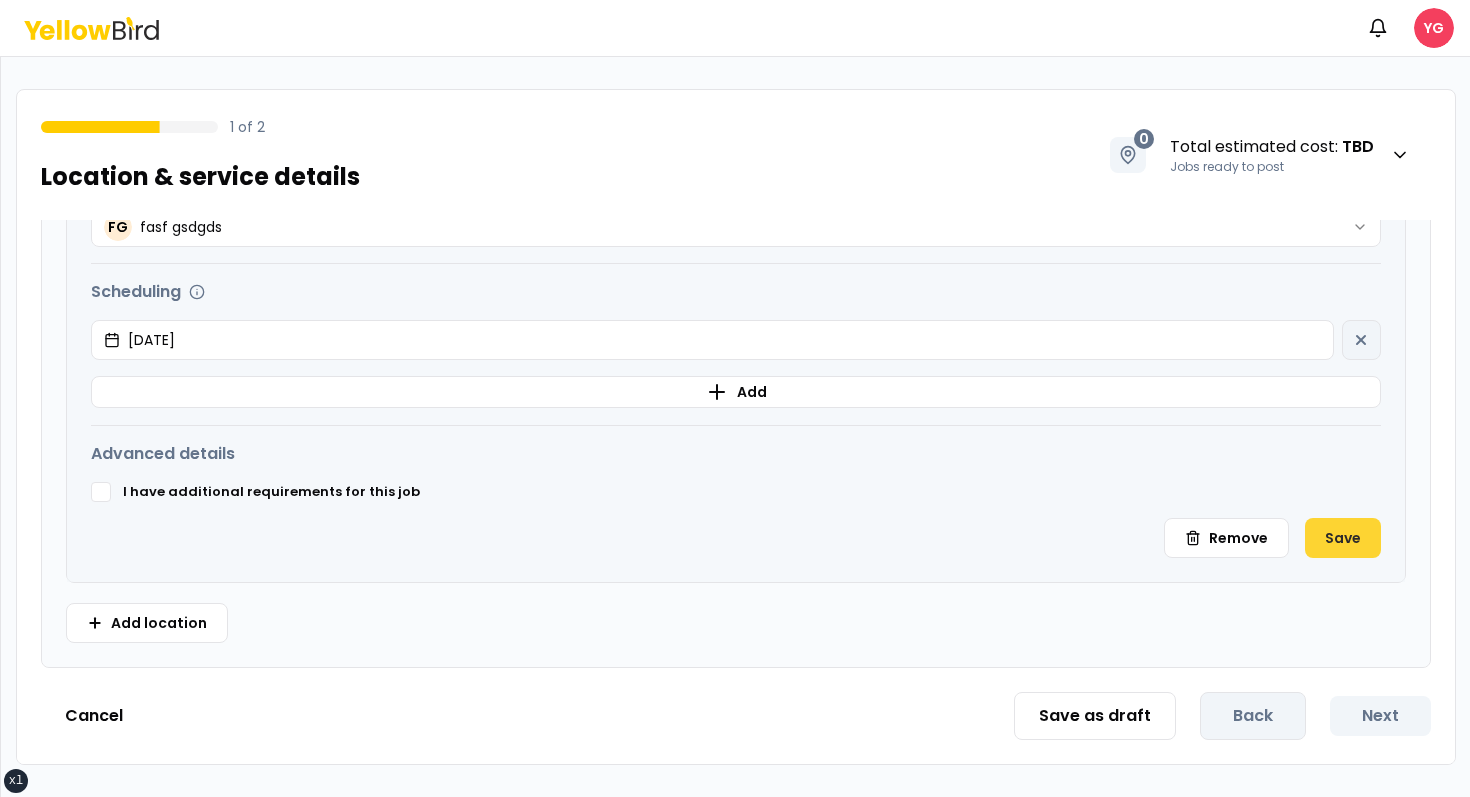 click on "Save" at bounding box center [1343, 538] 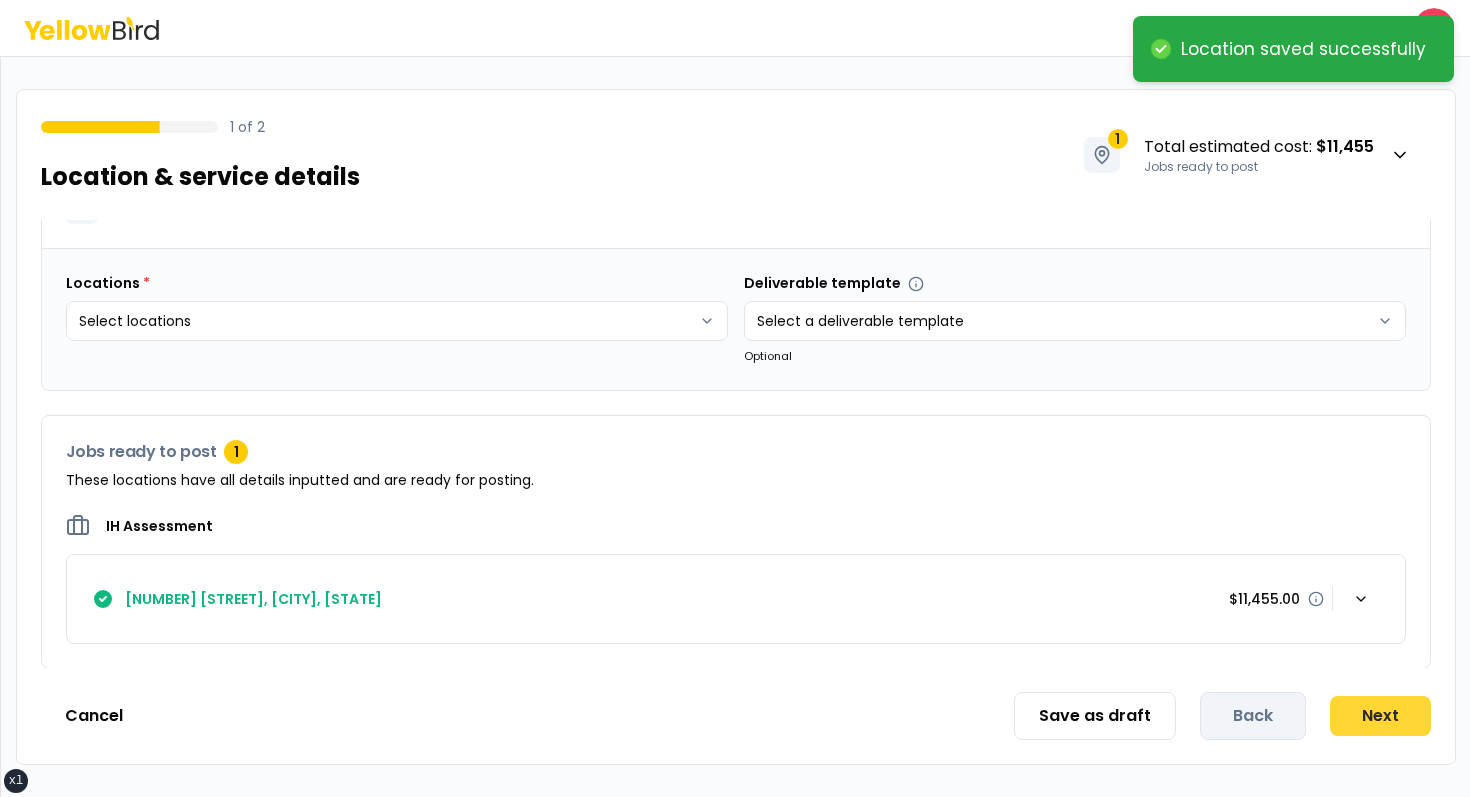 click on "Next" at bounding box center [1380, 716] 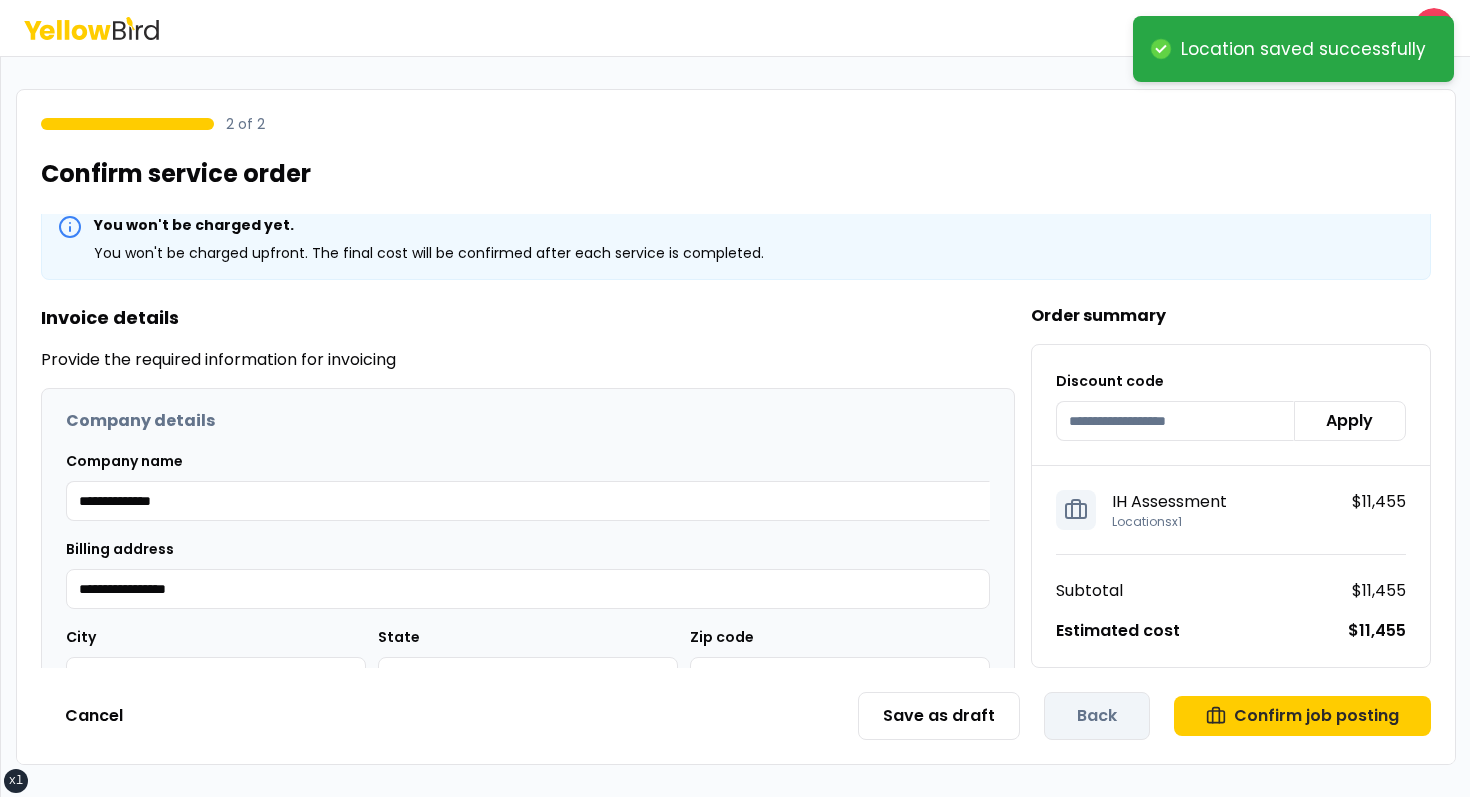 scroll, scrollTop: 636, scrollLeft: 0, axis: vertical 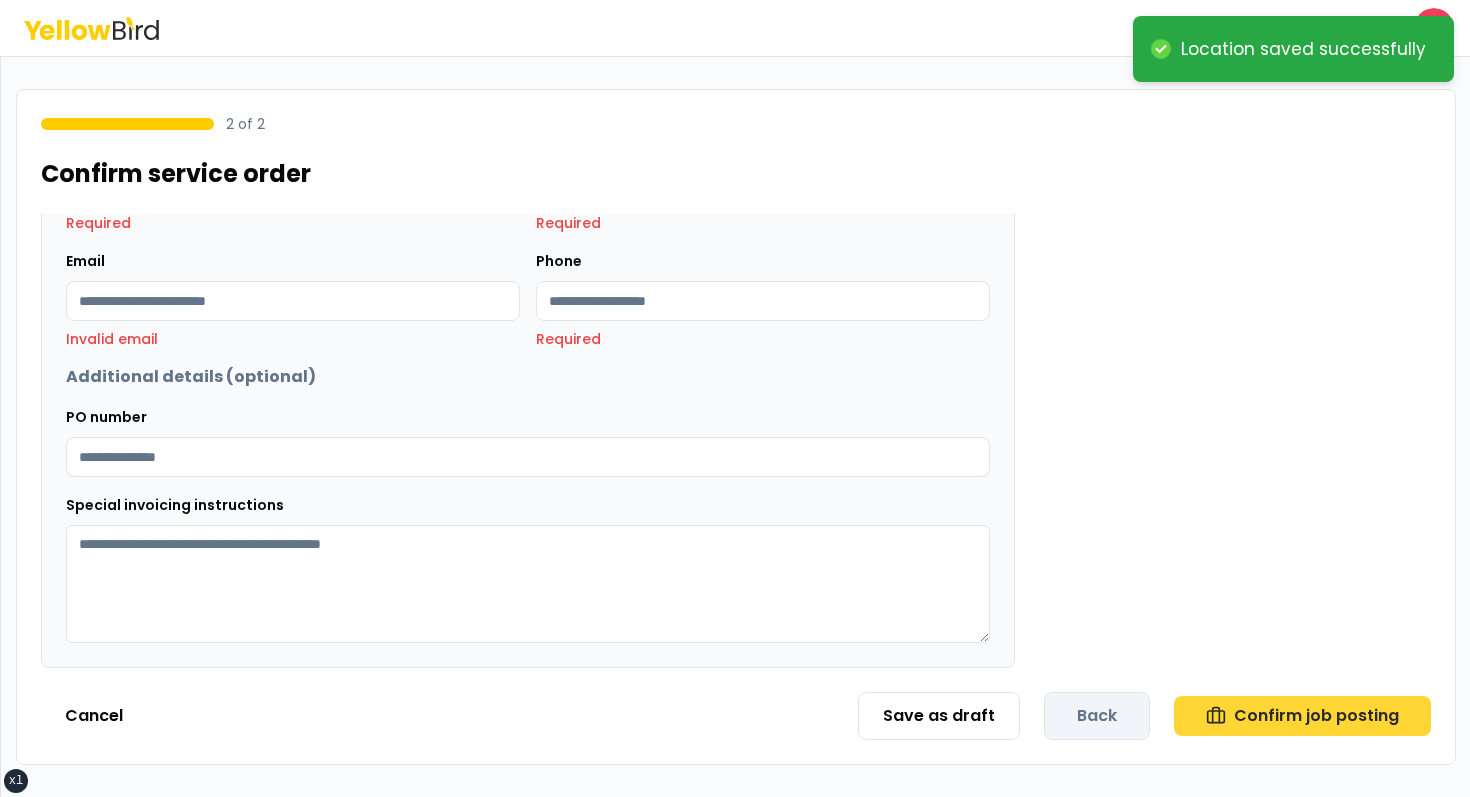 click 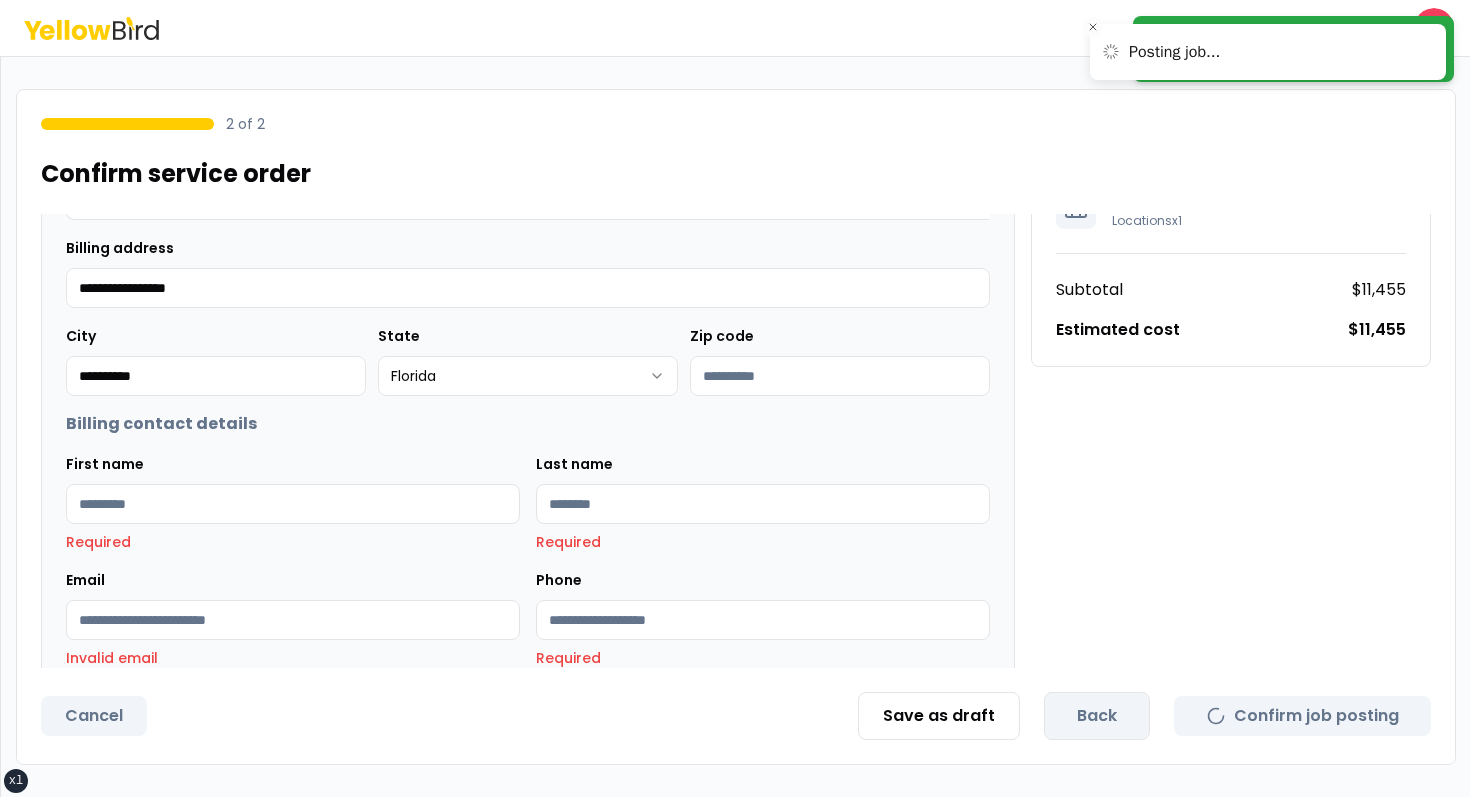 scroll, scrollTop: 0, scrollLeft: 0, axis: both 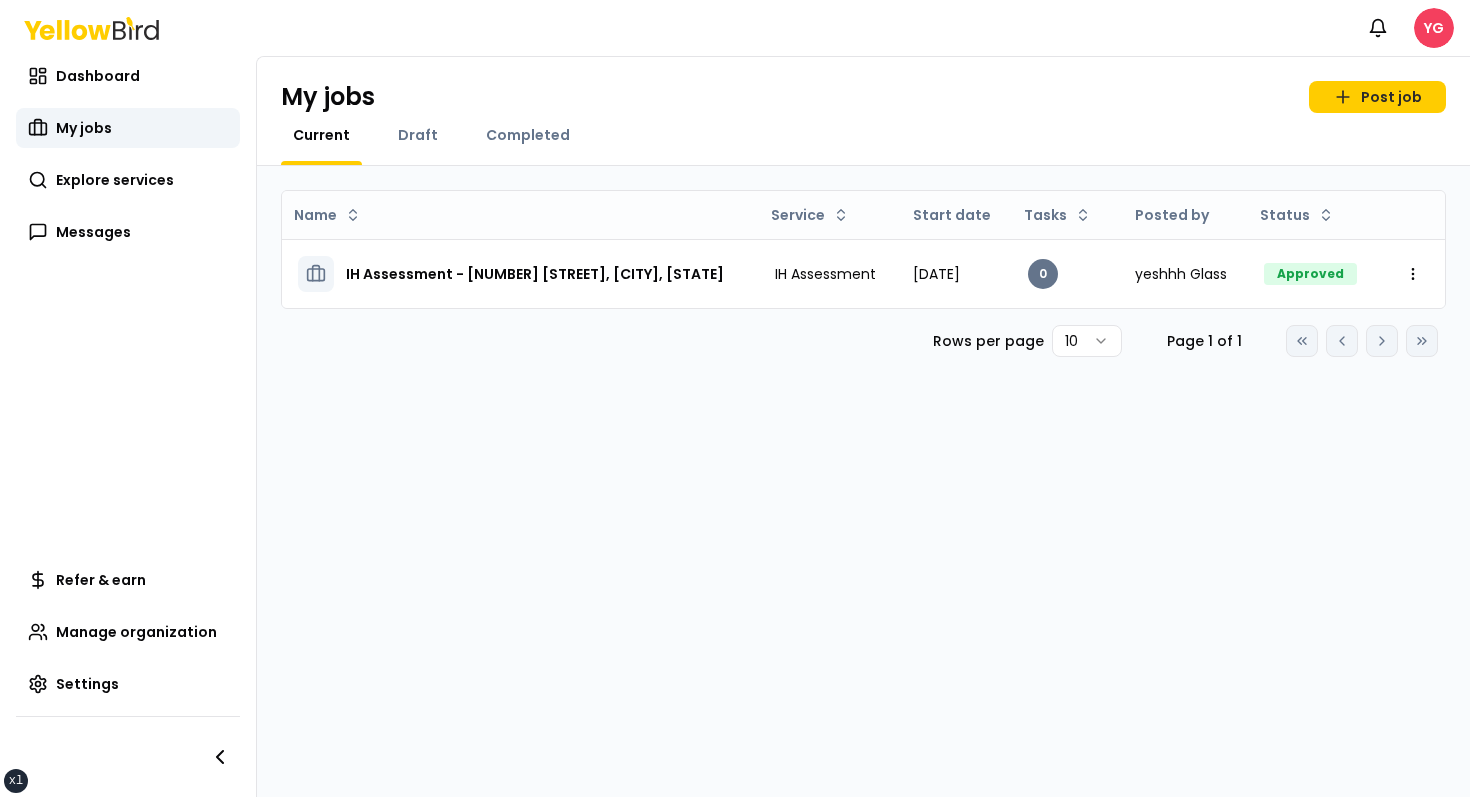 click on "Notifications YG" at bounding box center (735, 28) 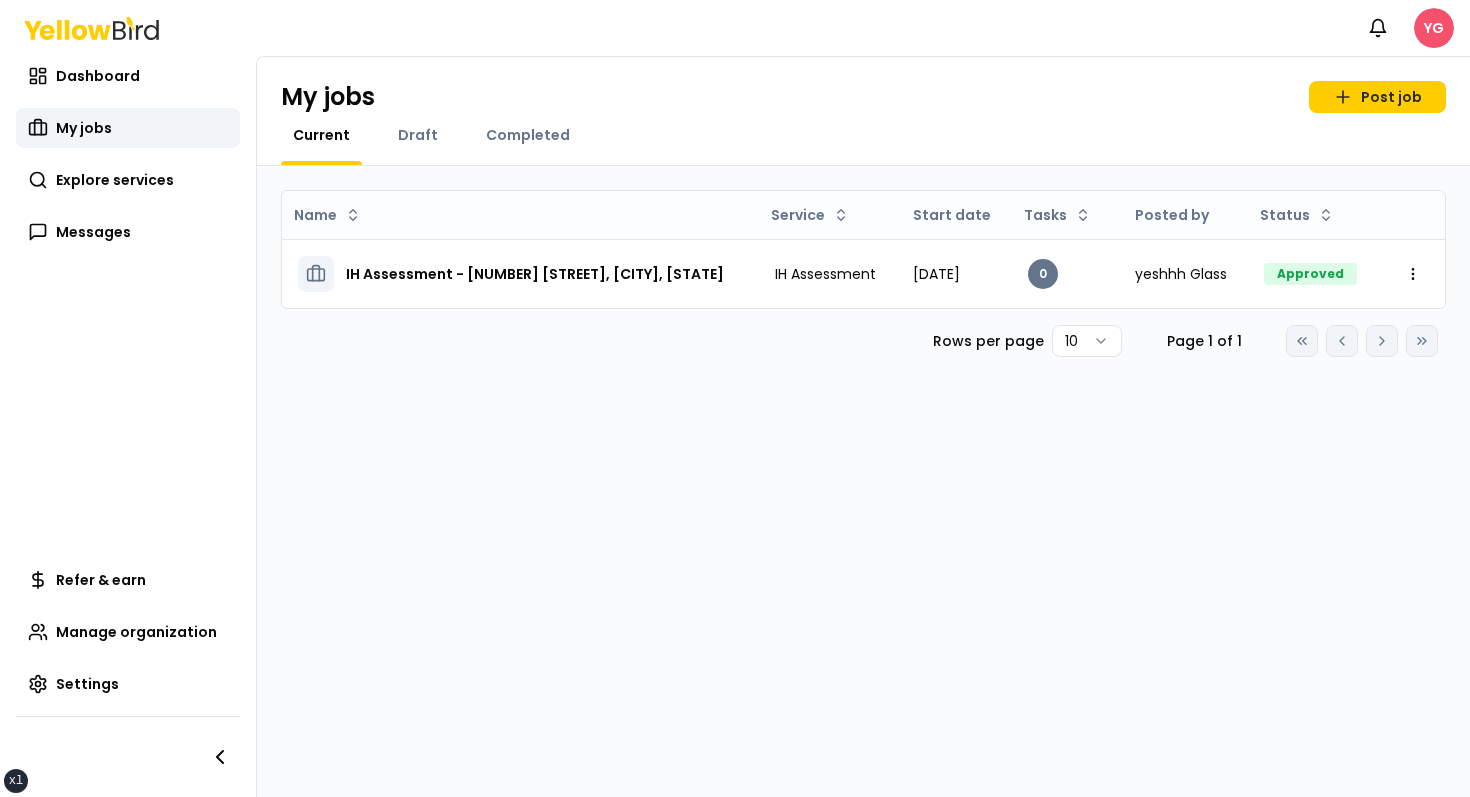 click on "xs sm md lg xl 2xl Notifications YG Dashboard My jobs Explore services Messages Refer & earn Manage organization Settings My jobs Post job Current Draft Completed Name Service Start date Tasks Posted by Status IH Assessment - 123 tasf, asfasf, DE 12321 IH Assessment August 13, 2025 0 yeshhh Glass Approved Open menu Rows per page 10 Page 1 of 1 Go to first page Go to previous page Go to next page Go to last page" at bounding box center [735, 398] 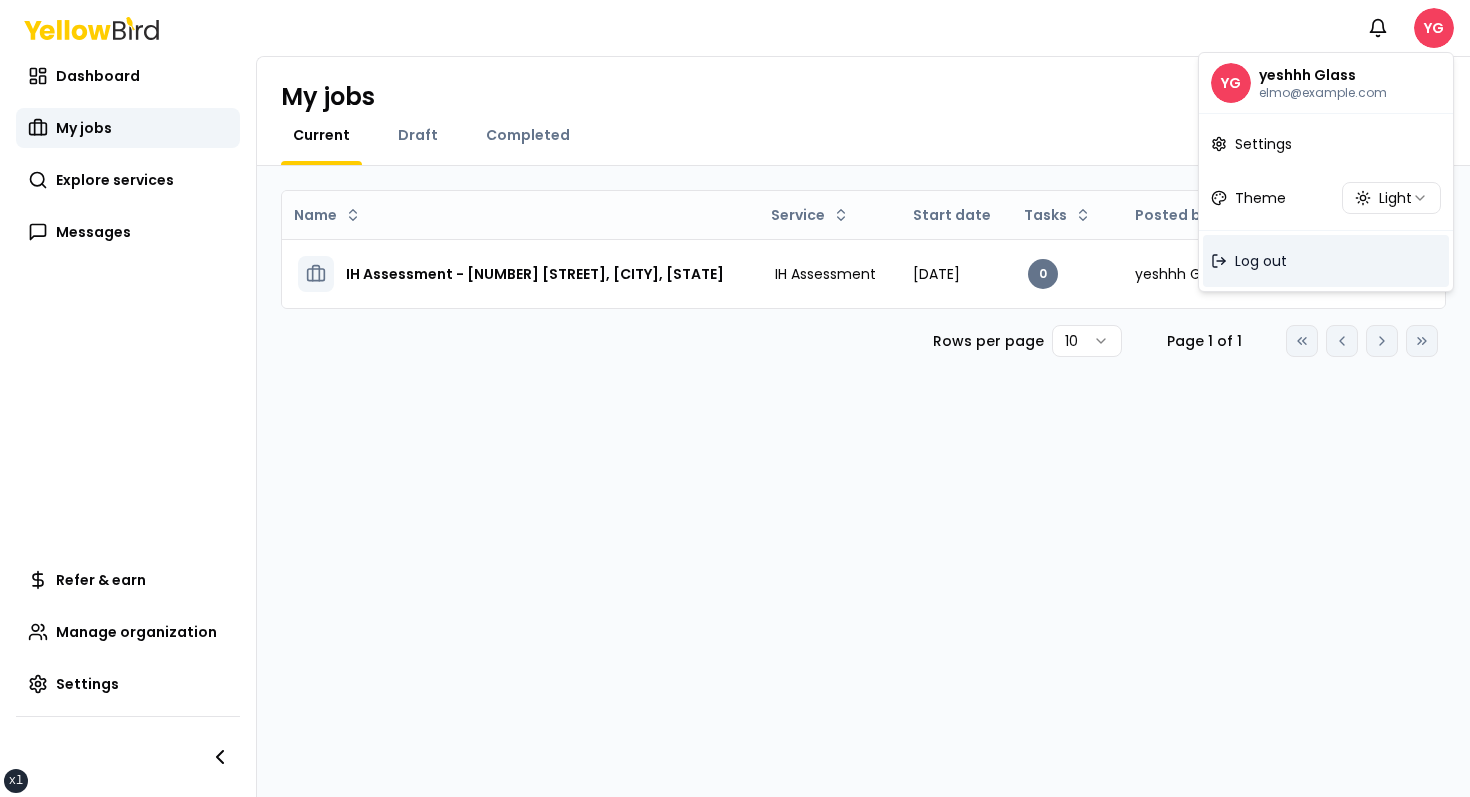 click on "Log out" at bounding box center [1326, 261] 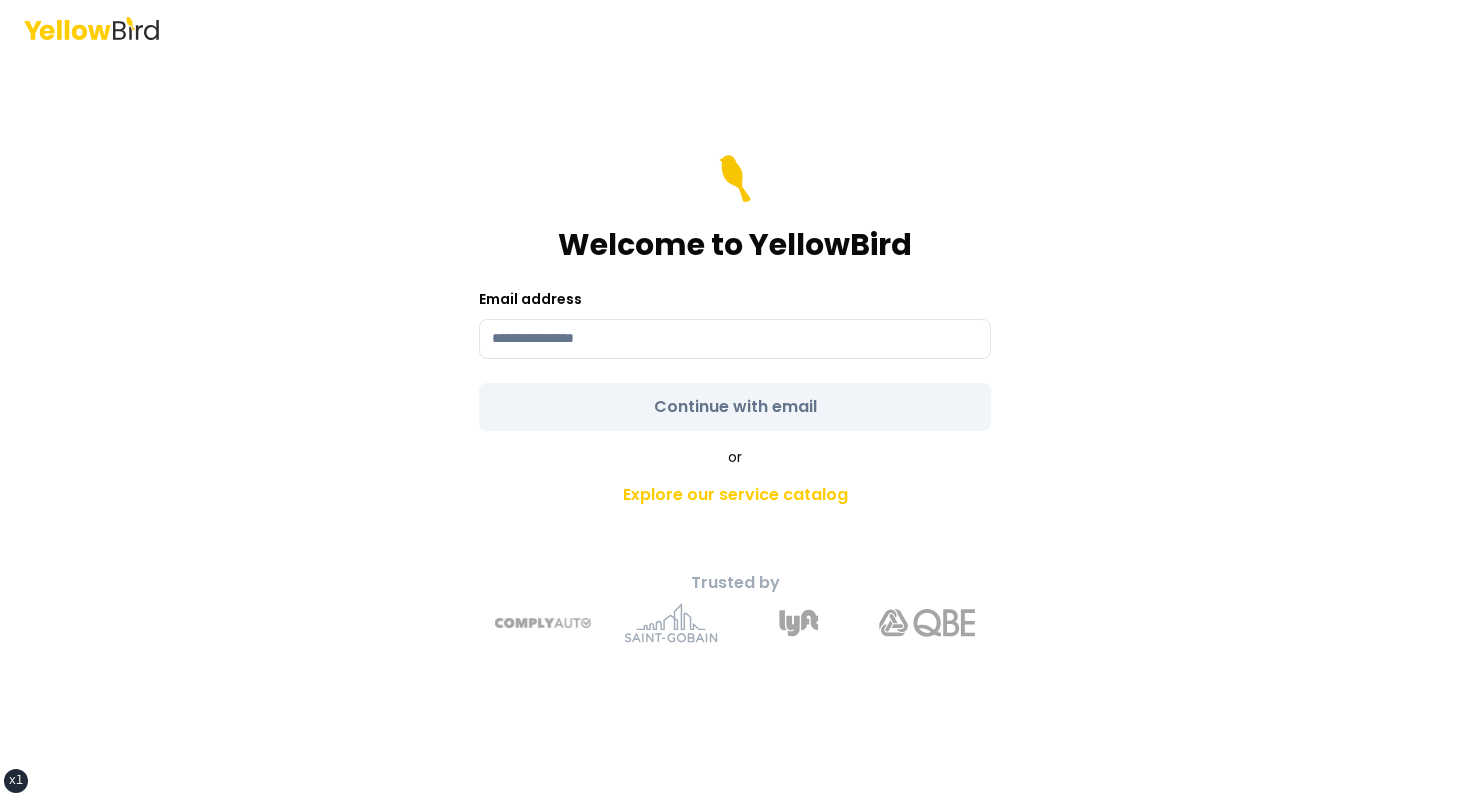 click on "Welcome to YellowBird Email address Continue with email" at bounding box center [735, 293] 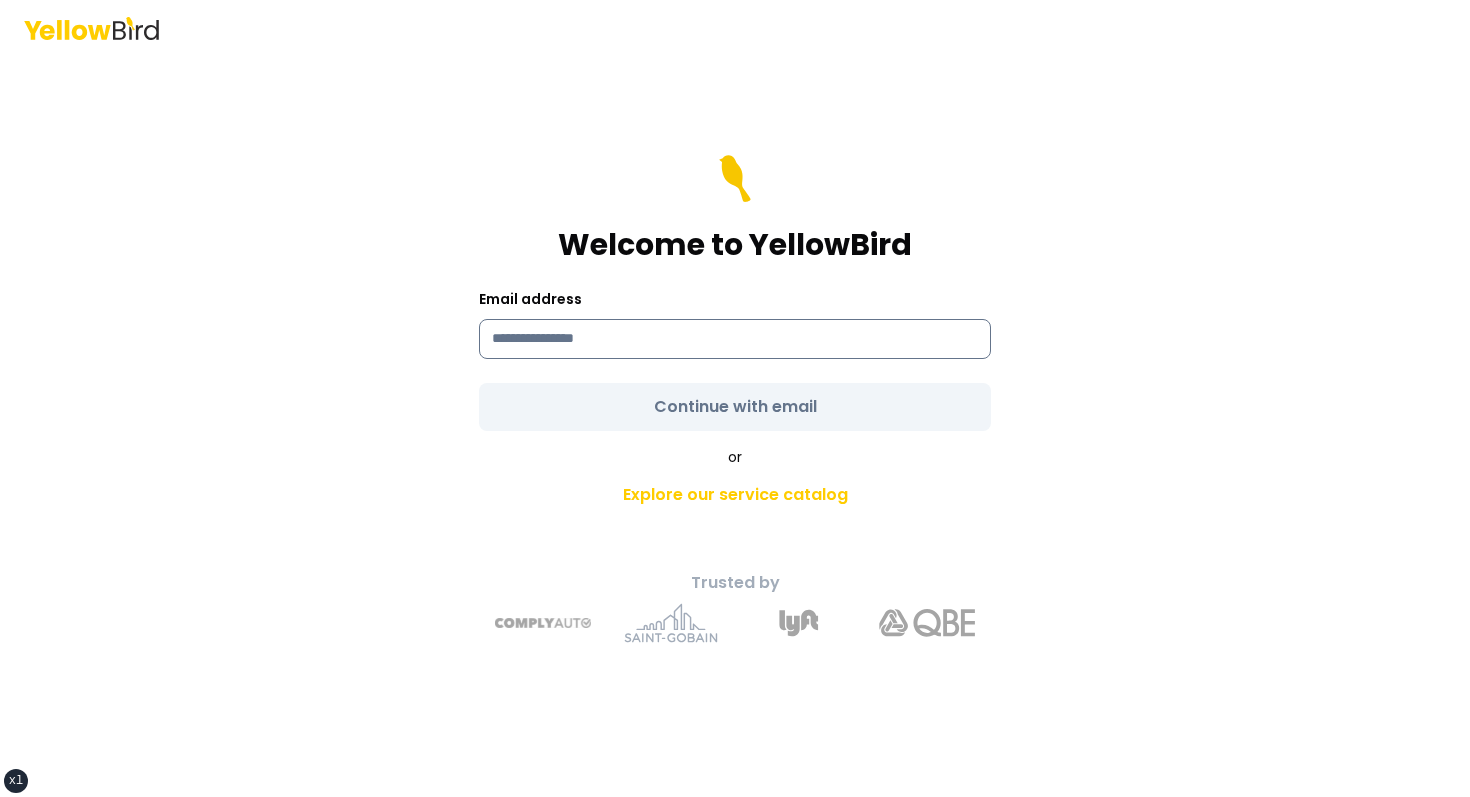 click at bounding box center [735, 339] 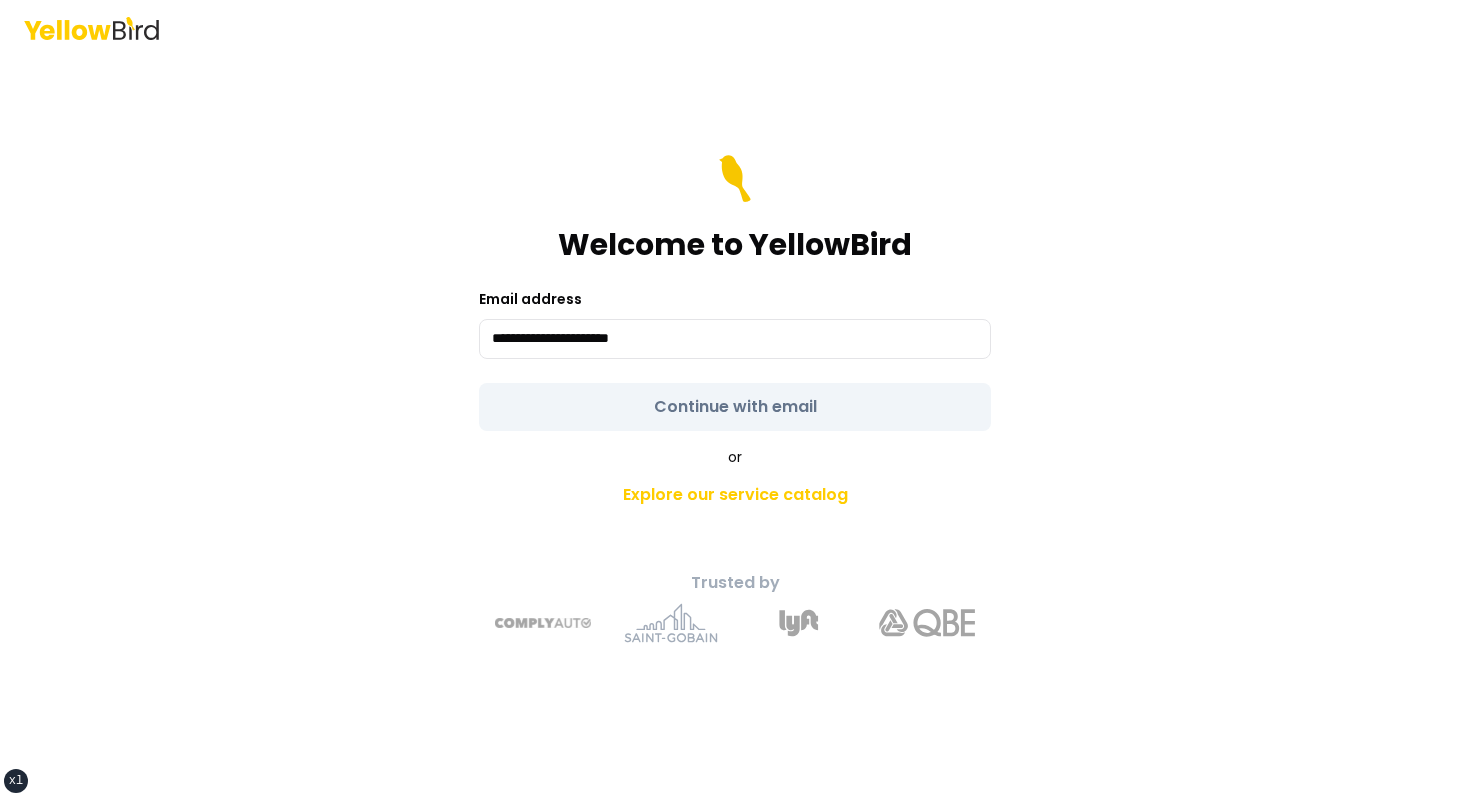 type on "**********" 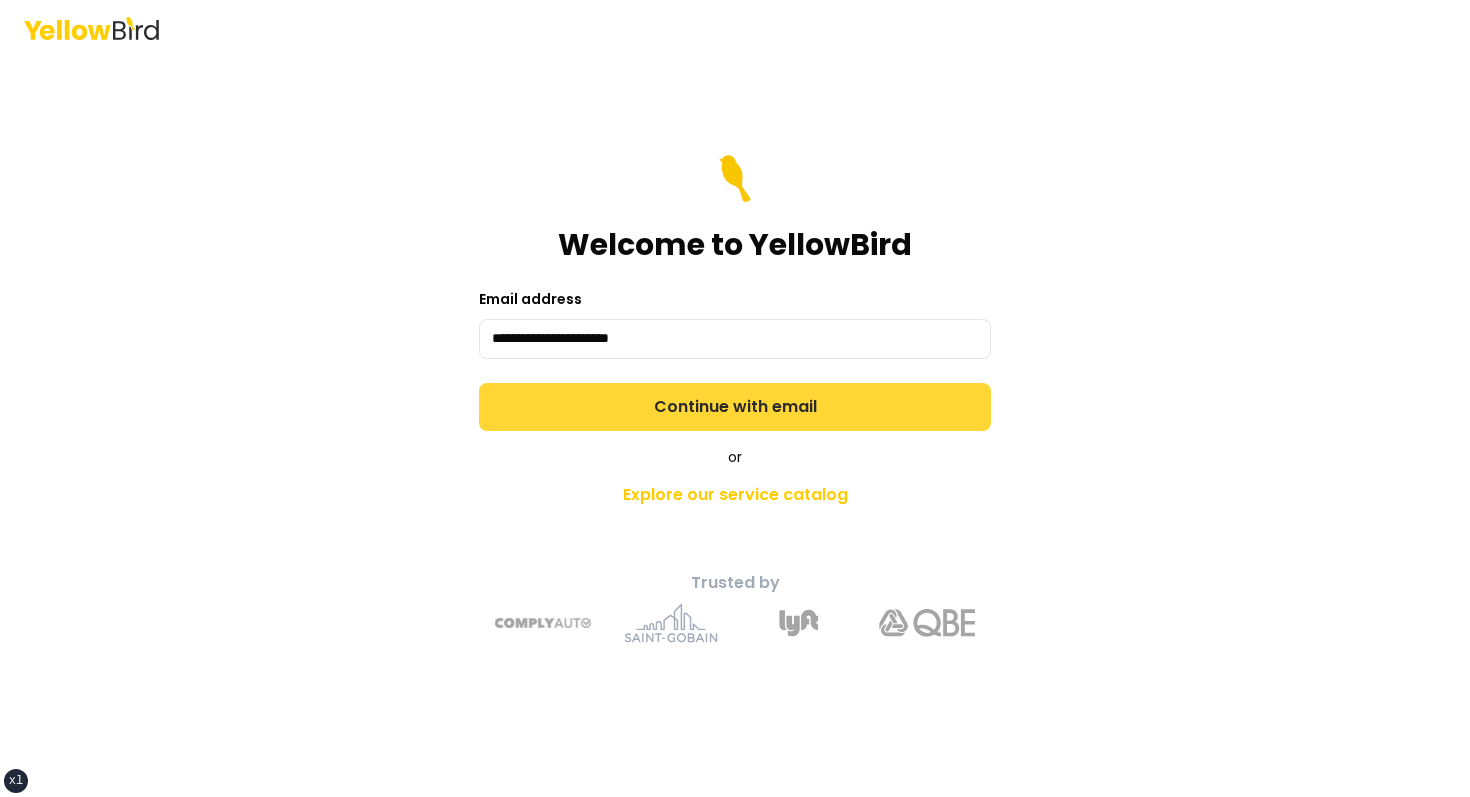 click on "Continue with email" at bounding box center (735, 407) 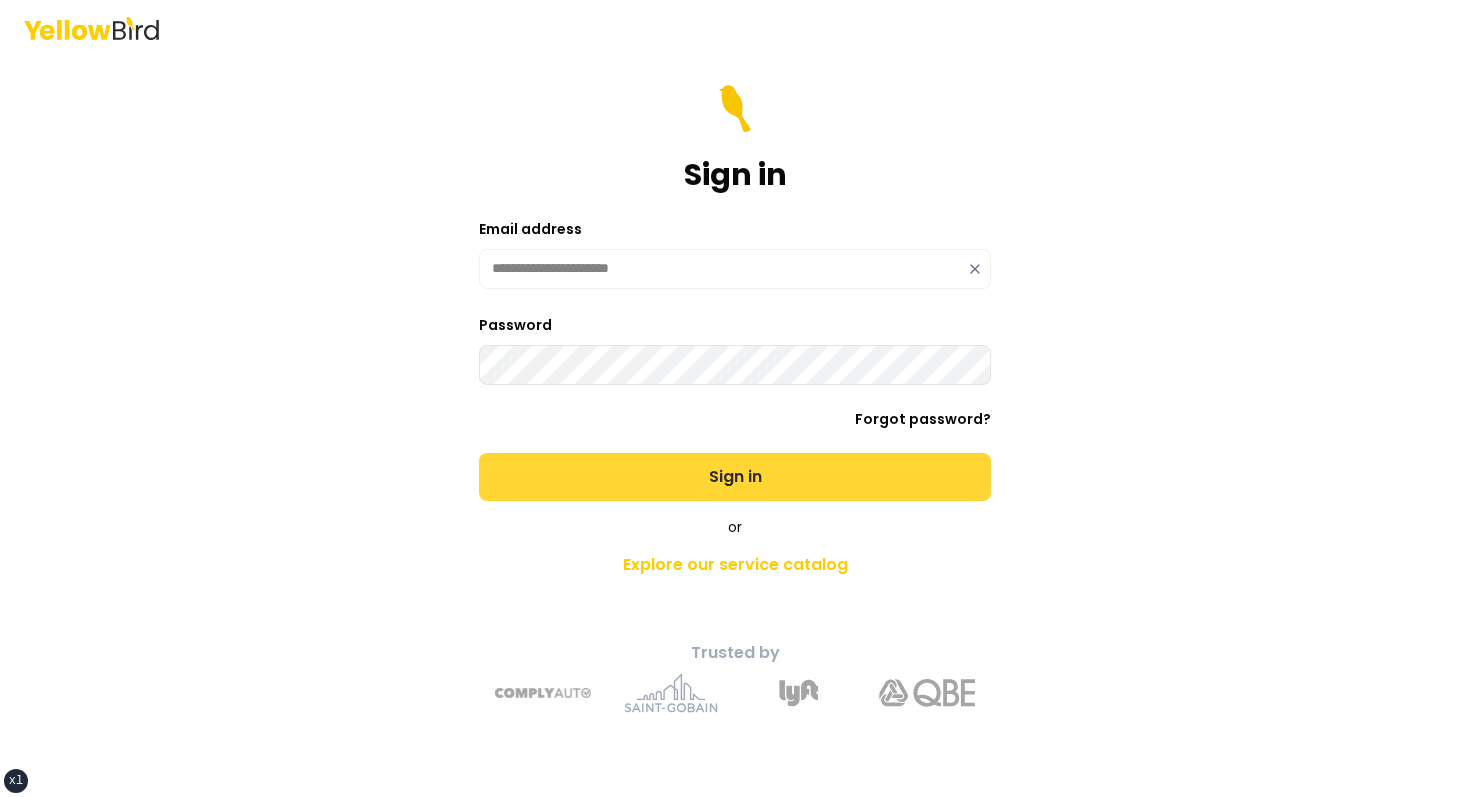 click on "Sign in" at bounding box center (735, 477) 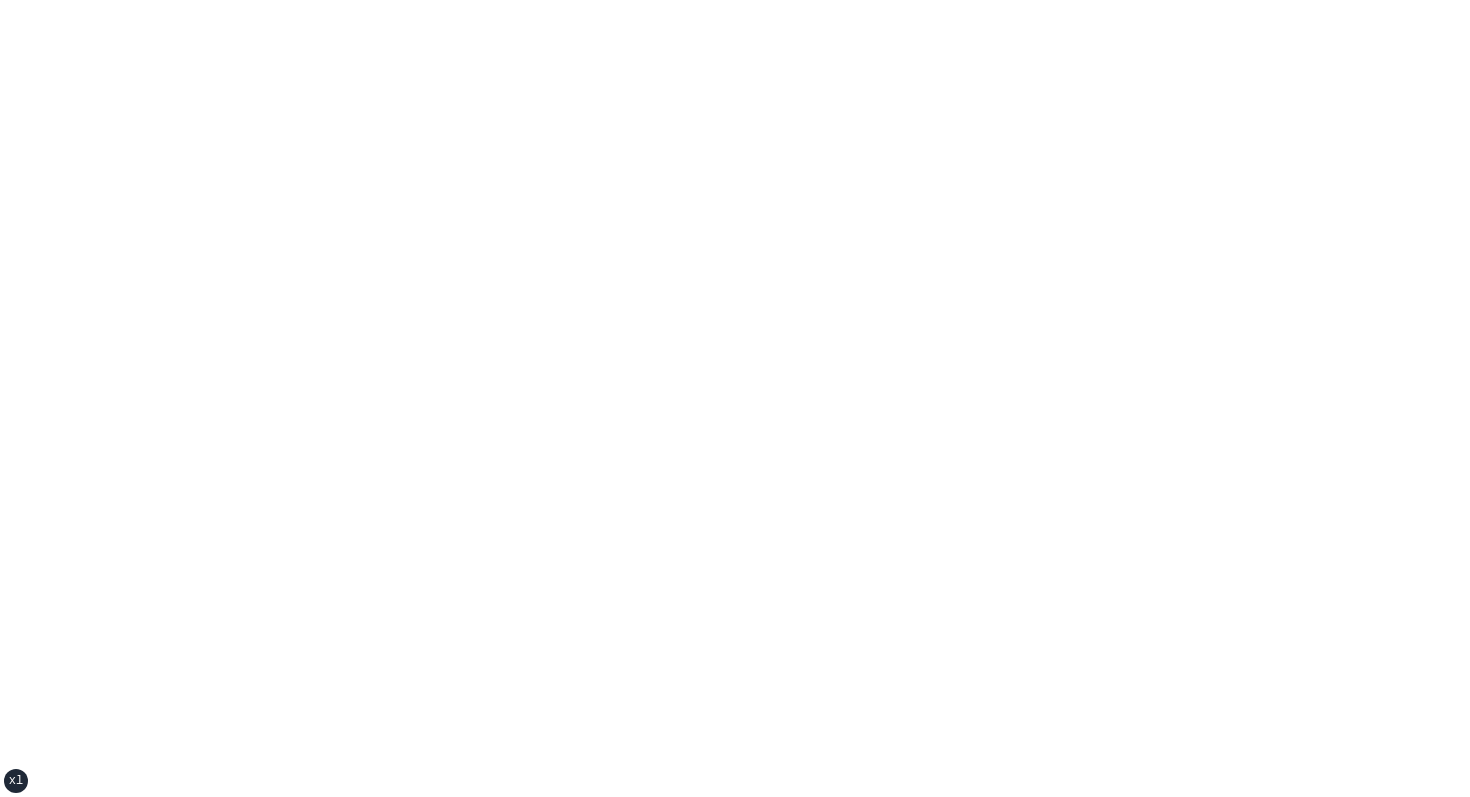 scroll, scrollTop: 0, scrollLeft: 0, axis: both 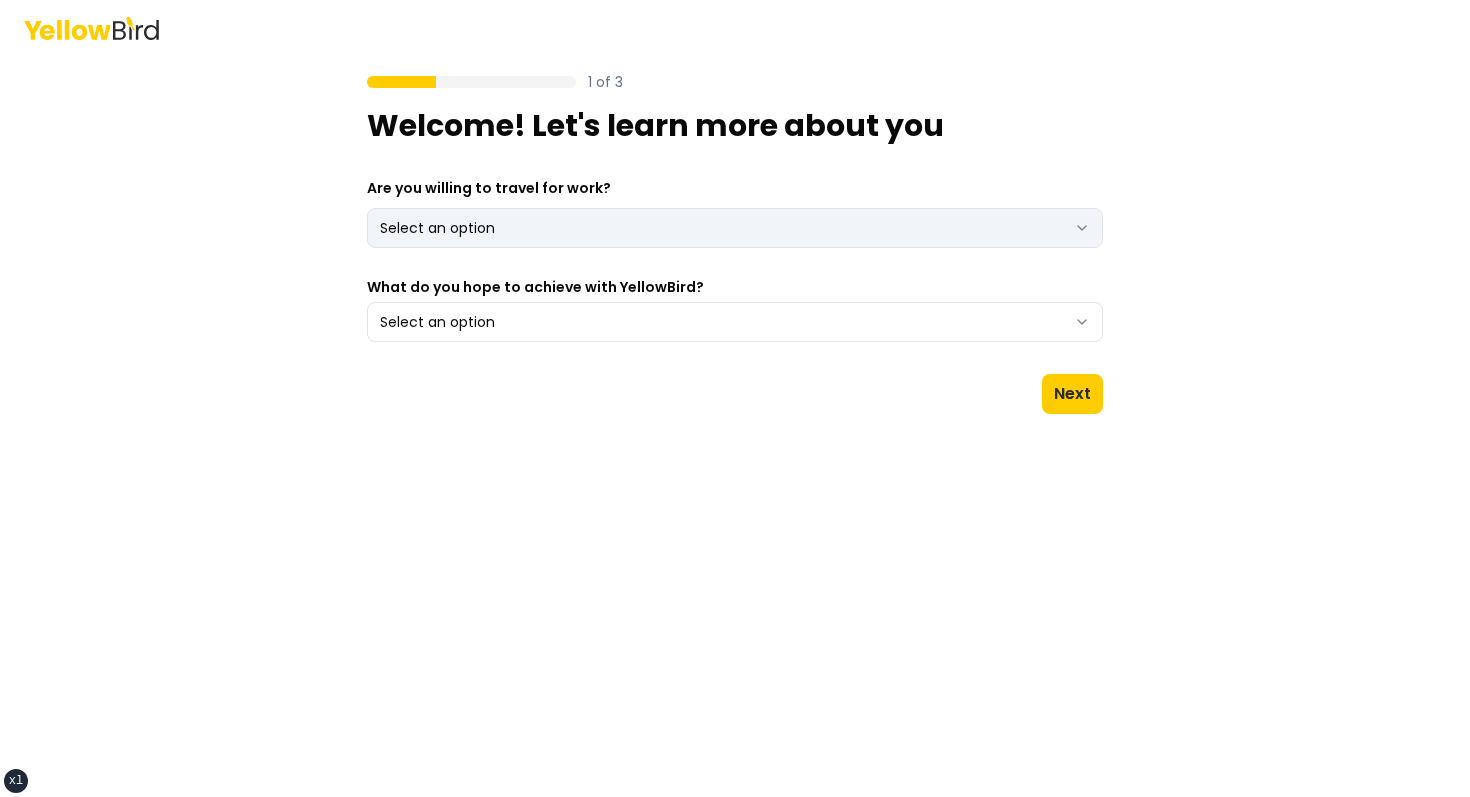 click on "xs sm md lg xl 2xl 1 of 3 Welcome! Let's learn more about you Are you willing to travel for work? Select an option *** ** What do you hope to achieve with YellowBird? Select an option Next" at bounding box center (735, 398) 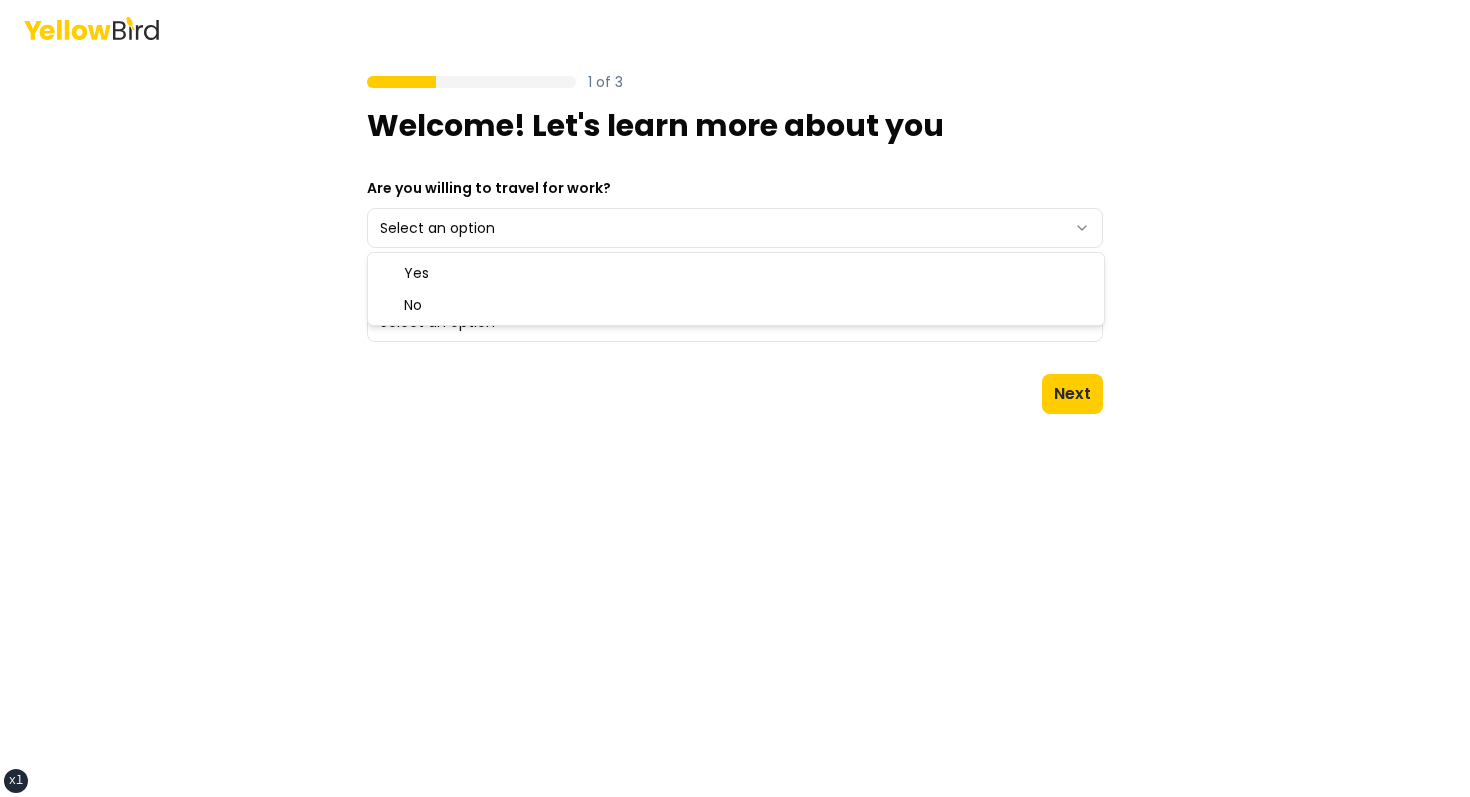 select on "**" 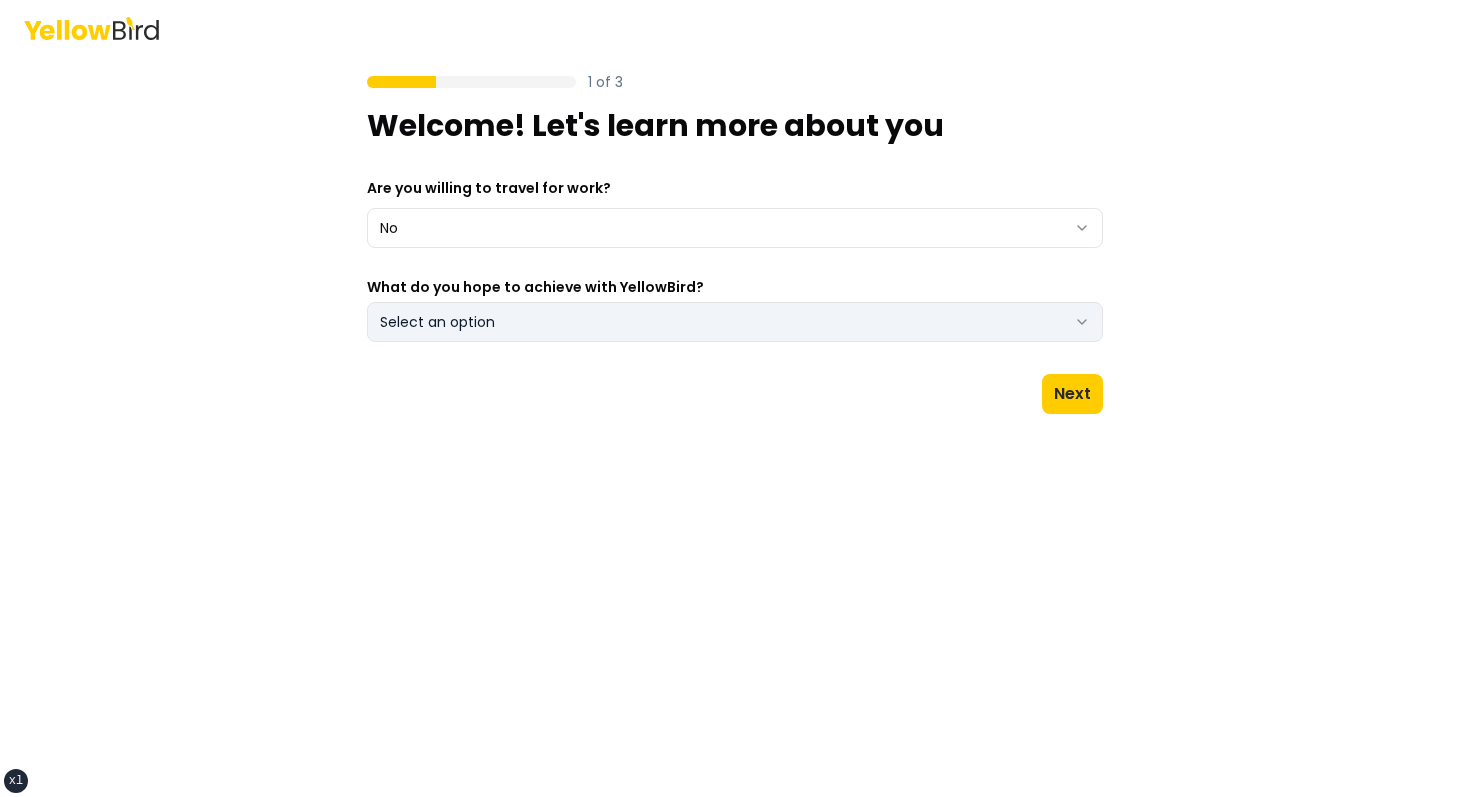 click on "Select an option" at bounding box center (735, 322) 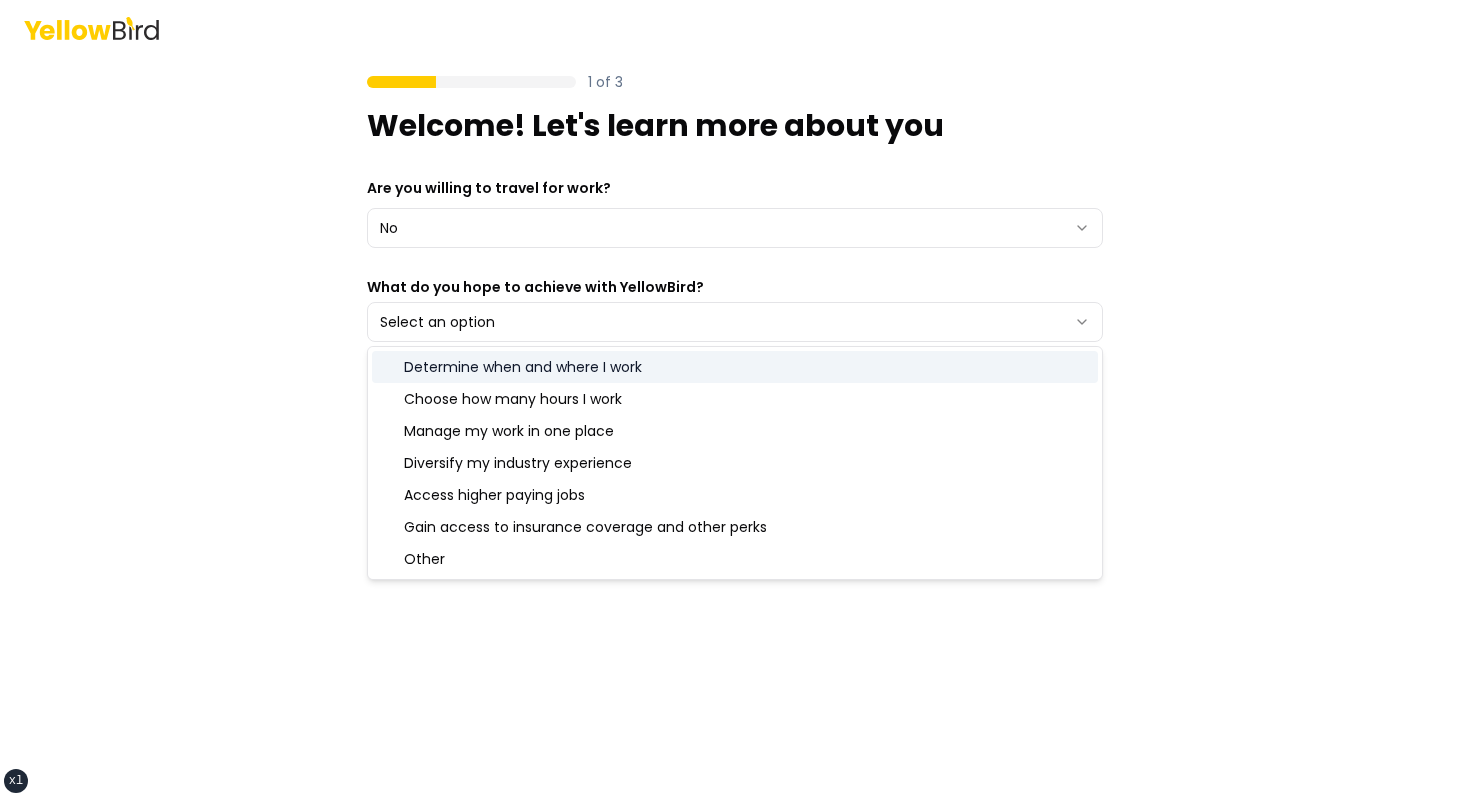 click on "Choose how many hours I work" at bounding box center [735, 399] 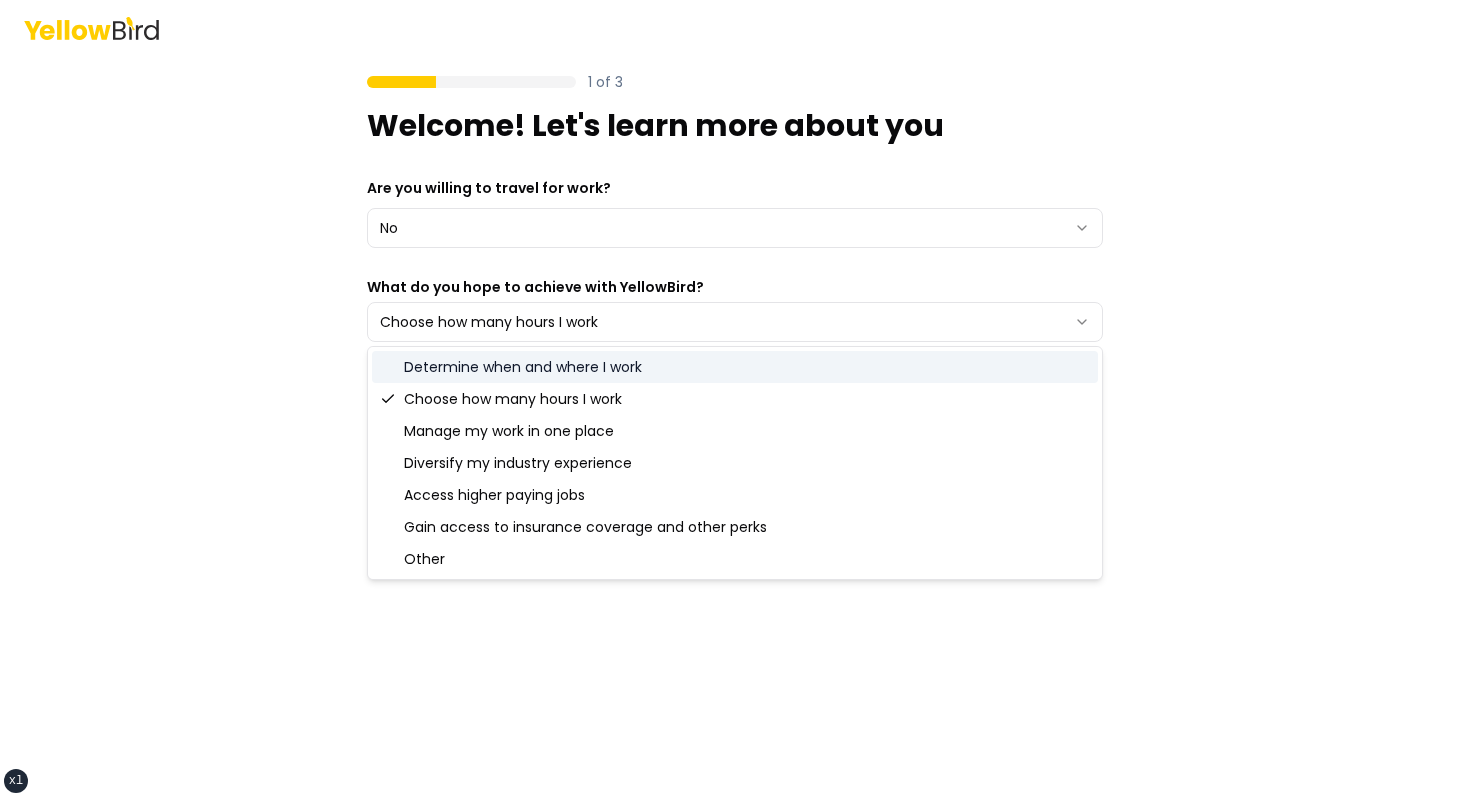 click on "1 of 3 Welcome! Let's learn more about you Are you willing to travel for work? No *** ** What do you hope to achieve with YellowBird? Choose how many hours I work Next" at bounding box center [735, 398] 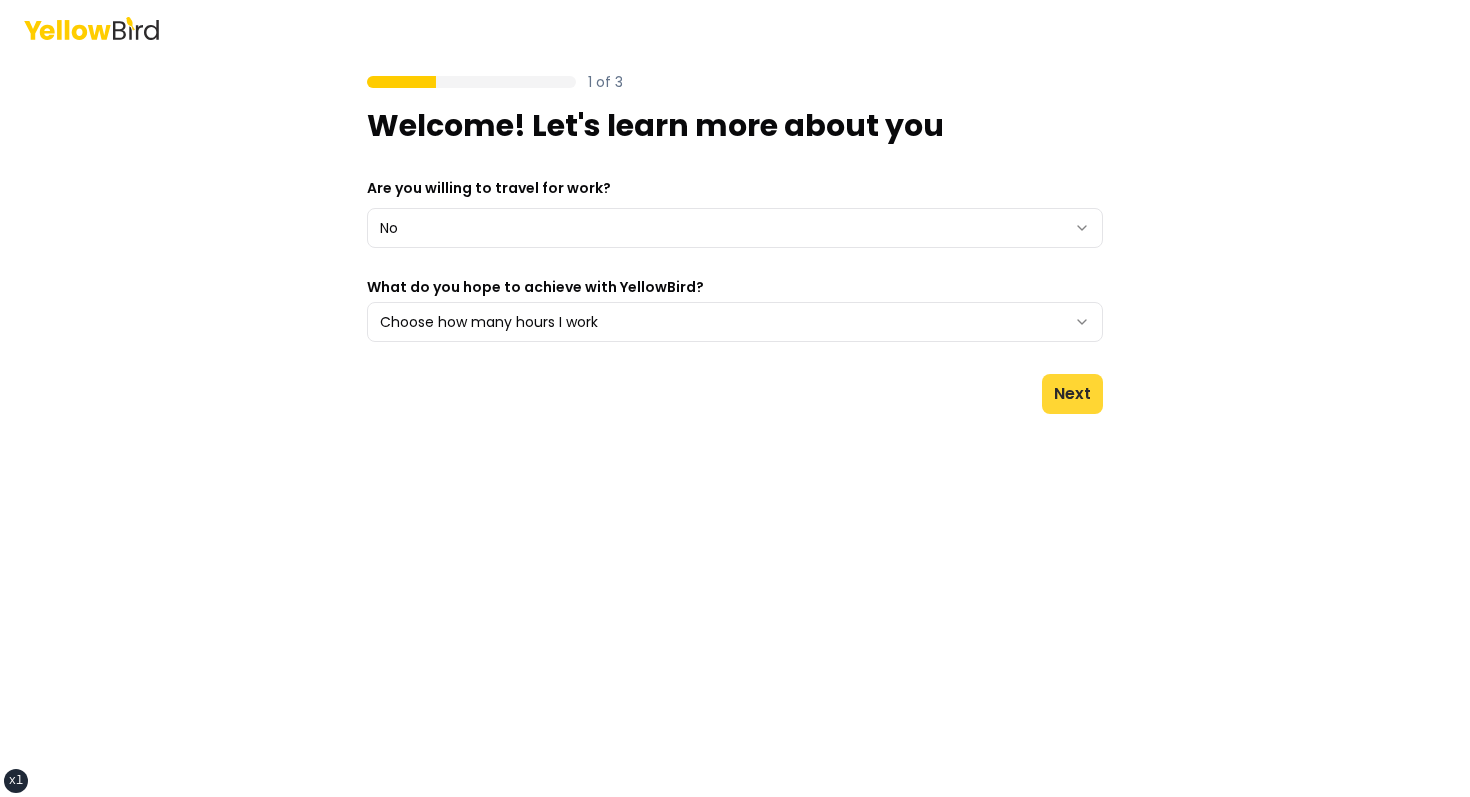 click on "Next" at bounding box center [1072, 394] 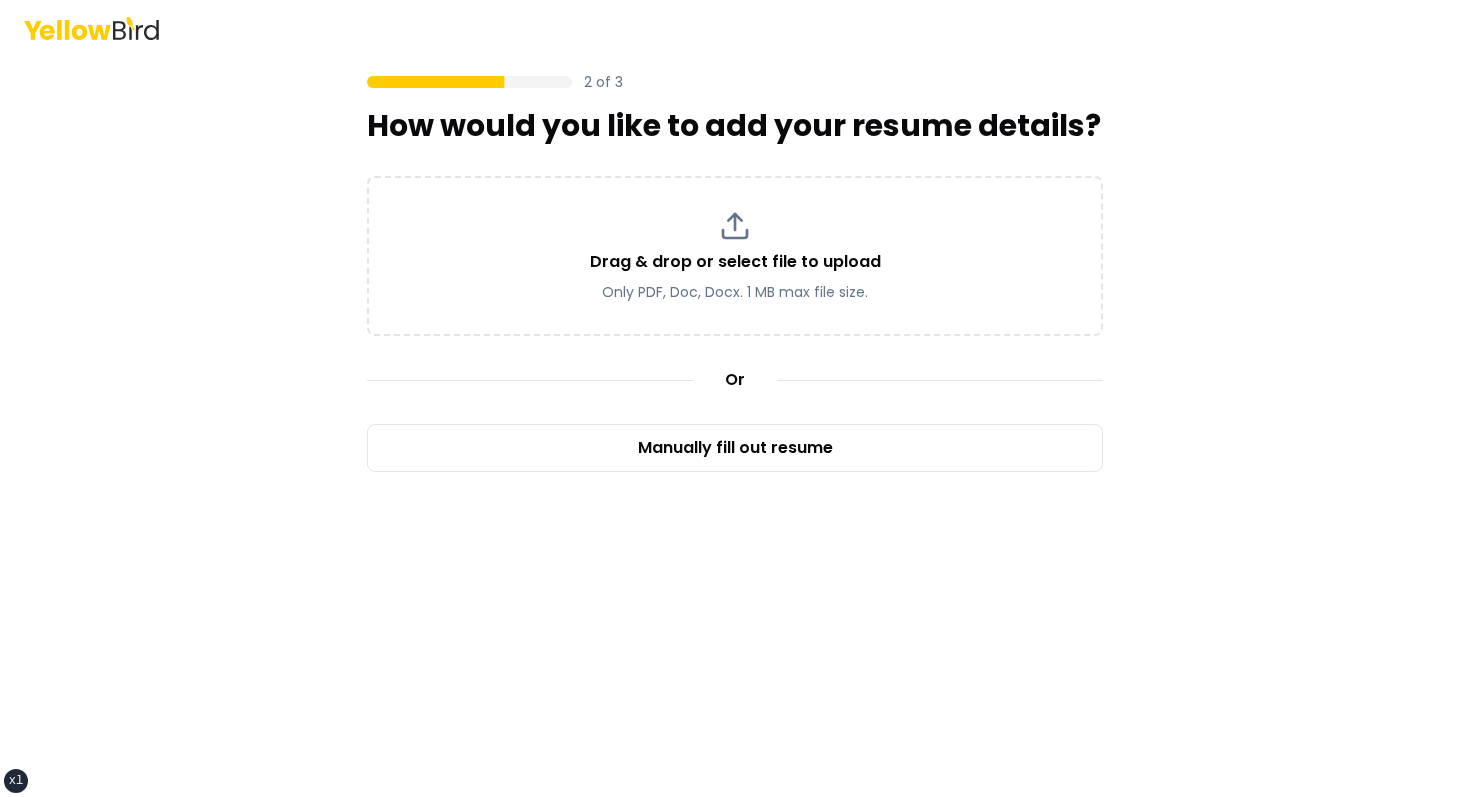 click on "2 of 3 How would you like to add your resume details? Drag & drop or select file to upload Only PDF, Doc, Docx. 1 MB max file size.   Or Manually fill out resume" at bounding box center [735, 426] 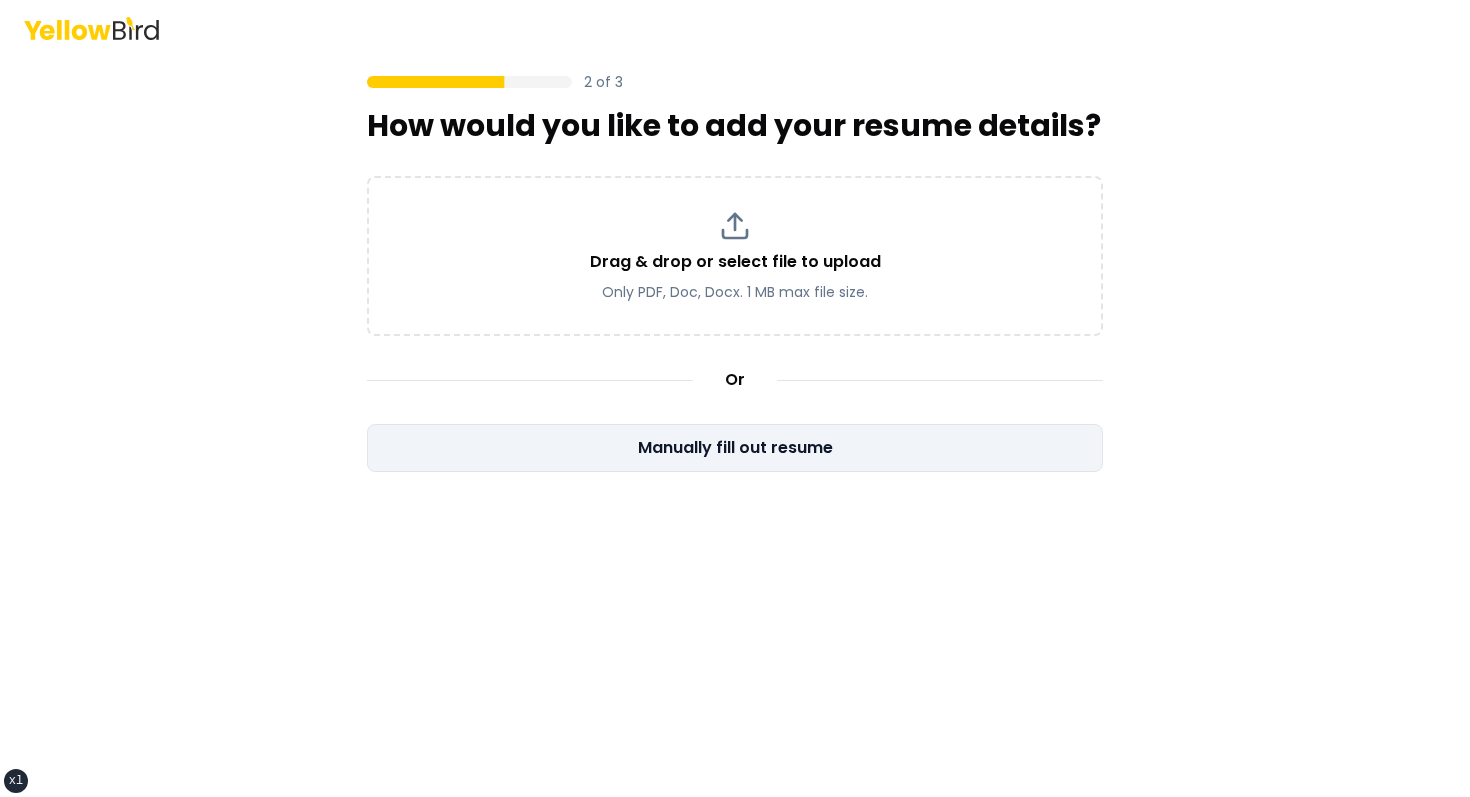 click on "Manually fill out resume" at bounding box center [735, 448] 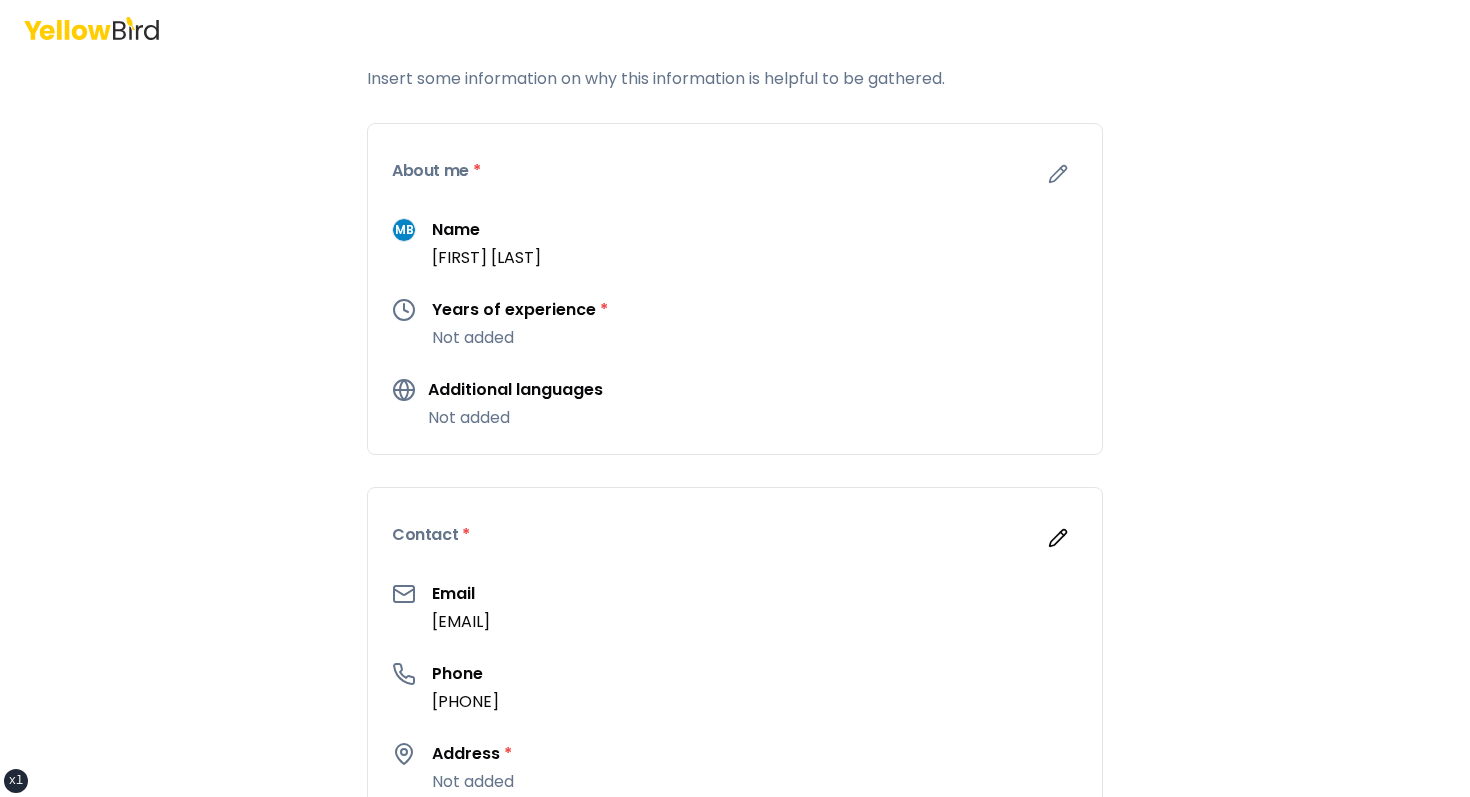 scroll, scrollTop: 138, scrollLeft: 0, axis: vertical 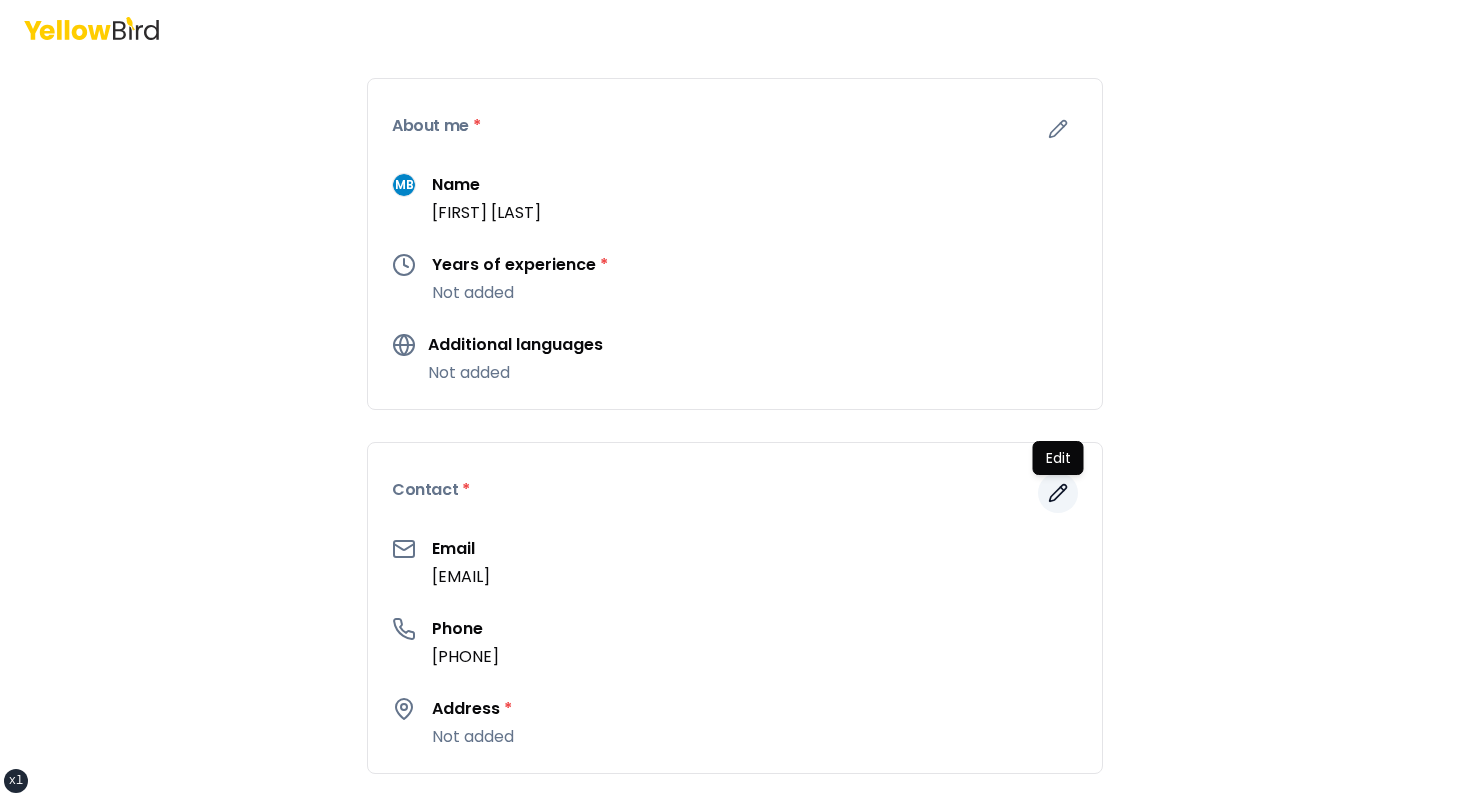 click 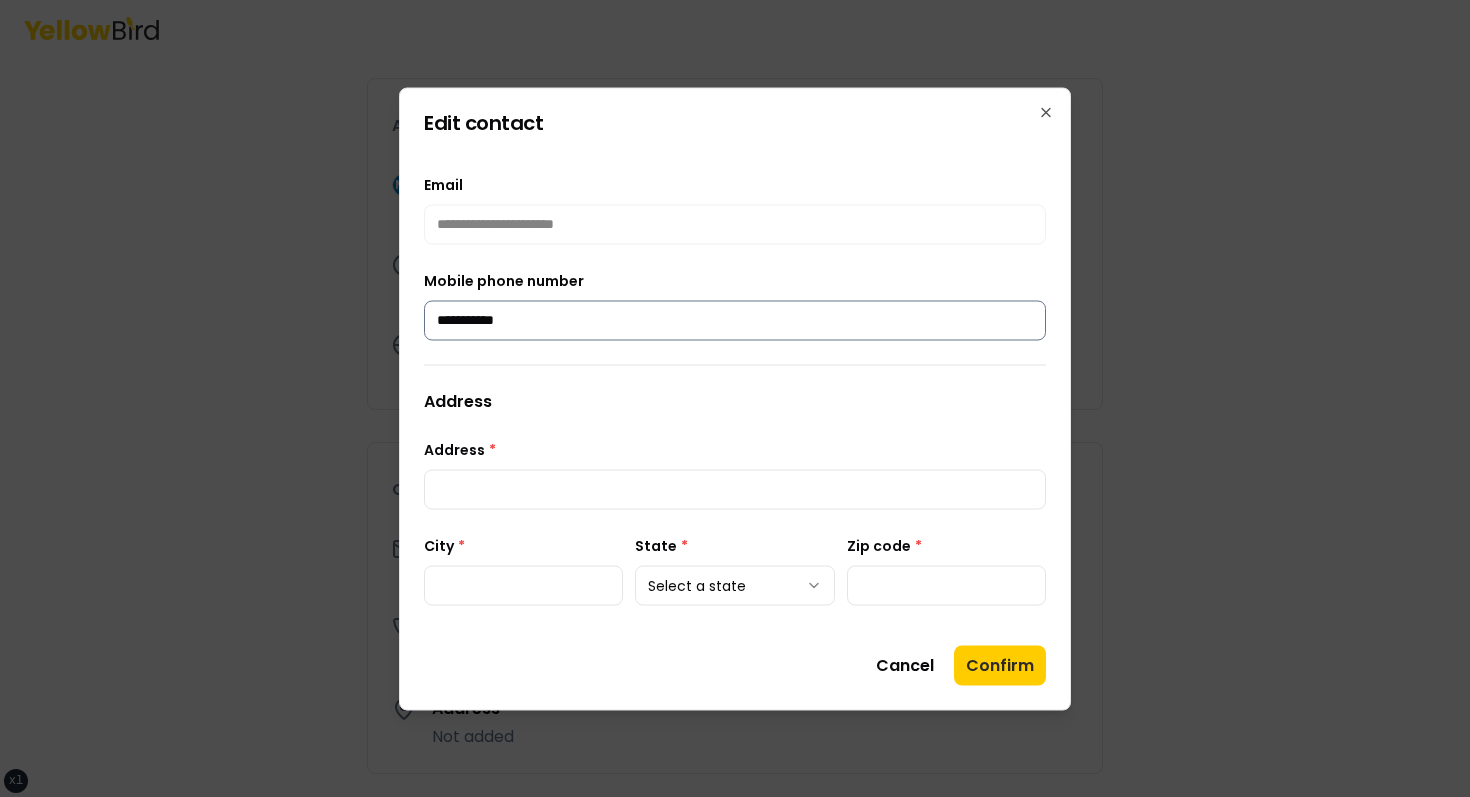 click on "**********" at bounding box center (735, 320) 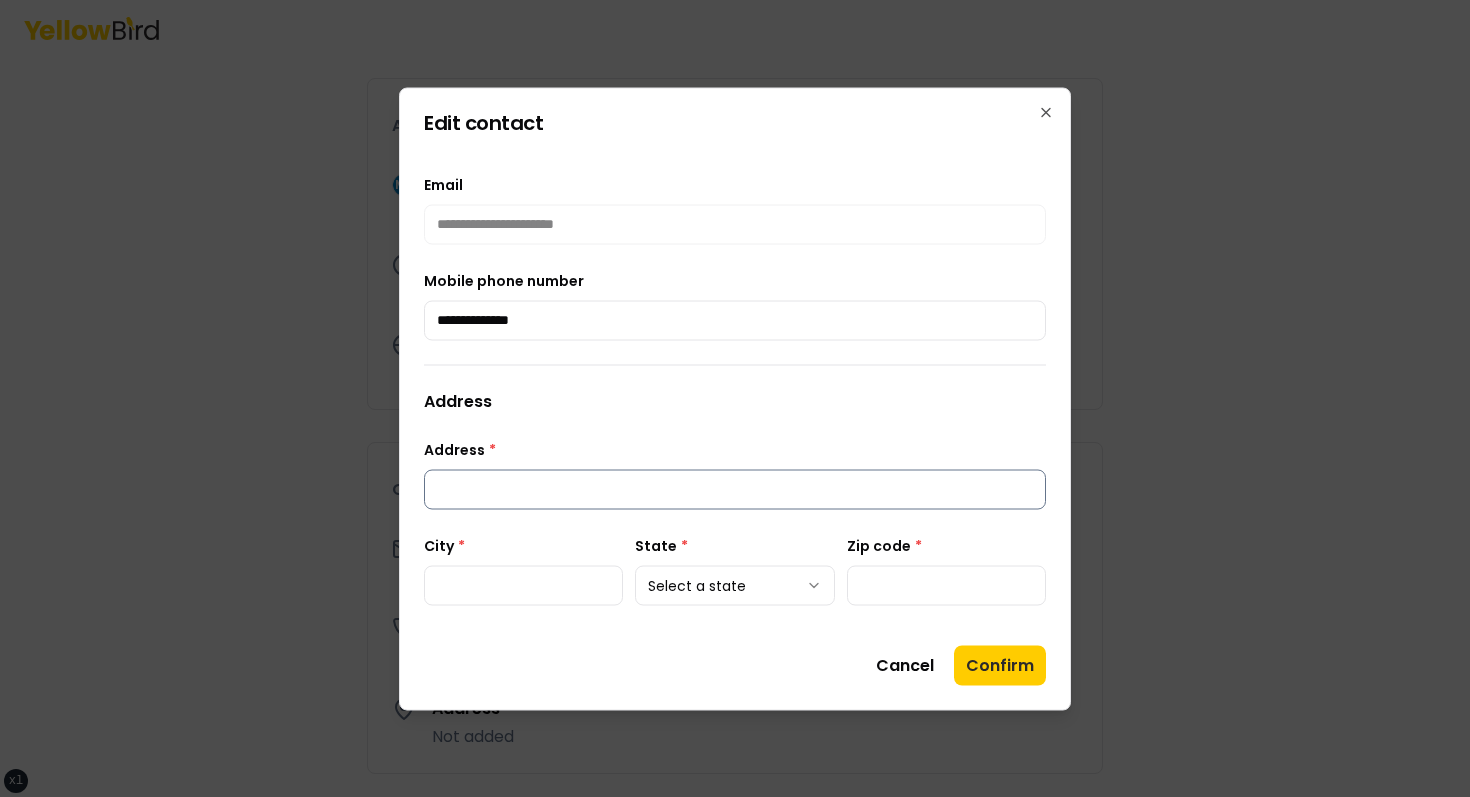 type on "**********" 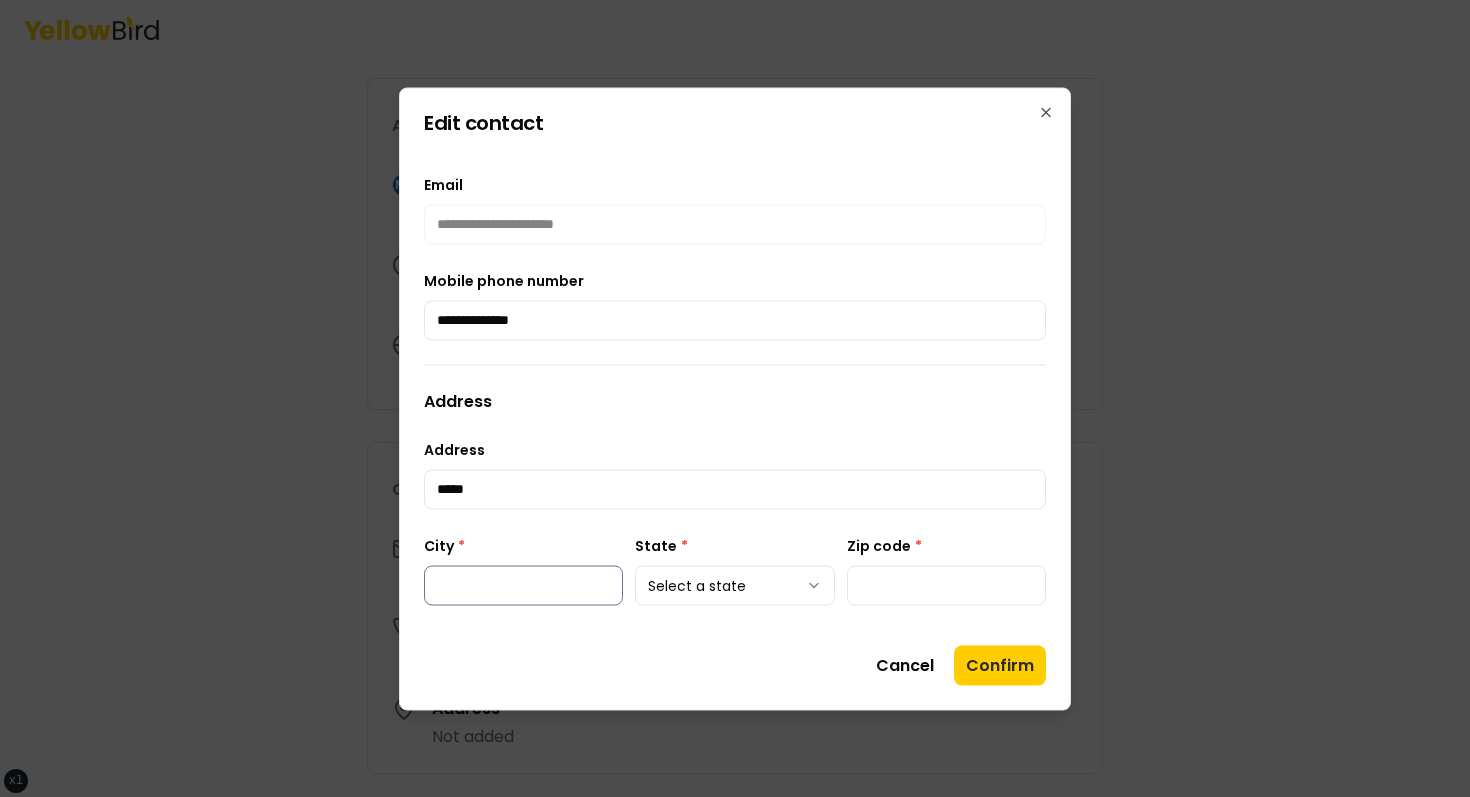 type on "*****" 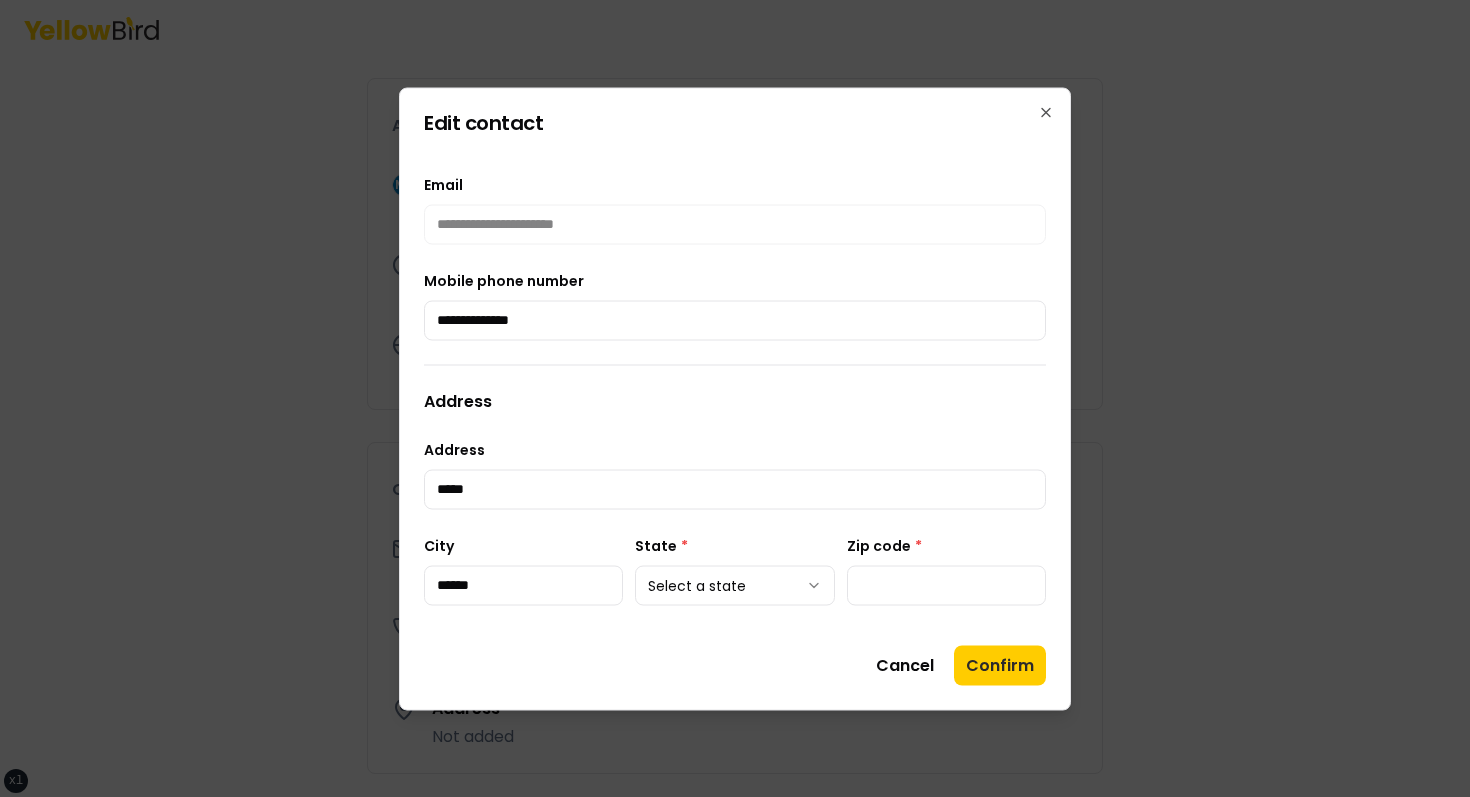 type on "******" 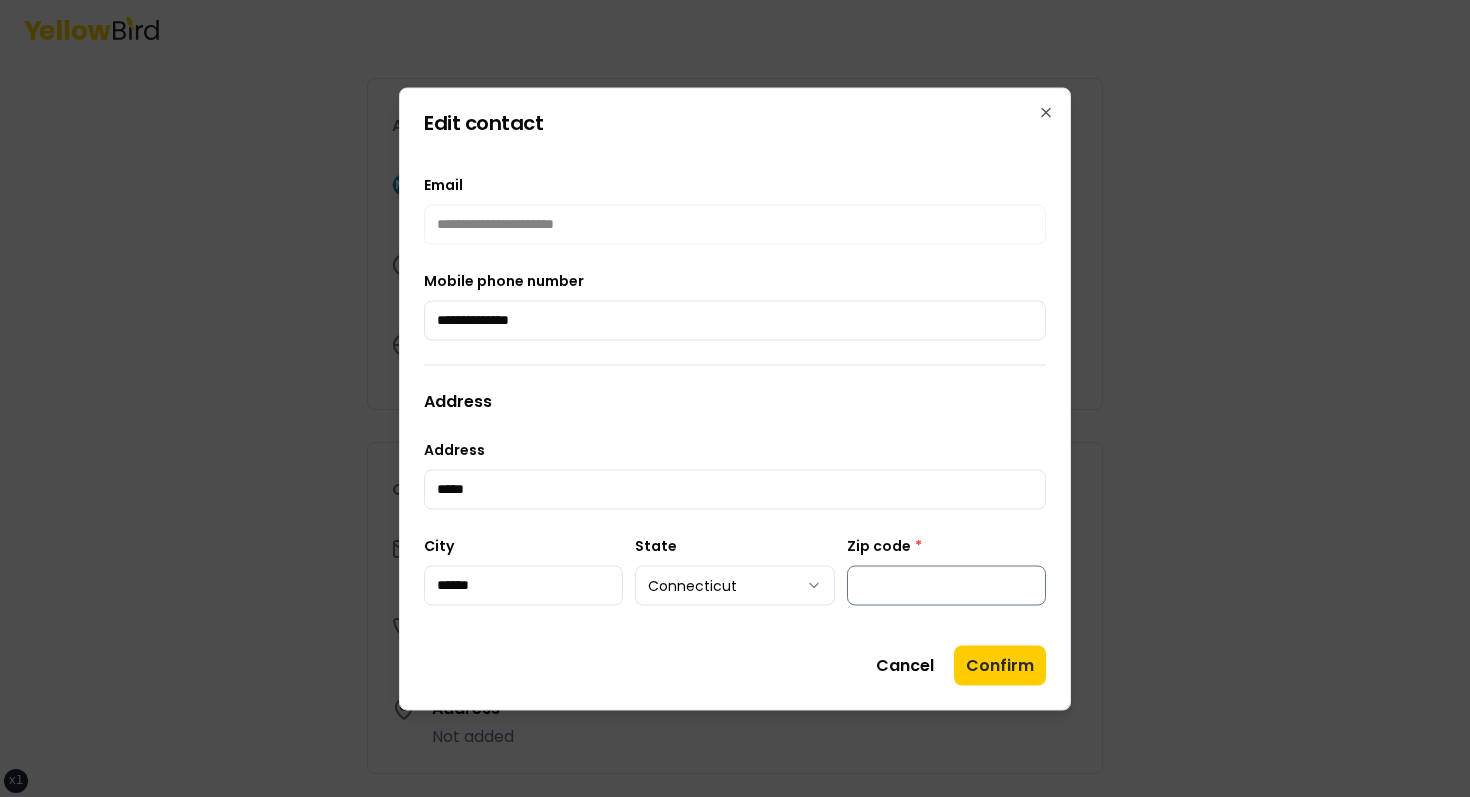 click on "Zip code *" at bounding box center [946, 585] 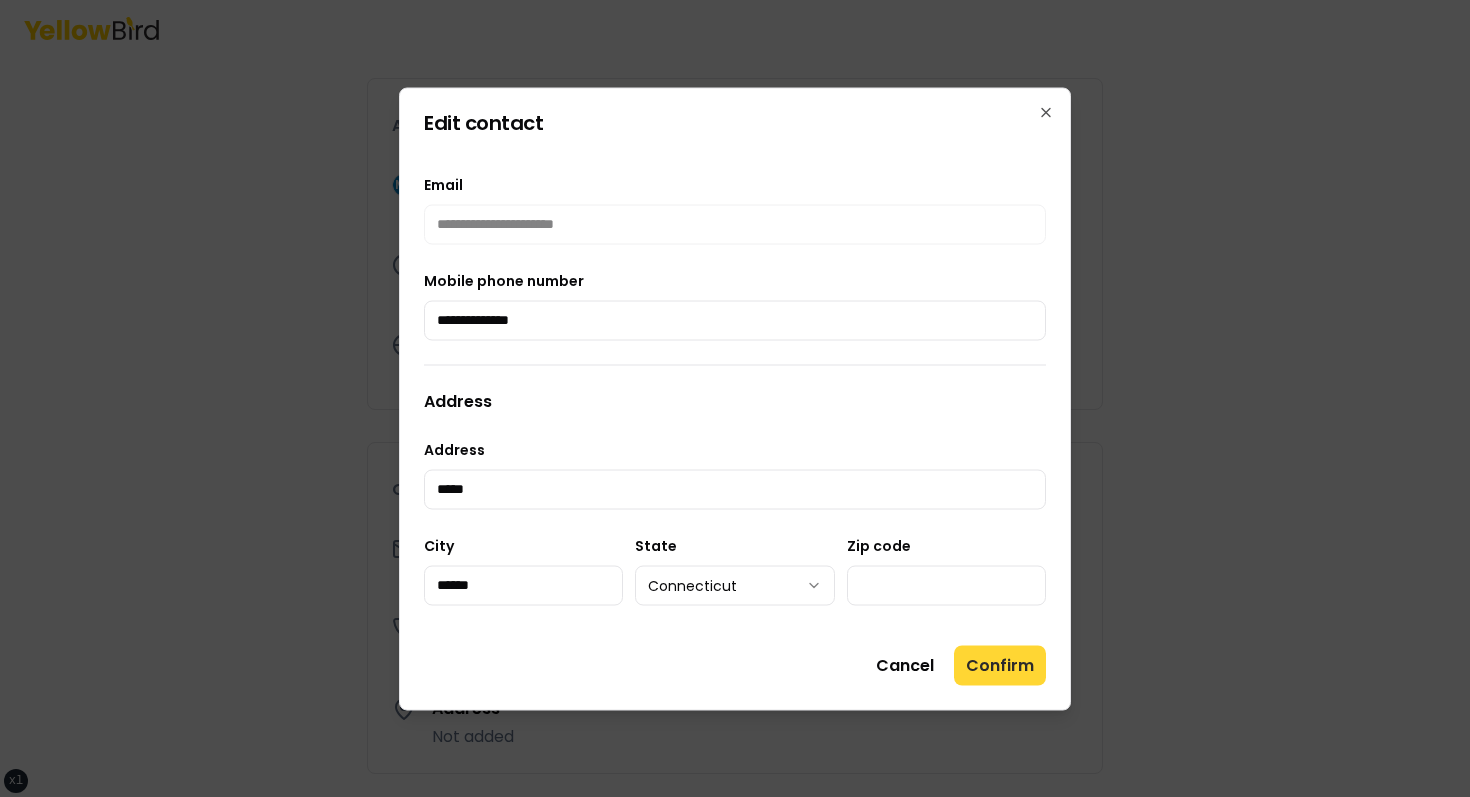 type on "*****" 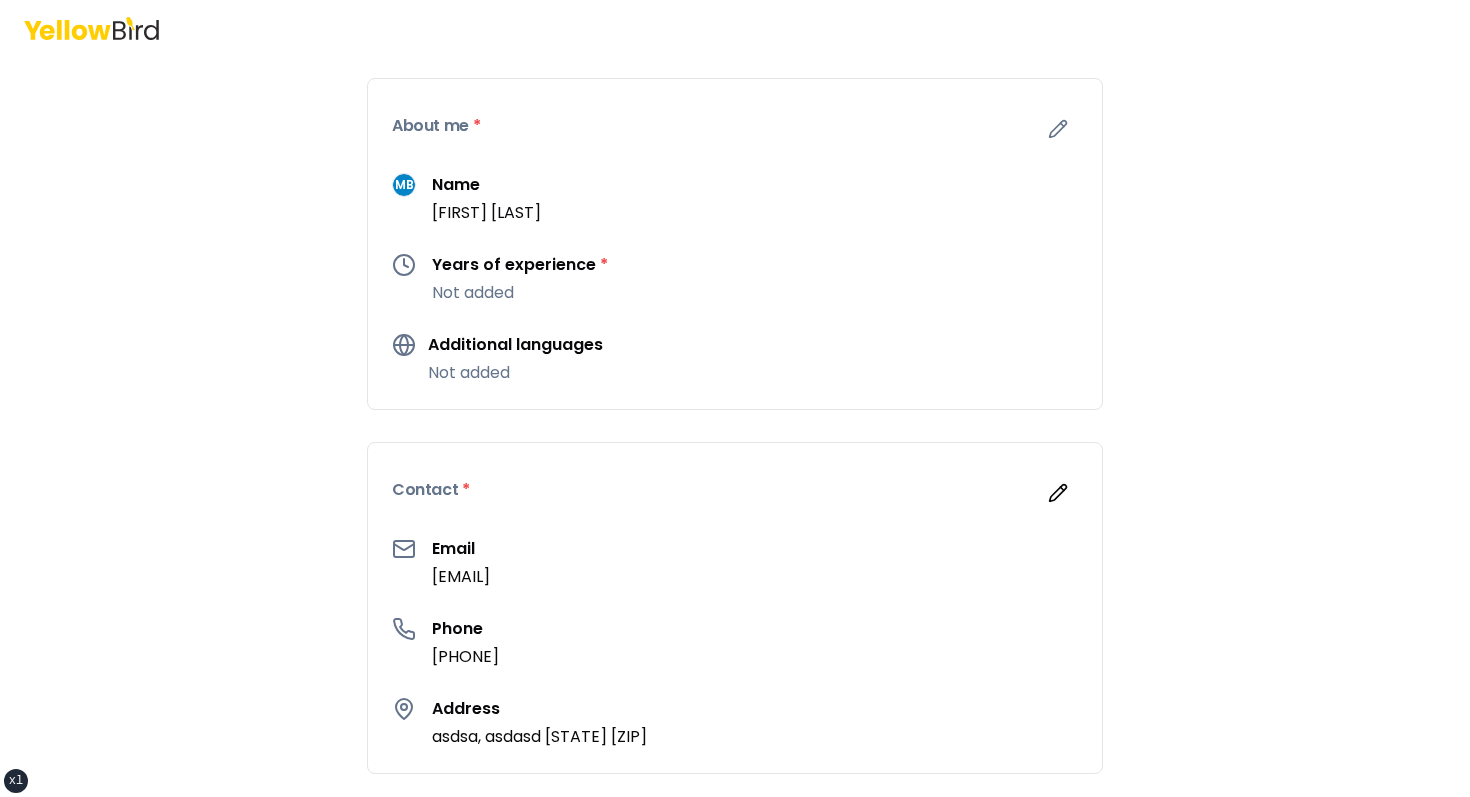 scroll, scrollTop: 357, scrollLeft: 0, axis: vertical 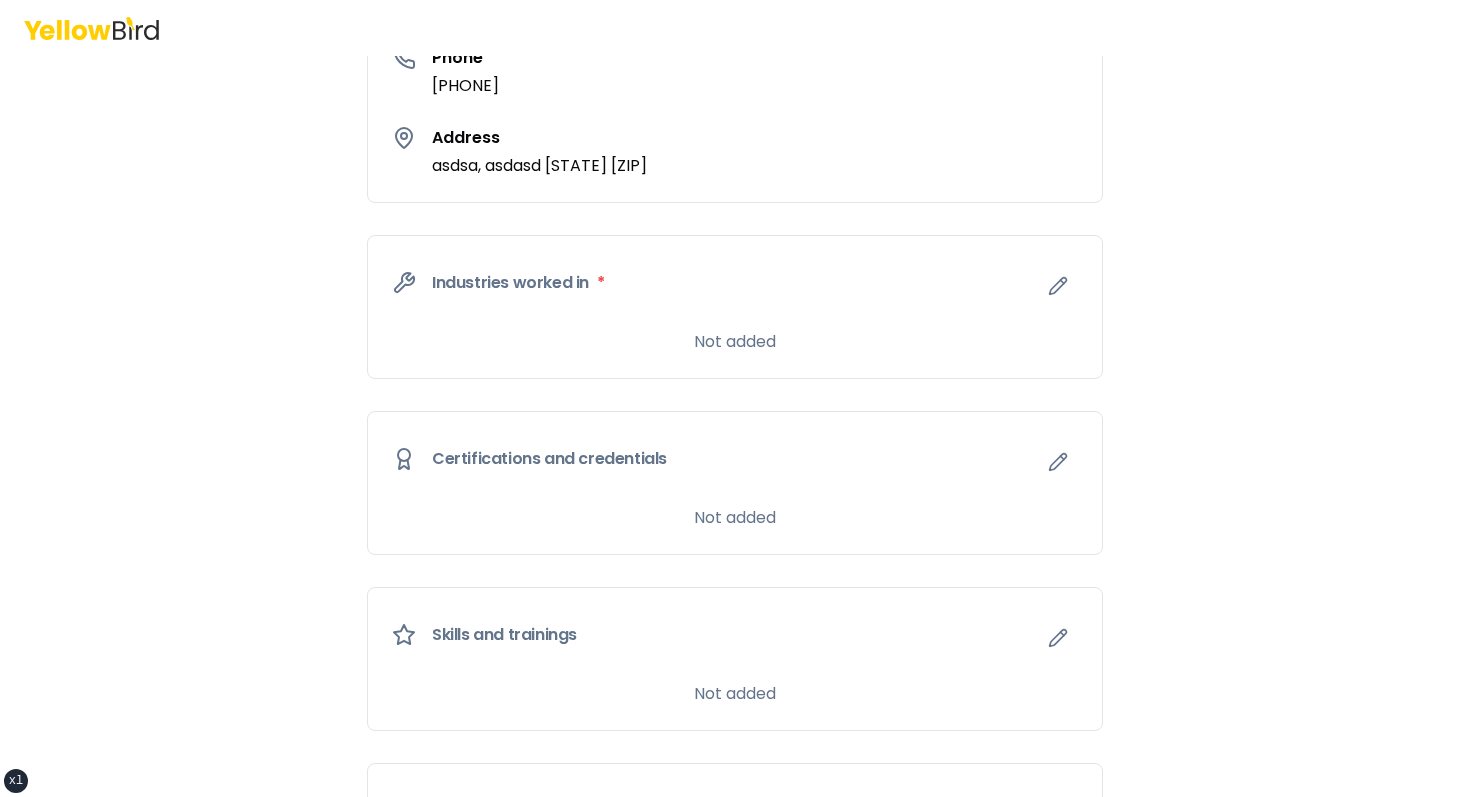 click on "Industries worked in *" at bounding box center [735, 283] 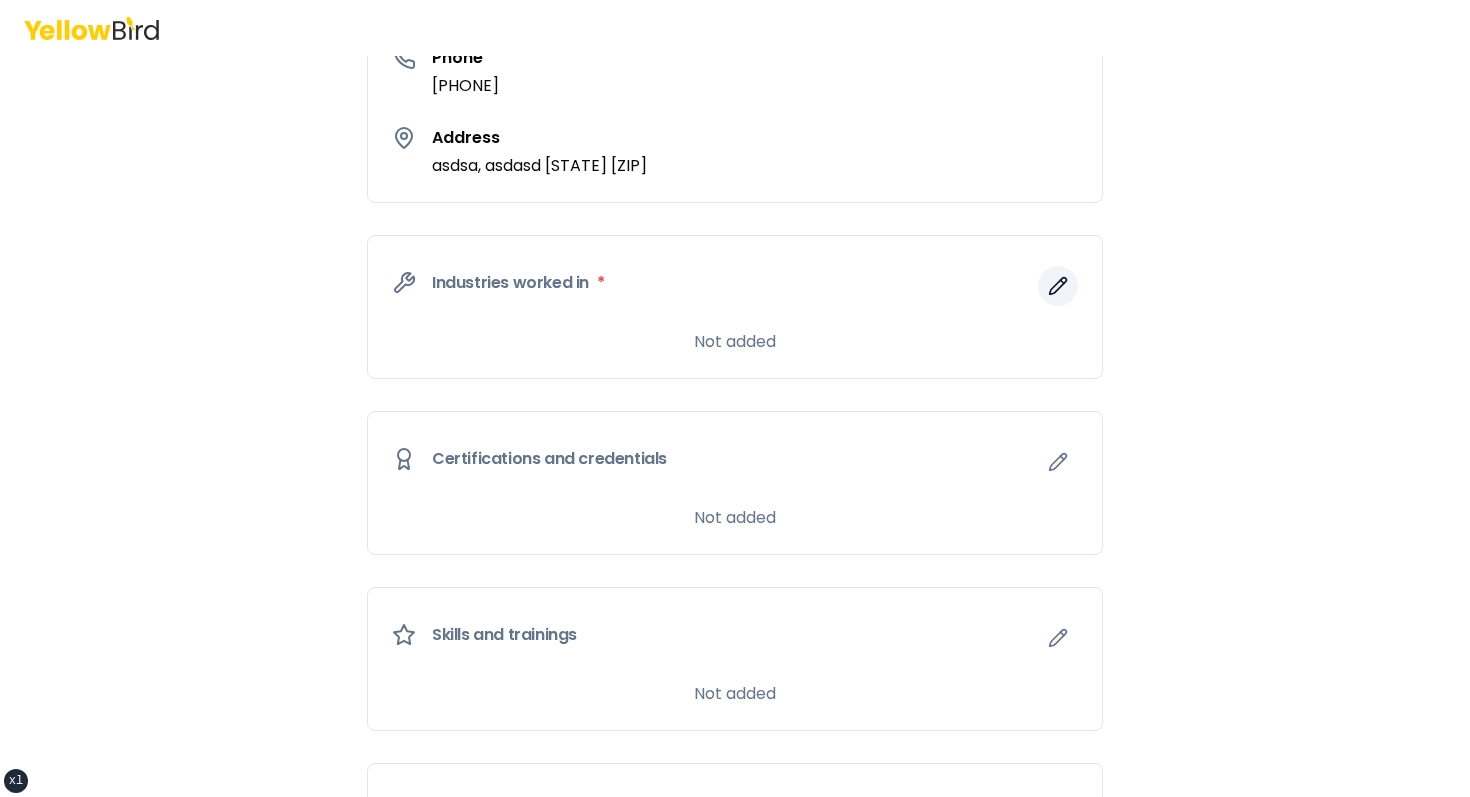 click 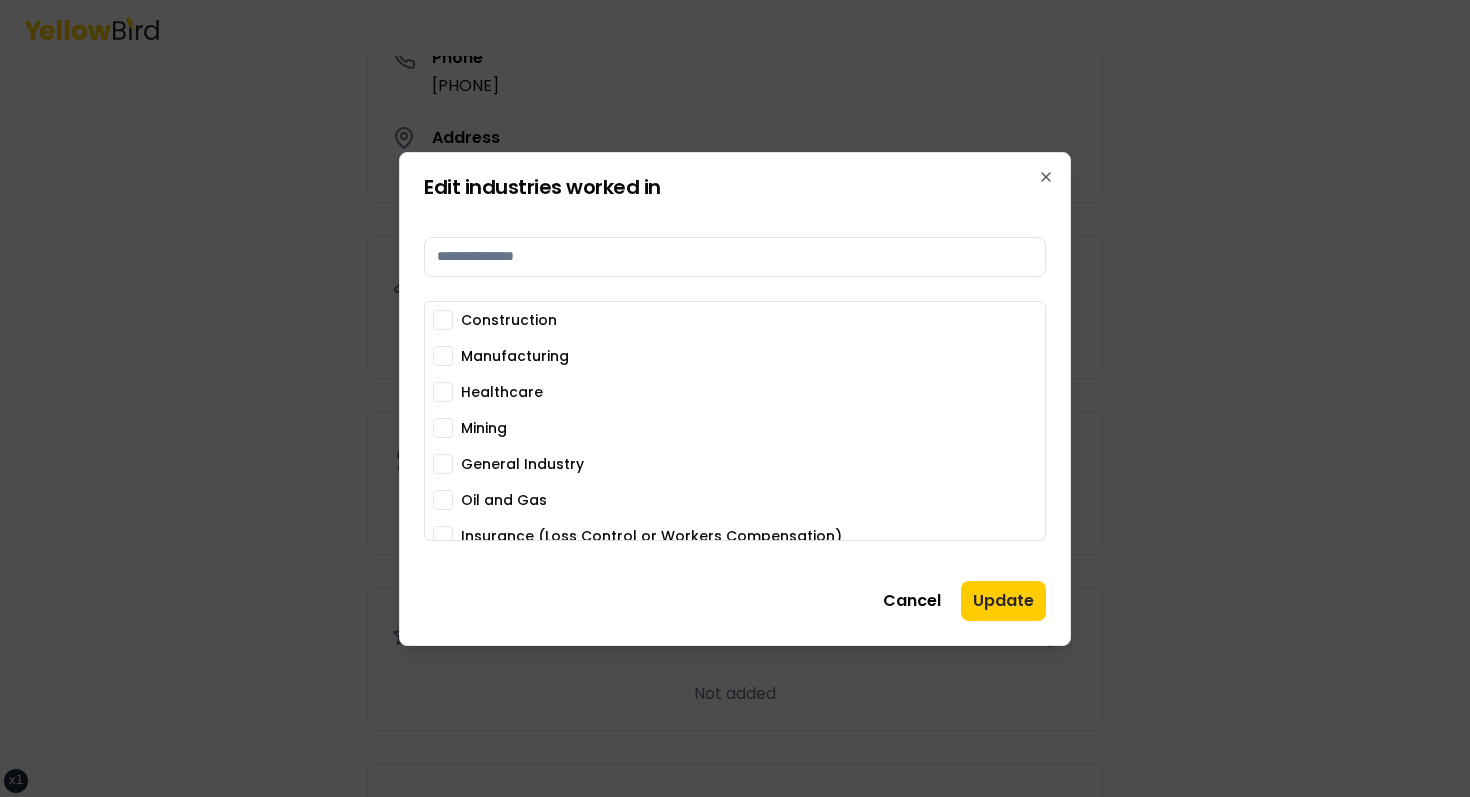 click on "Construction" at bounding box center [509, 320] 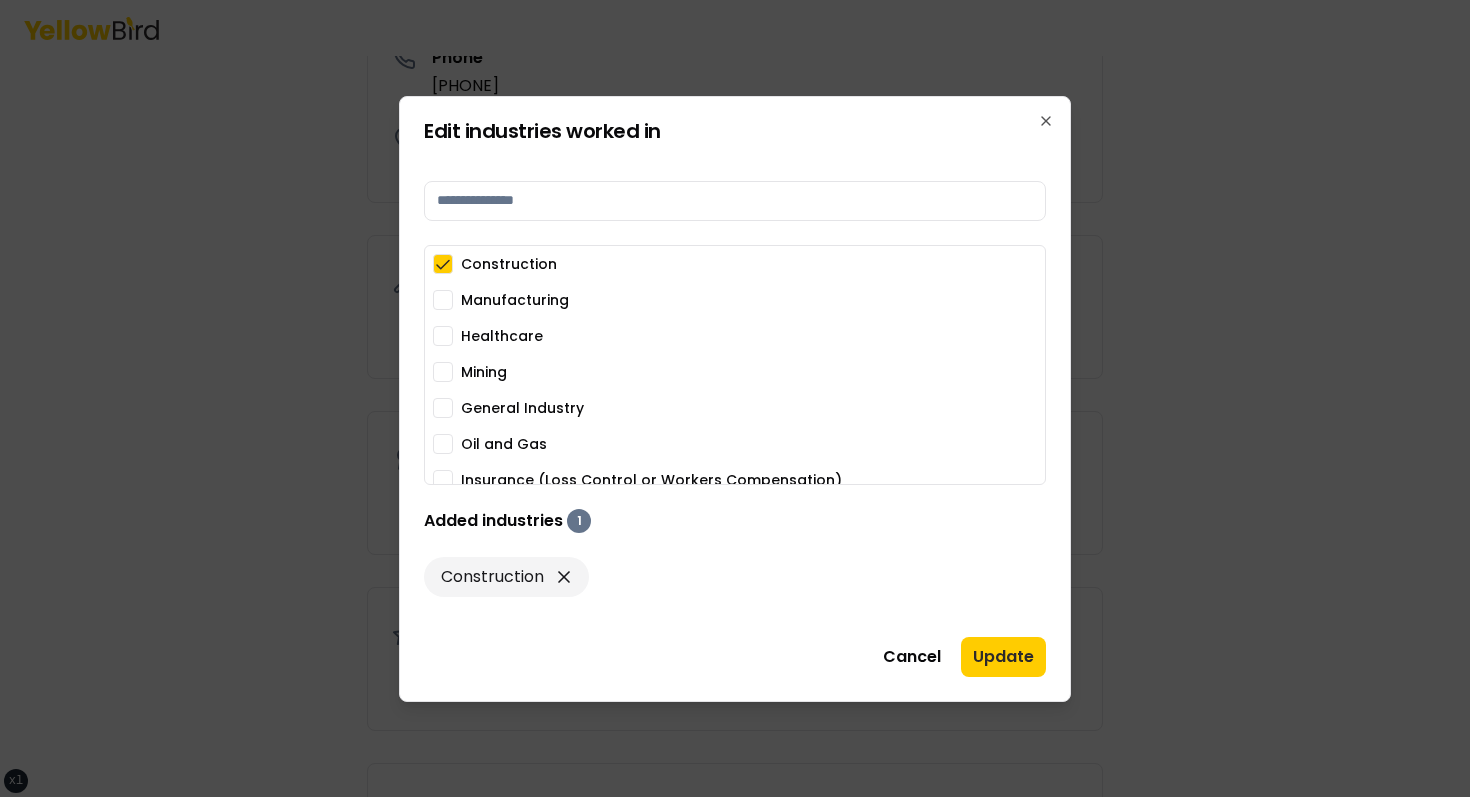 click on "Mining" at bounding box center (484, 372) 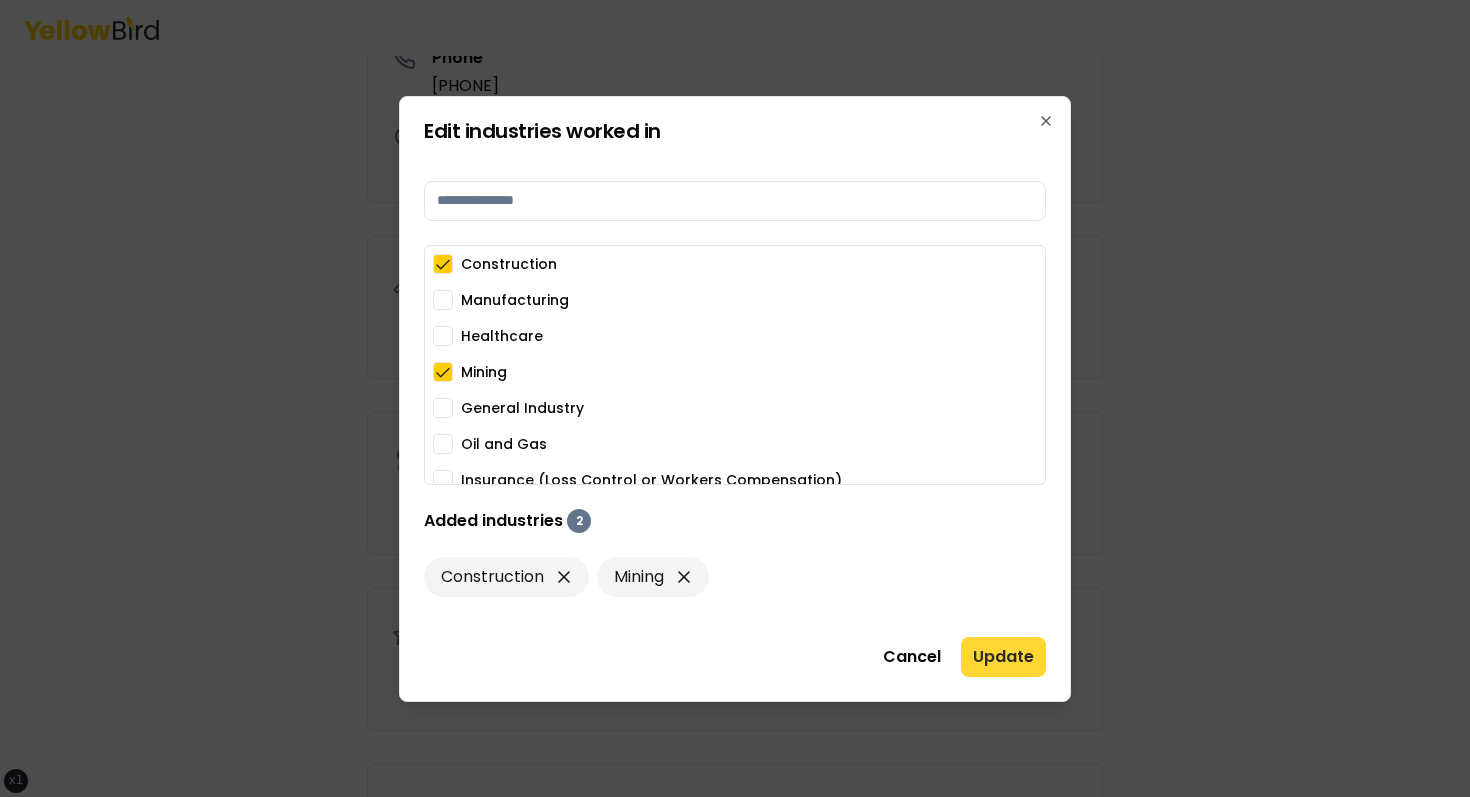 click on "Update" at bounding box center [1003, 657] 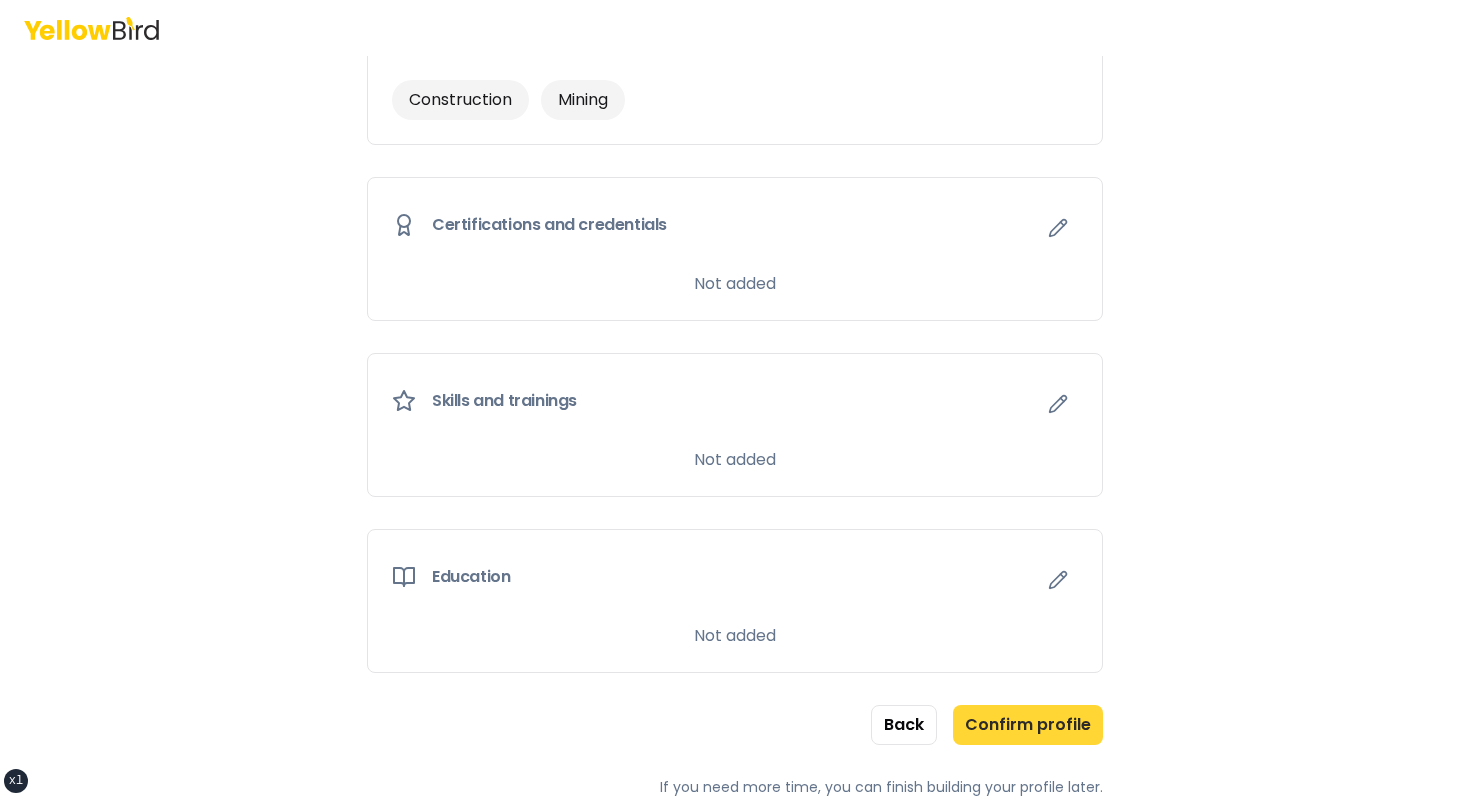 click on "Confirm profile" at bounding box center (1028, 725) 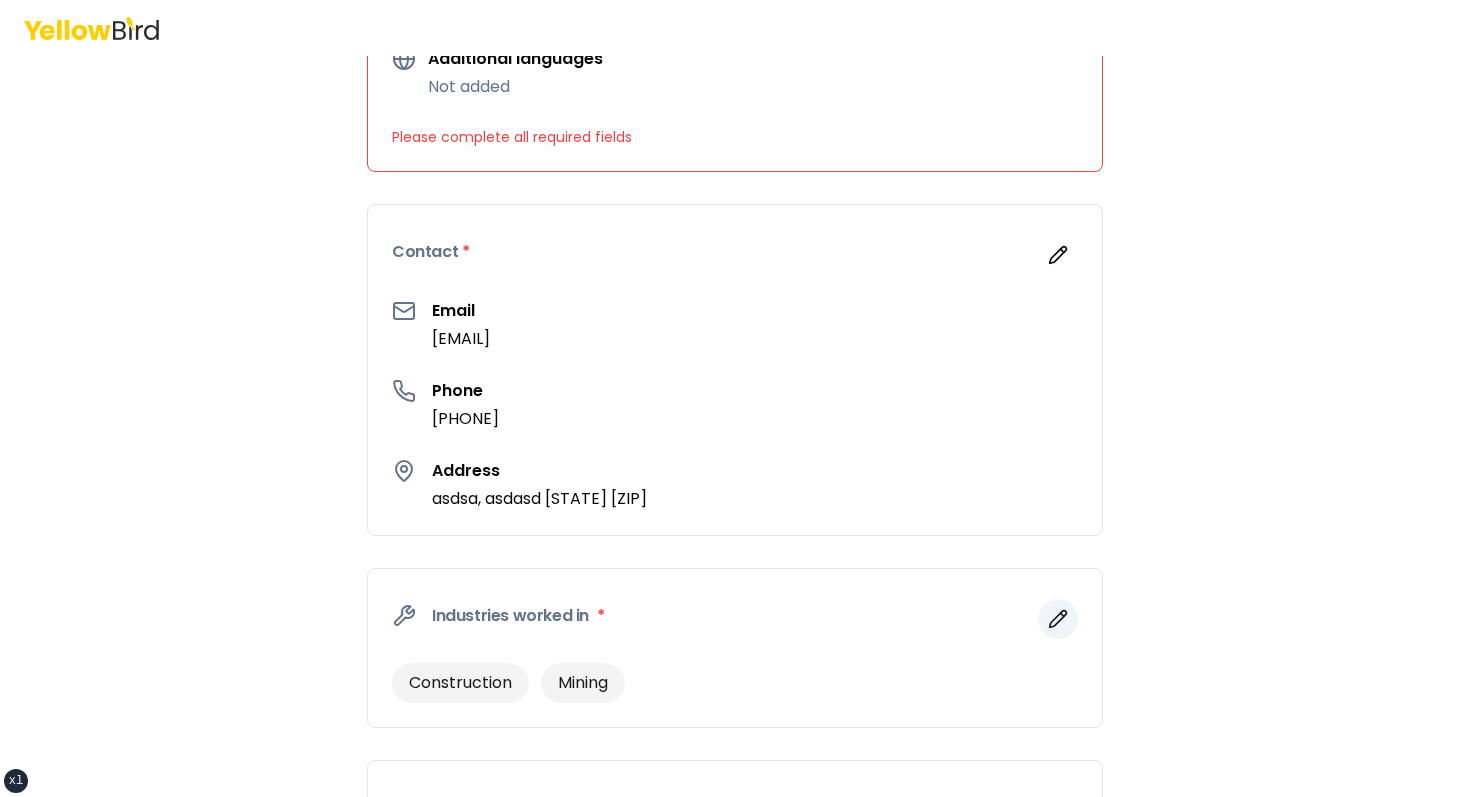scroll, scrollTop: 0, scrollLeft: 0, axis: both 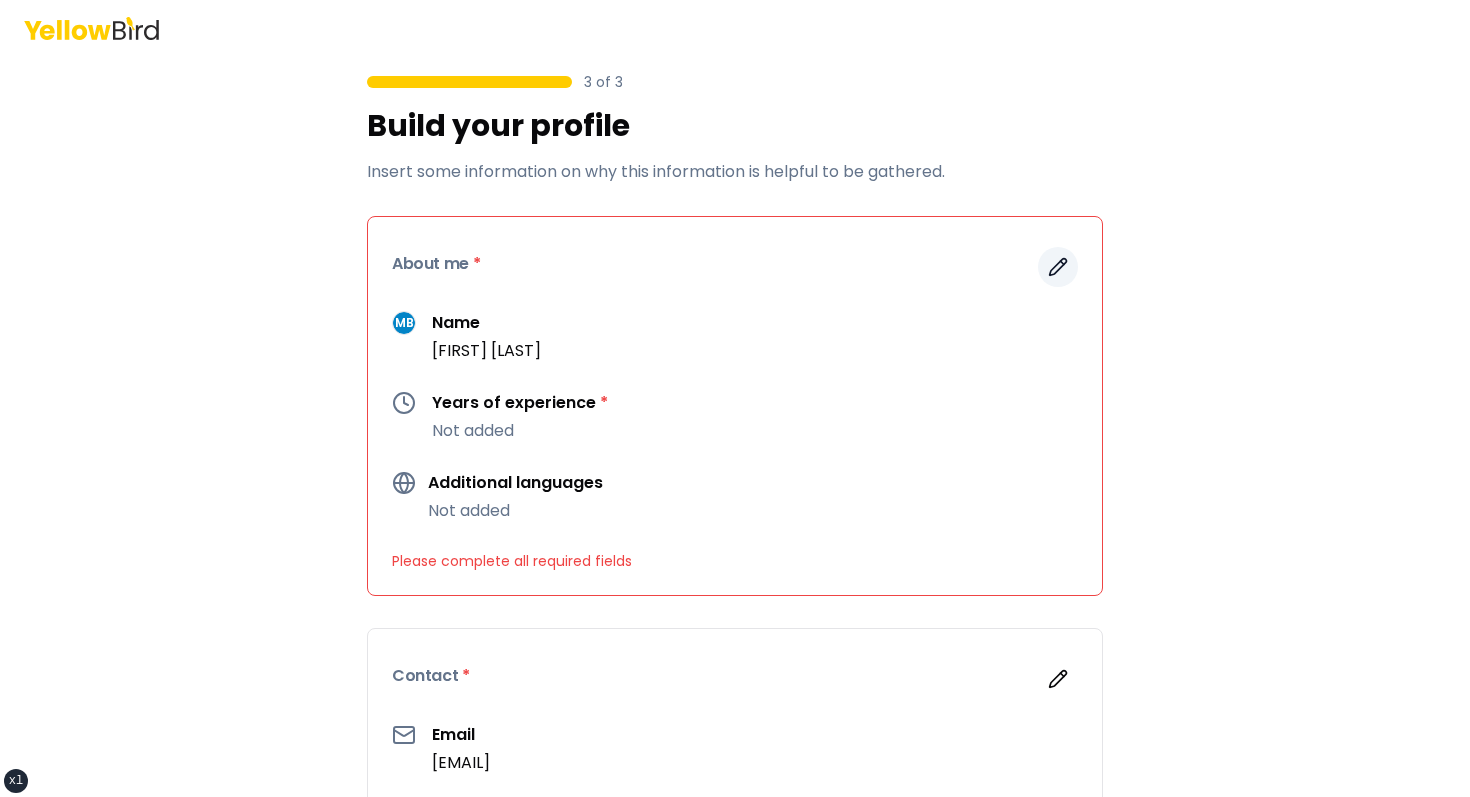 click 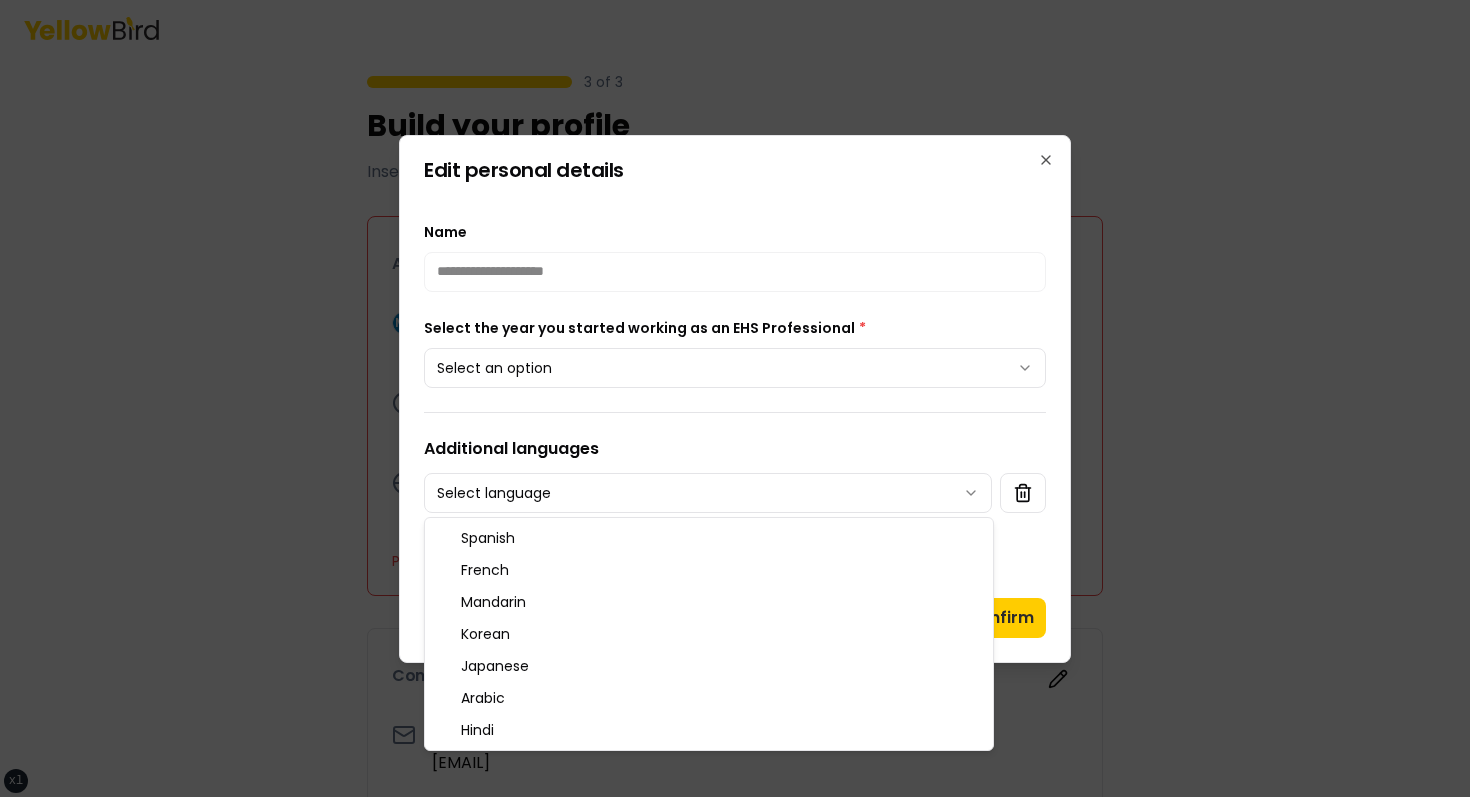 click on "**********" at bounding box center (735, 398) 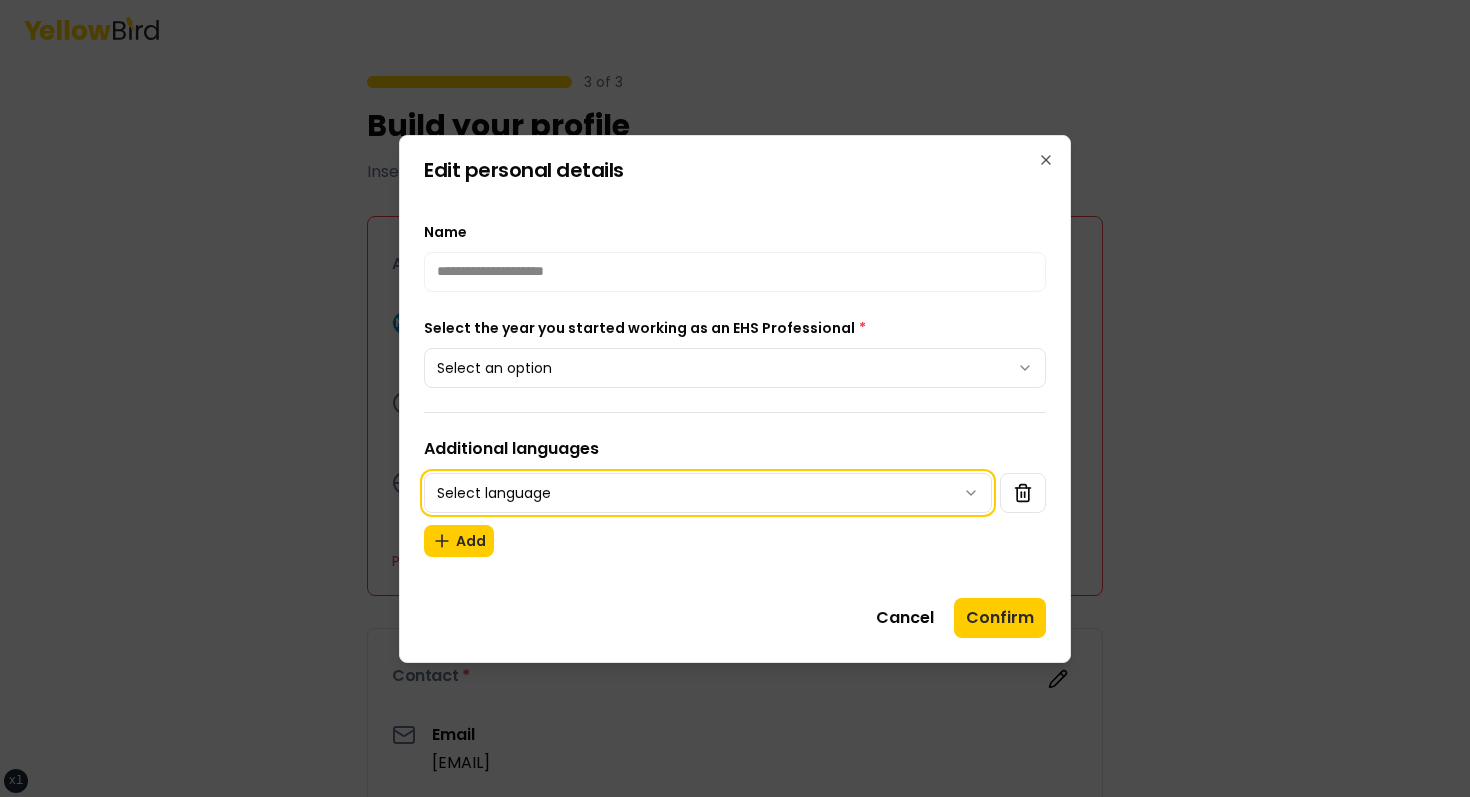 click on "**********" at bounding box center (735, 398) 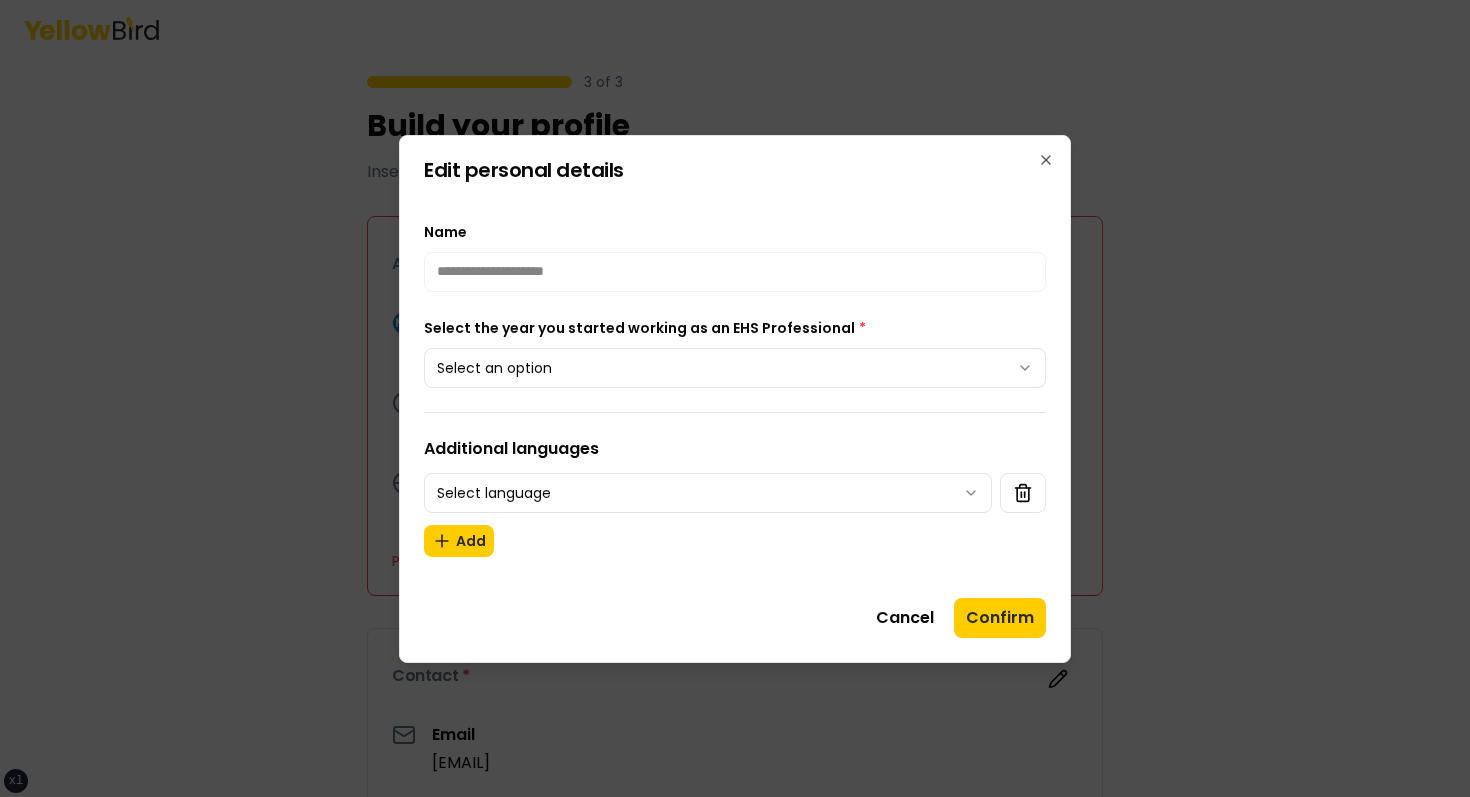 click on "**********" at bounding box center (735, 398) 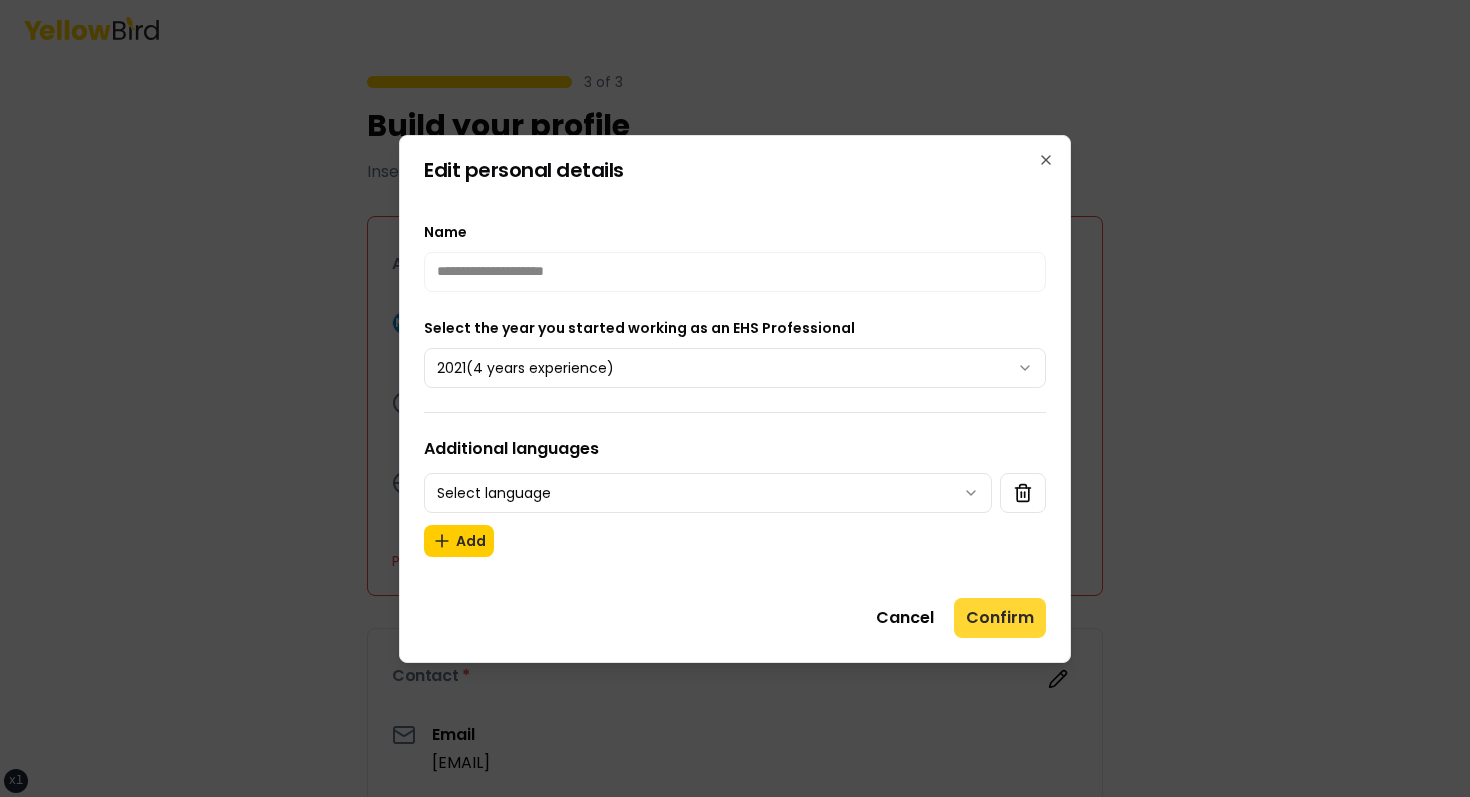 click on "Confirm" at bounding box center (1000, 618) 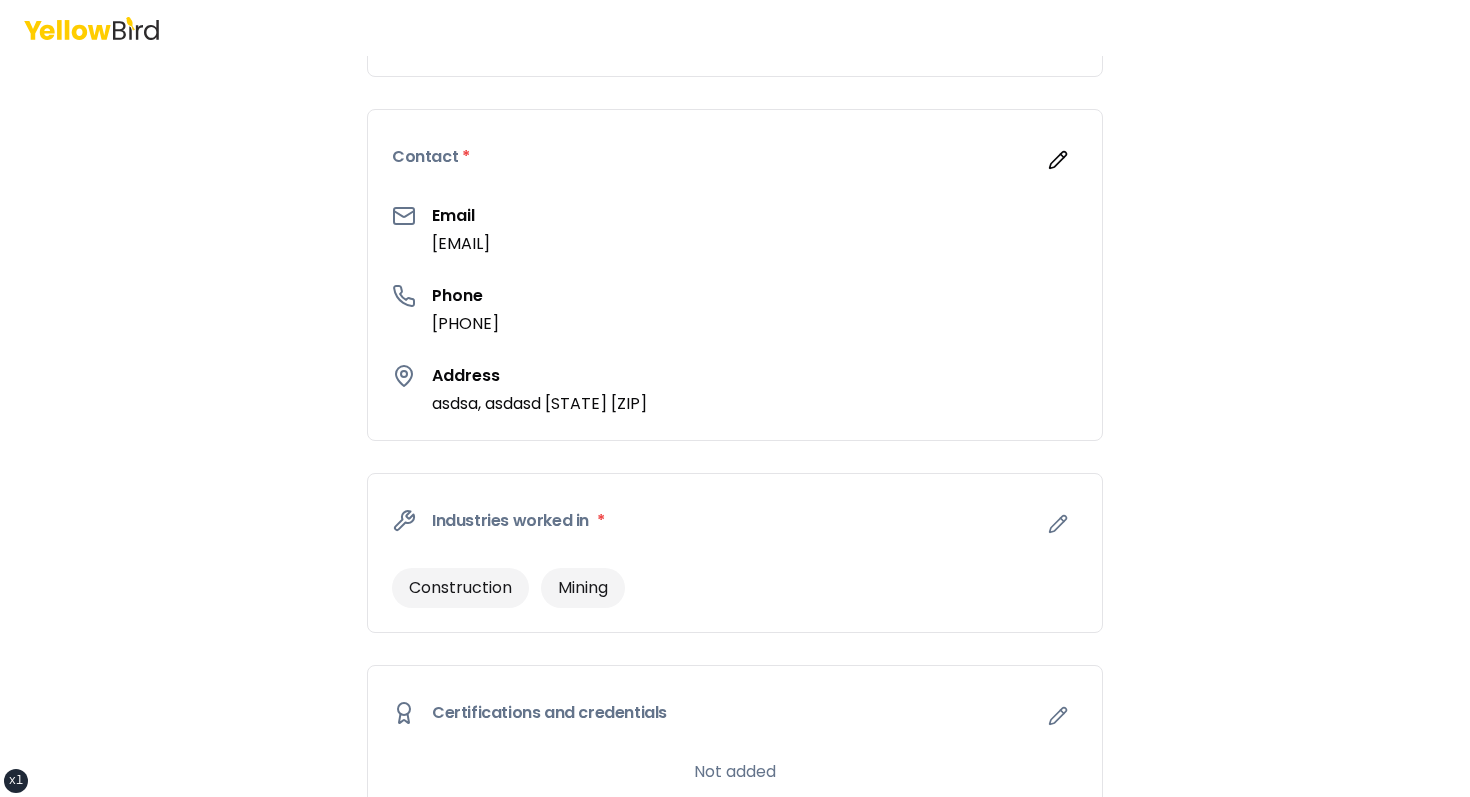 scroll, scrollTop: 959, scrollLeft: 0, axis: vertical 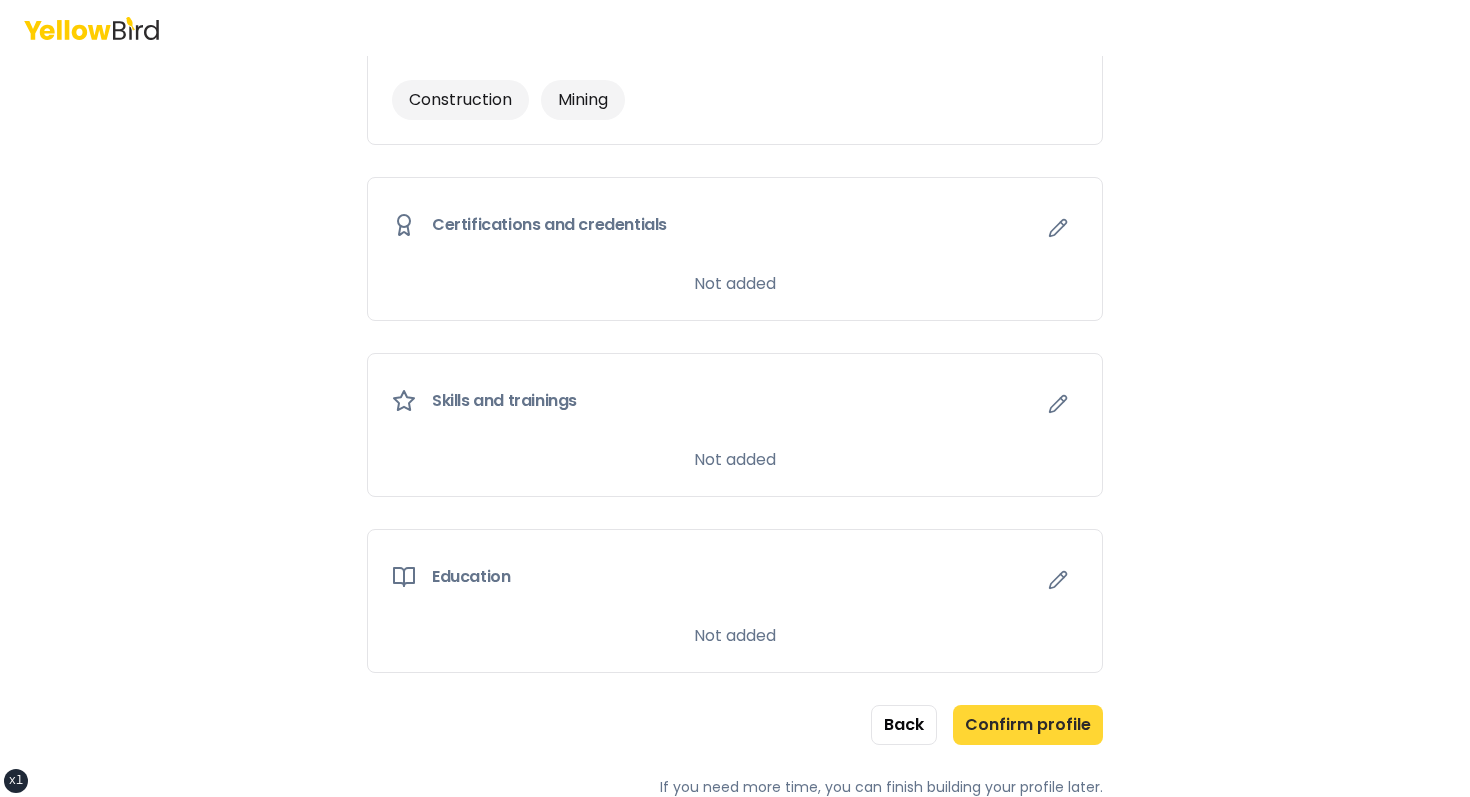 click on "3 of 3 Build your profile Insert some information on why this information is helpful to be gathered. About me * MB Name Michelle Barnes-Copes Years of experience 4 Additional languages Not added Contact * Email safensoundmc@gmail.comz Phone (219) 182-6156 Address asdsa, asdasd CT 21312 Industries worked in * Construction Mining Certifications and credentials Not added Skills and trainings Not added Education Not added Back Confirm profile If you need more time, you can finish building your profile later." at bounding box center [735, -45] 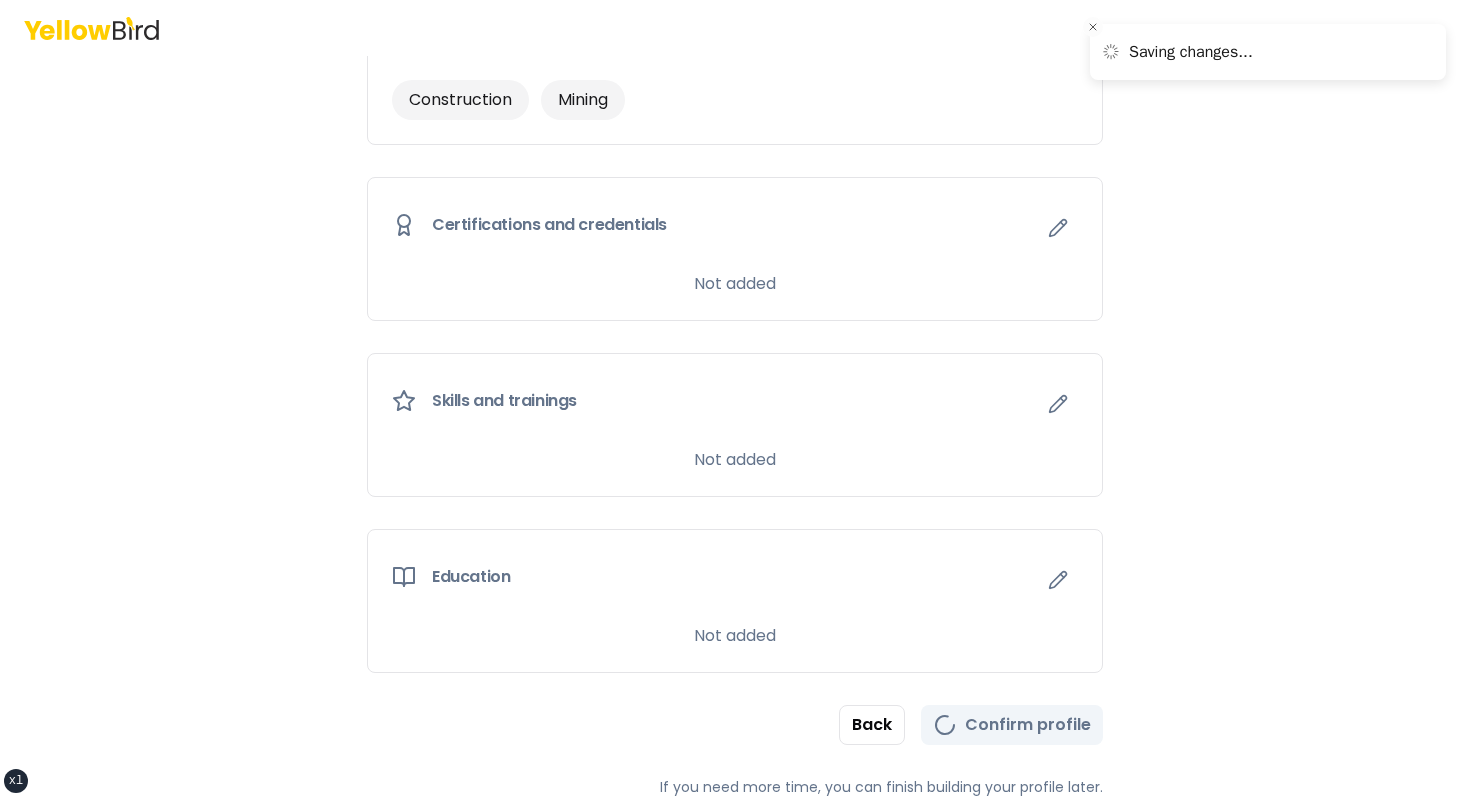 scroll, scrollTop: 0, scrollLeft: 0, axis: both 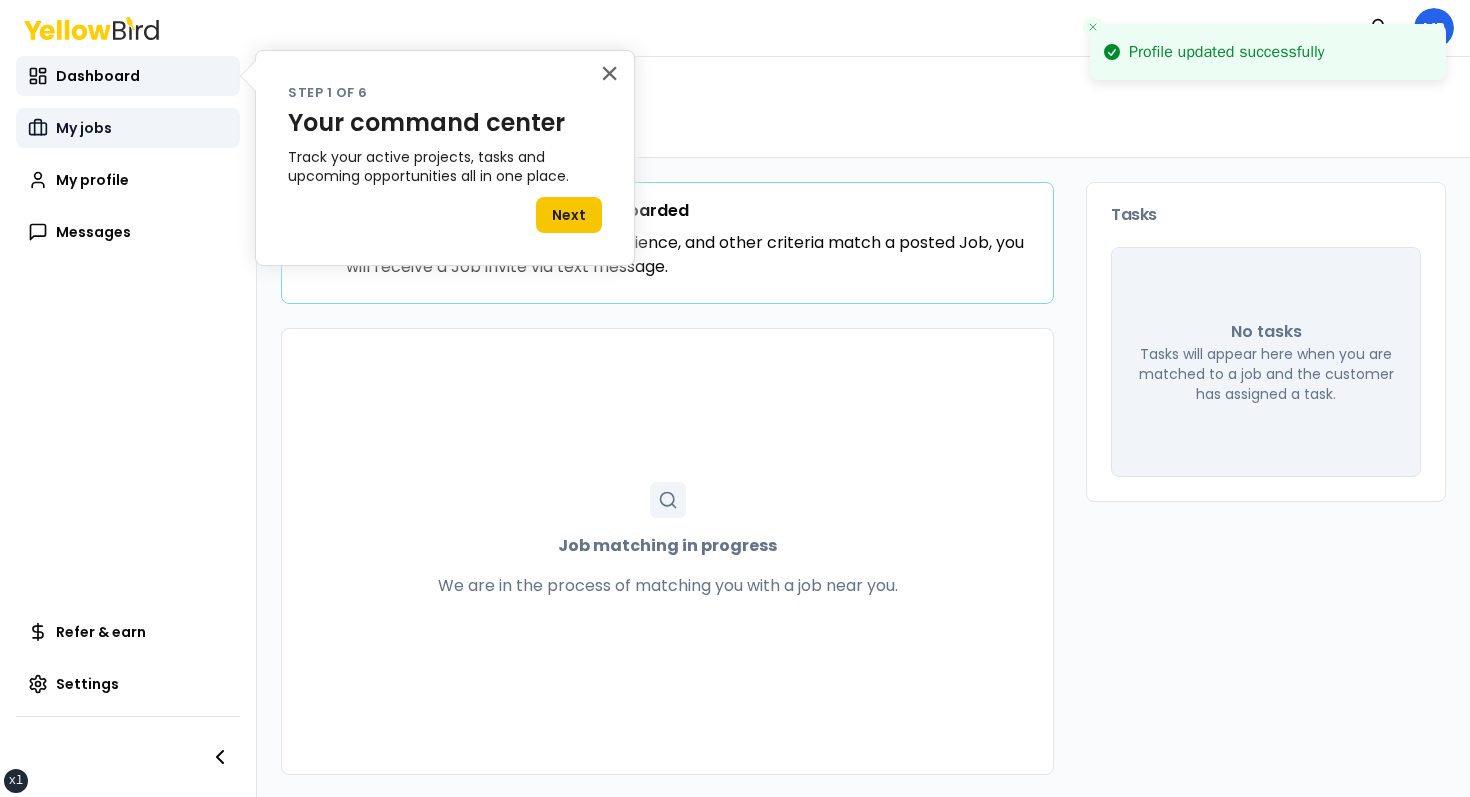 click on "My jobs" at bounding box center [84, 128] 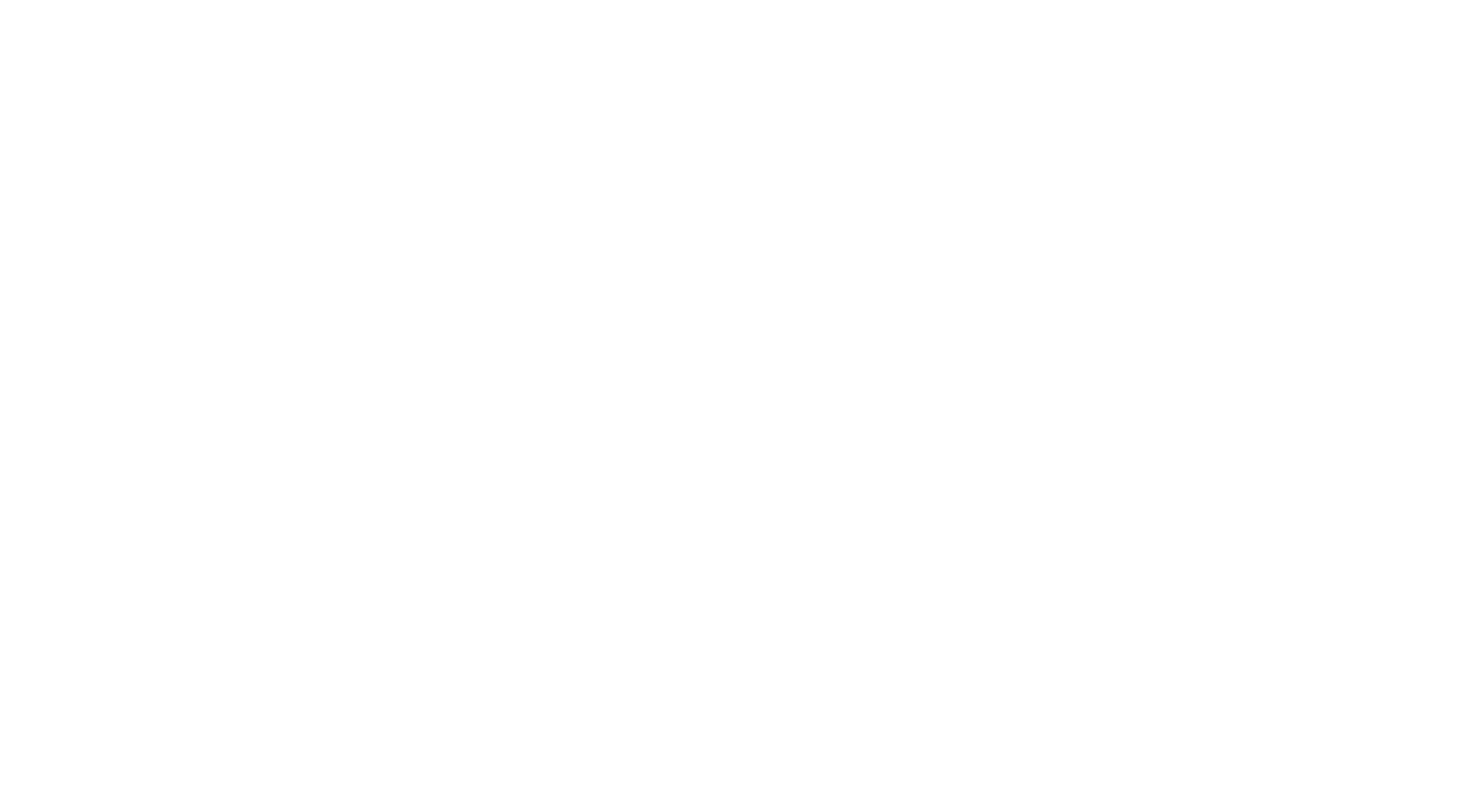scroll, scrollTop: 0, scrollLeft: 0, axis: both 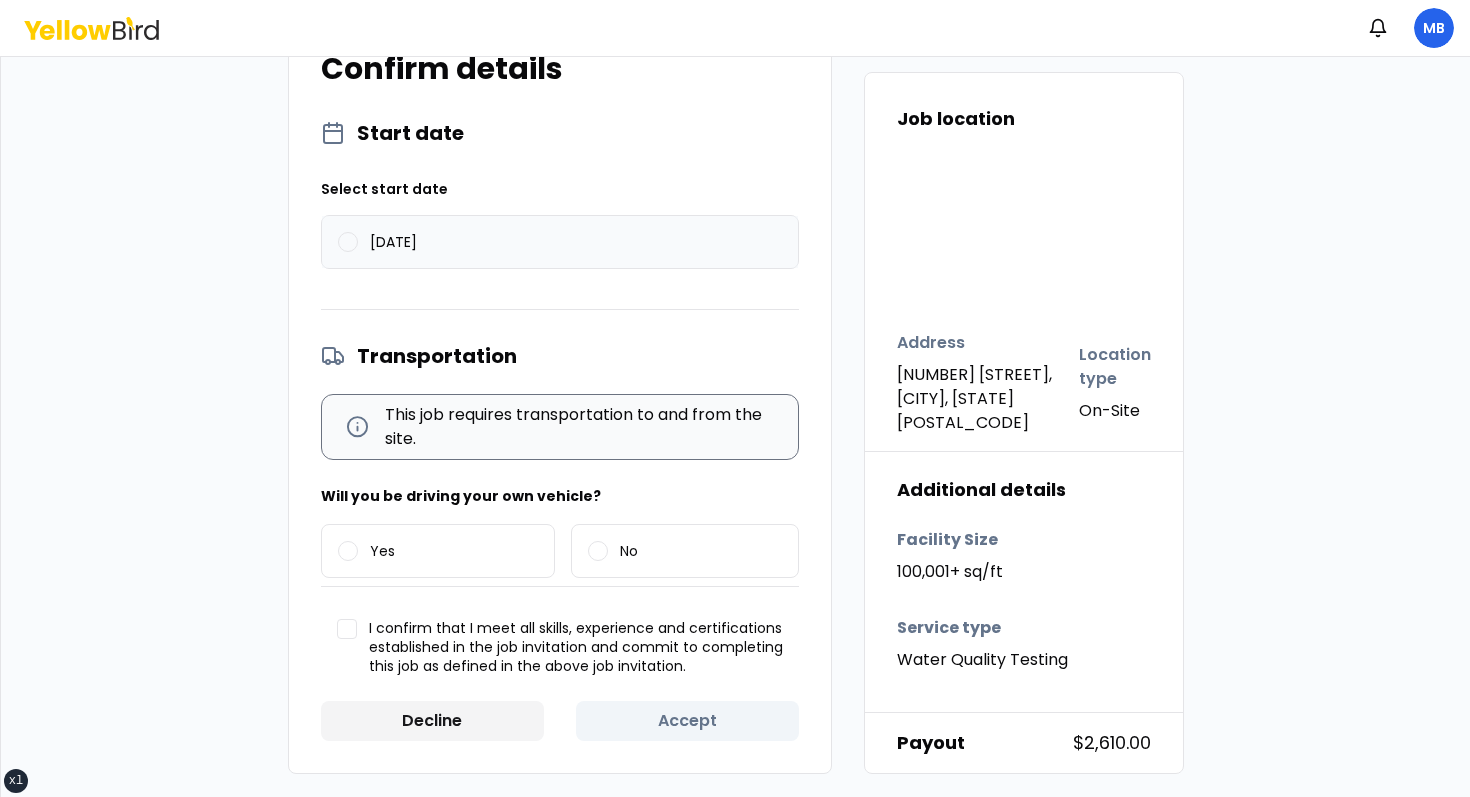 click on "[DATE]" at bounding box center (393, 242) 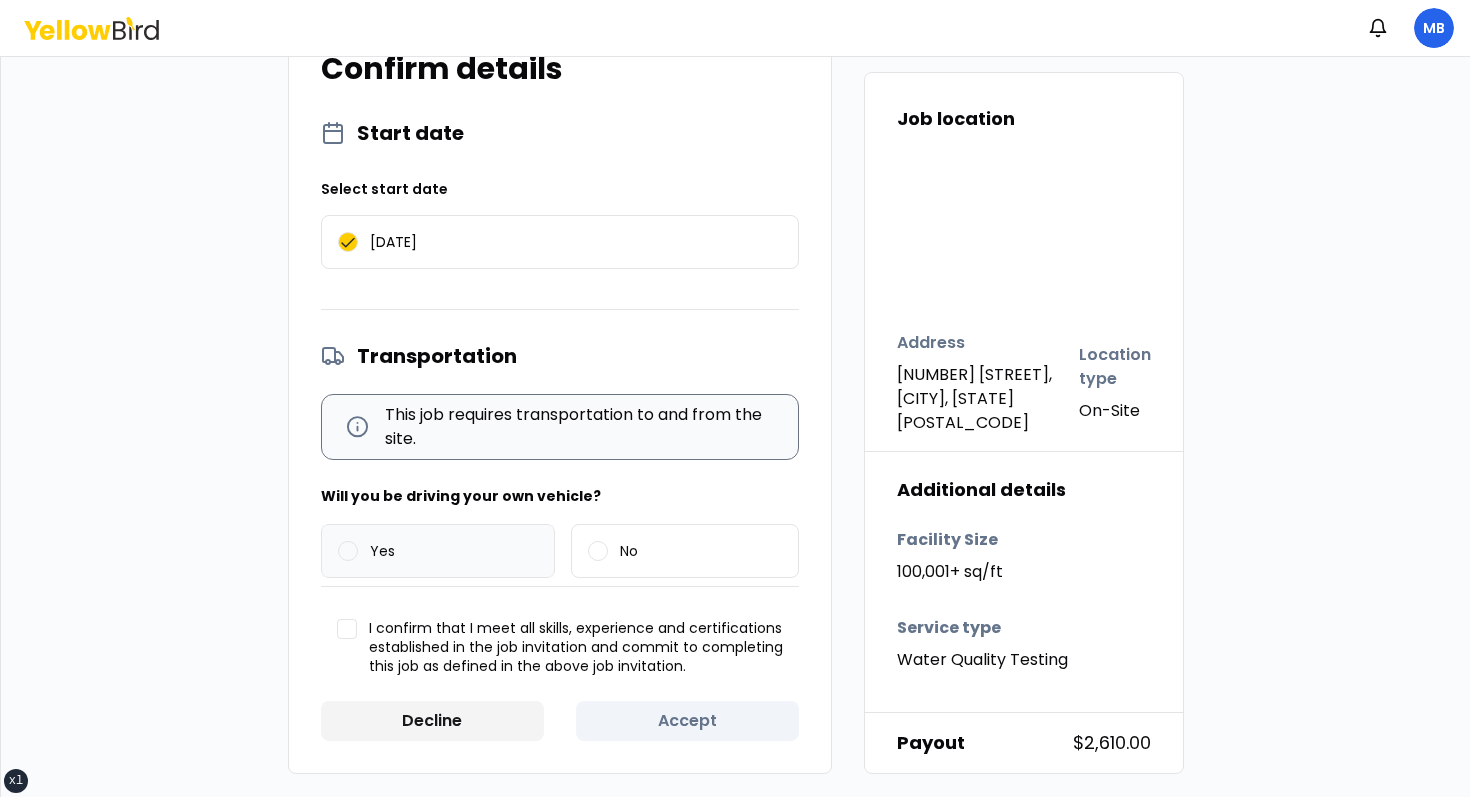 click on "Yes" at bounding box center (438, 551) 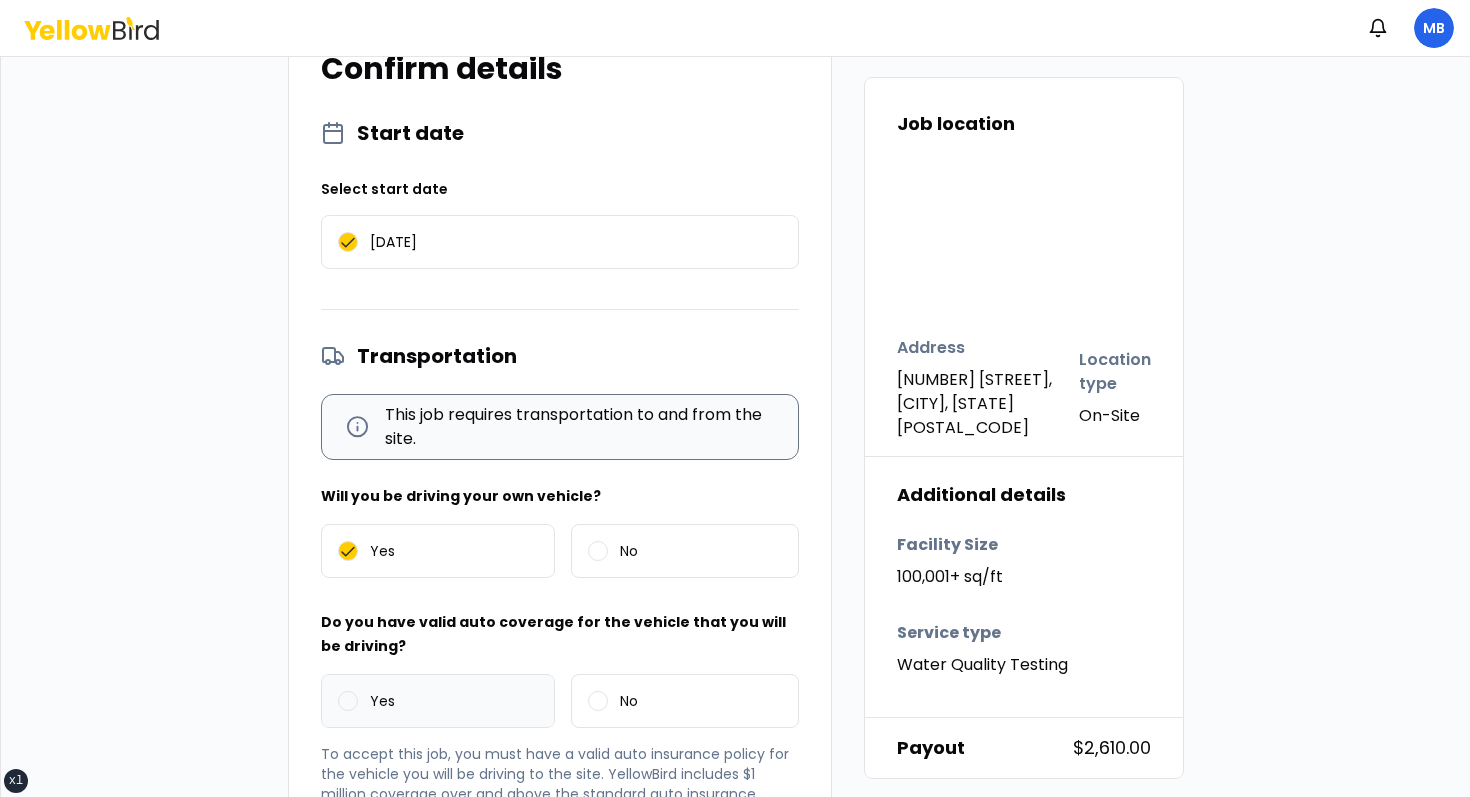 click on "Yes" at bounding box center (438, 701) 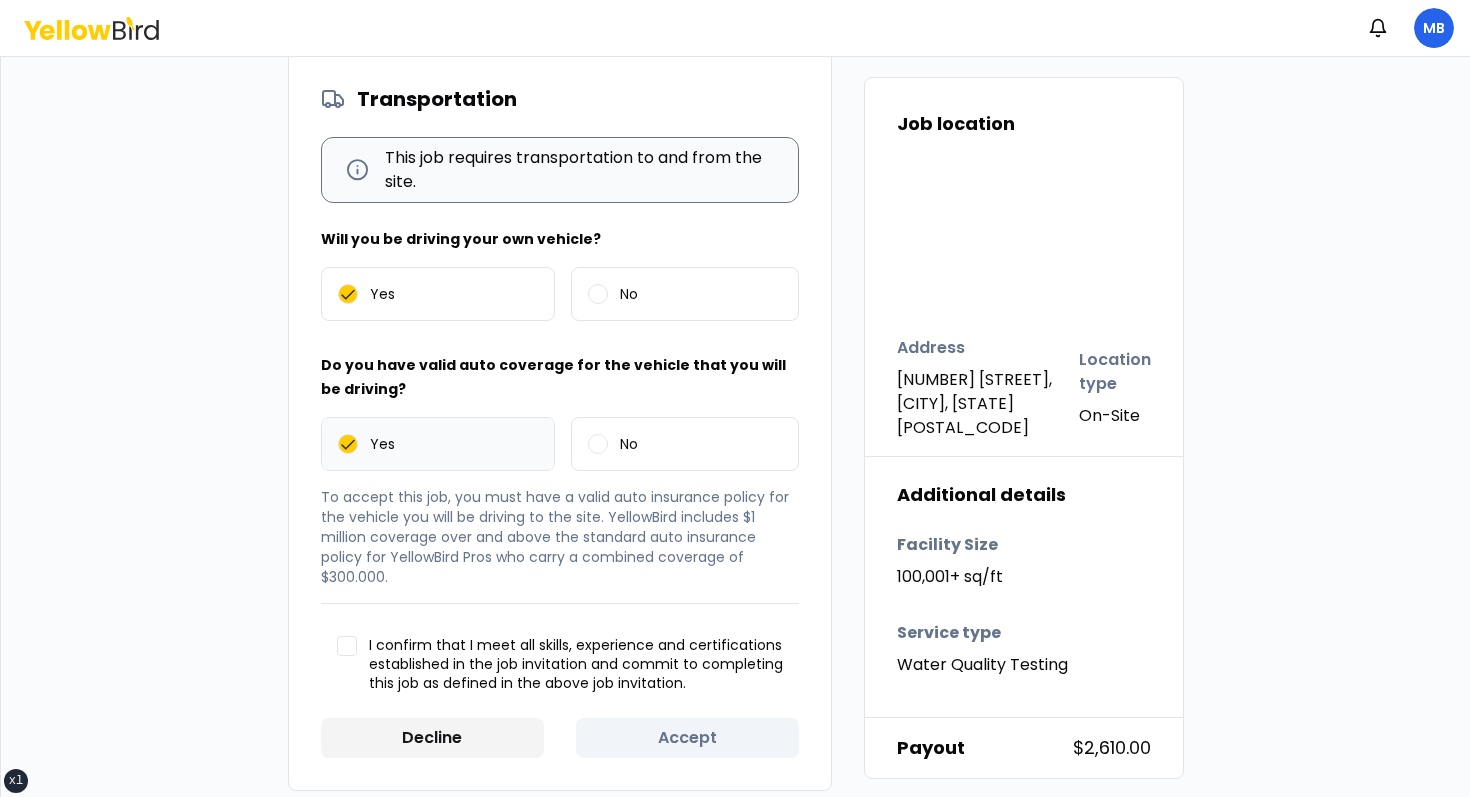 scroll, scrollTop: 2135, scrollLeft: 0, axis: vertical 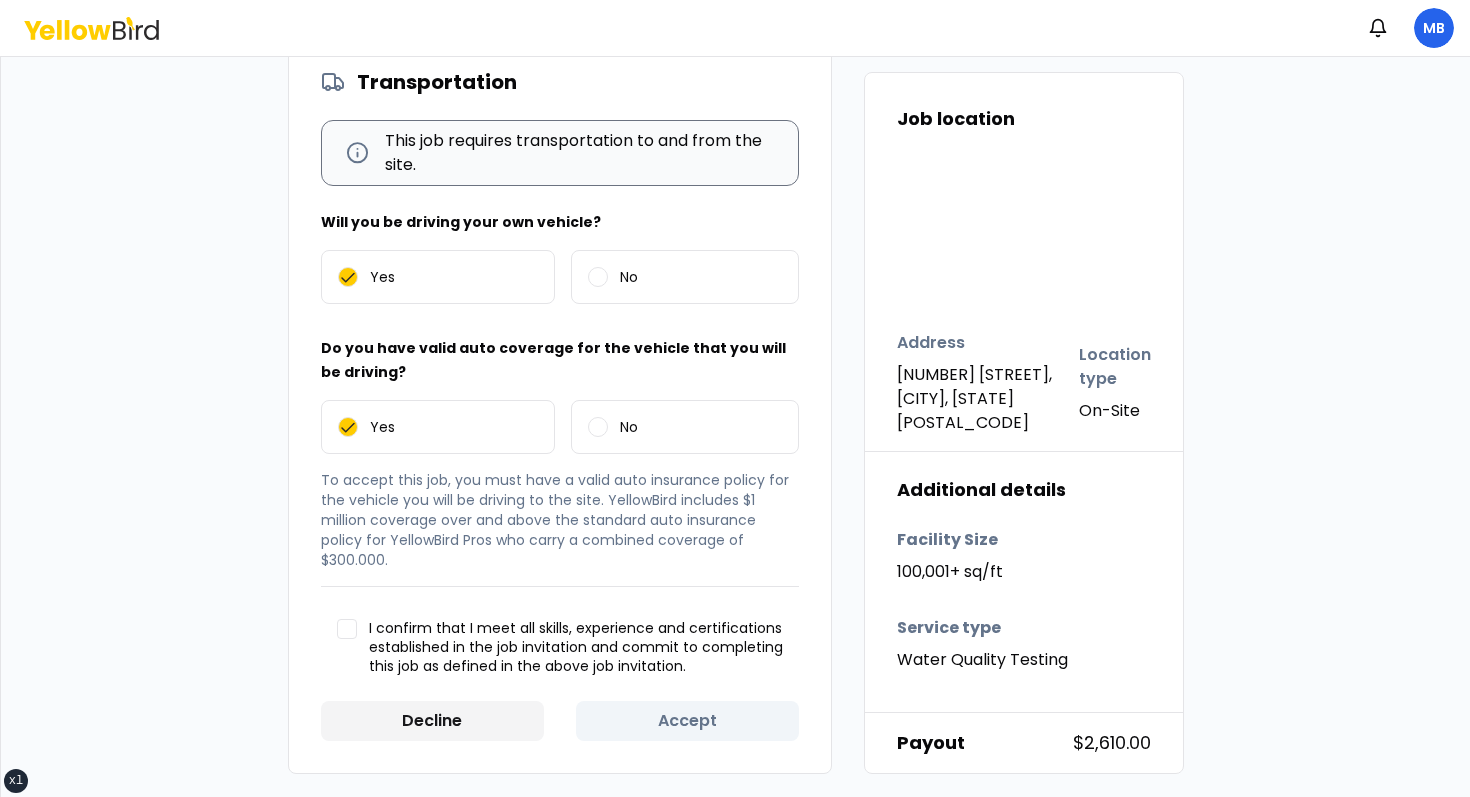 click on "I confirm that I meet all skills, experience and certifications established in the job invitation and commit to completing this job as defined in the above job invitation." at bounding box center (576, 648) 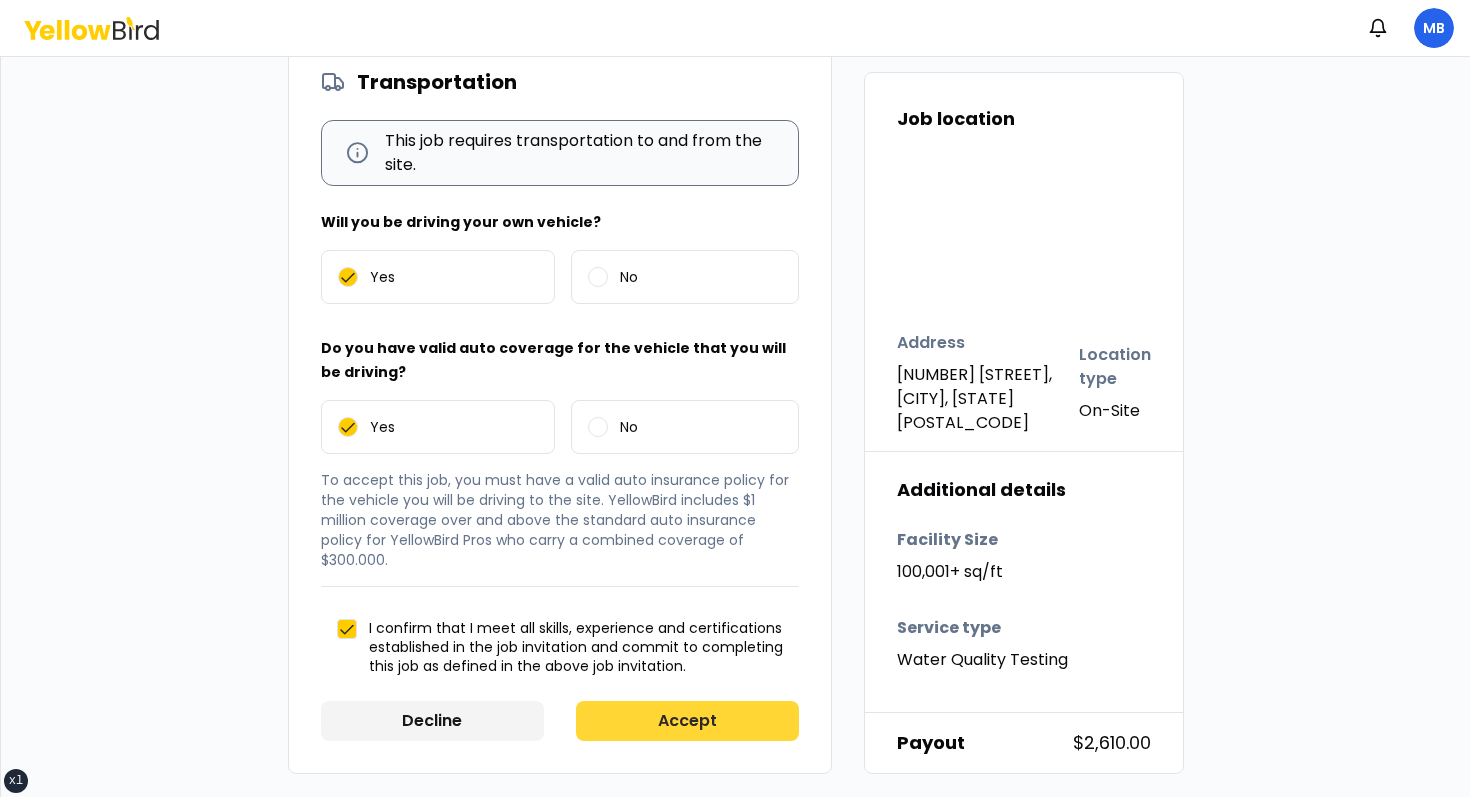 click on "Accept" at bounding box center (687, 721) 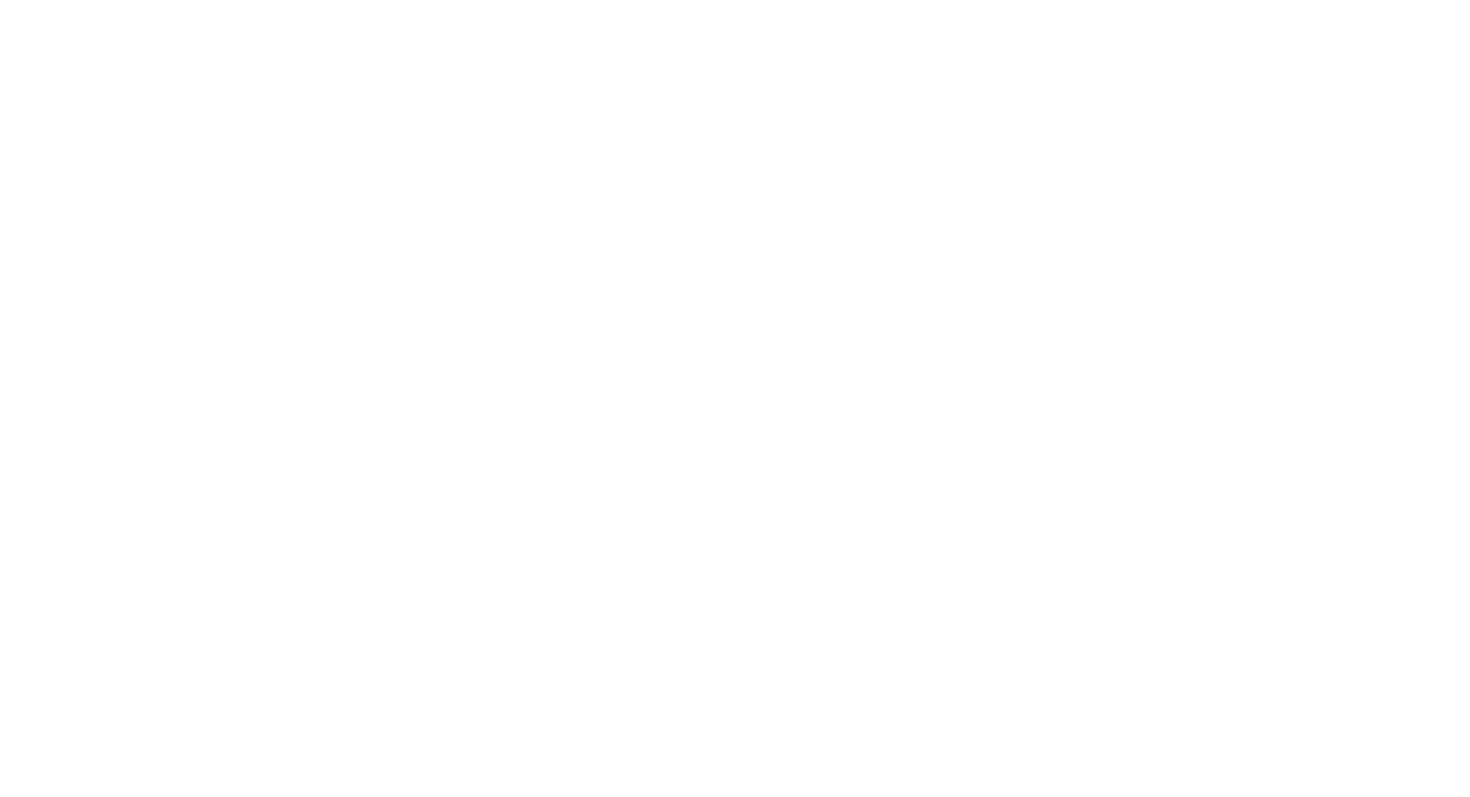 scroll, scrollTop: 0, scrollLeft: 0, axis: both 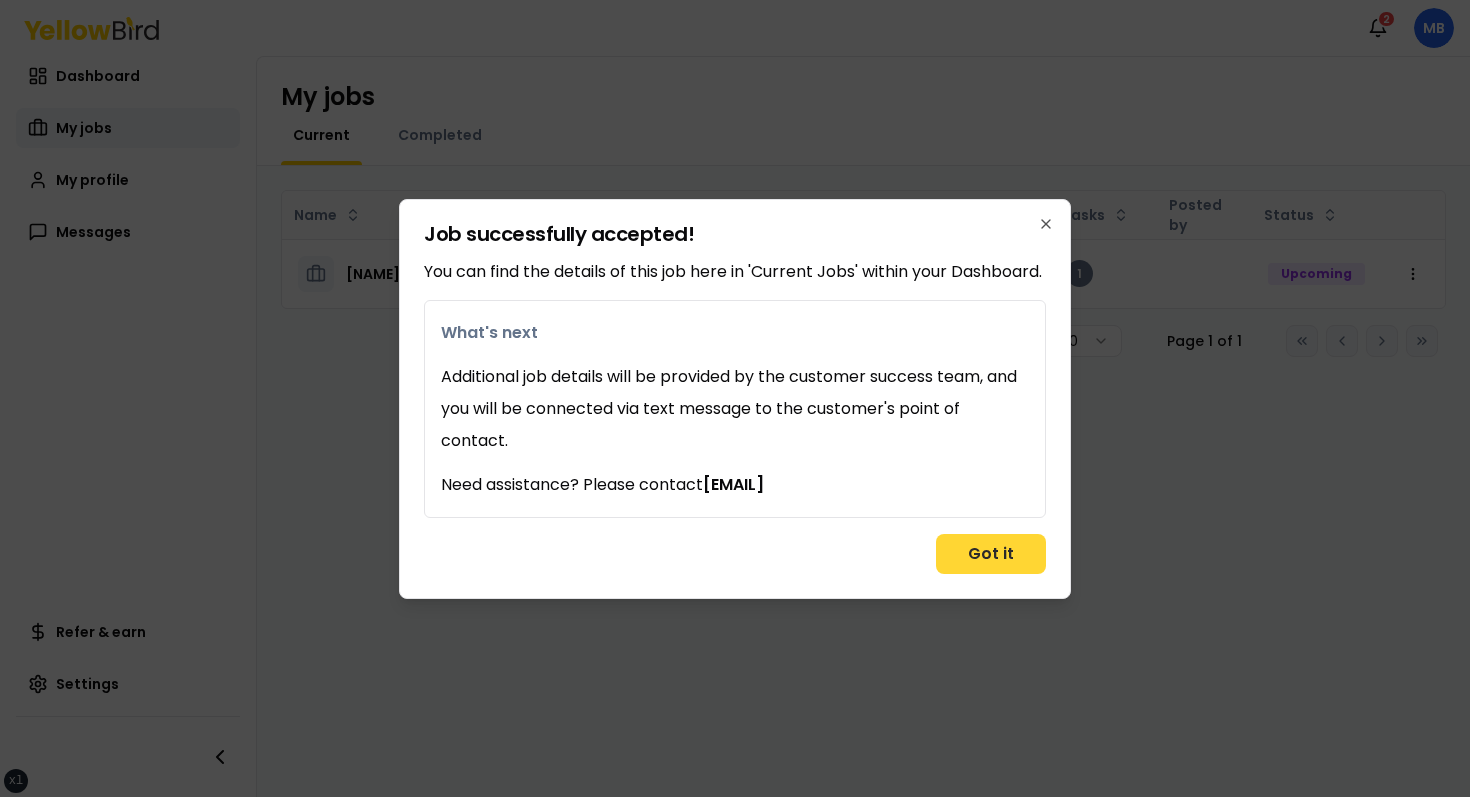 click on "Got it" at bounding box center (991, 554) 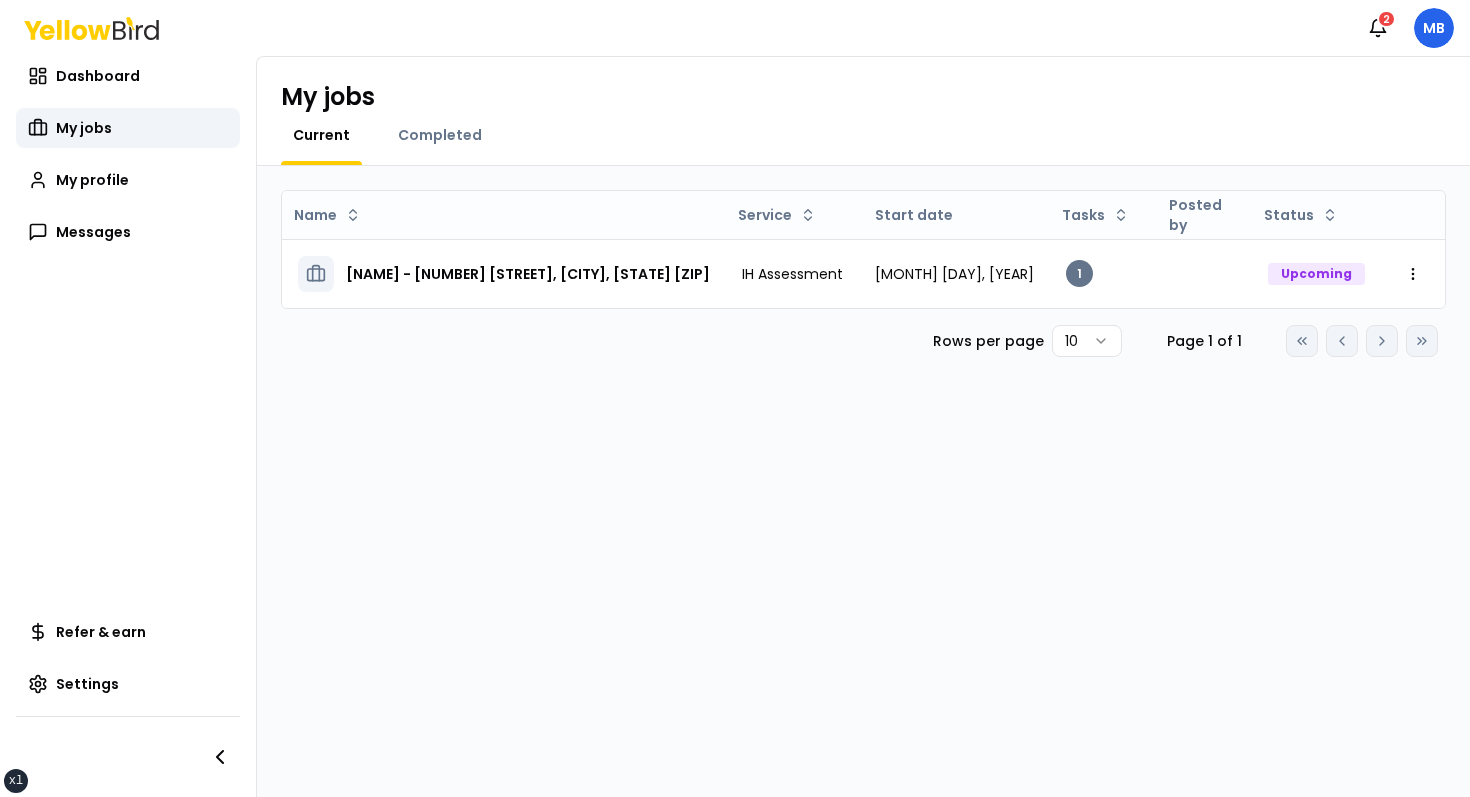 click on "Name Service Start date Tasks Posted by Status IH Assessment - 123 tasf, asfasf, DE 12321 IH Assessment August 13, 2025 1 Upcoming Open menu Rows per page 10 Page 1 of 1 Go to first page Go to previous page Go to next page Go to last page" at bounding box center (863, 481) 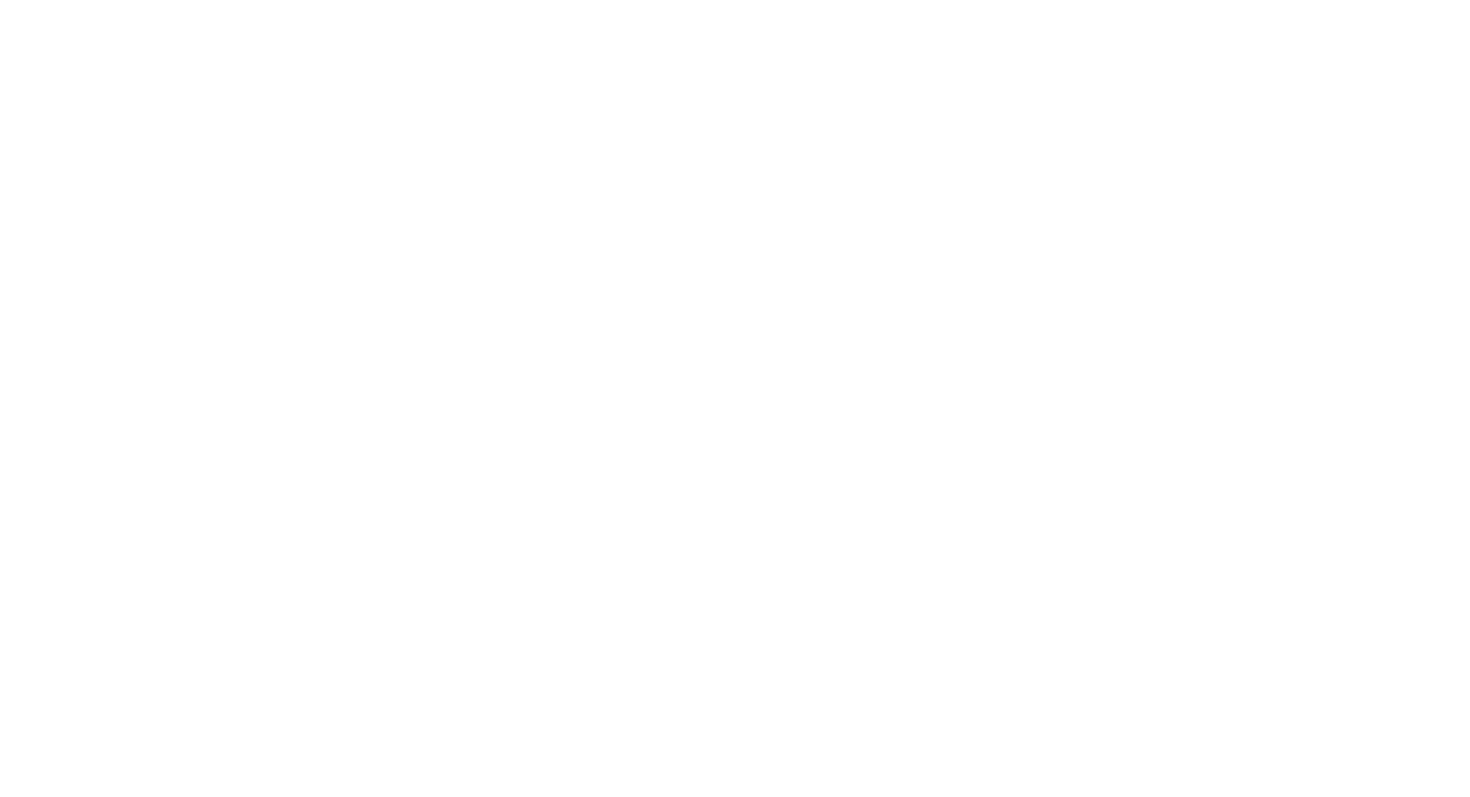 scroll, scrollTop: 0, scrollLeft: 0, axis: both 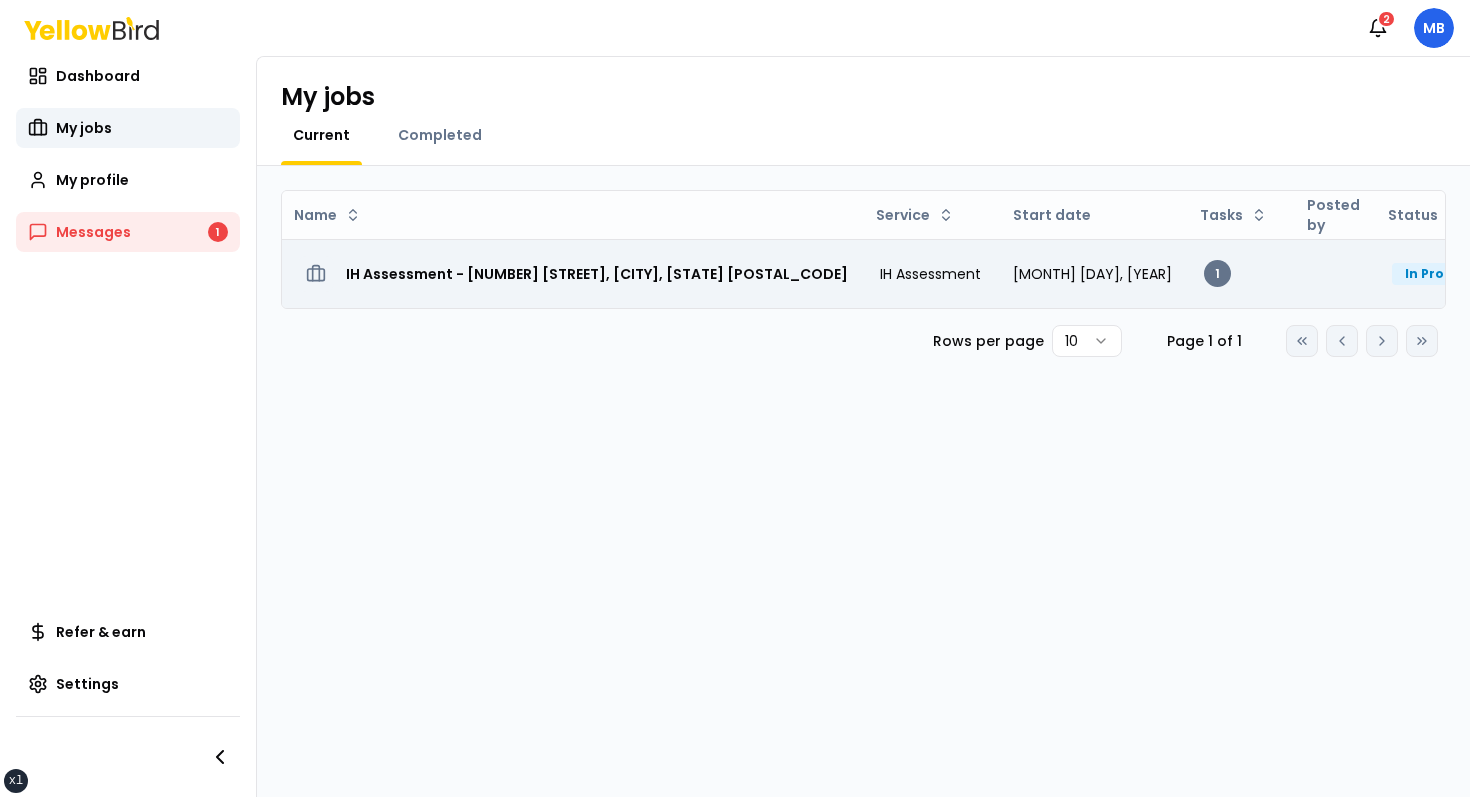 click on "IH Assessment - [NUMBER] [STREET], [CITY], [STATE] [POSTAL_CODE]" at bounding box center [597, 274] 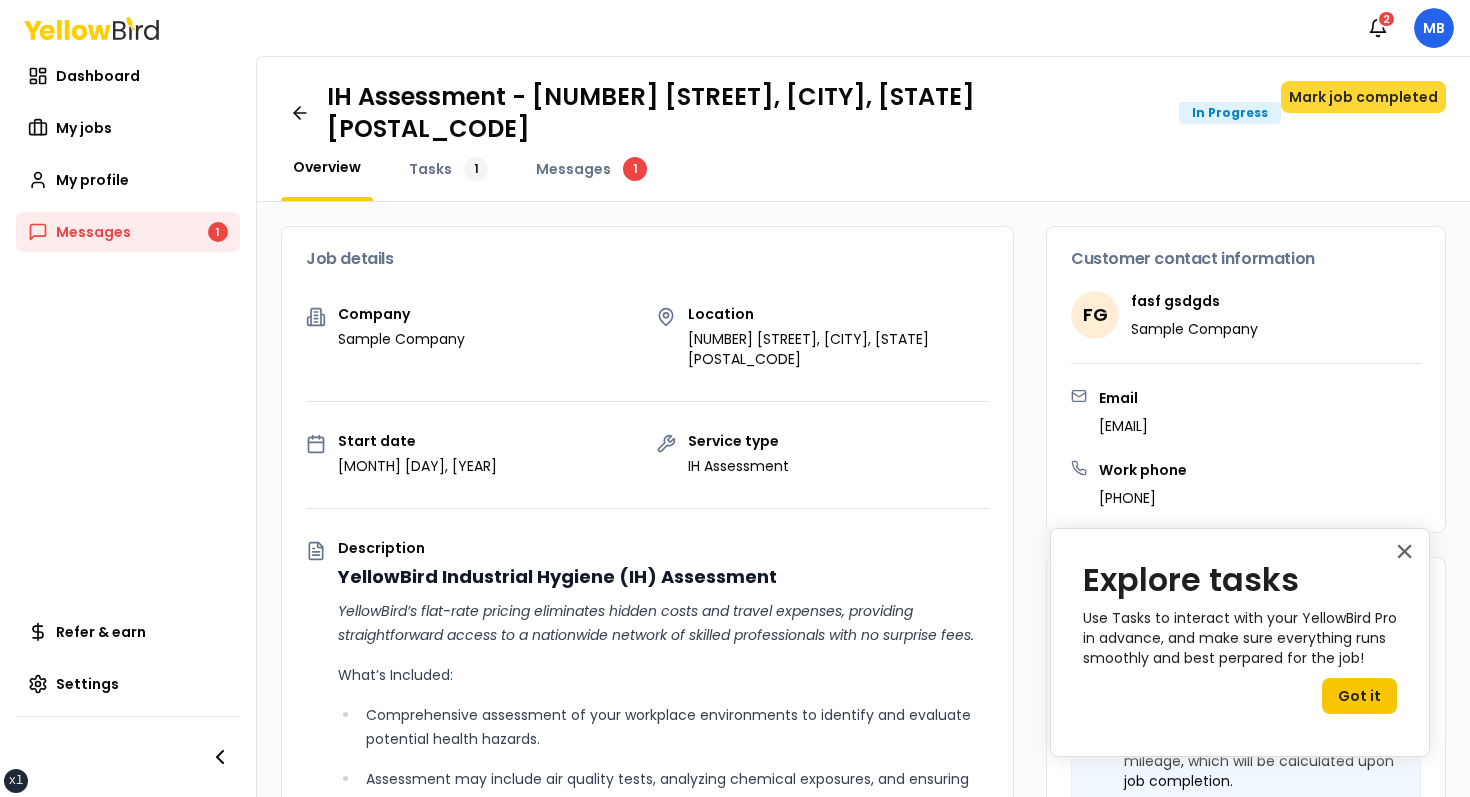 click on "Mark job completed" at bounding box center (1363, 97) 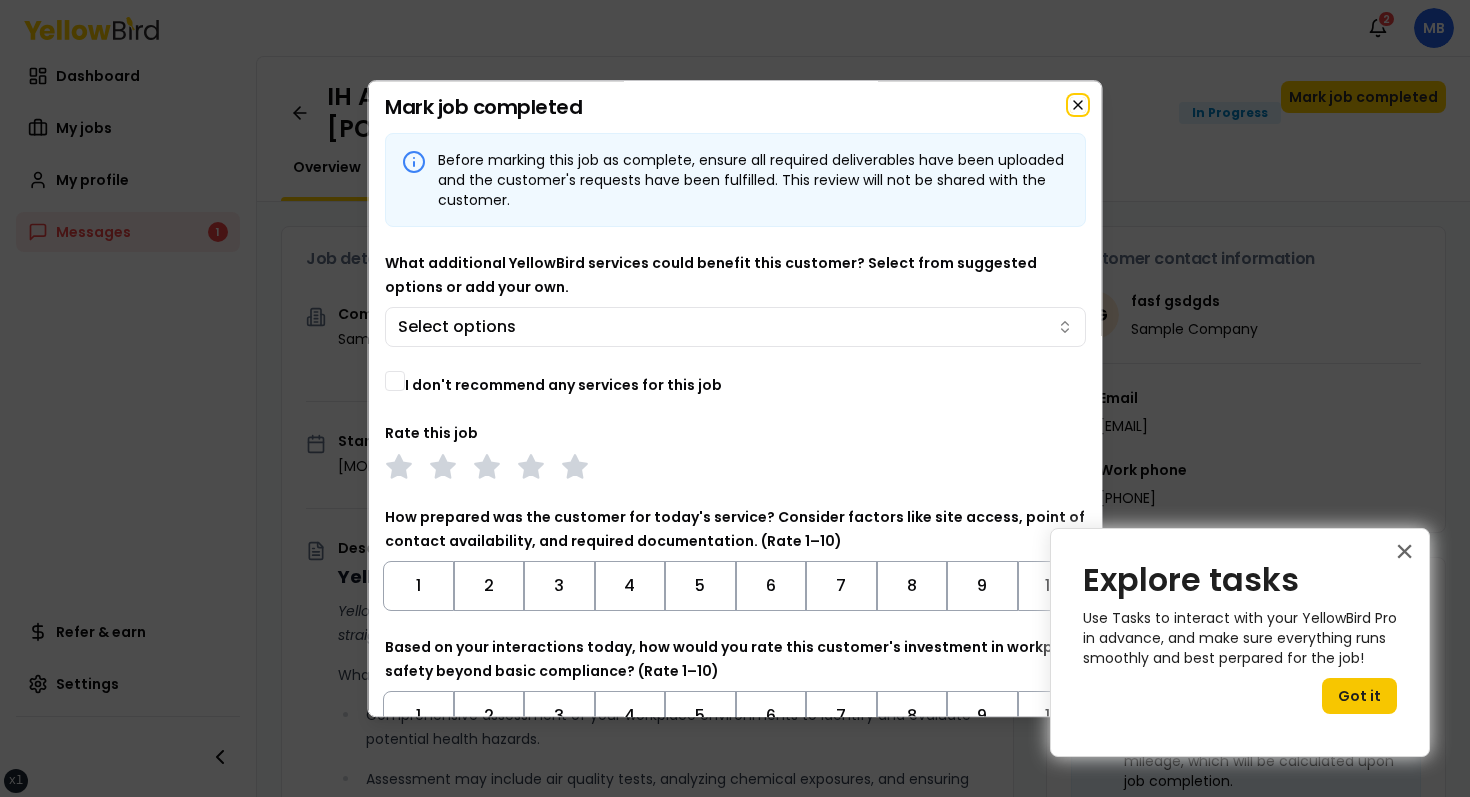 click 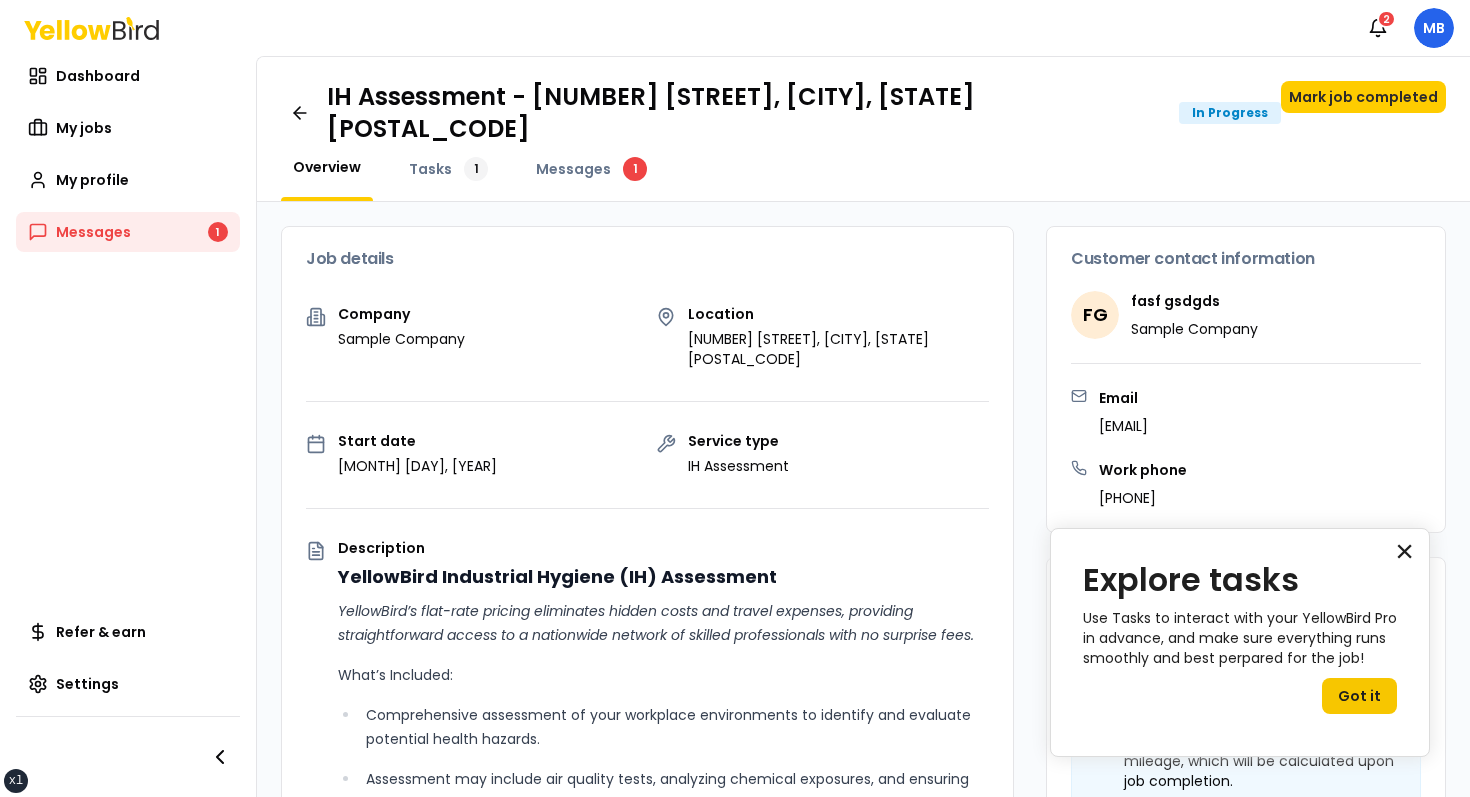 click on "×" at bounding box center [1404, 551] 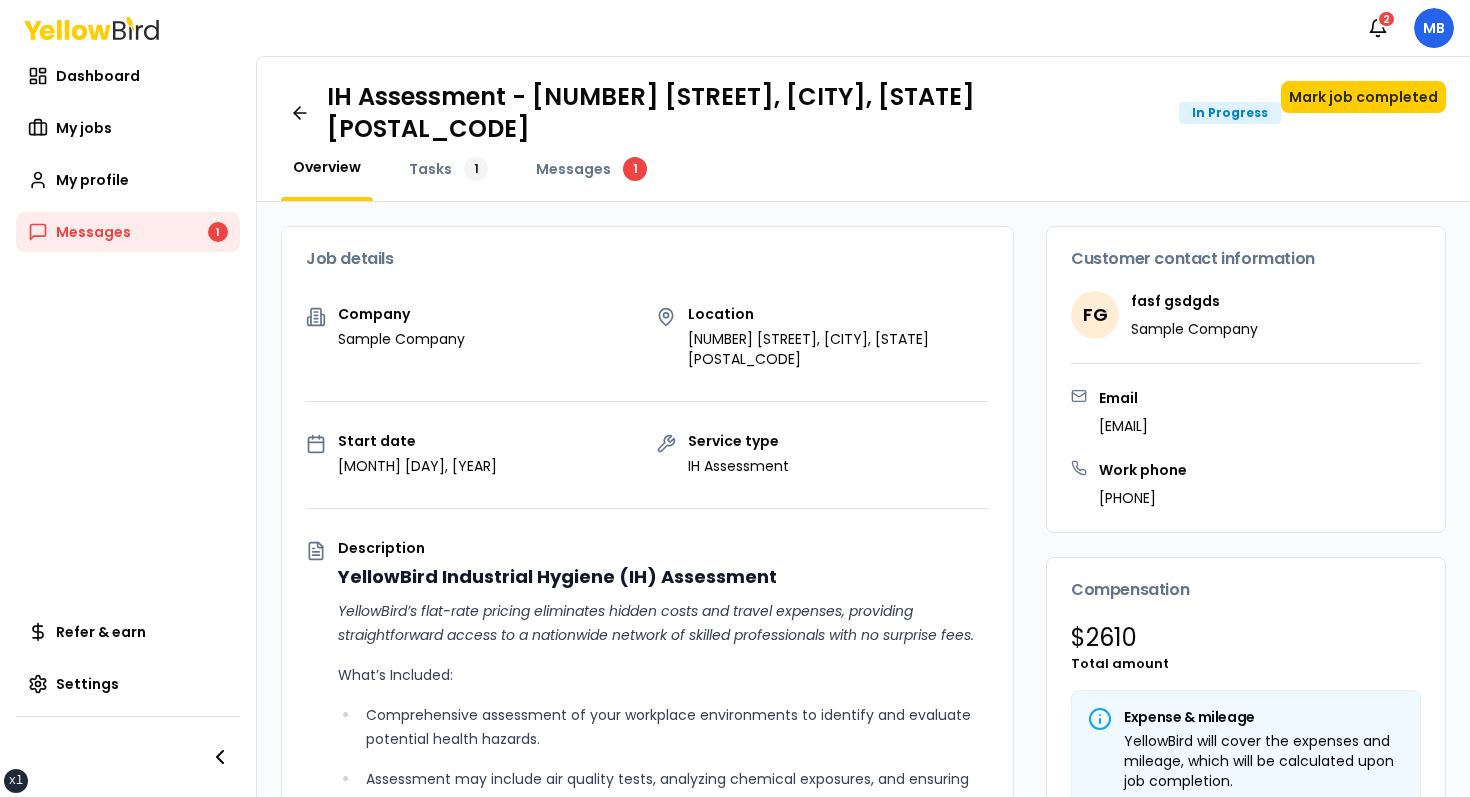 click on "IH Assessment - 123 tasf, asfasf, DE 12321 In Progress Mark job completed Overview Tasks 1 Messages 1" at bounding box center (863, 129) 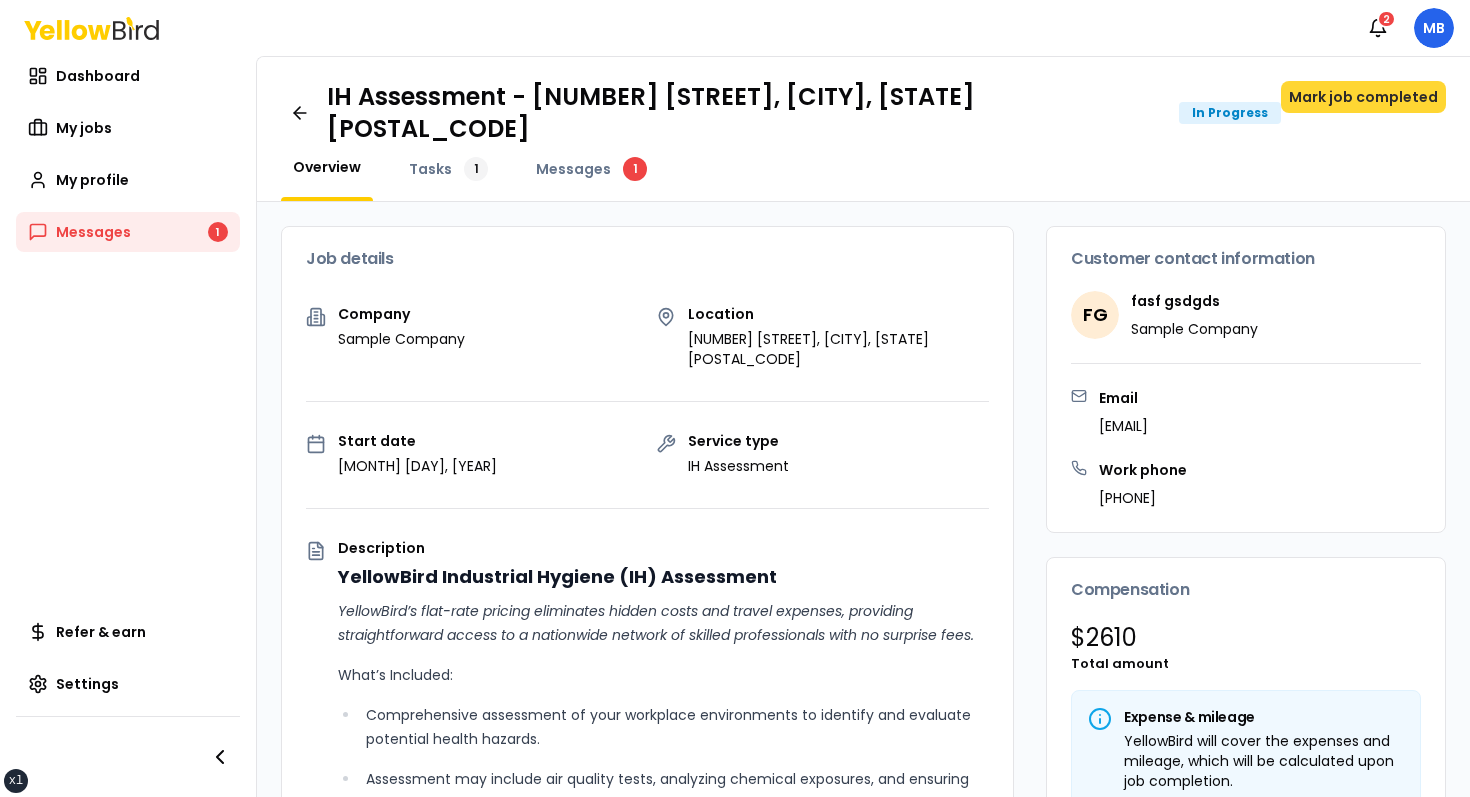 click on "Mark job completed" at bounding box center (1363, 97) 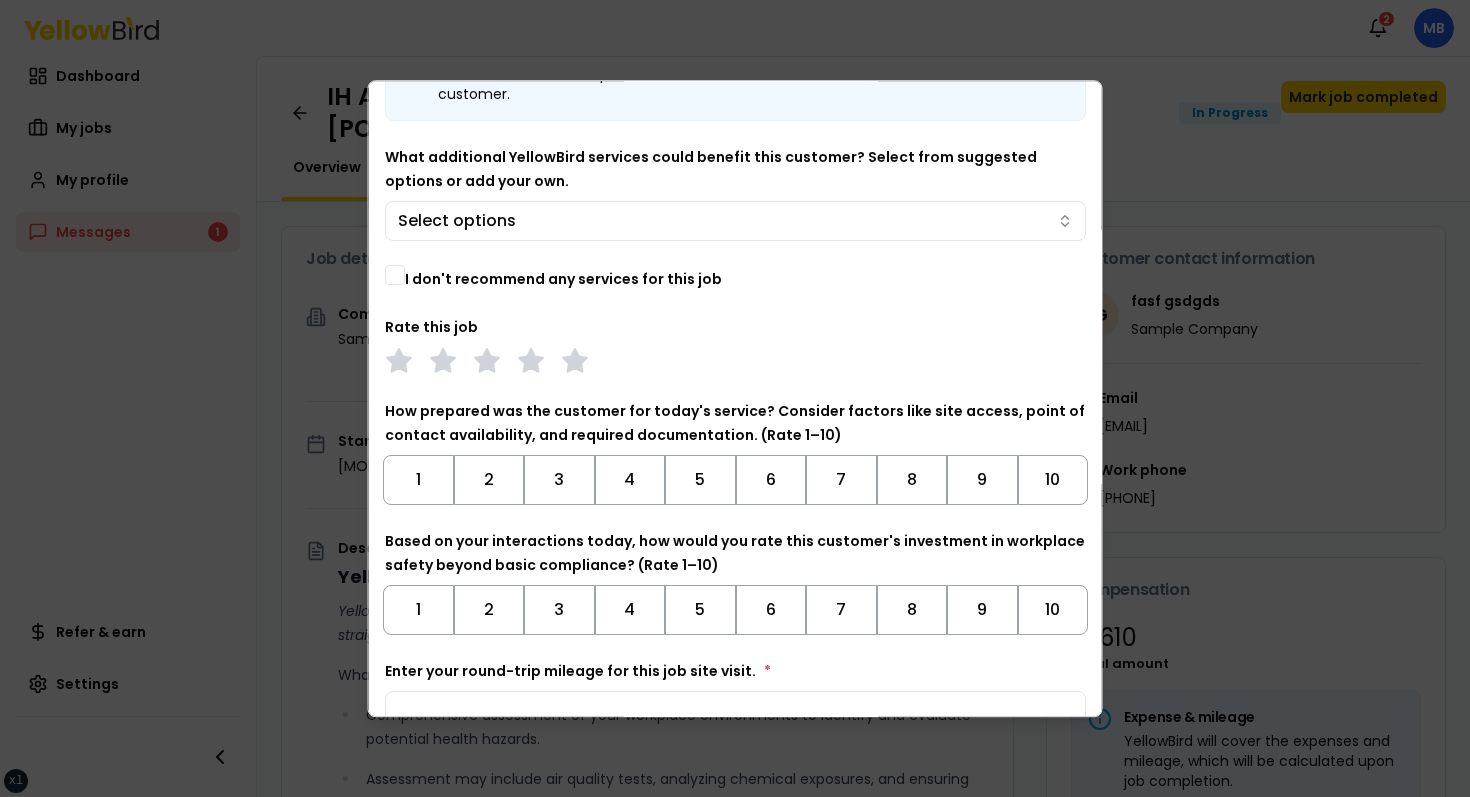 scroll, scrollTop: 0, scrollLeft: 0, axis: both 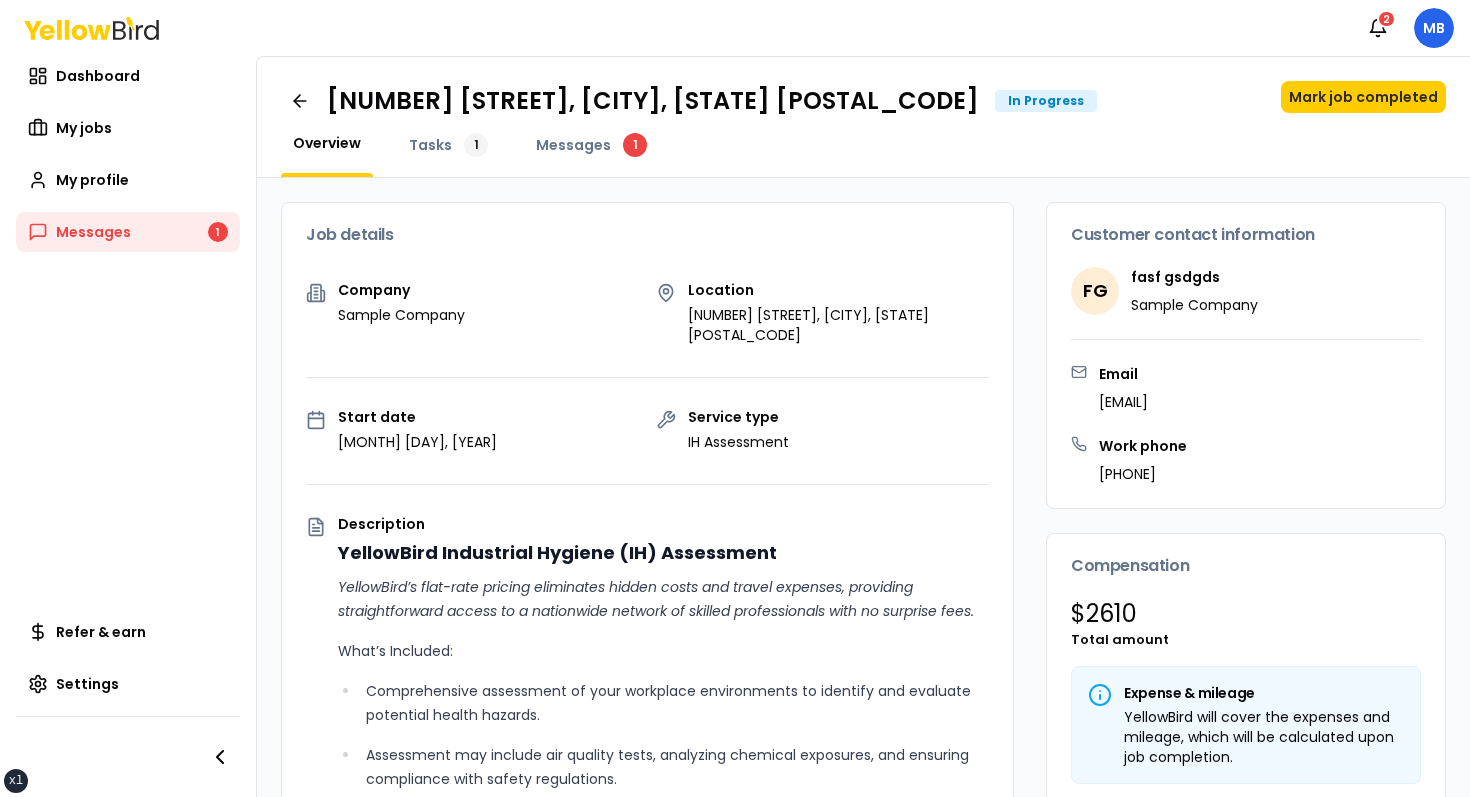 click on "IH Assessment - [NUMBER] [STREET], [CITY], [STATE] [POSTAL_CODE] In Progress Mark job completed Overview Tasks 1 Messages 1" at bounding box center [863, 117] 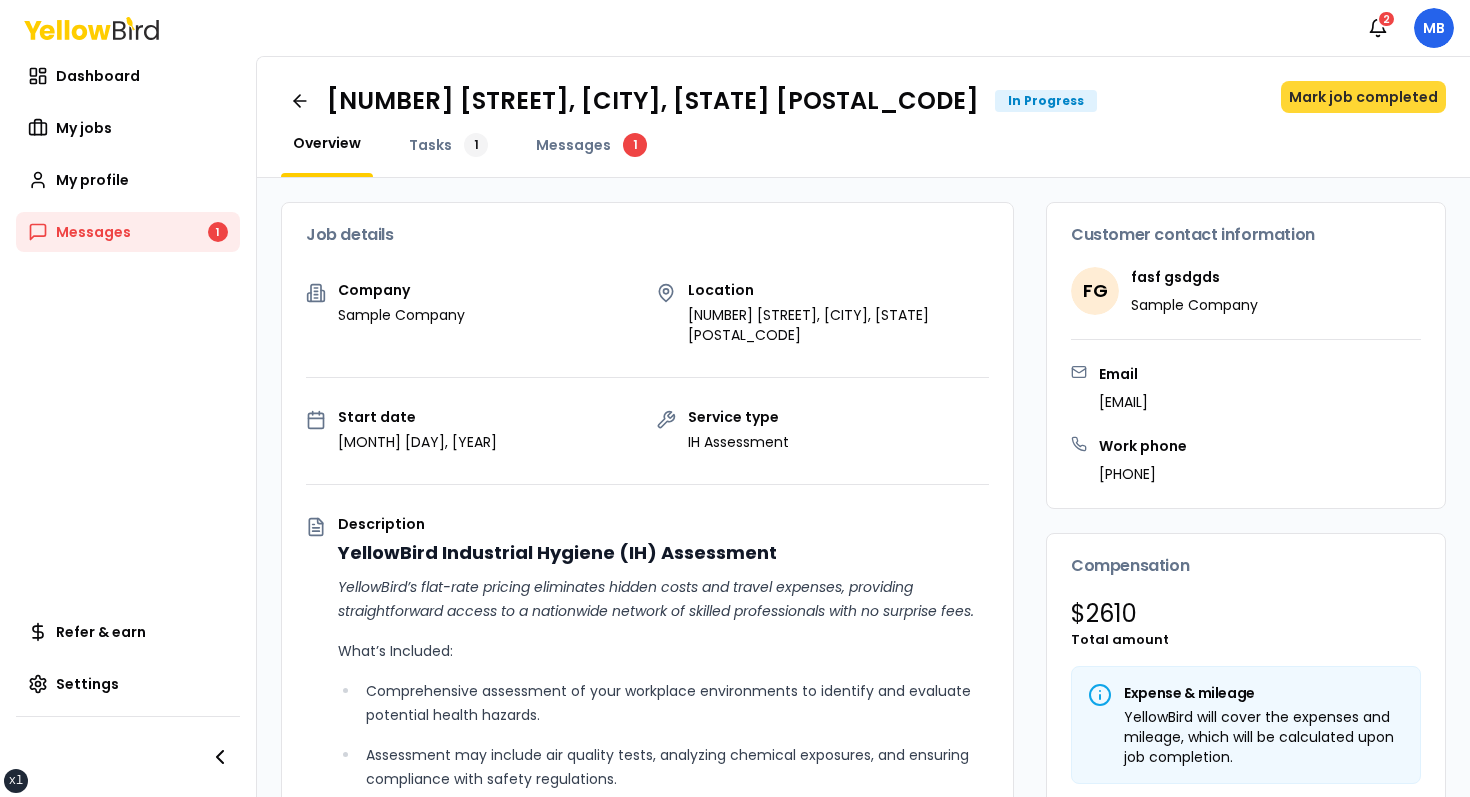 click on "Mark job completed" at bounding box center (1363, 97) 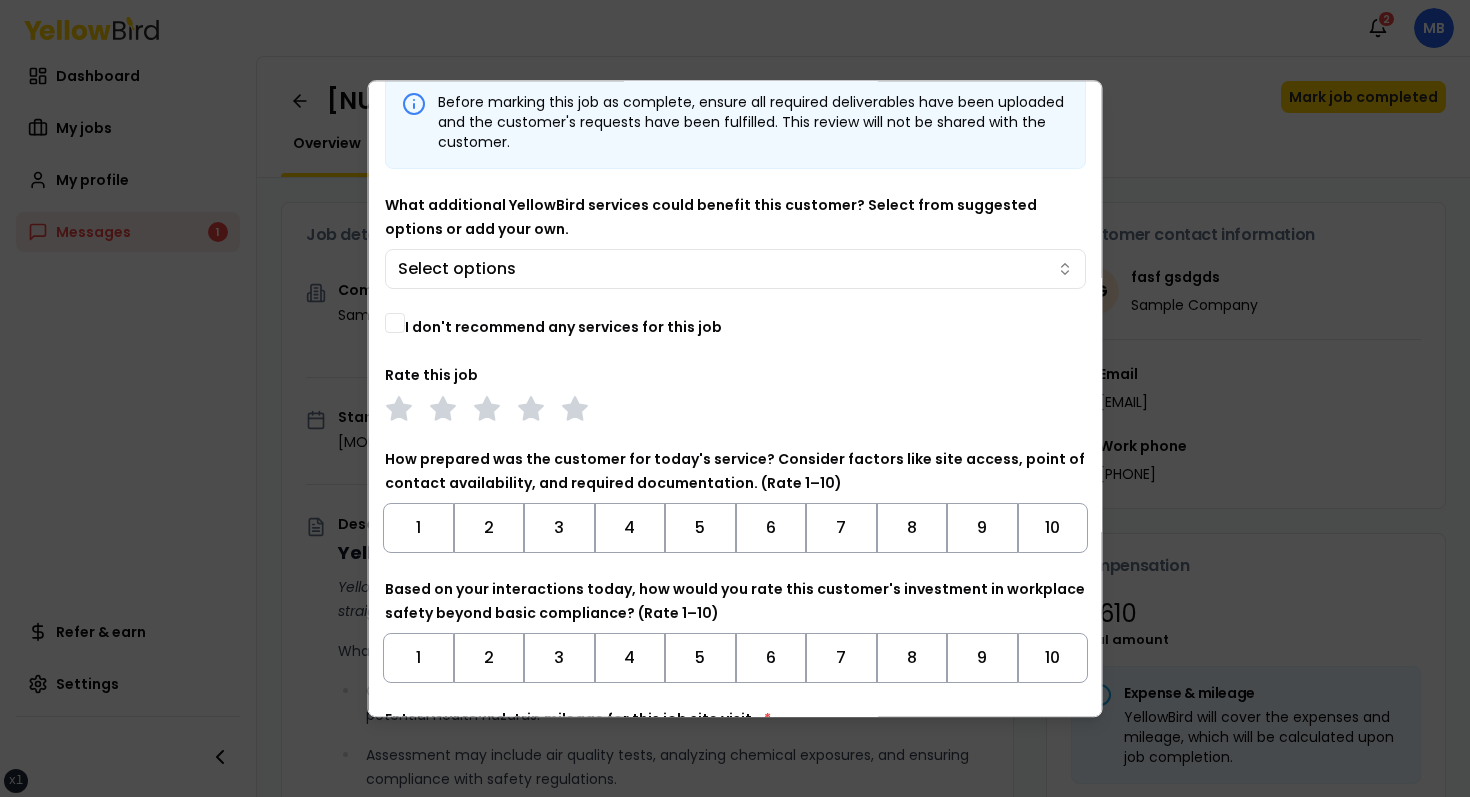 scroll, scrollTop: 0, scrollLeft: 0, axis: both 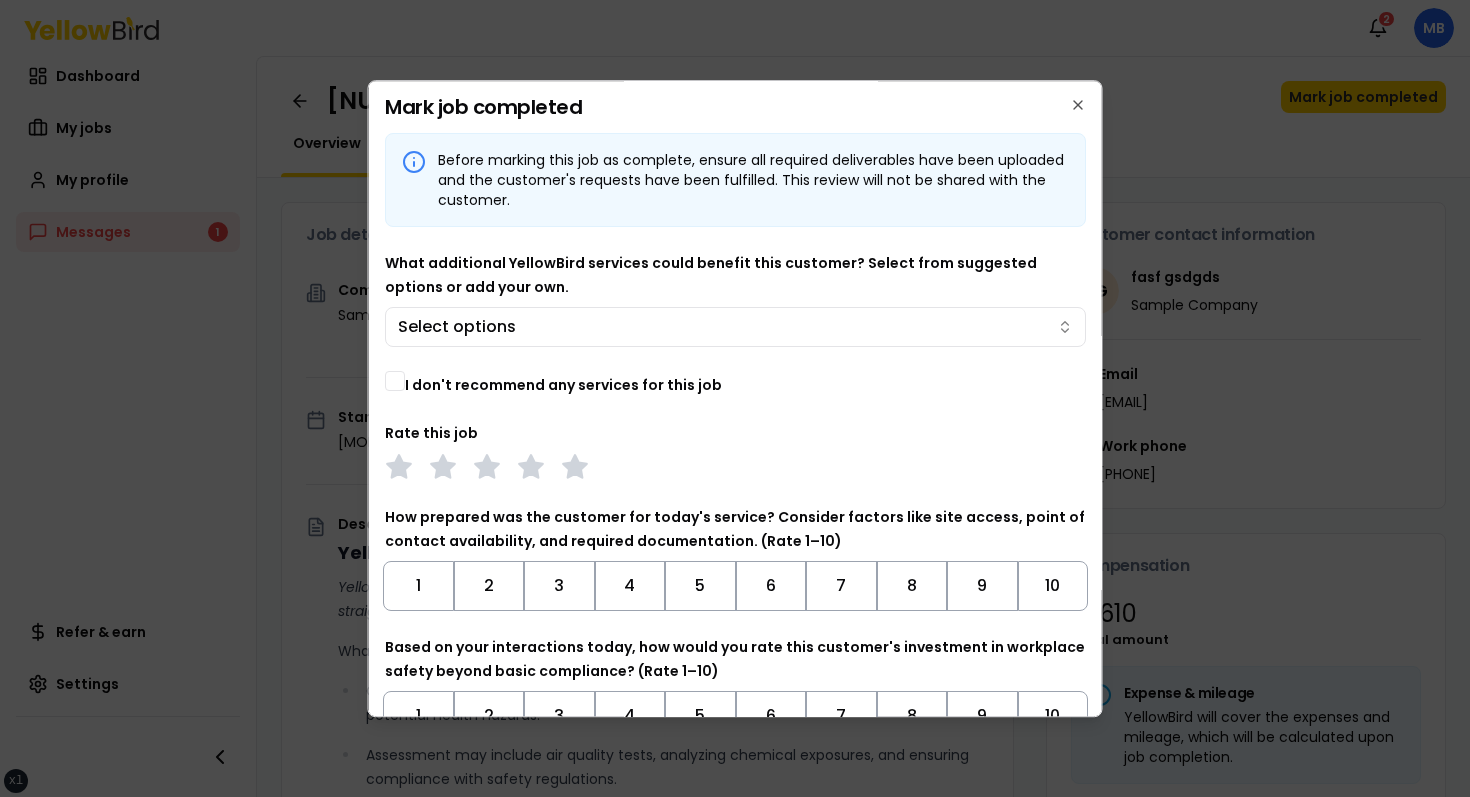 type 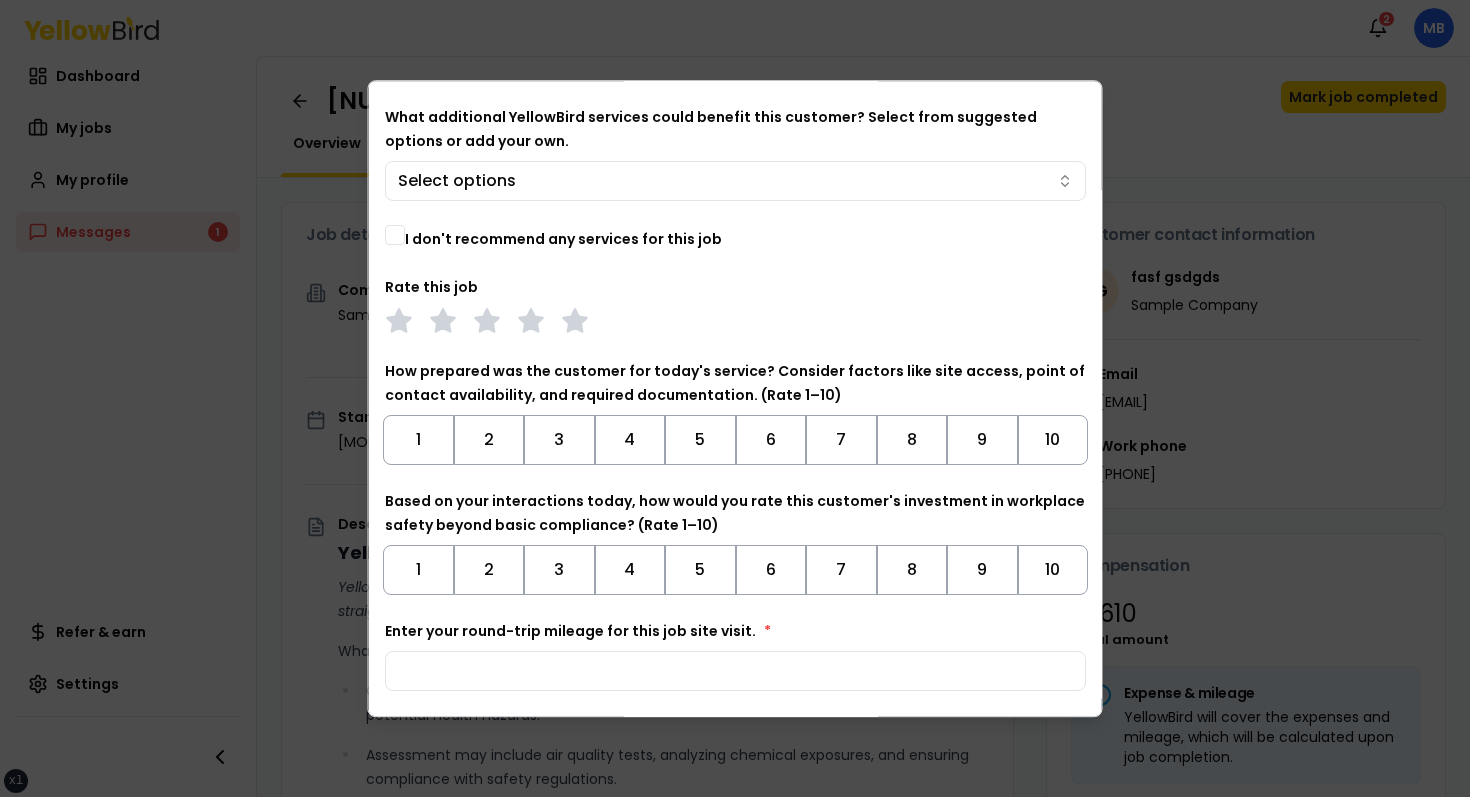 scroll, scrollTop: 0, scrollLeft: 0, axis: both 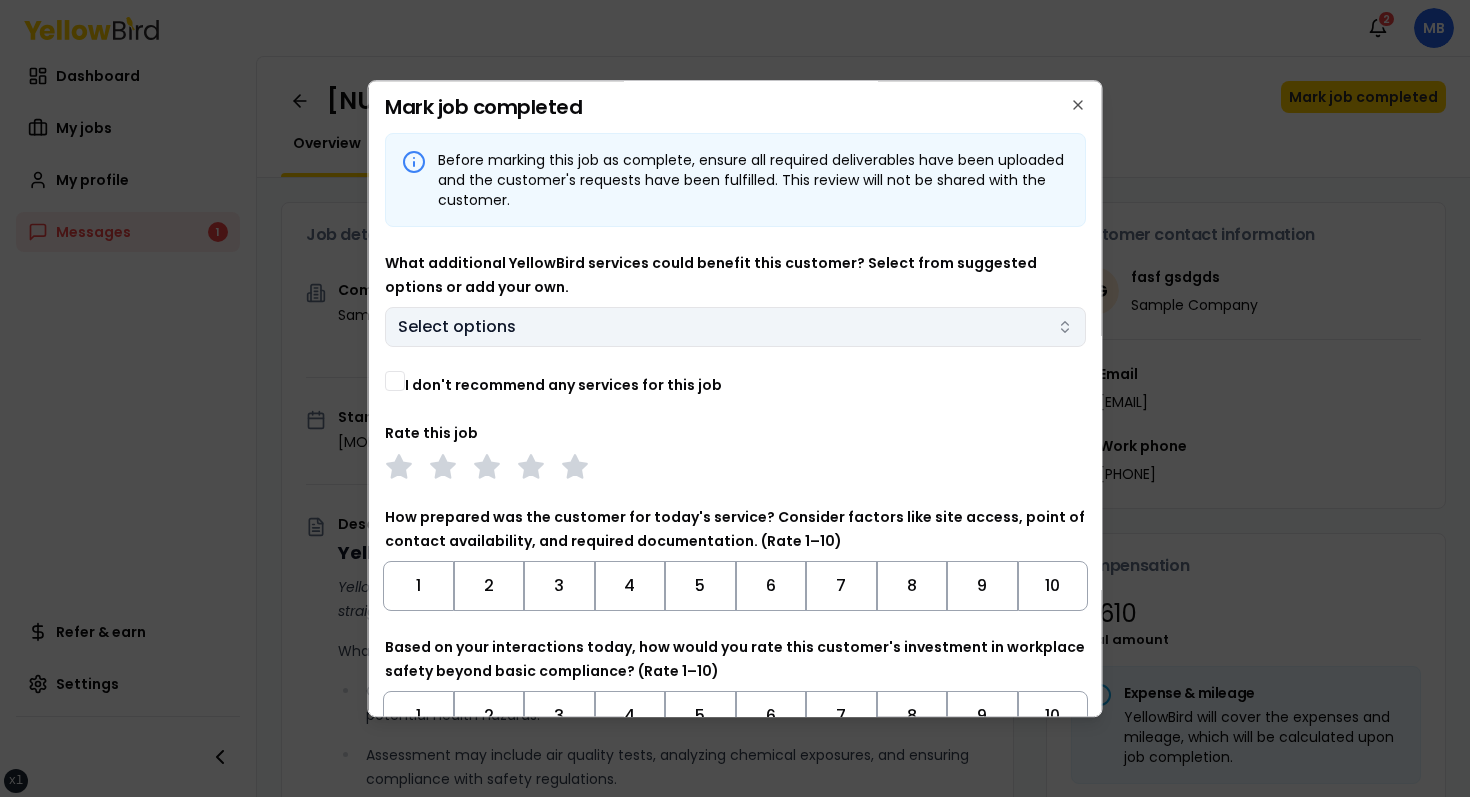 click on "xs sm md lg xl 2xl Notifications 2 MB Dashboard My jobs My profile Messages 1 Refer & earn Settings IH Assessment - [NUMBER] [STREET], [CITY], [STATE] [POSTAL_CODE] In Progress Mark job completed Overview Tasks 1 Messages 1 Job details Company Sample Company Location [NUMBER] [STREET], [CITY], [STATE] [POSTAL_CODE] Start date [DATE] Service type IH Assessment Description YellowBird Industrial Hygiene (IH) Assessment
YellowBird’s flat-rate pricing eliminates hidden costs and travel expenses, providing straightforward access to a nationwide network of skilled professionals with no surprise fees.
What’s Included:
Comprehensive assessment of your workplace environments to identify and evaluate potential health hazards.
Assessment may include air quality tests, analyzing chemical exposures, and ensuring compliance with safety regulations.
Detail...
View more Documents Deliverable template No template has been provided; please use your own deliverable template to upload the service deliverables. Upload FG $ 1" at bounding box center (735, 398) 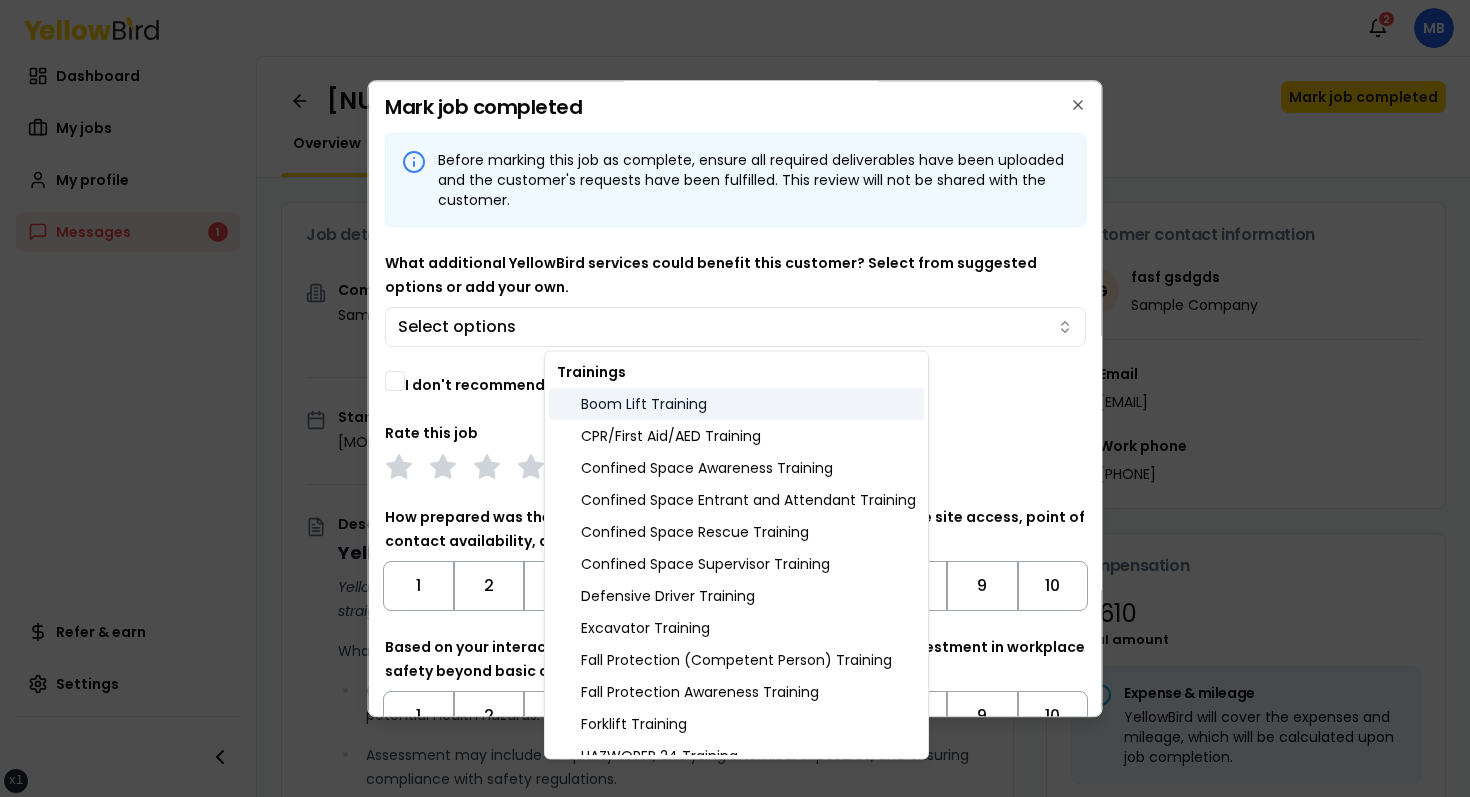 click on "Boom Lift Training" at bounding box center [736, 404] 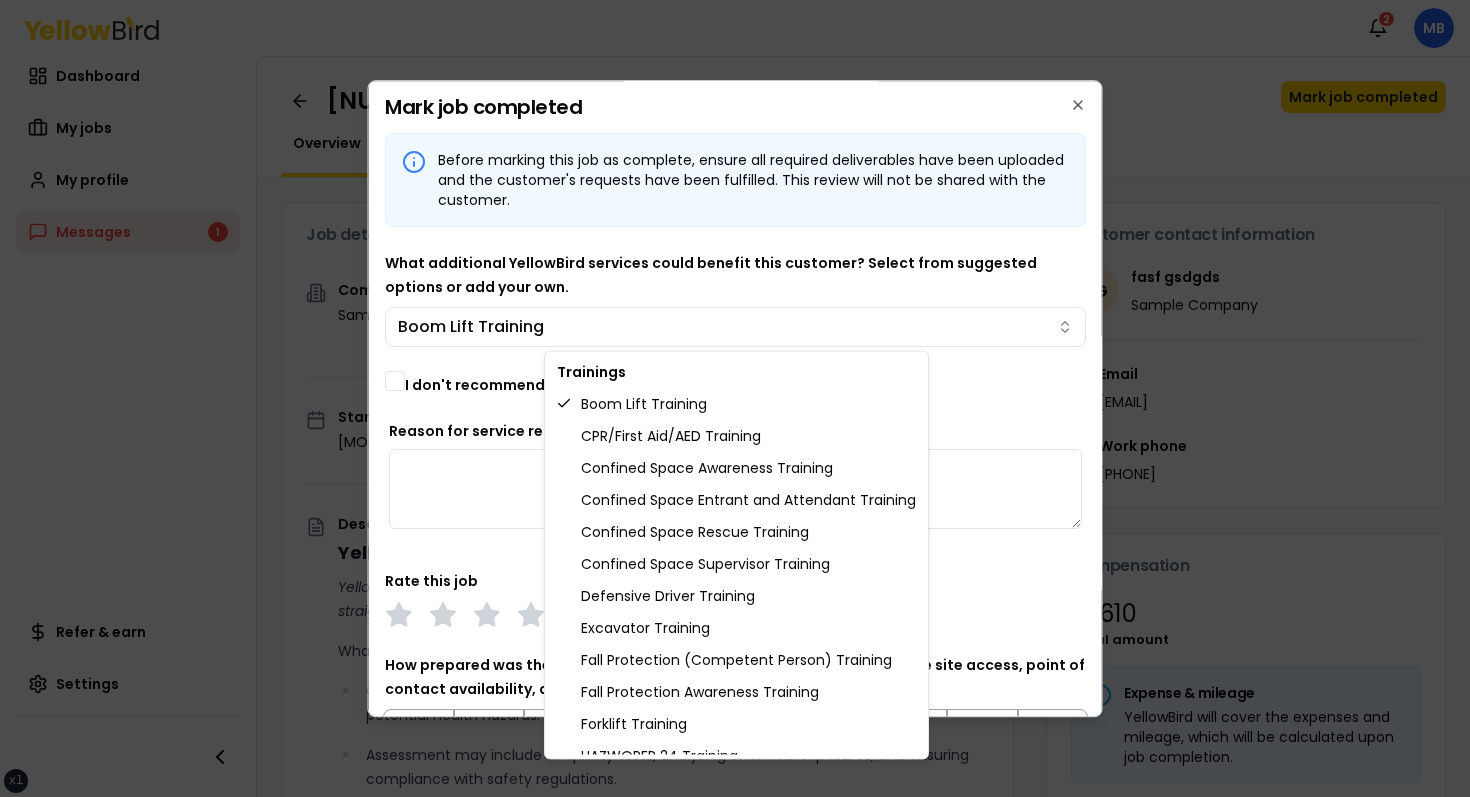 click at bounding box center [735, 398] 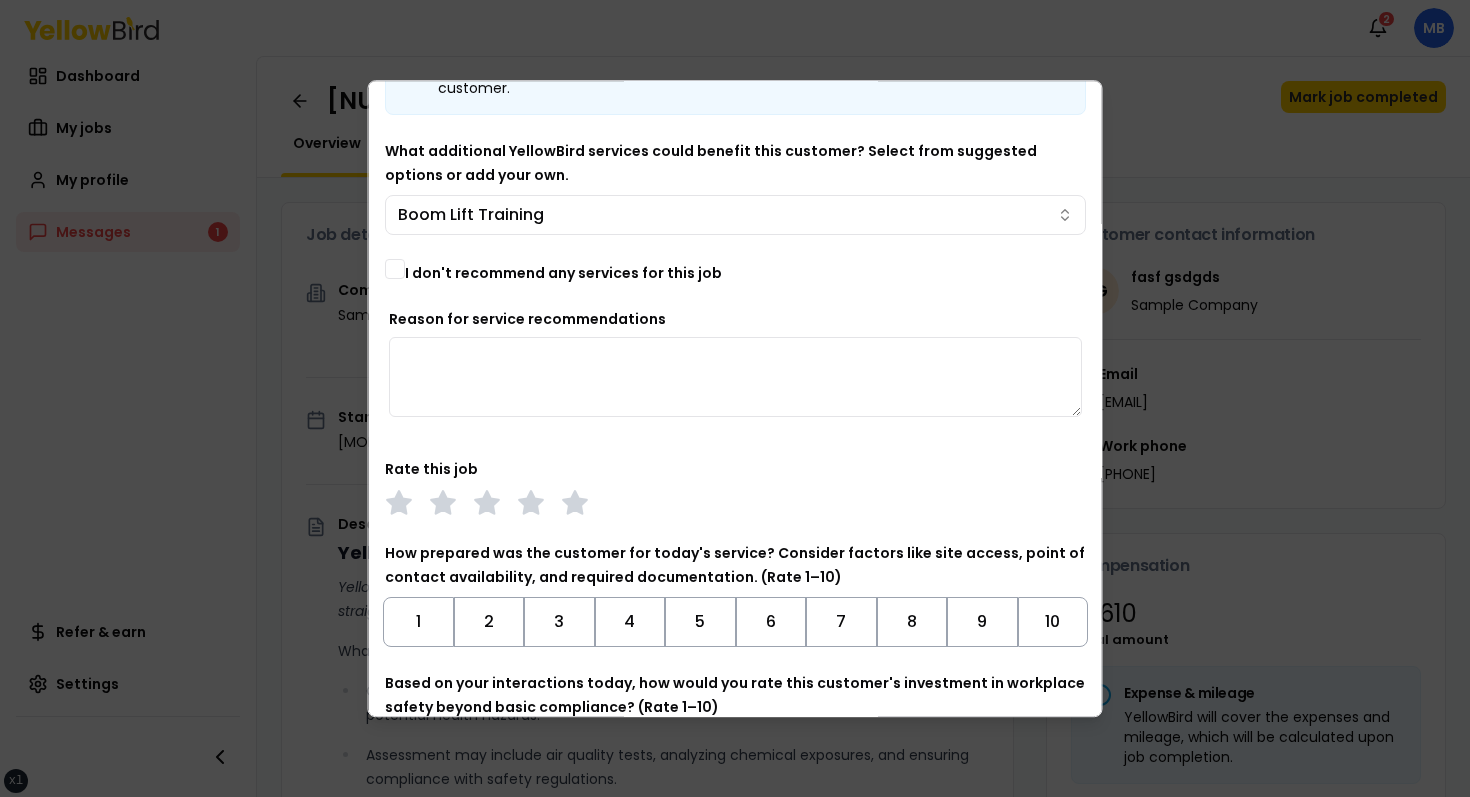scroll, scrollTop: 76, scrollLeft: 0, axis: vertical 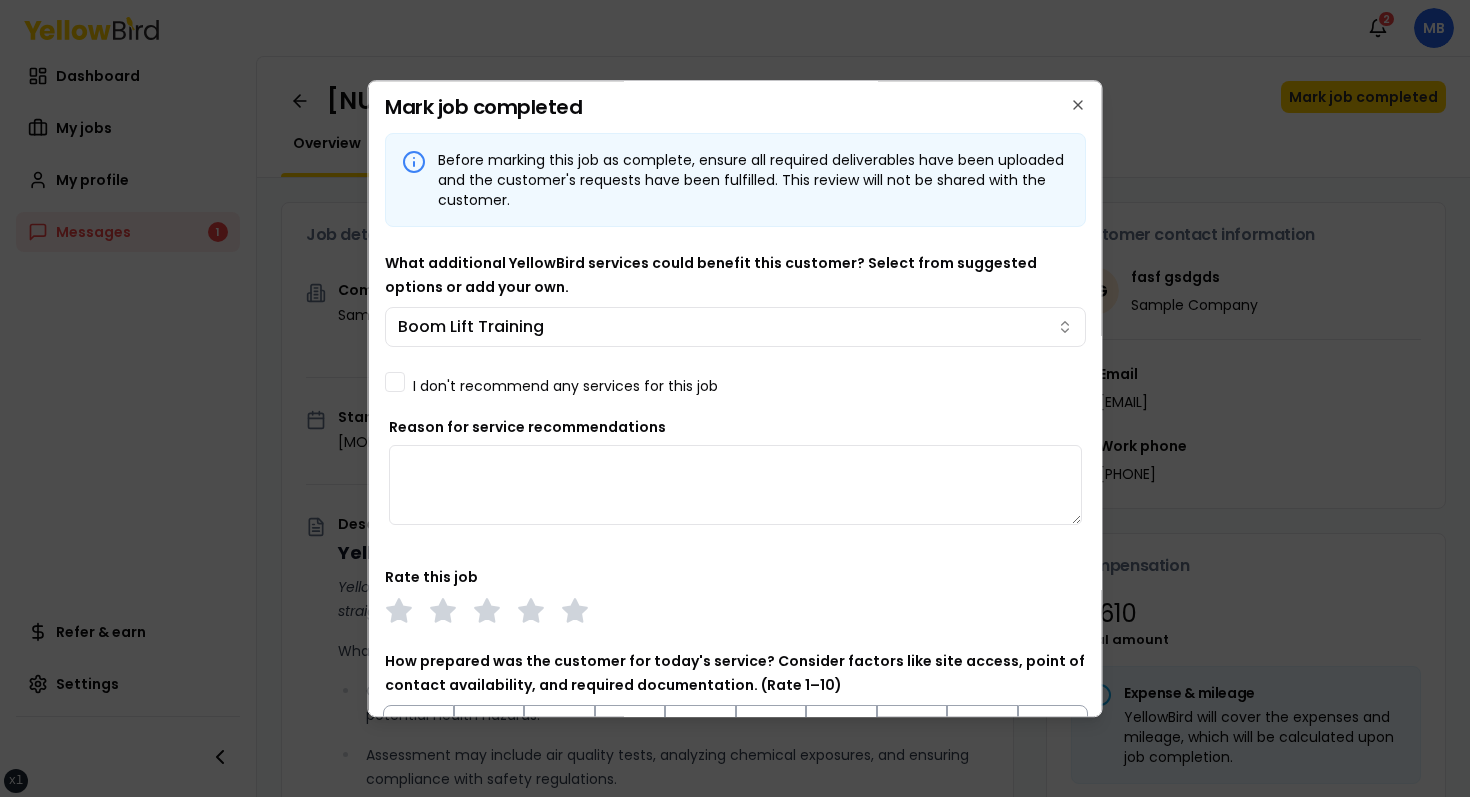 click on "I don't recommend any services for this job" at bounding box center [395, 382] 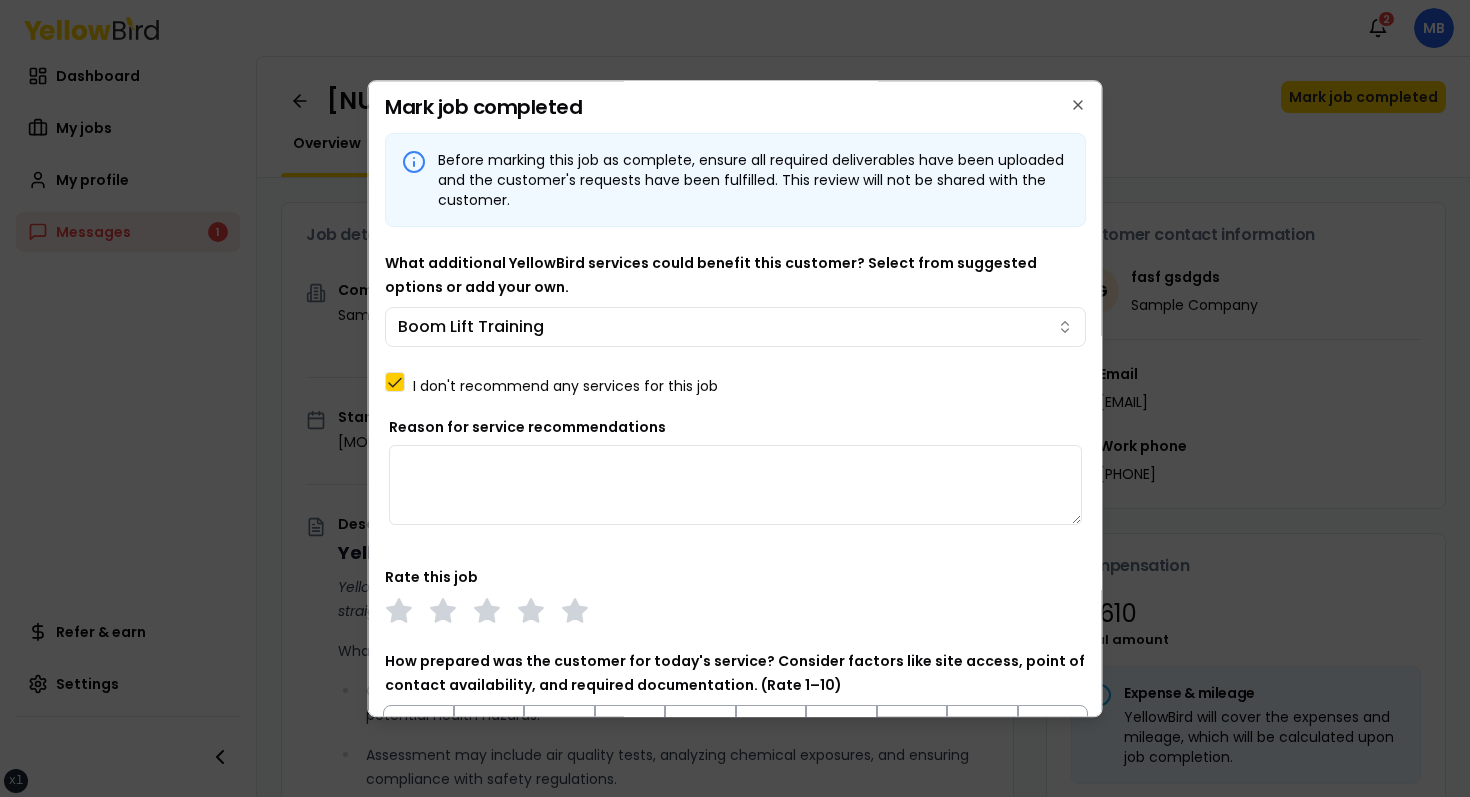 click on "I don't recommend any services for this job" at bounding box center (395, 382) 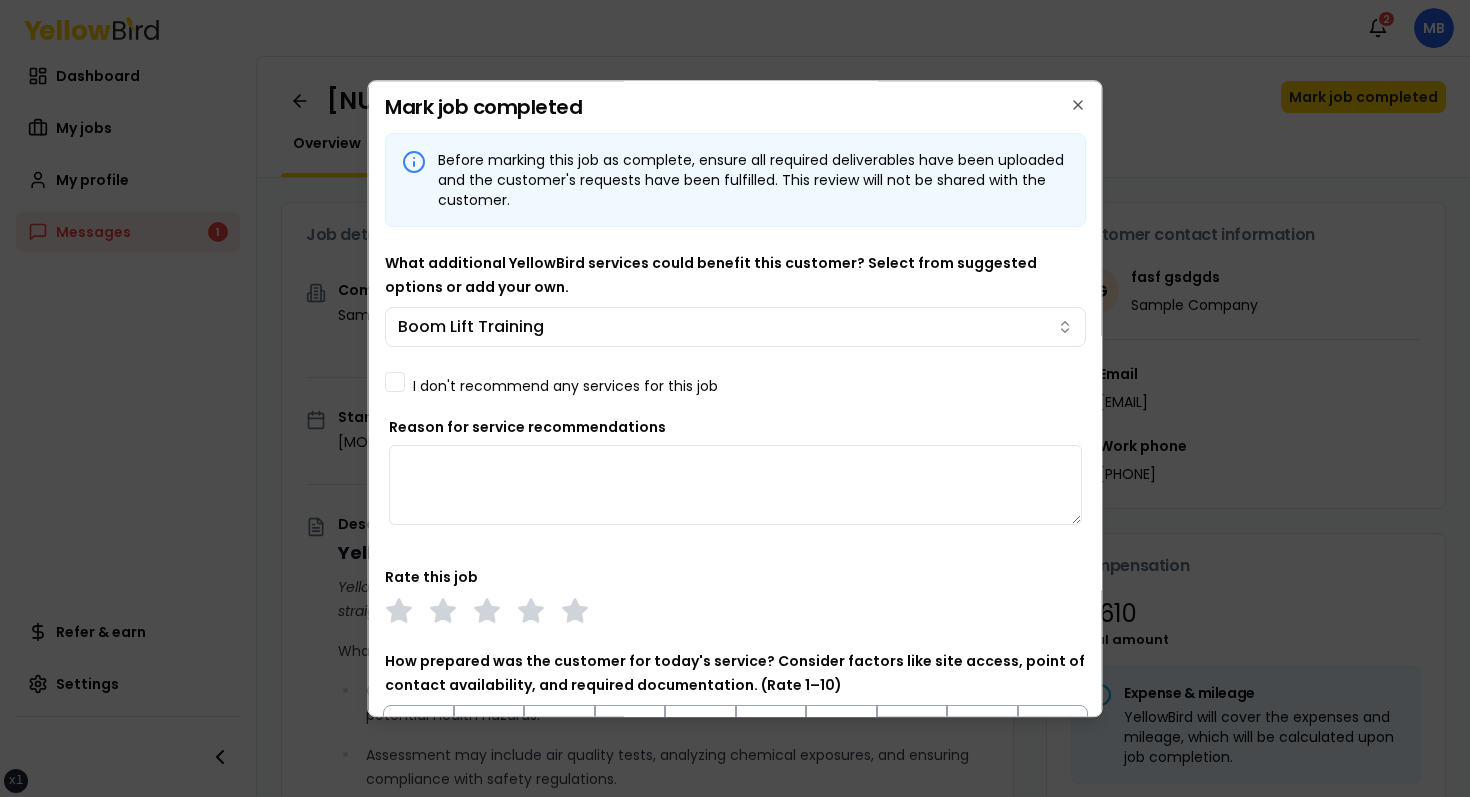 click on "Before marking this job as complete, ensure all required deliverables have been uploaded and the customer's requests have been fulfilled. This review will not be shared with the customer. What additional YellowBird services could benefit this customer? Select from suggested options or add your own. Boom Lift Training I don't recommend any services for this job Reason for service recommendations Rate this job How prepared was the customer for today's service? Consider factors like site access, point of contact availability, and required documentation. (Rate 1–10) 1 2 3 4 5 6 7 8 9 10 Based on your interactions today, how would you rate this customer's investment in workplace safety beyond basic compliance? (Rate 1–10) 1 2 3 4 5 6 7 8 9 10 Enter your round-trip mileage for this job site visit. *" at bounding box center (735, 557) 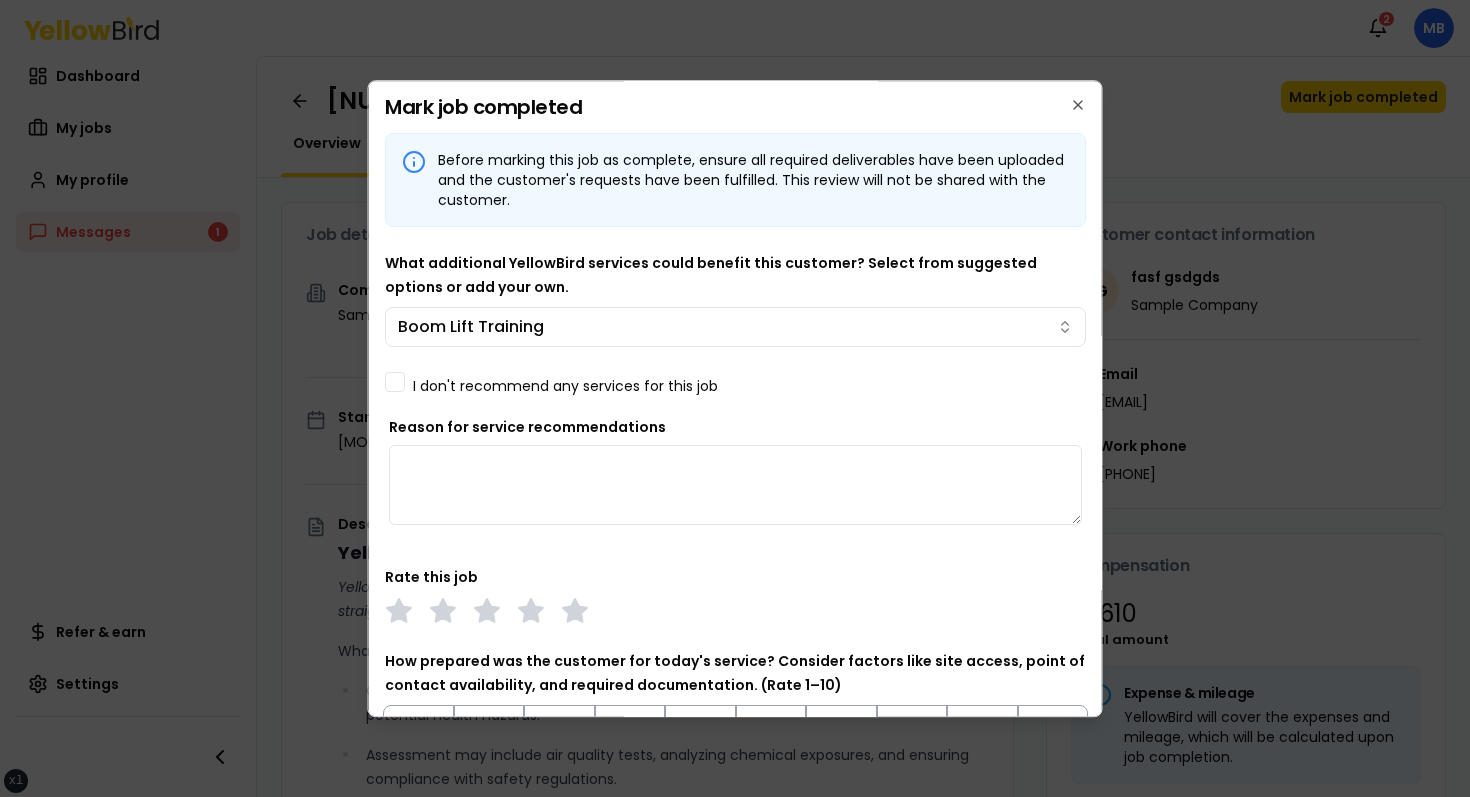 click on "What additional YellowBird services could benefit this customer? Select from suggested options or add your own. Boom Lift Training" at bounding box center [735, 299] 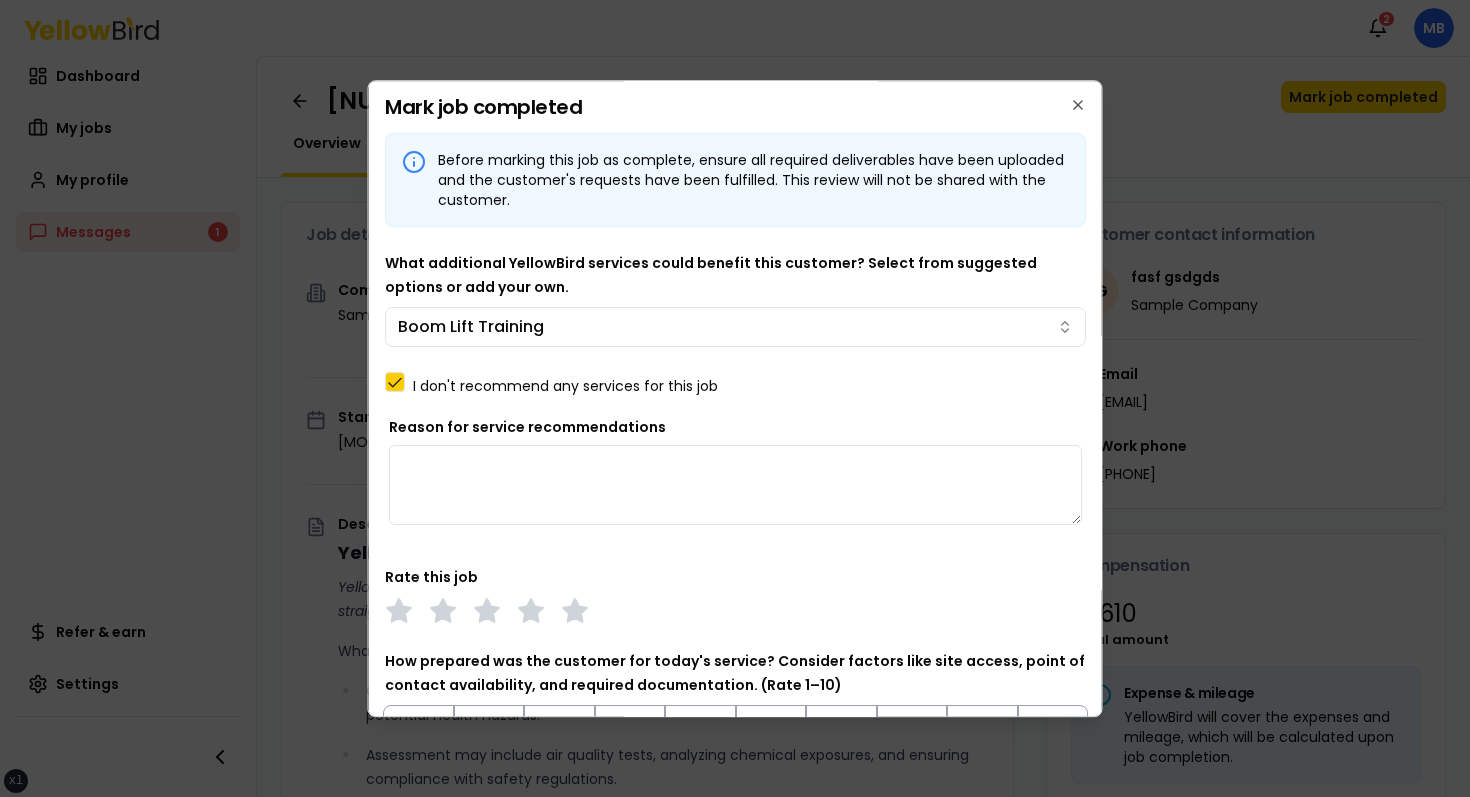 click on "I don't recommend any services for this job" at bounding box center [395, 382] 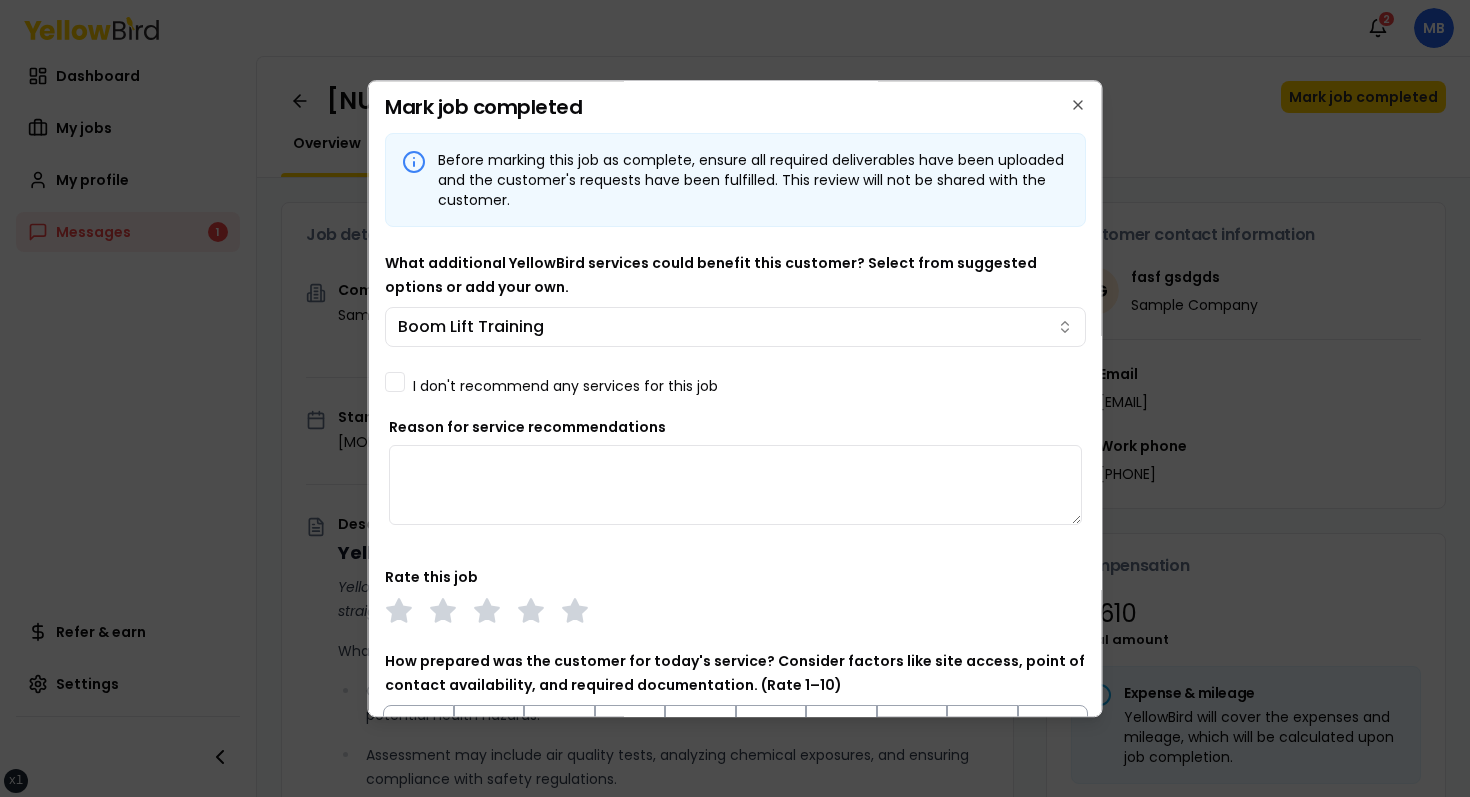 click on "I don't recommend any services for this job" at bounding box center (735, 382) 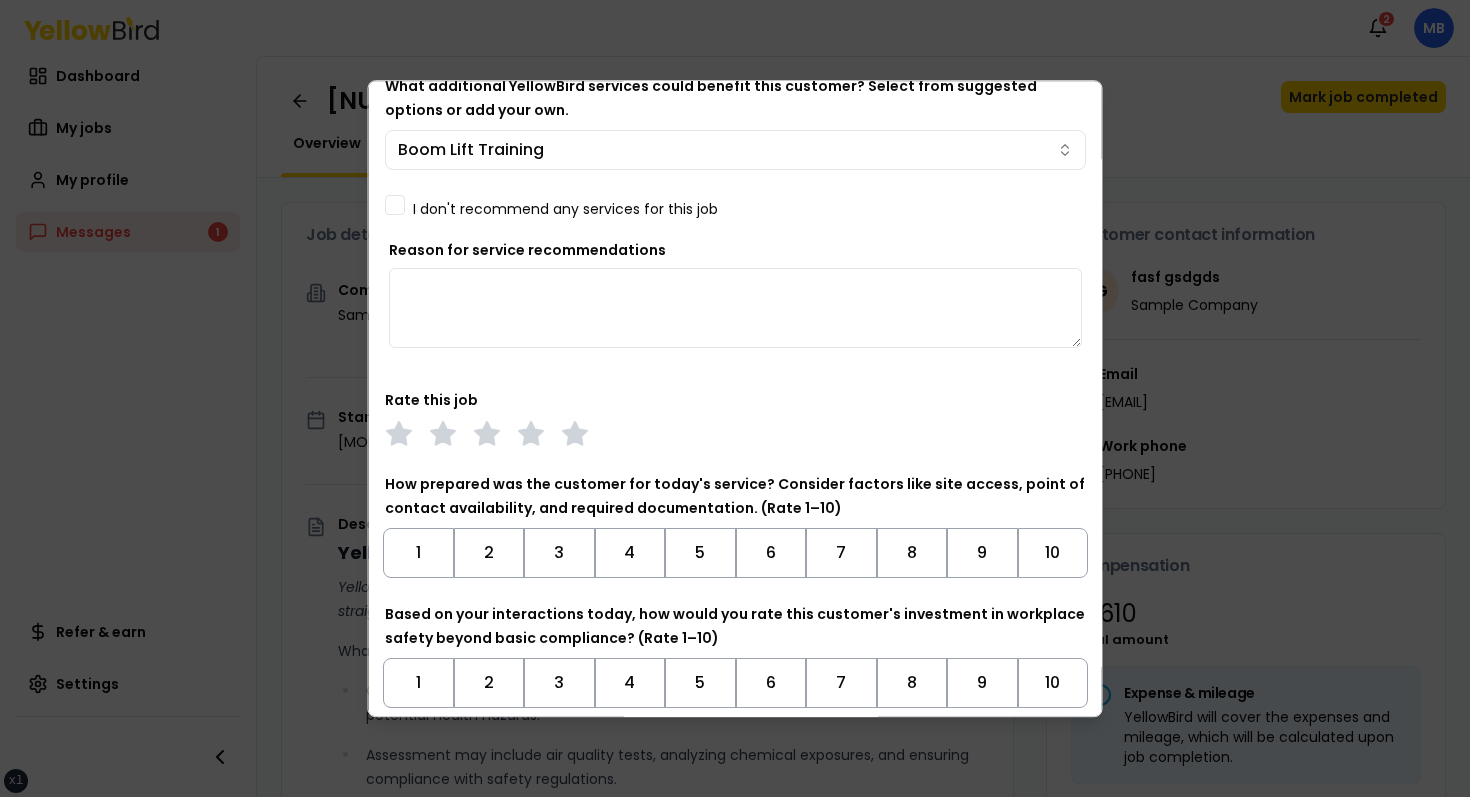 scroll, scrollTop: 0, scrollLeft: 0, axis: both 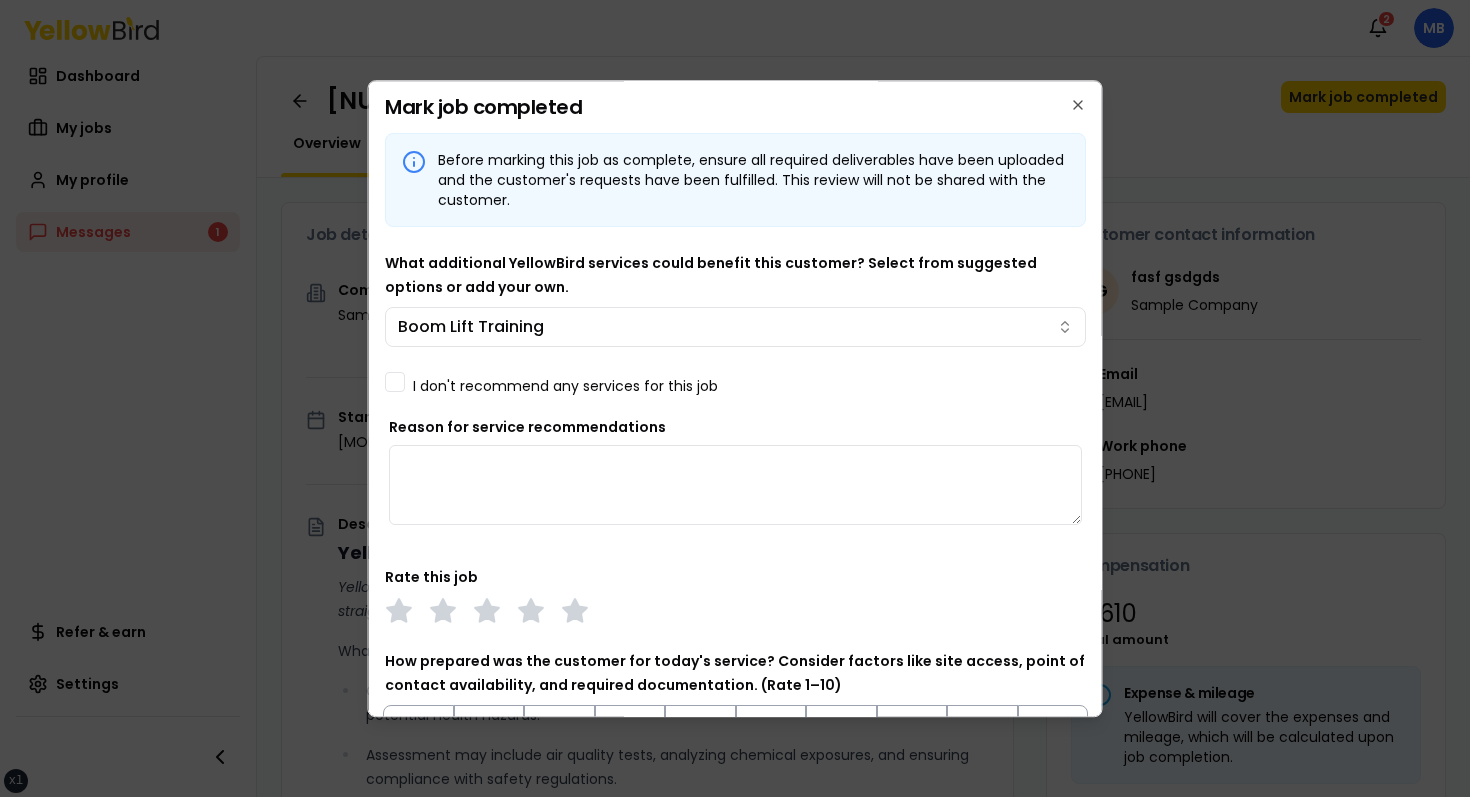 click on "I don't recommend any services for this job" at bounding box center [395, 382] 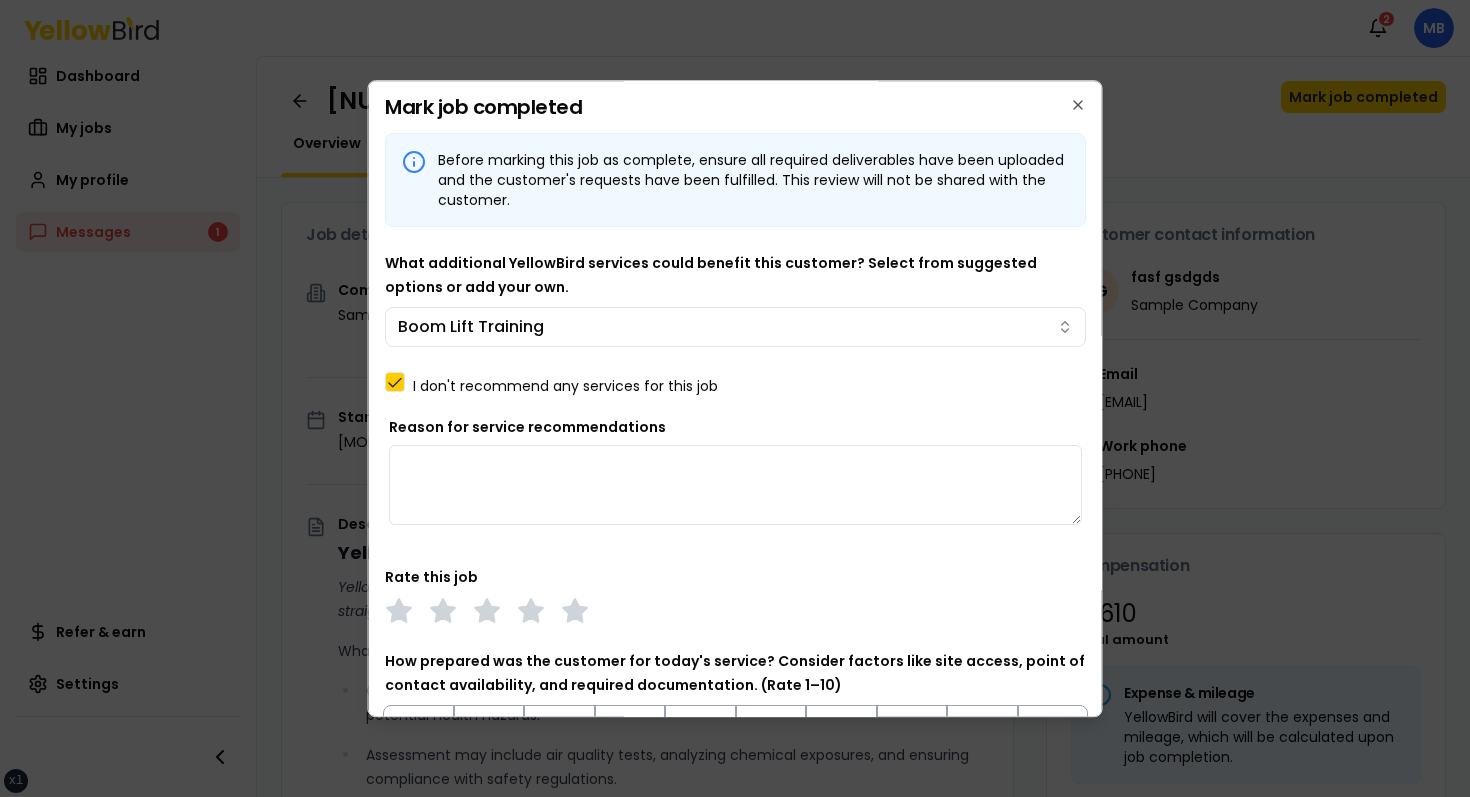 click on "I don't recommend any services for this job" at bounding box center (395, 382) 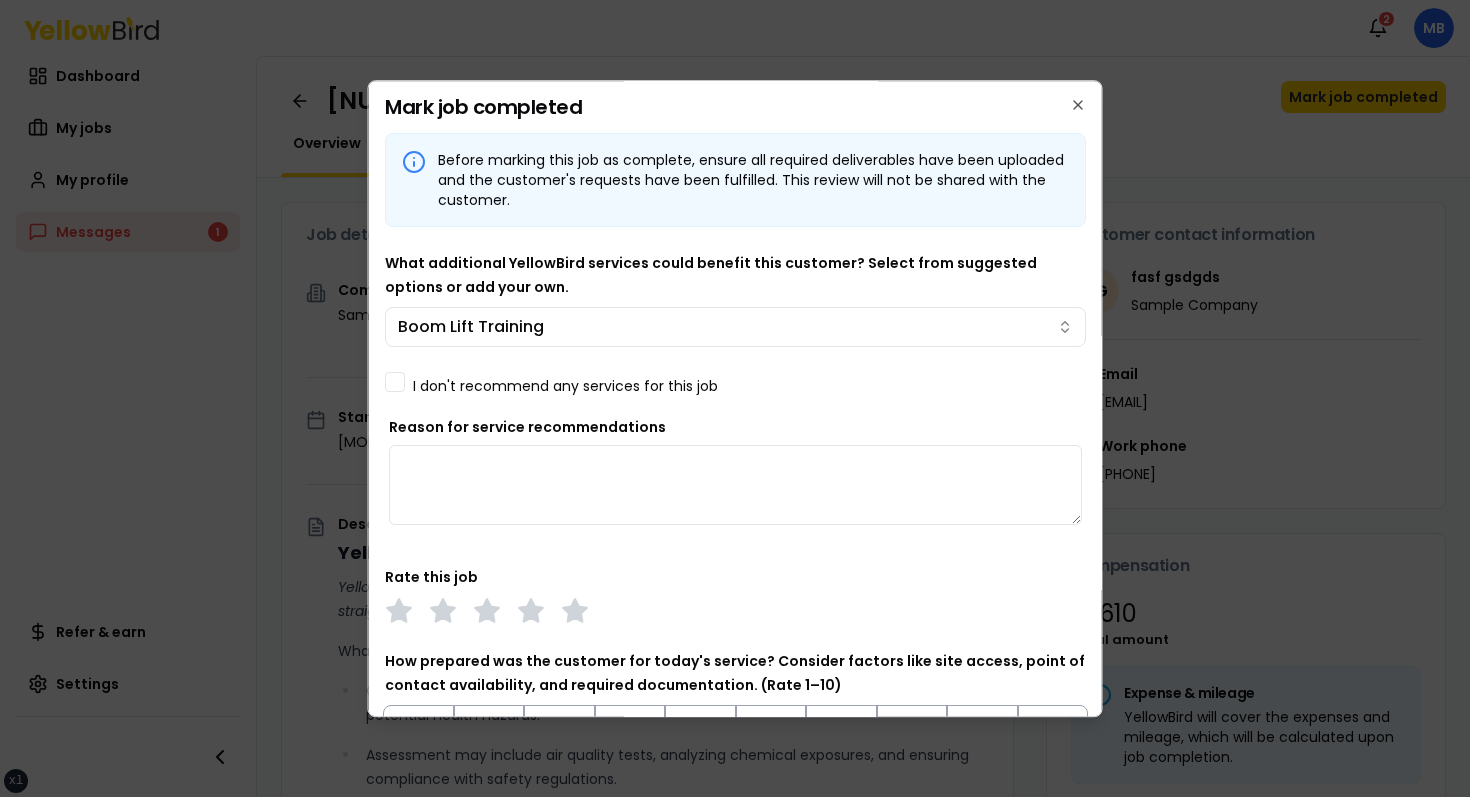 click on "Before marking this job as complete, ensure all required deliverables have been uploaded and the customer's requests have been fulfilled. This review will not be shared with the customer. What additional YellowBird services could benefit this customer? Select from suggested options or add your own. Boom Lift Training I don't recommend any services for this job Reason for service recommendations Rate this job How prepared was the customer for today's service? Consider factors like site access, point of contact availability, and required documentation. (Rate 1–10) 1 2 3 4 5 6 7 8 9 10 Based on your interactions today, how would you rate this customer's investment in workplace safety beyond basic compliance? (Rate 1–10) 1 2 3 4 5 6 7 8 9 10 Enter your round-trip mileage for this job site visit. *" at bounding box center [735, 557] 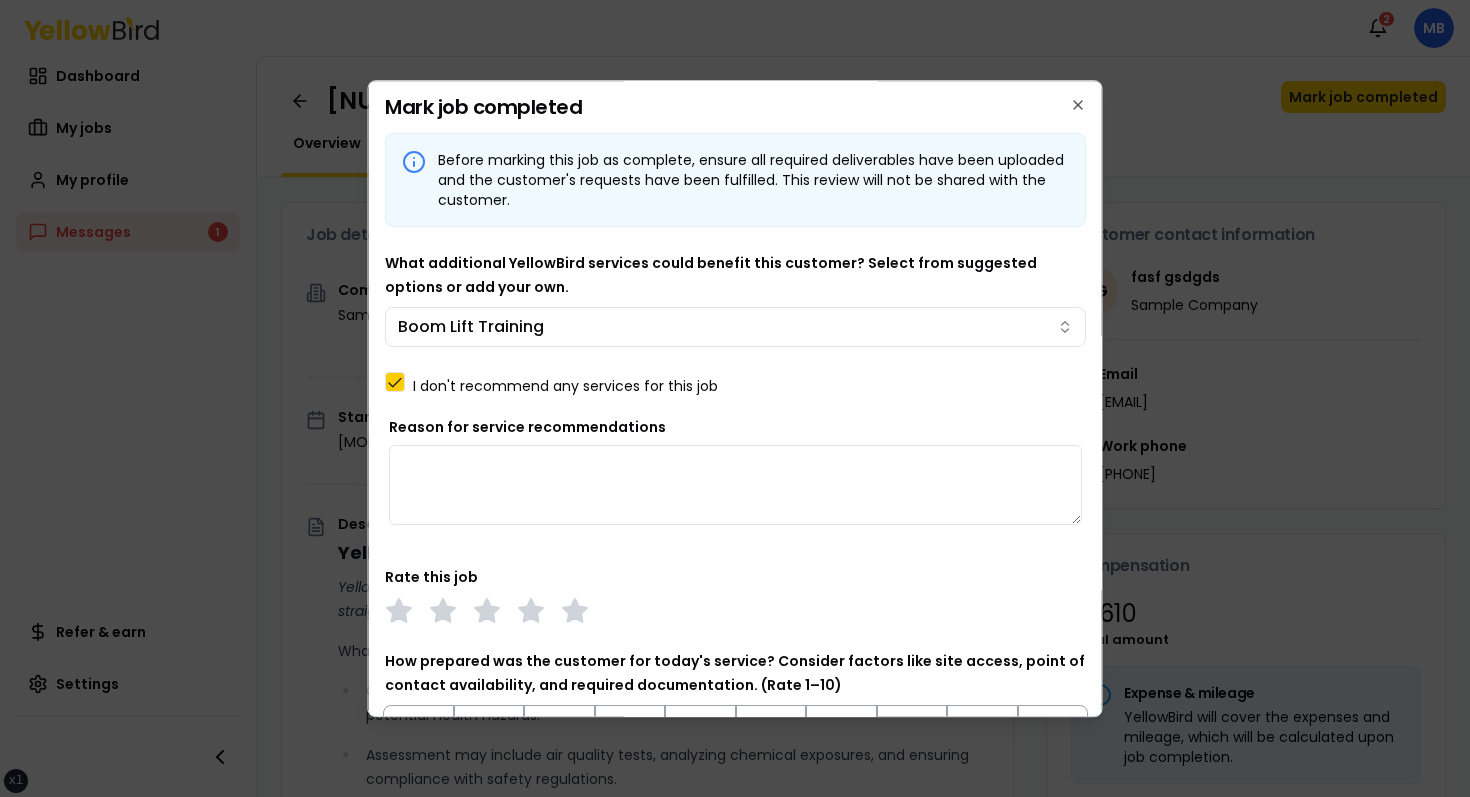 click on "Before marking this job as complete, ensure all required deliverables have been uploaded and the customer's requests have been fulfilled. This review will not be shared with the customer. What additional YellowBird services could benefit this customer? Select from suggested options or add your own. Boom Lift Training I don't recommend any services for this job Reason for service recommendations Rate this job How prepared was the customer for today's service? Consider factors like site access, point of contact availability, and required documentation. (Rate 1–10) 1 2 3 4 5 6 7 8 9 10 Based on your interactions today, how would you rate this customer's investment in workplace safety beyond basic compliance? (Rate 1–10) 1 2 3 4 5 6 7 8 9 10 Enter your round-trip mileage for this job site visit. *" at bounding box center [735, 557] 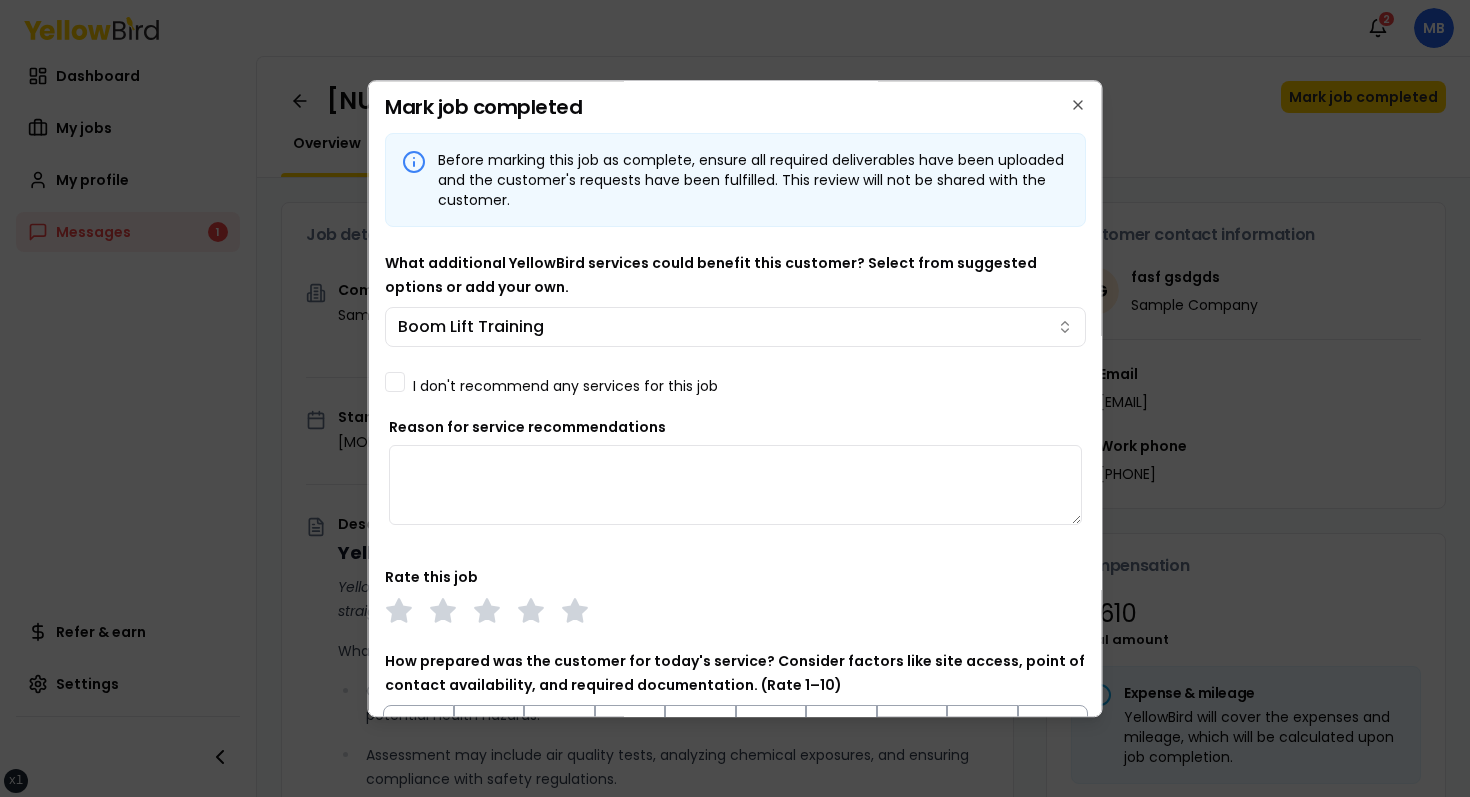 click on "Before marking this job as complete, ensure all required deliverables have been uploaded and the customer's requests have been fulfilled. This review will not be shared with the customer. What additional YellowBird services could benefit this customer? Select from suggested options or add your own. Boom Lift Training I don't recommend any services for this job Reason for service recommendations Rate this job How prepared was the customer for today's service? Consider factors like site access, point of contact availability, and required documentation. (Rate 1–10) 1 2 3 4 5 6 7 8 9 10 Based on your interactions today, how would you rate this customer's investment in workplace safety beyond basic compliance? (Rate 1–10) 1 2 3 4 5 6 7 8 9 10 Enter your round-trip mileage for this job site visit. *" at bounding box center (735, 557) 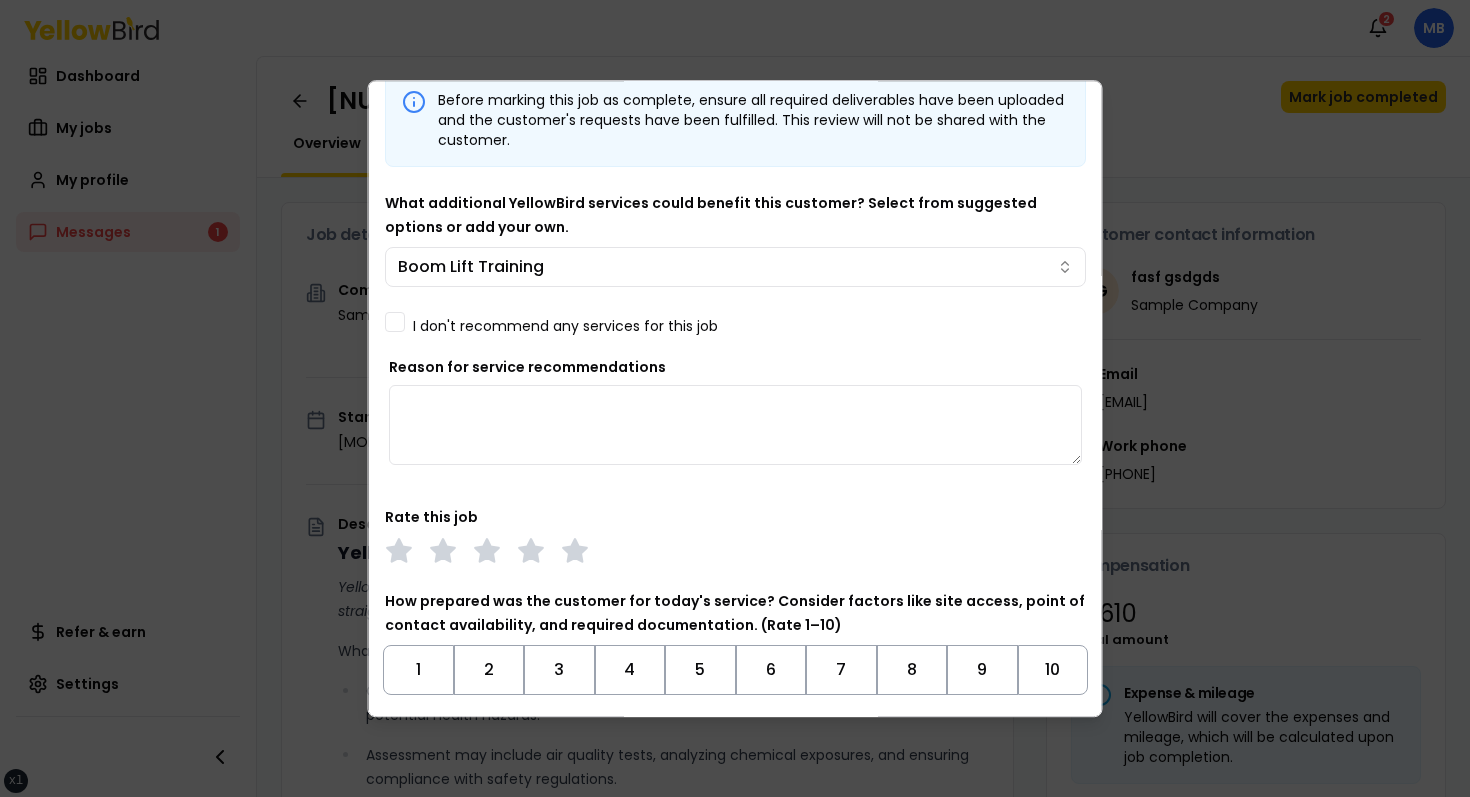 click on "I don't recommend any services for this job" at bounding box center [565, 326] 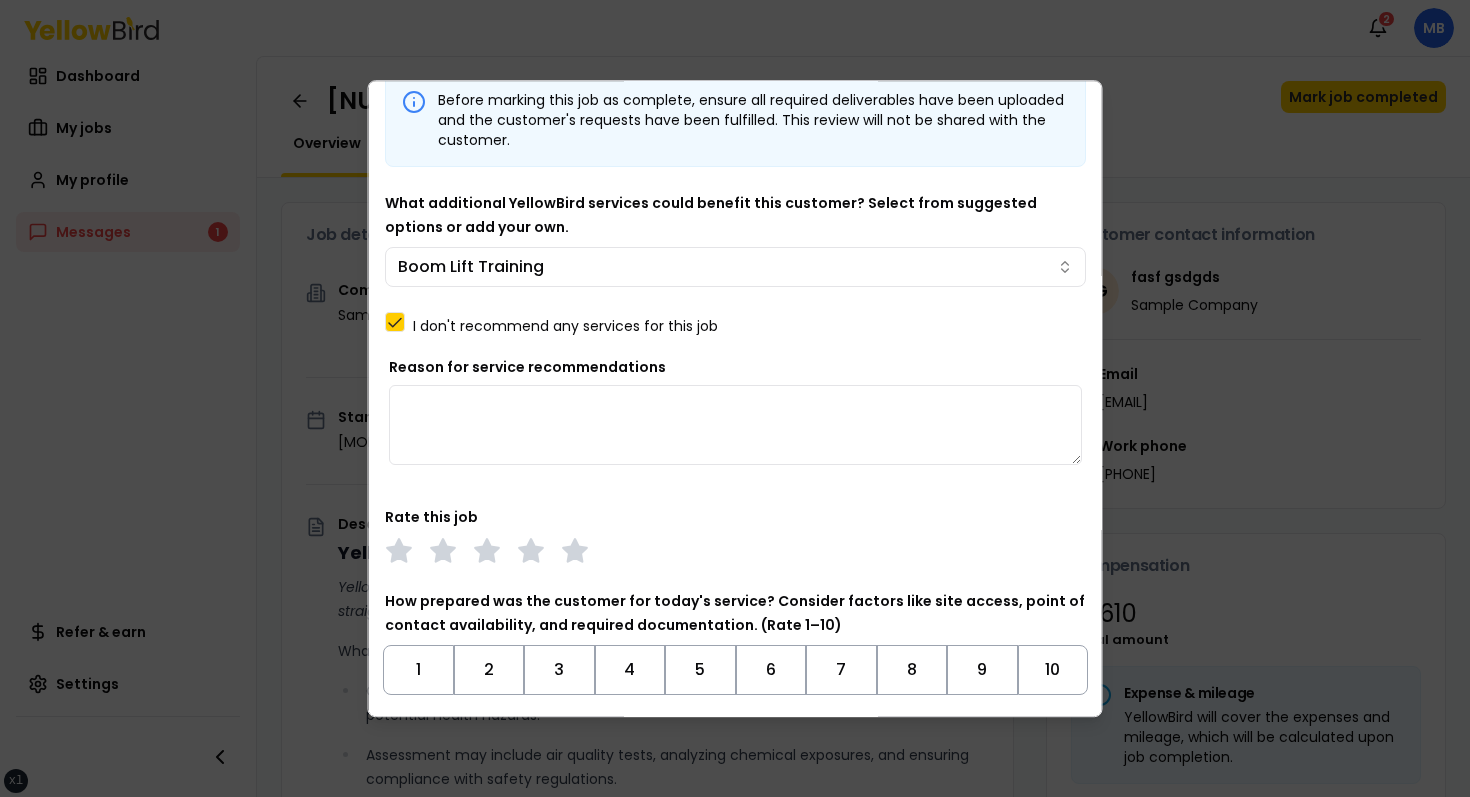 click on "I don't recommend any services for this job" at bounding box center [565, 326] 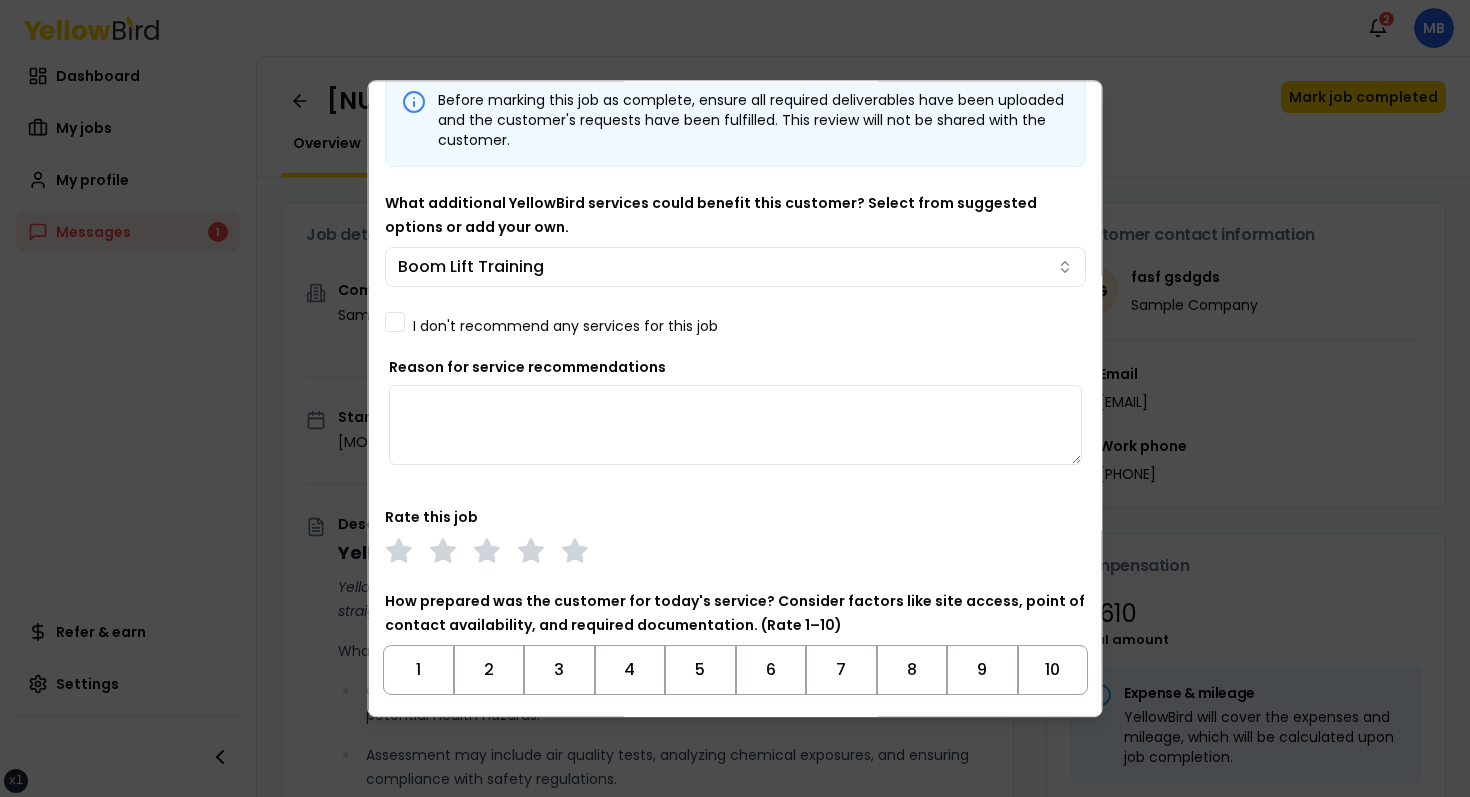 click on "I don't recommend any services for this job" at bounding box center [565, 326] 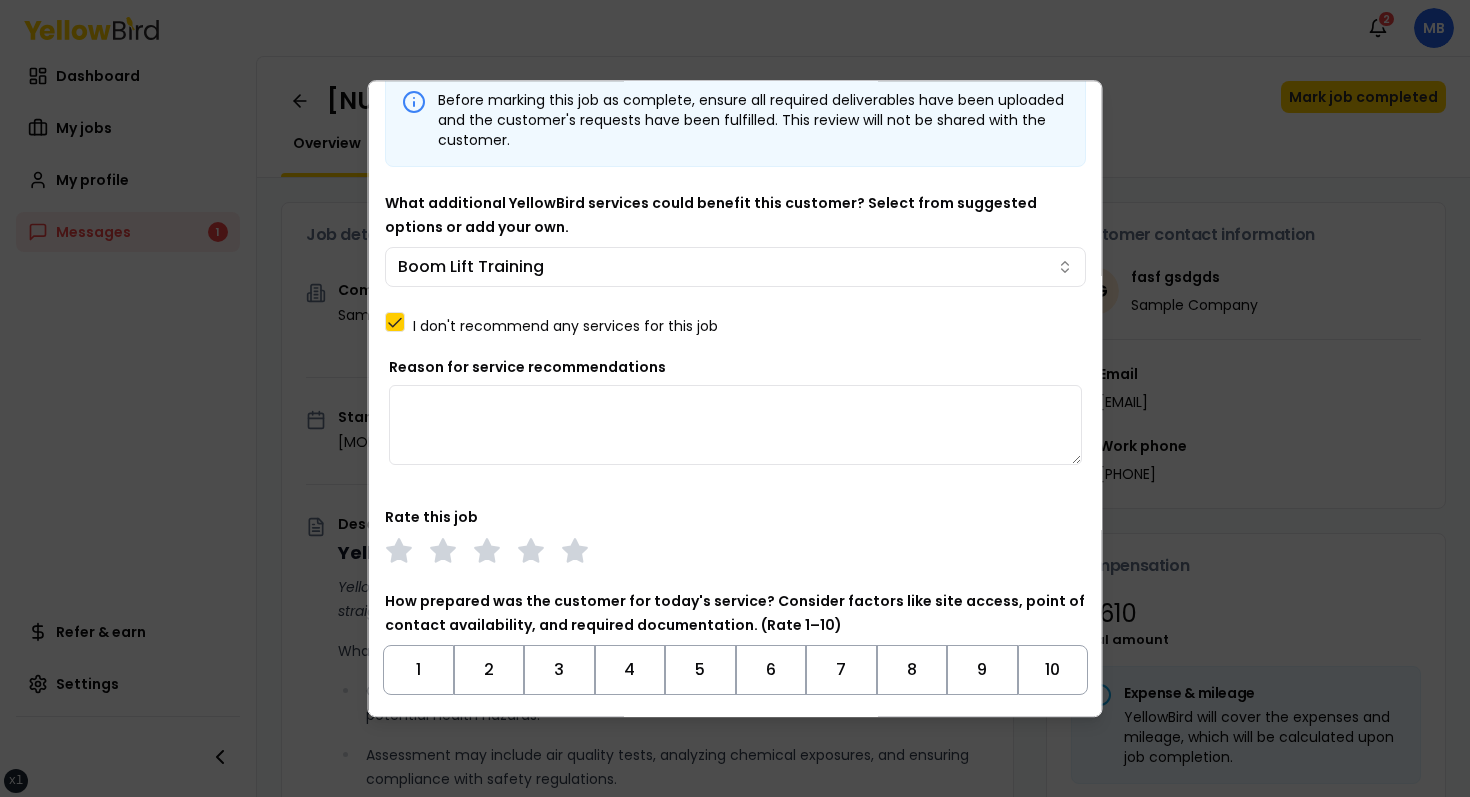 click on "I don't recommend any services for this job" at bounding box center (565, 326) 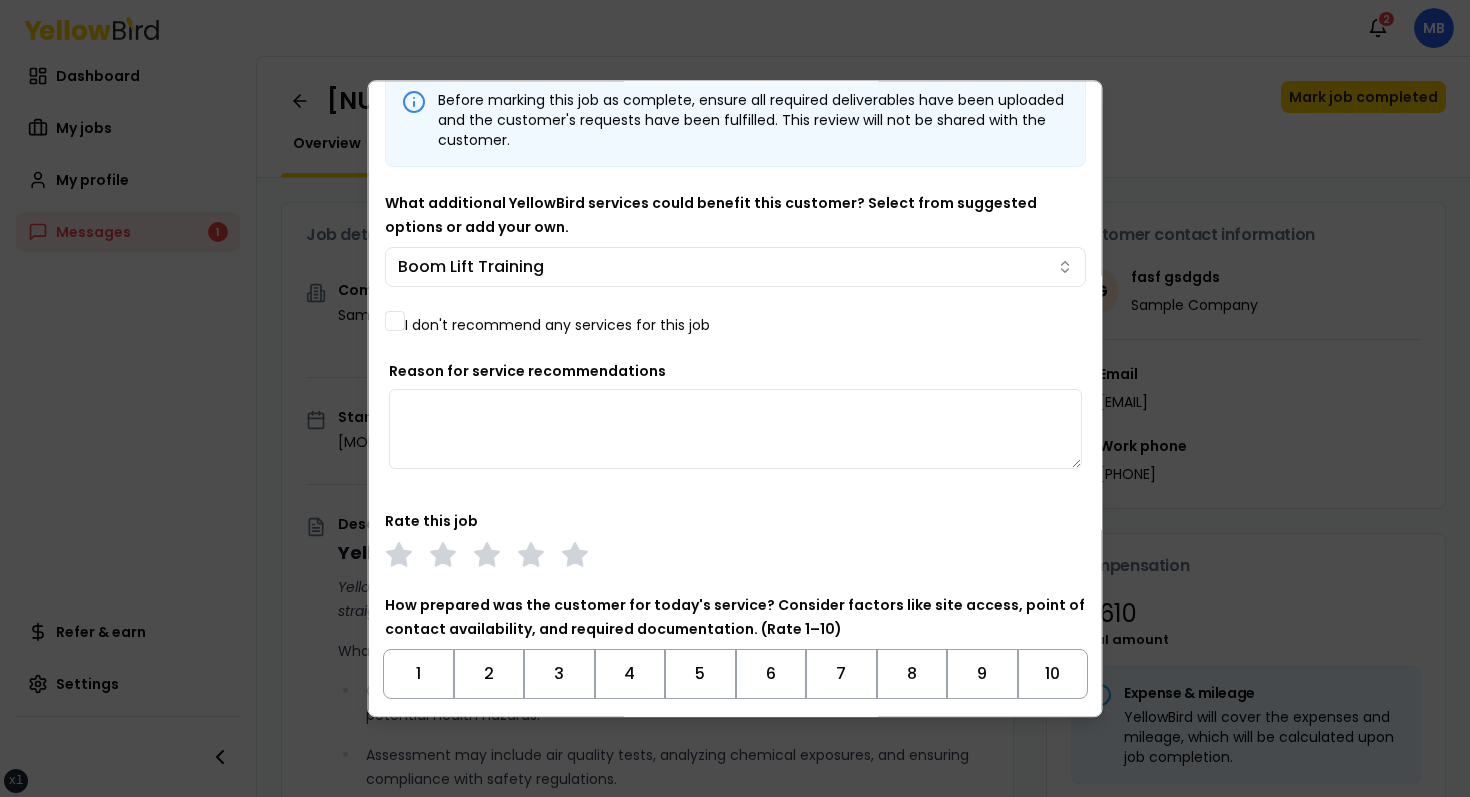 click on "I don't recommend any services for this job" at bounding box center (557, 325) 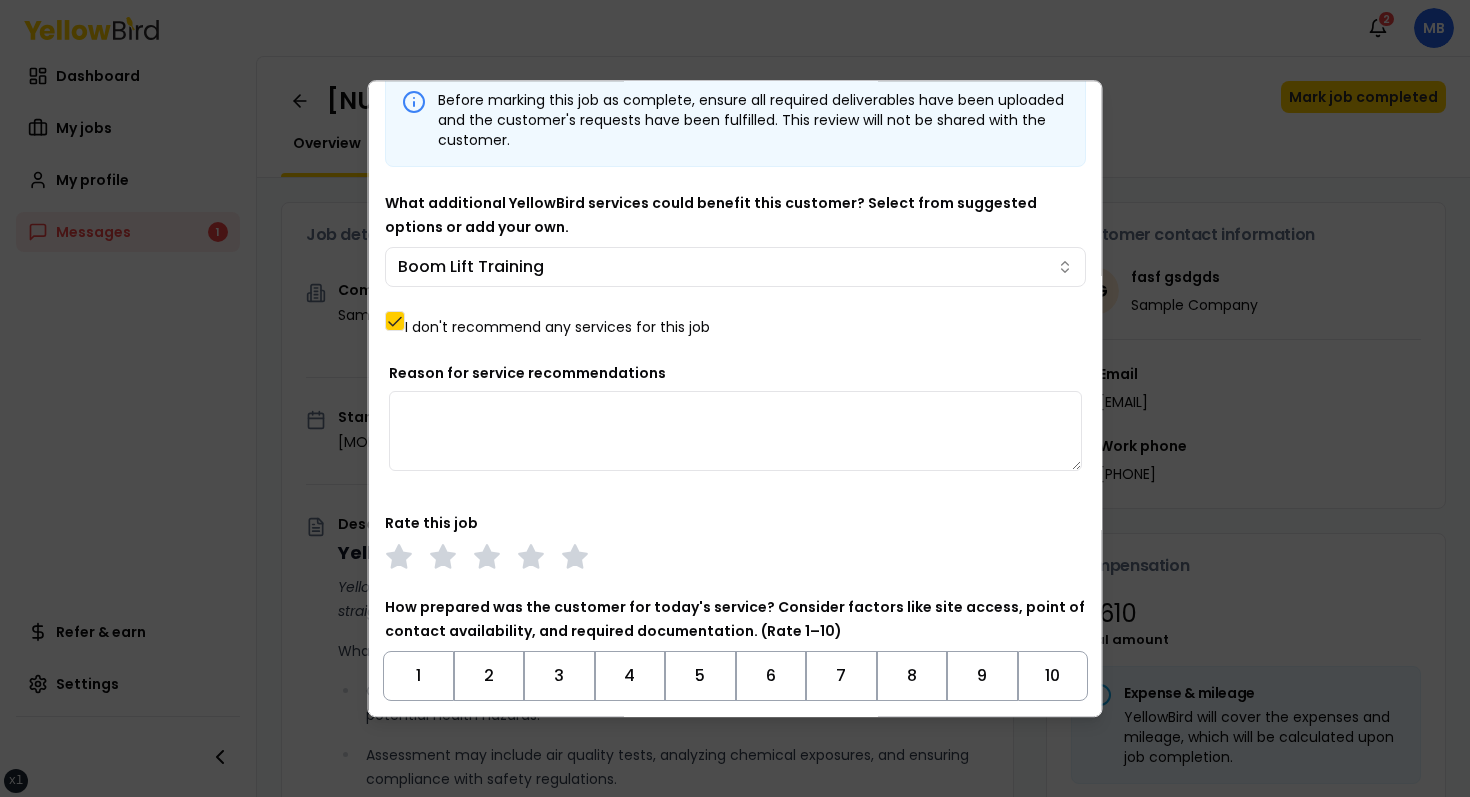 click on "I don't recommend any services for this job" at bounding box center [557, 327] 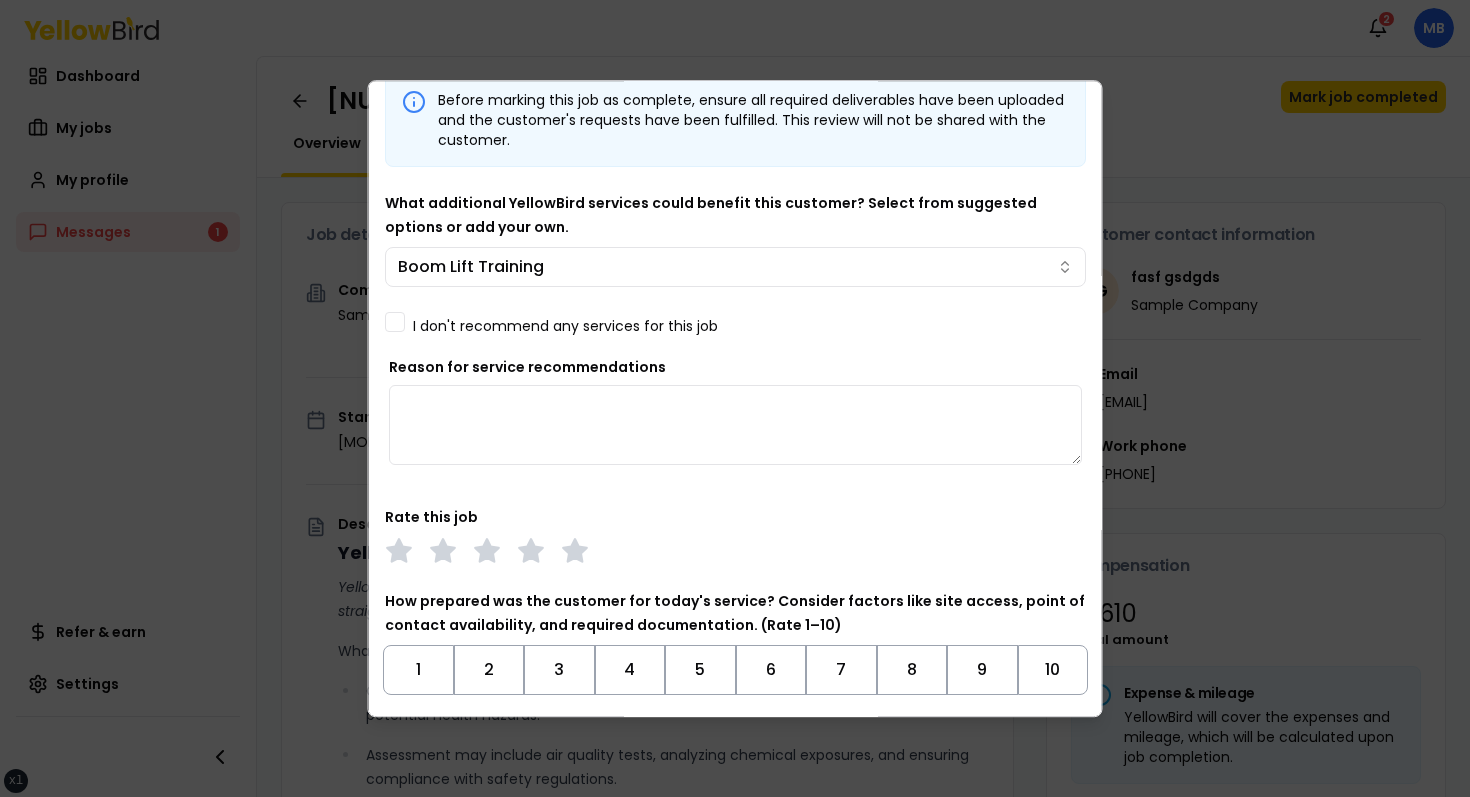 type on "on" 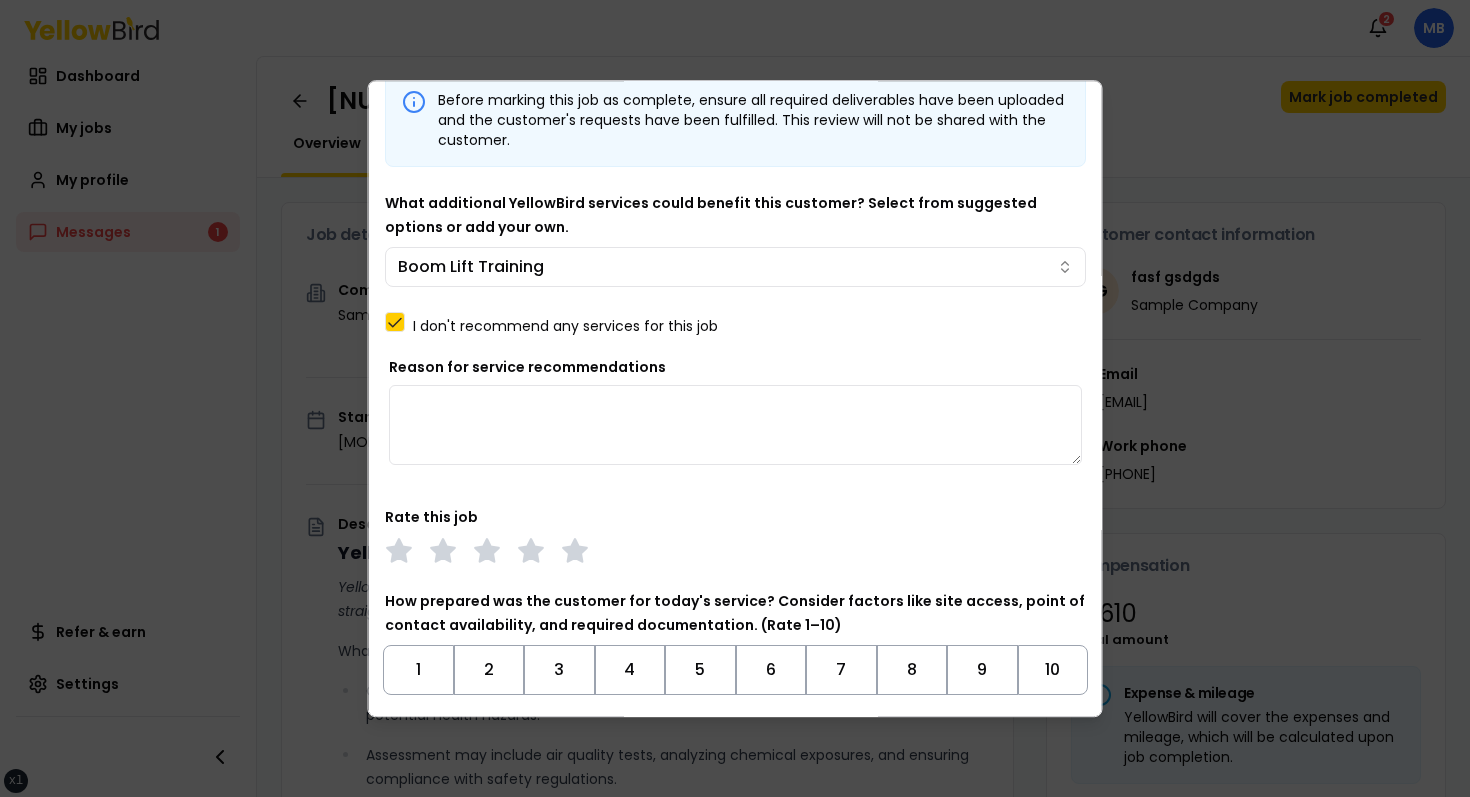click on "I don't recommend any services for this job" at bounding box center (565, 326) 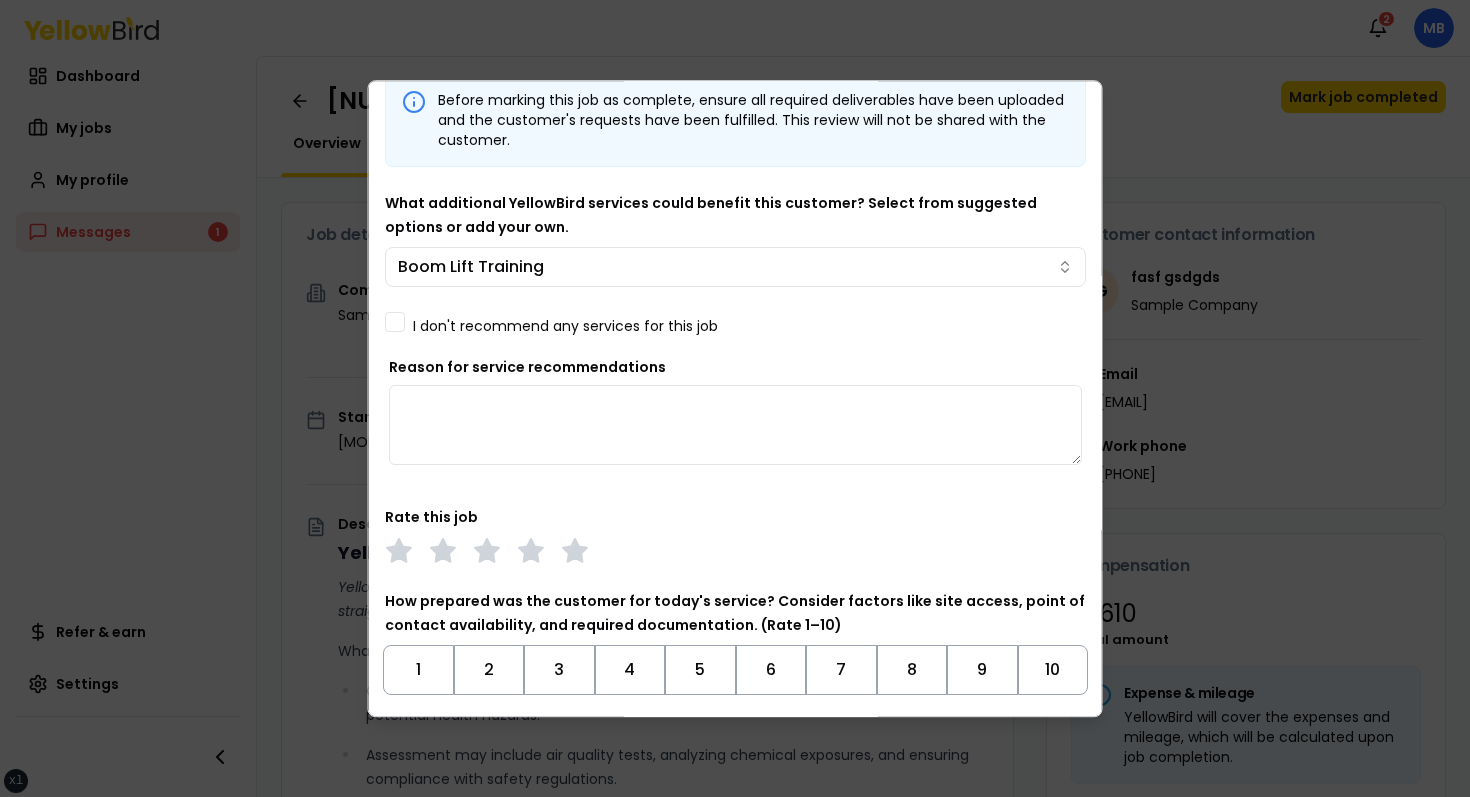click on "I don't recommend any services for this job" at bounding box center [565, 326] 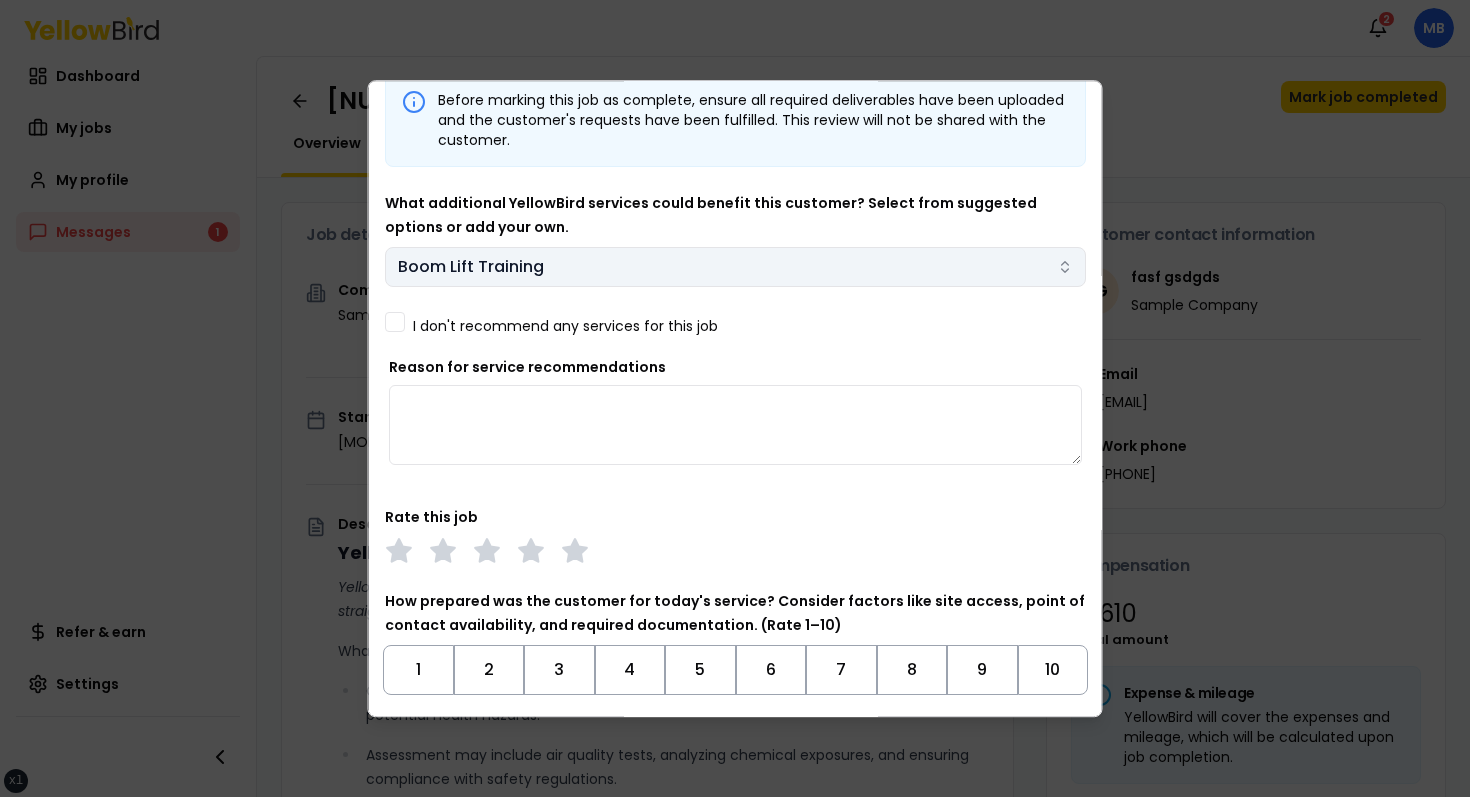 click on "xs sm md lg xl 2xl Notifications 2 MB Dashboard My jobs My profile Messages 1 Refer & earn Settings IH Assessment - [NUMBER] [STREET], [CITY], [STATE] [POSTAL_CODE] In Progress Mark job completed Overview Tasks 1 Messages 1 Job details Company Sample Company Location [NUMBER] [STREET], [CITY], [STATE] [POSTAL_CODE] Start date [DATE] Service type IH Assessment Description YellowBird Industrial Hygiene (IH) Assessment
YellowBird’s flat-rate pricing eliminates hidden costs and travel expenses, providing straightforward access to a nationwide network of skilled professionals with no surprise fees.
What’s Included:
Comprehensive assessment of your workplace environments to identify and evaluate potential health hazards.
Assessment may include air quality tests, analyzing chemical exposures, and ensuring compliance with safety regulations.
Detail...
View more Documents   Deliverable template No template has been provided; please use your own deliverable template to upload the service deliverables. Upload FG $ on" at bounding box center [735, 398] 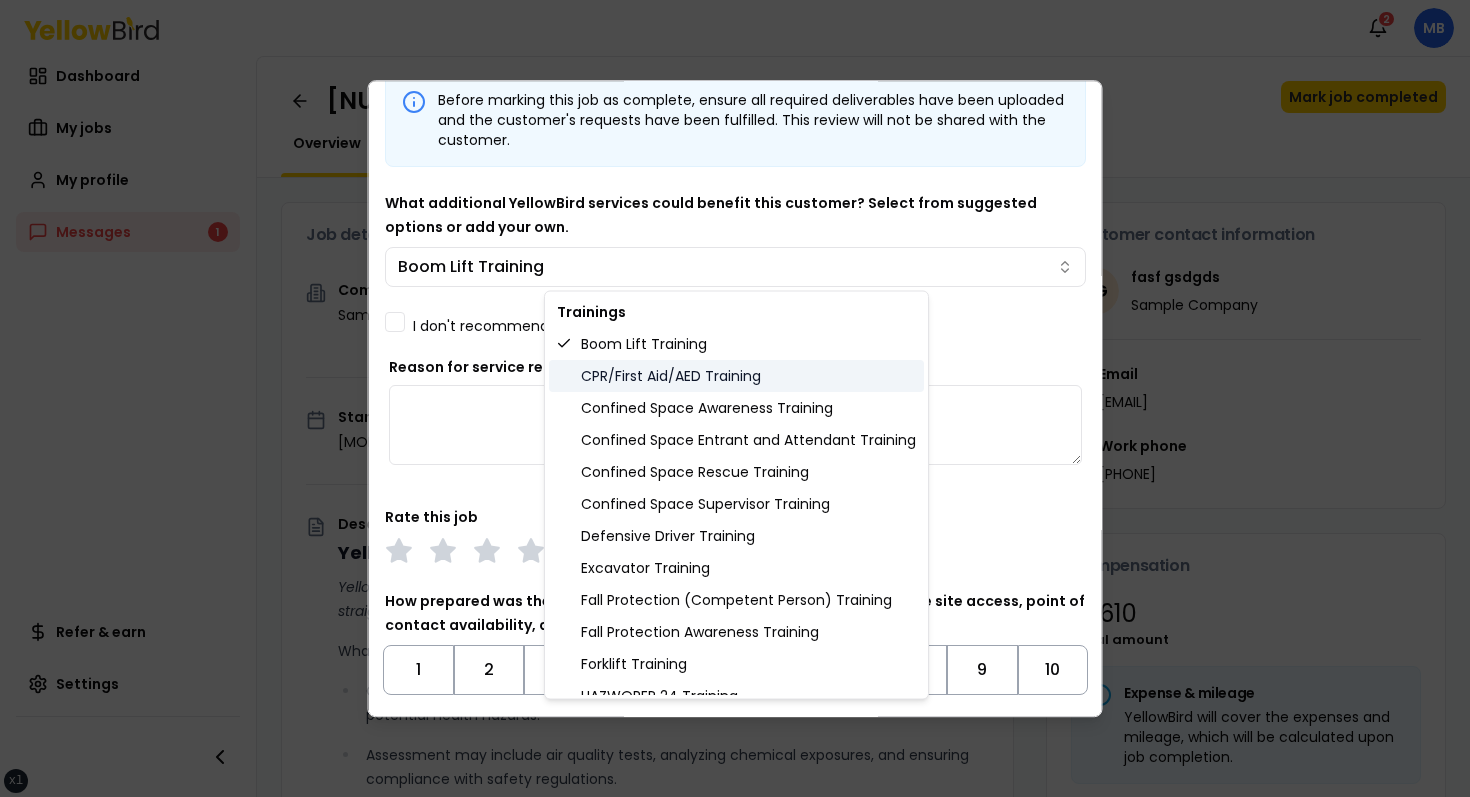click on "CPR/First Aid/AED Training" at bounding box center (736, 376) 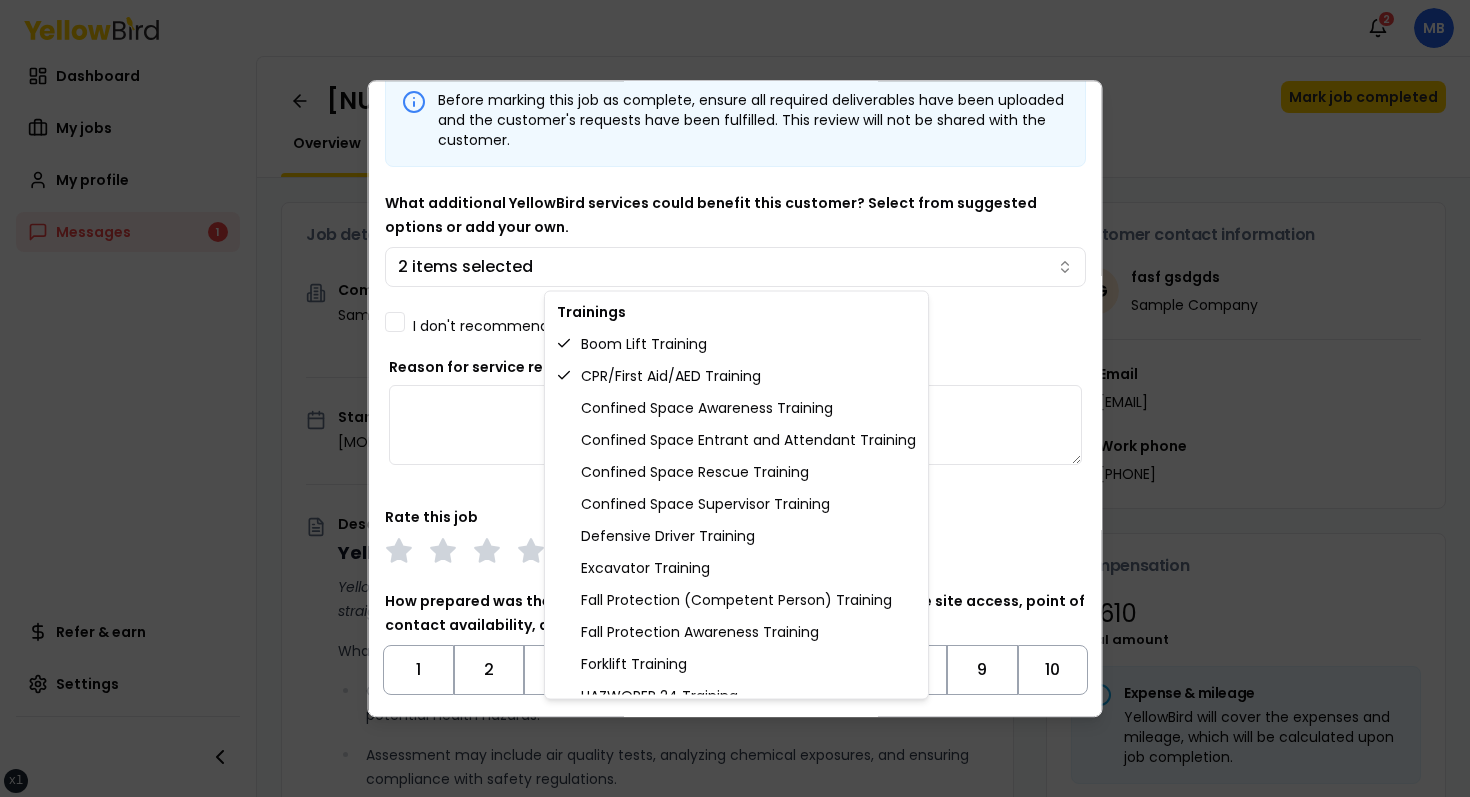 click on "xs sm md lg xl 2xl Notifications 2 MB Dashboard My jobs My profile Messages 1 Refer & earn Settings IH Assessment - [NUMBER] [STREET], [CITY], [STATE] [POSTAL_CODE] In Progress Mark job completed Overview Tasks 1 Messages 1 Job details Company Sample Company Location [NUMBER] [STREET], [CITY], [STATE] [POSTAL_CODE] Start date [DATE] Service type IH Assessment Description YellowBird Industrial Hygiene (IH) Assessment
YellowBird’s flat-rate pricing eliminates hidden costs and travel expenses, providing straightforward access to a nationwide network of skilled professionals with no surprise fees.
What’s Included:
Comprehensive assessment of your workplace environments to identify and evaluate potential health hazards.
Assessment may include air quality tests, analyzing chemical exposures, and ensuring compliance with safety regulations.
Detail...
View more Documents   Deliverable template No template has been provided; please use your own deliverable template to upload the service deliverables. Upload FG $ on" at bounding box center [735, 398] 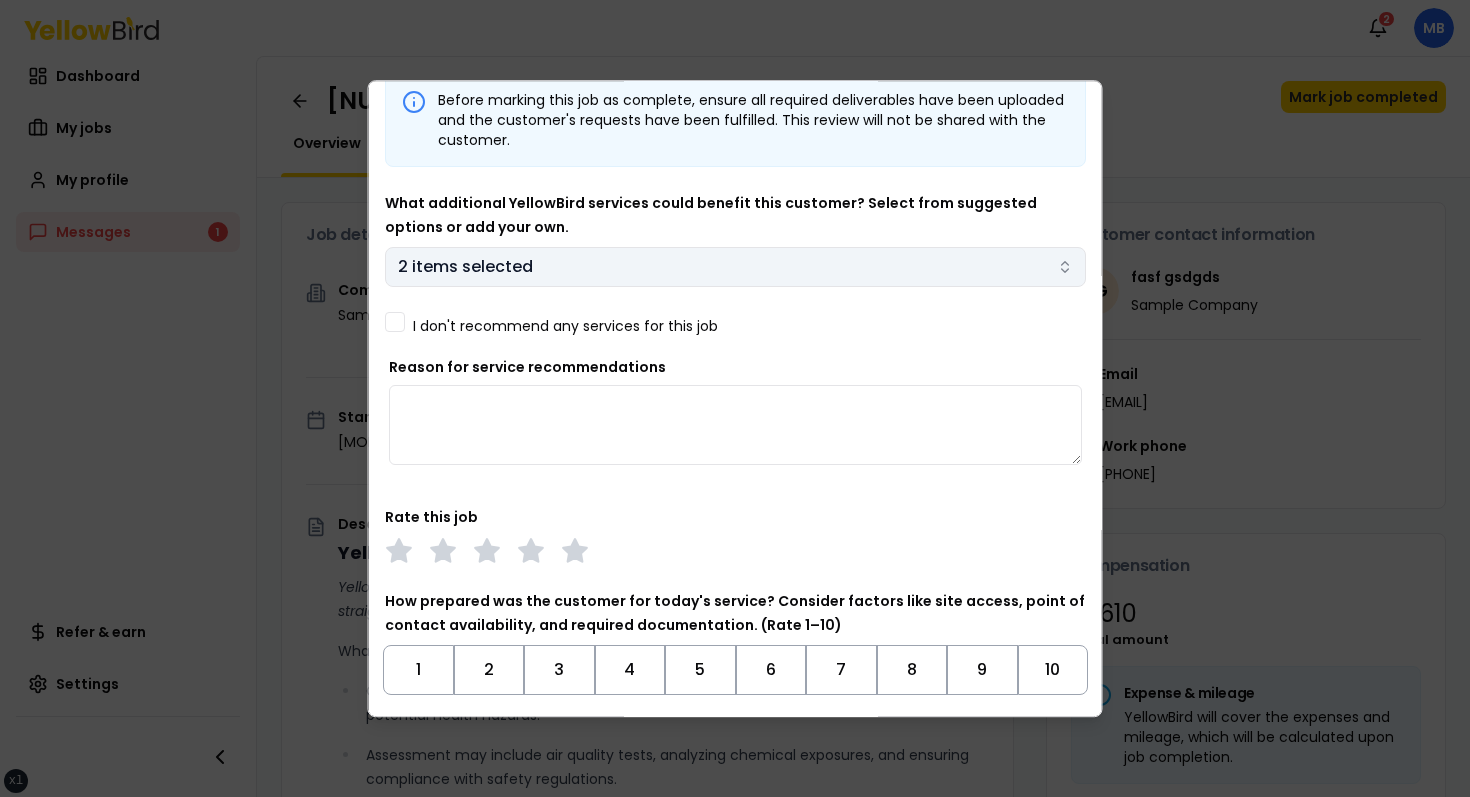 click on "2 items selected" at bounding box center (735, 267) 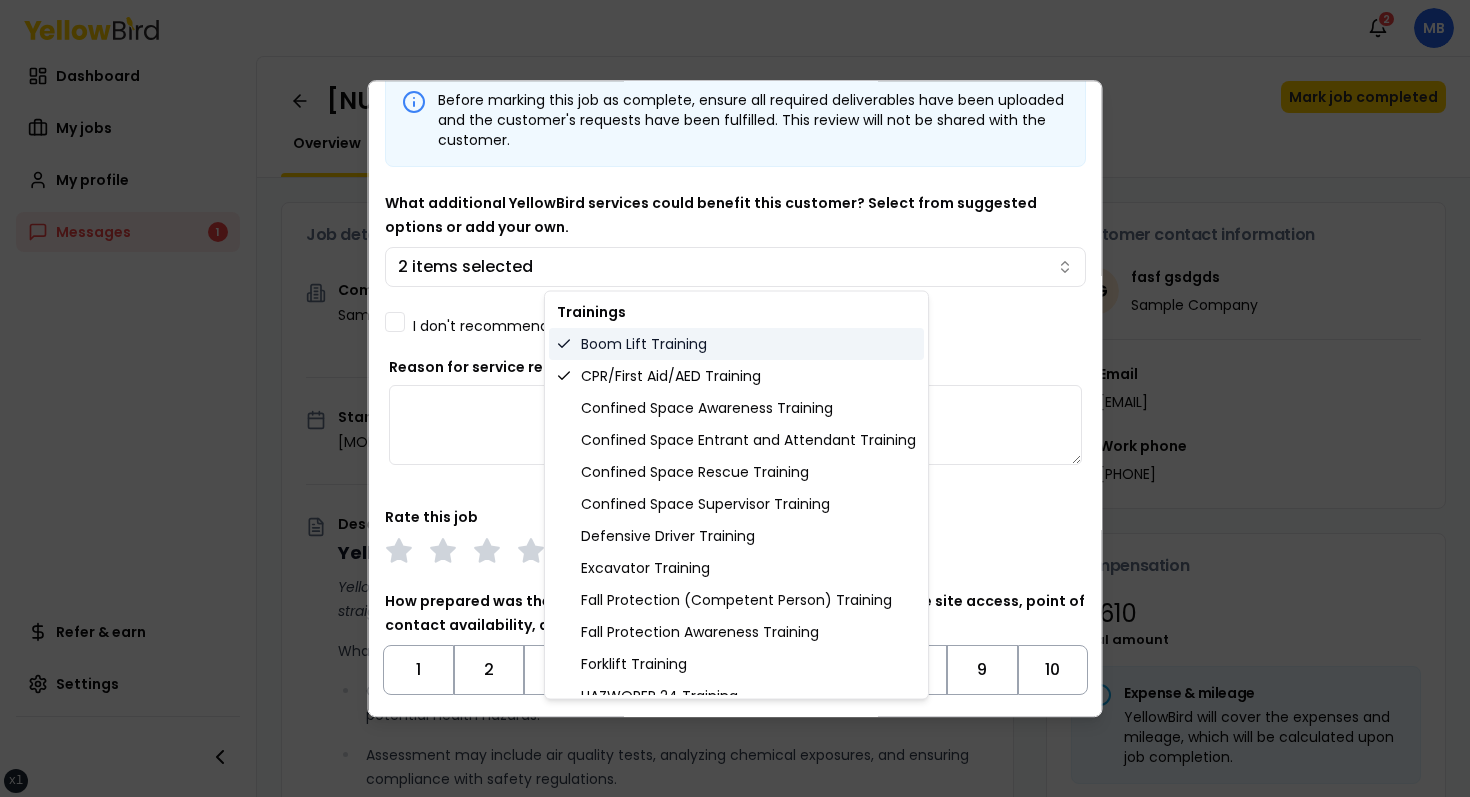 click on "Boom Lift Training" at bounding box center (736, 344) 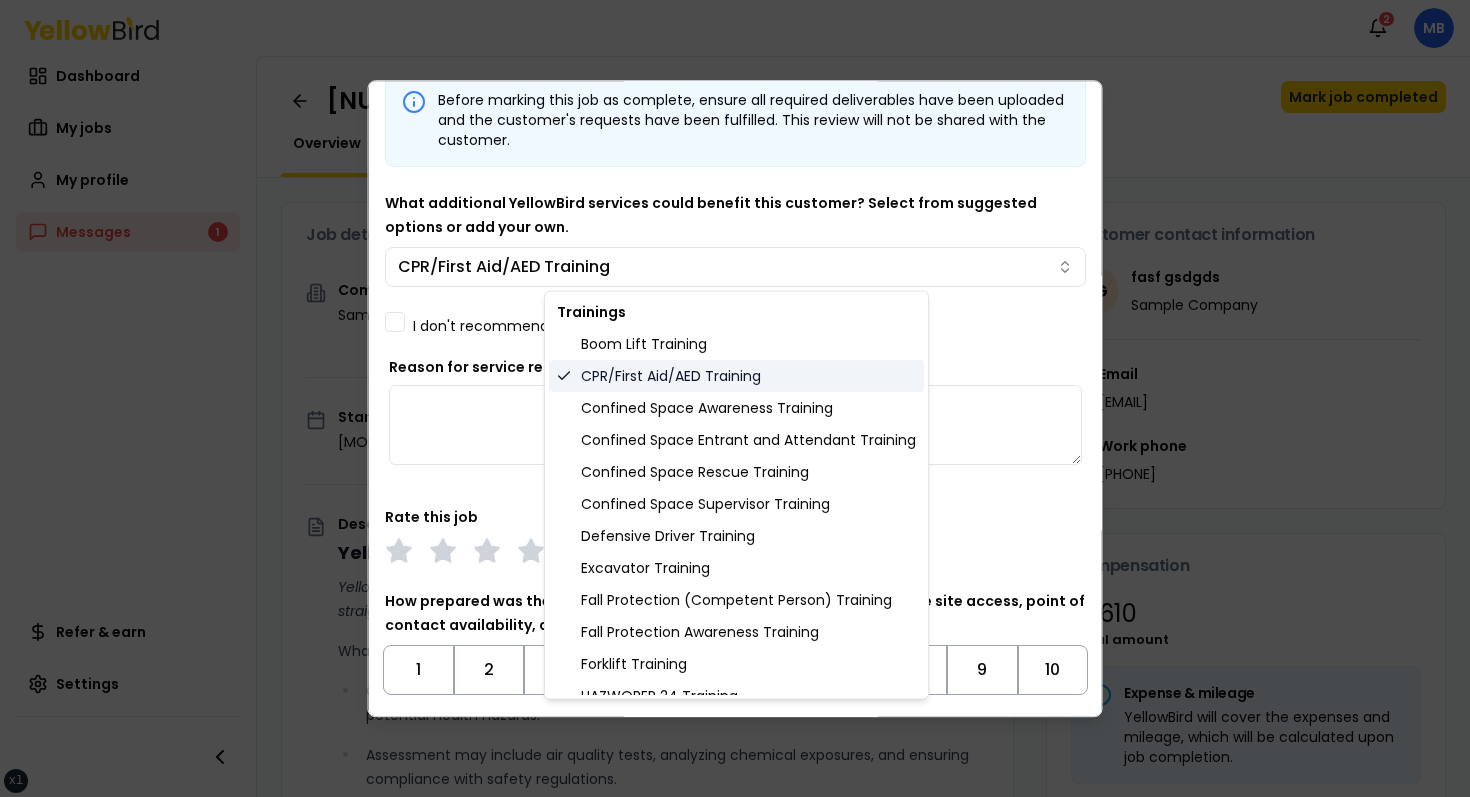 click on "CPR/First Aid/AED Training" at bounding box center (736, 376) 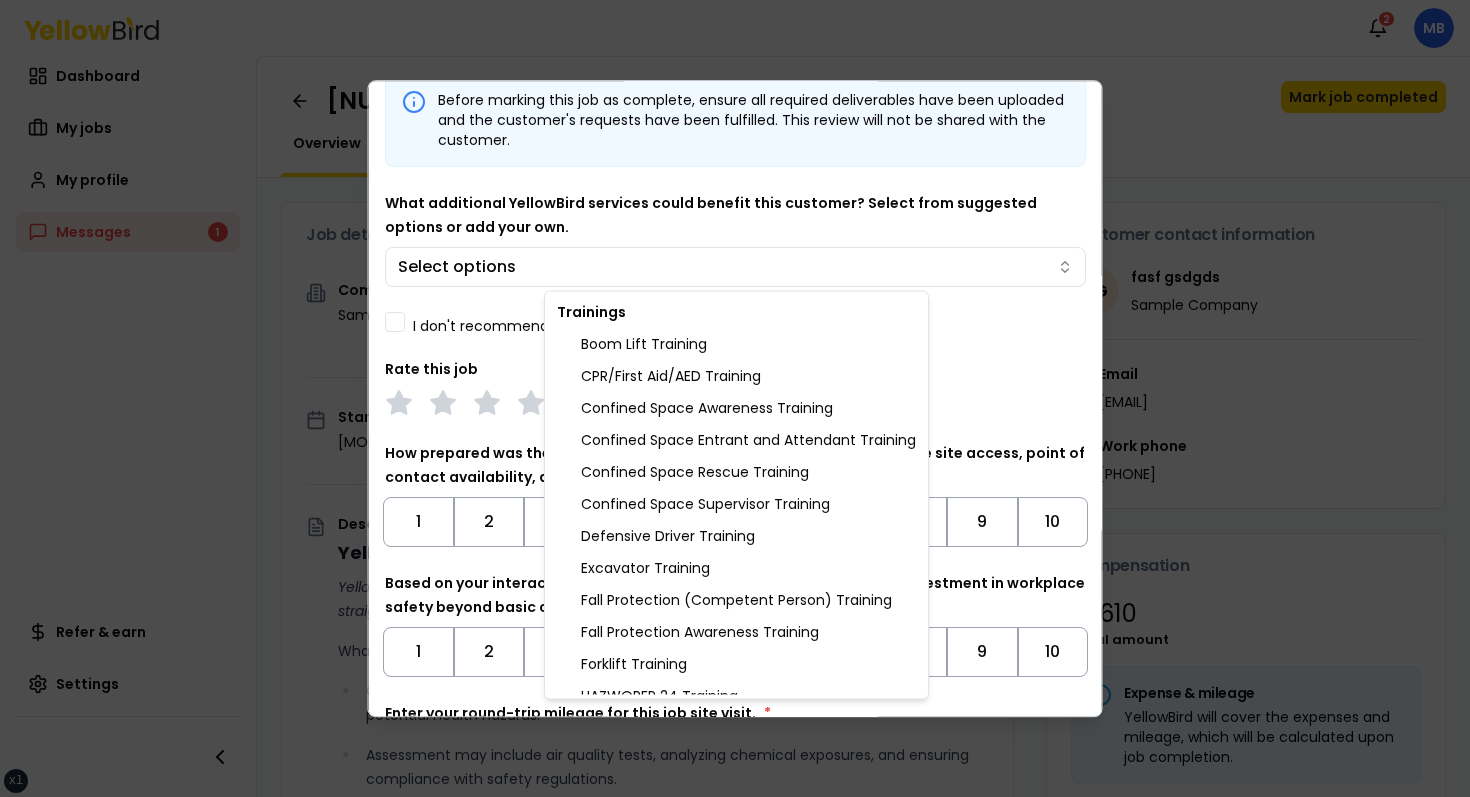 click on "xs sm md lg xl 2xl Notifications 2 MB Dashboard My jobs My profile Messages 1 Refer & earn Settings IH Assessment - [NUMBER] [STREET], [CITY], [STATE] [POSTAL_CODE] In Progress Mark job completed Overview Tasks 1 Messages 1 Job details Company Sample Company Location [NUMBER] [STREET], [CITY], [STATE] [POSTAL_CODE] Start date [DATE] Service type IH Assessment Description YellowBird Industrial Hygiene (IH) Assessment
YellowBird’s flat-rate pricing eliminates hidden costs and travel expenses, providing straightforward access to a nationwide network of skilled professionals with no surprise fees.
What’s Included:
Comprehensive assessment of your workplace environments to identify and evaluate potential health hazards.
Assessment may include air quality tests, analyzing chemical exposures, and ensuring compliance with safety regulations.
Detail...
View more Documents   Deliverable template No template has been provided; please use your own deliverable template to upload the service deliverables. Upload FG $ on" at bounding box center (735, 398) 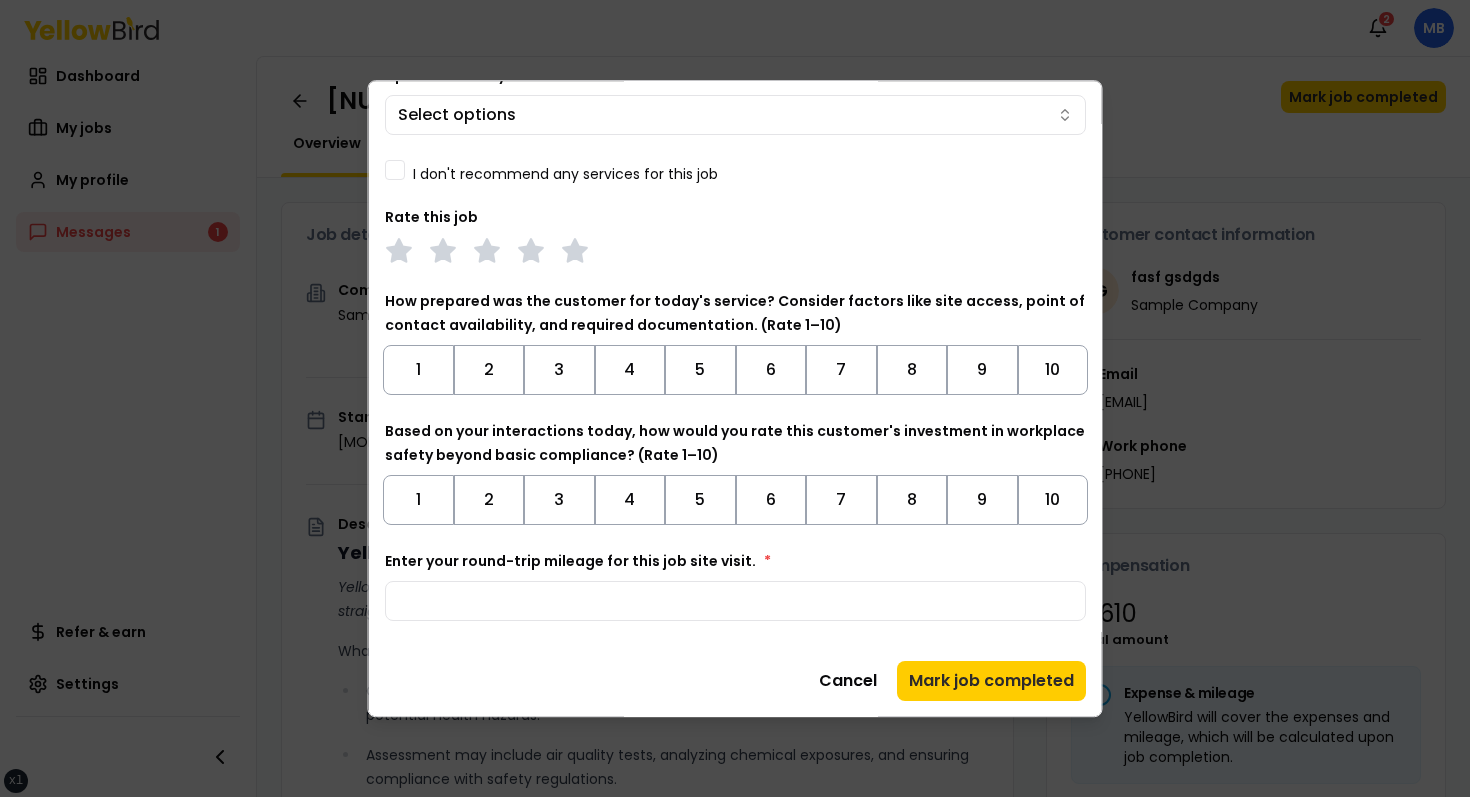 scroll, scrollTop: 0, scrollLeft: 0, axis: both 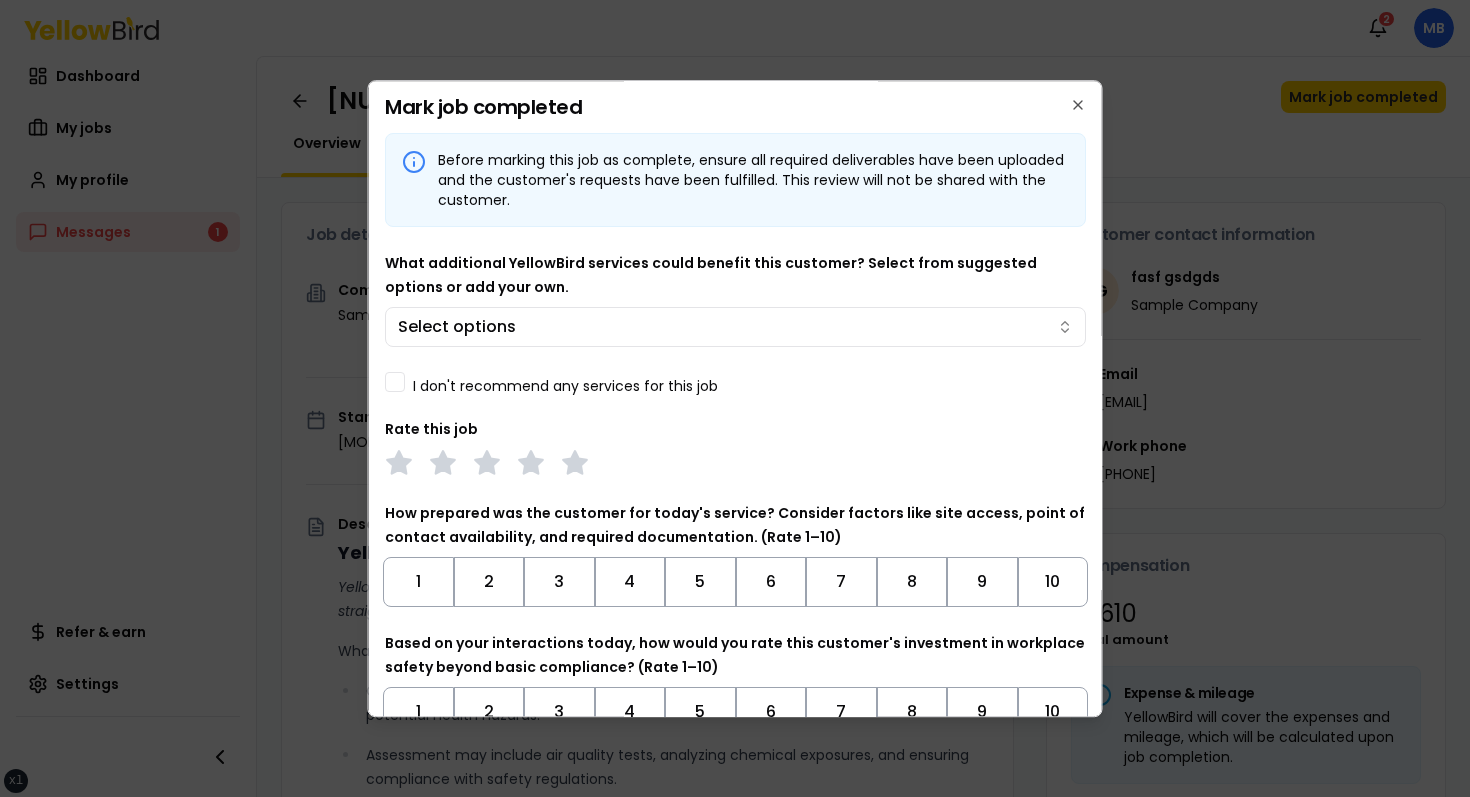 click on "I don't recommend any services for this job" at bounding box center [565, 386] 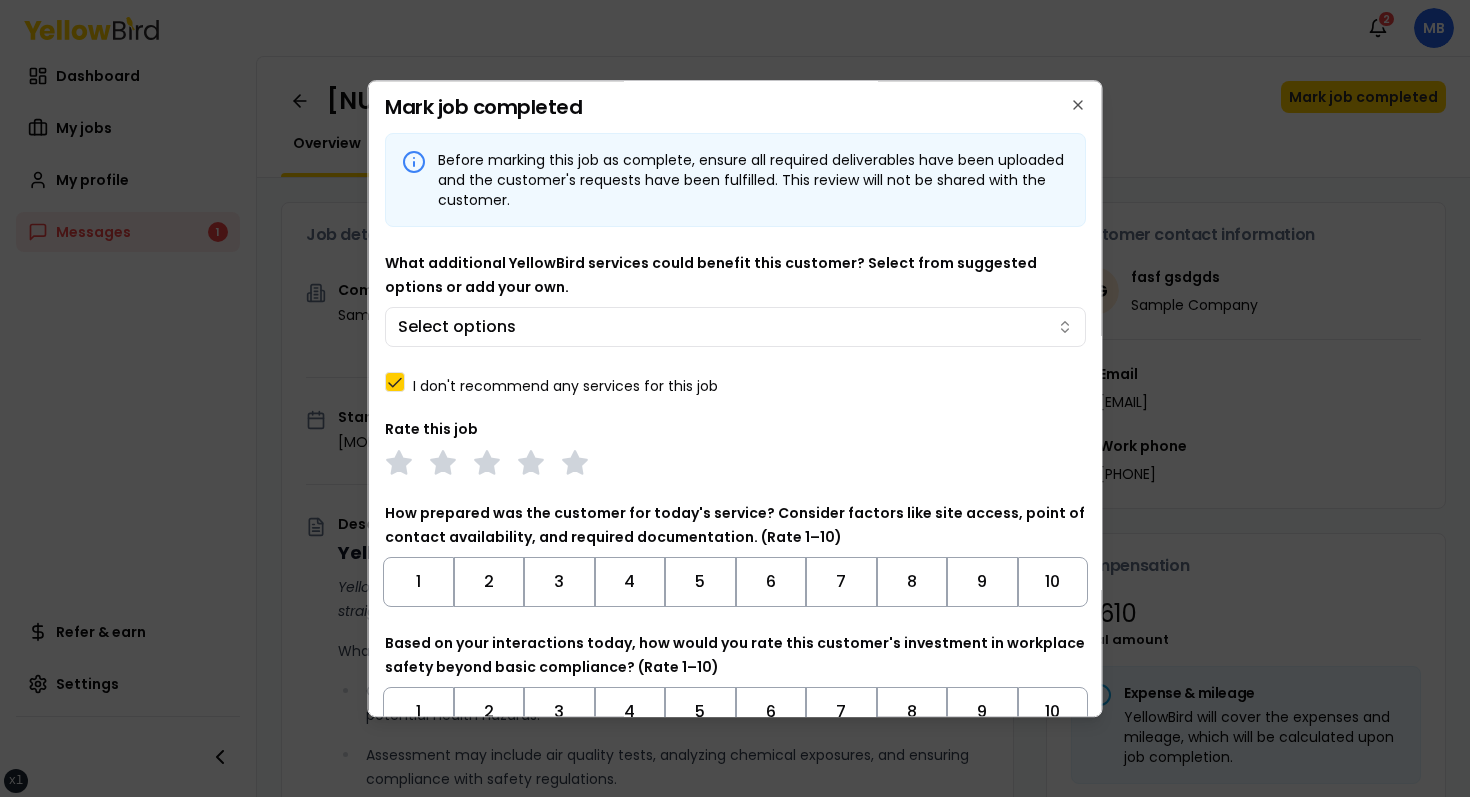 click on "I don't recommend any services for this job" at bounding box center [565, 386] 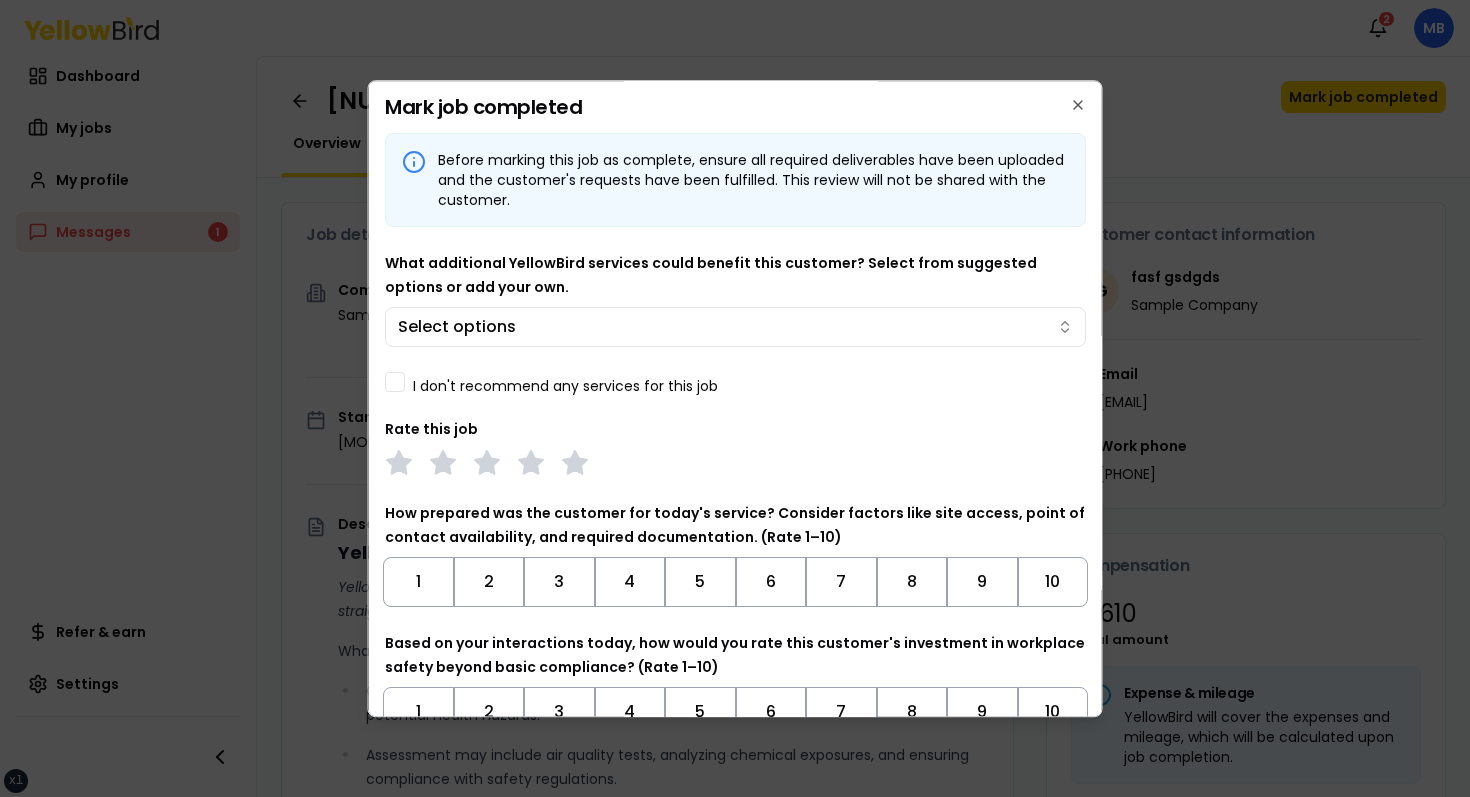 click on "I don't recommend any services for this job" at bounding box center (565, 386) 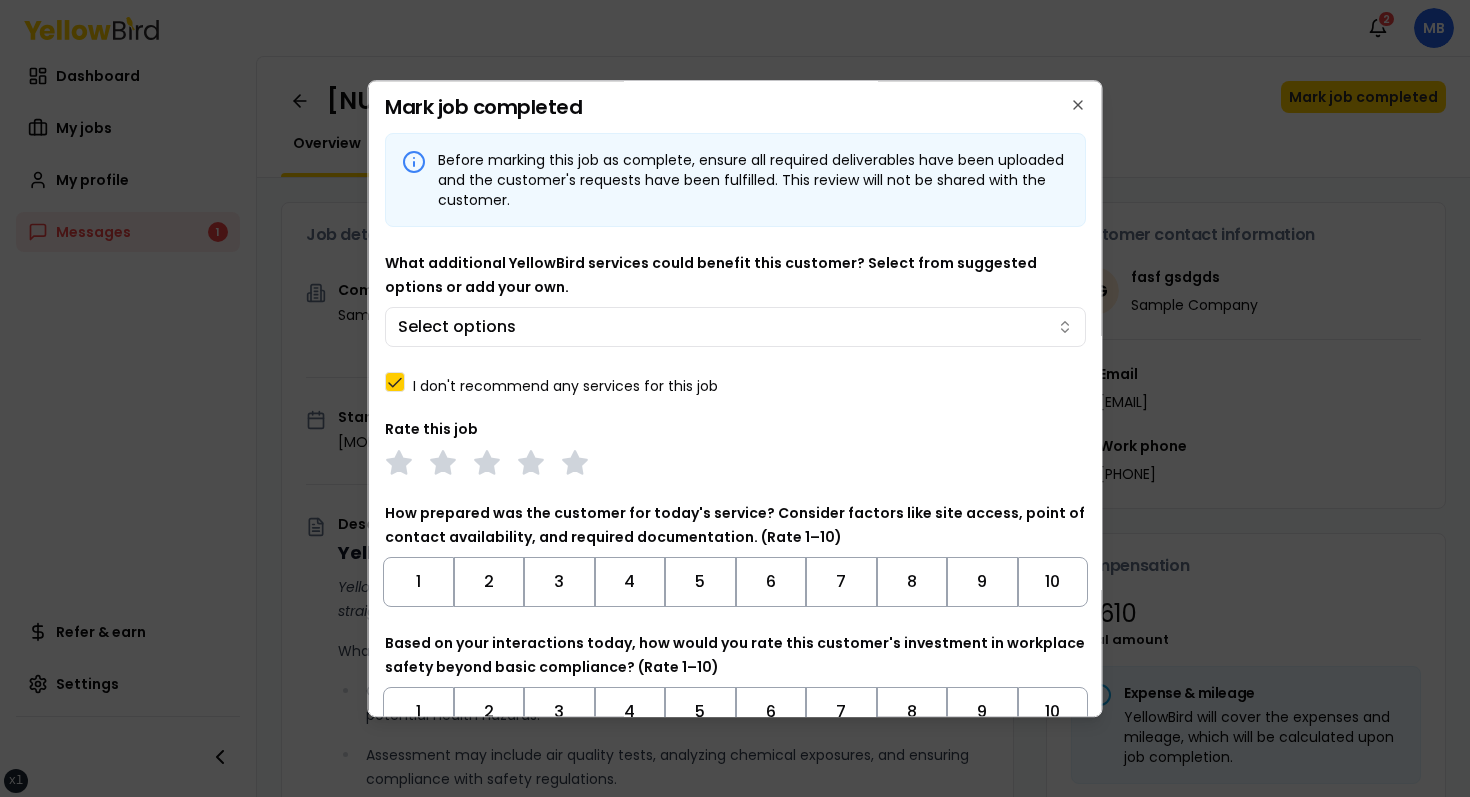 click on "I don't recommend any services for this job" at bounding box center [565, 386] 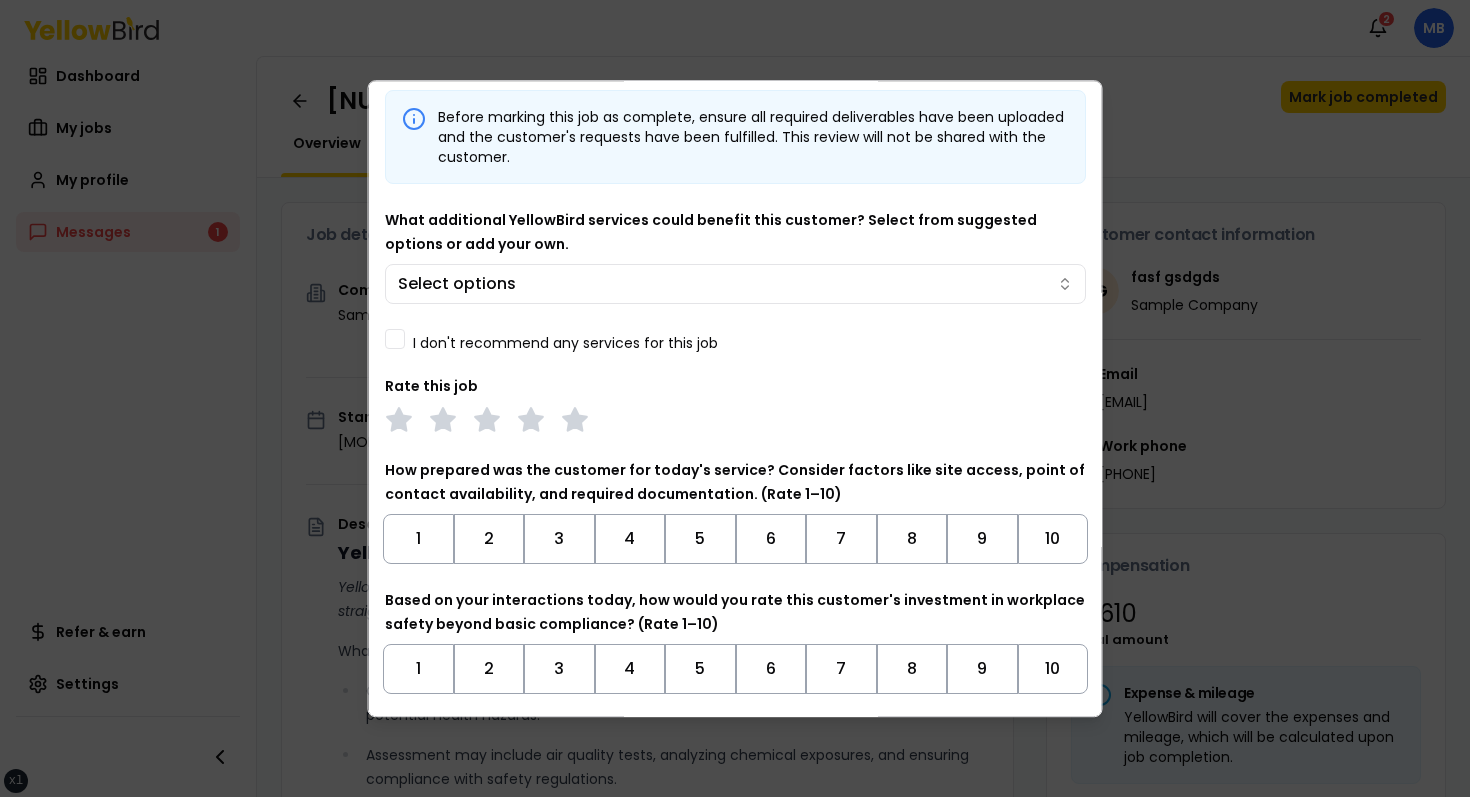 scroll, scrollTop: 0, scrollLeft: 0, axis: both 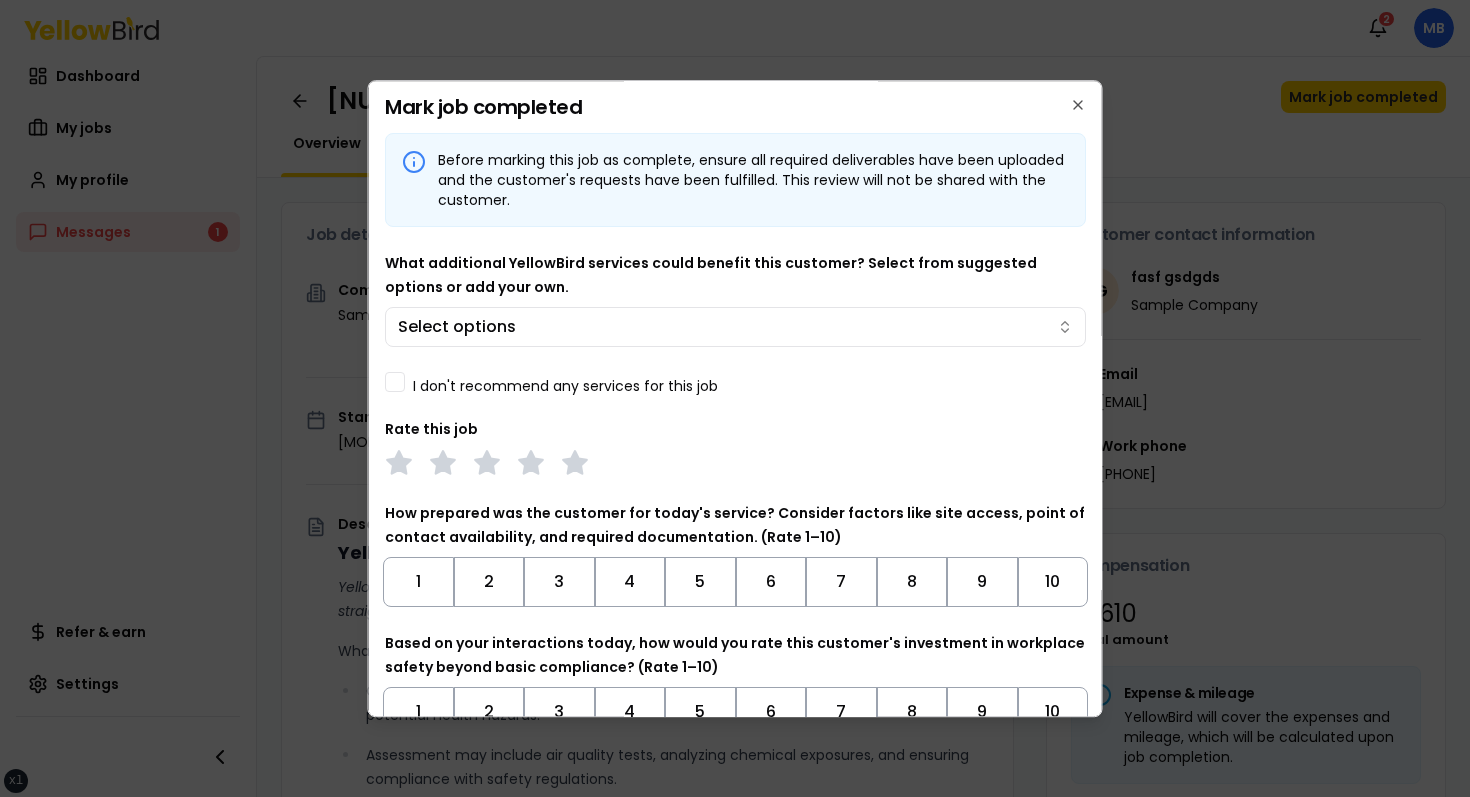 click on "Before marking this job as complete, ensure all required deliverables have been uploaded and the customer's requests have been fulfilled. This review will not be shared with the customer. What additional YellowBird services could benefit this customer? Select from suggested options or add your own. Select options on I don't recommend any services for this job Rate this job How prepared was the customer for today's service? Consider factors like site access, point of contact availability, and required documentation. (Rate 1–10) 1 2 3 4 5 6 7 8 9 10 Based on your interactions today, how would you rate this customer's investment in workplace safety beyond basic compliance? (Rate 1–10) 1 2 3 4 5 6 7 8 9 10 Enter your round-trip mileage for this job site visit. *" at bounding box center (735, 483) 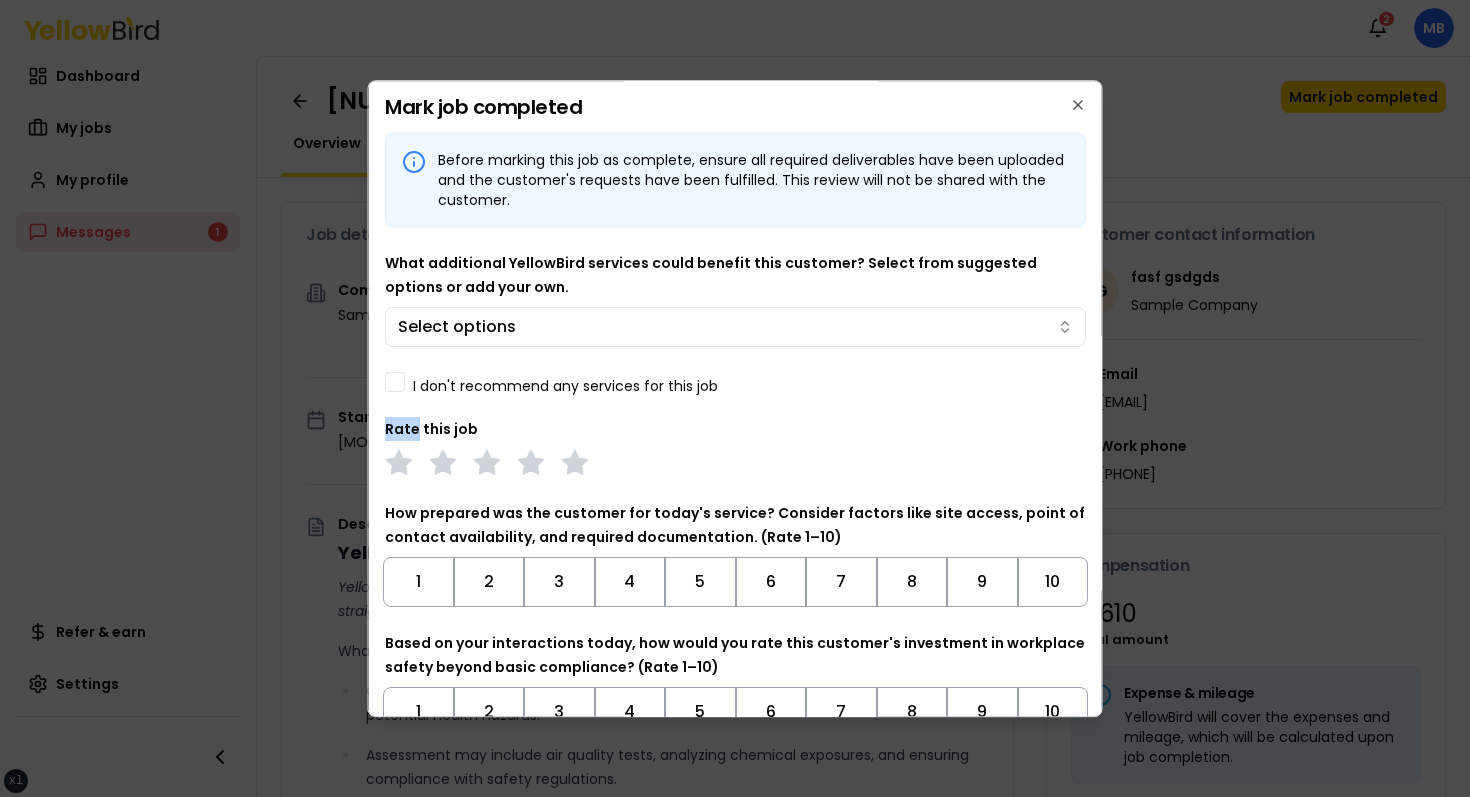 click on "Before marking this job as complete, ensure all required deliverables have been uploaded and the customer's requests have been fulfilled. This review will not be shared with the customer. What additional YellowBird services could benefit this customer? Select from suggested options or add your own. Select options on I don't recommend any services for this job Rate this job How prepared was the customer for today's service? Consider factors like site access, point of contact availability, and required documentation. (Rate 1–10) 1 2 3 4 5 6 7 8 9 10 Based on your interactions today, how would you rate this customer's investment in workplace safety beyond basic compliance? (Rate 1–10) 1 2 3 4 5 6 7 8 9 10 Enter your round-trip mileage for this job site visit. *" at bounding box center [735, 483] 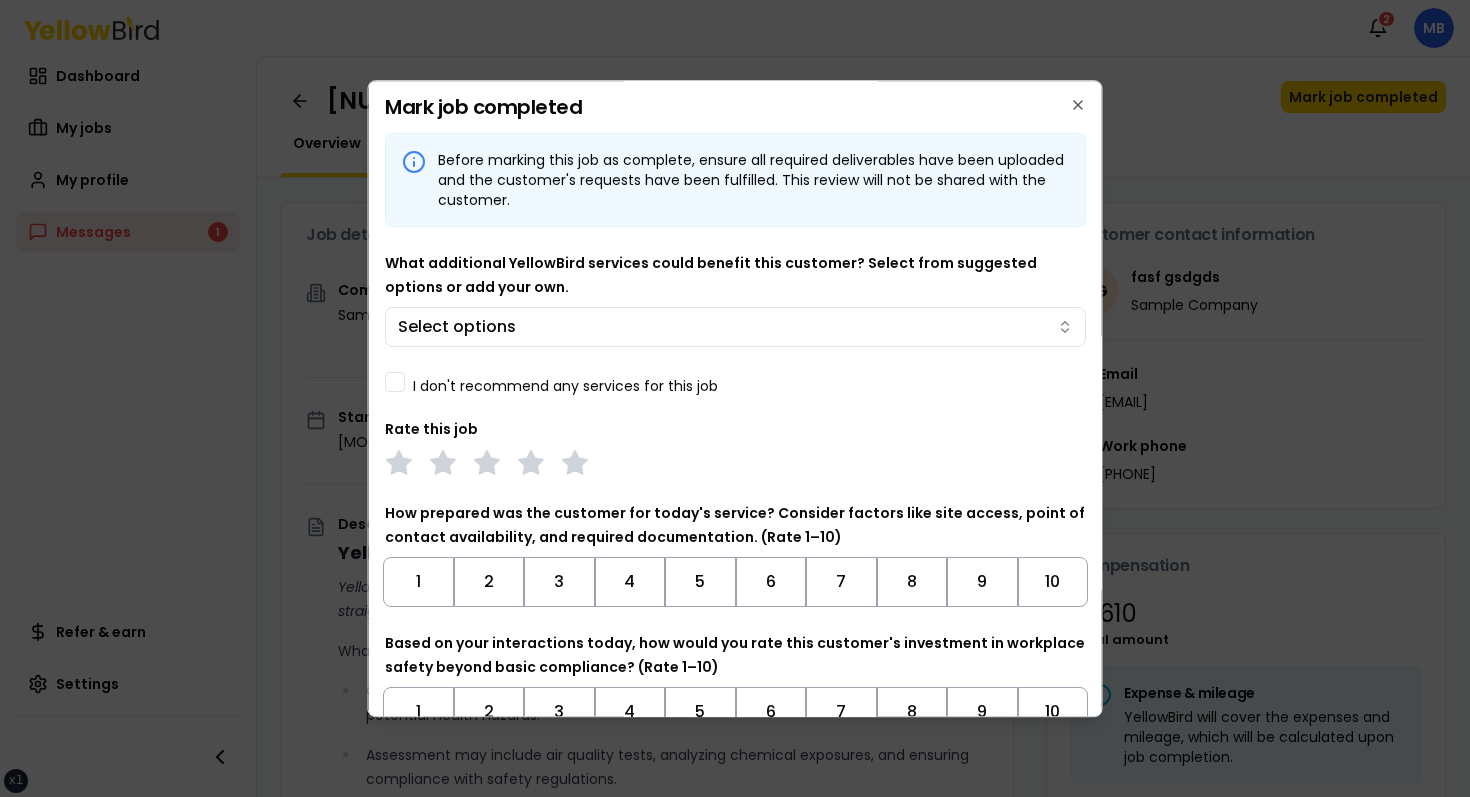 click on "I don't recommend any services for this job" at bounding box center (565, 386) 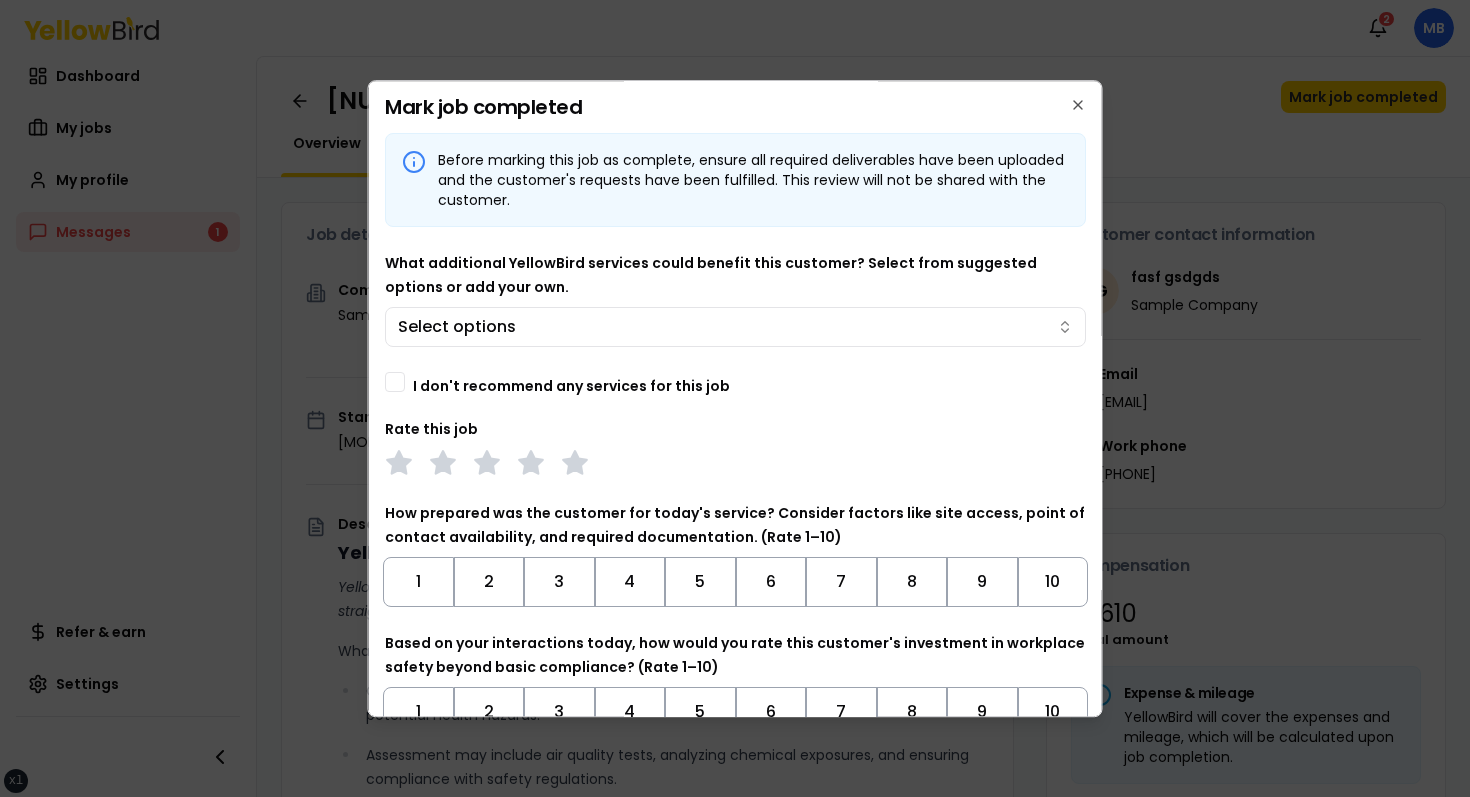 click on "Before marking this job as complete, ensure all required deliverables have been uploaded and the customer's requests have been fulfilled. This review will not be shared with the customer. What additional YellowBird services could benefit this customer? Select from suggested options or add your own. Select options on I don't recommend any services for this job Rate this job How prepared was the customer for today's service? Consider factors like site access, point of contact availability, and required documentation. (Rate 1–10) 1 2 3 4 5 6 7 8 9 10 Based on your interactions today, how would you rate this customer's investment in workplace safety beyond basic compliance? (Rate 1–10) 1 2 3 4 5 6 7 8 9 10 Enter your round-trip mileage for this job site visit. *" at bounding box center [735, 483] 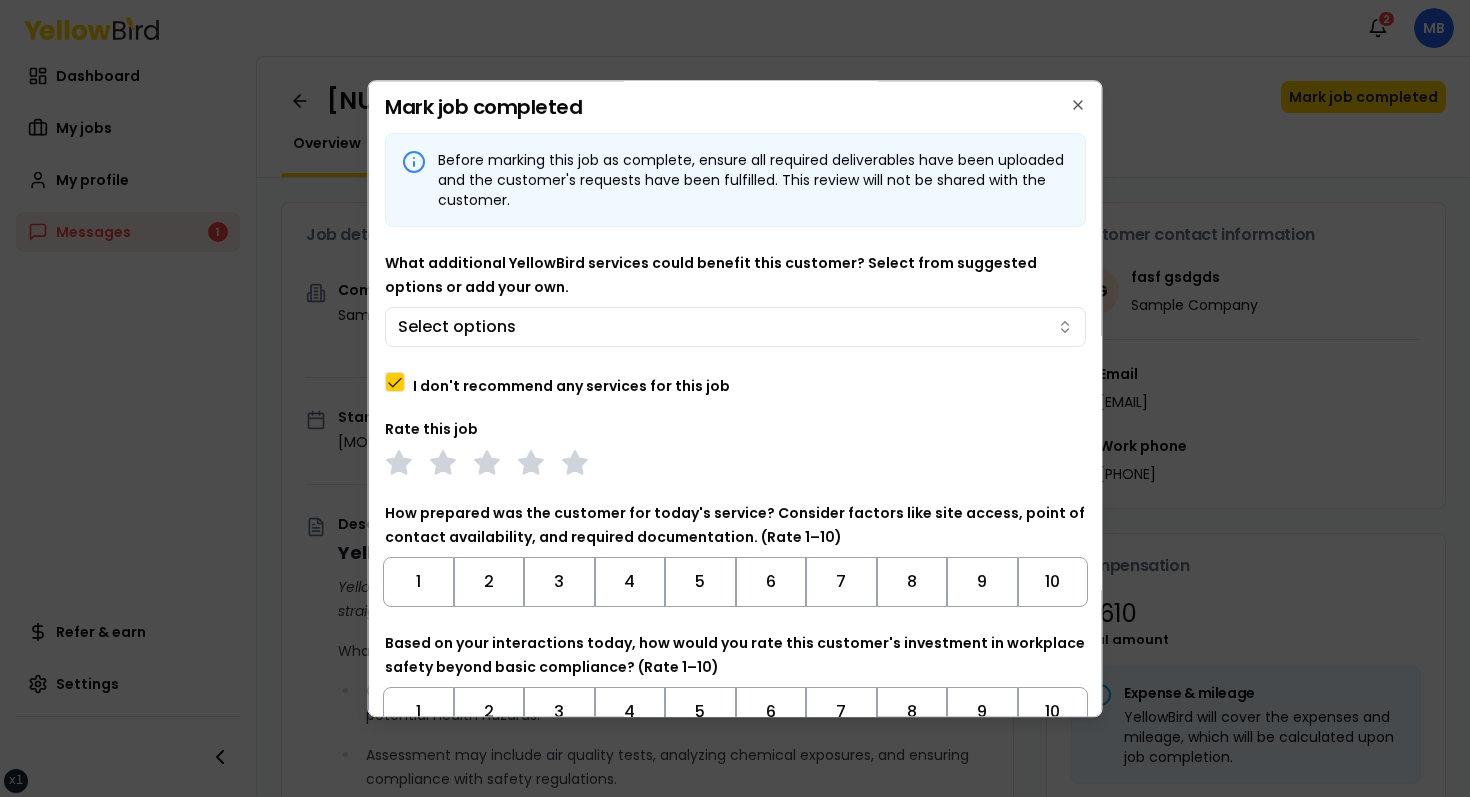 click on "I don't recommend any services for this job" at bounding box center [571, 386] 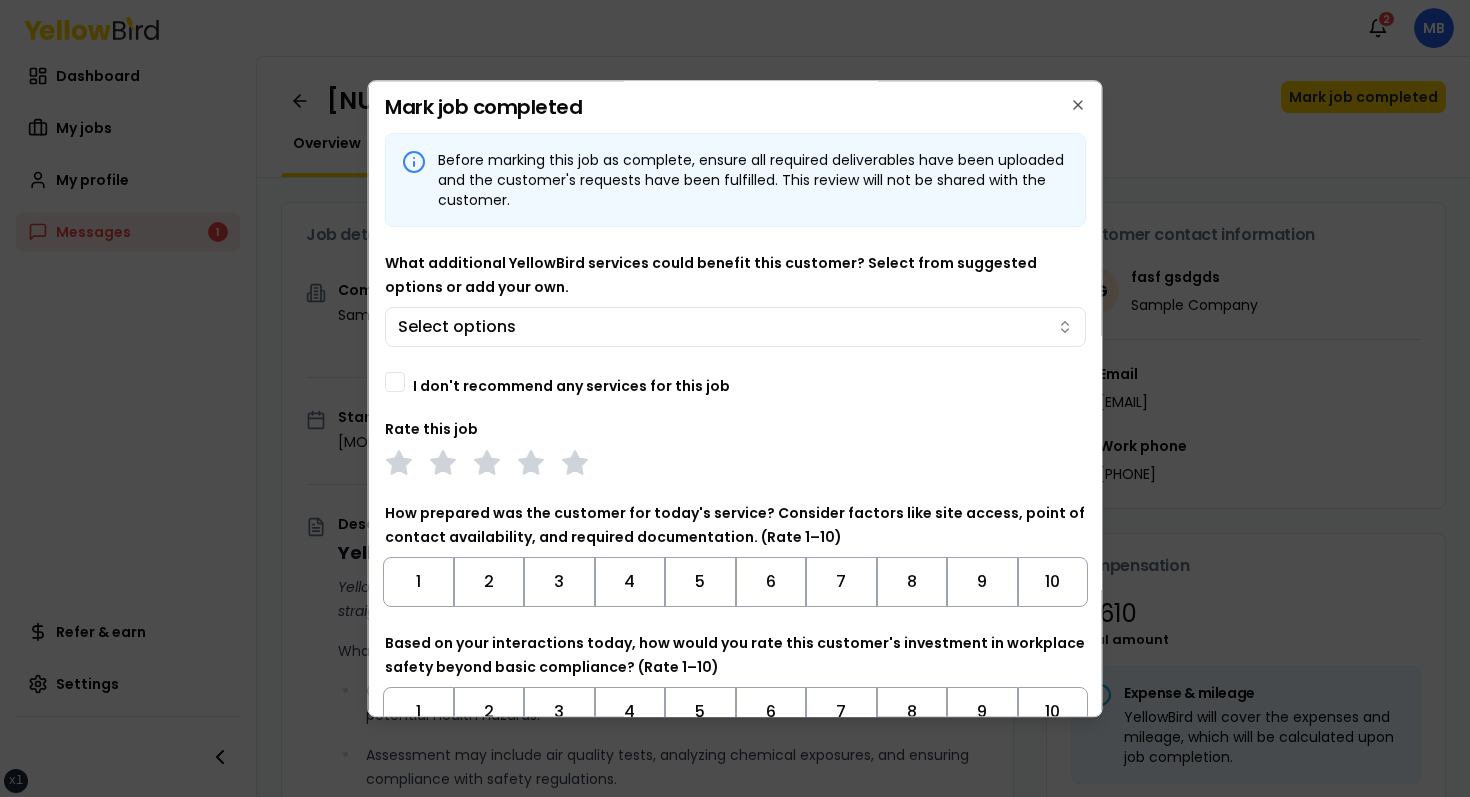 click on "I don't recommend any services for this job" at bounding box center [571, 386] 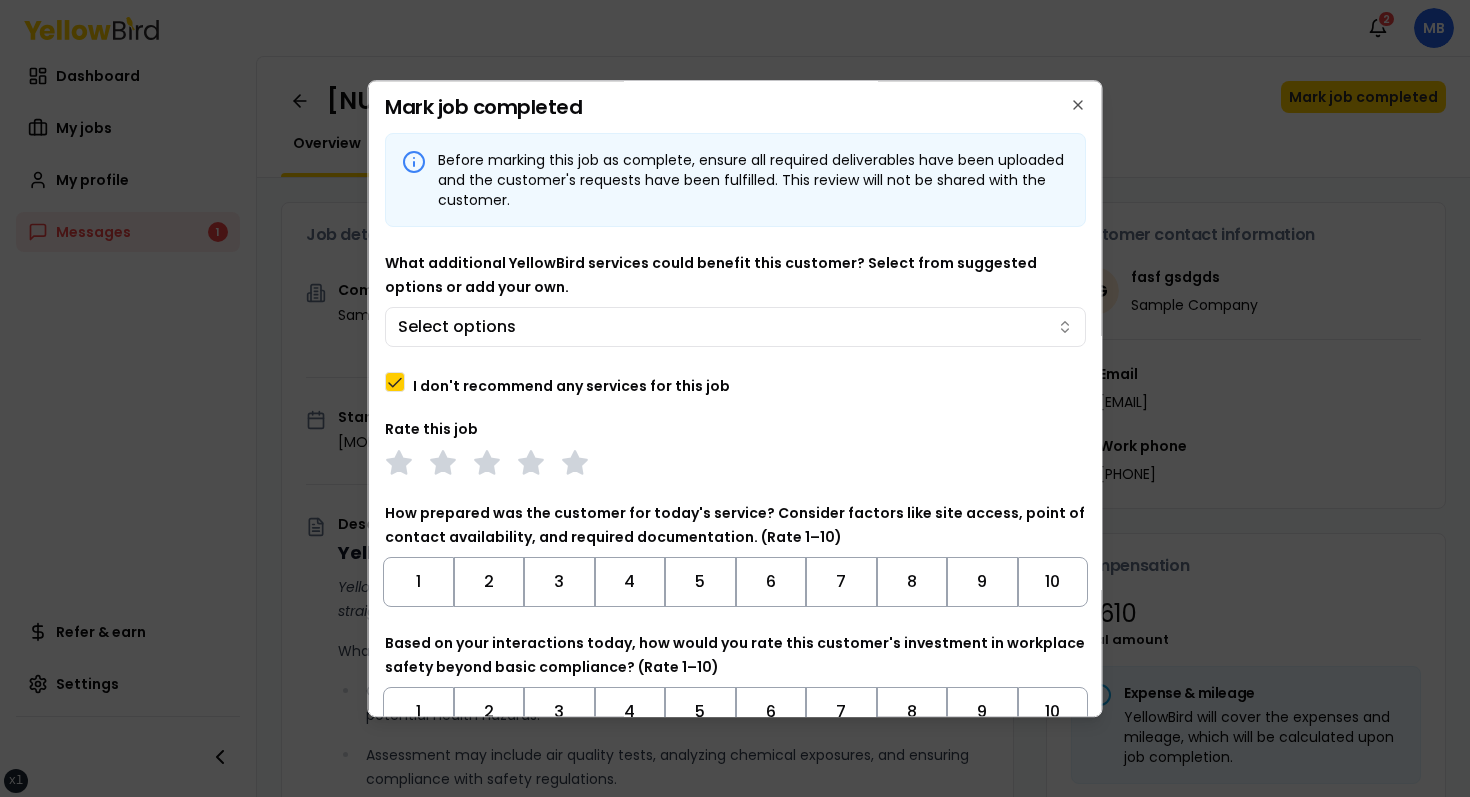 click on "Before marking this job as complete, ensure all required deliverables have been uploaded and the customer's requests have been fulfilled. This review will not be shared with the customer. What additional YellowBird services could benefit this customer? Select from suggested options or add your own. Select options I don't recommend any services for this job Rate this job How prepared was the customer for today's service? Consider factors like site access, point of contact availability, and required documentation. (Rate 1–10) 1 2 3 4 5 6 7 8 9 10 Based on your interactions today, how would you rate this customer's investment in workplace safety beyond basic compliance? (Rate 1–10) 1 2 3 4 5 6 7 8 9 10 Enter your round-trip mileage for this job site visit. *" at bounding box center (735, 483) 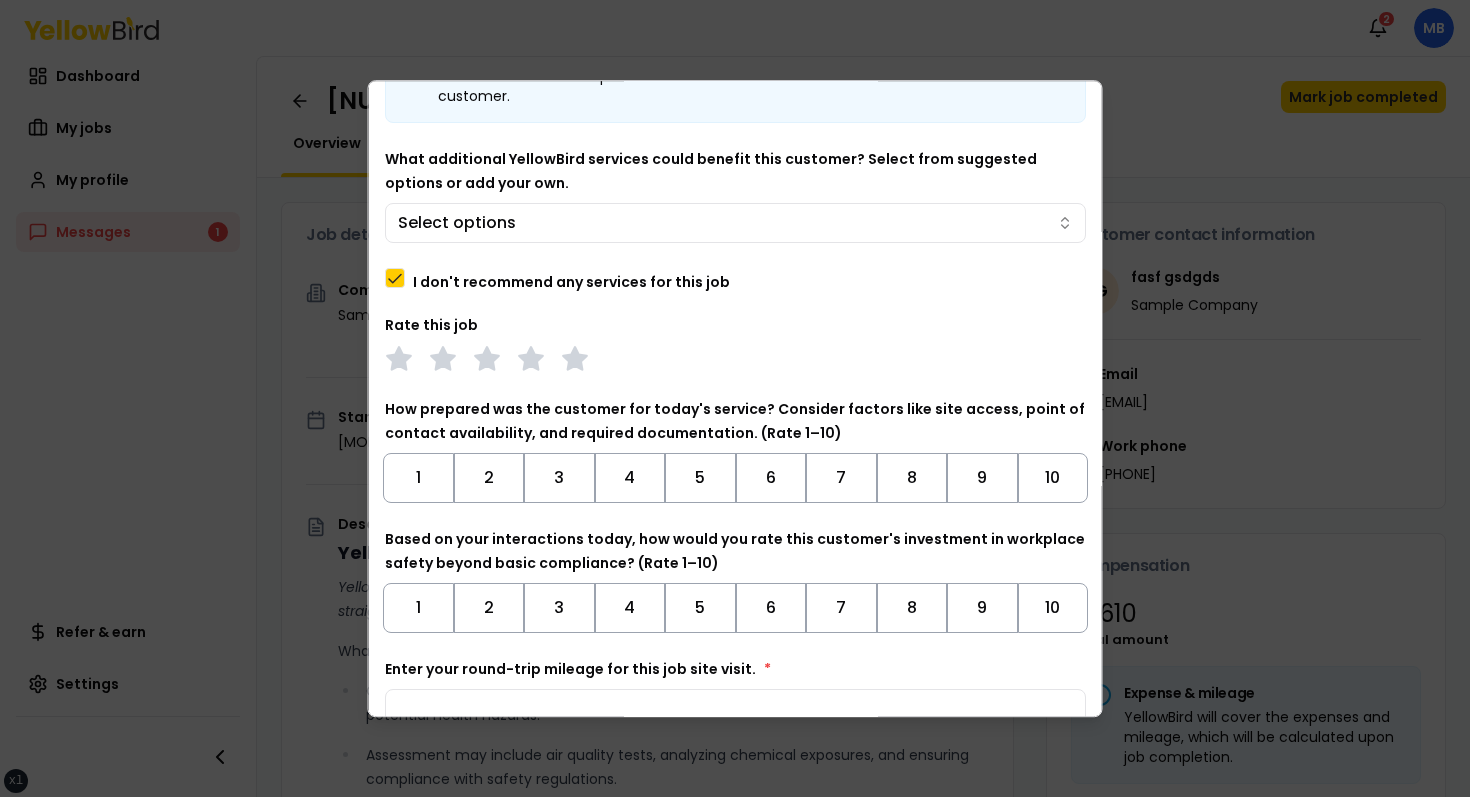 scroll, scrollTop: 11, scrollLeft: 0, axis: vertical 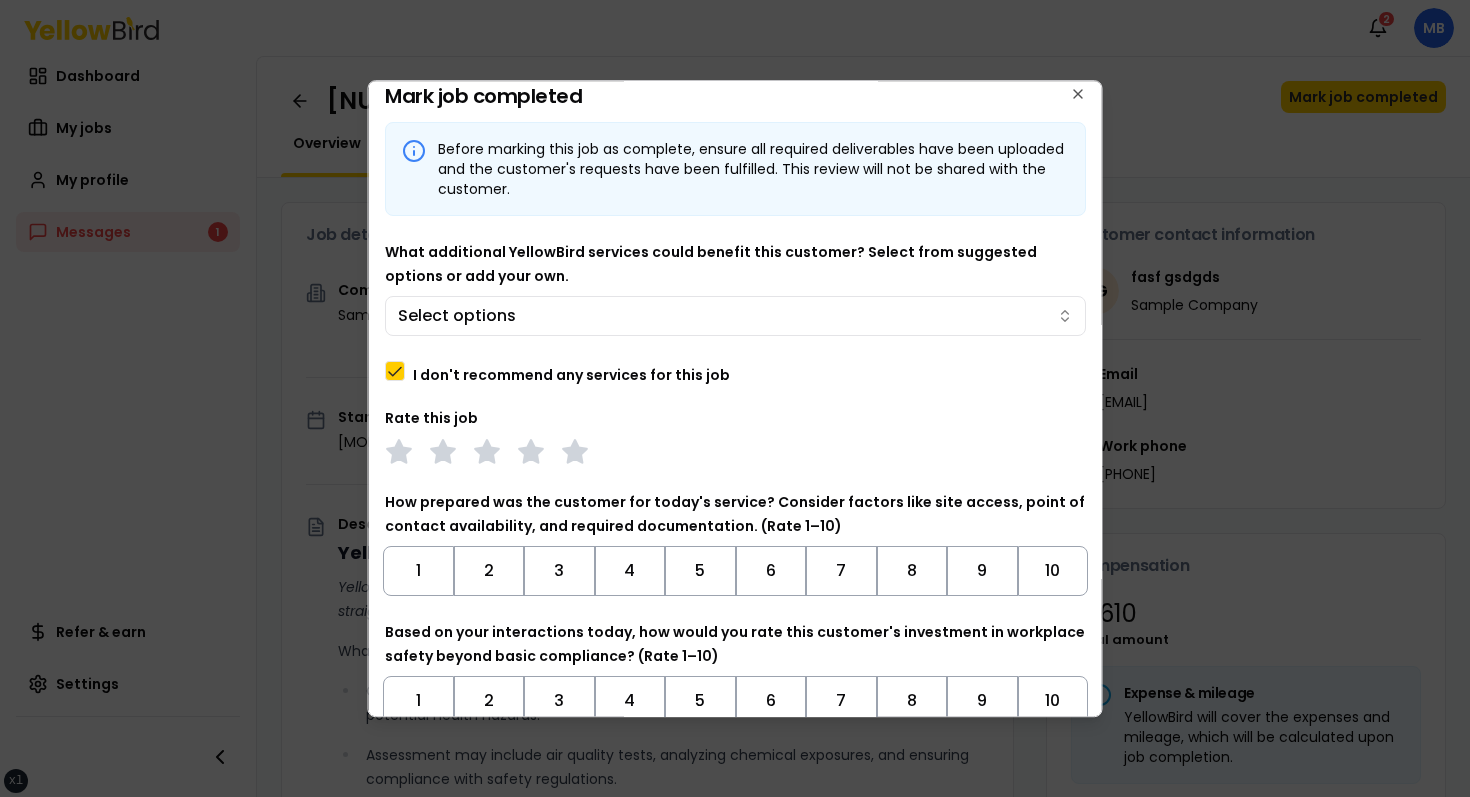 click on "I don't recommend any services for this job" at bounding box center [571, 375] 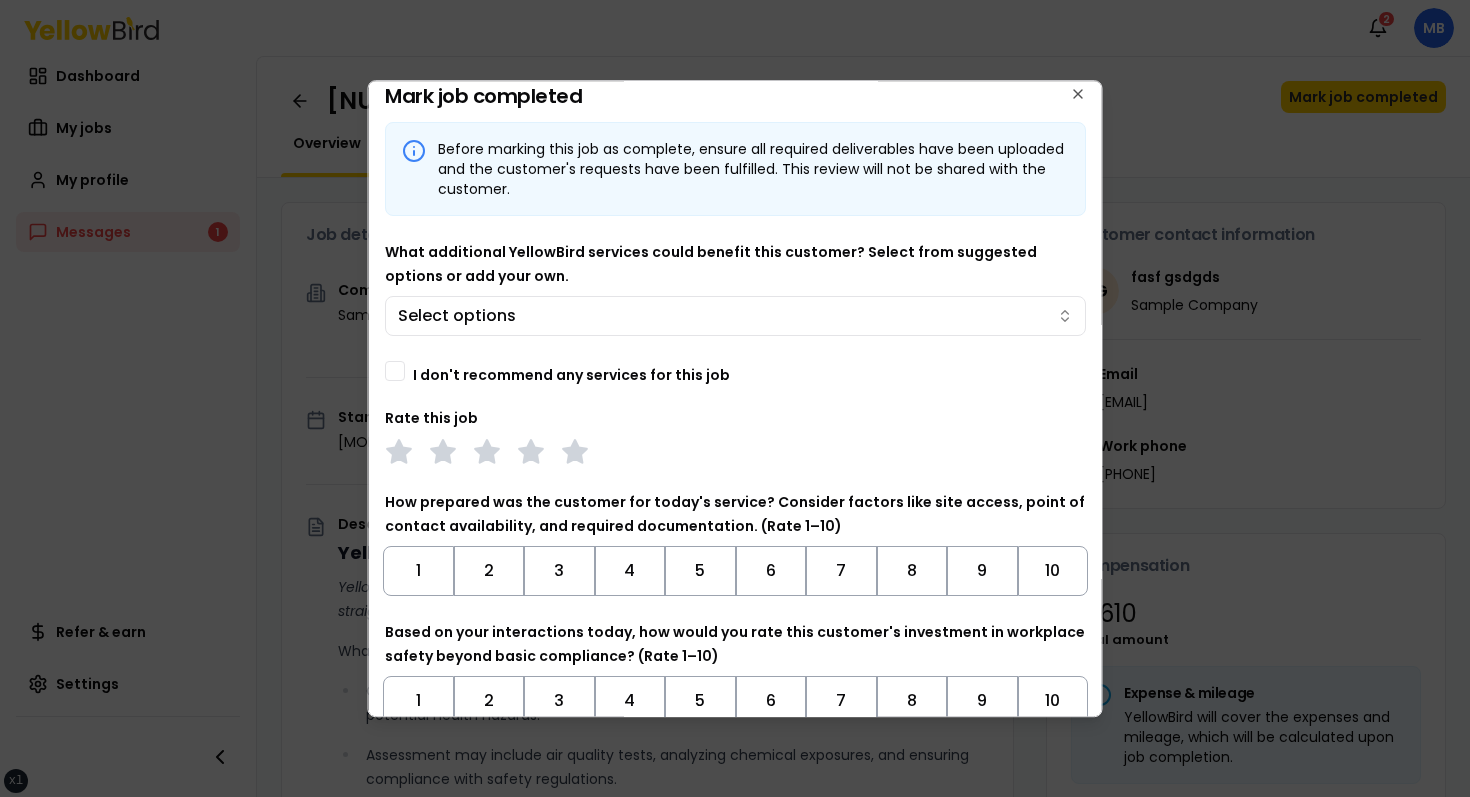 scroll, scrollTop: 0, scrollLeft: 0, axis: both 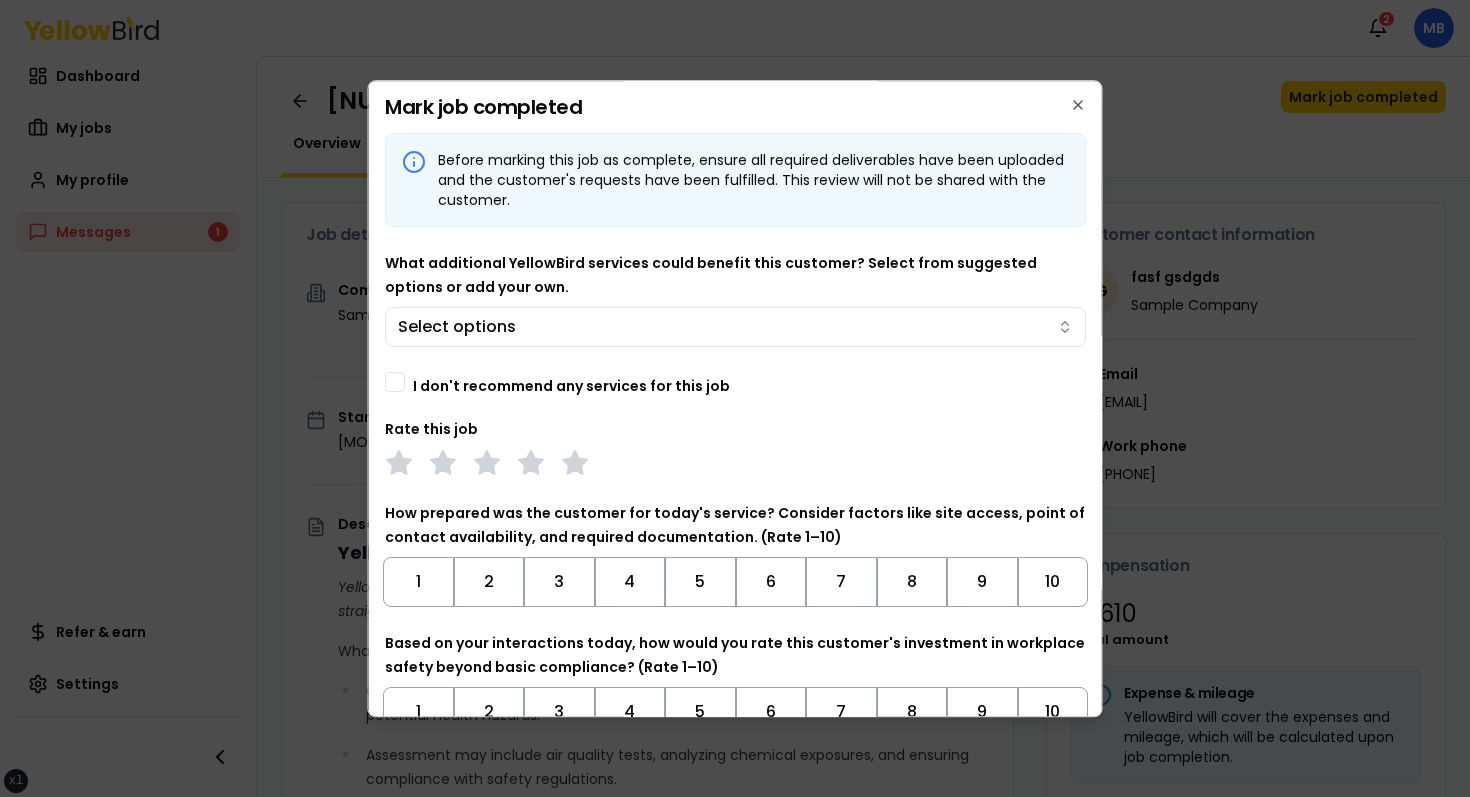 click on "I don't recommend any services for this job" at bounding box center [571, 386] 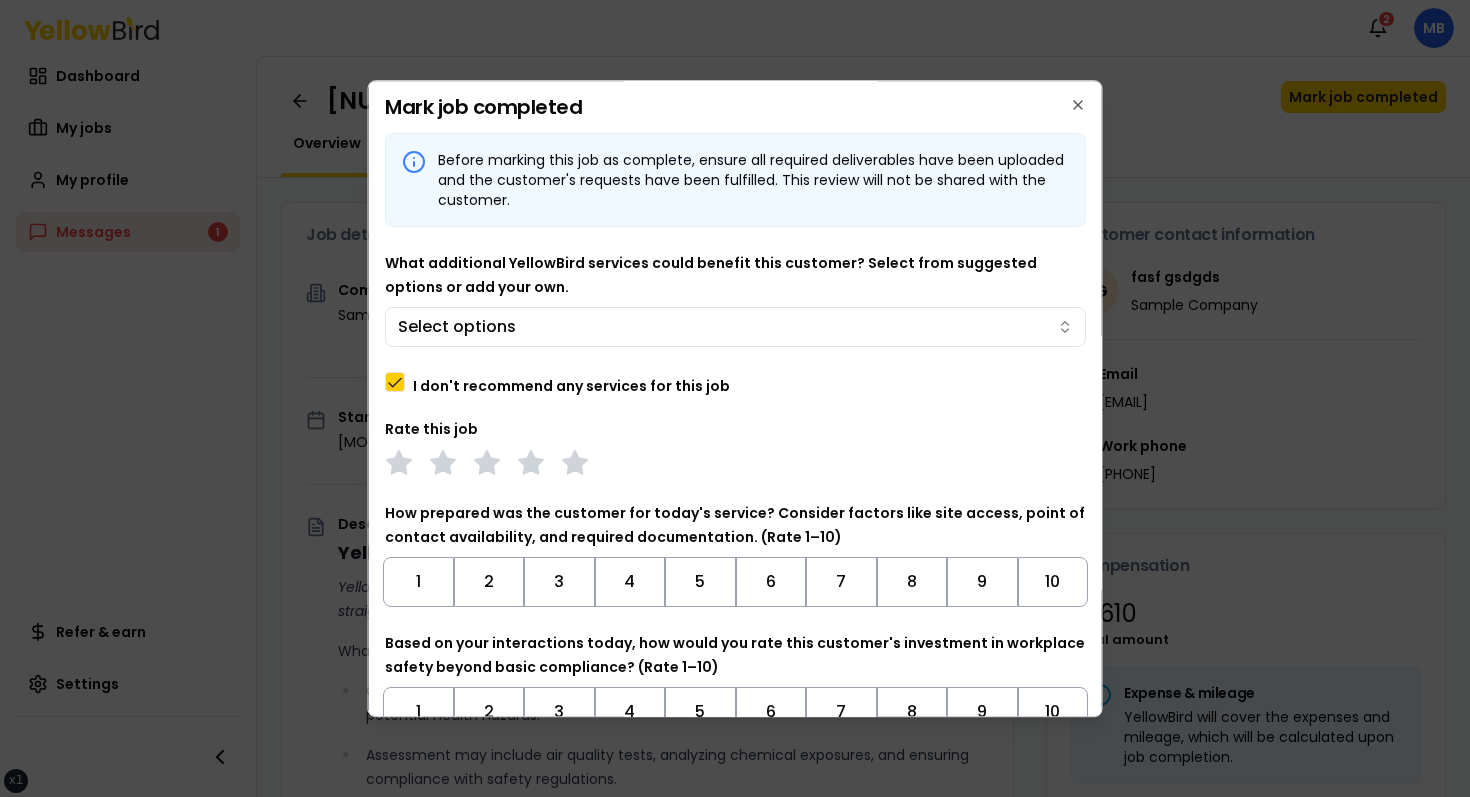 click on "I don't recommend any services for this job" at bounding box center (571, 386) 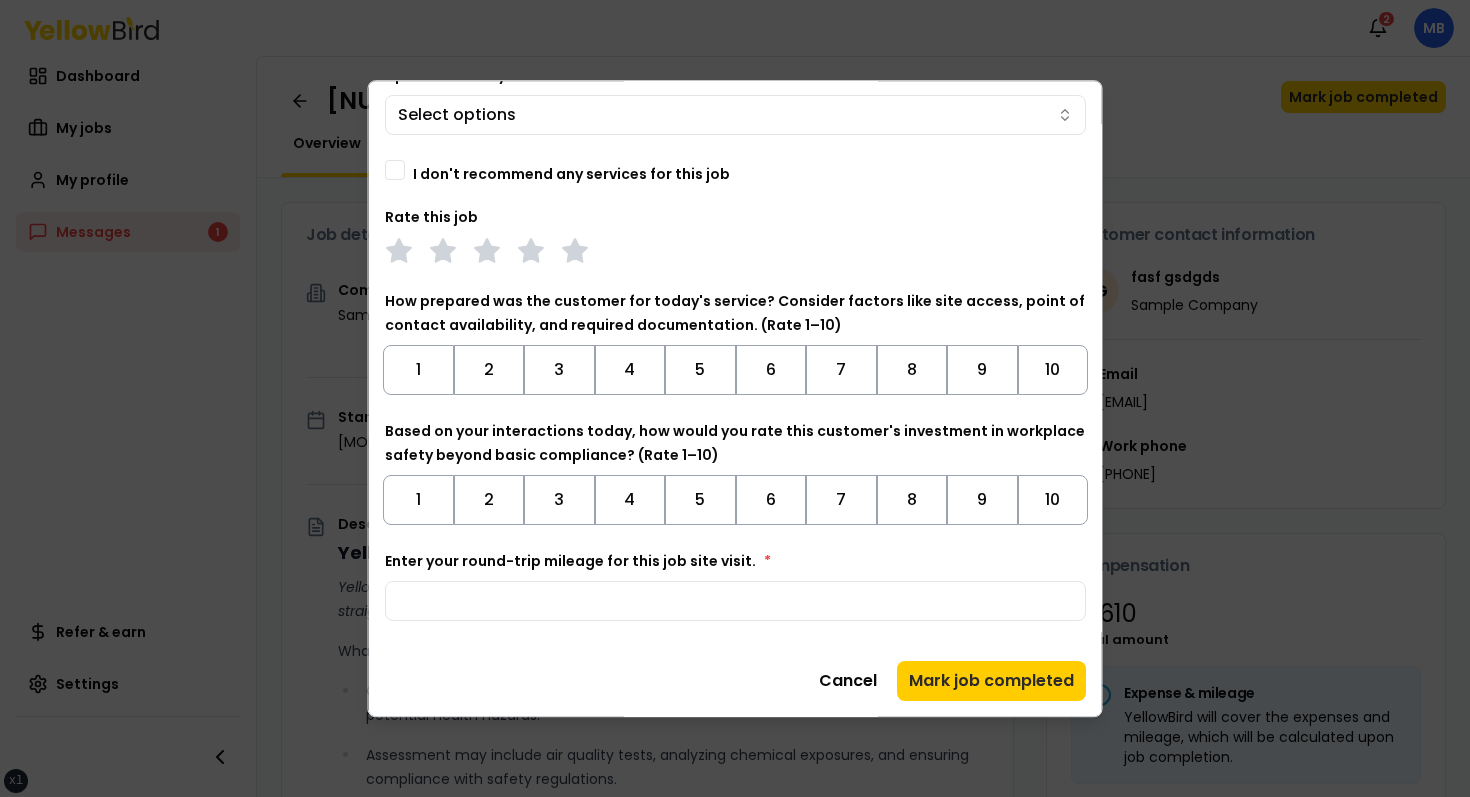 scroll, scrollTop: 0, scrollLeft: 0, axis: both 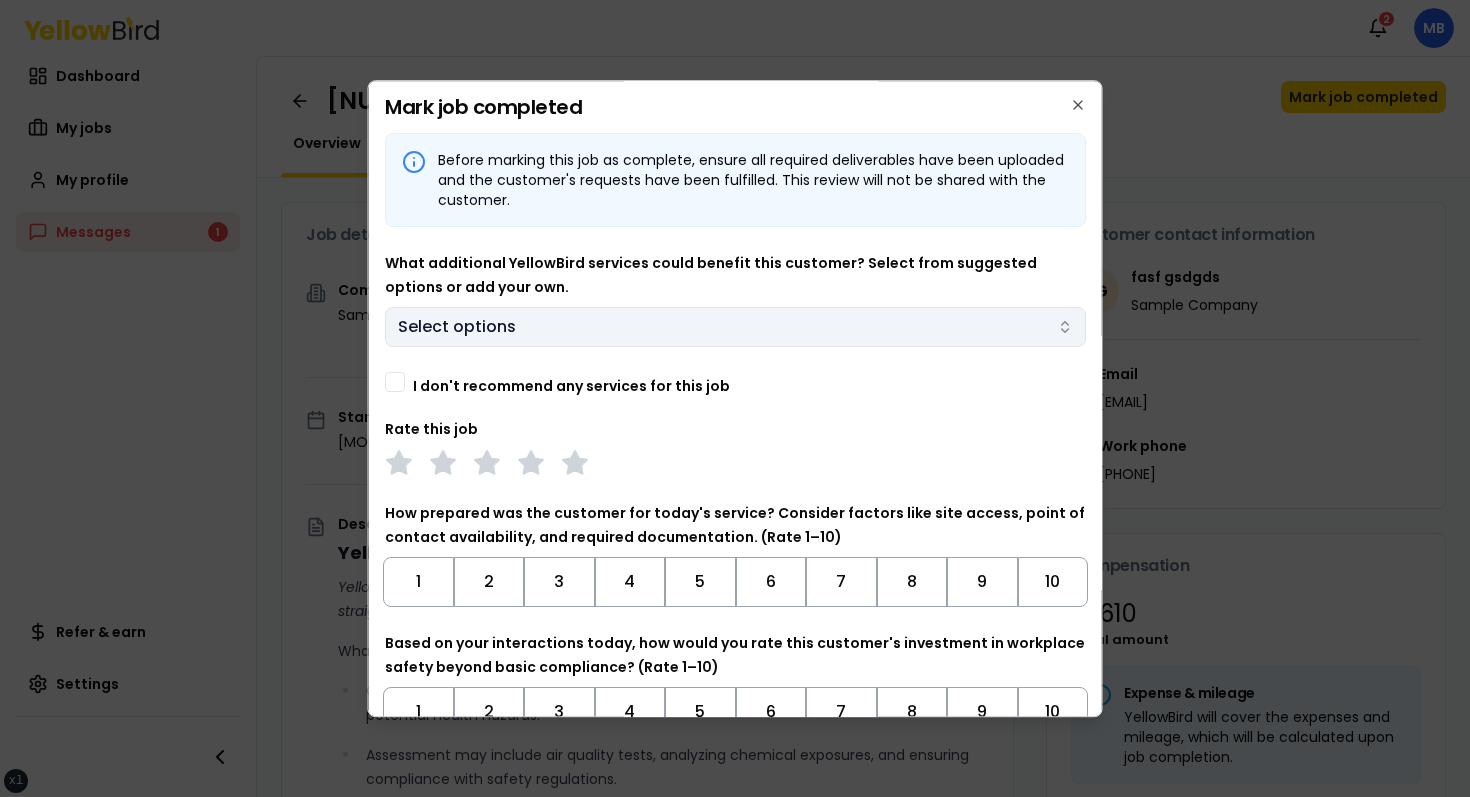 click on "Select options" at bounding box center [735, 327] 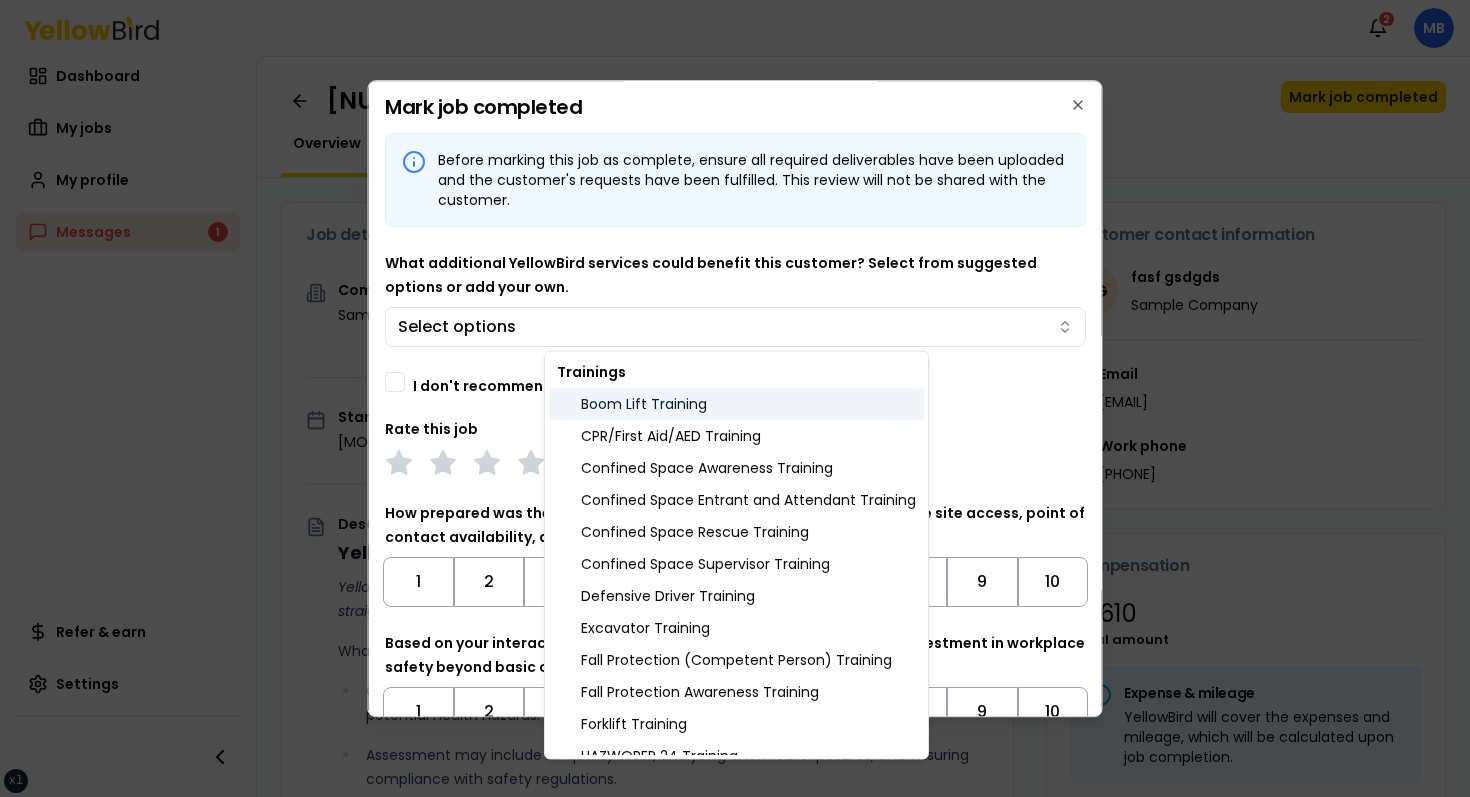 click on "Boom Lift Training" at bounding box center (736, 404) 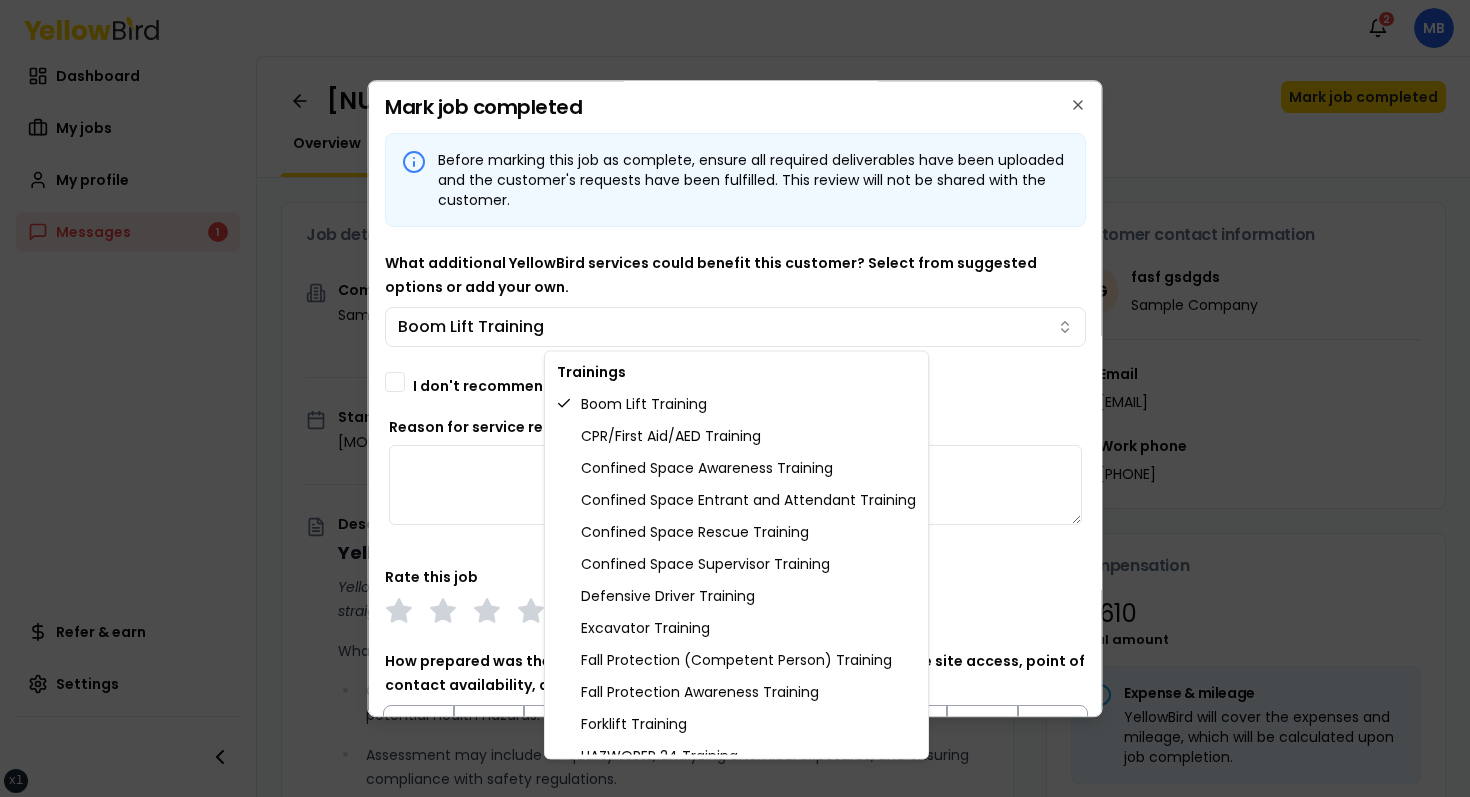 click on "xs sm md lg xl 2xl Notifications 2 MB Dashboard My jobs My profile Messages 1 Refer & earn Settings IH Assessment - 123 tasf, asfasf, DE 12321 In Progress Mark job completed Overview Tasks 1 Messages 1 Job details Company Sample Company Location 123 tasf, asfasf, DE 12321 Start date August 13, 2025 Service type IH Assessment Description YellowBird Industrial Hygiene (IH) Assessment
YellowBird’s flat-rate pricing eliminates hidden costs and travel expenses, providing straightforward access to a nationwide network of skilled professionals with no surprise fees.
What’s Included:
Comprehensive assessment of your workplace environments to identify and evaluate potential health hazards.
Assessment may include air quality tests, analyzing chemical exposures, and ensuring compliance with safety regulations.
Detail...
View more Documents   Deliverable template No template has been provided; please use your own deliverable template to upload the service deliverables. Upload FG $ on" at bounding box center (735, 398) 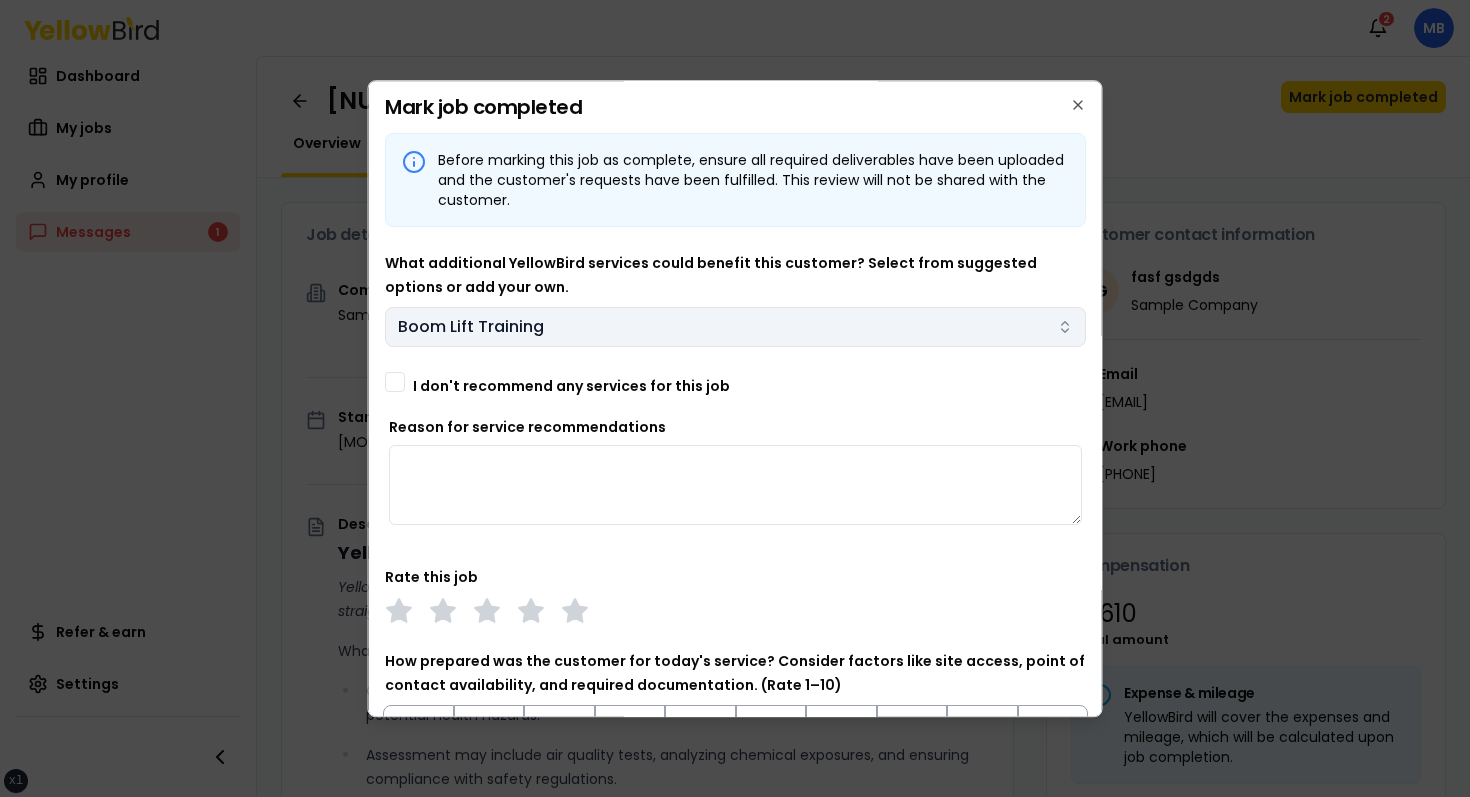click on "xs sm md lg xl 2xl Notifications 2 MB Dashboard My jobs My profile Messages 1 Refer & earn Settings IH Assessment - 123 tasf, asfasf, DE 12321 In Progress Mark job completed Overview Tasks 1 Messages 1 Job details Company Sample Company Location 123 tasf, asfasf, DE 12321 Start date August 13, 2025 Service type IH Assessment Description YellowBird Industrial Hygiene (IH) Assessment
YellowBird’s flat-rate pricing eliminates hidden costs and travel expenses, providing straightforward access to a nationwide network of skilled professionals with no surprise fees.
What’s Included:
Comprehensive assessment of your workplace environments to identify and evaluate potential health hazards.
Assessment may include air quality tests, analyzing chemical exposures, and ensuring compliance with safety regulations.
Detail...
View more Documents   Deliverable template No template has been provided; please use your own deliverable template to upload the service deliverables. Upload FG $ on" at bounding box center (735, 398) 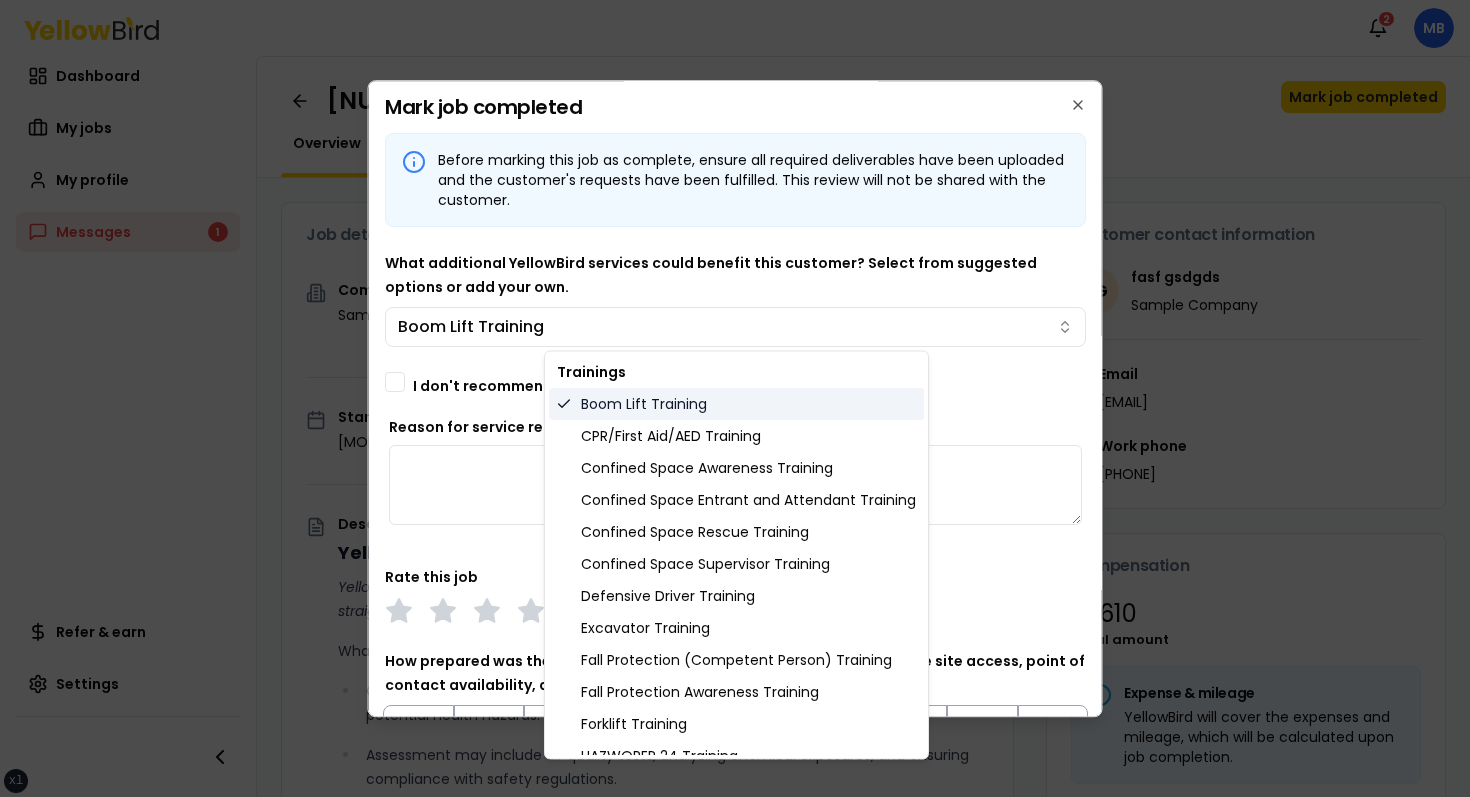 click on "Boom Lift Training" at bounding box center (736, 404) 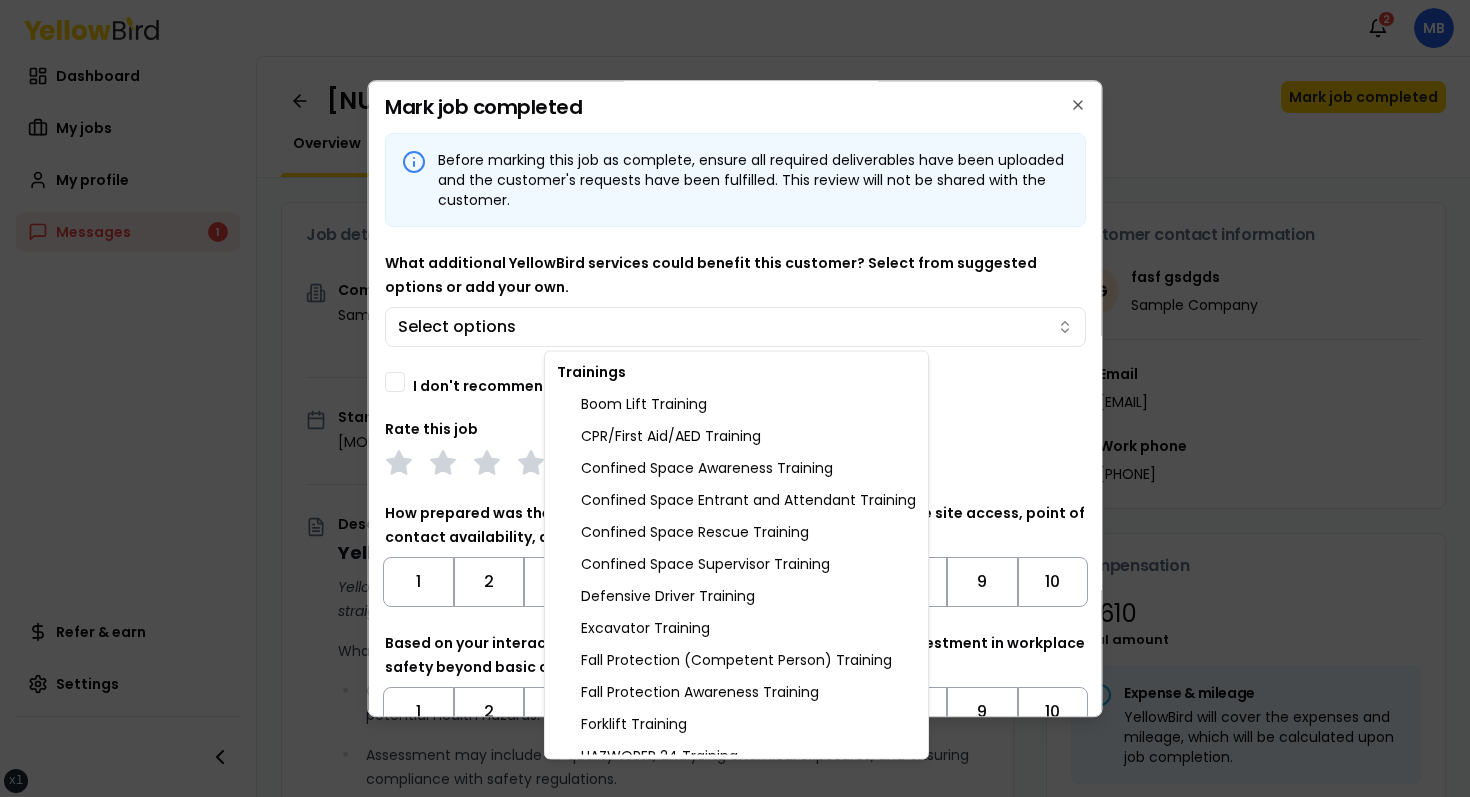 click on "xs sm md lg xl 2xl Notifications 2 MB Dashboard My jobs My profile Messages 1 Refer & earn Settings IH Assessment - 123 tasf, asfasf, DE 12321 In Progress Mark job completed Overview Tasks 1 Messages 1 Job details Company Sample Company Location 123 tasf, asfasf, DE 12321 Start date August 13, 2025 Service type IH Assessment Description YellowBird Industrial Hygiene (IH) Assessment
YellowBird’s flat-rate pricing eliminates hidden costs and travel expenses, providing straightforward access to a nationwide network of skilled professionals with no surprise fees.
What’s Included:
Comprehensive assessment of your workplace environments to identify and evaluate potential health hazards.
Assessment may include air quality tests, analyzing chemical exposures, and ensuring compliance with safety regulations.
Detail...
View more Documents   Deliverable template No template has been provided; please use your own deliverable template to upload the service deliverables. Upload FG $ on" at bounding box center (735, 398) 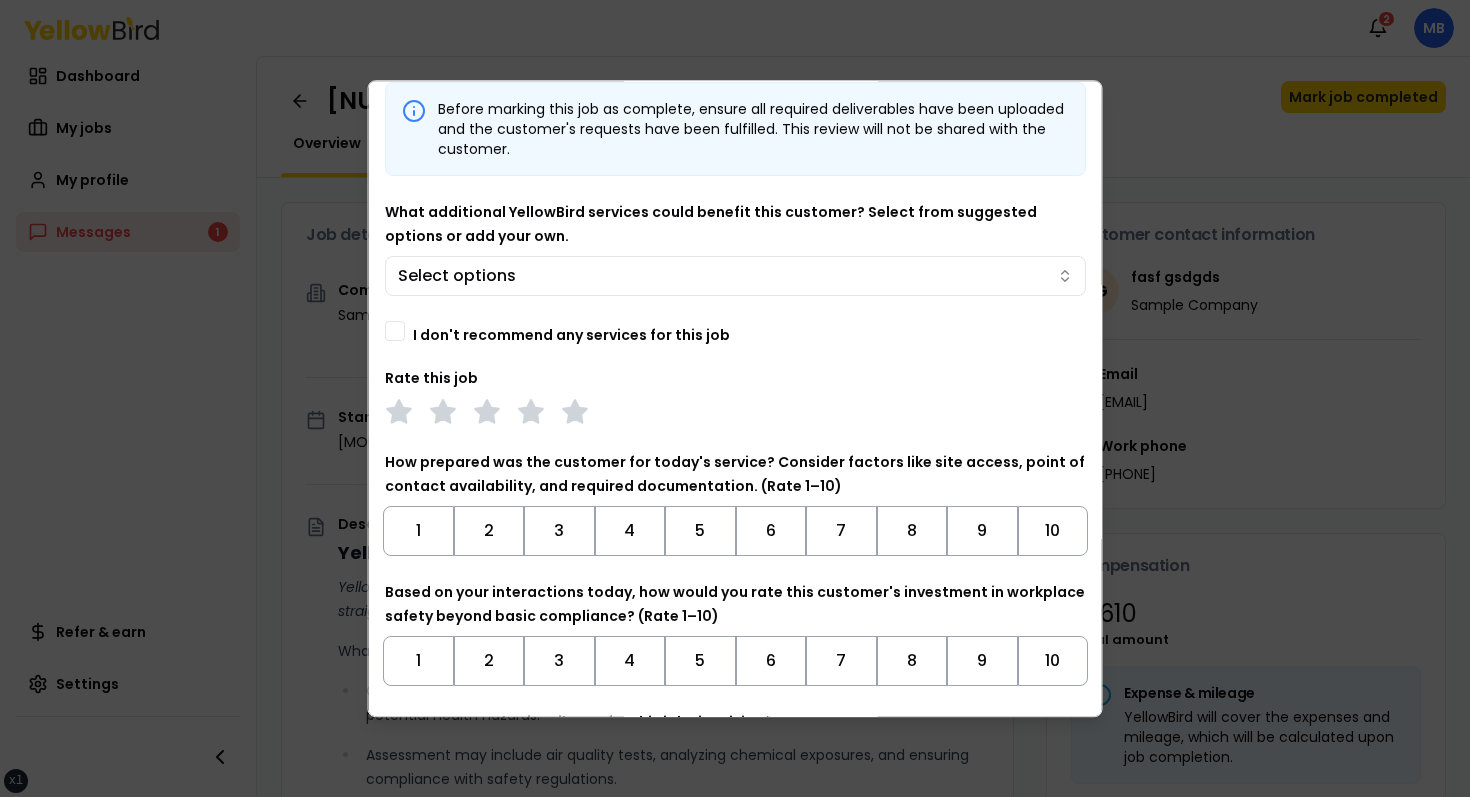 scroll, scrollTop: 32, scrollLeft: 0, axis: vertical 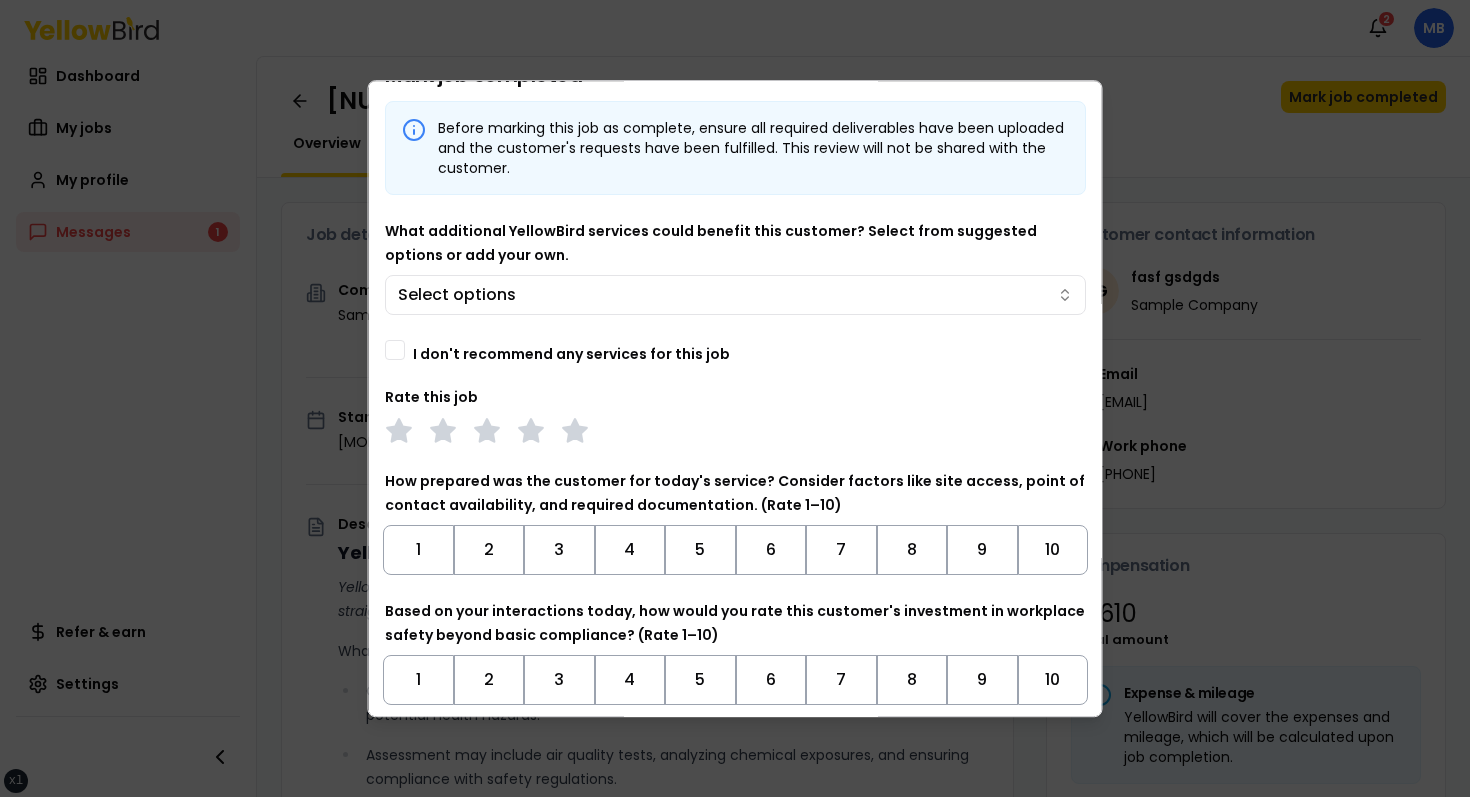 click on "on I don't recommend any services for this job" at bounding box center [735, 350] 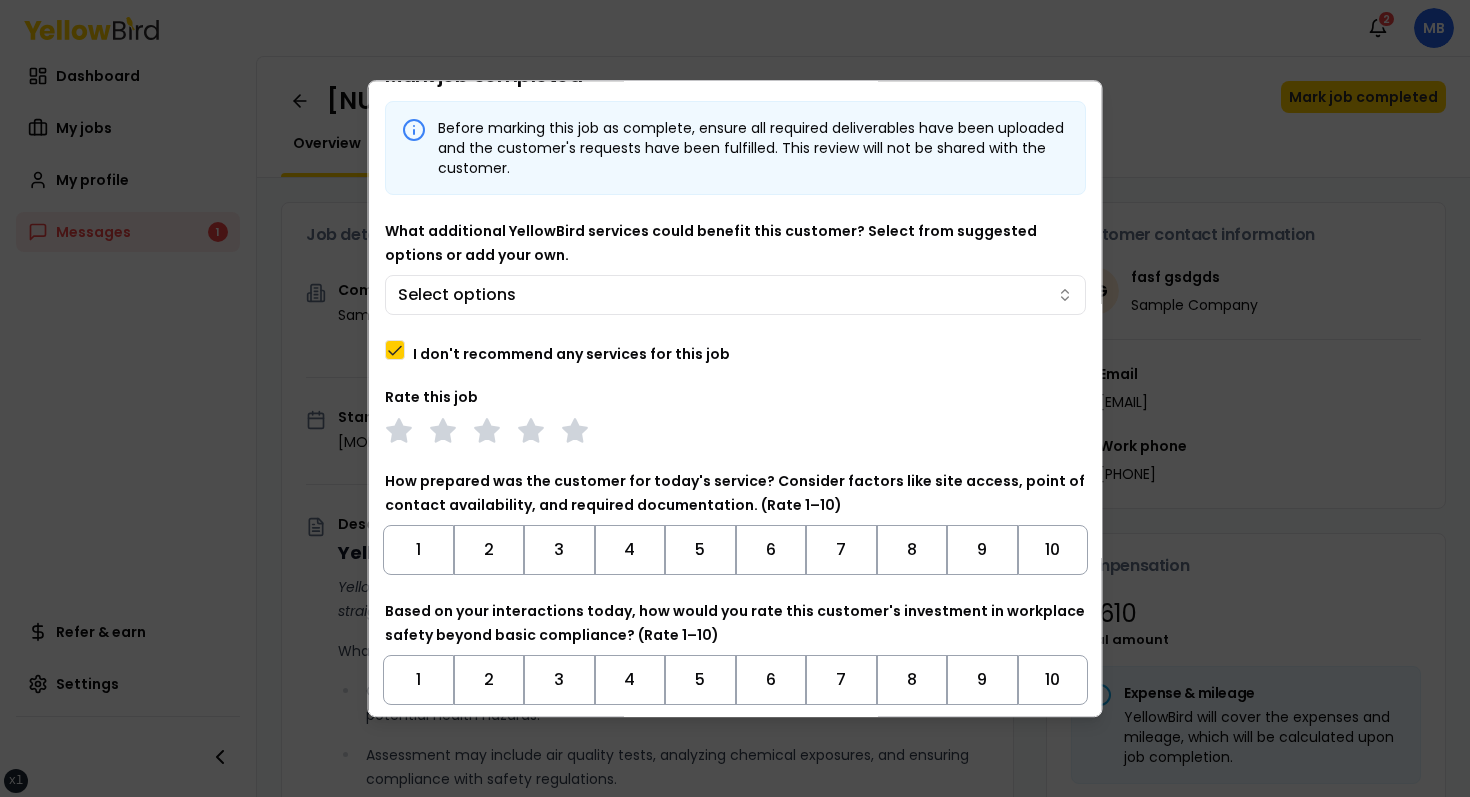 click on "I don't recommend any services for this job" at bounding box center (571, 354) 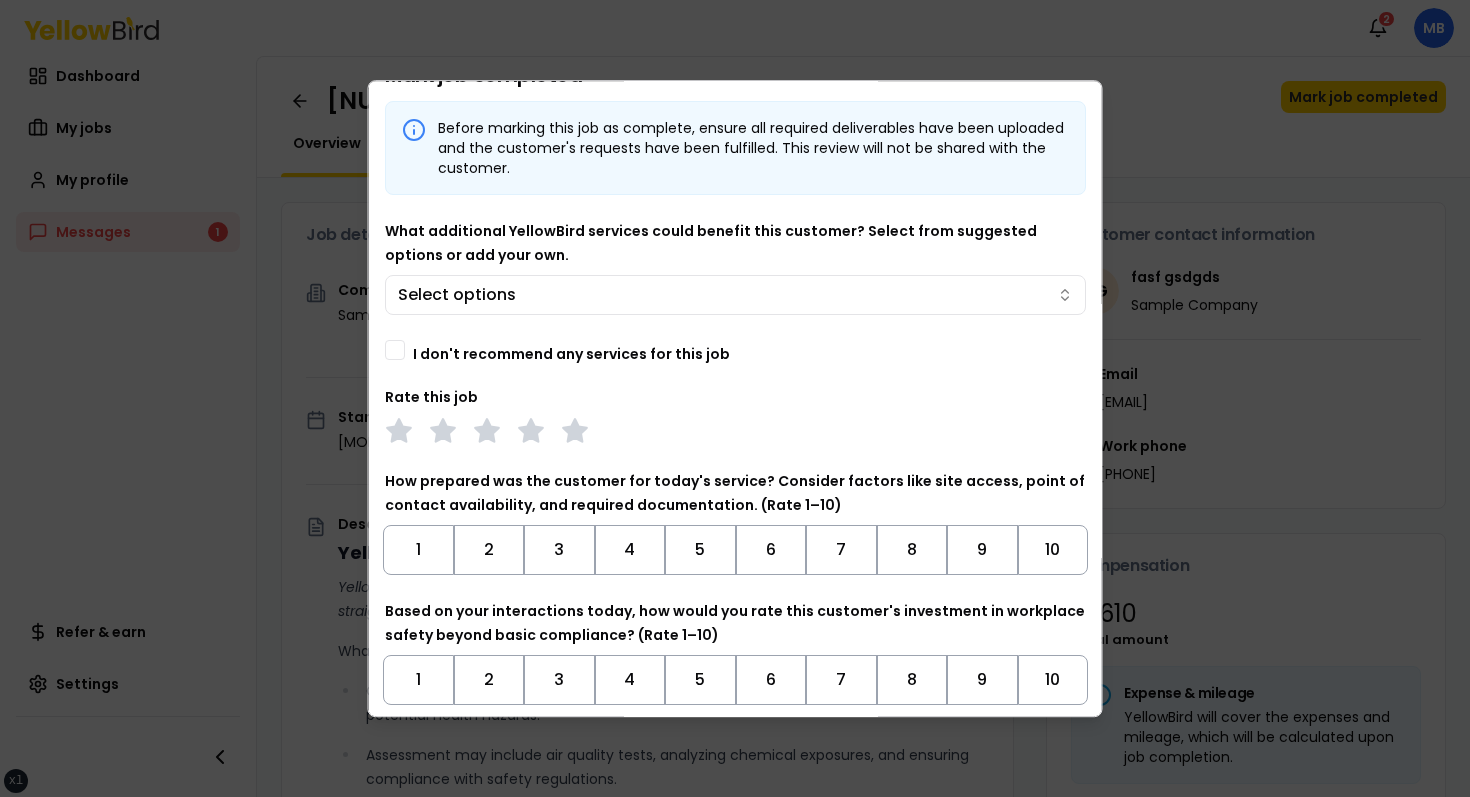 click on "I don't recommend any services for this job" at bounding box center (571, 354) 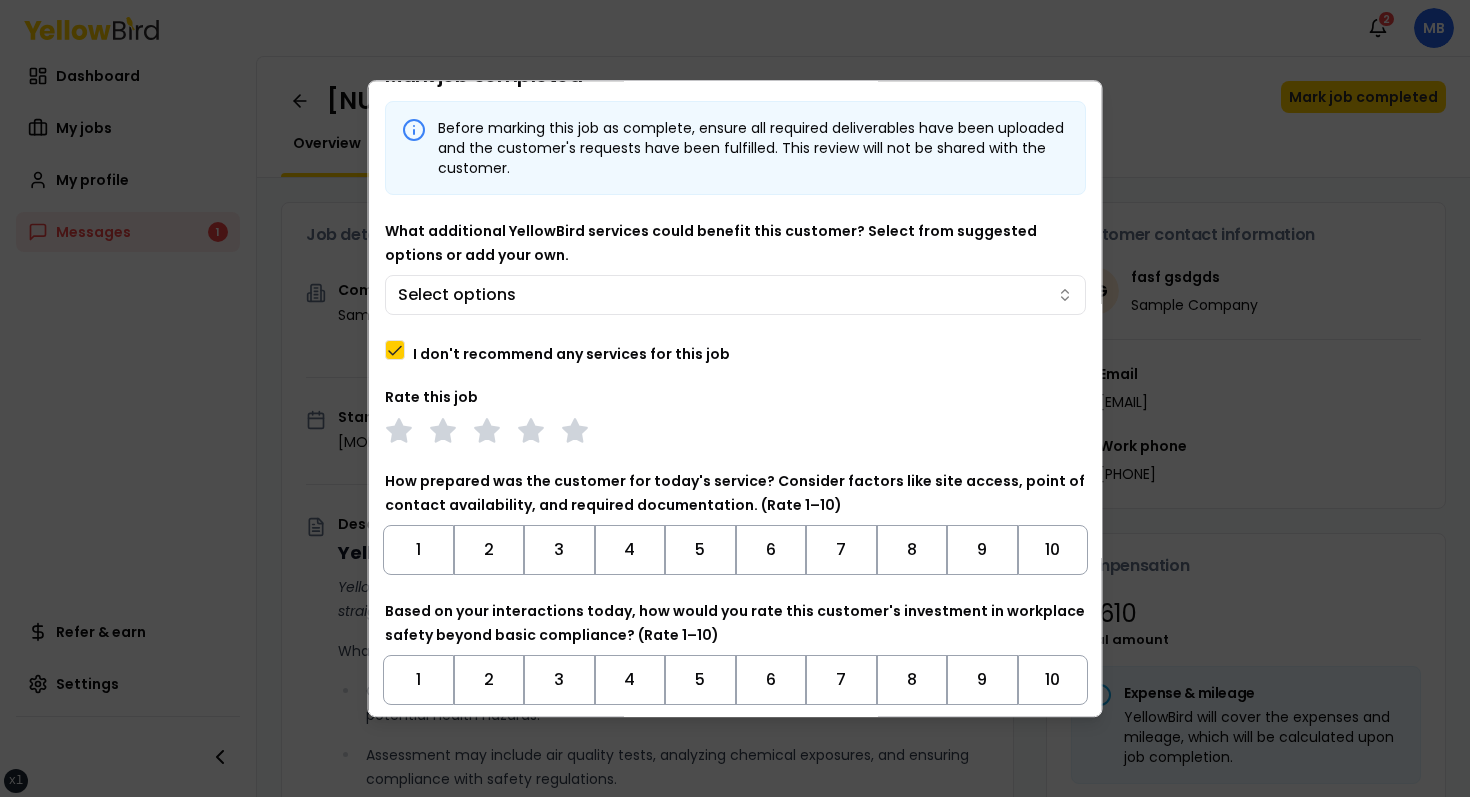 click on "I don't recommend any services for this job" at bounding box center [571, 354] 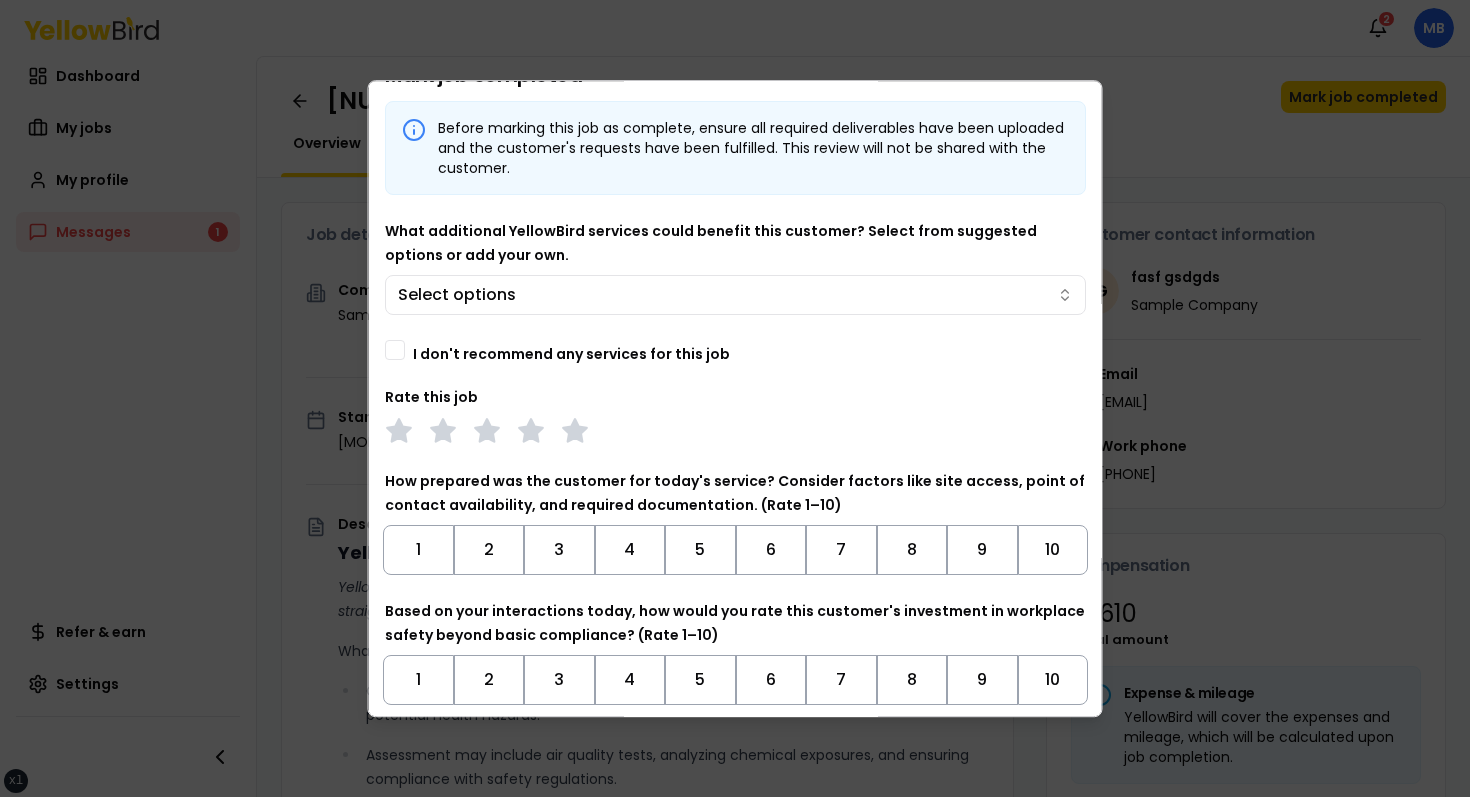 click on "I don't recommend any services for this job" at bounding box center (571, 354) 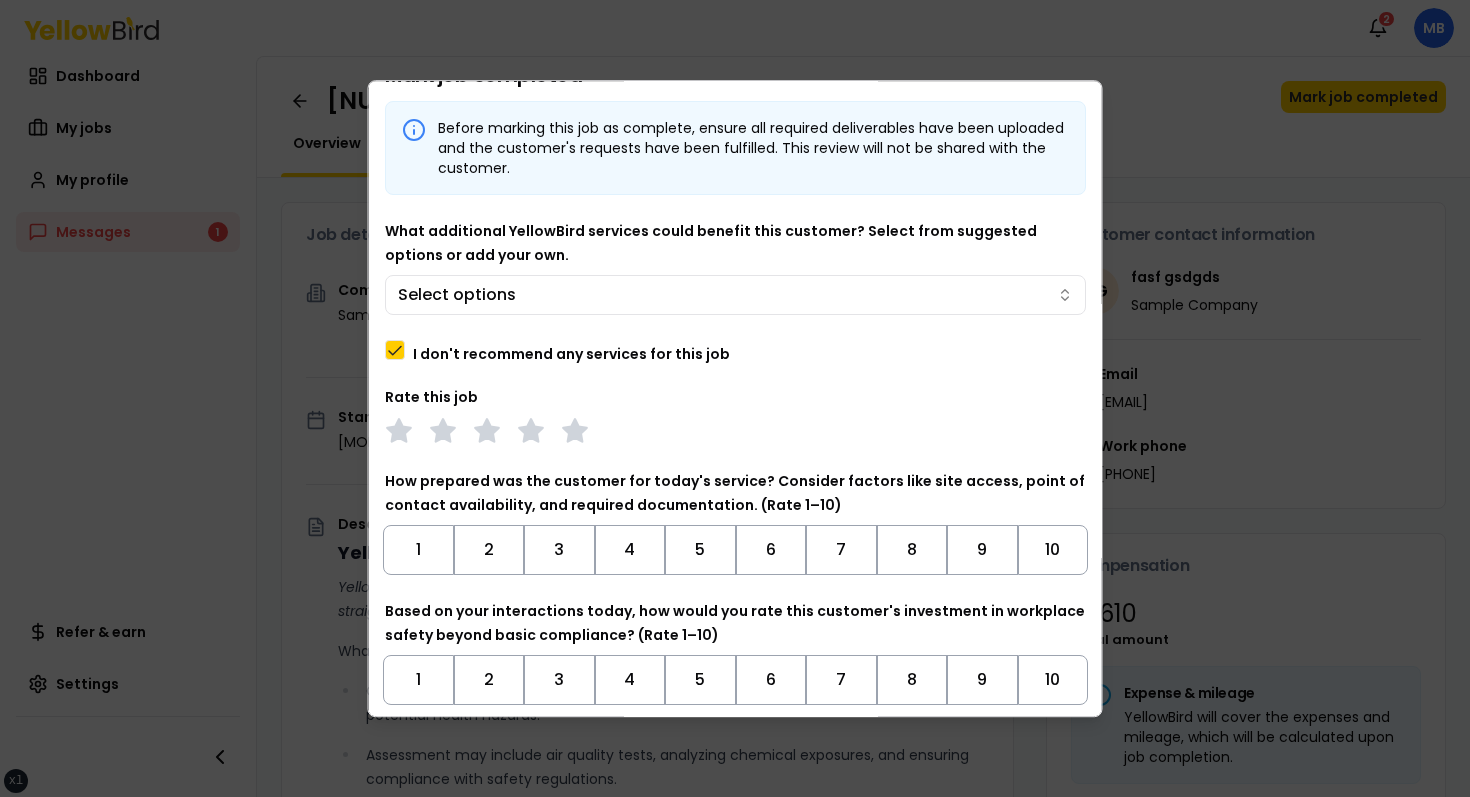 click on "I don't recommend any services for this job" at bounding box center [571, 354] 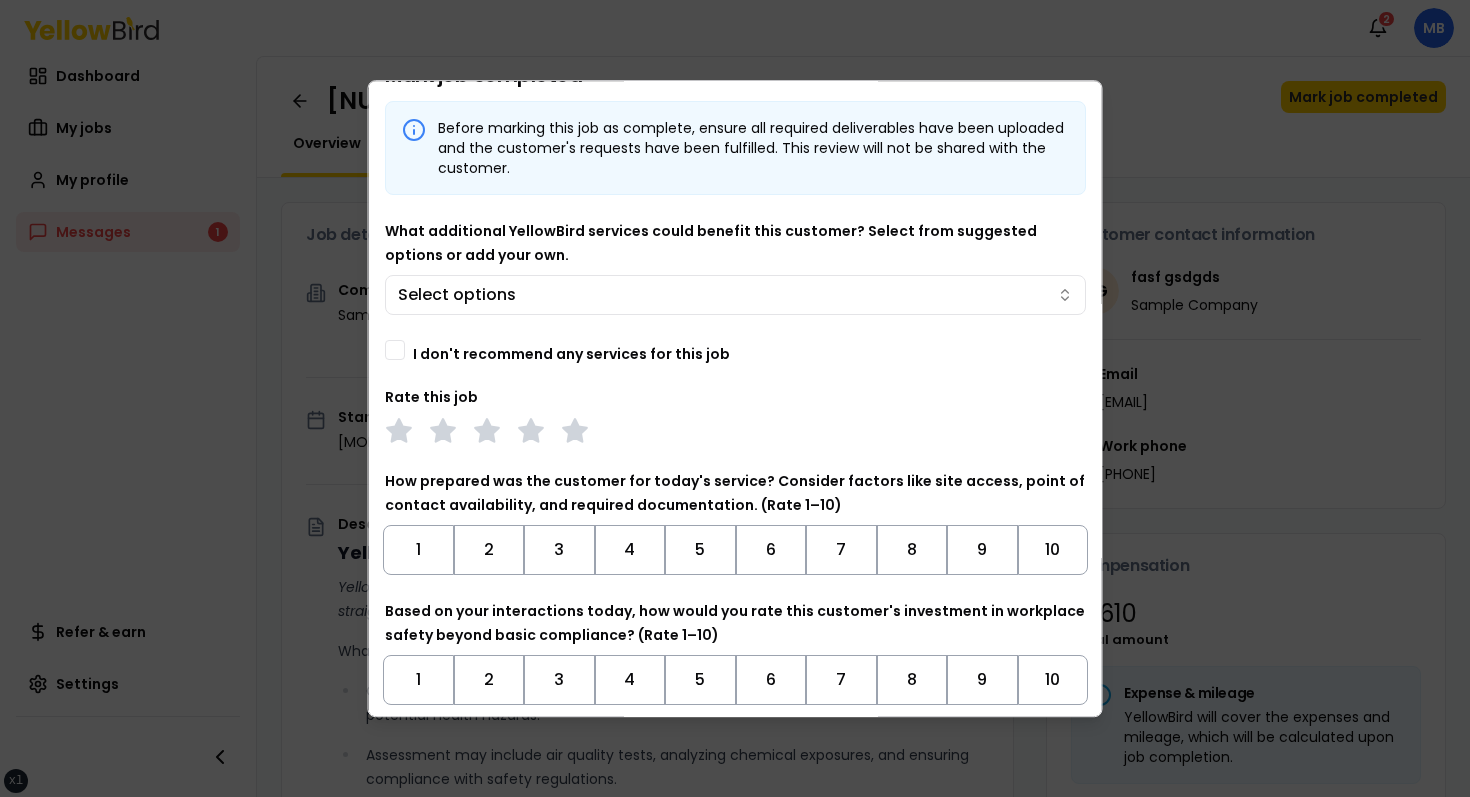 click on "I don't recommend any services for this job" at bounding box center [571, 354] 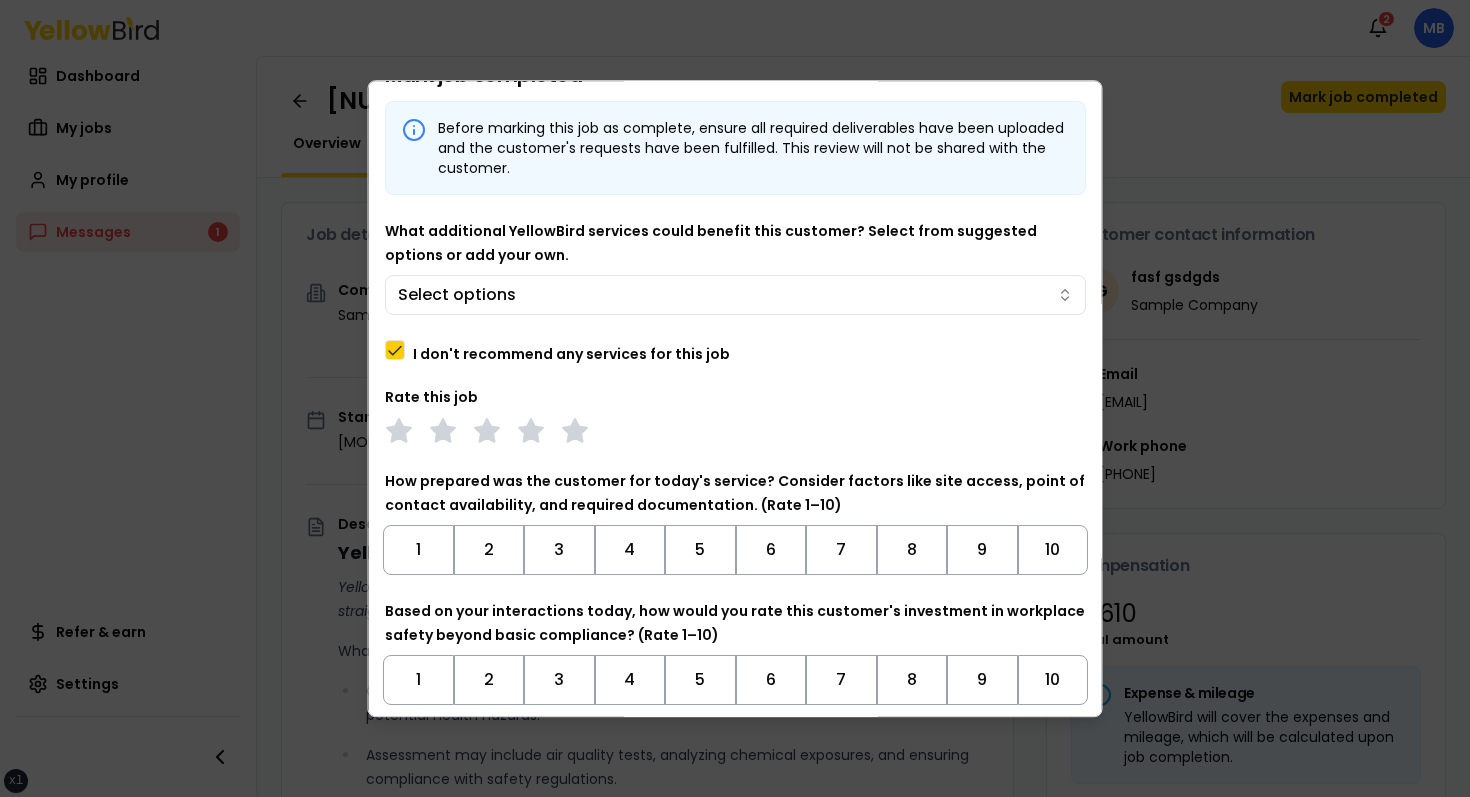 click on "I don't recommend any services for this job" at bounding box center [571, 354] 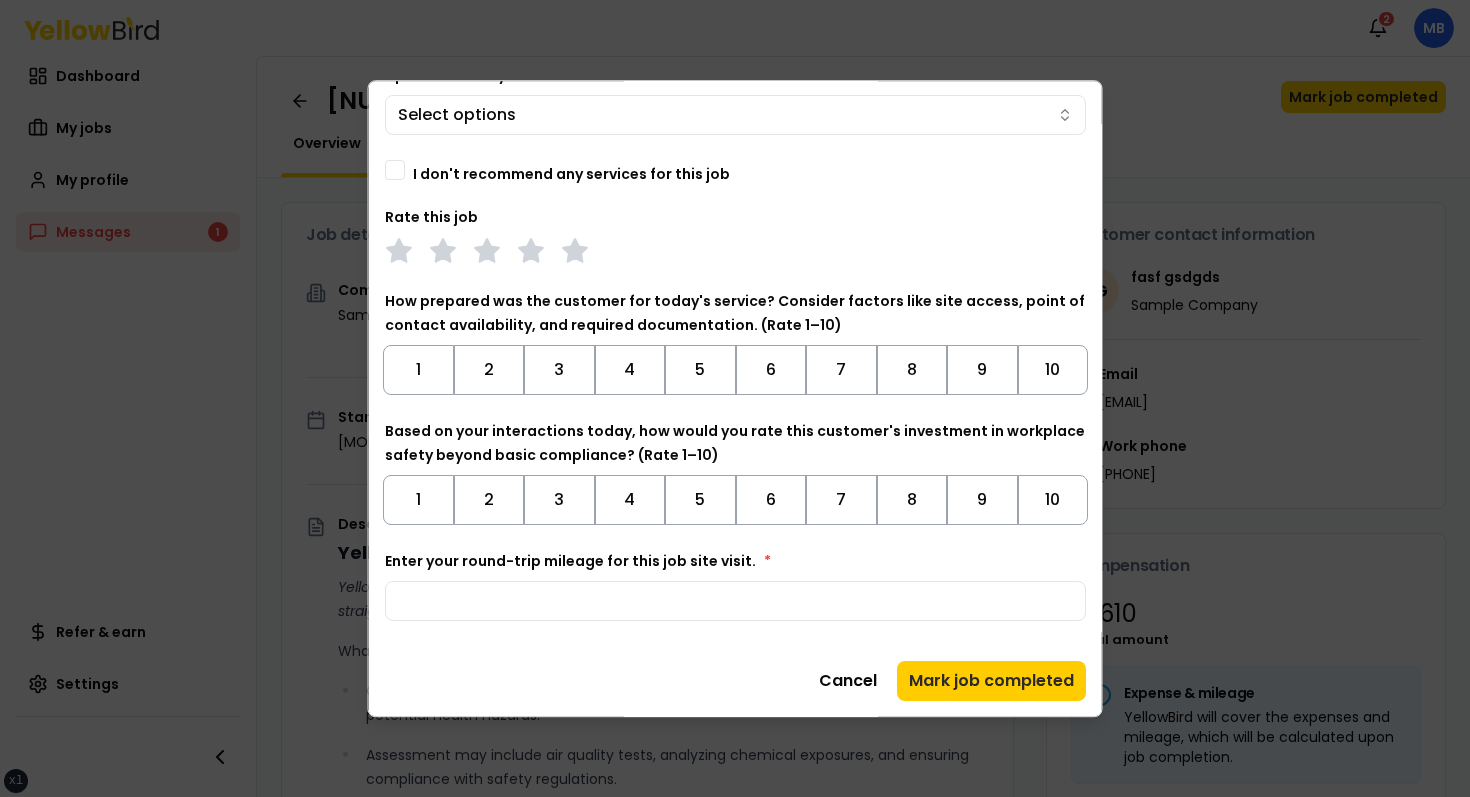 scroll, scrollTop: 0, scrollLeft: 0, axis: both 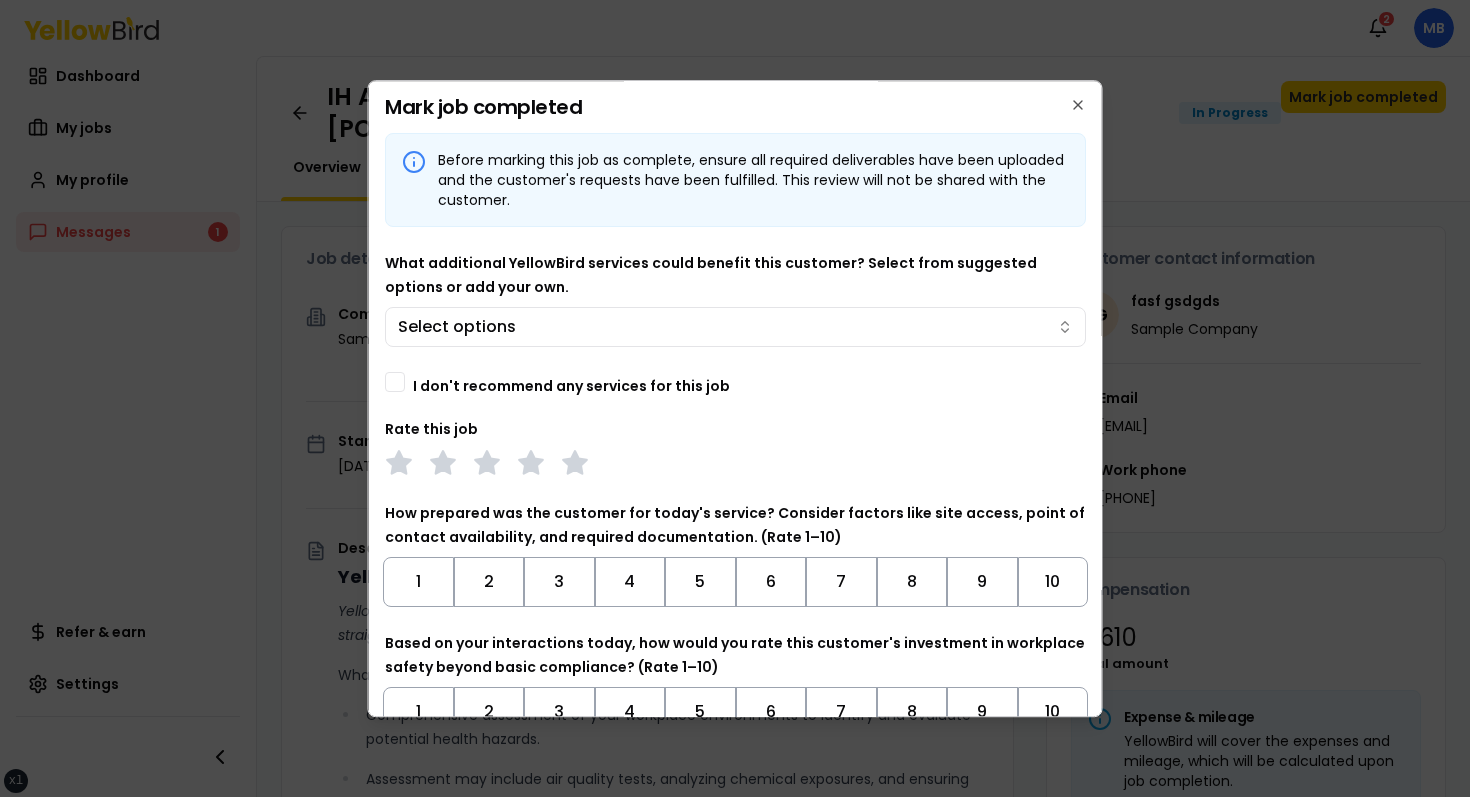 click on "What additional YellowBird services could benefit this customer? Select from suggested options or add your own. Select options" at bounding box center [735, 299] 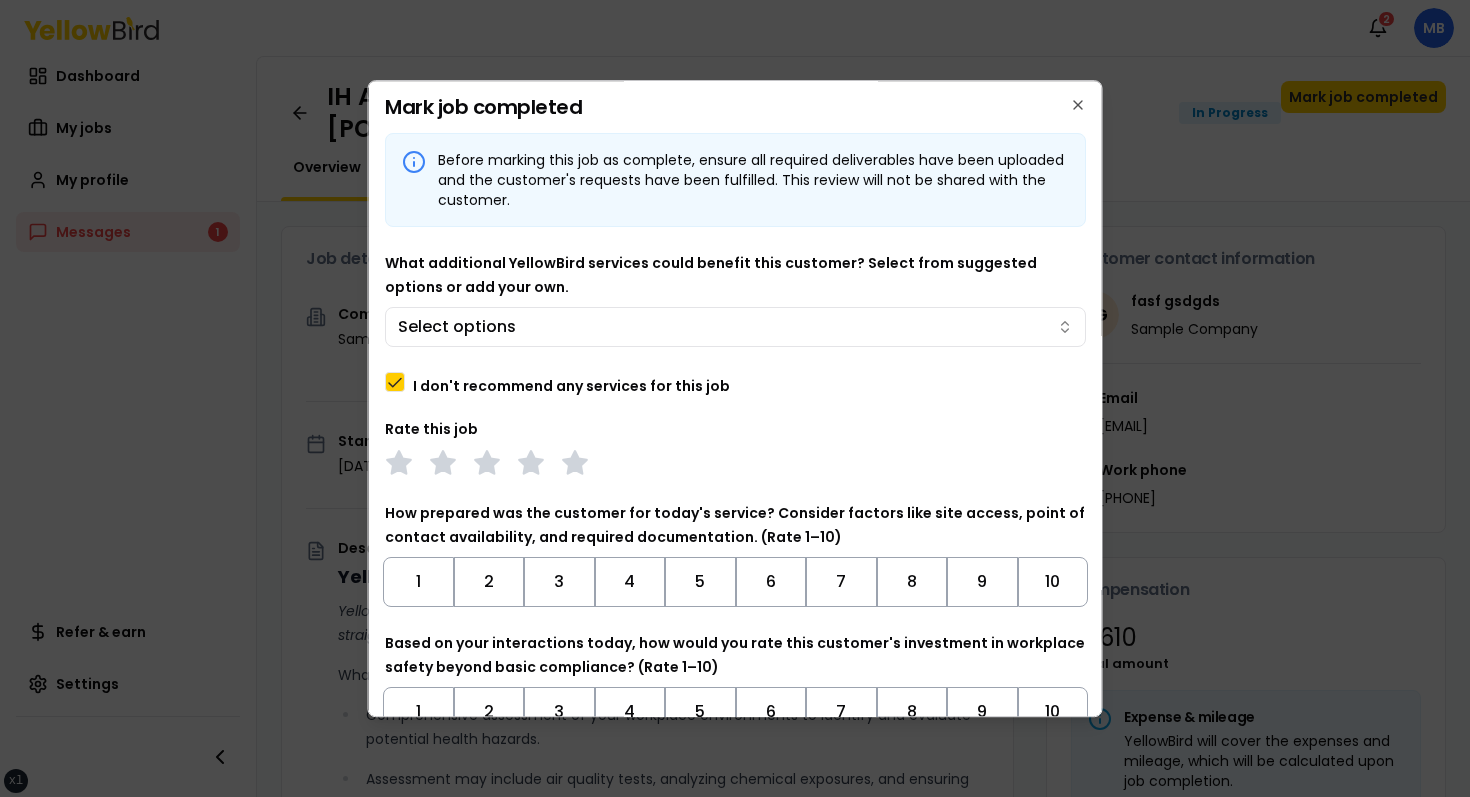 click on "I don't recommend any services for this job" at bounding box center [571, 386] 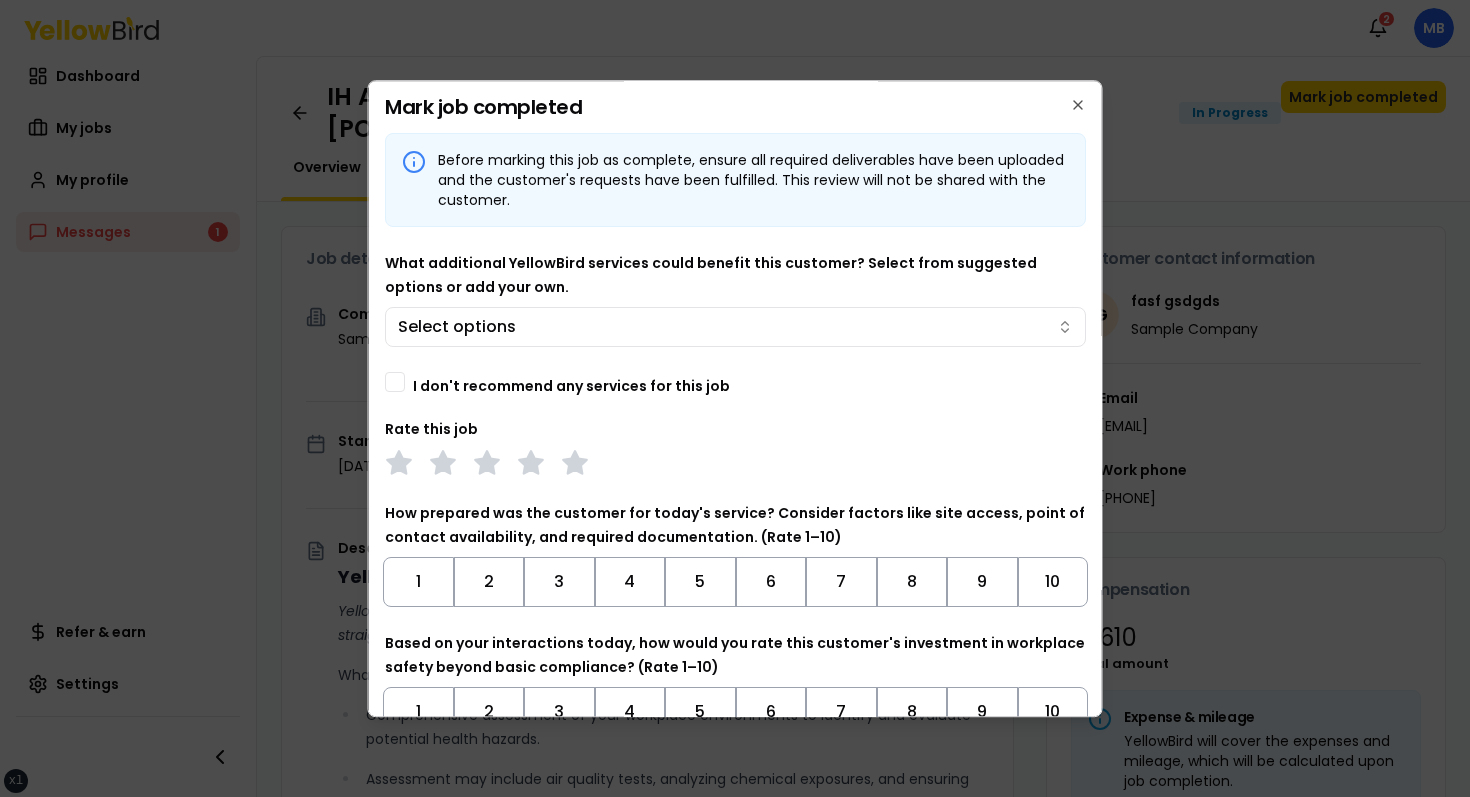 click on "I don't recommend any services for this job" at bounding box center (571, 386) 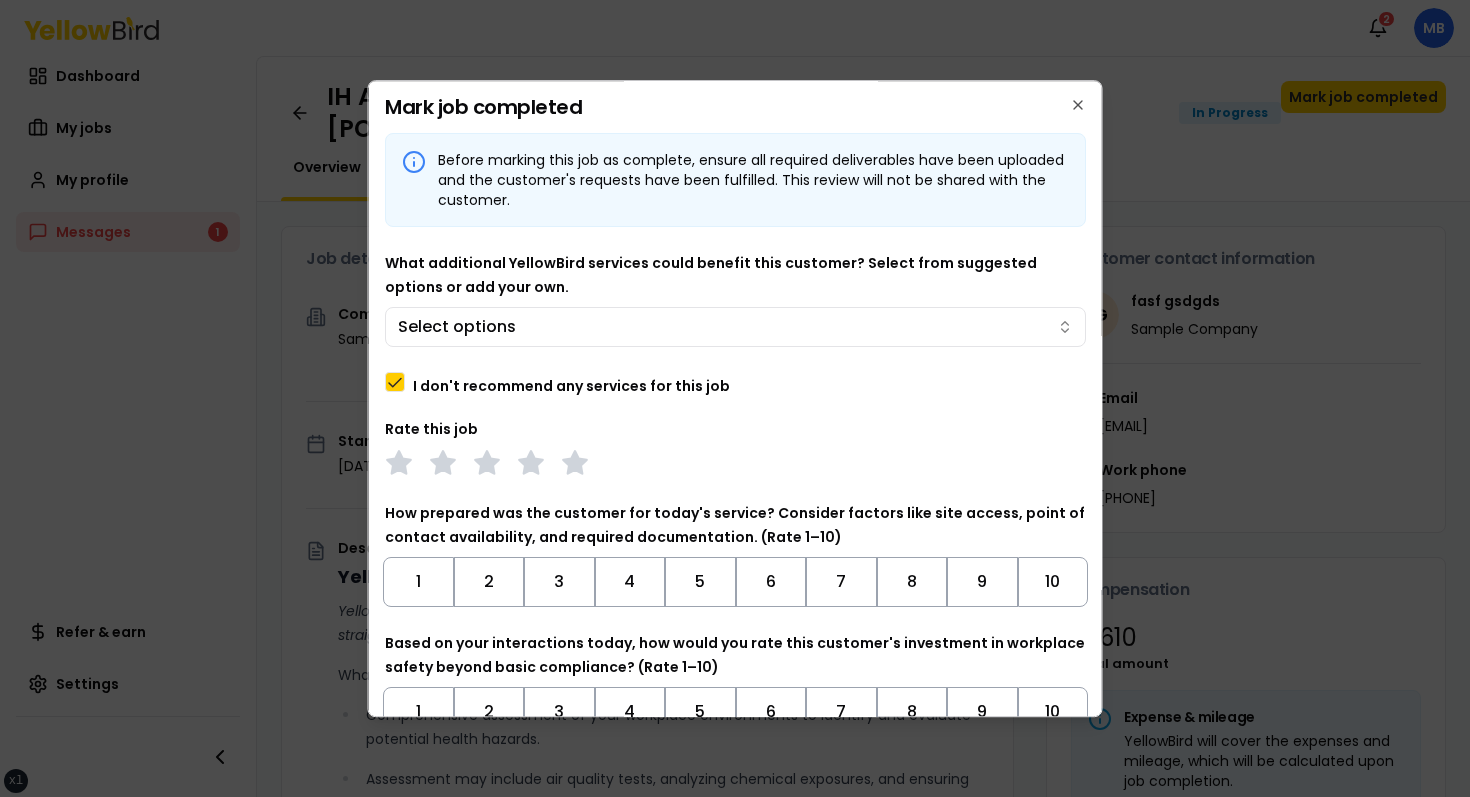 click on "I don't recommend any services for this job" at bounding box center [571, 386] 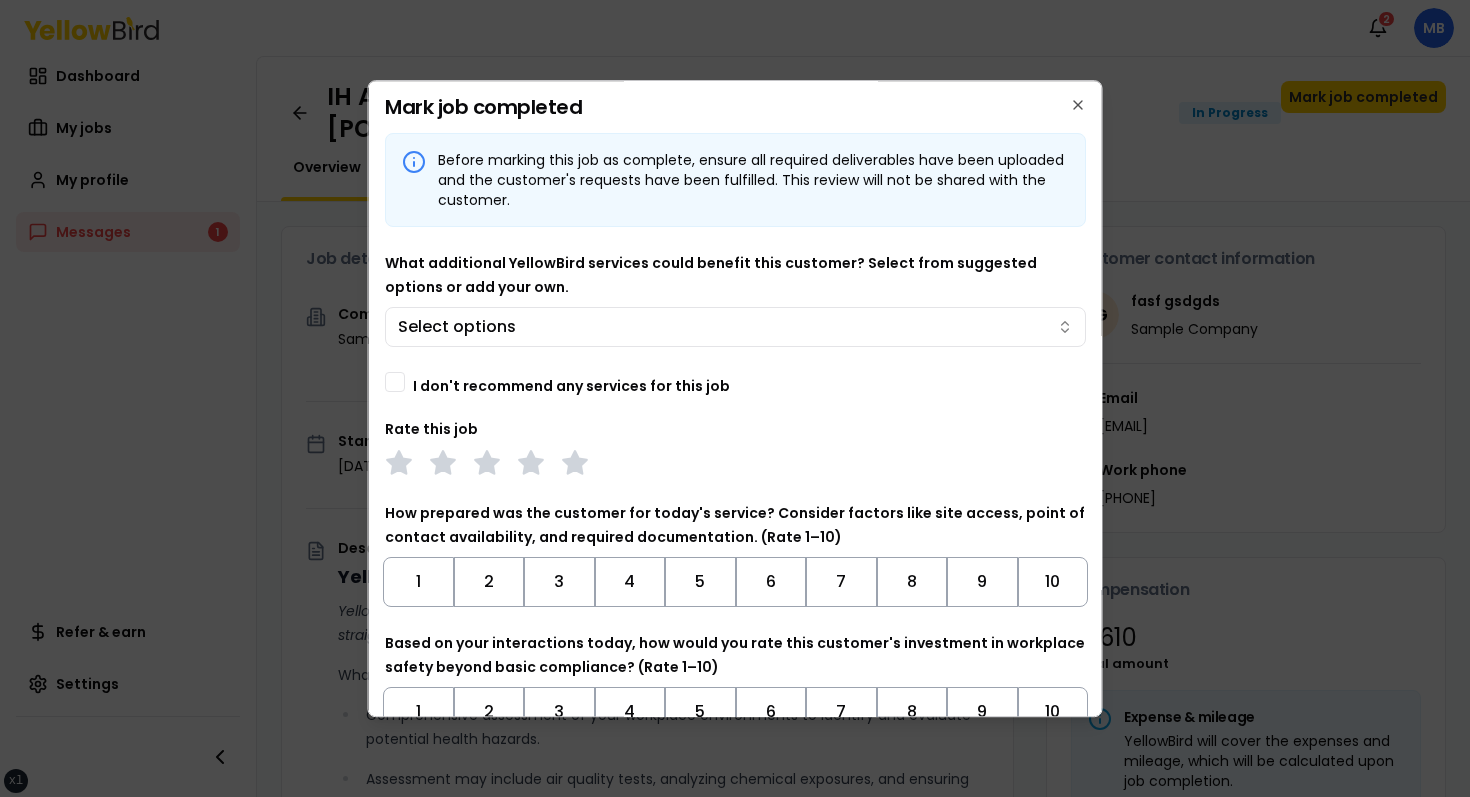 click on "I don't recommend any services for this job" at bounding box center (571, 386) 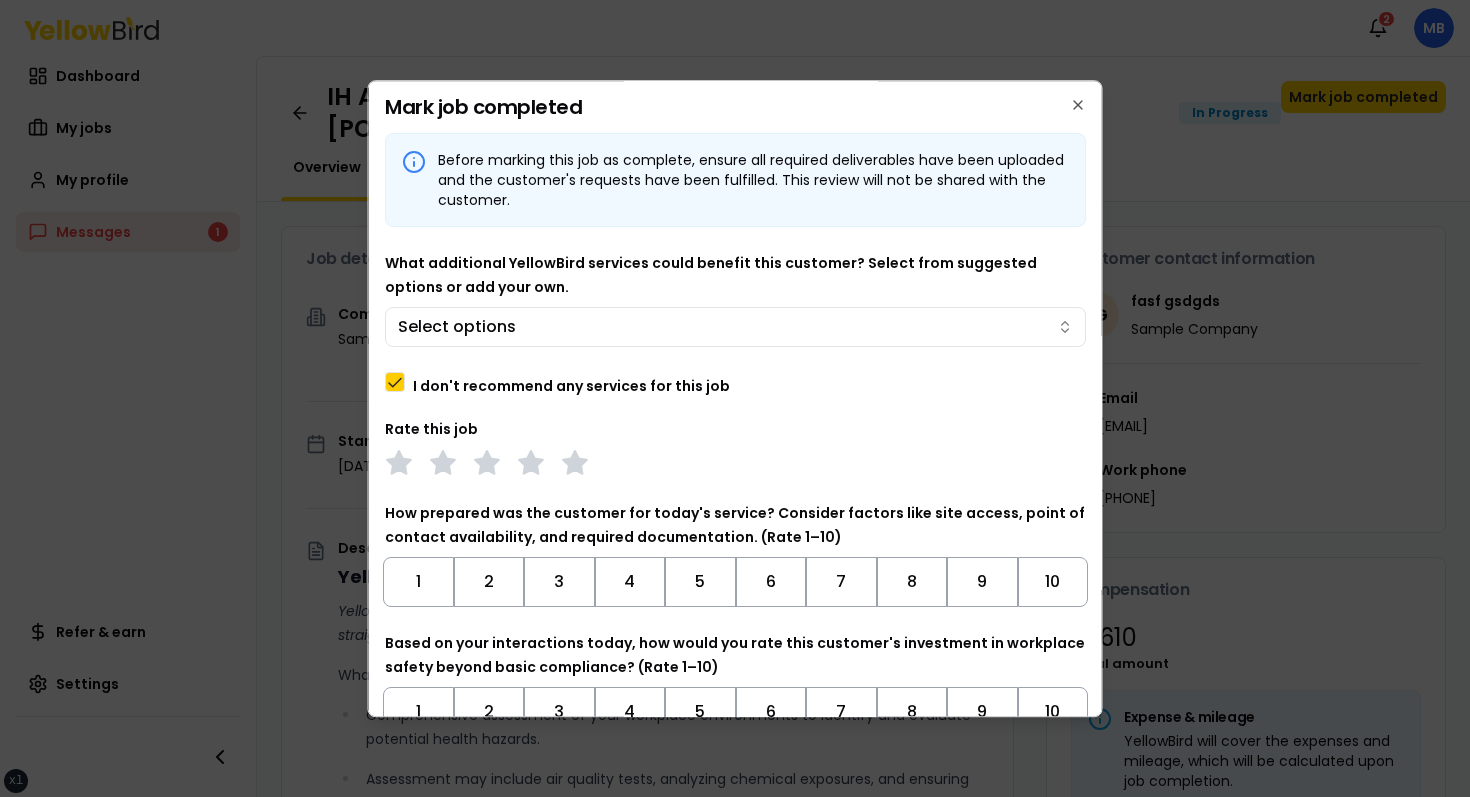 click on "I don't recommend any services for this job" at bounding box center (571, 386) 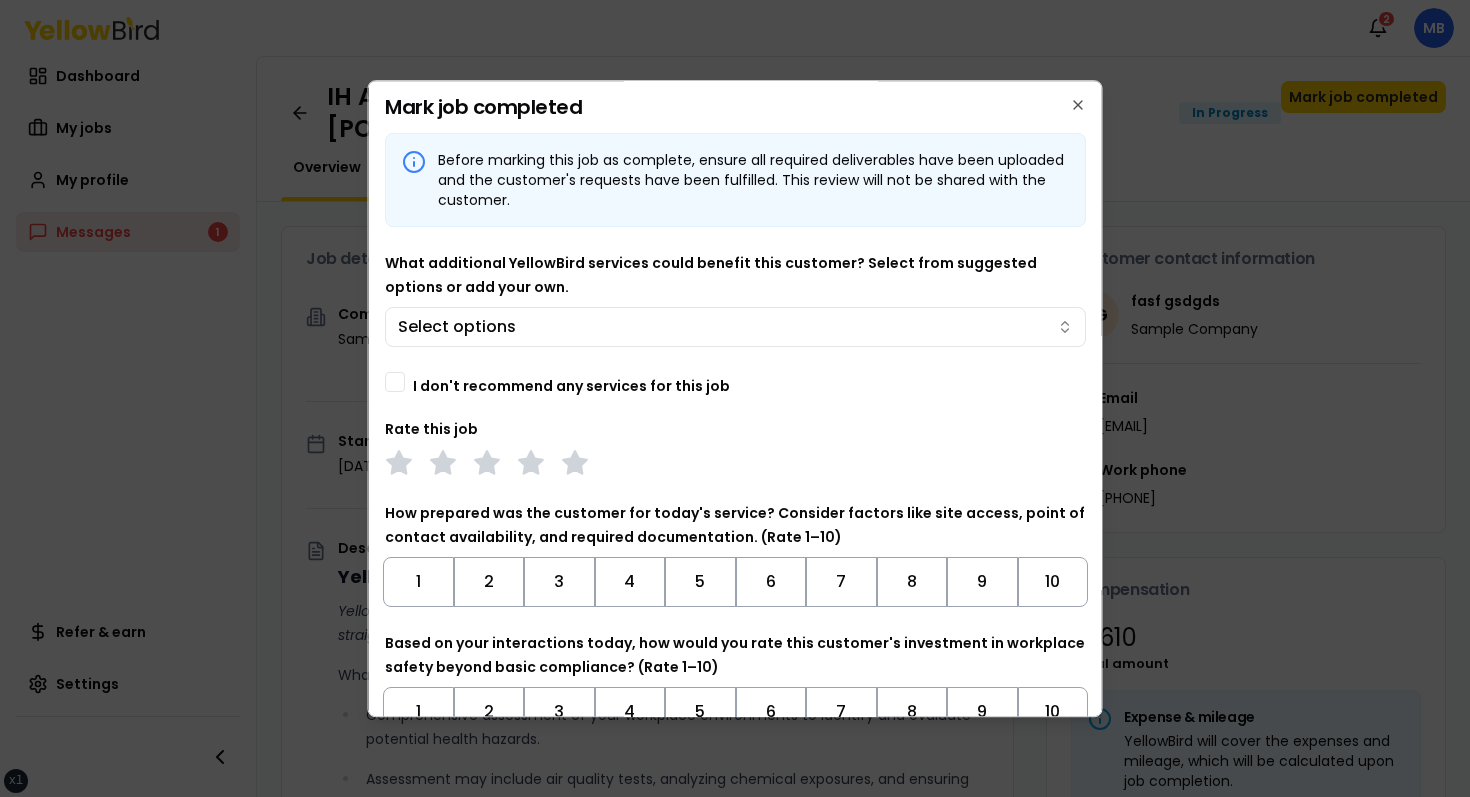 click on "I don't recommend any services for this job" at bounding box center (571, 386) 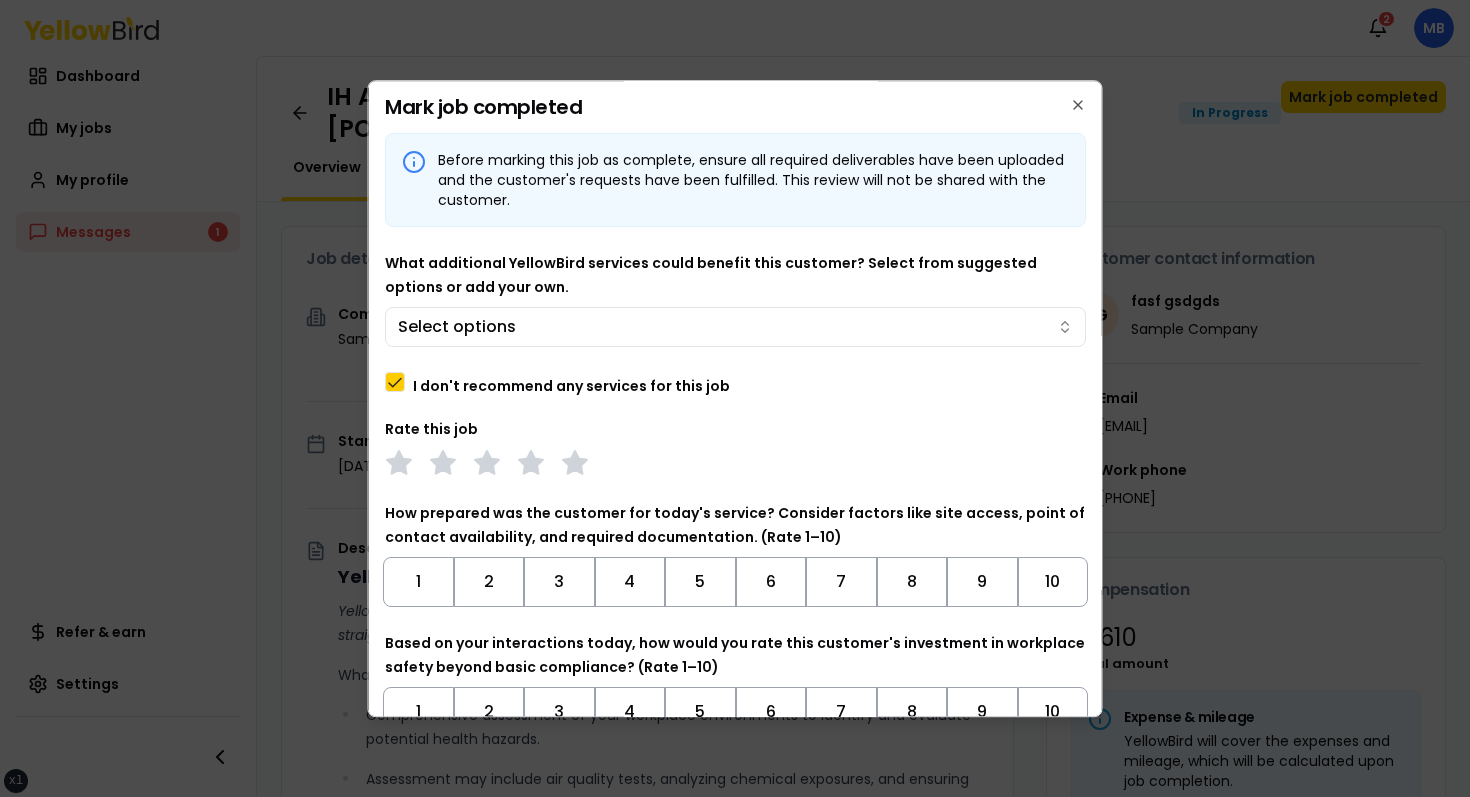 click on "I don't recommend any services for this job" at bounding box center (571, 386) 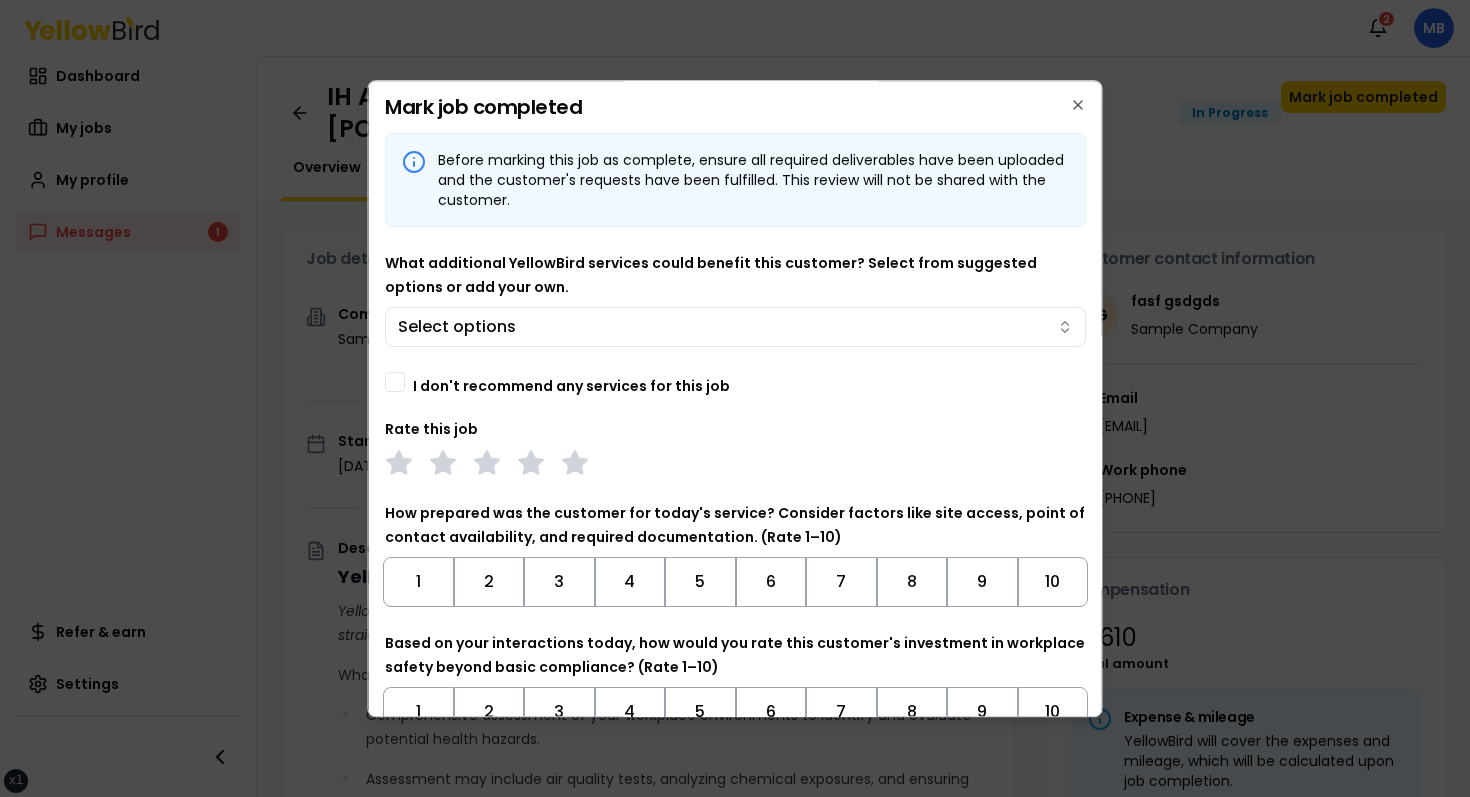 click on "What additional YellowBird services could benefit this customer? Select from suggested options or add your own. Select options" at bounding box center (735, 299) 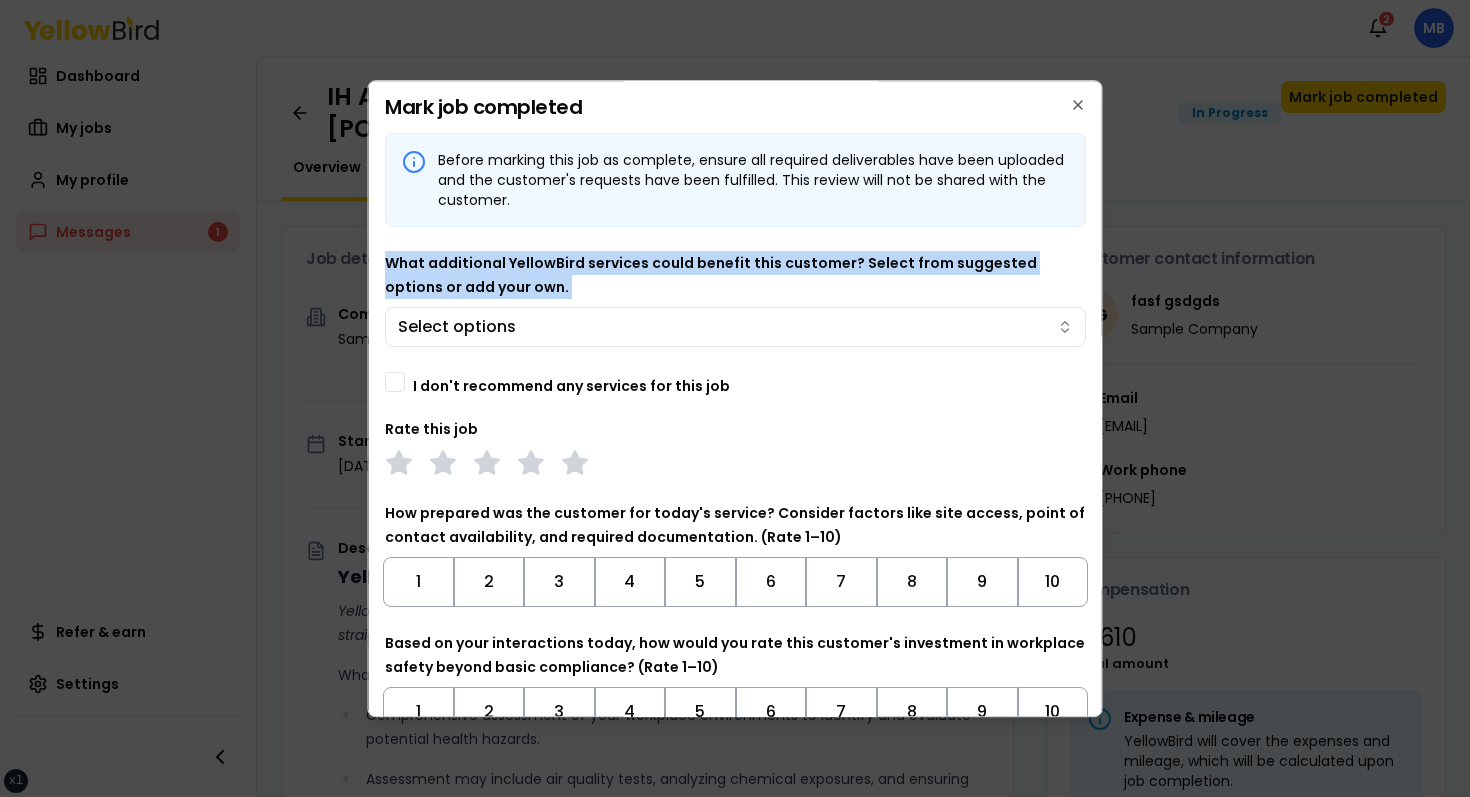 drag, startPoint x: 564, startPoint y: 294, endPoint x: 383, endPoint y: 240, distance: 188.88356 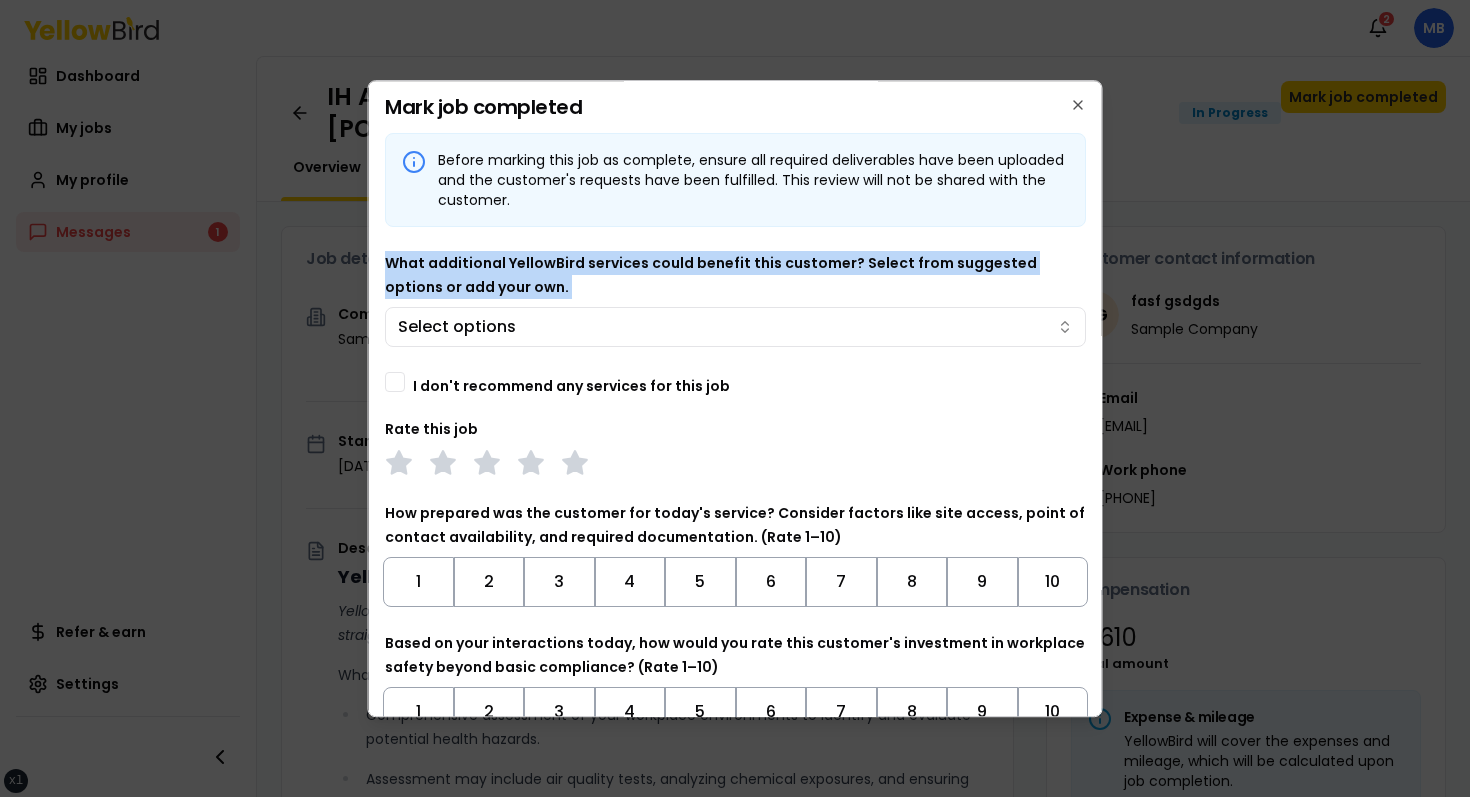 drag, startPoint x: 383, startPoint y: 240, endPoint x: 516, endPoint y: 278, distance: 138.32208 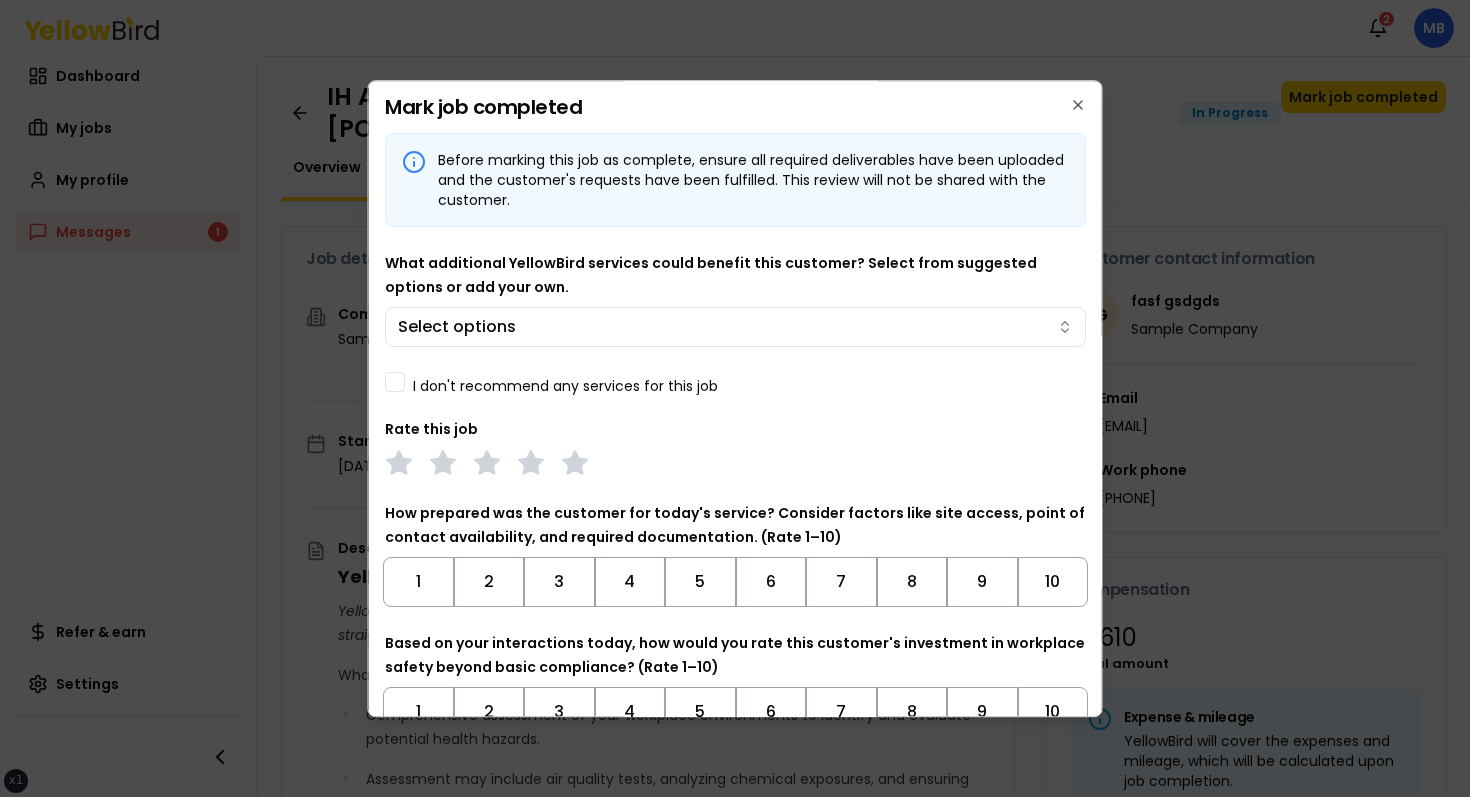 click on "I don't recommend any services for this job" at bounding box center (565, 386) 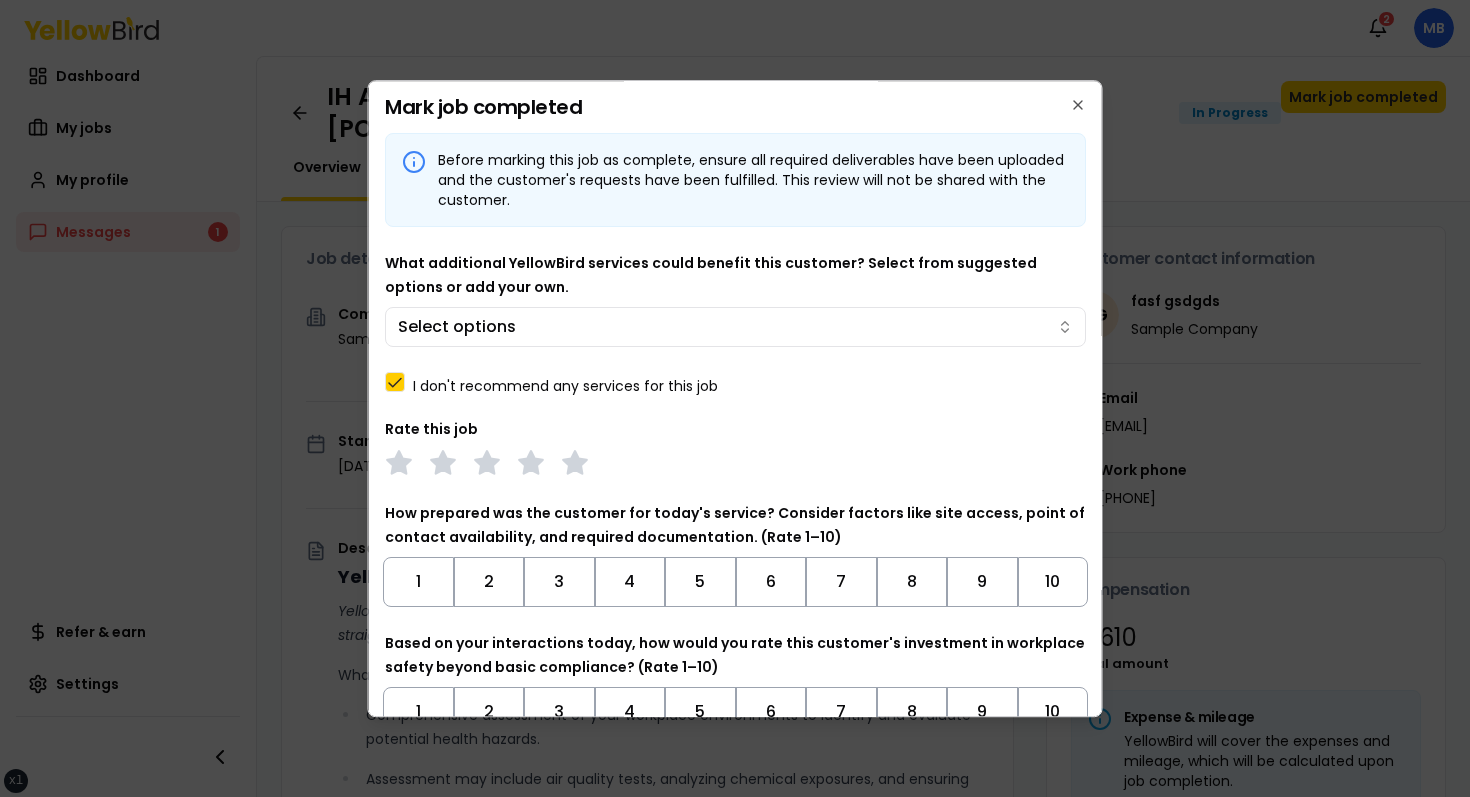 click on "I don't recommend any services for this job" at bounding box center [565, 386] 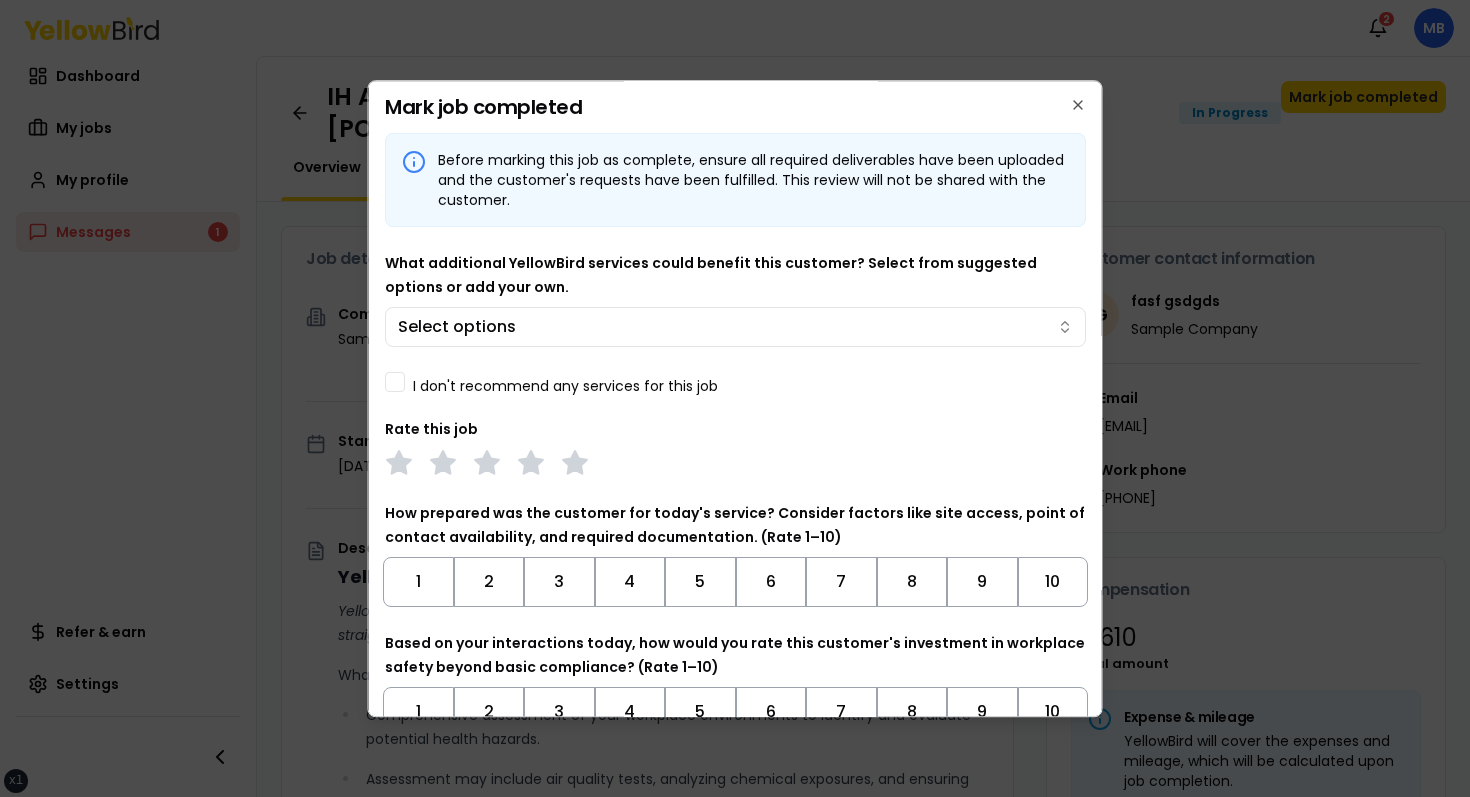 click on "I don't recommend any services for this job" at bounding box center [565, 386] 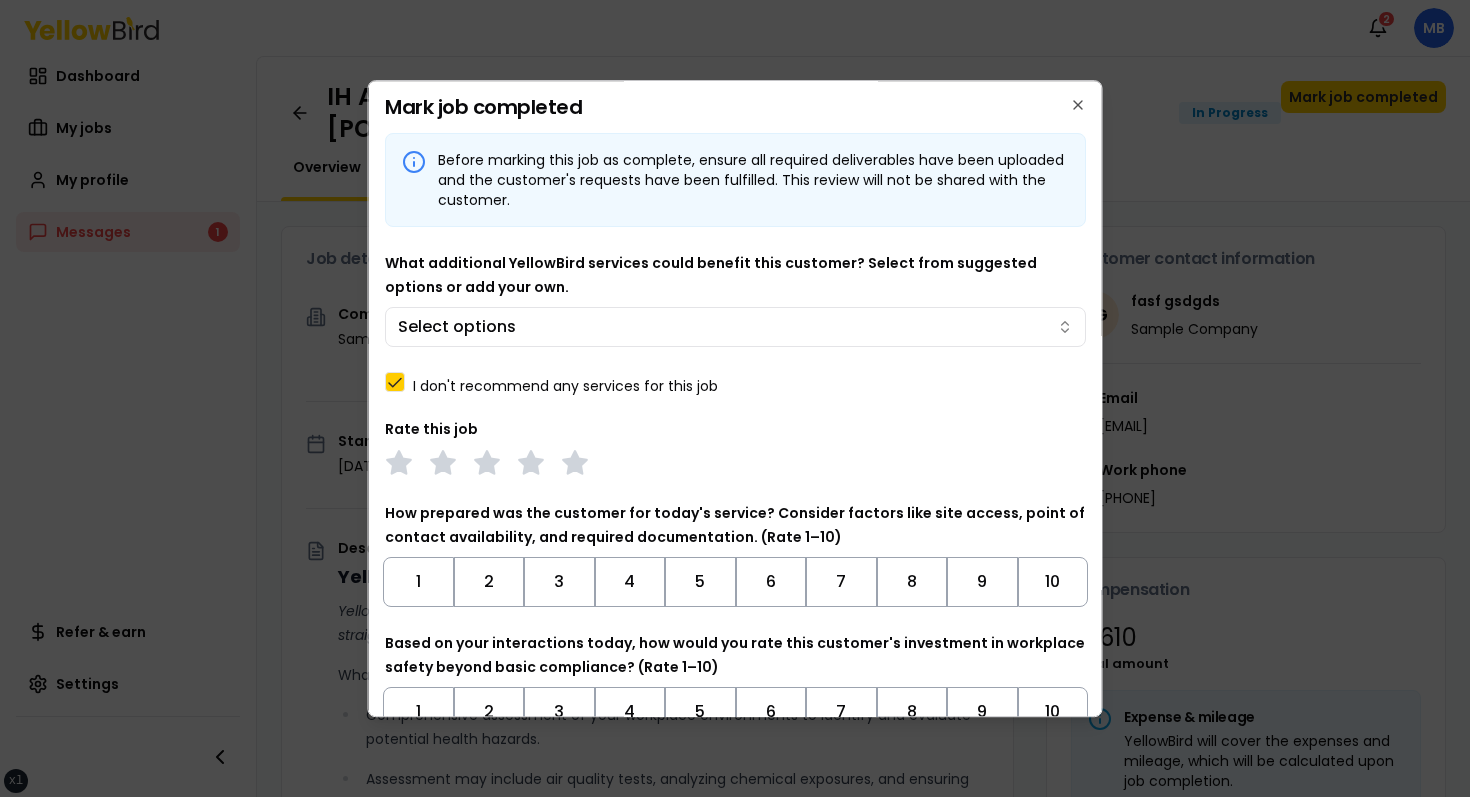click on "I don't recommend any services for this job" at bounding box center (565, 386) 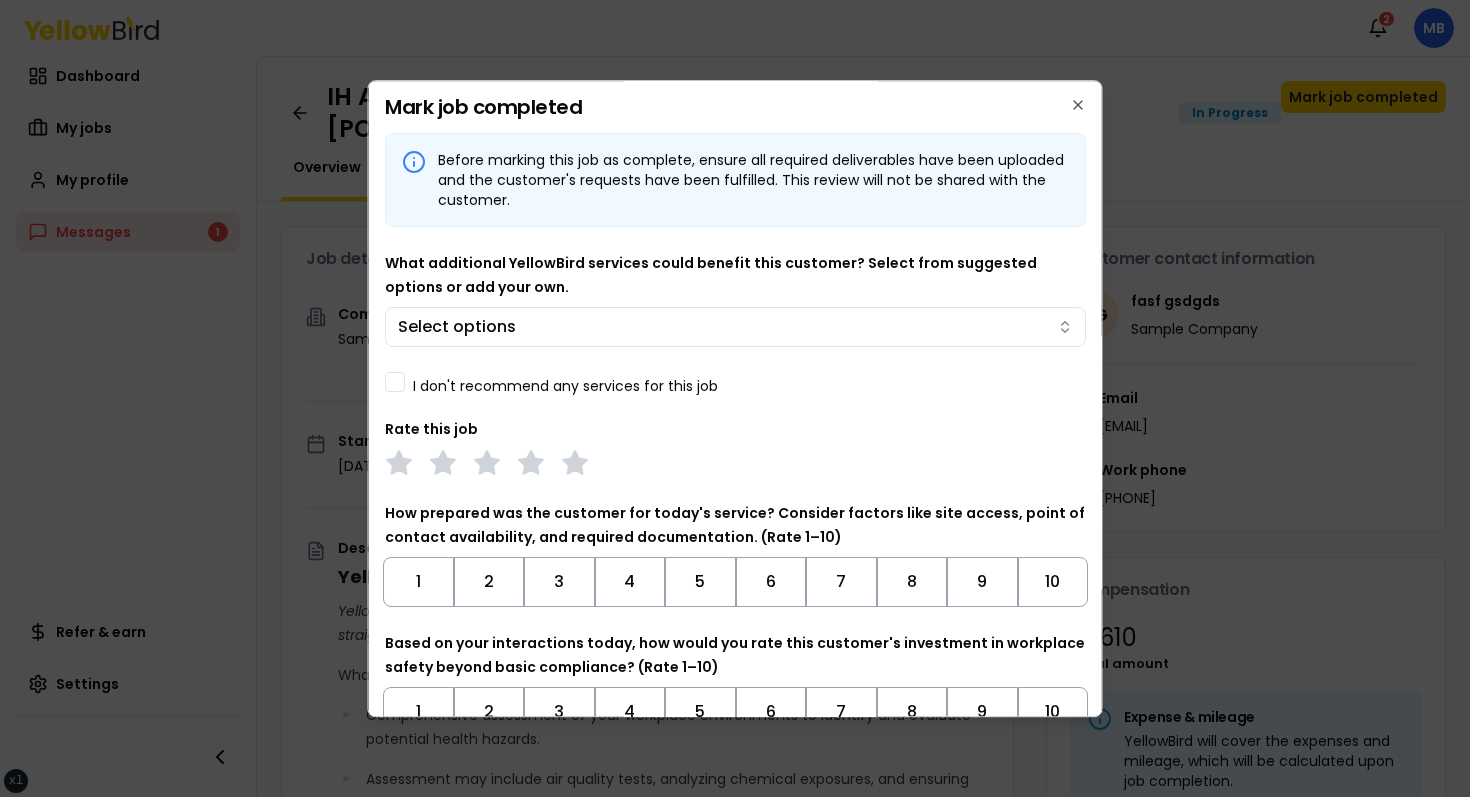 click on "I don't recommend any services for this job" at bounding box center [565, 386] 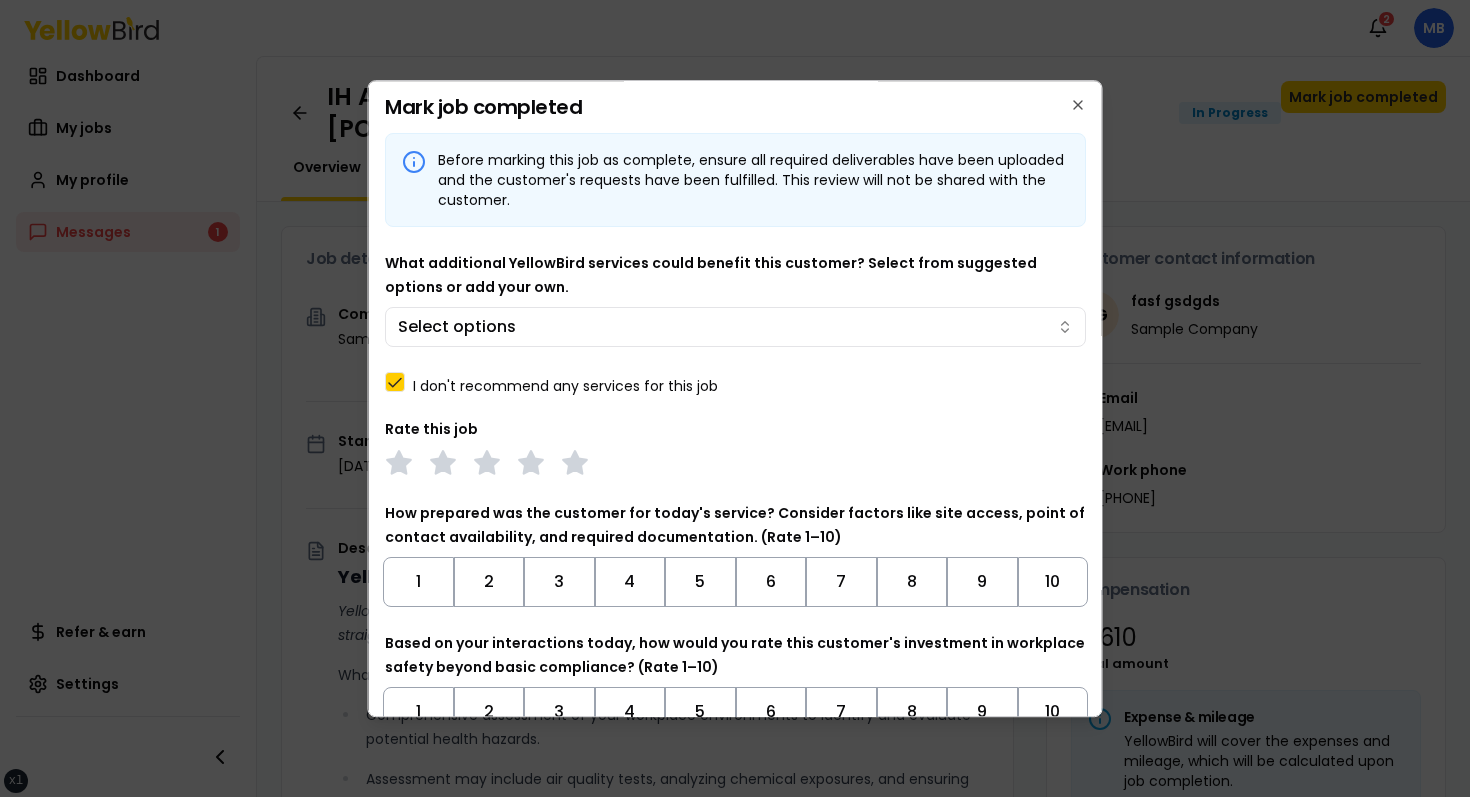 click on "I don't recommend any services for this job" at bounding box center (565, 386) 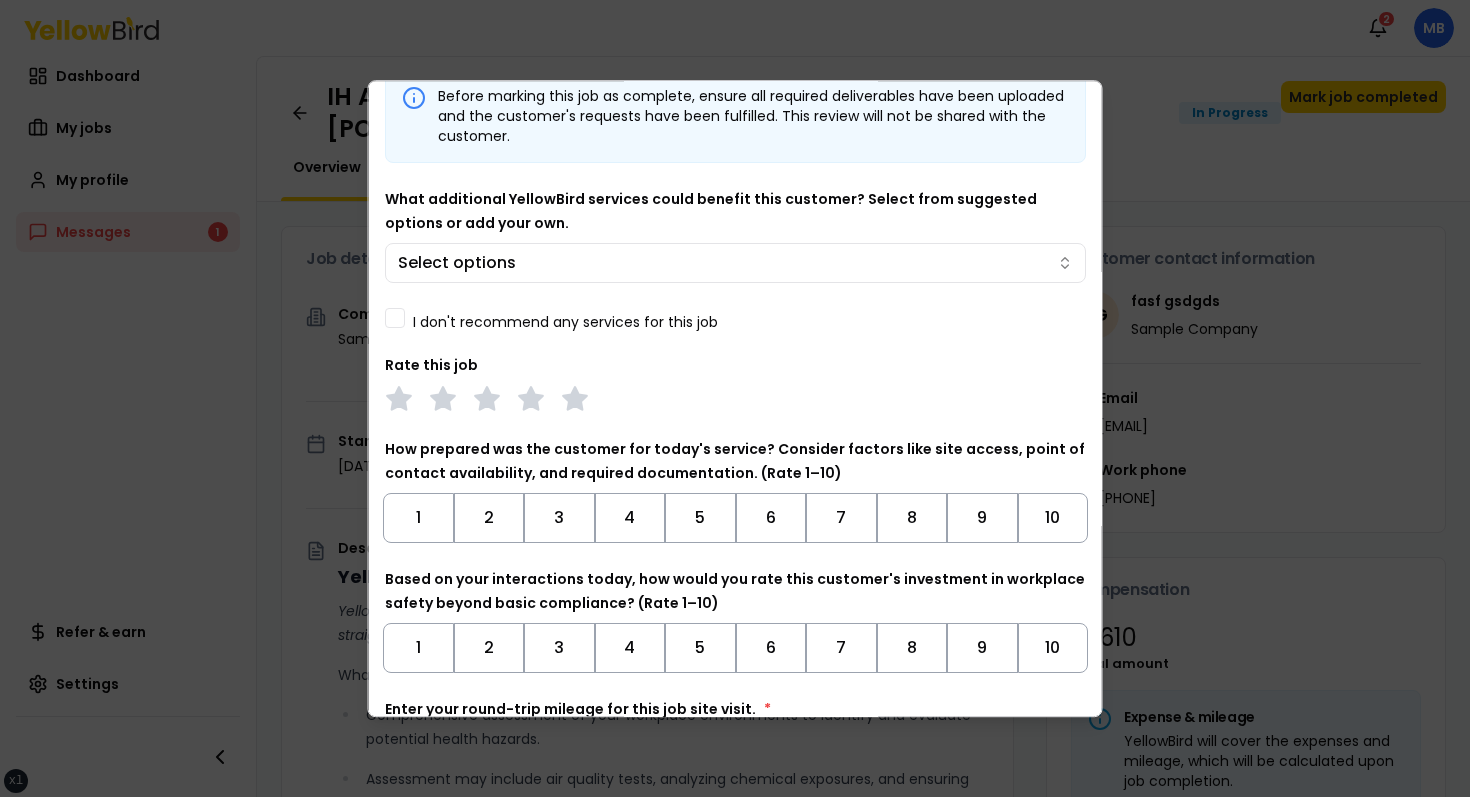 scroll, scrollTop: 0, scrollLeft: 0, axis: both 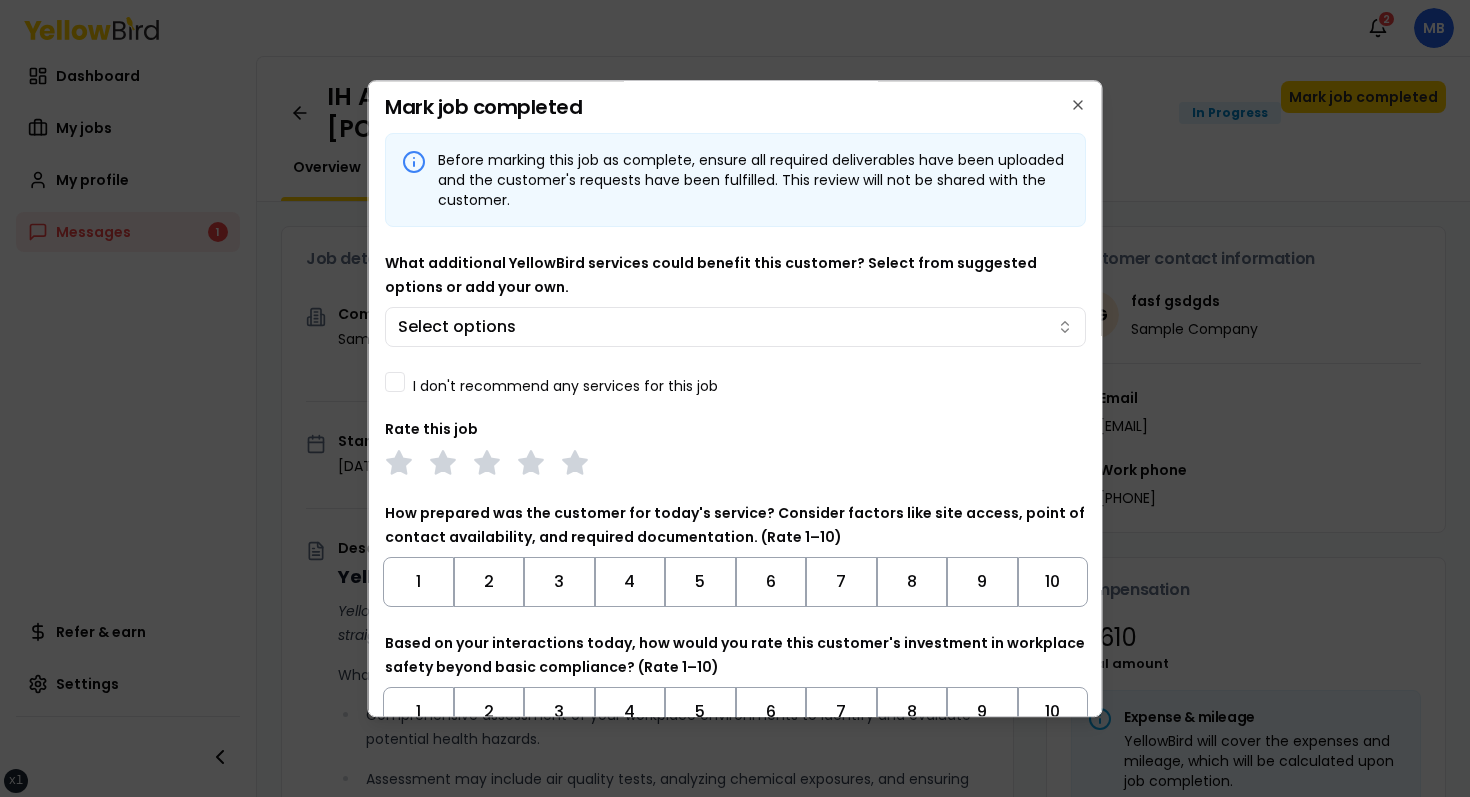 click on "Before marking this job as complete, ensure all required deliverables have been uploaded and the customer's requests have been fulfilled. This review will not be shared with the customer. What additional YellowBird services could benefit this customer? Select from suggested options or add your own. Select options I don't recommend any services for this job Rate this job How prepared was the customer for today's service? Consider factors like site access, point of contact availability, and required documentation. (Rate 1–10) 1 2 3 4 5 6 7 8 9 10 Based on your interactions today, how would you rate this customer's investment in workplace safety beyond basic compliance? (Rate 1–10) 1 2 3 4 5 6 7 8 9 10 Enter your round-trip mileage for this job site visit. *" at bounding box center (735, 483) 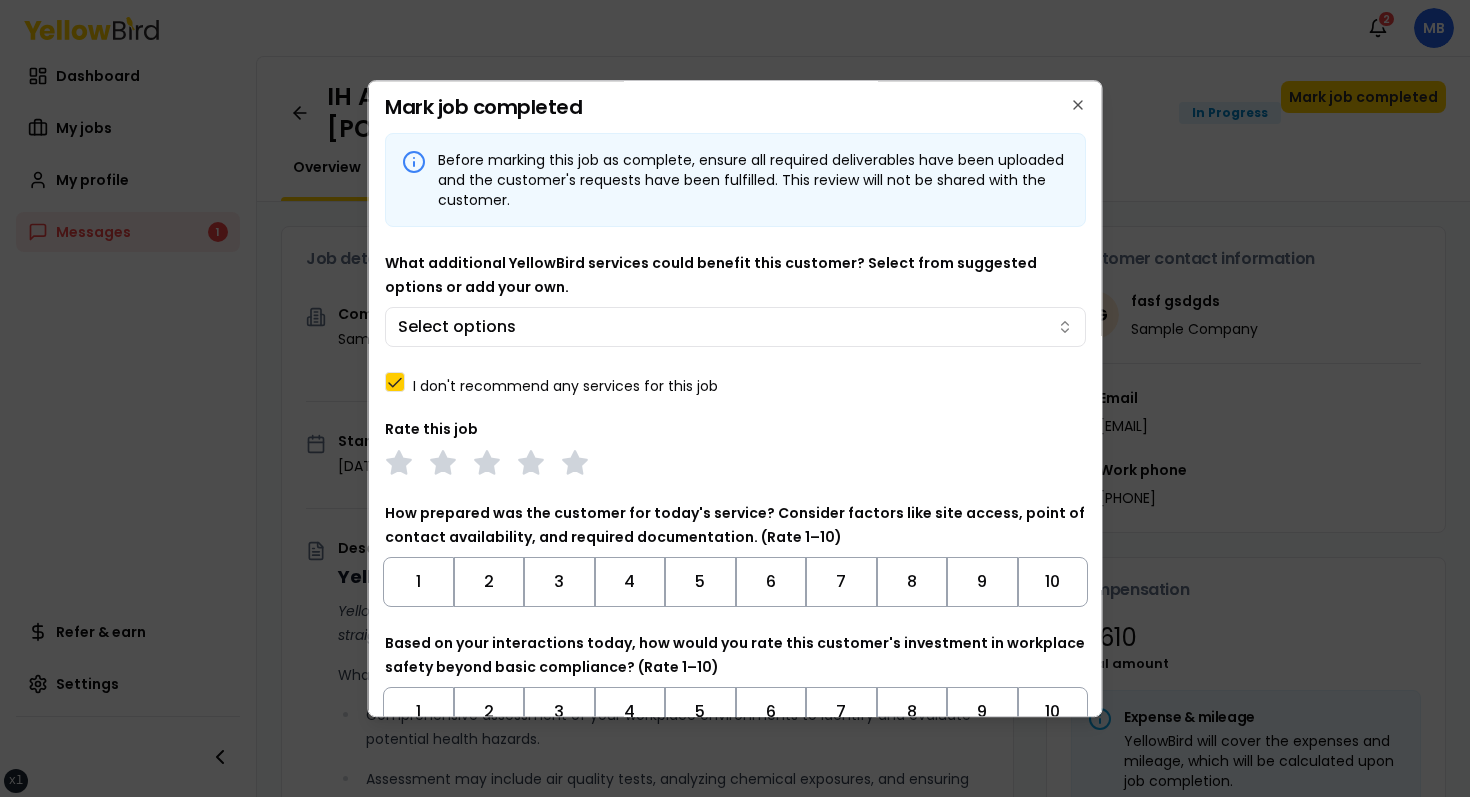 click on "I don't recommend any services for this job" at bounding box center [565, 386] 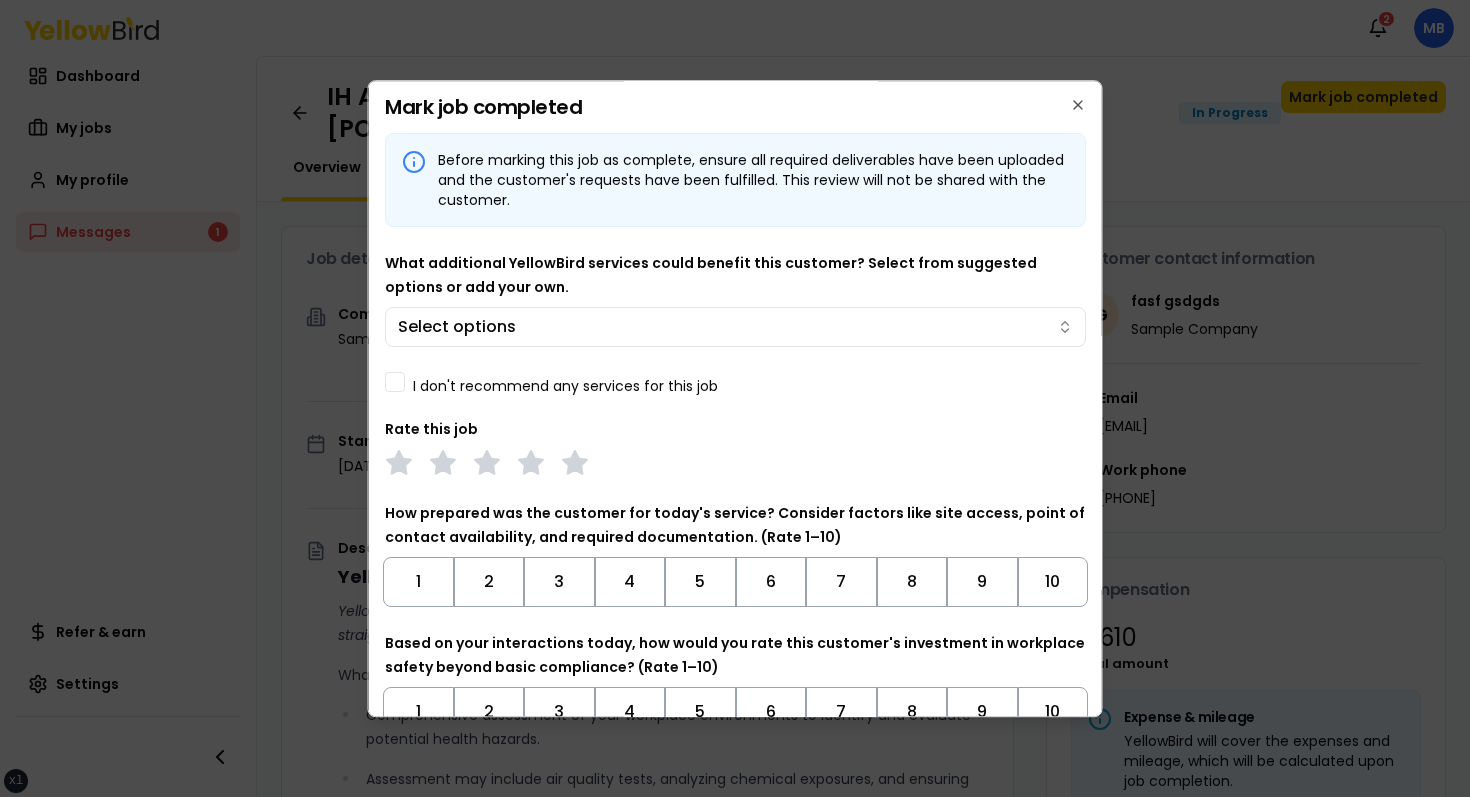 click on "I don't recommend any services for this job" at bounding box center (565, 386) 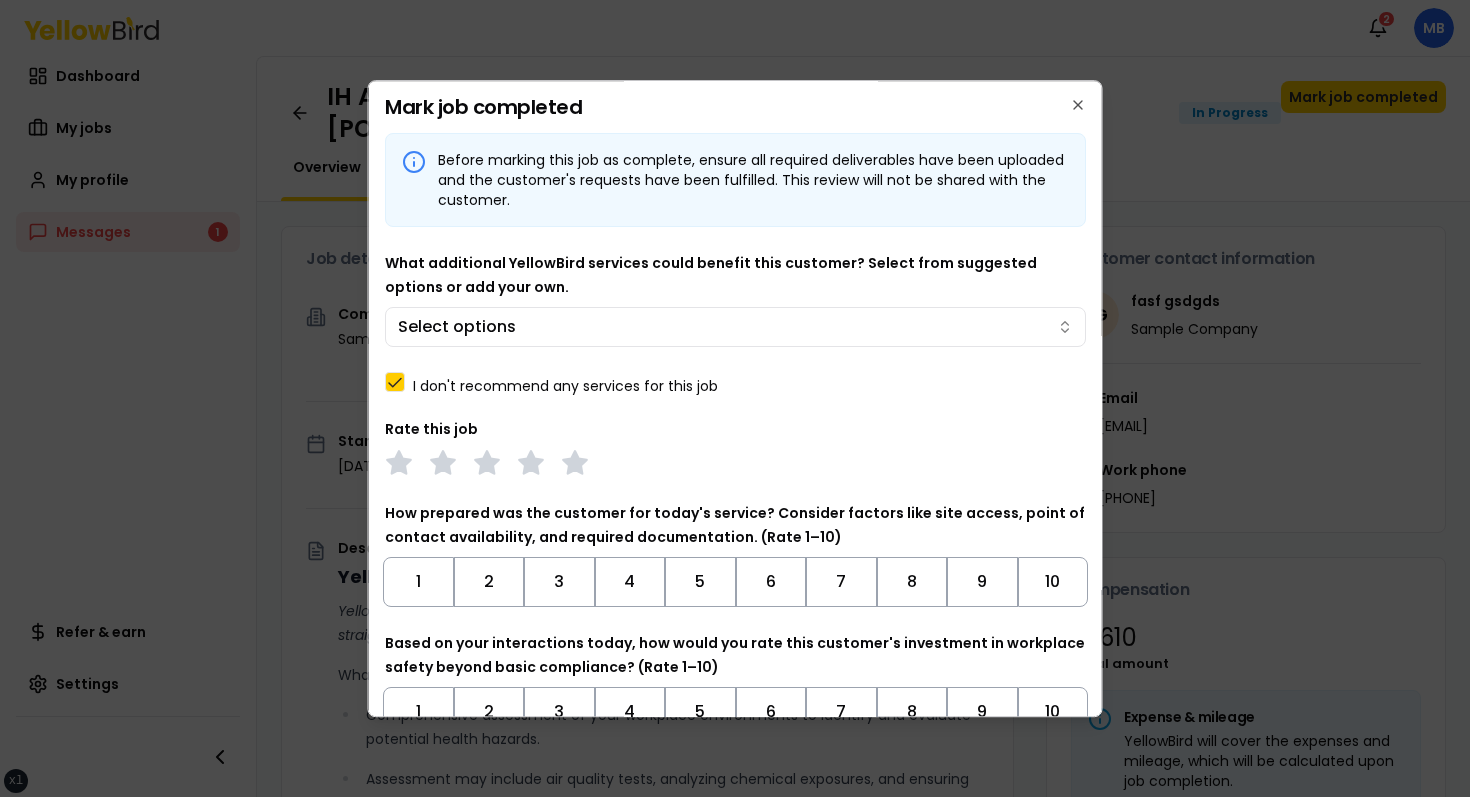 click on "I don't recommend any services for this job" at bounding box center (565, 386) 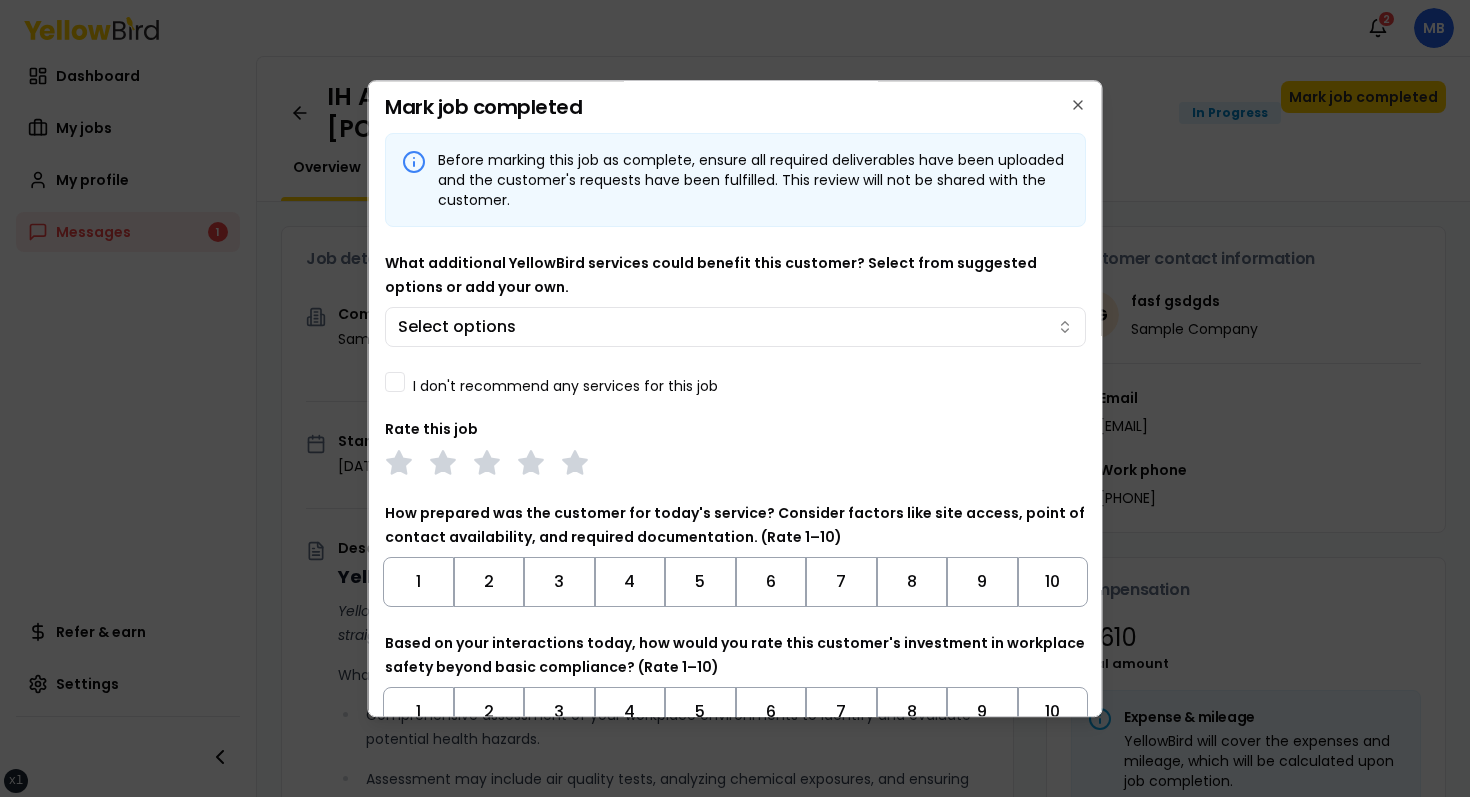 click on "I don't recommend any services for this job" at bounding box center [565, 386] 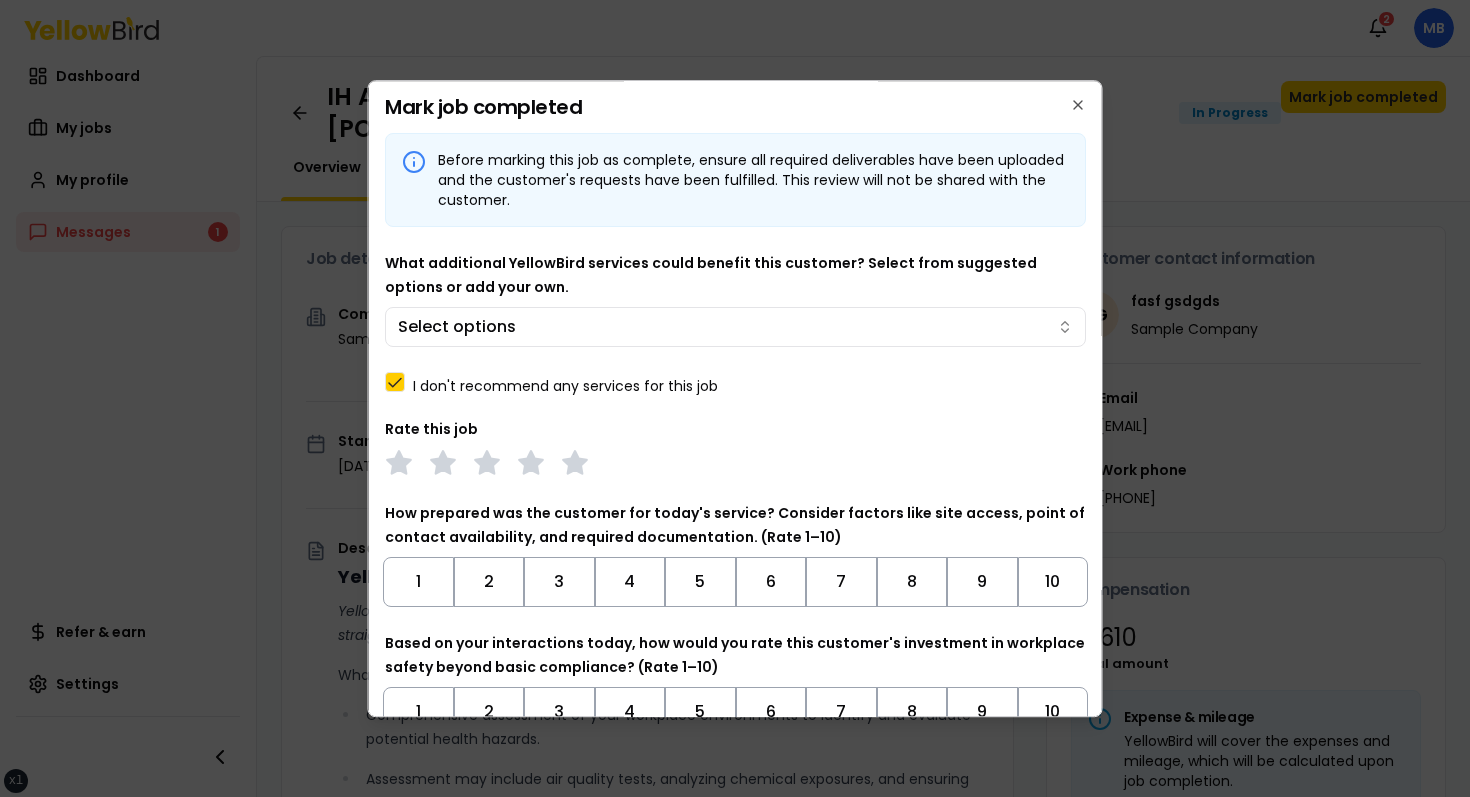 click on "I don't recommend any services for this job" at bounding box center [565, 386] 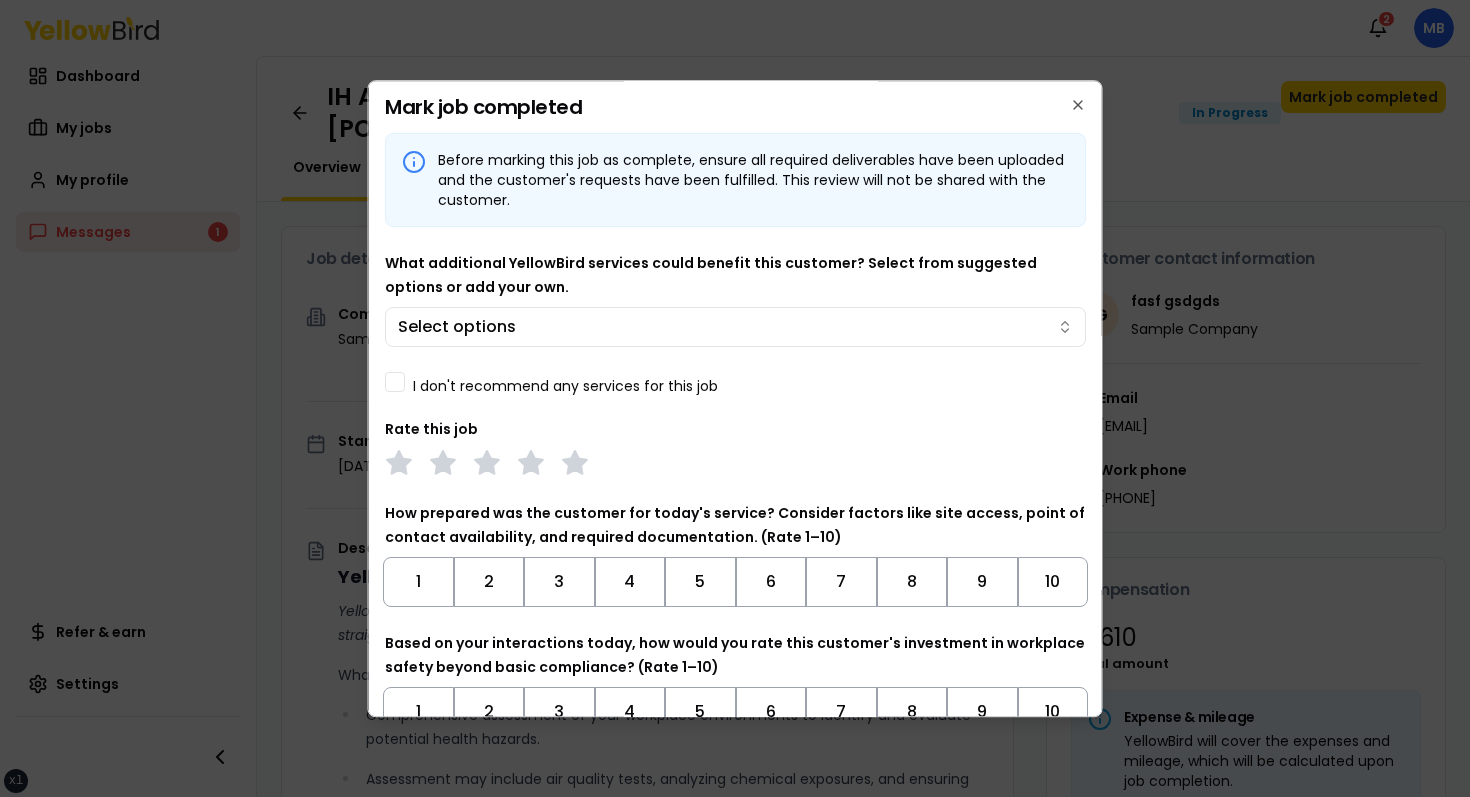 click on "I don't recommend any services for this job" at bounding box center [565, 386] 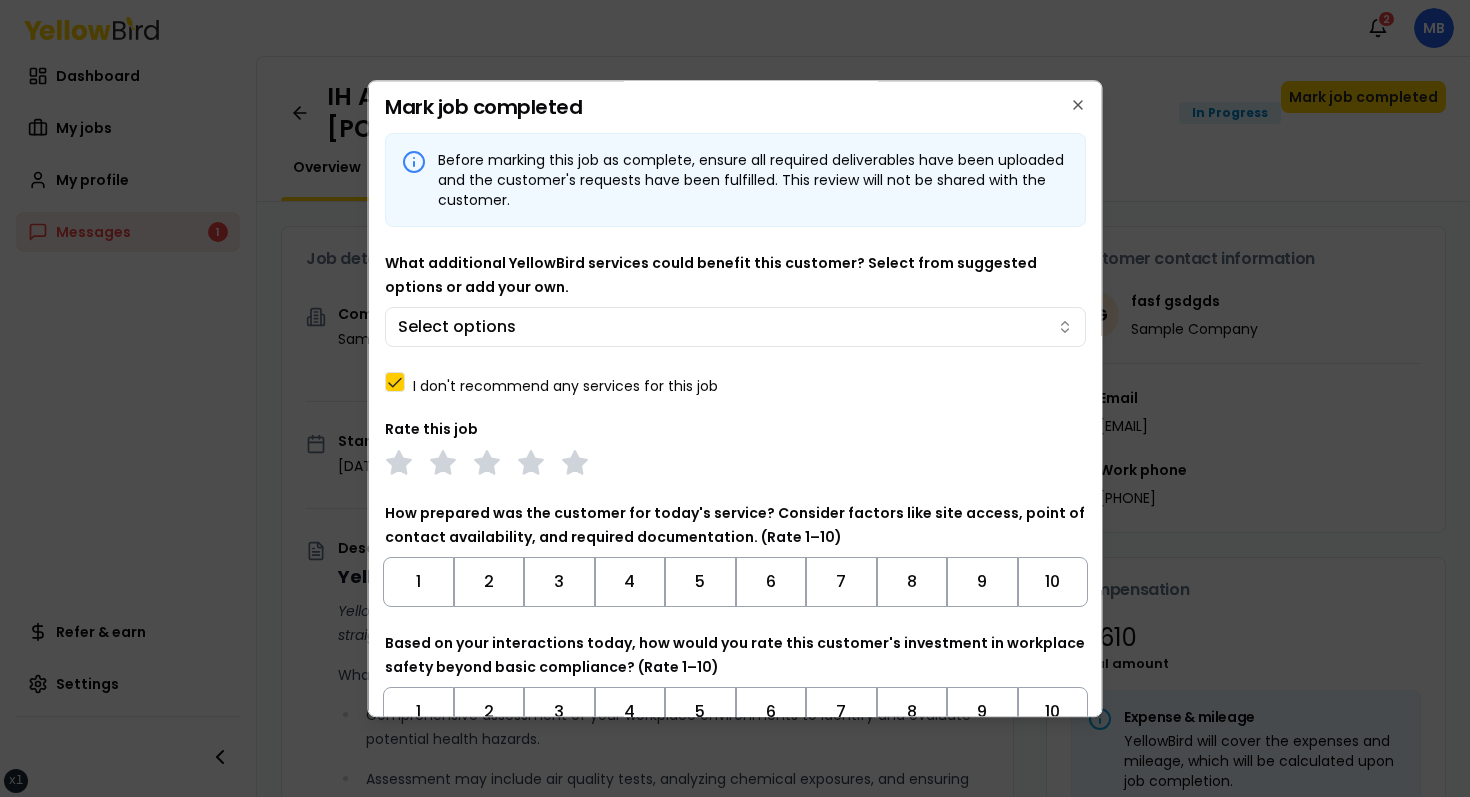 click on "I don't recommend any services for this job" at bounding box center (565, 386) 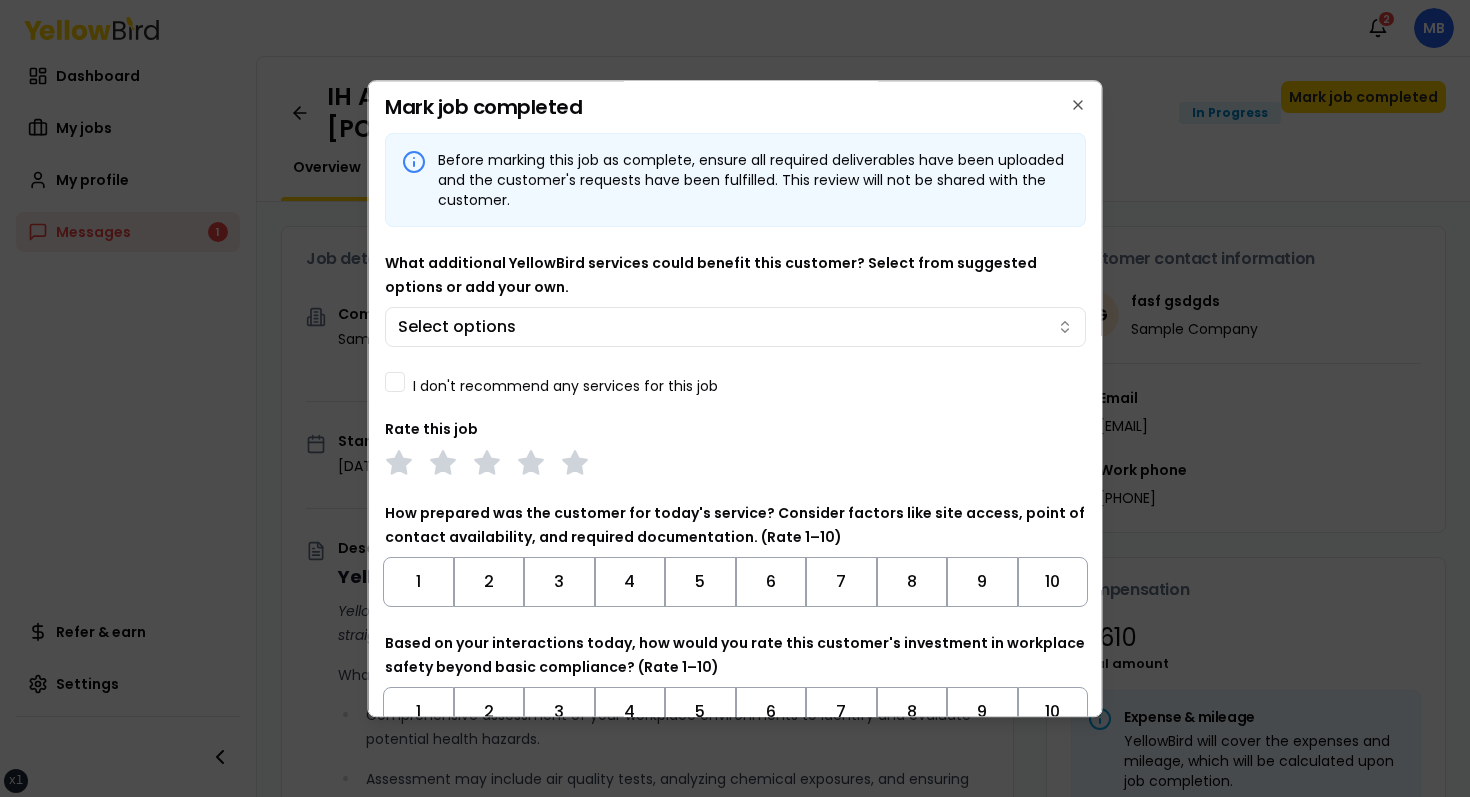 click on "I don't recommend any services for this job" at bounding box center (565, 386) 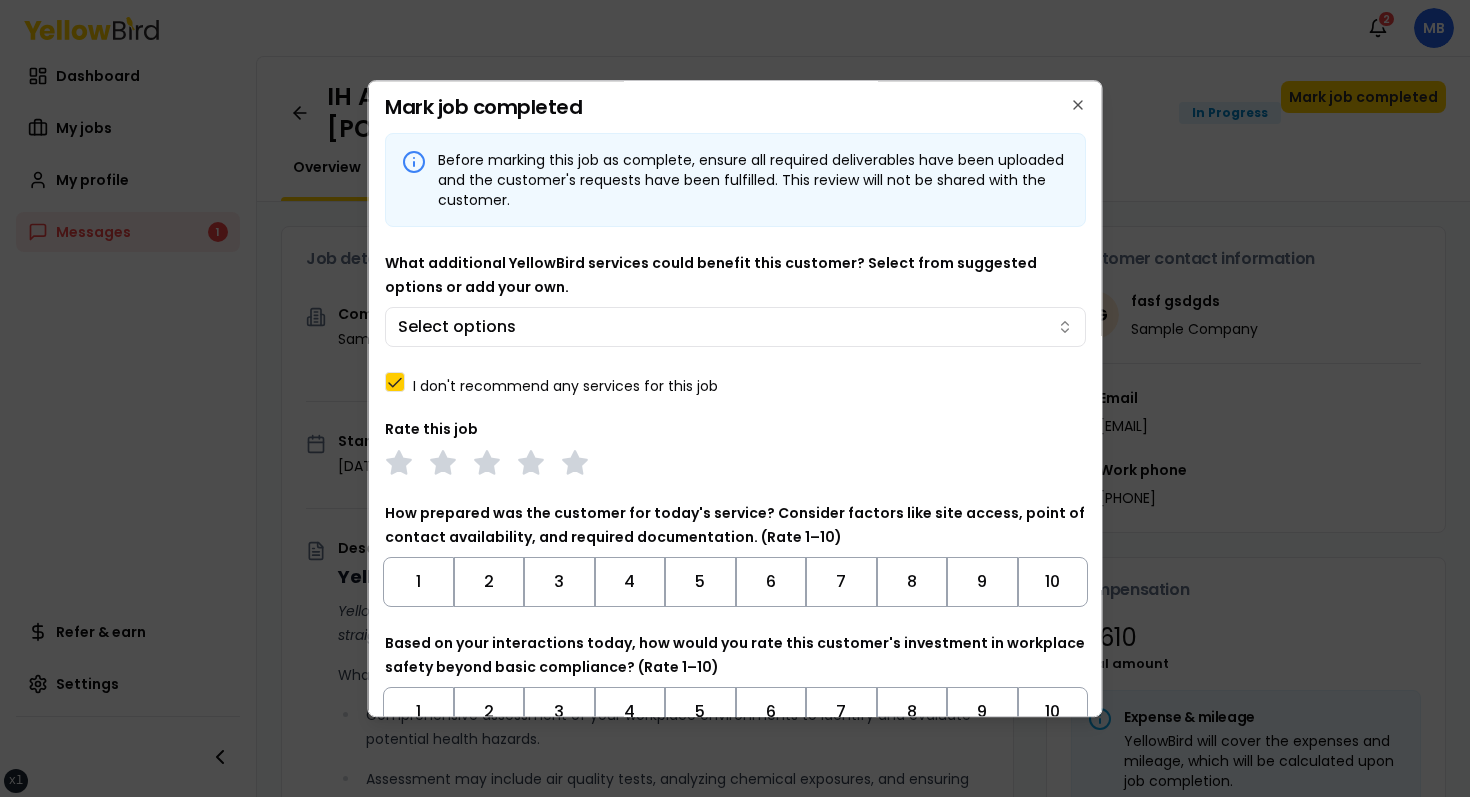 click on "I don't recommend any services for this job" at bounding box center [565, 386] 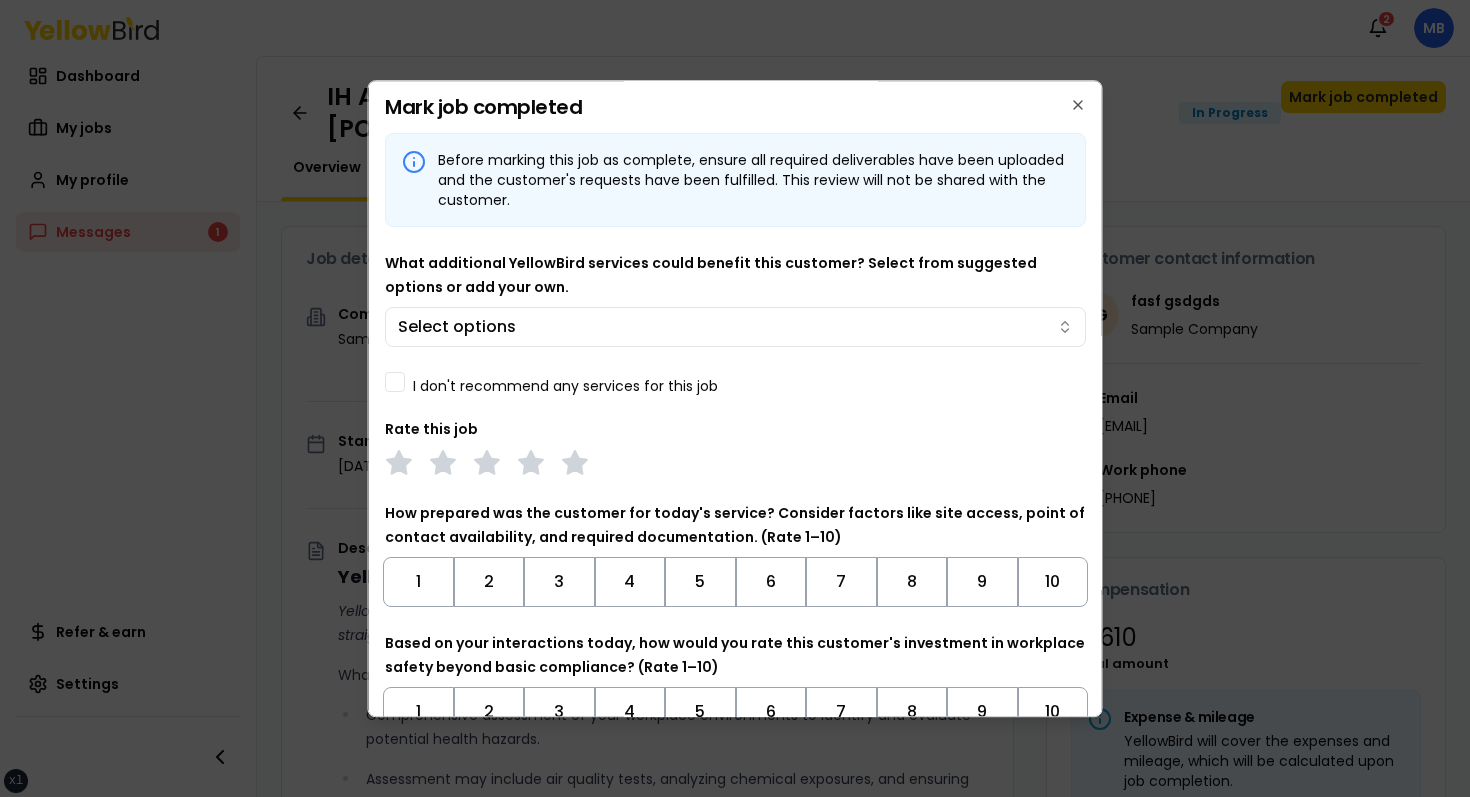 click on "I don't recommend any services for this job" at bounding box center (565, 386) 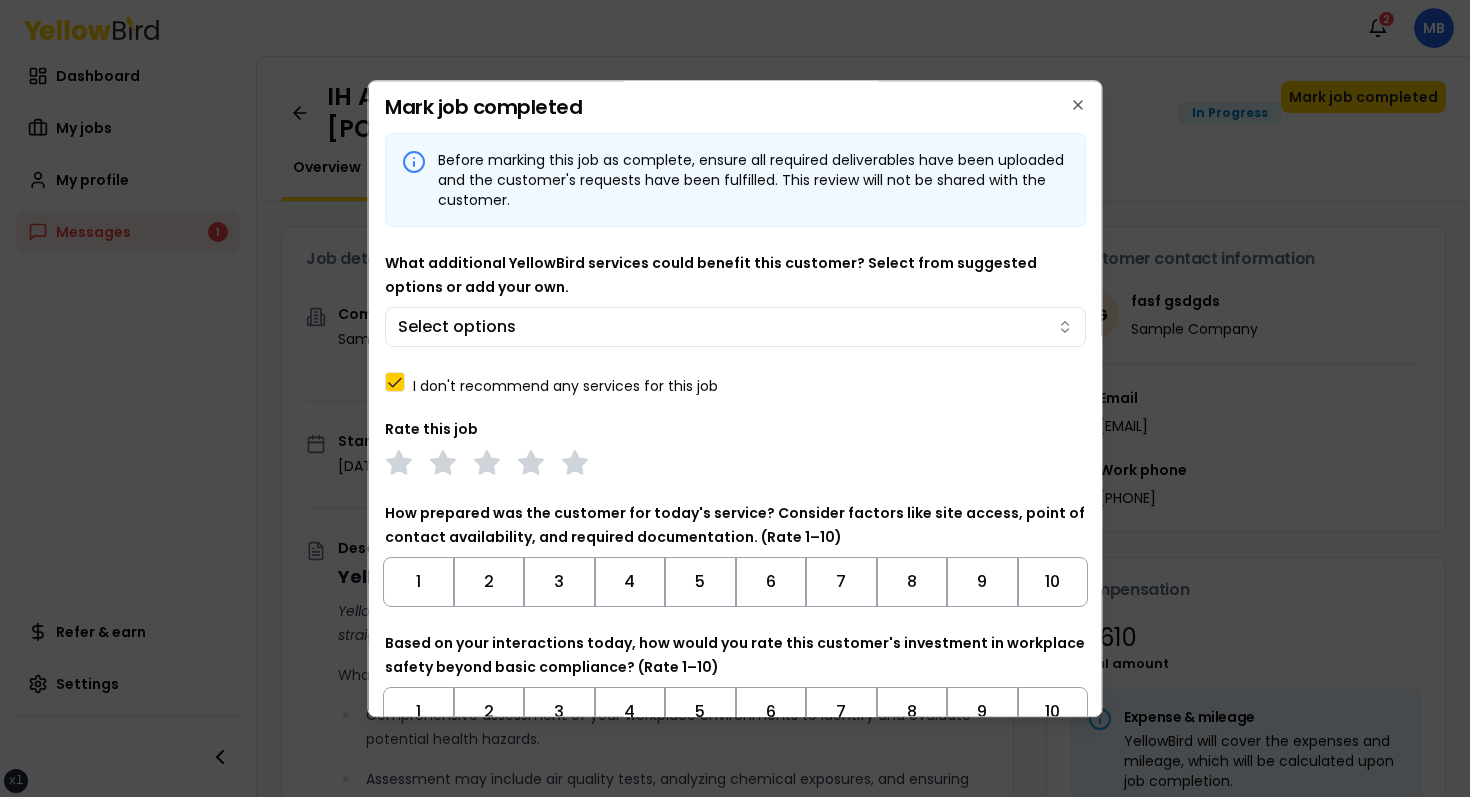 click on "I don't recommend any services for this job" at bounding box center [565, 386] 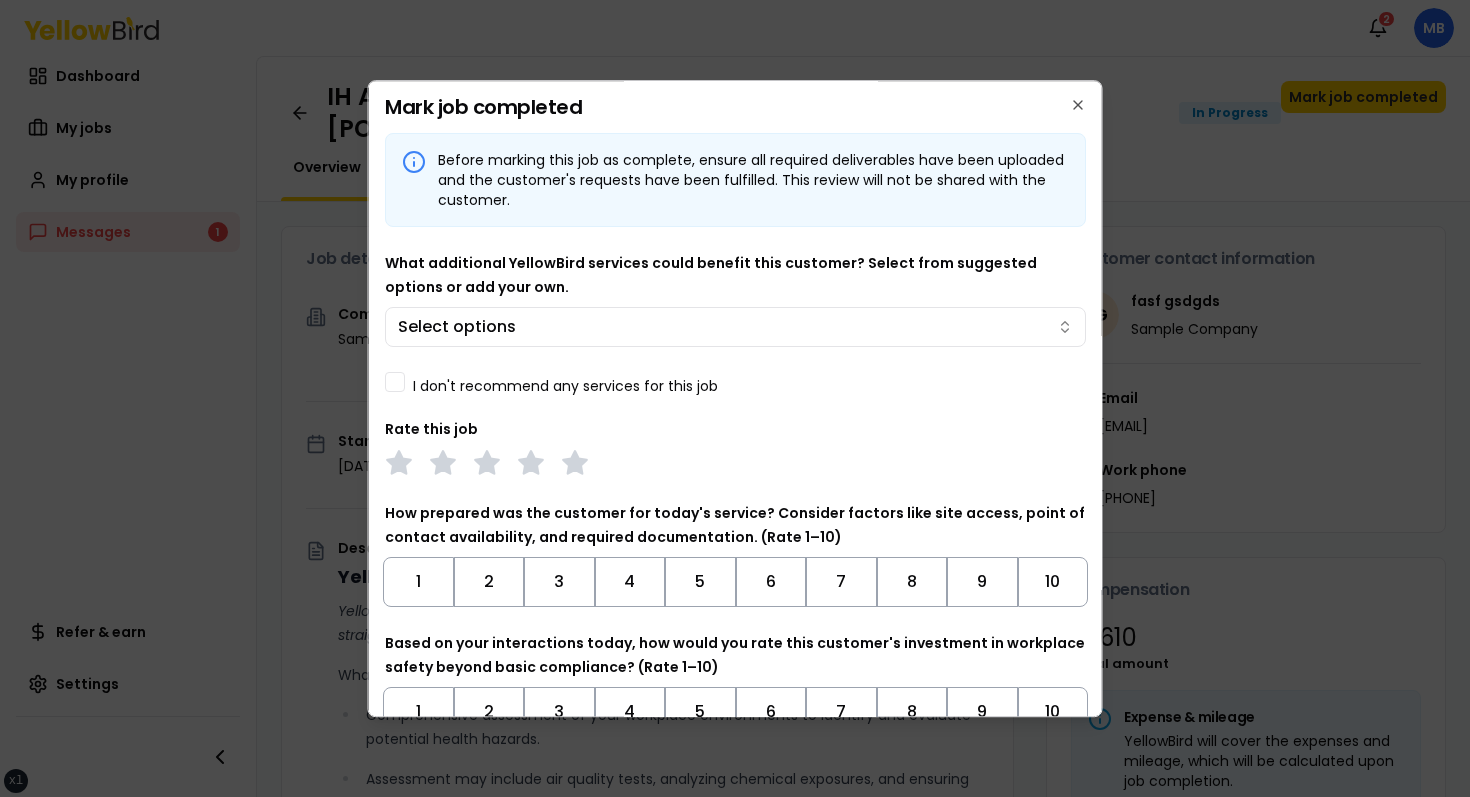 click on "I don't recommend any services for this job" at bounding box center [565, 386] 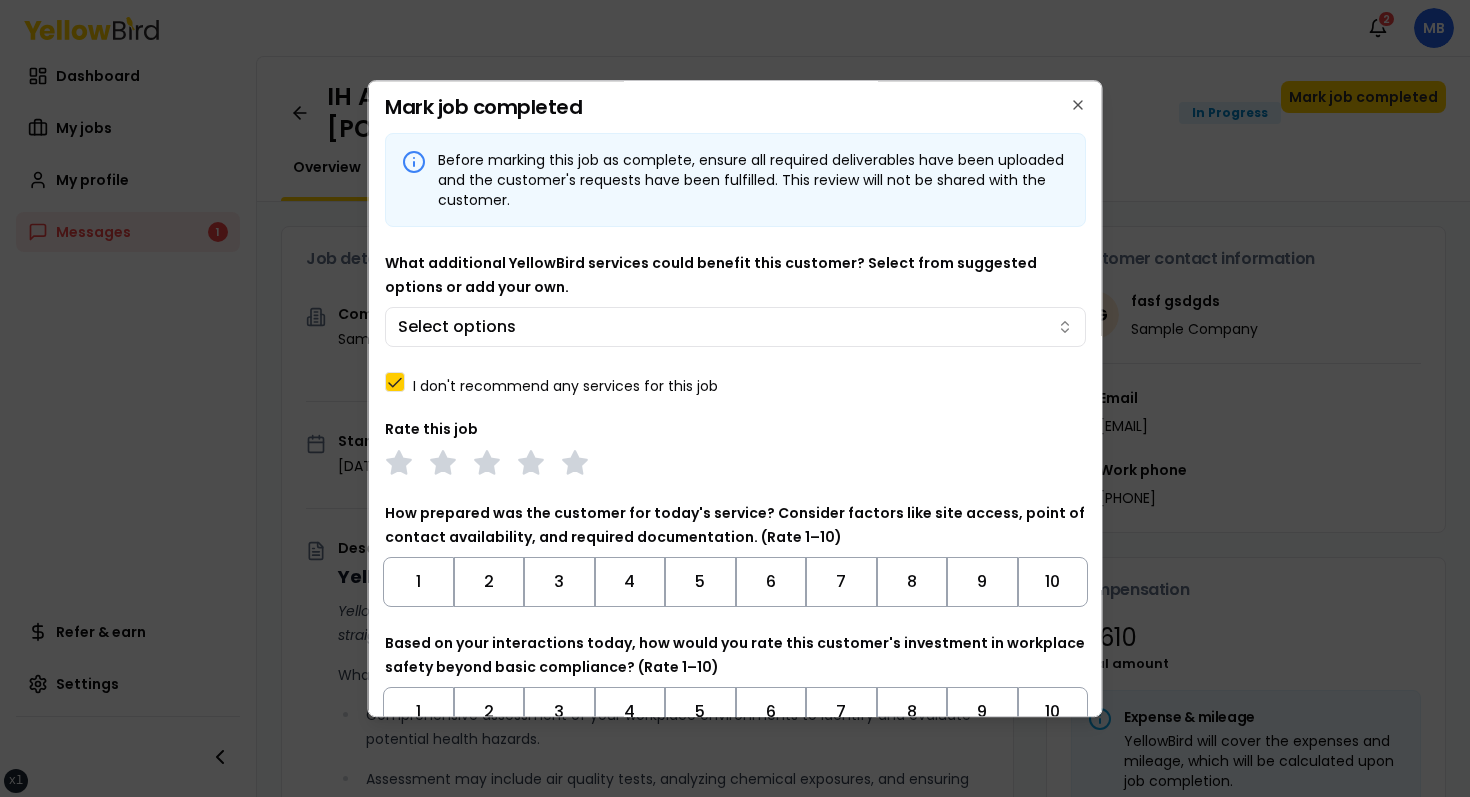 click on "I don't recommend any services for this job" at bounding box center [565, 386] 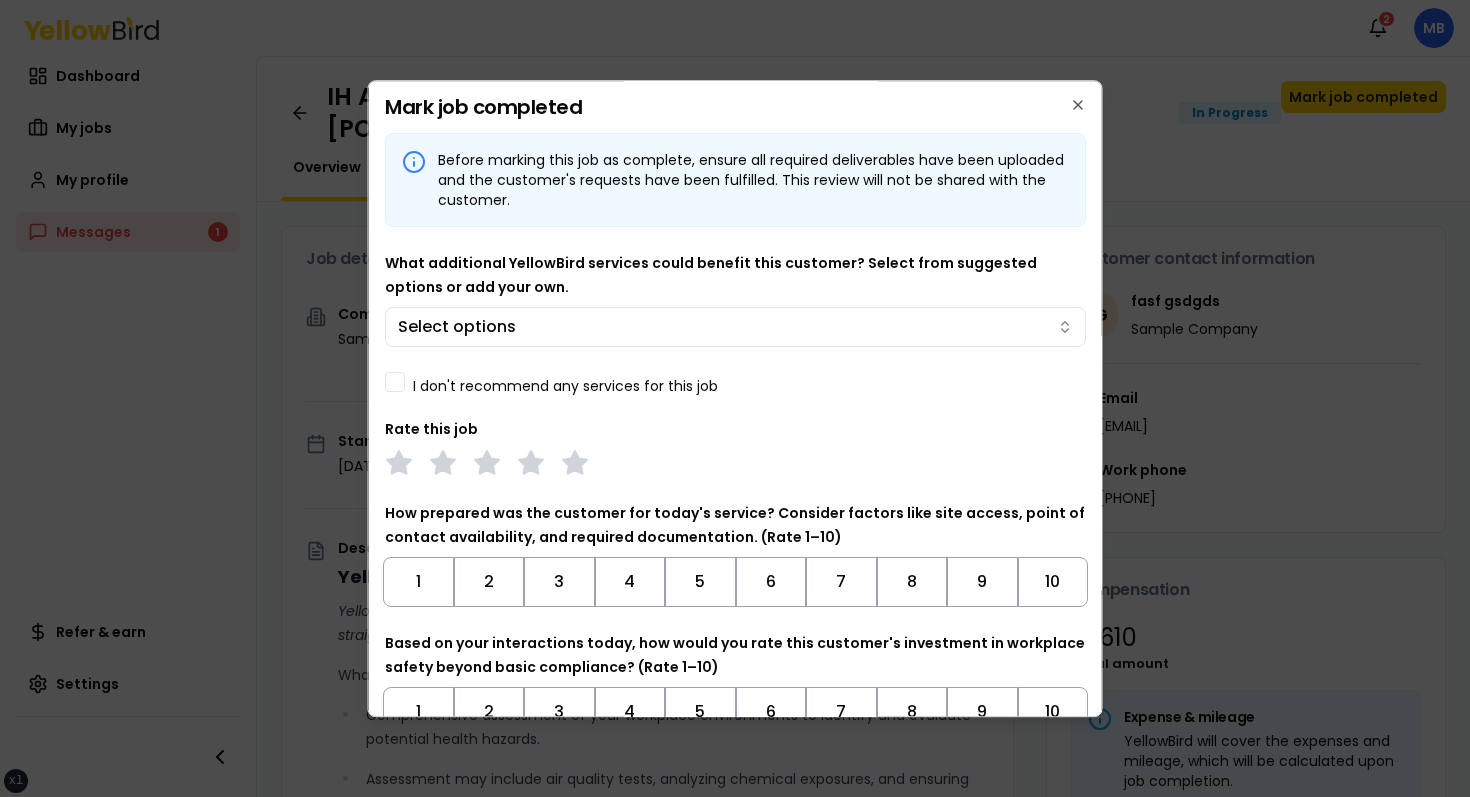 click on "I don't recommend any services for this job" at bounding box center [565, 386] 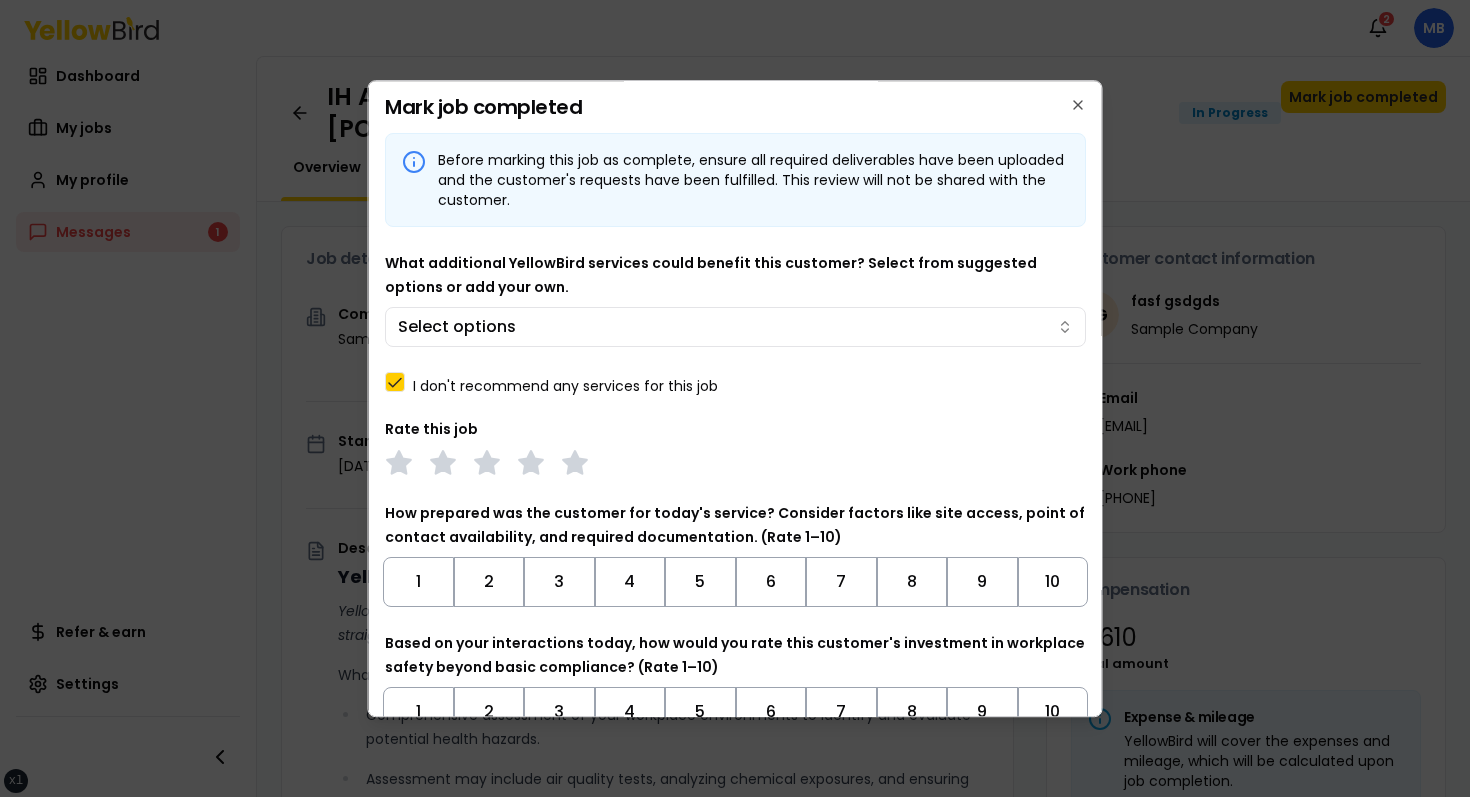 click on "I don't recommend any services for this job" at bounding box center [565, 386] 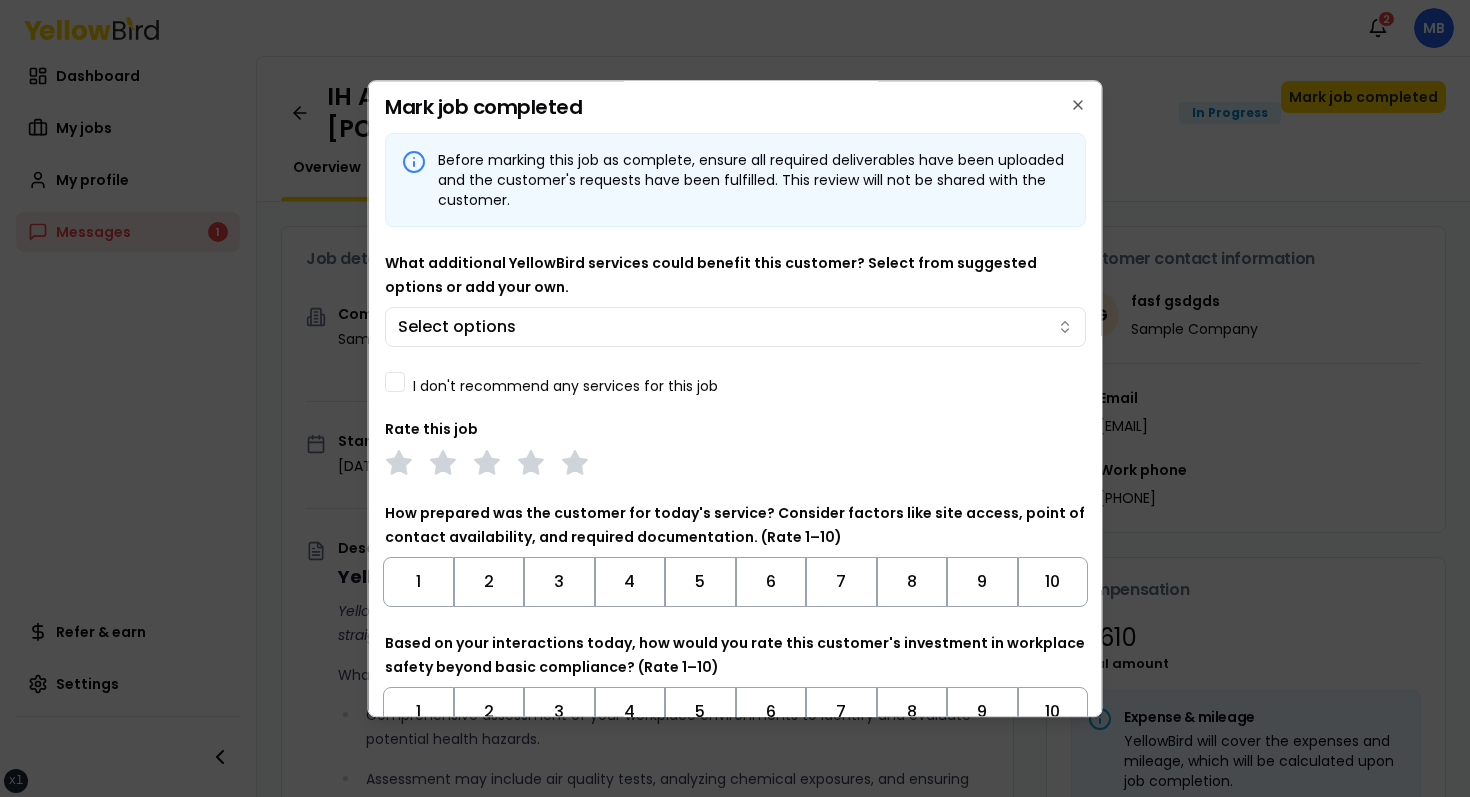 click on "I don't recommend any services for this job" at bounding box center [565, 386] 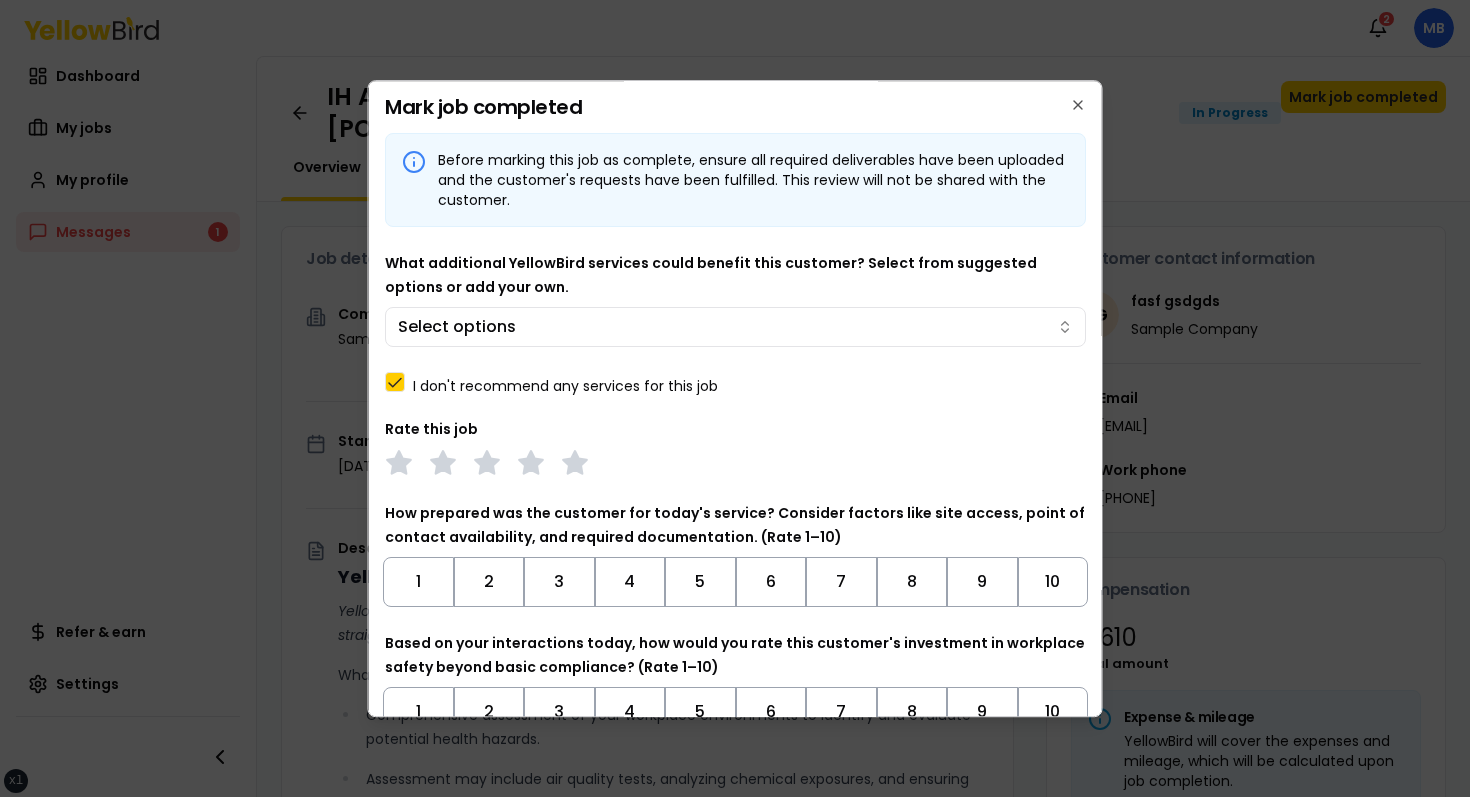 click on "I don't recommend any services for this job" at bounding box center (565, 386) 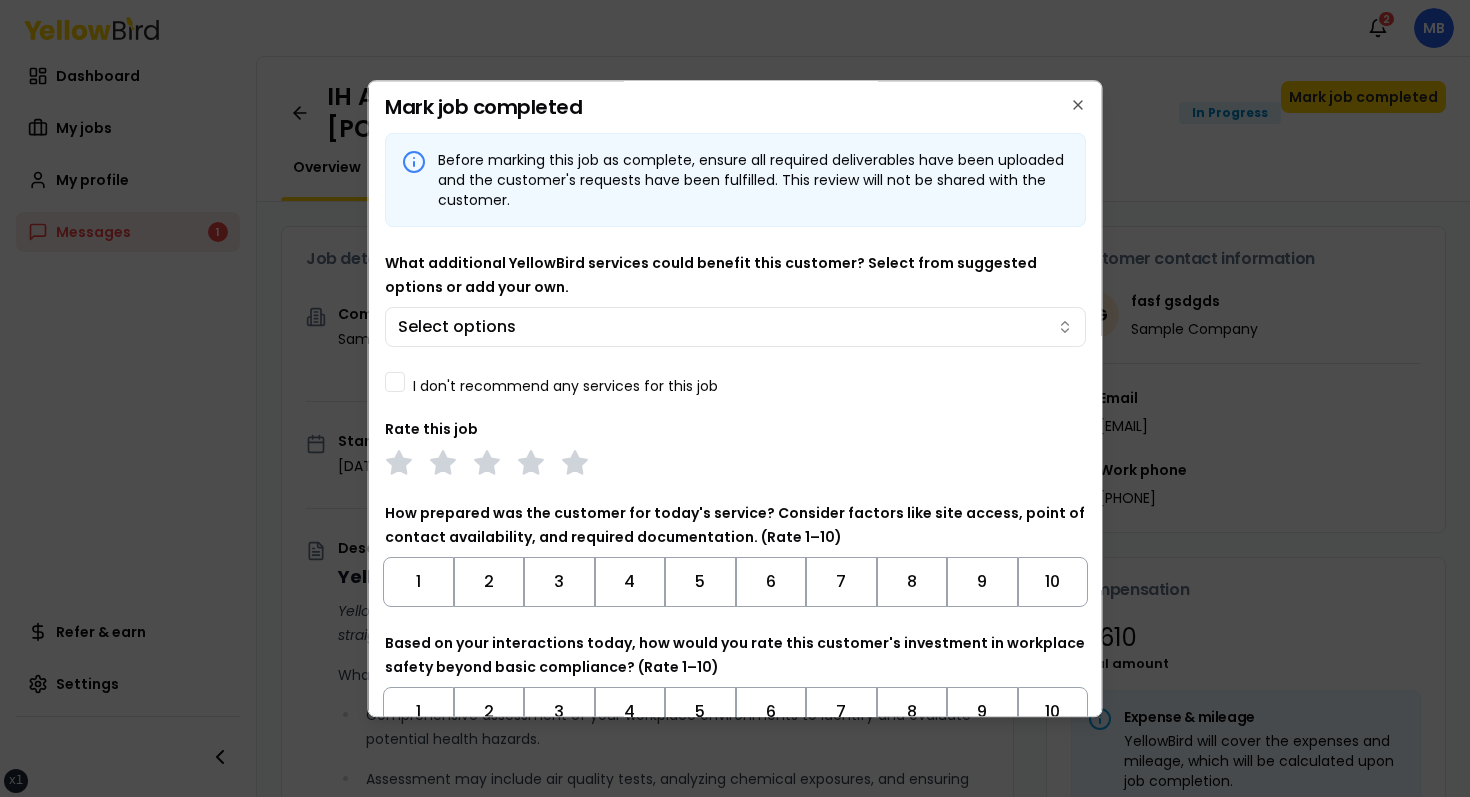 click on "I don't recommend any services for this job" at bounding box center (565, 386) 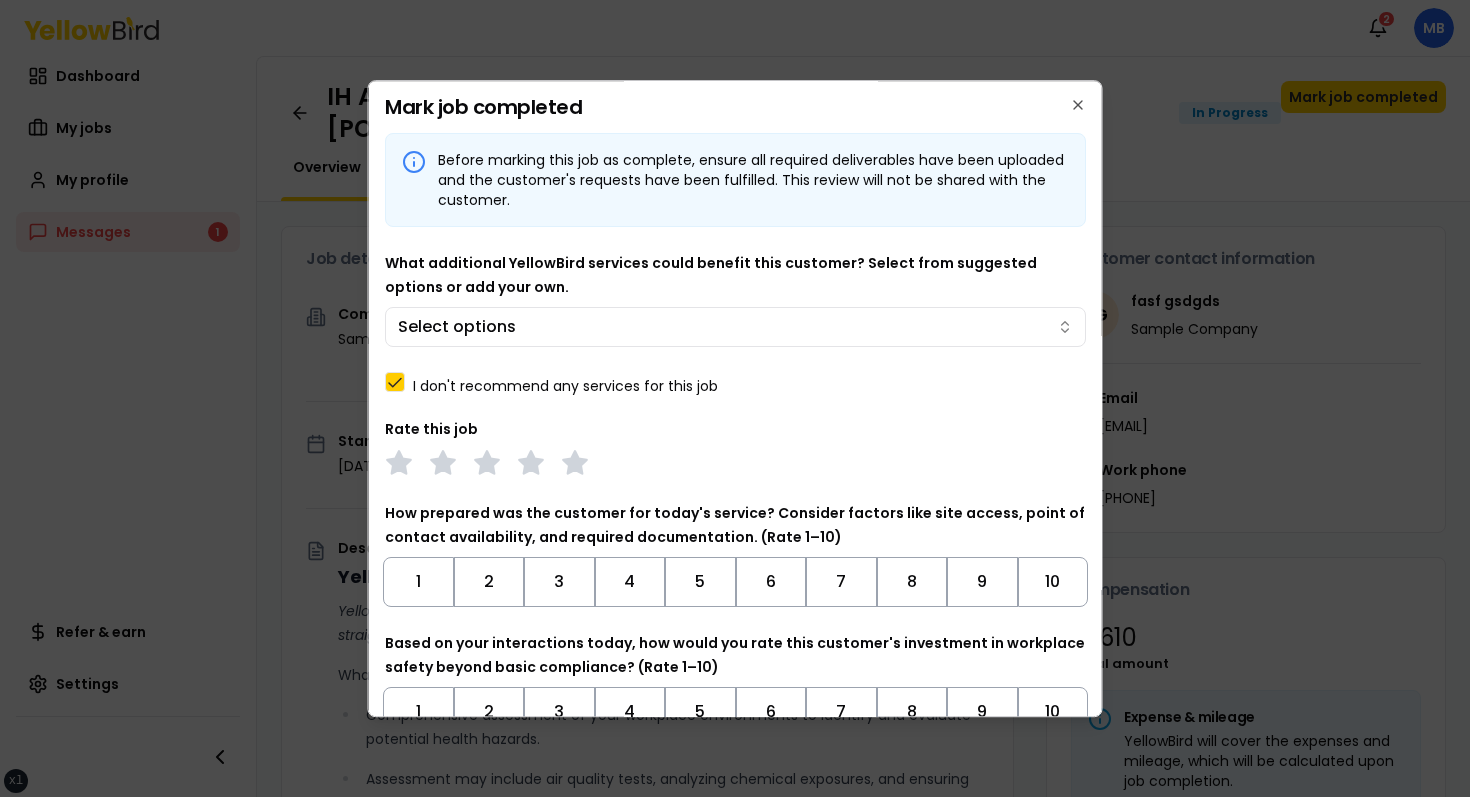 click on "I don't recommend any services for this job" at bounding box center (565, 386) 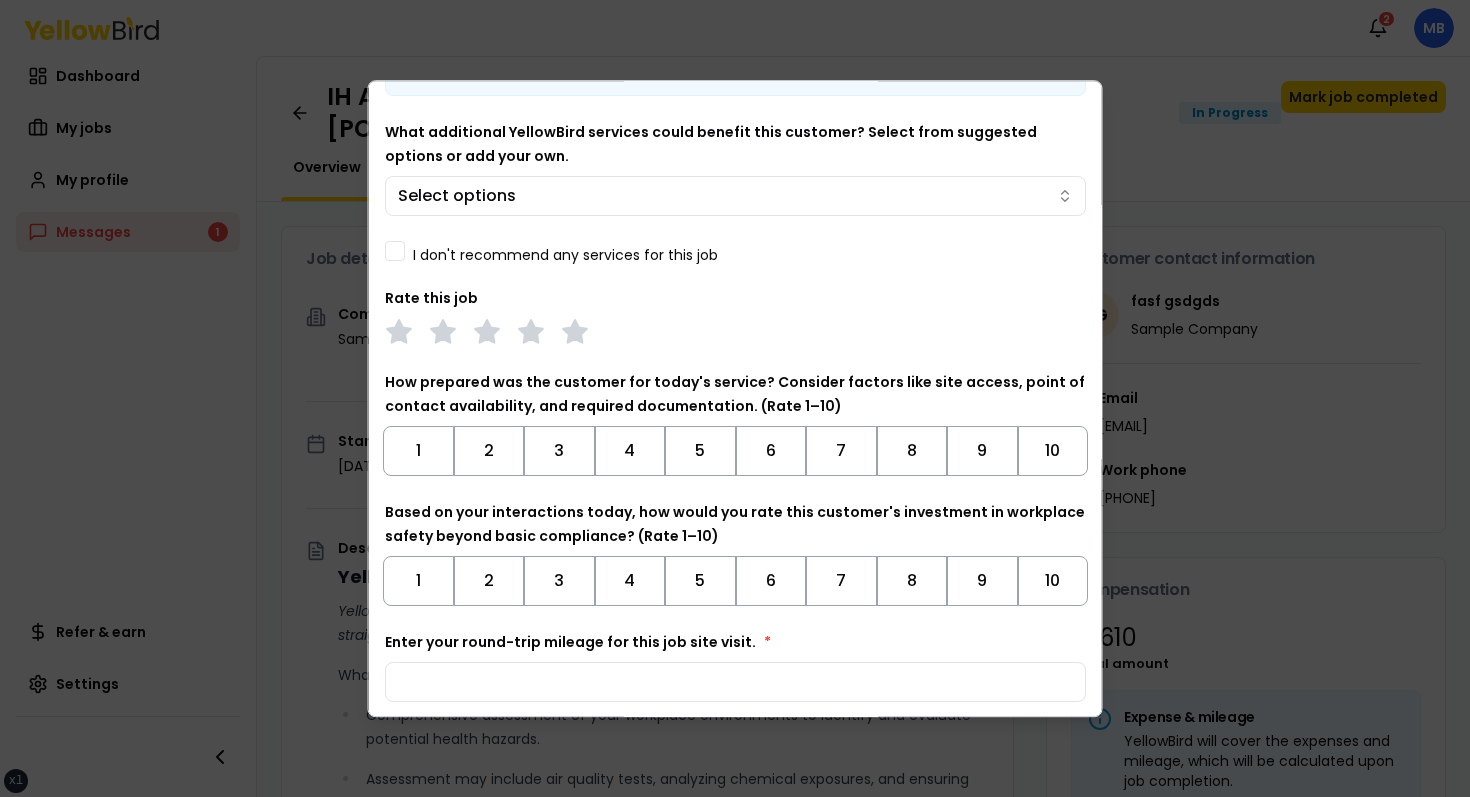 scroll, scrollTop: 0, scrollLeft: 0, axis: both 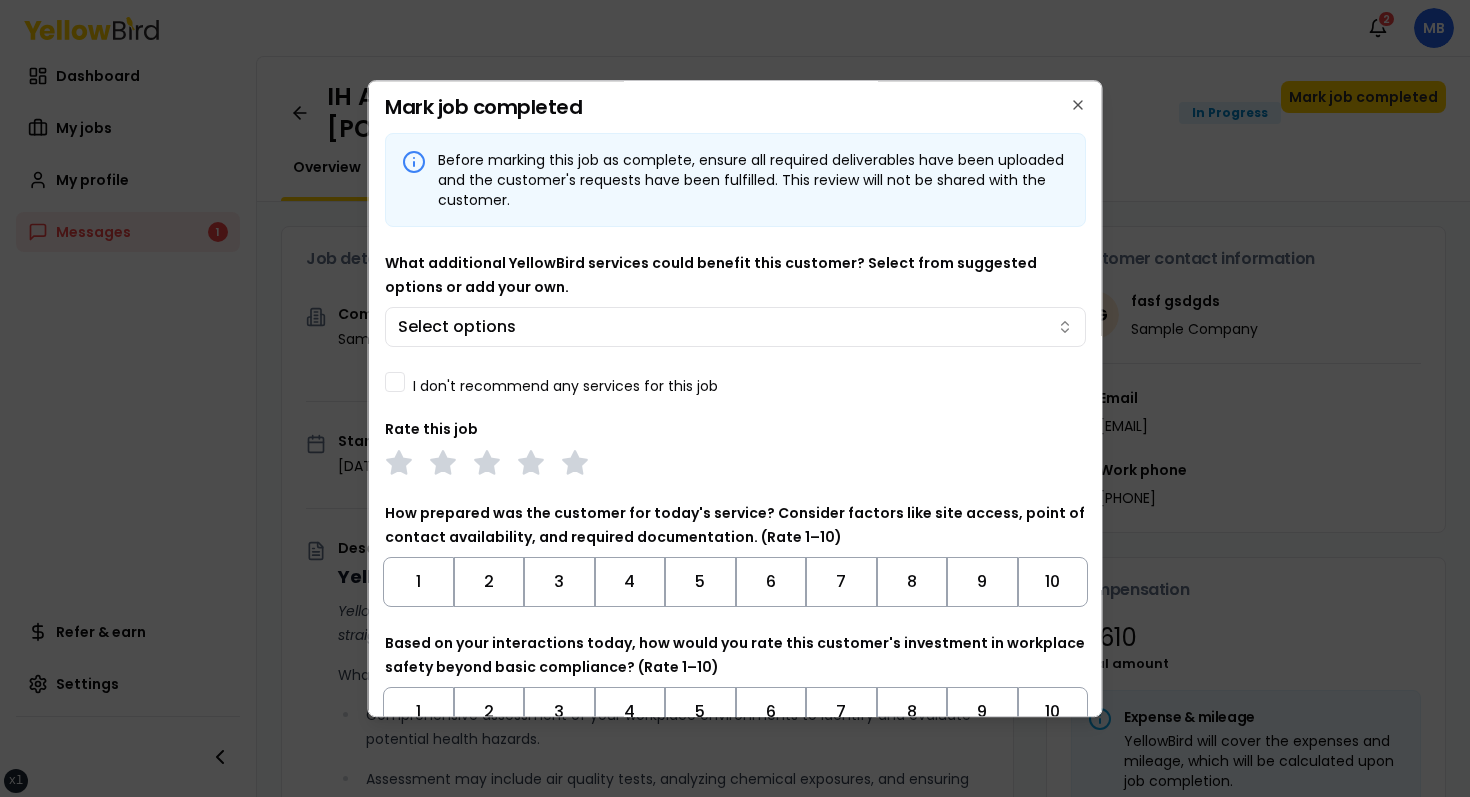 click on "I don't recommend any services for this job" at bounding box center [565, 386] 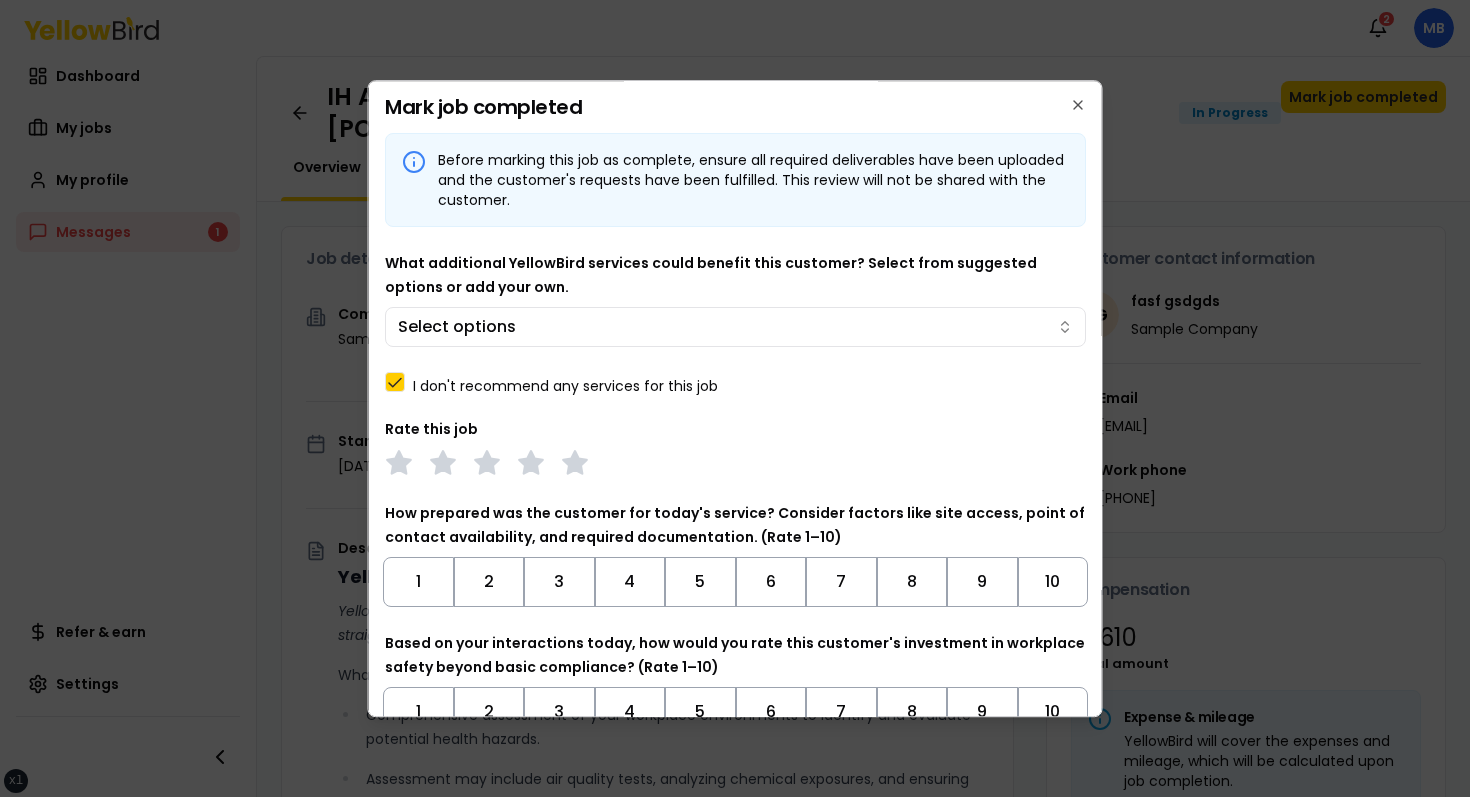 click on "I don't recommend any services for this job" at bounding box center (565, 386) 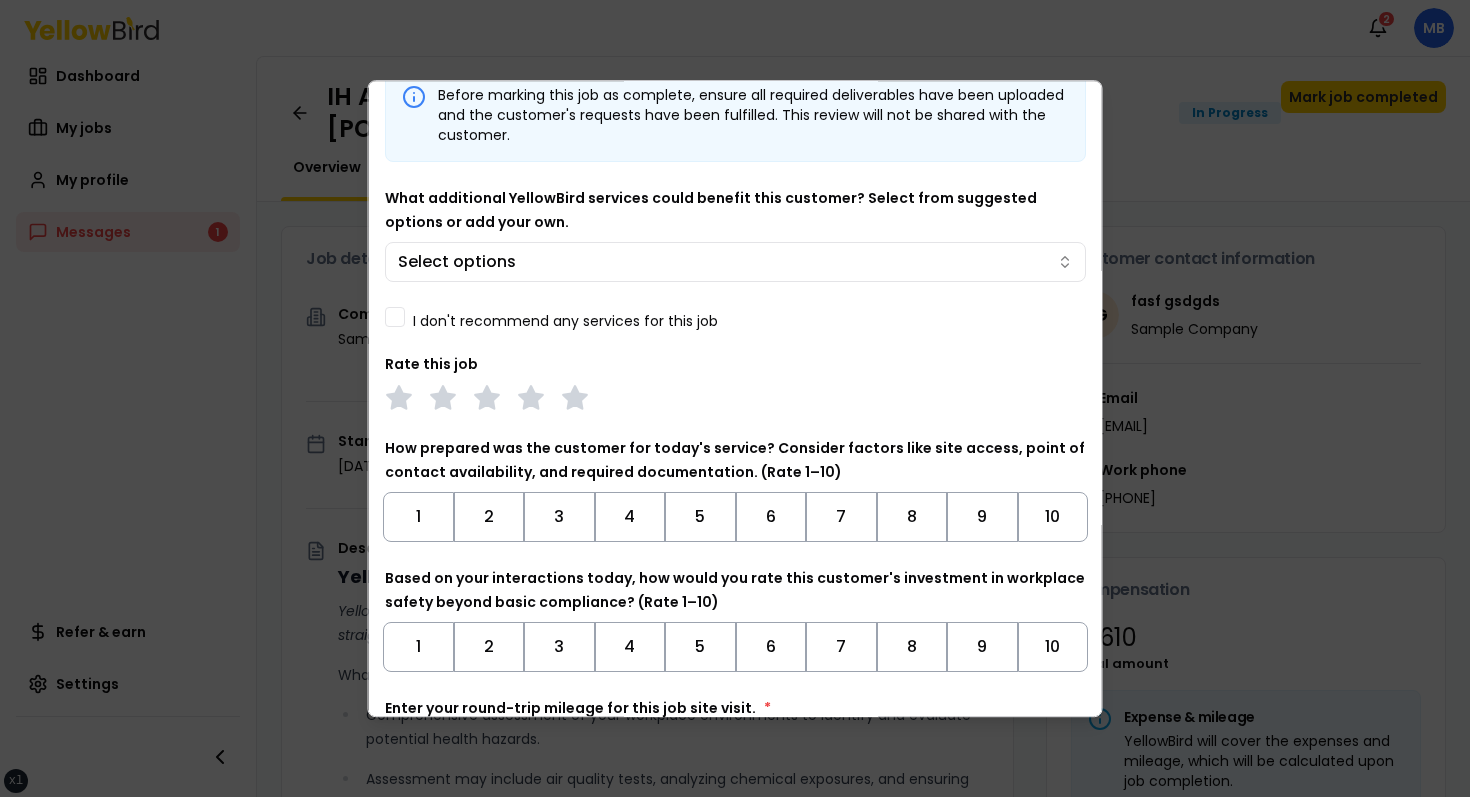 scroll, scrollTop: 0, scrollLeft: 0, axis: both 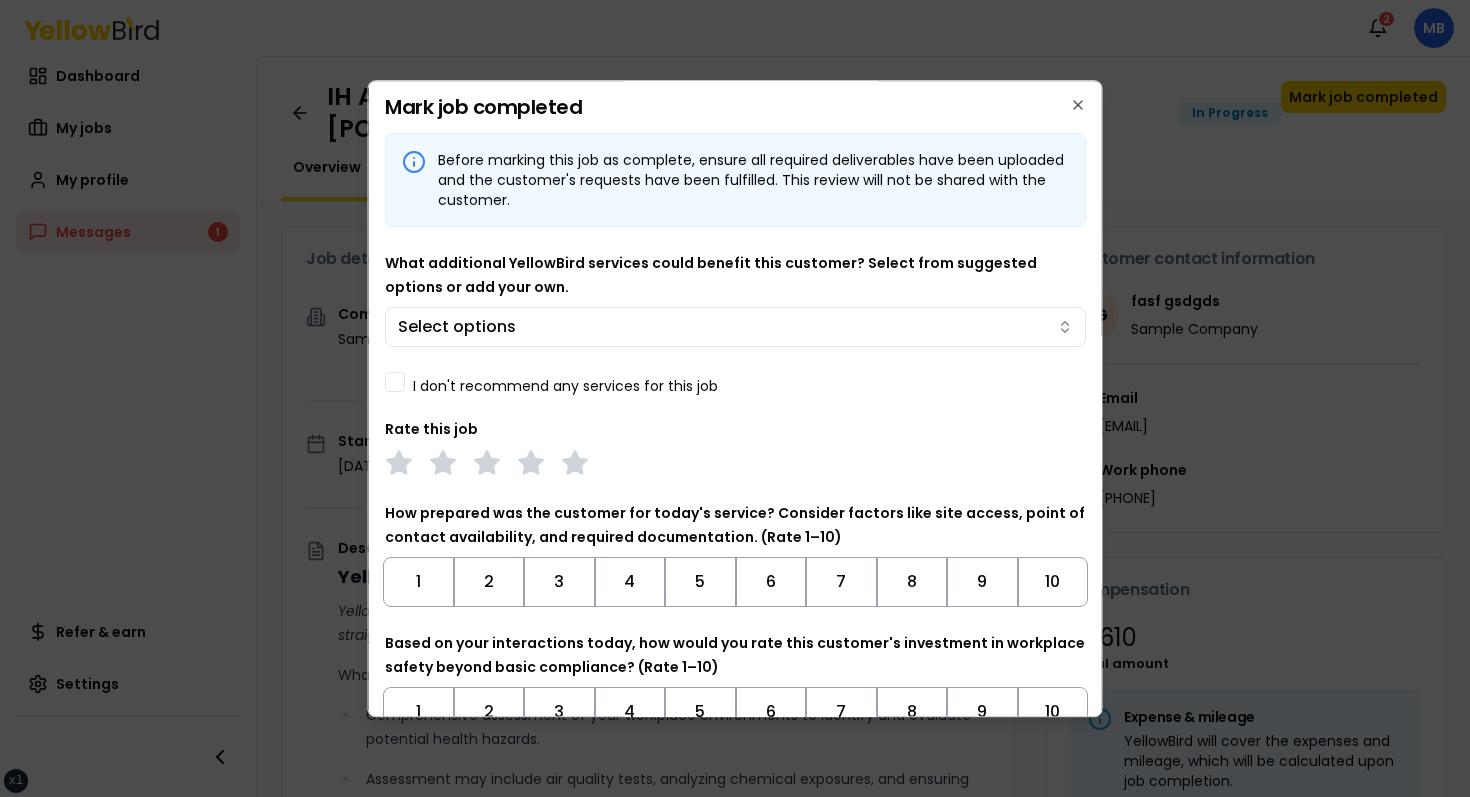 click on "Before marking this job as complete, ensure all required deliverables have been uploaded and the customer's requests have been fulfilled. This review will not be shared with the customer. What additional YellowBird services could benefit this customer? Select from suggested options or add your own. Select options I don't recommend any services for this job Rate this job How prepared was the customer for today's service? Consider factors like site access, point of contact availability, and required documentation. (Rate 1–10) 1 2 3 4 5 6 7 8 9 10 Based on your interactions today, how would you rate this customer's investment in workplace safety beyond basic compliance? (Rate 1–10) 1 2 3 4 5 6 7 8 9 10 Enter your round-trip mileage for this job site visit. *" at bounding box center (735, 483) 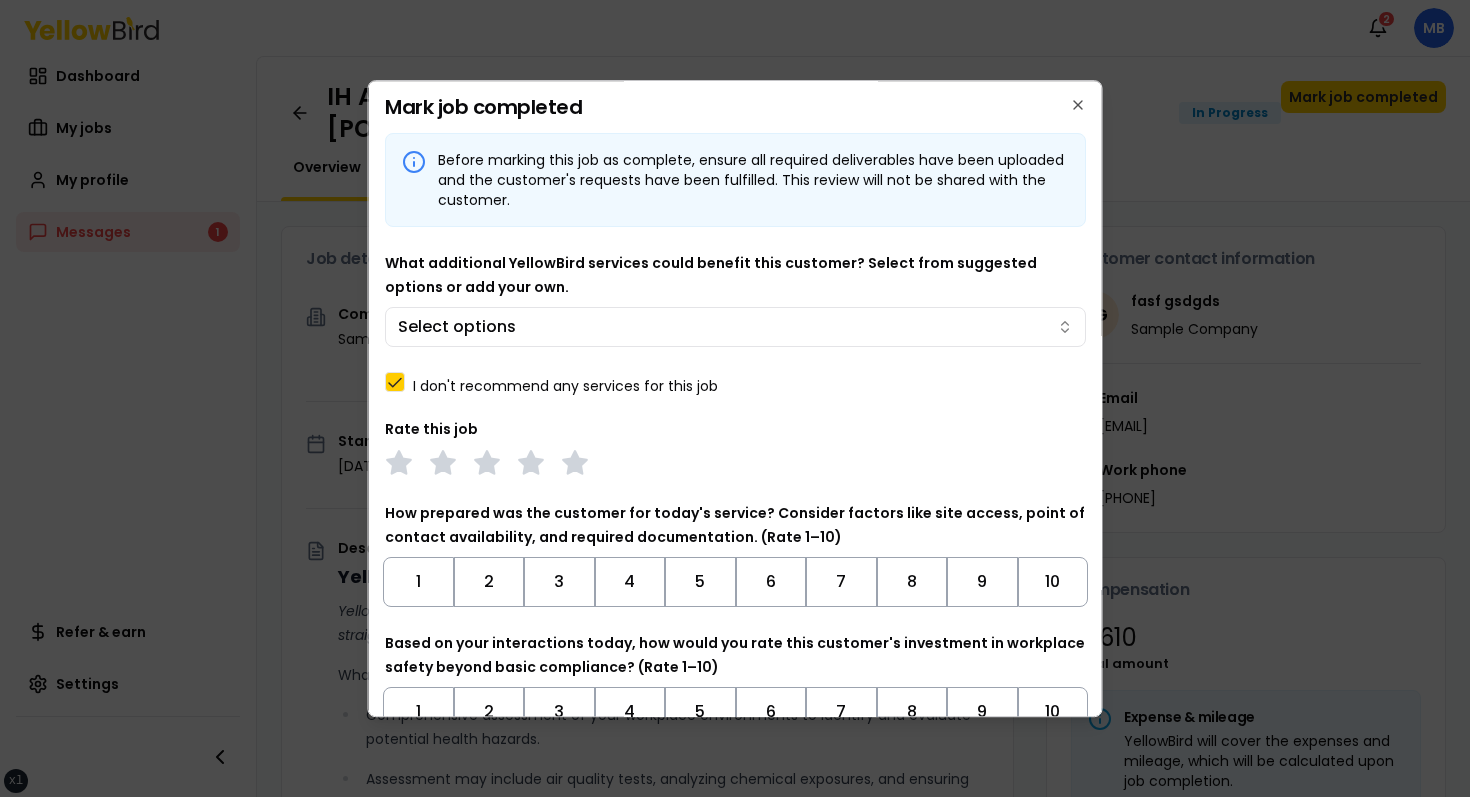 click on "I don't recommend any services for this job" at bounding box center [565, 386] 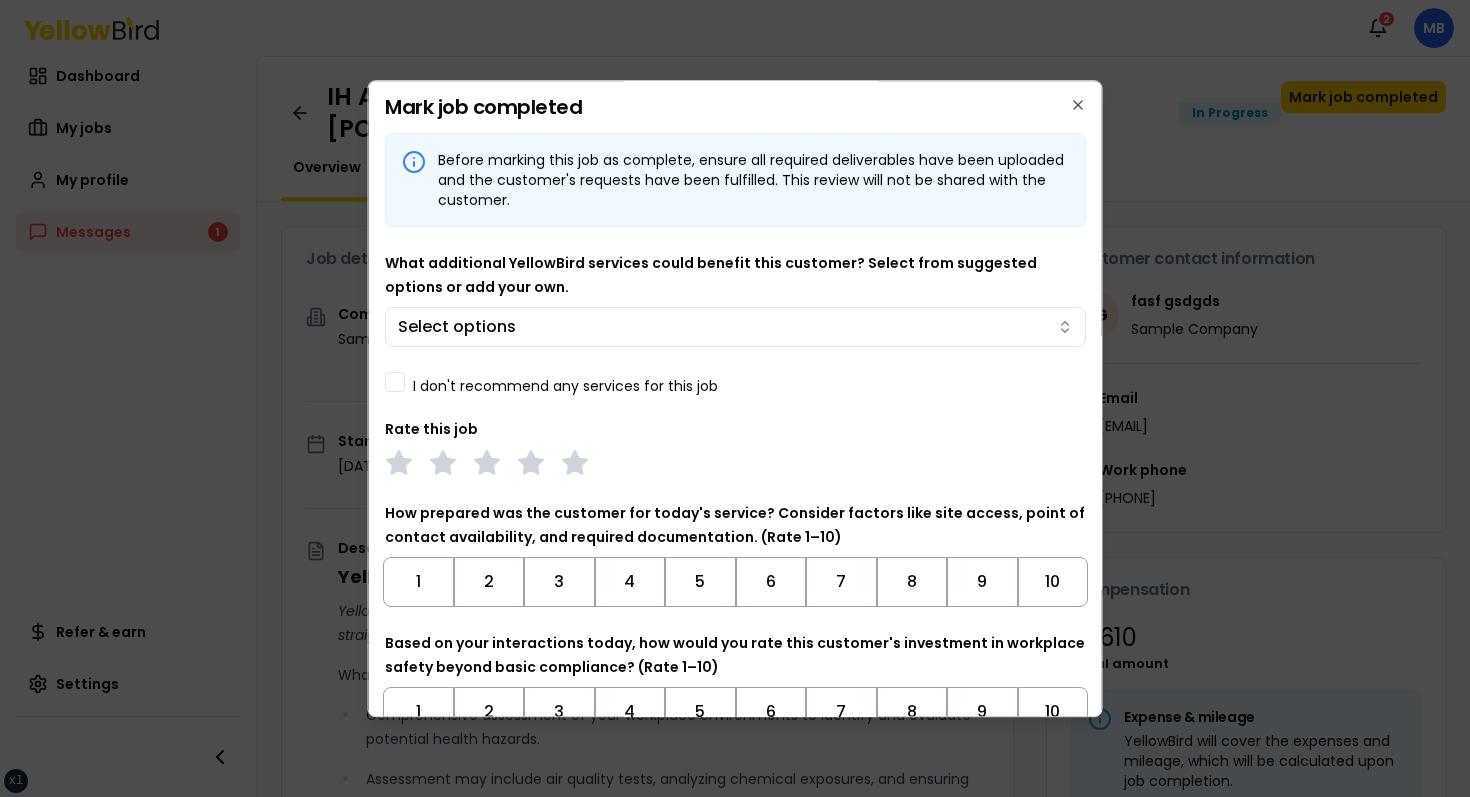 click on "I don't recommend any services for this job" at bounding box center (565, 386) 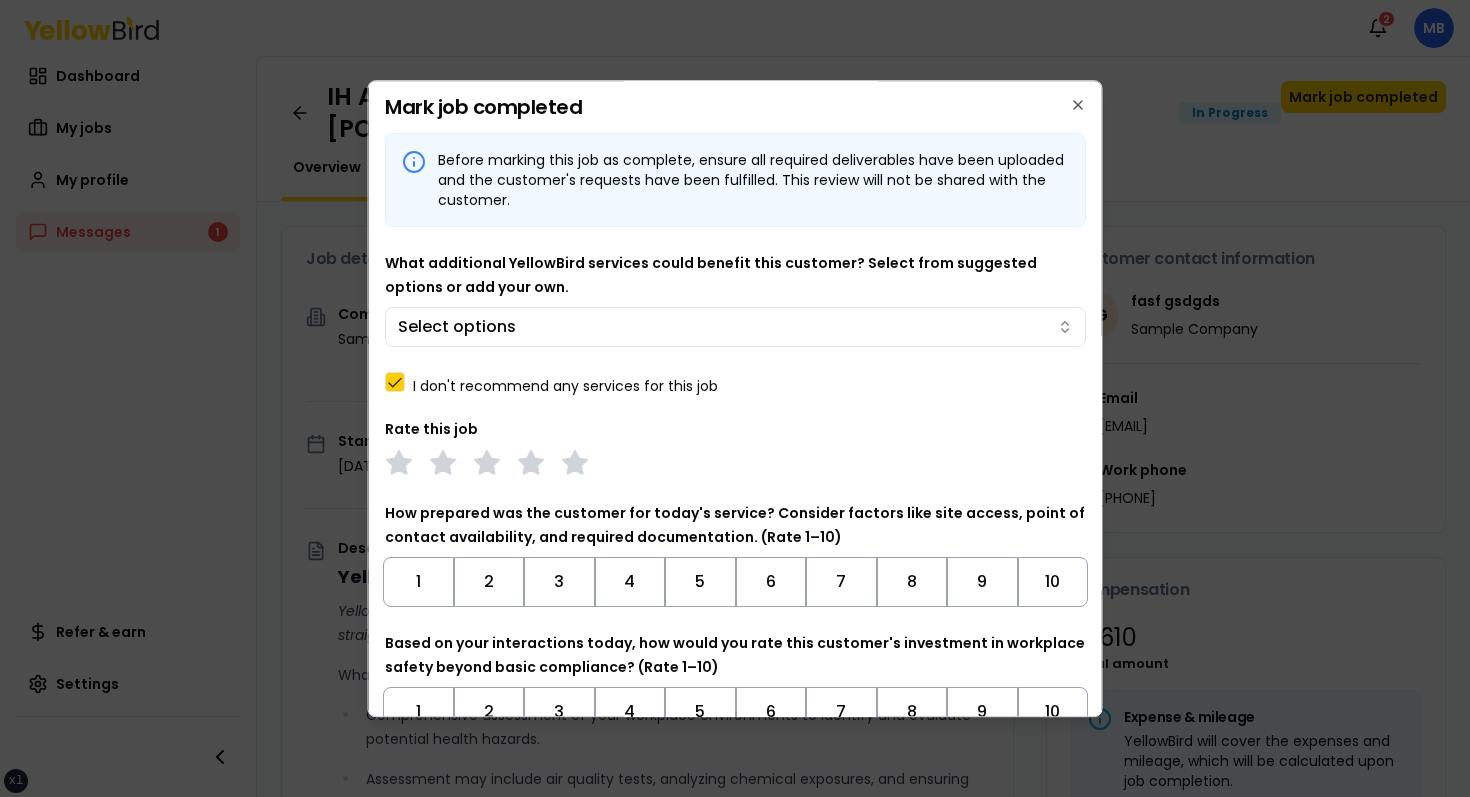 click on "I don't recommend any services for this job" at bounding box center (565, 386) 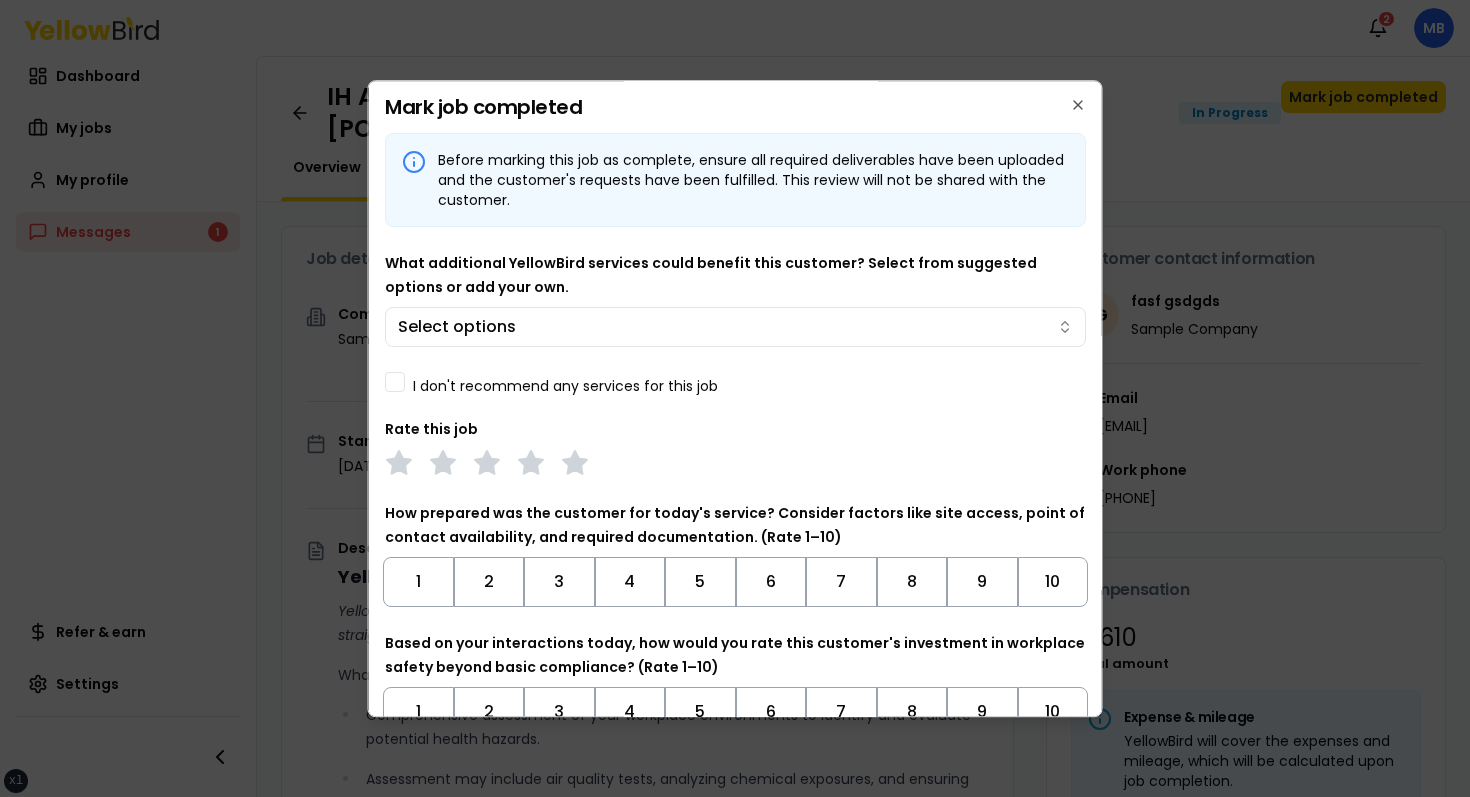 click on "I don't recommend any services for this job" at bounding box center (565, 386) 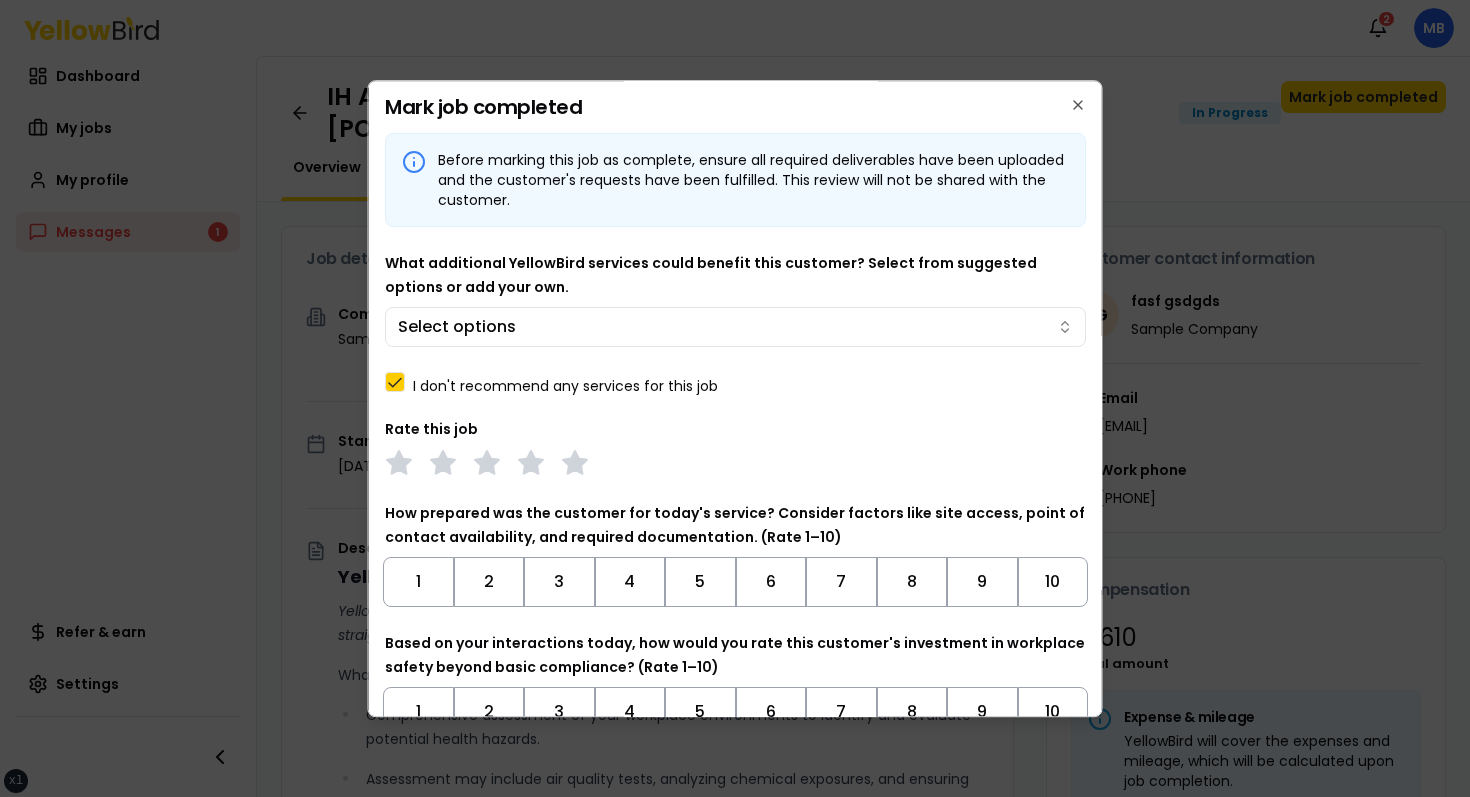 click on "I don't recommend any services for this job" at bounding box center [565, 386] 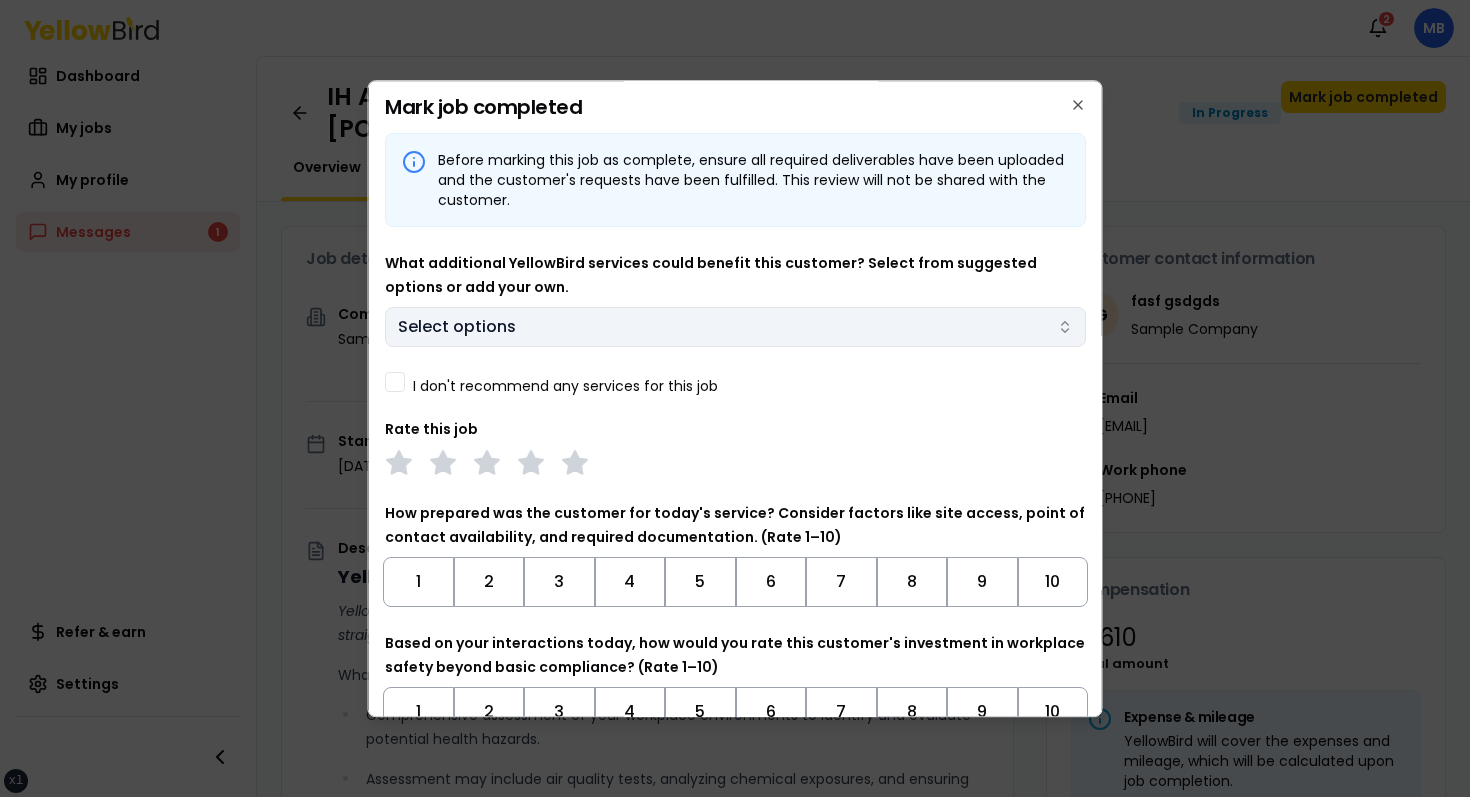 click on "xs sm md lg xl 2xl Notifications 2 MB Dashboard My jobs My profile Messages 1 Refer & earn Settings IH Assessment - 123 tasf, asfasf, DE 12321 In Progress Mark job completed Overview Tasks 1 Messages 1 Job details Company Sample Company Location 123 tasf, asfasf, DE 12321 Start date August 13, 2025 Service type IH Assessment Description YellowBird Industrial Hygiene (IH) Assessment
YellowBird’s flat-rate pricing eliminates hidden costs and travel expenses, providing straightforward access to a nationwide network of skilled professionals with no surprise fees.
What’s Included:
Comprehensive assessment of your workplace environments to identify and evaluate potential health hazards.
Assessment may include air quality tests, analyzing chemical exposures, and ensuring compliance with safety regulations.
Detail...
View more Documents   Deliverable template No template has been provided; please use your own deliverable template to upload the service deliverables. Upload FG $ 1" at bounding box center (735, 398) 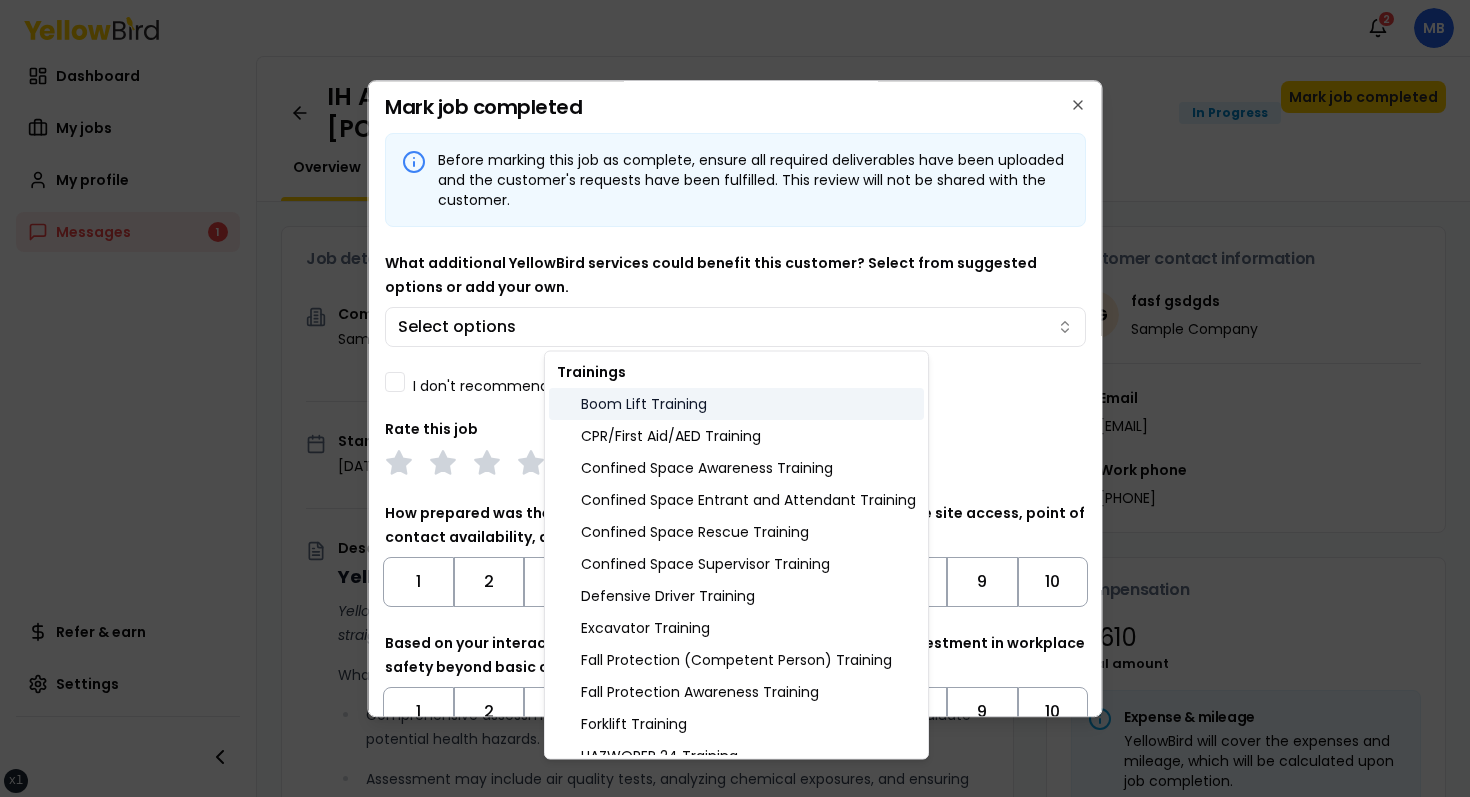 click on "Boom Lift Training" at bounding box center (736, 404) 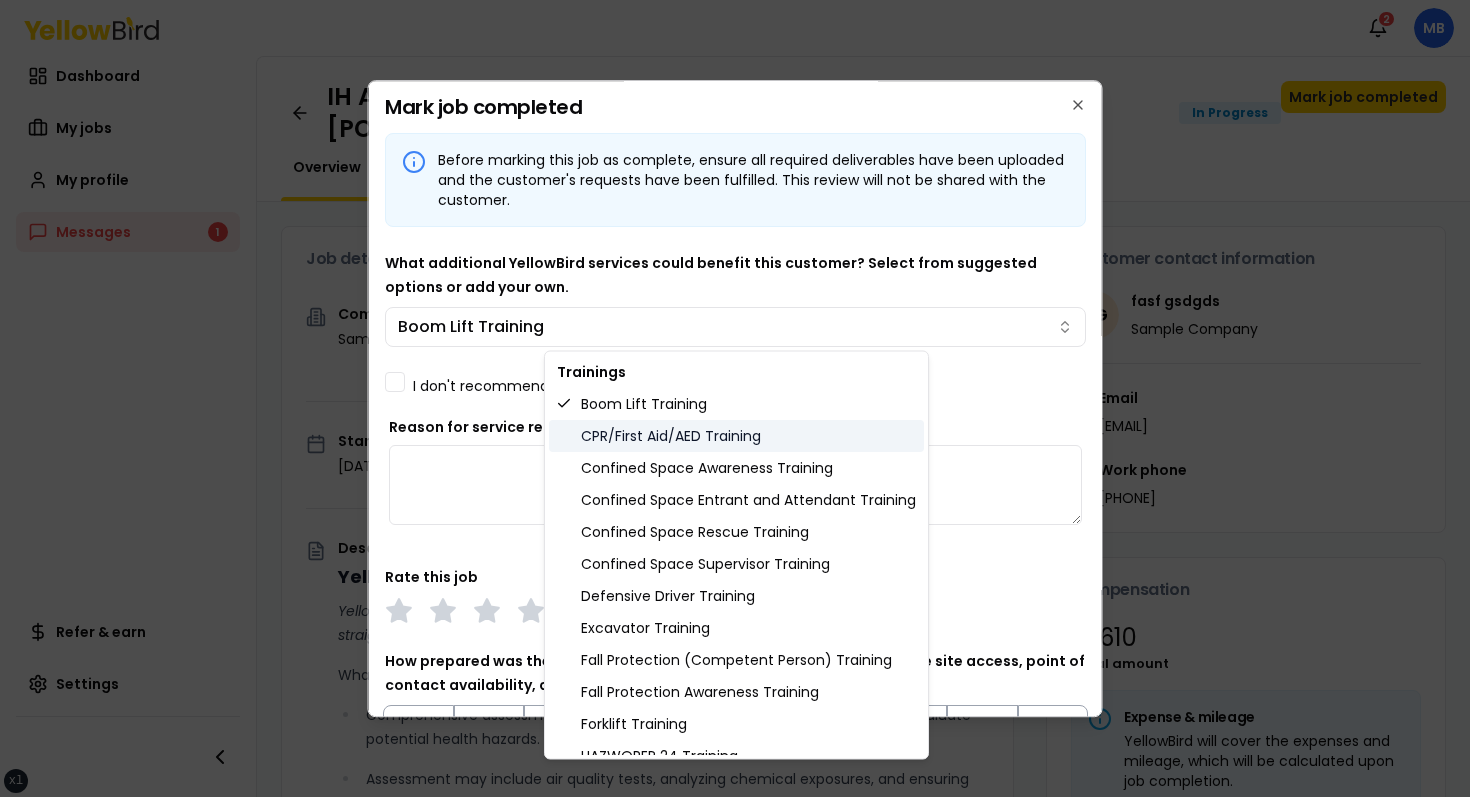 click on "CPR/First Aid/AED Training" at bounding box center (736, 436) 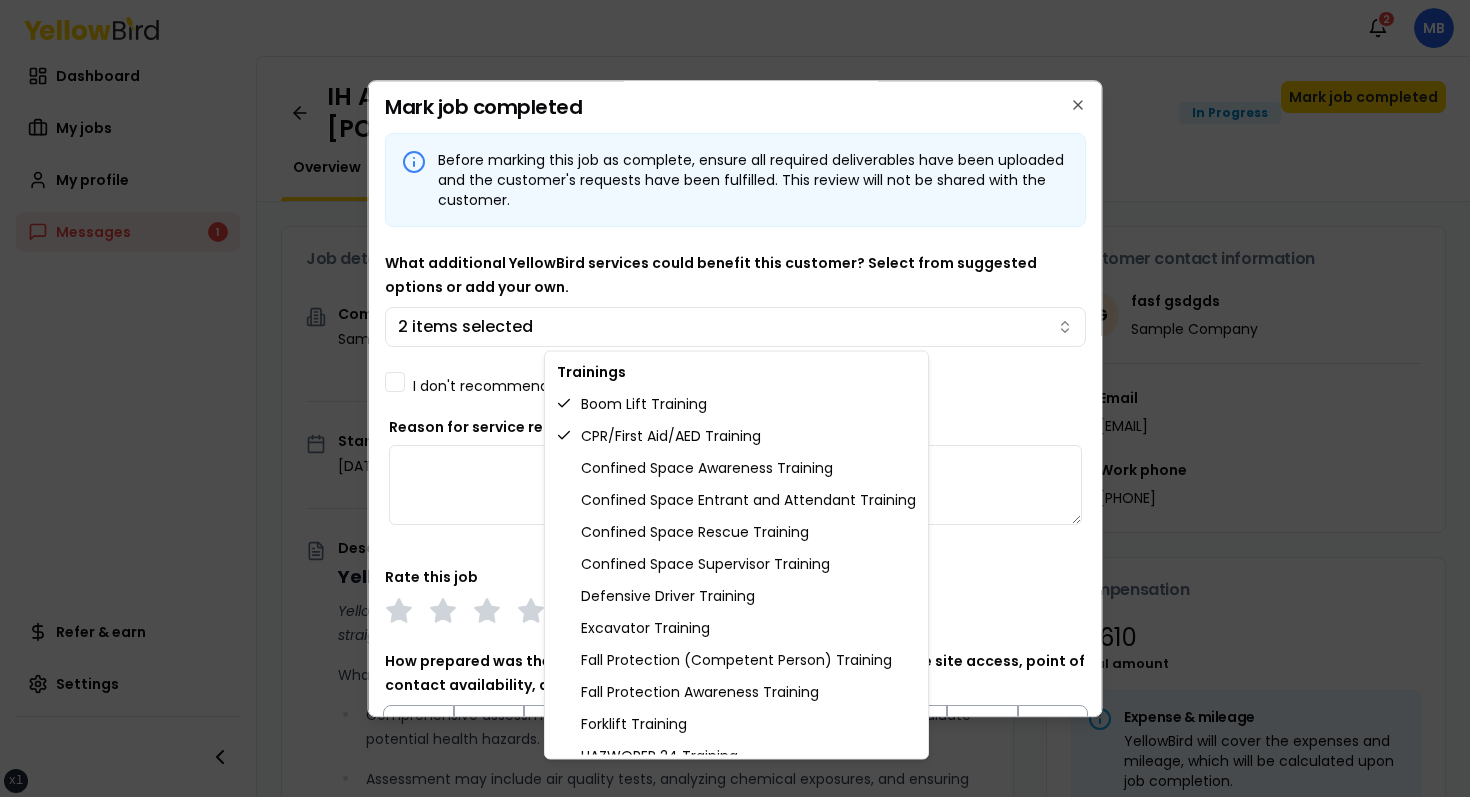 click on "xs sm md lg xl 2xl Notifications 2 MB Dashboard My jobs My profile Messages 1 Refer & earn Settings IH Assessment - 123 tasf, asfasf, DE 12321 In Progress Mark job completed Overview Tasks 1 Messages 1 Job details Company Sample Company Location 123 tasf, asfasf, DE 12321 Start date August 13, 2025 Service type IH Assessment Description YellowBird Industrial Hygiene (IH) Assessment
YellowBird’s flat-rate pricing eliminates hidden costs and travel expenses, providing straightforward access to a nationwide network of skilled professionals with no surprise fees.
What’s Included:
Comprehensive assessment of your workplace environments to identify and evaluate potential health hazards.
Assessment may include air quality tests, analyzing chemical exposures, and ensuring compliance with safety regulations.
Detail...
View more Documents   Deliverable template No template has been provided; please use your own deliverable template to upload the service deliverables. Upload FG $ 1" at bounding box center [735, 398] 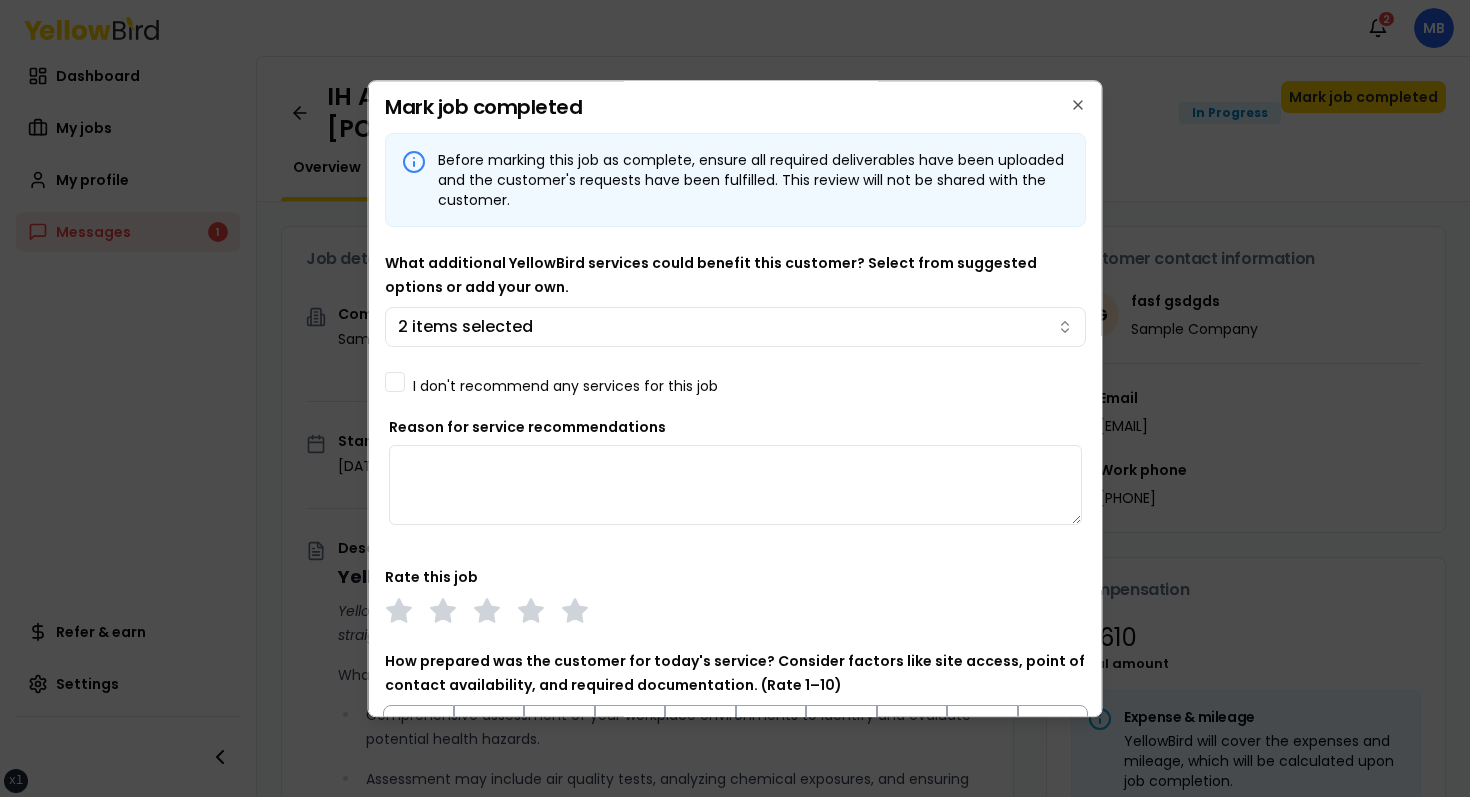 click on "I don't recommend any services for this job" at bounding box center [565, 386] 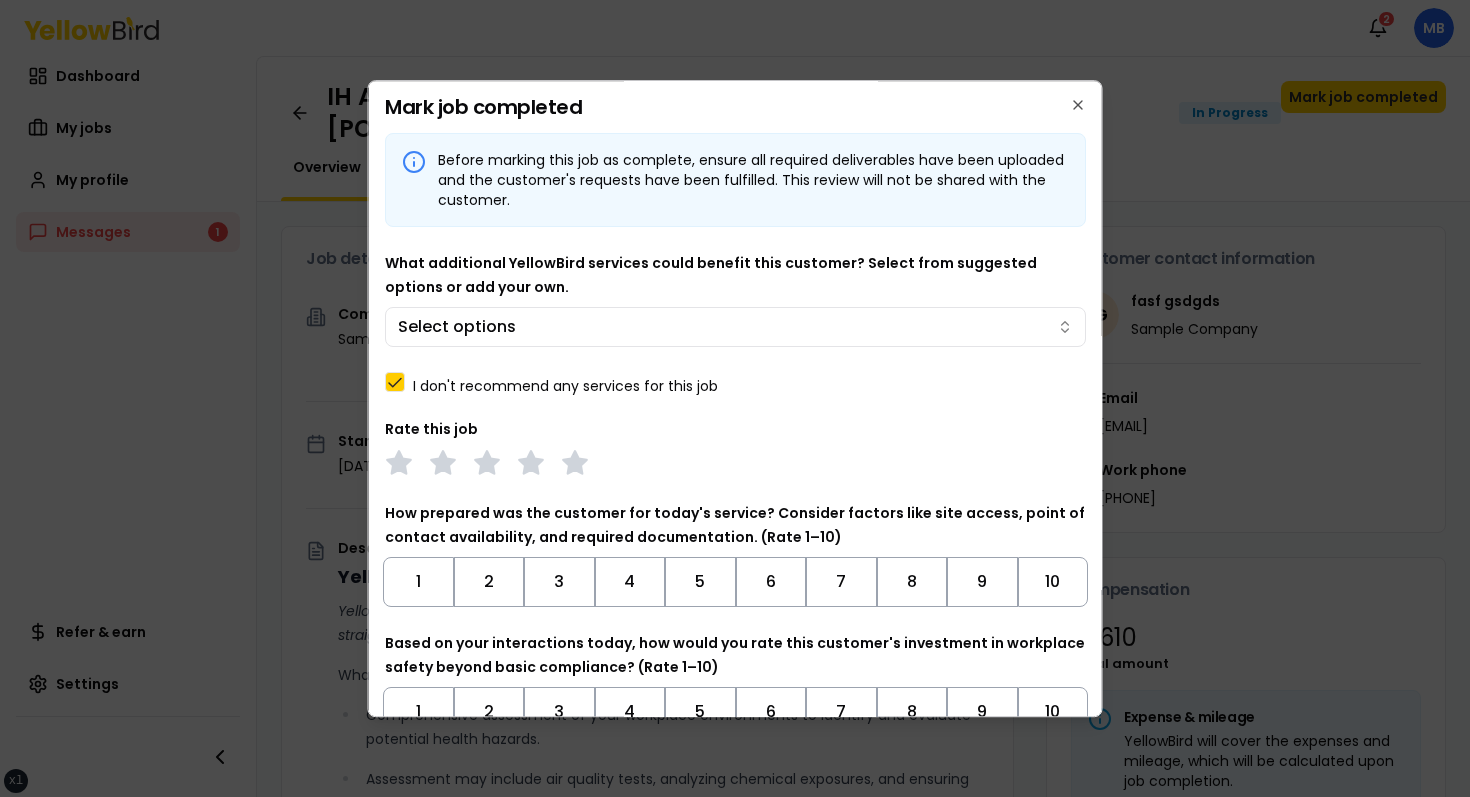 click on "I don't recommend any services for this job" at bounding box center [565, 386] 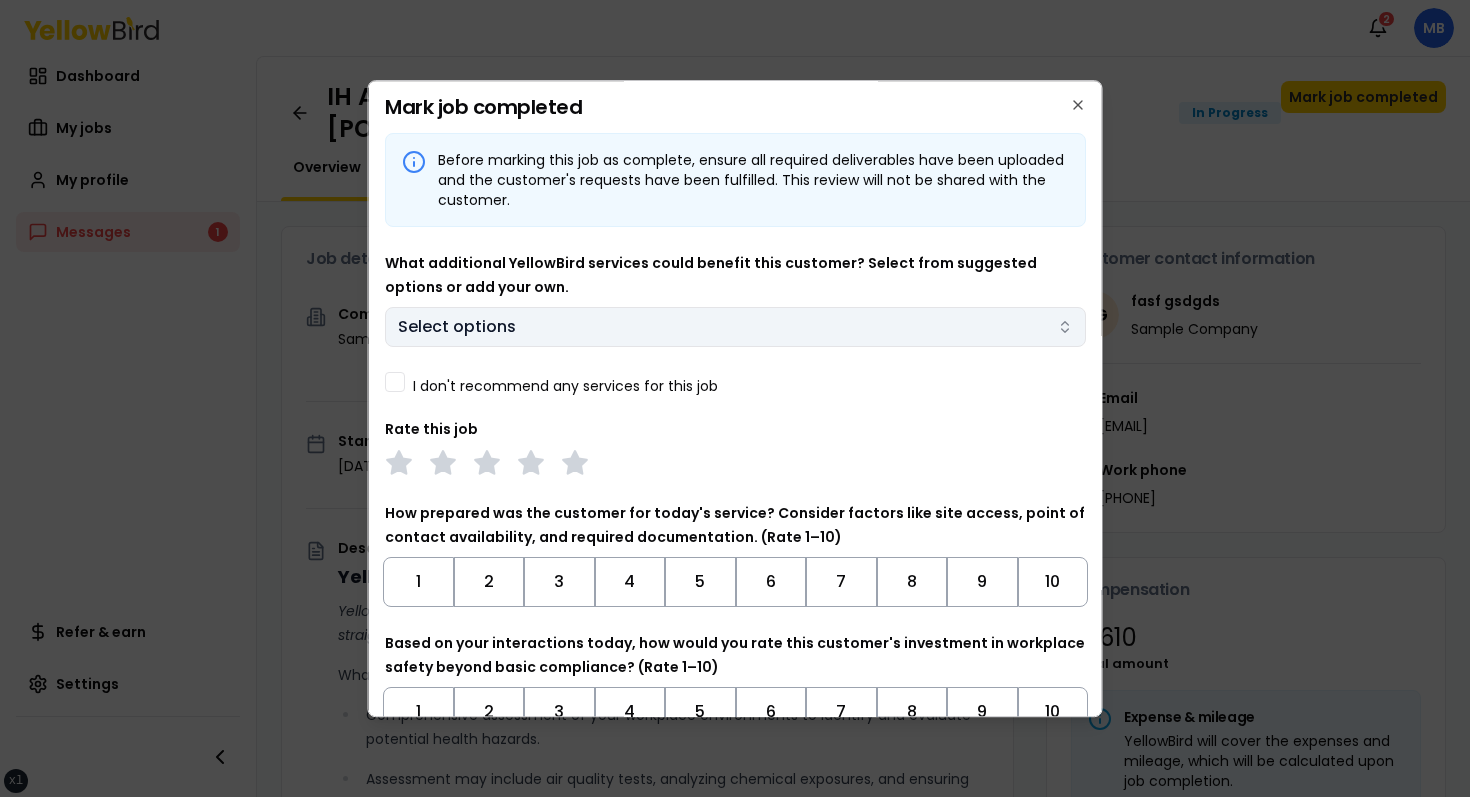 click on "xs sm md lg xl 2xl Notifications 2 MB Dashboard My jobs My profile Messages 1 Refer & earn Settings IH Assessment - 123 tasf, asfasf, DE 12321 In Progress Mark job completed Overview Tasks 1 Messages 1 Job details Company Sample Company Location 123 tasf, asfasf, DE 12321 Start date August 13, 2025 Service type IH Assessment Description YellowBird Industrial Hygiene (IH) Assessment
YellowBird’s flat-rate pricing eliminates hidden costs and travel expenses, providing straightforward access to a nationwide network of skilled professionals with no surprise fees.
What’s Included:
Comprehensive assessment of your workplace environments to identify and evaluate potential health hazards.
Assessment may include air quality tests, analyzing chemical exposures, and ensuring compliance with safety regulations.
Detail...
View more Documents   Deliverable template No template has been provided; please use your own deliverable template to upload the service deliverables. Upload FG $ 1" at bounding box center (735, 398) 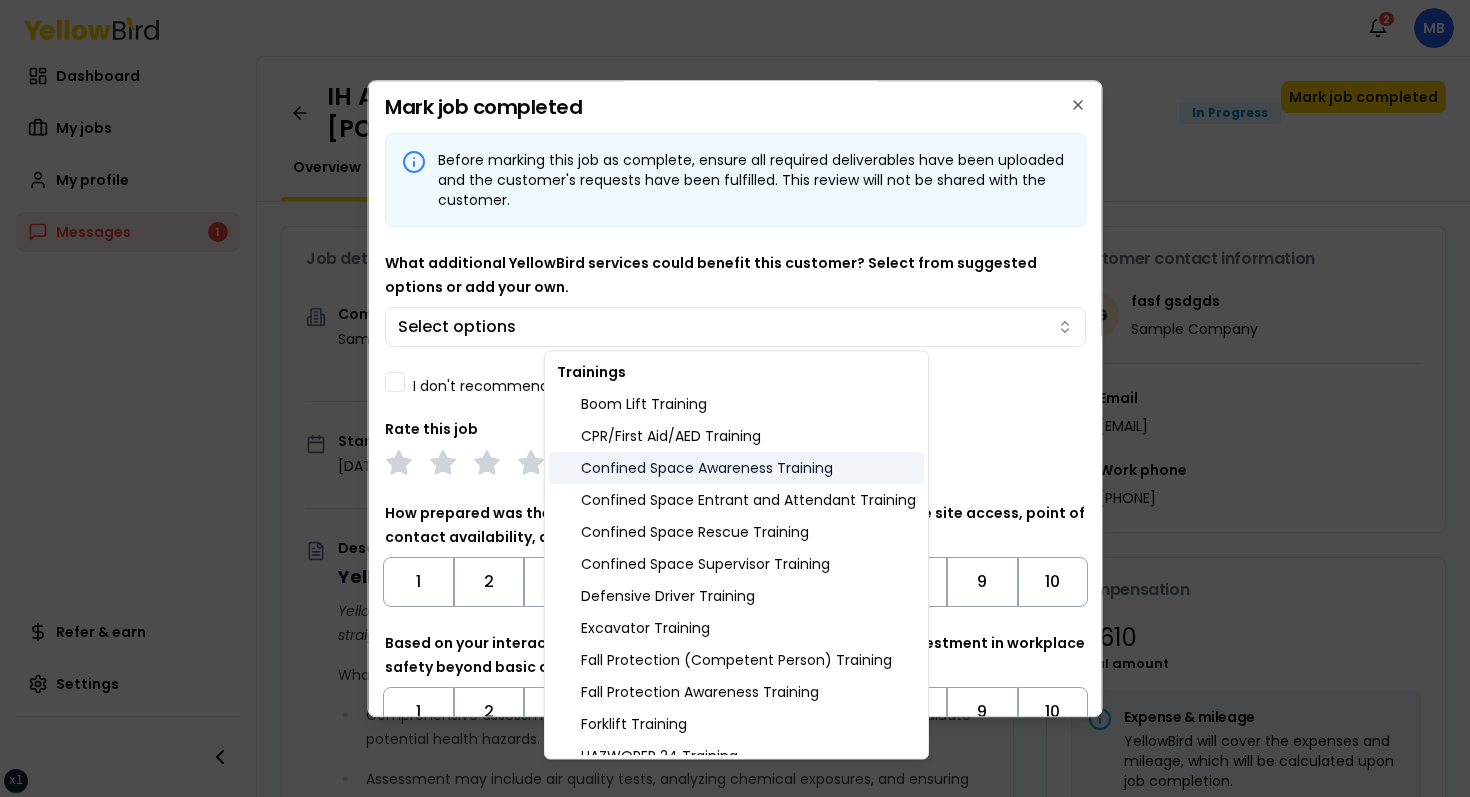 click on "Confined Space Awareness Training" at bounding box center [736, 468] 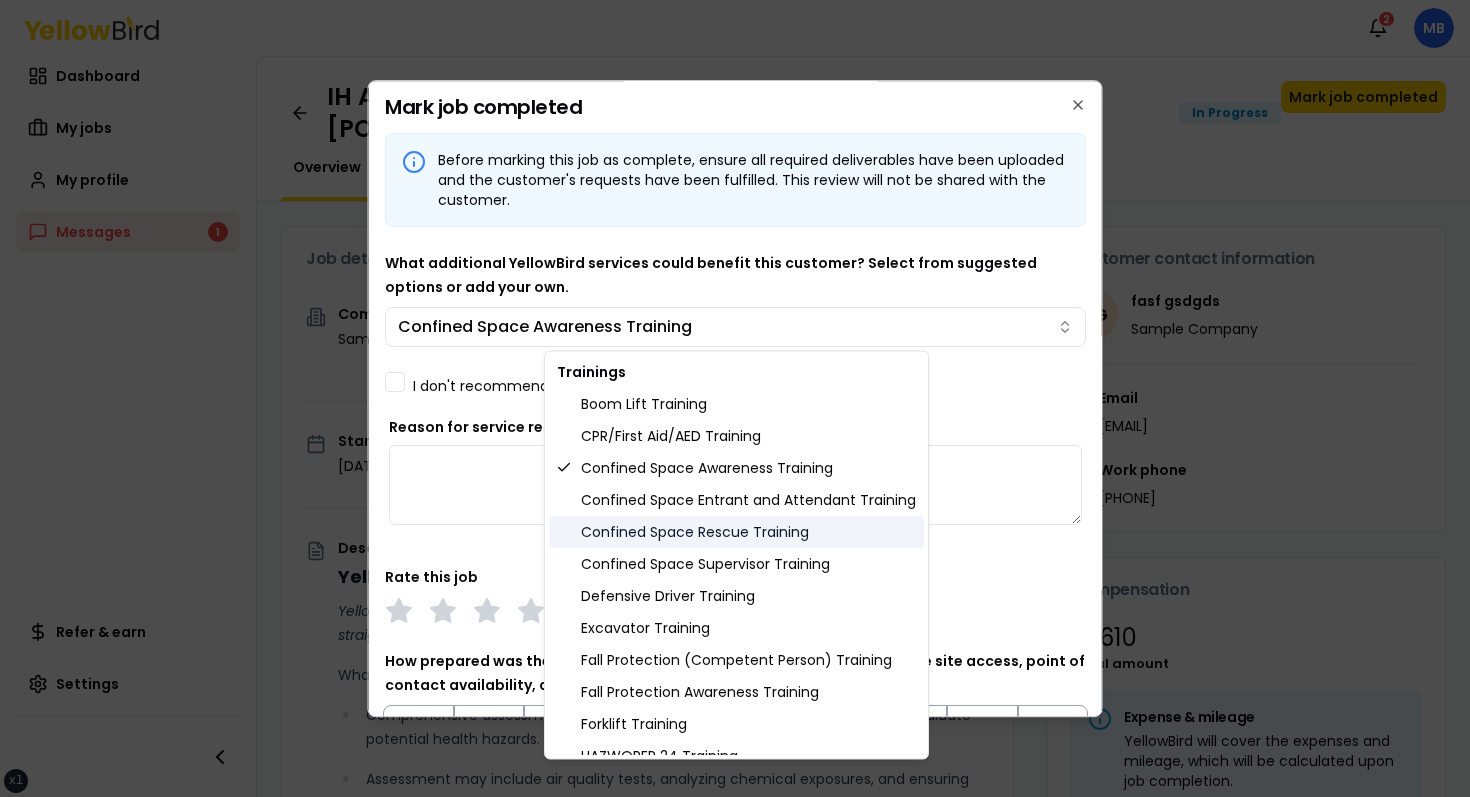 click on "Confined Space Rescue Training" at bounding box center [736, 532] 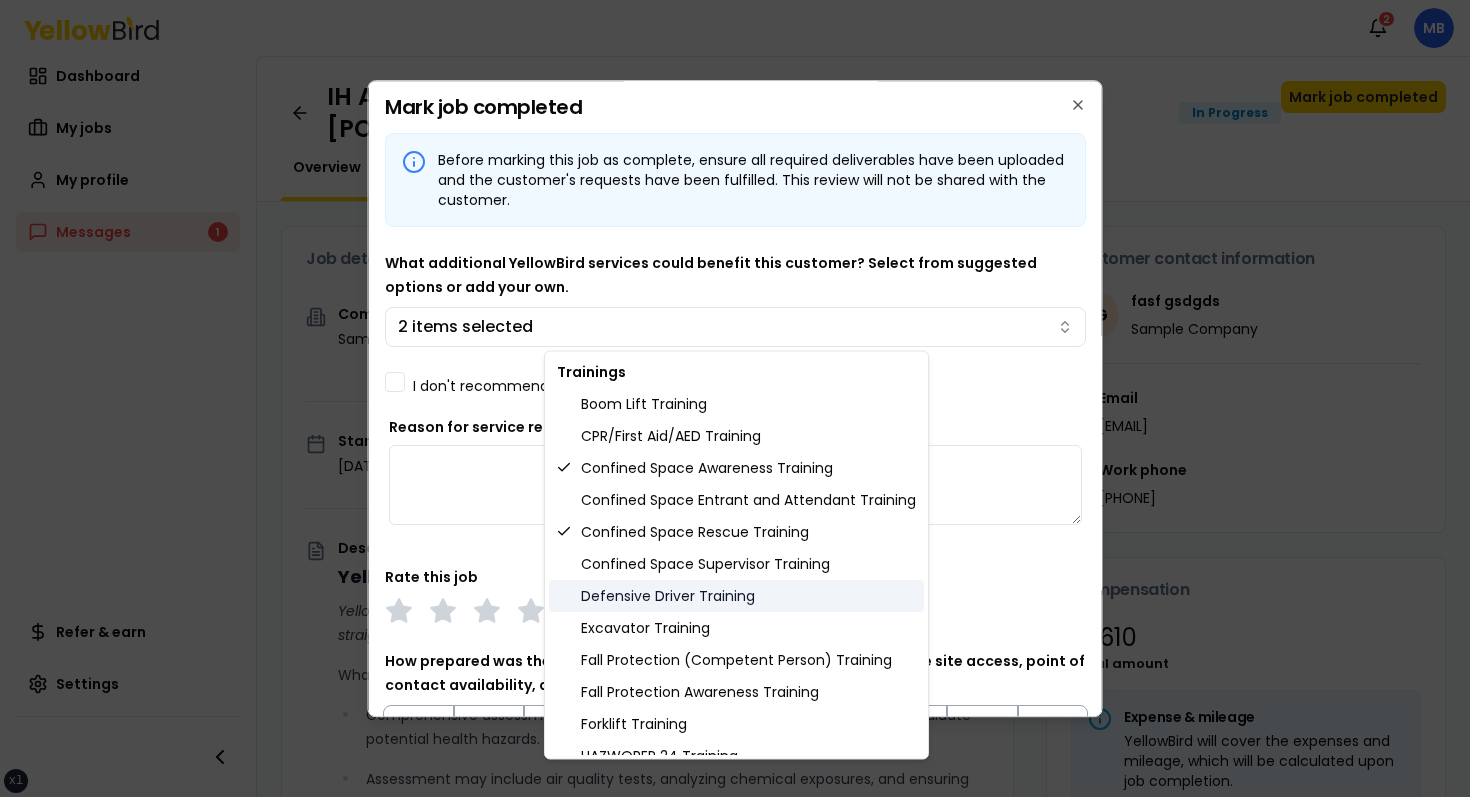click on "Defensive Driver Training" at bounding box center [736, 596] 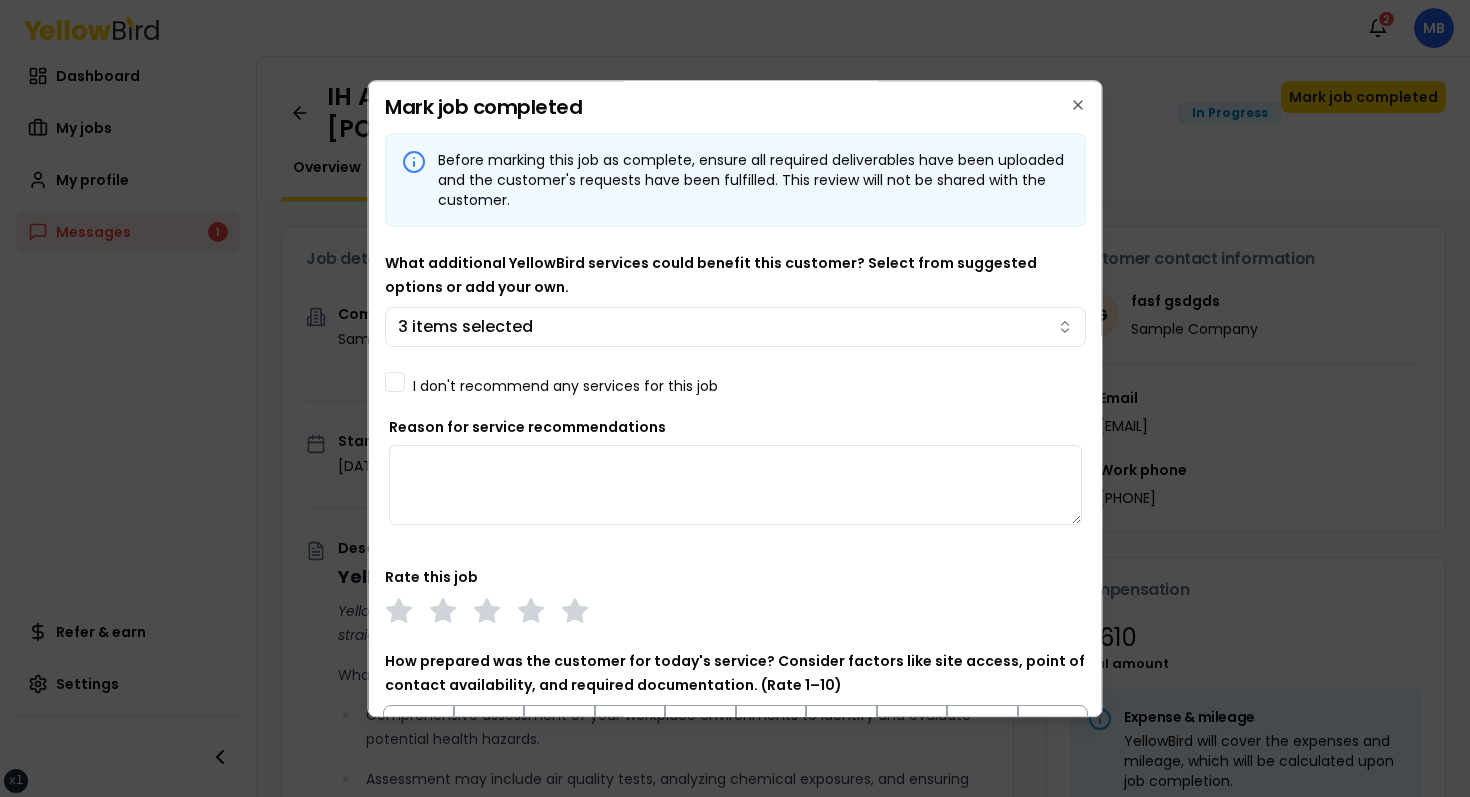 click on "xs sm md lg xl 2xl Notifications 2 MB Dashboard My jobs My profile Messages 1 Refer & earn Settings IH Assessment - 123 tasf, asfasf, DE 12321 In Progress Mark job completed Overview Tasks 1 Messages 1 Job details Company Sample Company Location 123 tasf, asfasf, DE 12321 Start date August 13, 2025 Service type IH Assessment Description YellowBird Industrial Hygiene (IH) Assessment
YellowBird’s flat-rate pricing eliminates hidden costs and travel expenses, providing straightforward access to a nationwide network of skilled professionals with no surprise fees.
What’s Included:
Comprehensive assessment of your workplace environments to identify and evaluate potential health hazards.
Assessment may include air quality tests, analyzing chemical exposures, and ensuring compliance with safety regulations.
Detail...
View more Documents   Deliverable template No template has been provided; please use your own deliverable template to upload the service deliverables. Upload FG $ 1" at bounding box center [735, 398] 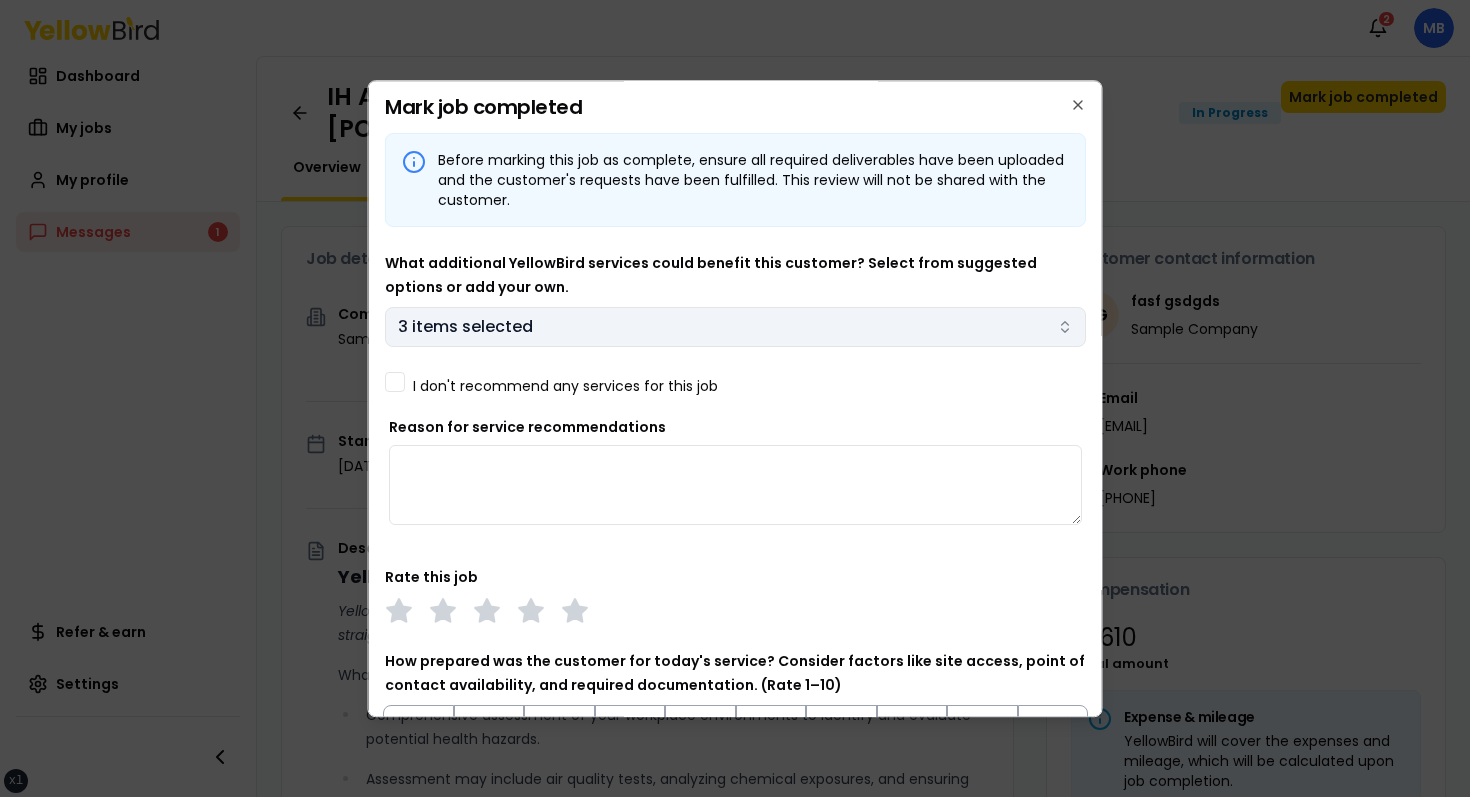 click on "3 items selected" at bounding box center (735, 327) 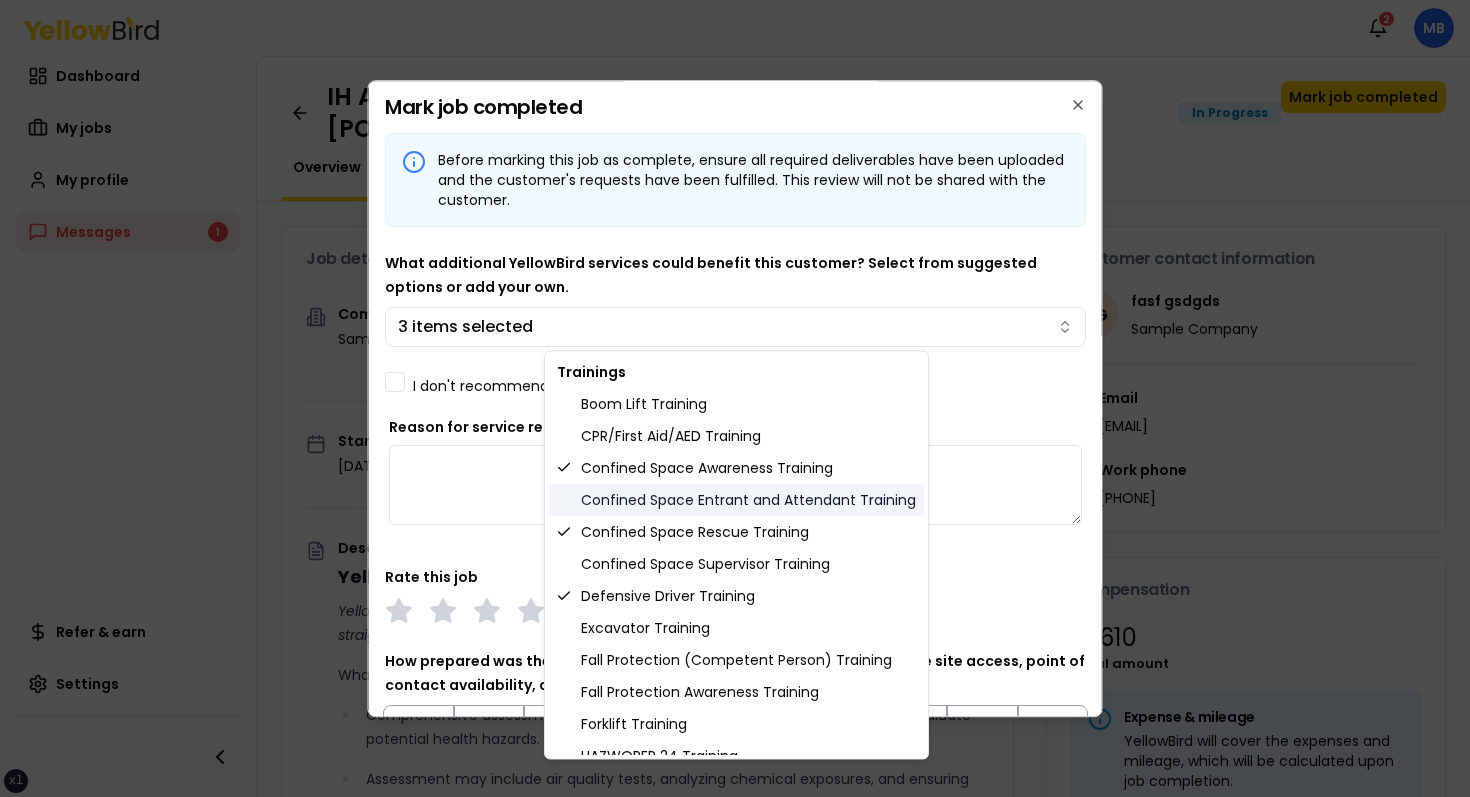 click on "Confined Space Entrant and Attendant Training" at bounding box center (736, 500) 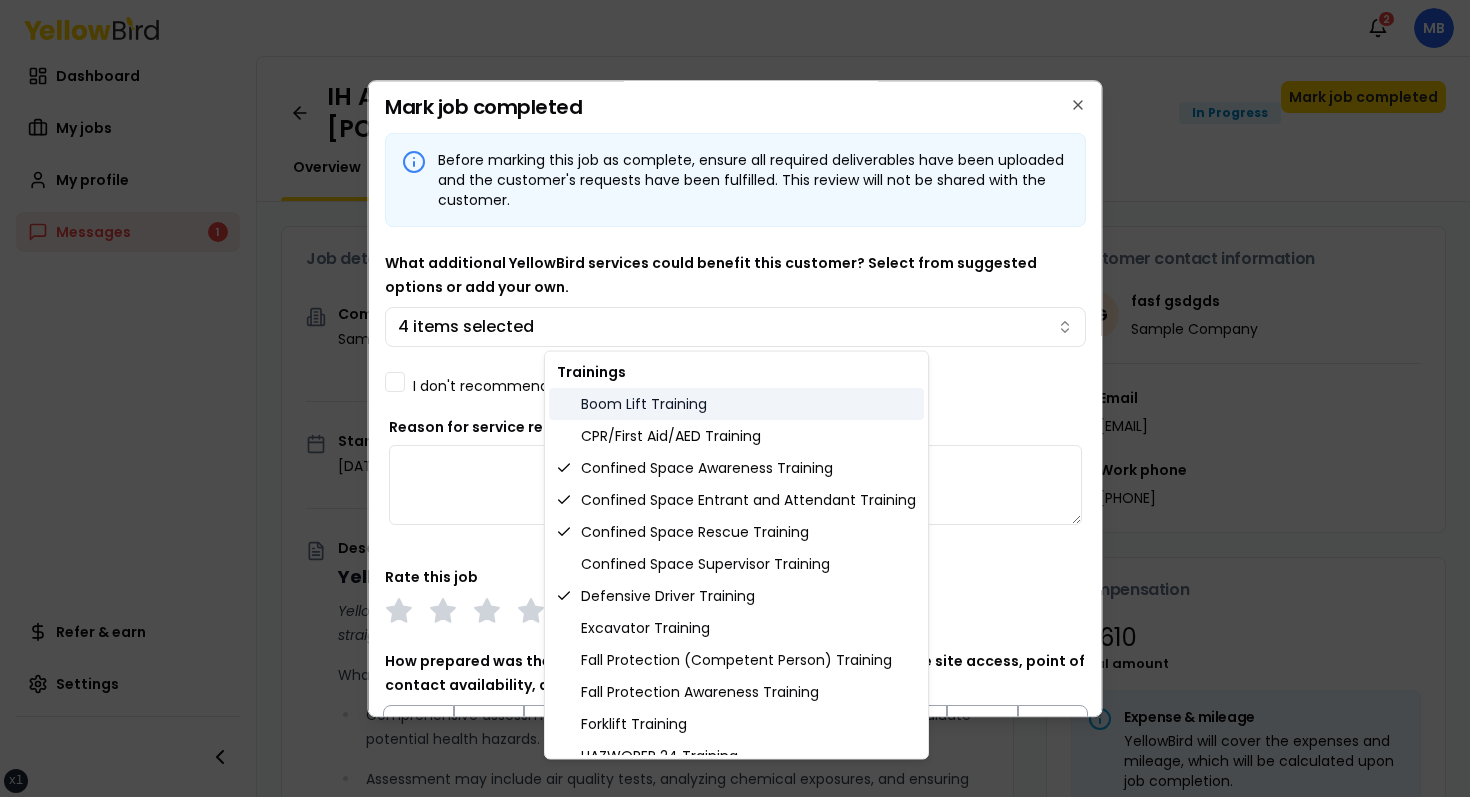 click on "Boom Lift Training" at bounding box center (736, 404) 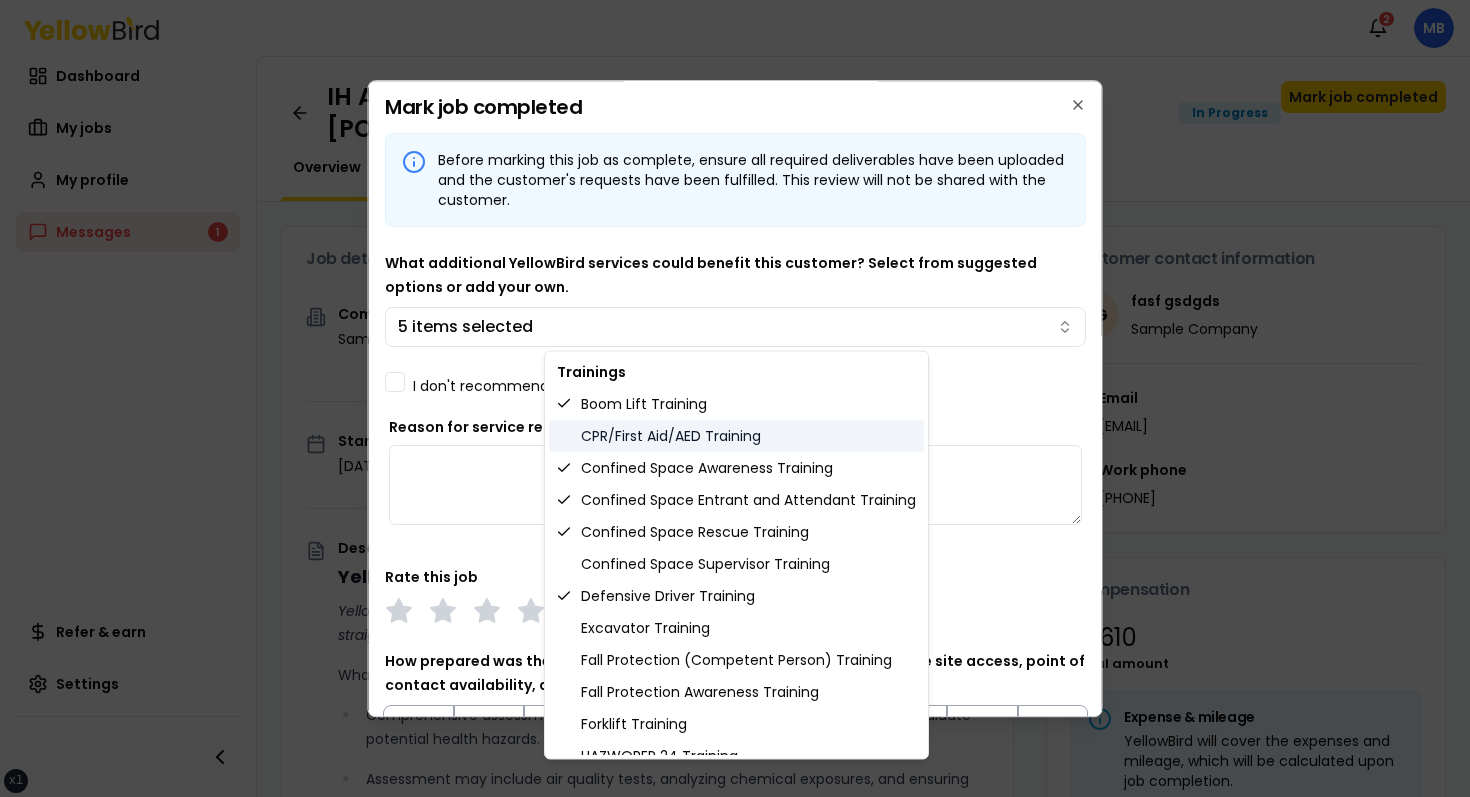 click on "CPR/First Aid/AED Training" at bounding box center [736, 436] 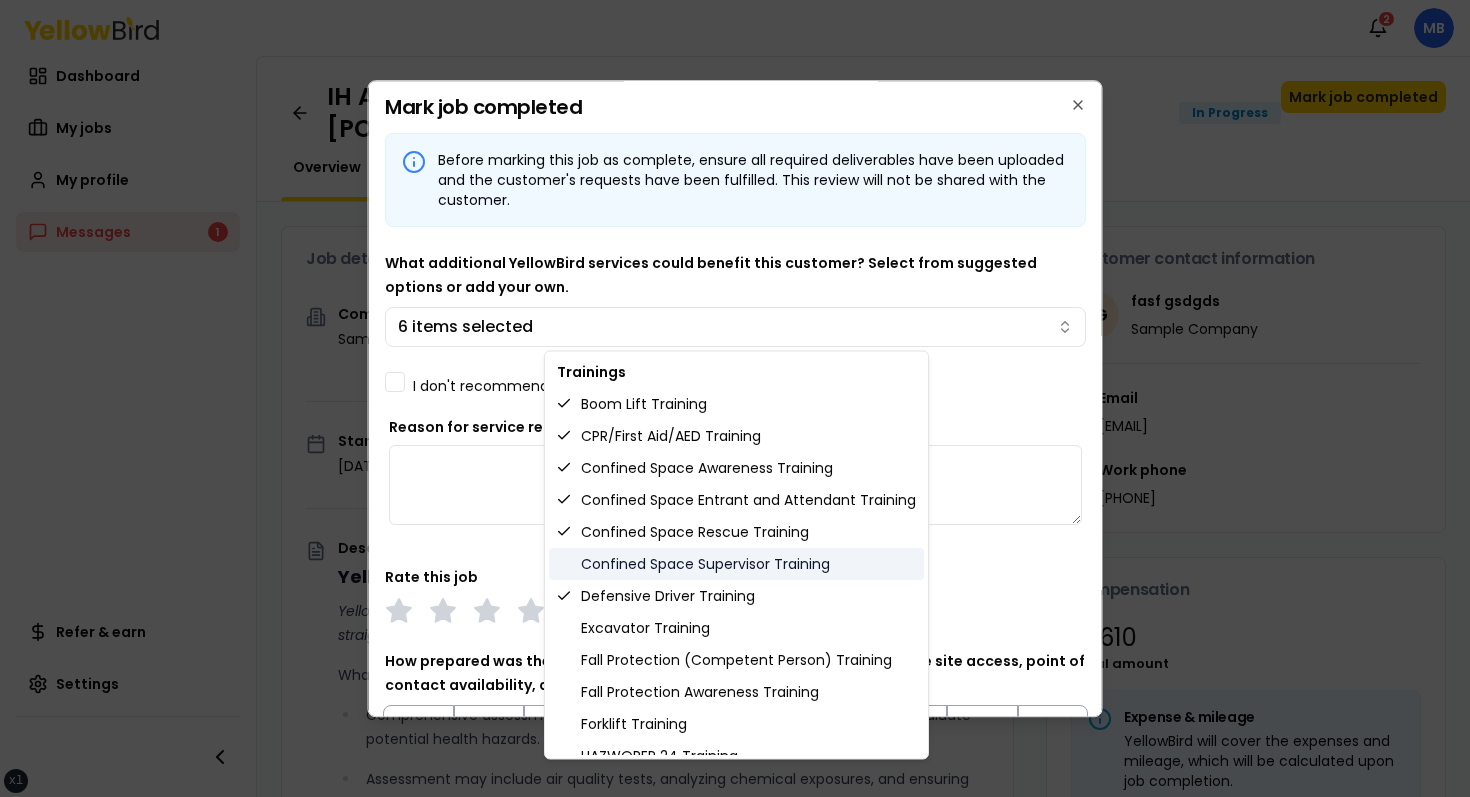 click on "Confined Space Supervisor Training" at bounding box center [736, 564] 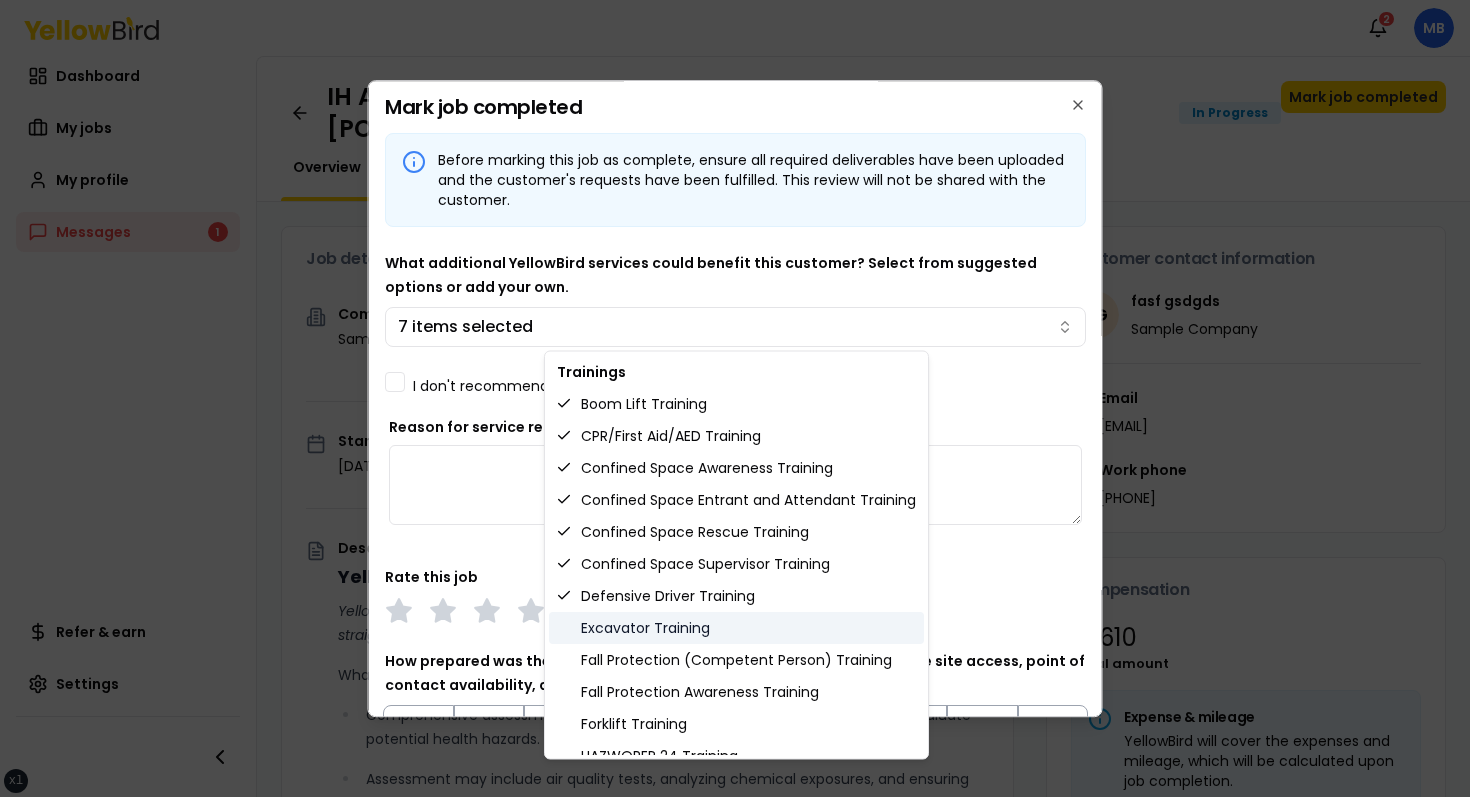 click on "Excavator Training" at bounding box center (736, 628) 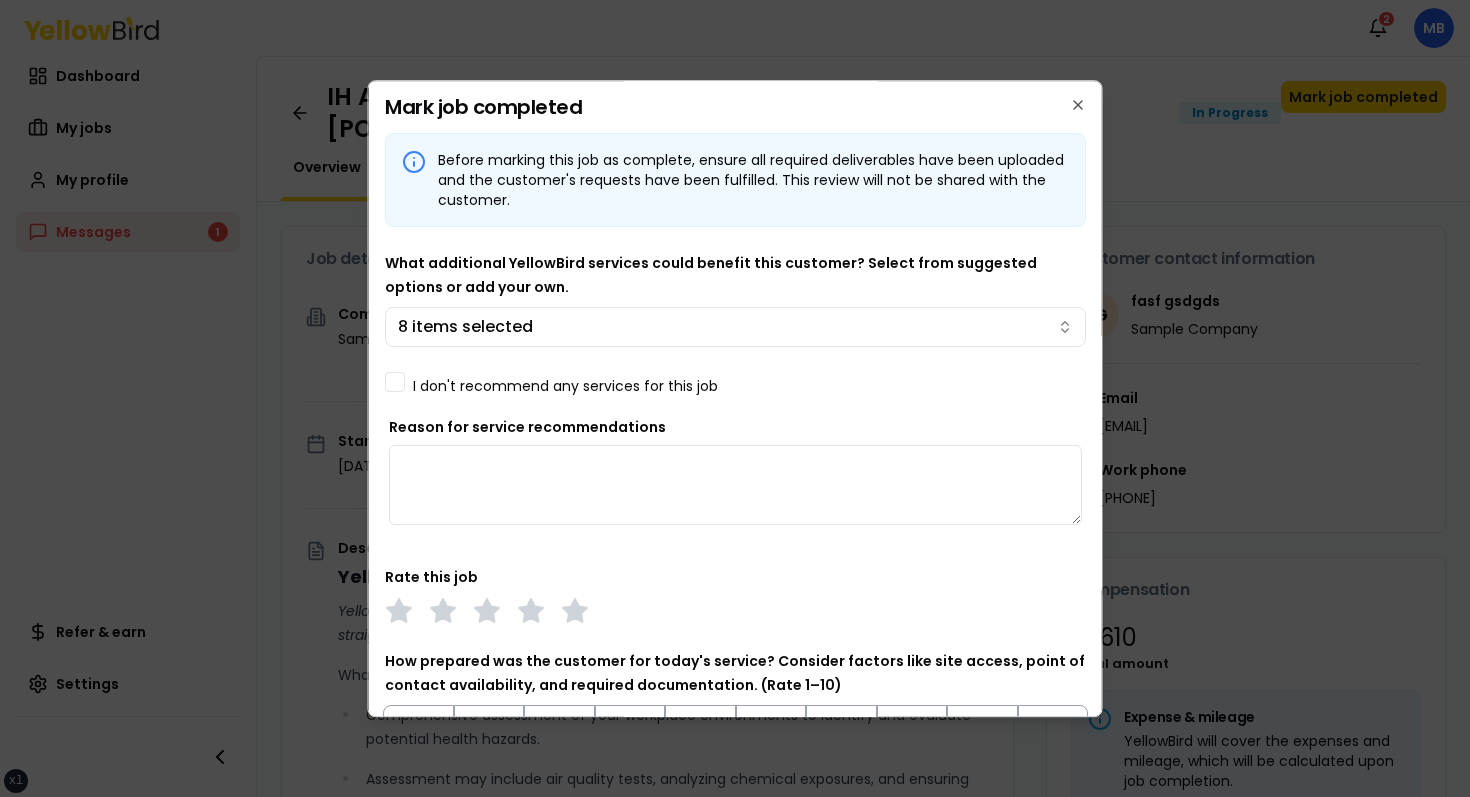 click on "xs sm md lg xl 2xl Notifications 2 MB Dashboard My jobs My profile Messages 1 Refer & earn Settings IH Assessment - 123 tasf, asfasf, DE 12321 In Progress Mark job completed Overview Tasks 1 Messages 1 Job details Company Sample Company Location 123 tasf, asfasf, DE 12321 Start date August 13, 2025 Service type IH Assessment Description YellowBird Industrial Hygiene (IH) Assessment
YellowBird’s flat-rate pricing eliminates hidden costs and travel expenses, providing straightforward access to a nationwide network of skilled professionals with no surprise fees.
What’s Included:
Comprehensive assessment of your workplace environments to identify and evaluate potential health hazards.
Assessment may include air quality tests, analyzing chemical exposures, and ensuring compliance with safety regulations.
Detail...
View more Documents   Deliverable template No template has been provided; please use your own deliverable template to upload the service deliverables. Upload FG $ 1" at bounding box center (735, 398) 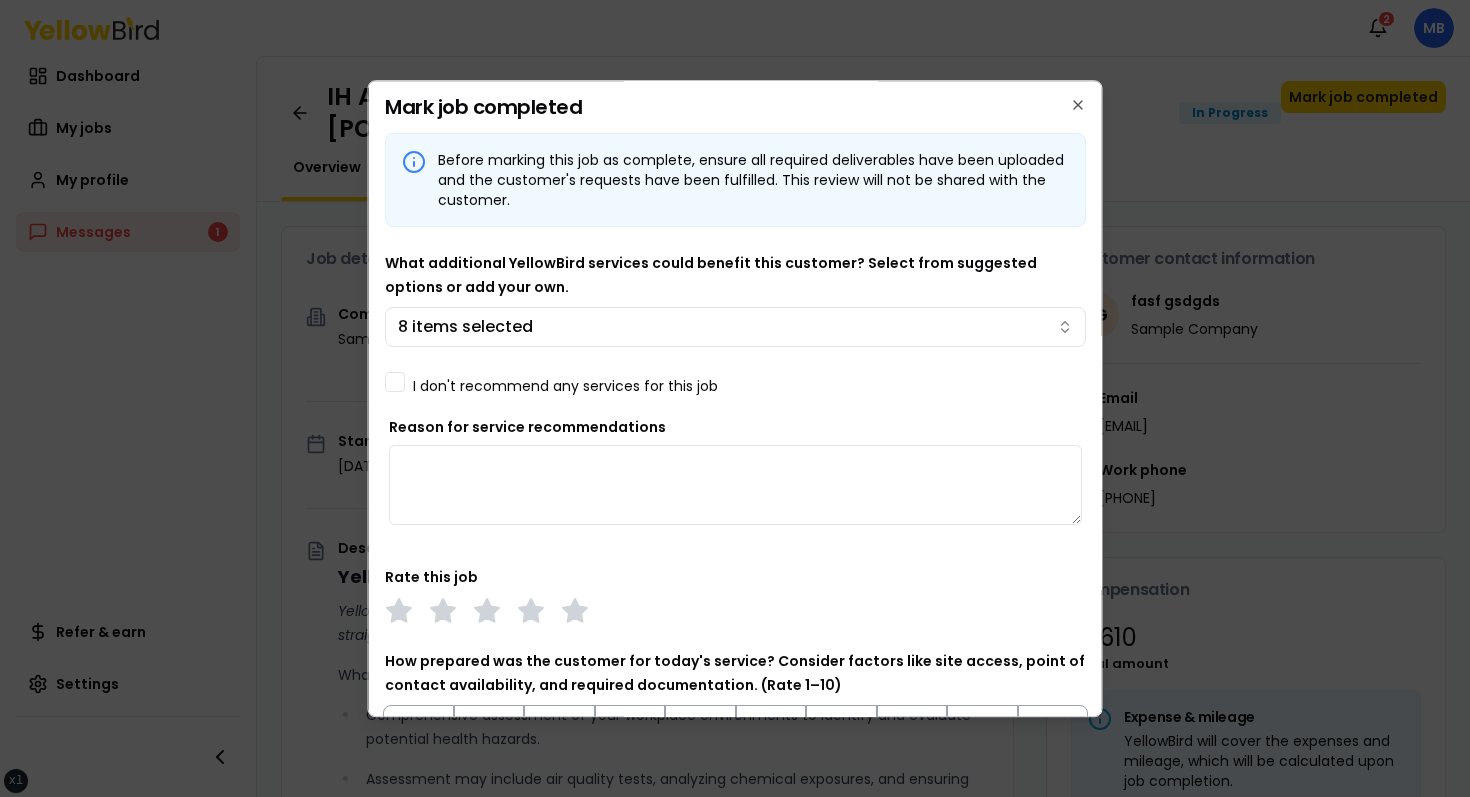 click on "I don't recommend any services for this job" at bounding box center [565, 386] 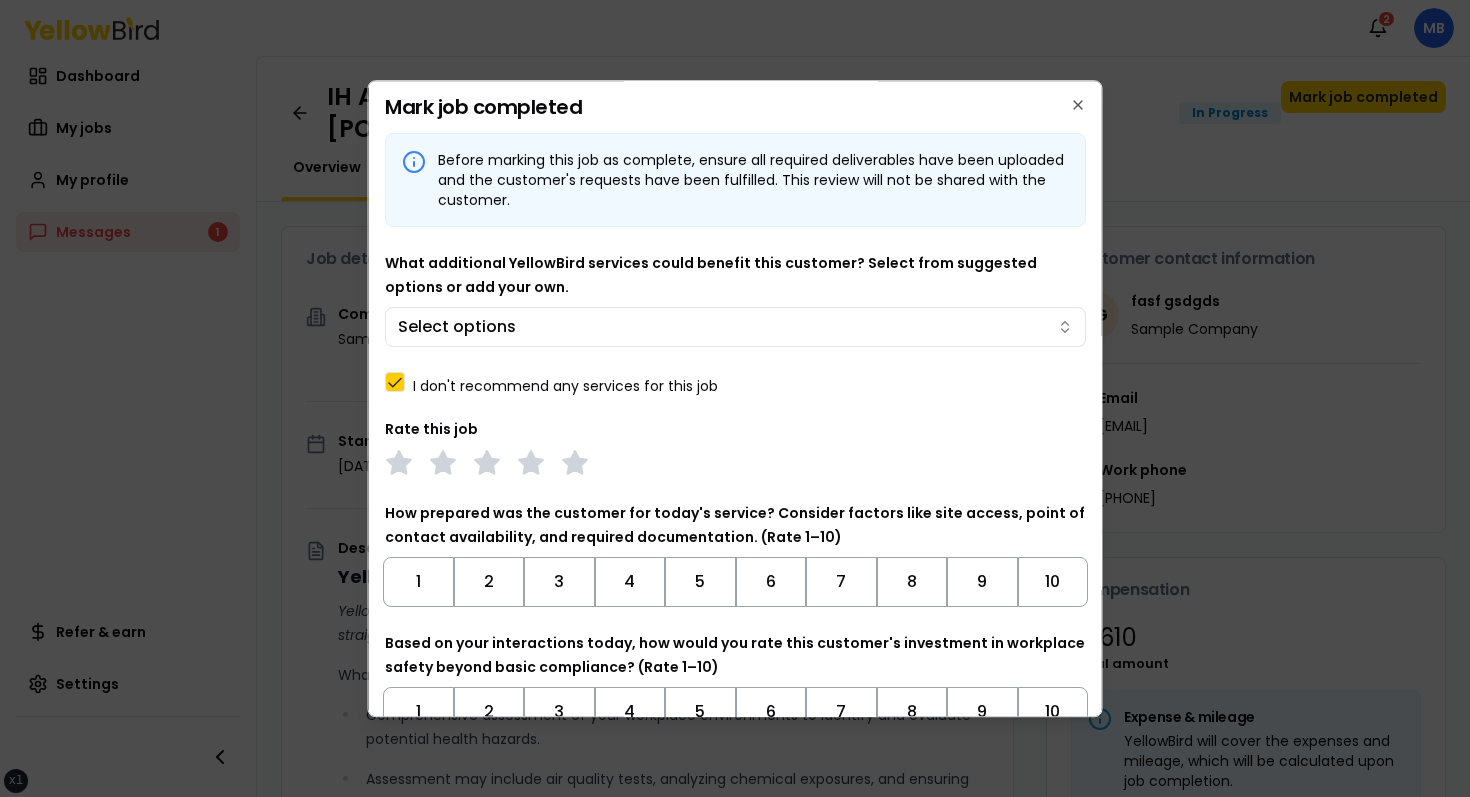 click on "I don't recommend any services for this job" at bounding box center (565, 386) 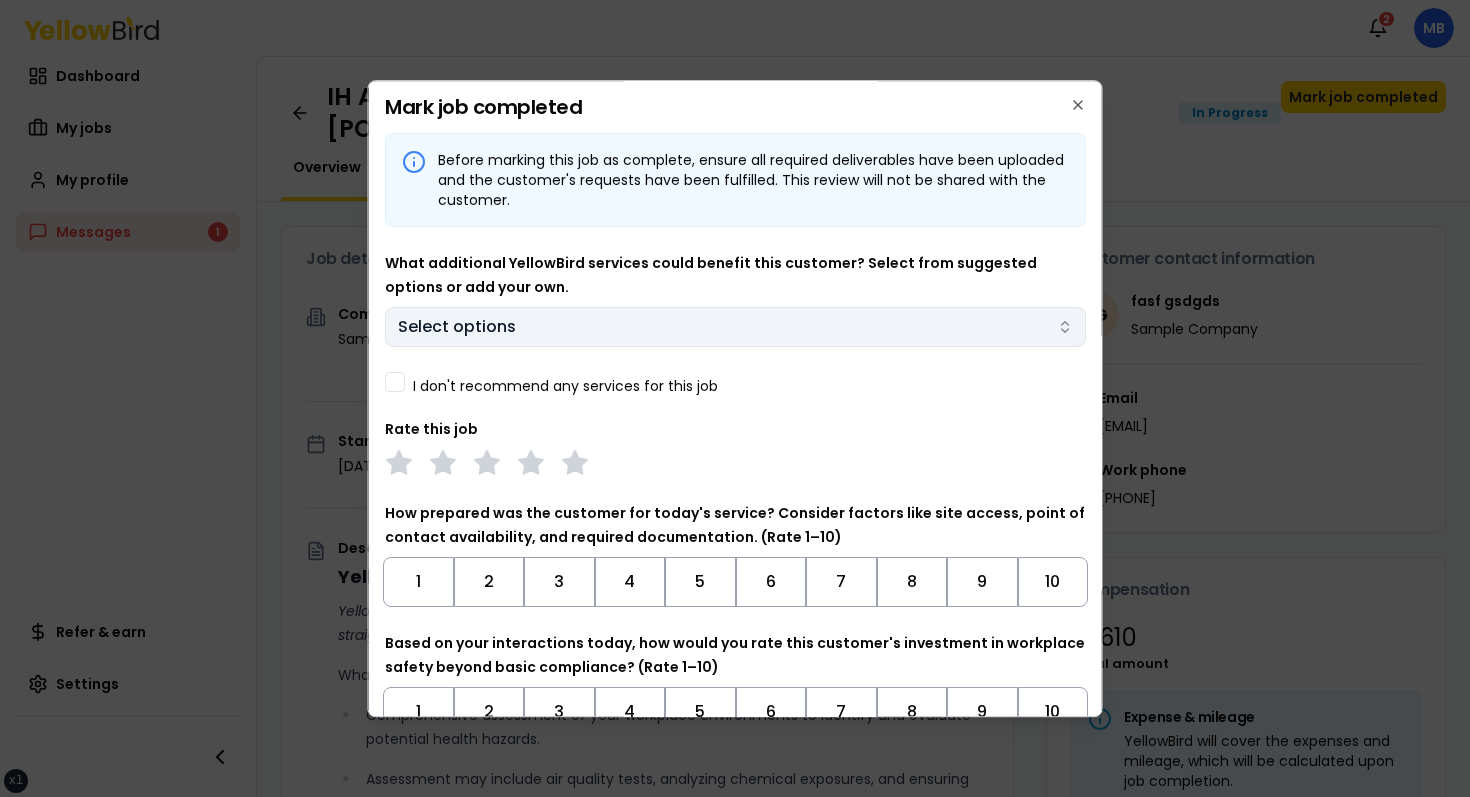 click on "xs sm md lg xl 2xl Notifications 2 MB Dashboard My jobs My profile Messages 1 Refer & earn Settings IH Assessment - 123 tasf, asfasf, DE 12321 In Progress Mark job completed Overview Tasks 1 Messages 1 Job details Company Sample Company Location 123 tasf, asfasf, DE 12321 Start date August 13, 2025 Service type IH Assessment Description YellowBird Industrial Hygiene (IH) Assessment
YellowBird’s flat-rate pricing eliminates hidden costs and travel expenses, providing straightforward access to a nationwide network of skilled professionals with no surprise fees.
What’s Included:
Comprehensive assessment of your workplace environments to identify and evaluate potential health hazards.
Assessment may include air quality tests, analyzing chemical exposures, and ensuring compliance with safety regulations.
Detail...
View more Documents   Deliverable template No template has been provided; please use your own deliverable template to upload the service deliverables. Upload FG $ 1" at bounding box center [735, 398] 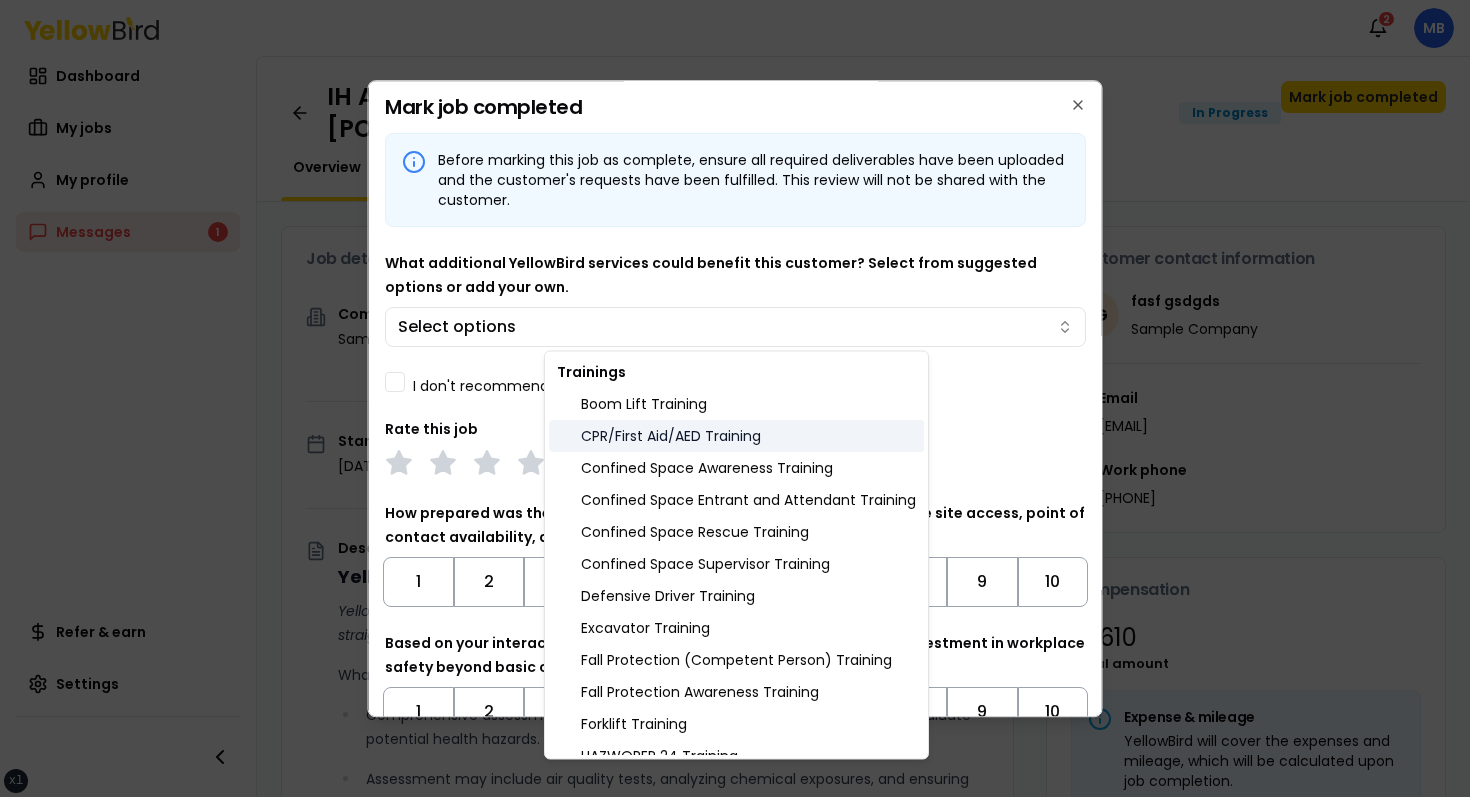 click on "CPR/First Aid/AED Training" at bounding box center (736, 436) 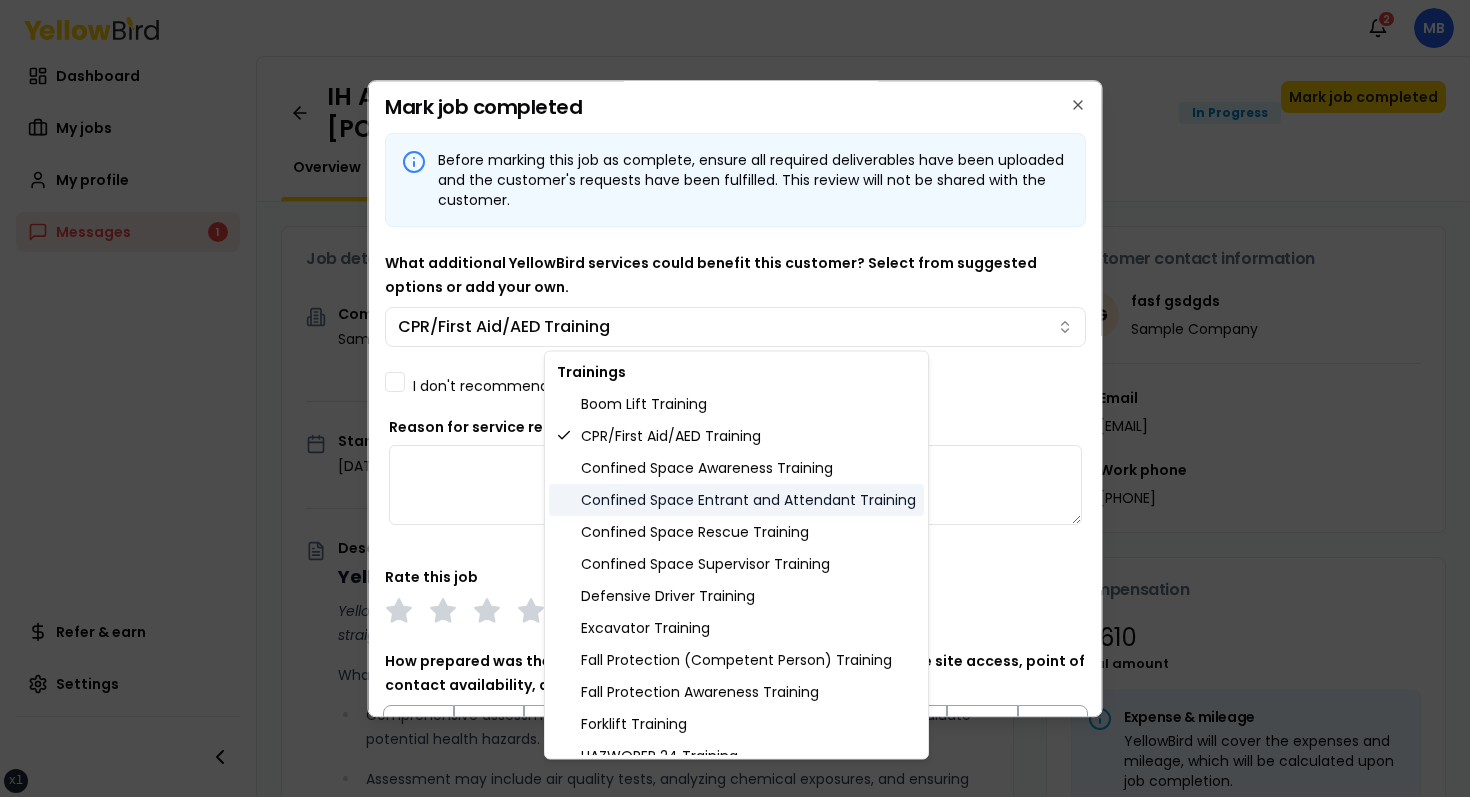 click on "Confined Space Entrant and Attendant Training" at bounding box center (736, 500) 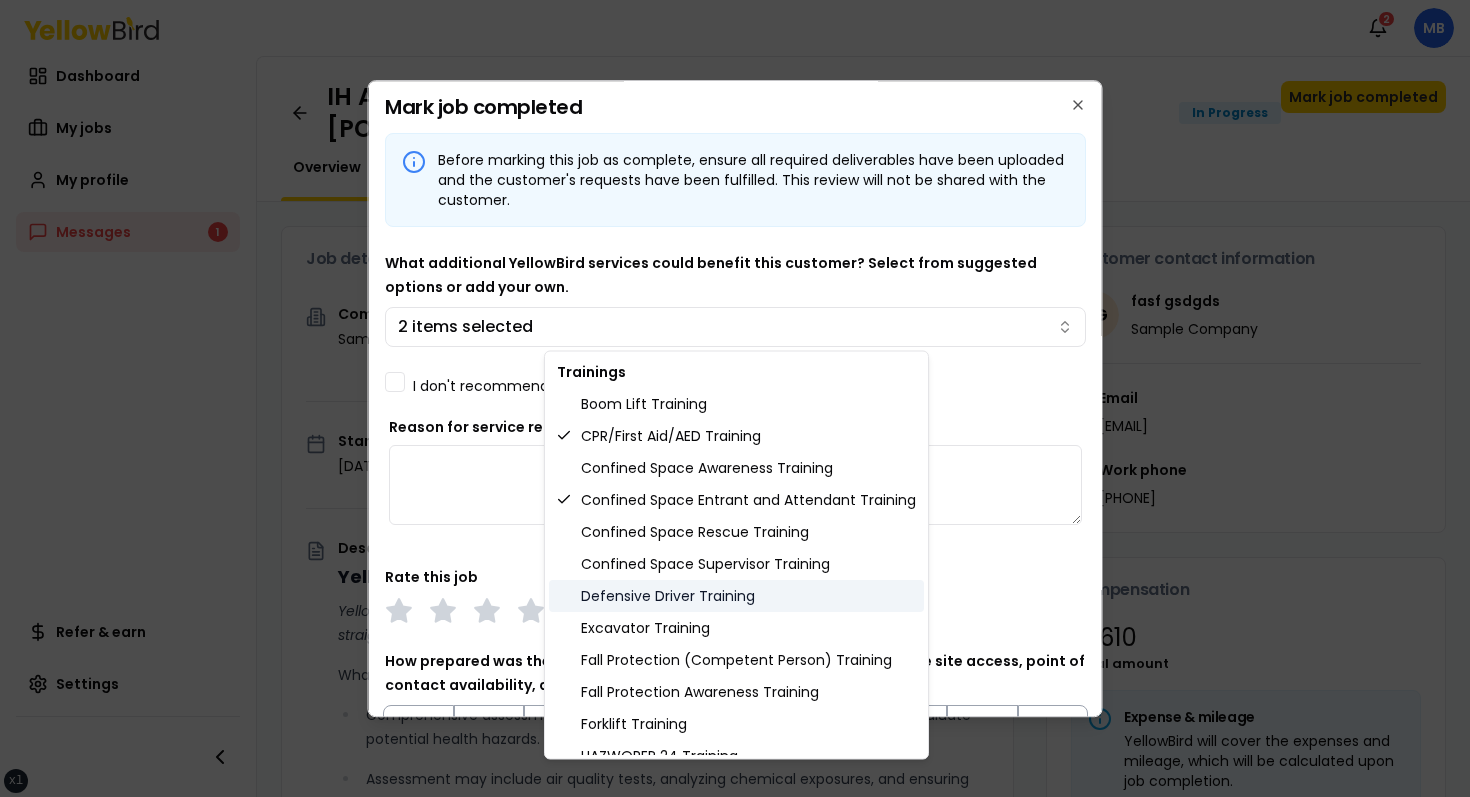 click on "Defensive Driver Training" at bounding box center (736, 596) 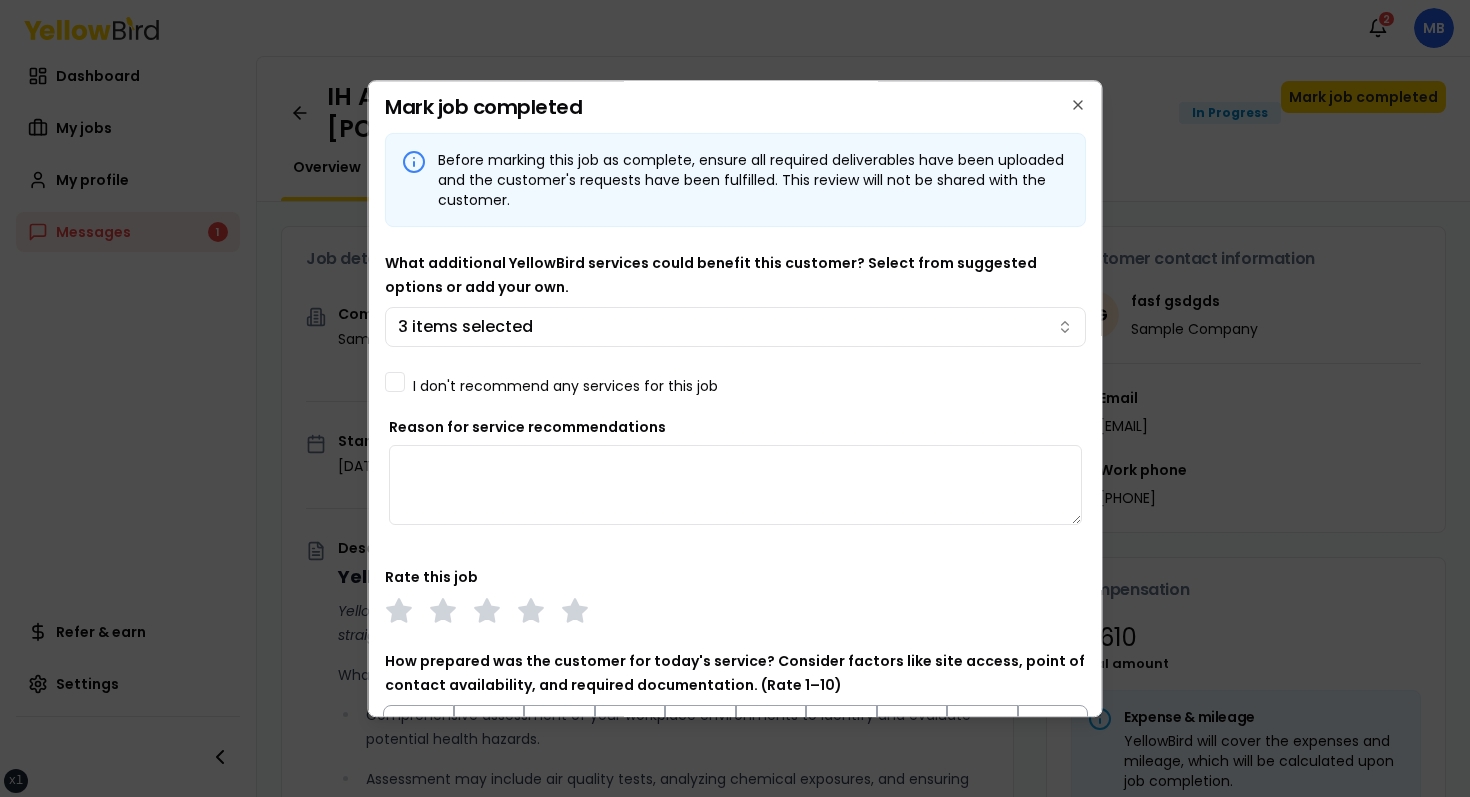 click on "xs sm md lg xl 2xl Notifications 2 MB Dashboard My jobs My profile Messages 1 Refer & earn Settings IH Assessment - 123 tasf, asfasf, DE 12321 In Progress Mark job completed Overview Tasks 1 Messages 1 Job details Company Sample Company Location 123 tasf, asfasf, DE 12321 Start date August 13, 2025 Service type IH Assessment Description YellowBird Industrial Hygiene (IH) Assessment
YellowBird’s flat-rate pricing eliminates hidden costs and travel expenses, providing straightforward access to a nationwide network of skilled professionals with no surprise fees.
What’s Included:
Comprehensive assessment of your workplace environments to identify and evaluate potential health hazards.
Assessment may include air quality tests, analyzing chemical exposures, and ensuring compliance with safety regulations.
Detail...
View more Documents   Deliverable template No template has been provided; please use your own deliverable template to upload the service deliverables. Upload FG $ 1" at bounding box center [735, 398] 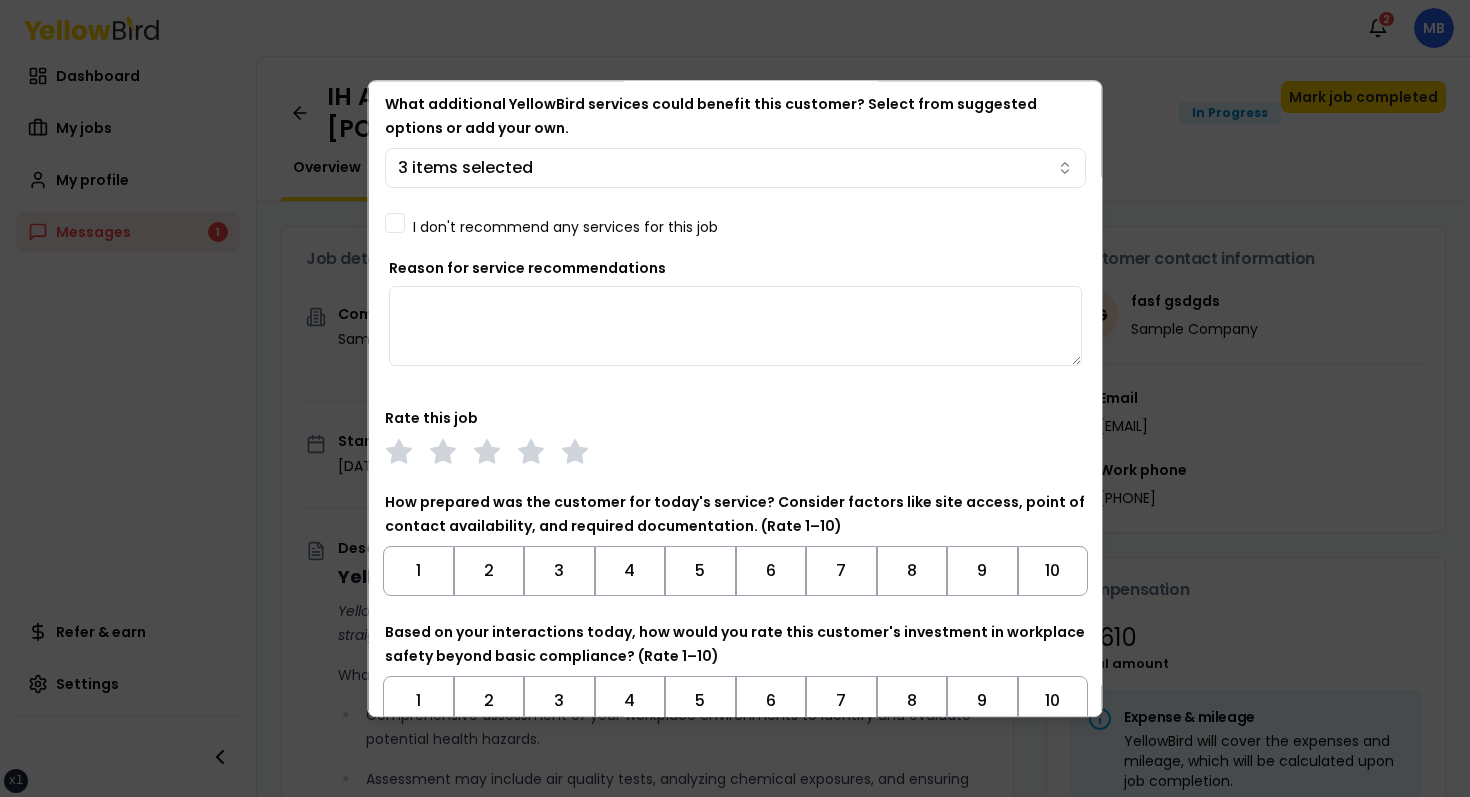 scroll, scrollTop: 0, scrollLeft: 0, axis: both 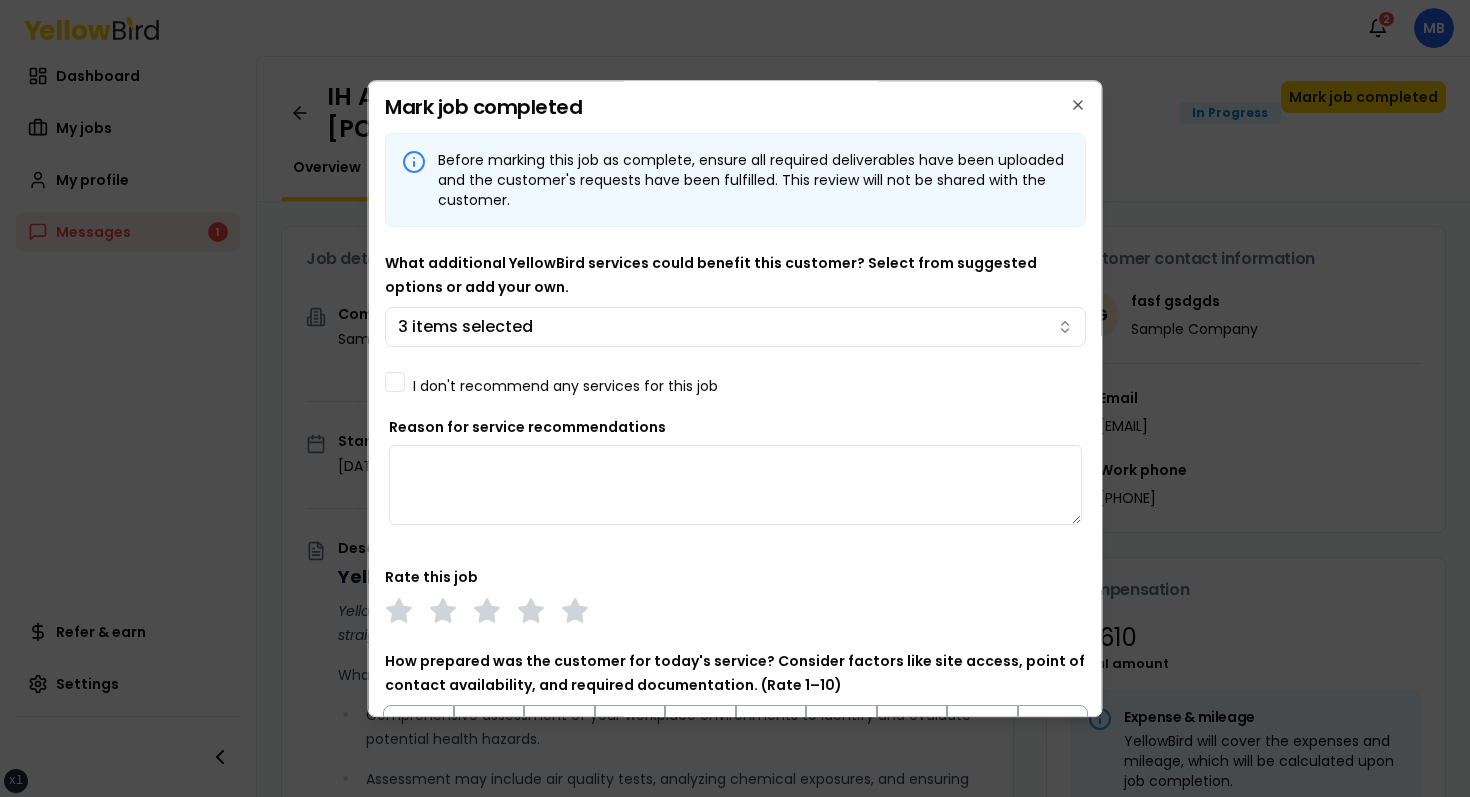 click on "I don't recommend any services for this job" at bounding box center [565, 386] 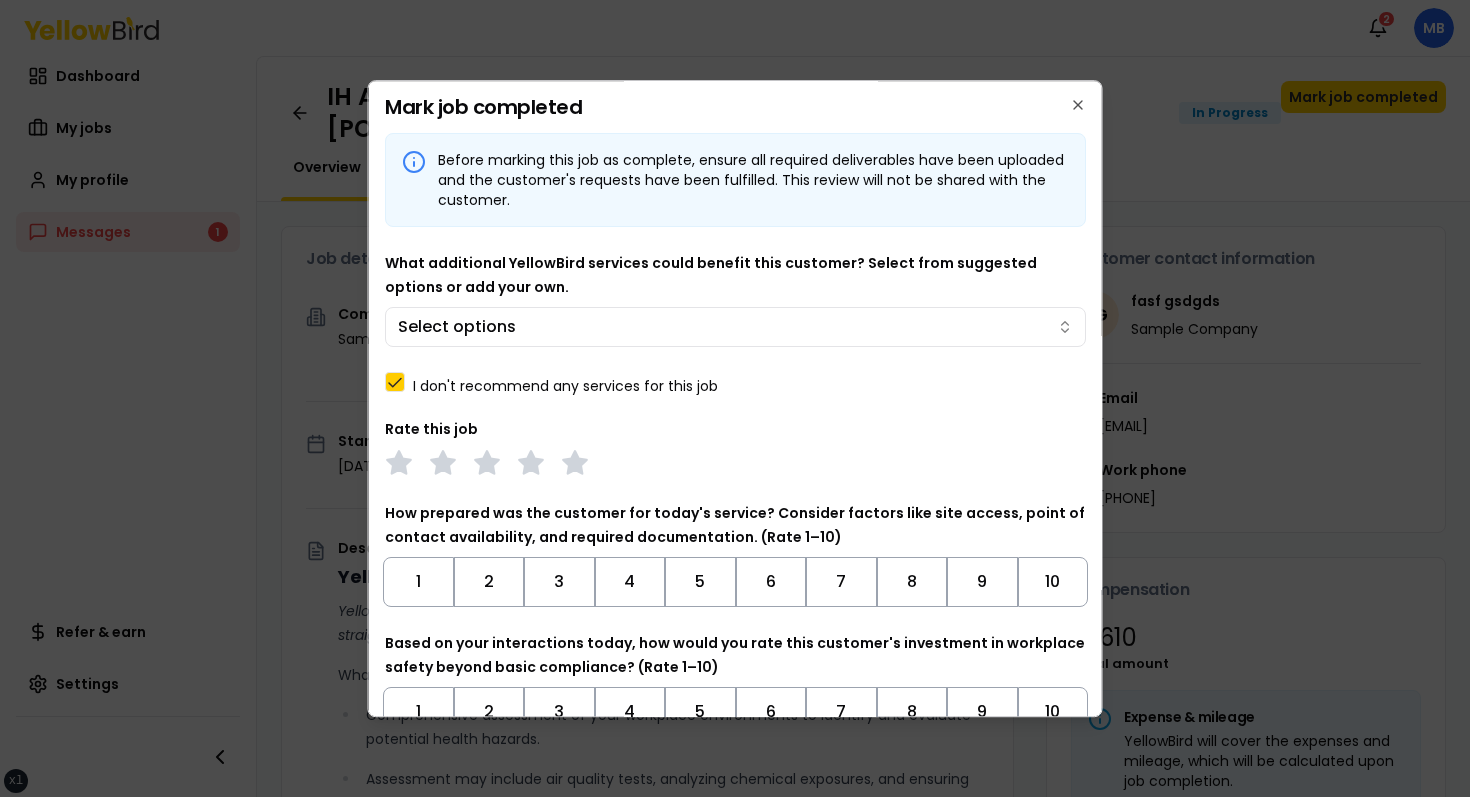 click on "I don't recommend any services for this job" at bounding box center [565, 386] 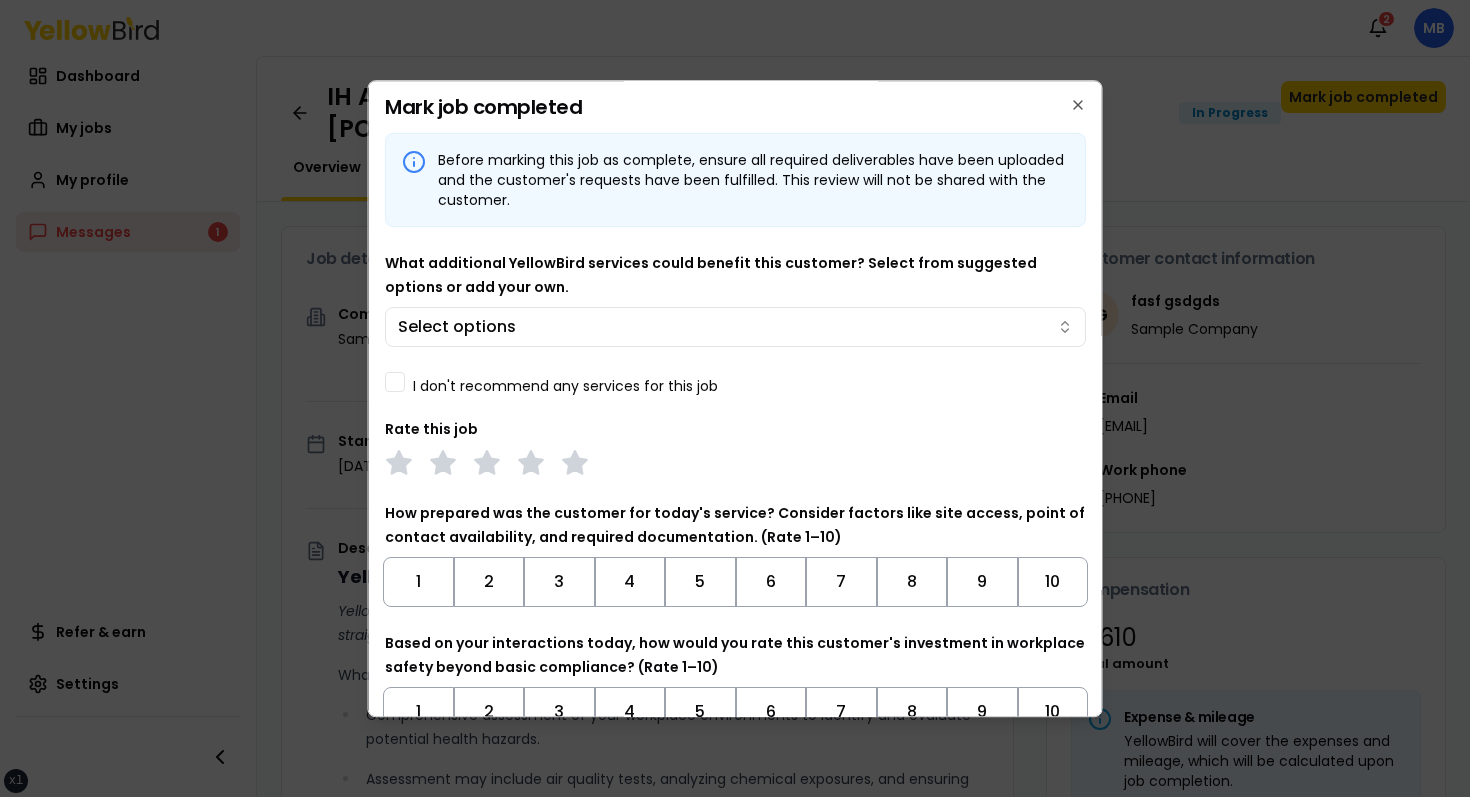 click on "I don't recommend any services for this job" at bounding box center [565, 386] 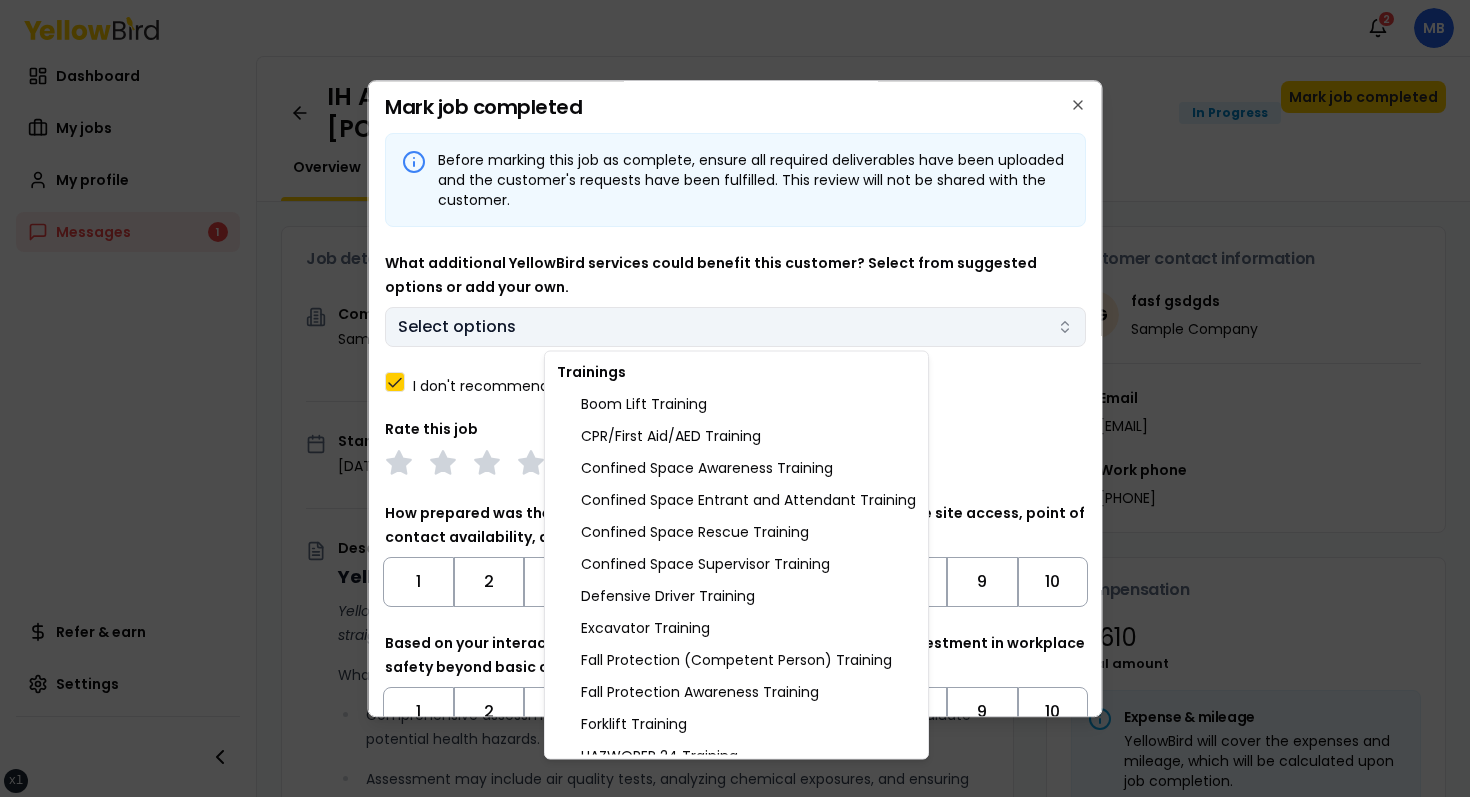 click on "xs sm md lg xl 2xl Notifications 2 MB Dashboard My jobs My profile Messages 1 Refer & earn Settings IH Assessment - 123 tasf, asfasf, DE 12321 In Progress Mark job completed Overview Tasks 1 Messages 1 Job details Company Sample Company Location 123 tasf, asfasf, DE 12321 Start date August 13, 2025 Service type IH Assessment Description YellowBird Industrial Hygiene (IH) Assessment
YellowBird’s flat-rate pricing eliminates hidden costs and travel expenses, providing straightforward access to a nationwide network of skilled professionals with no surprise fees.
What’s Included:
Comprehensive assessment of your workplace environments to identify and evaluate potential health hazards.
Assessment may include air quality tests, analyzing chemical exposures, and ensuring compliance with safety regulations.
Detail...
View more Documents   Deliverable template No template has been provided; please use your own deliverable template to upload the service deliverables. Upload FG $ 1" at bounding box center (735, 398) 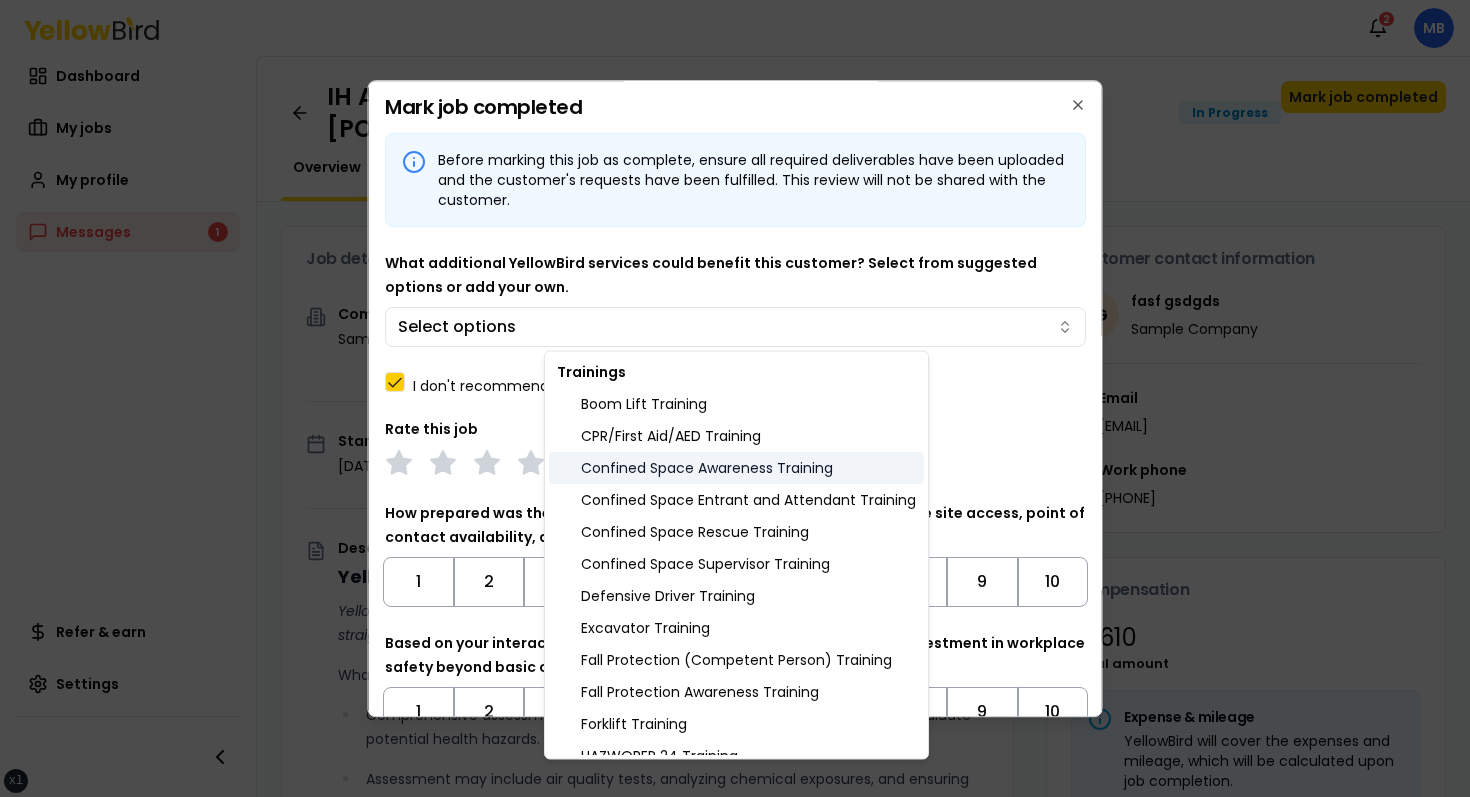 click on "Confined Space Awareness Training" at bounding box center [736, 468] 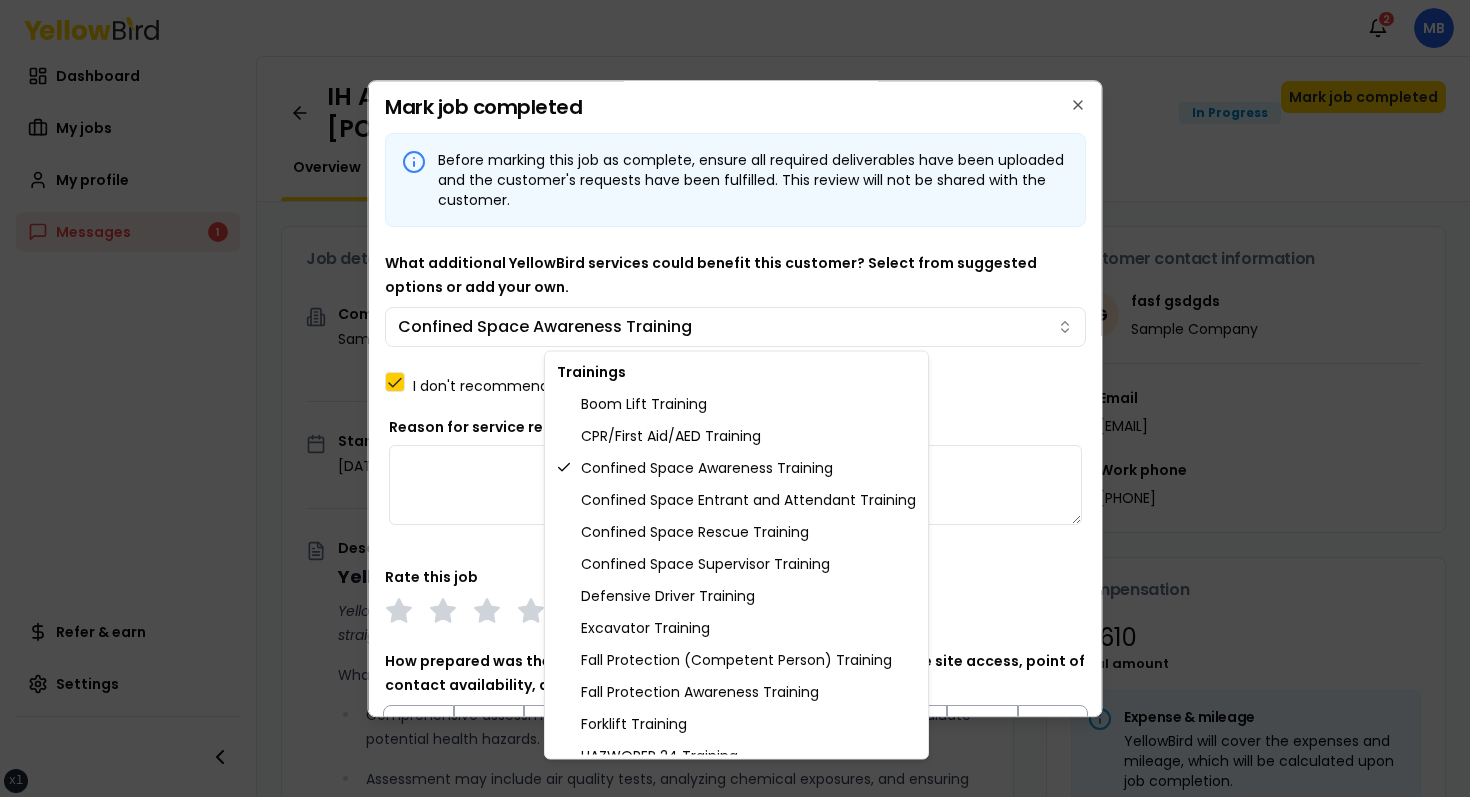 click on "Trainings" at bounding box center [736, 372] 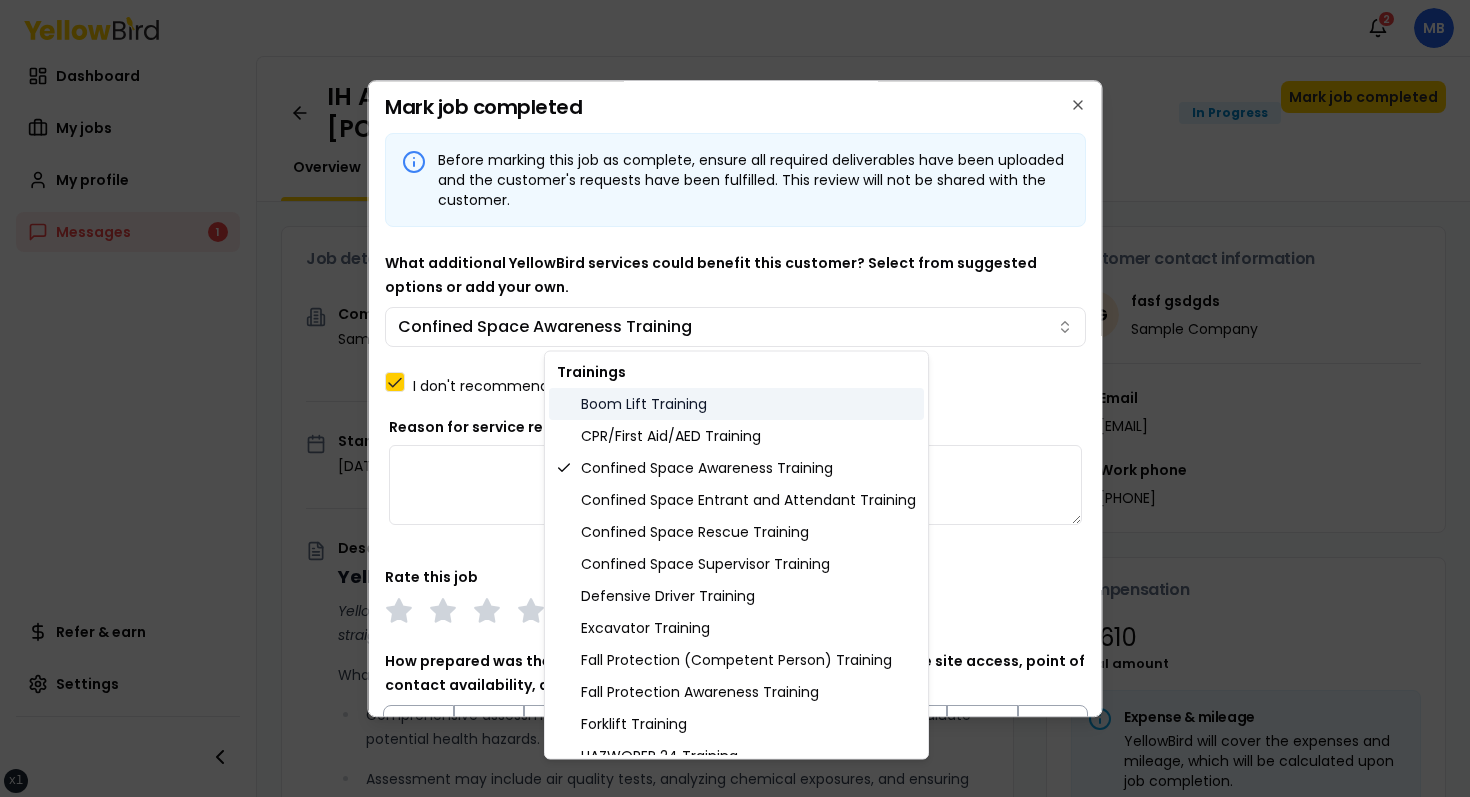 click on "Boom Lift Training" at bounding box center [736, 404] 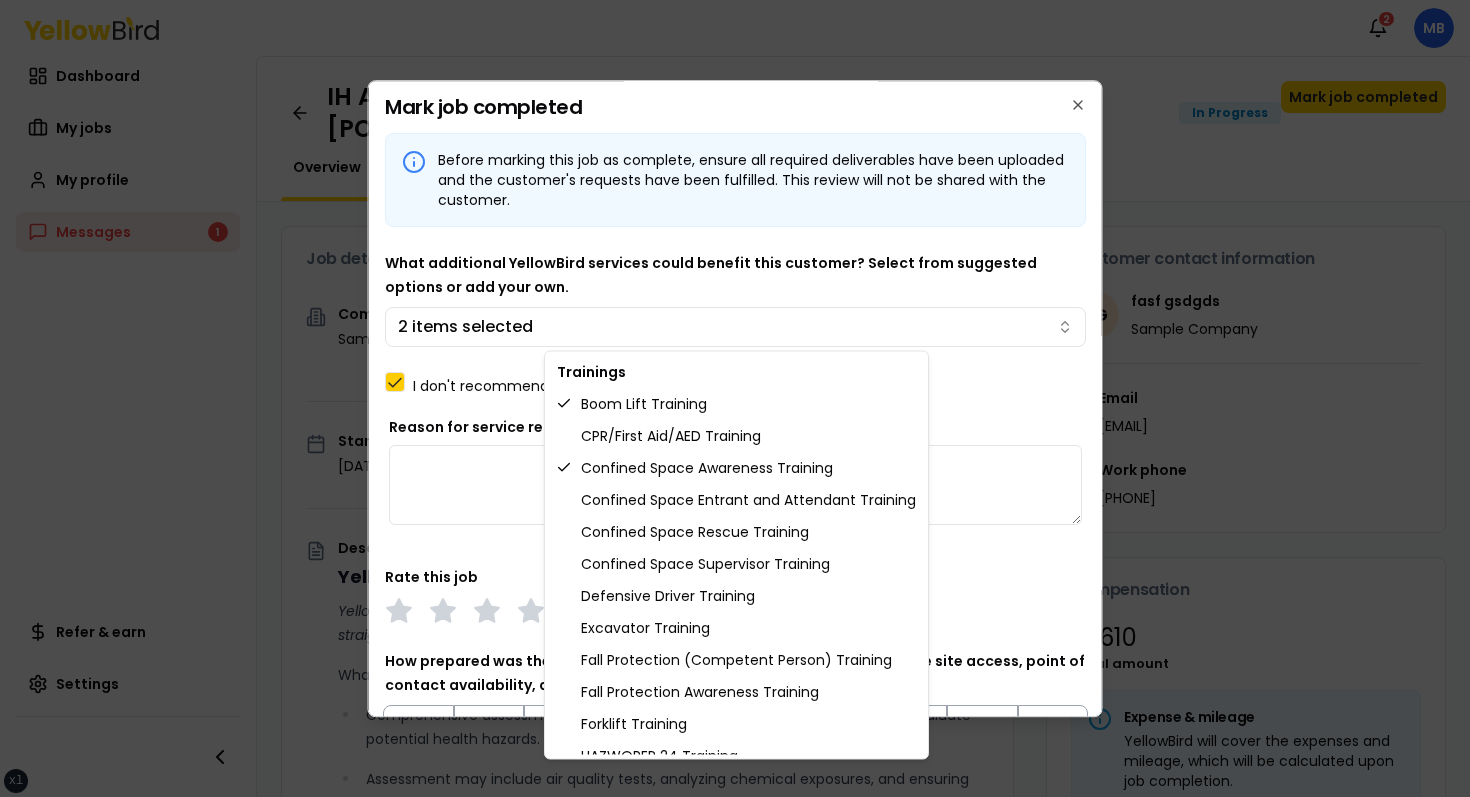 click on "xs sm md lg xl 2xl Notifications 2 MB Dashboard My jobs My profile Messages 1 Refer & earn Settings IH Assessment - 123 tasf, asfasf, DE 12321 In Progress Mark job completed Overview Tasks 1 Messages 1 Job details Company Sample Company Location 123 tasf, asfasf, DE 12321 Start date August 13, 2025 Service type IH Assessment Description YellowBird Industrial Hygiene (IH) Assessment
YellowBird’s flat-rate pricing eliminates hidden costs and travel expenses, providing straightforward access to a nationwide network of skilled professionals with no surprise fees.
What’s Included:
Comprehensive assessment of your workplace environments to identify and evaluate potential health hazards.
Assessment may include air quality tests, analyzing chemical exposures, and ensuring compliance with safety regulations.
Detail...
View more Documents   Deliverable template No template has been provided; please use your own deliverable template to upload the service deliverables. Upload FG $ 1" at bounding box center (735, 398) 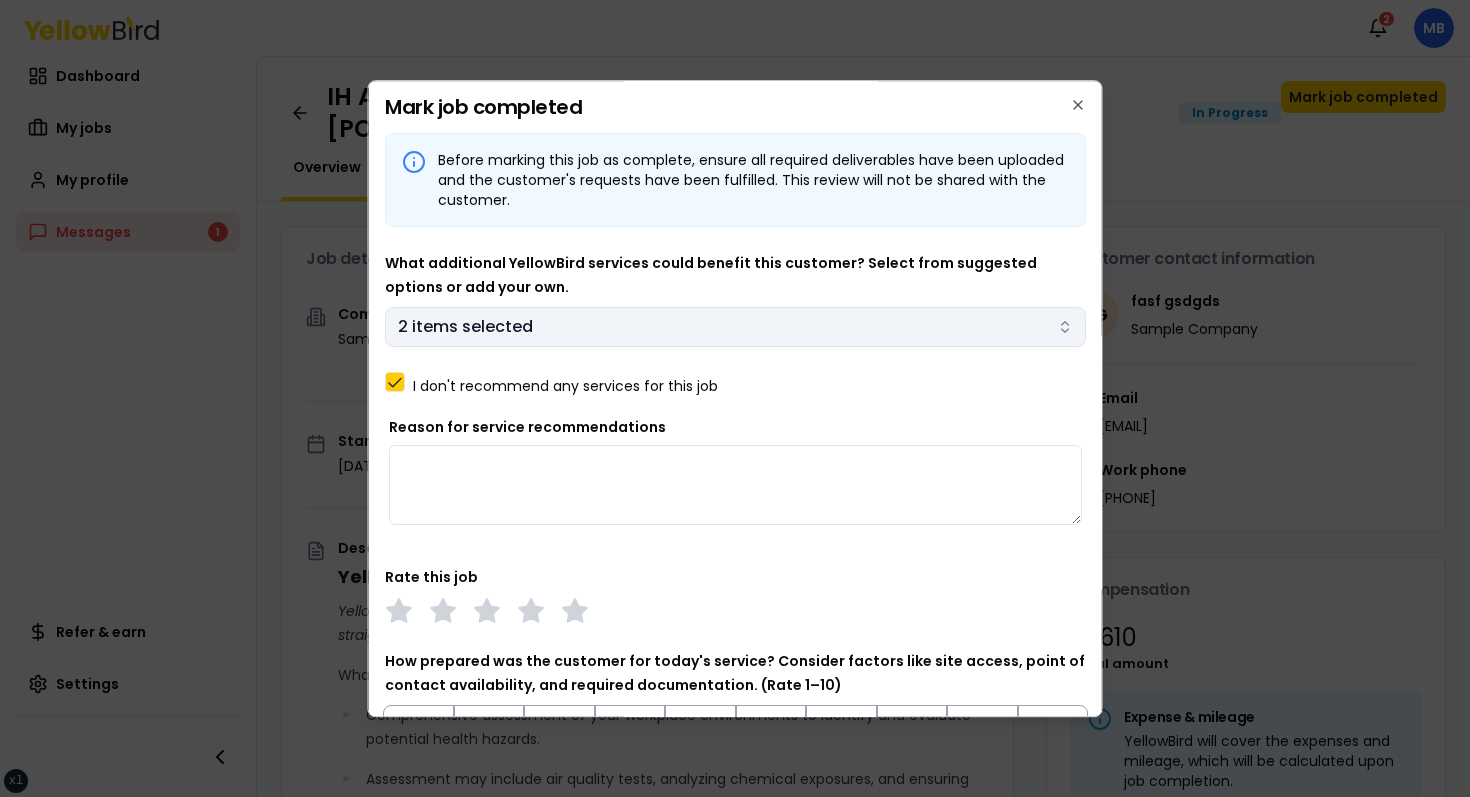 click on "xs sm md lg xl 2xl Notifications 2 MB Dashboard My jobs My profile Messages 1 Refer & earn Settings IH Assessment - 123 tasf, asfasf, DE 12321 In Progress Mark job completed Overview Tasks 1 Messages 1 Job details Company Sample Company Location 123 tasf, asfasf, DE 12321 Start date August 13, 2025 Service type IH Assessment Description YellowBird Industrial Hygiene (IH) Assessment
YellowBird’s flat-rate pricing eliminates hidden costs and travel expenses, providing straightforward access to a nationwide network of skilled professionals with no surprise fees.
What’s Included:
Comprehensive assessment of your workplace environments to identify and evaluate potential health hazards.
Assessment may include air quality tests, analyzing chemical exposures, and ensuring compliance with safety regulations.
Detail...
View more Documents   Deliverable template No template has been provided; please use your own deliverable template to upload the service deliverables. Upload FG $ 1" at bounding box center (735, 398) 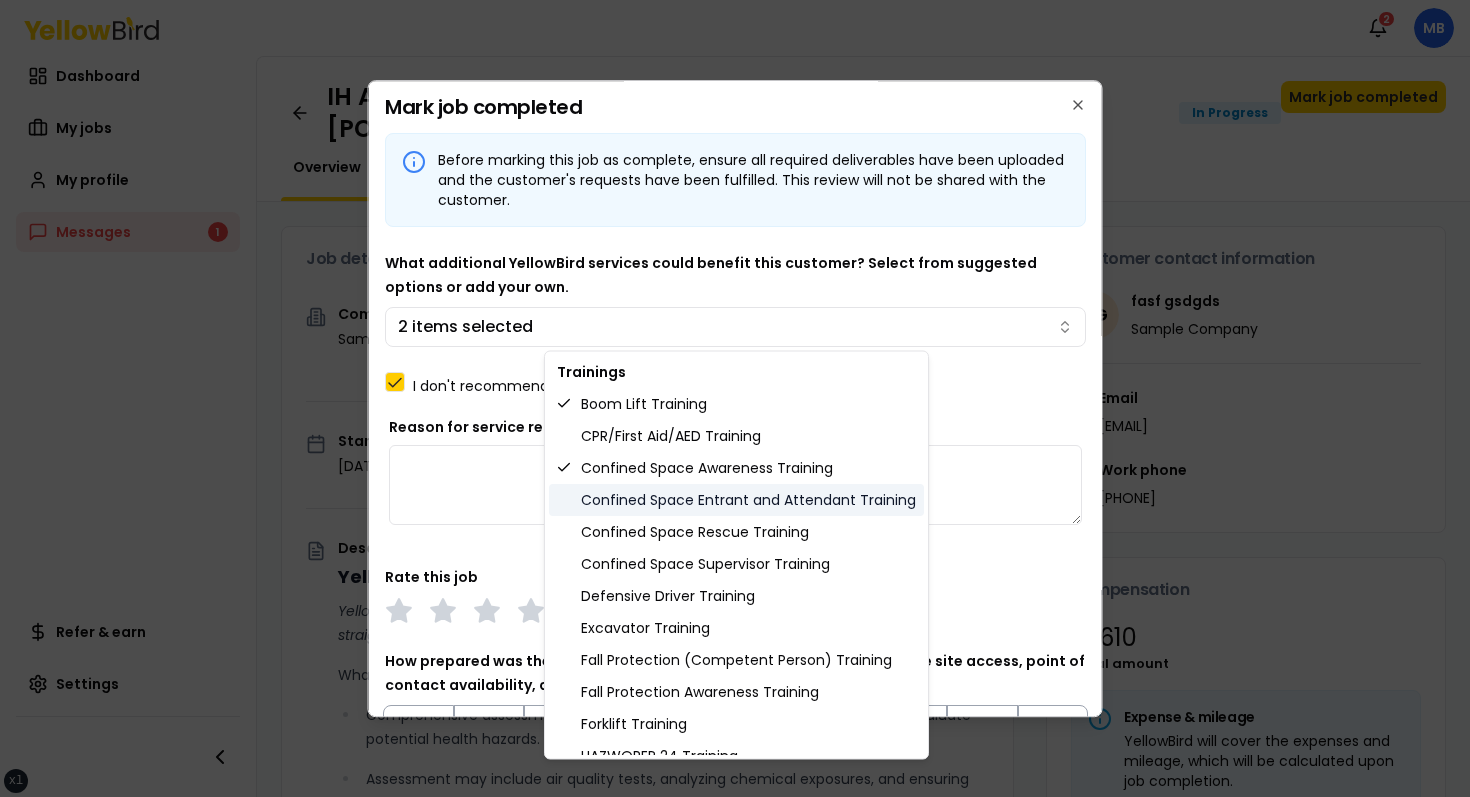 click on "Confined Space Entrant and Attendant Training" at bounding box center [736, 500] 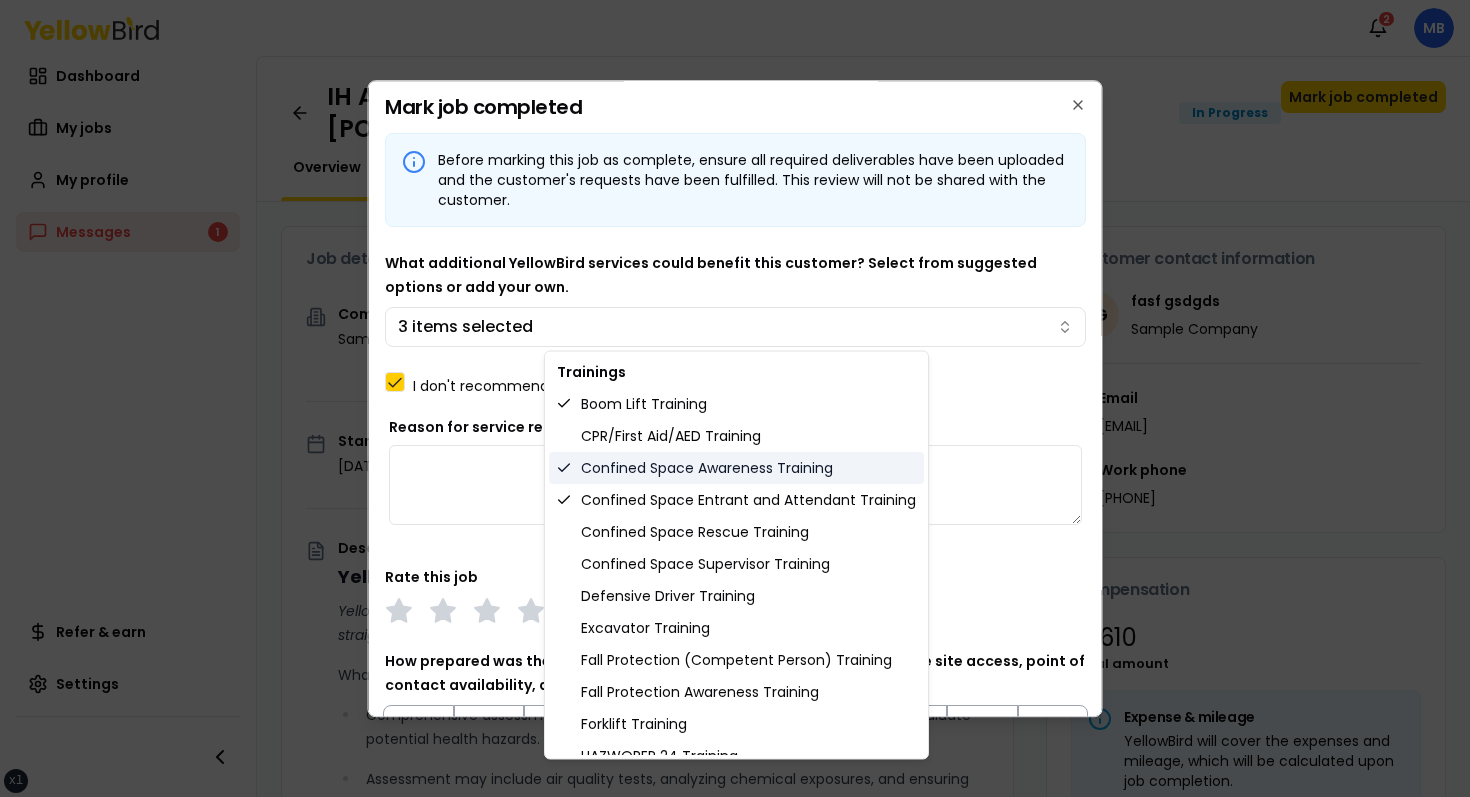 click on "Confined Space Awareness Training" at bounding box center [736, 468] 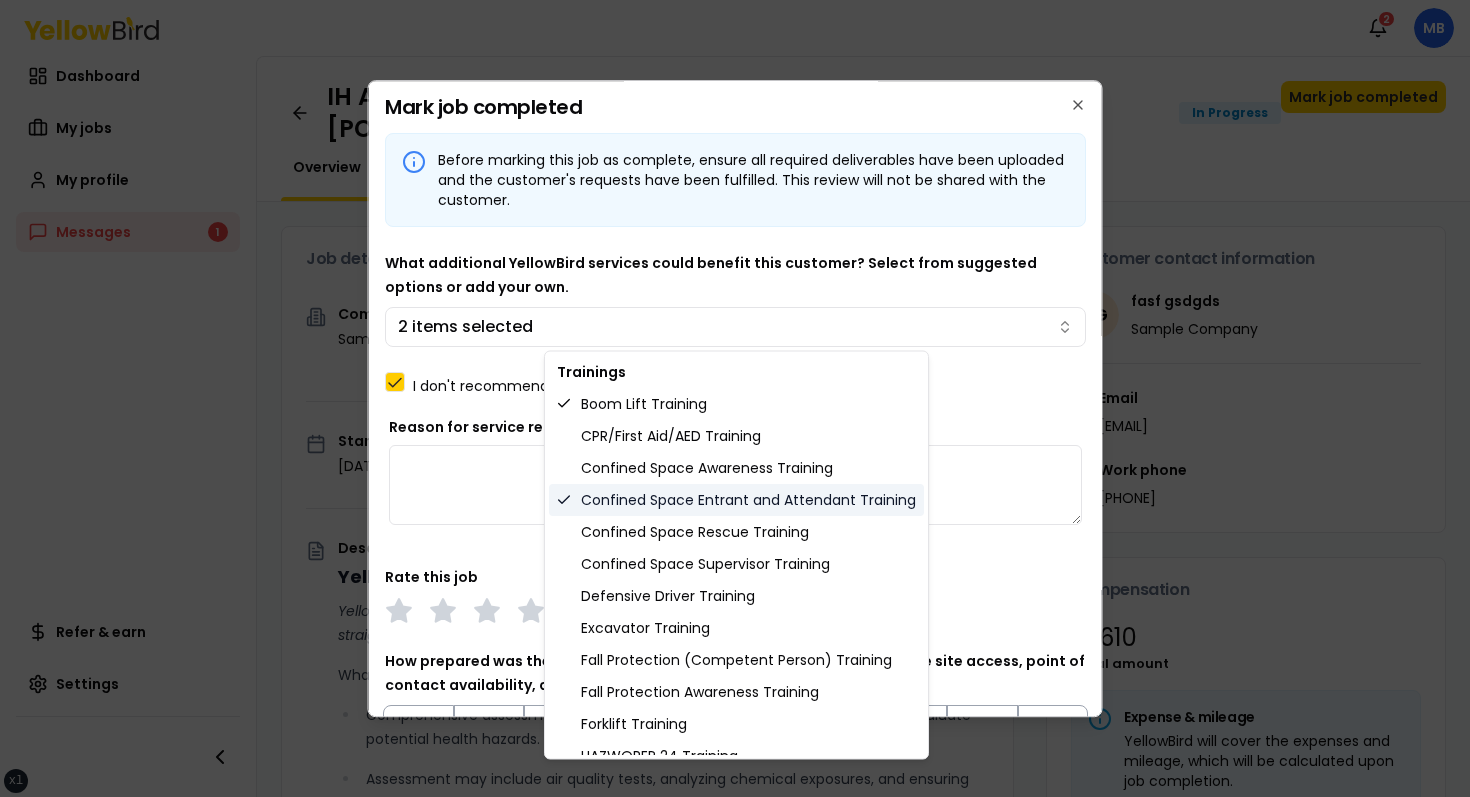 click on "Confined Space Entrant and Attendant Training" at bounding box center (736, 500) 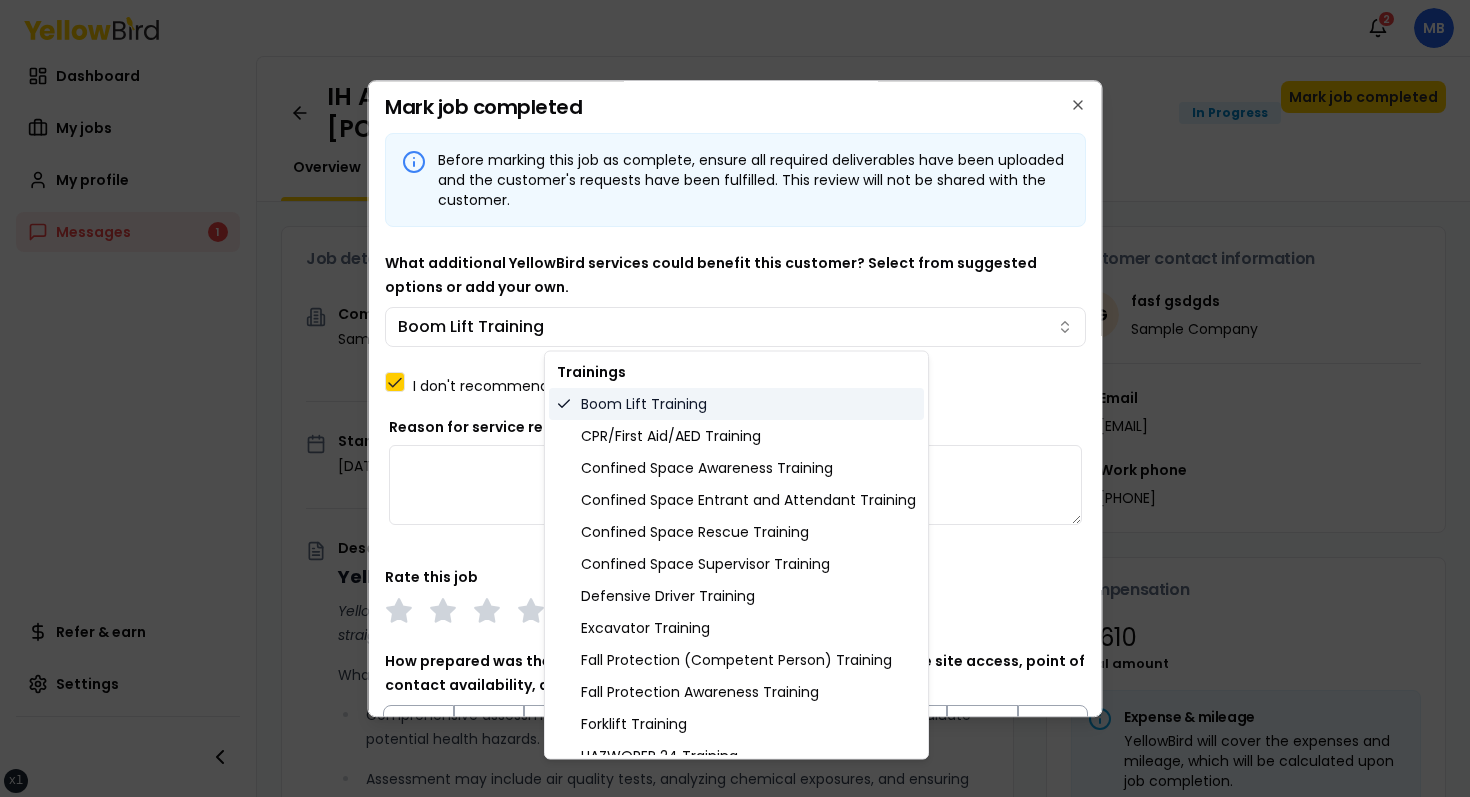 click on "Boom Lift Training" at bounding box center (736, 404) 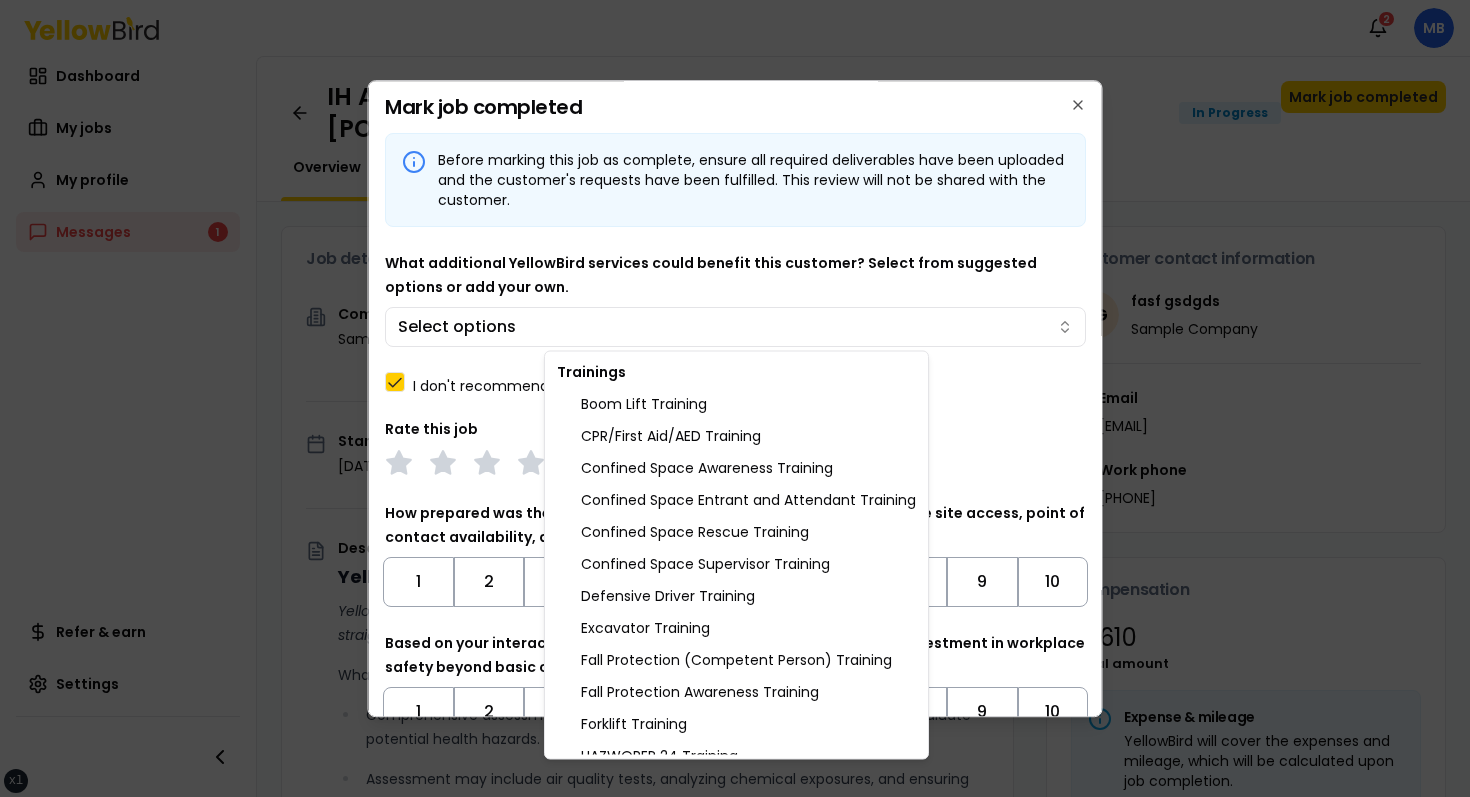 click on "xs sm md lg xl 2xl Notifications 2 MB Dashboard My jobs My profile Messages 1 Refer & earn Settings IH Assessment - 123 tasf, asfasf, DE 12321 In Progress Mark job completed Overview Tasks 1 Messages 1 Job details Company Sample Company Location 123 tasf, asfasf, DE 12321 Start date August 13, 2025 Service type IH Assessment Description YellowBird Industrial Hygiene (IH) Assessment
YellowBird’s flat-rate pricing eliminates hidden costs and travel expenses, providing straightforward access to a nationwide network of skilled professionals with no surprise fees.
What’s Included:
Comprehensive assessment of your workplace environments to identify and evaluate potential health hazards.
Assessment may include air quality tests, analyzing chemical exposures, and ensuring compliance with safety regulations.
Detail...
View more Documents   Deliverable template No template has been provided; please use your own deliverable template to upload the service deliverables. Upload FG $ 1" at bounding box center (735, 398) 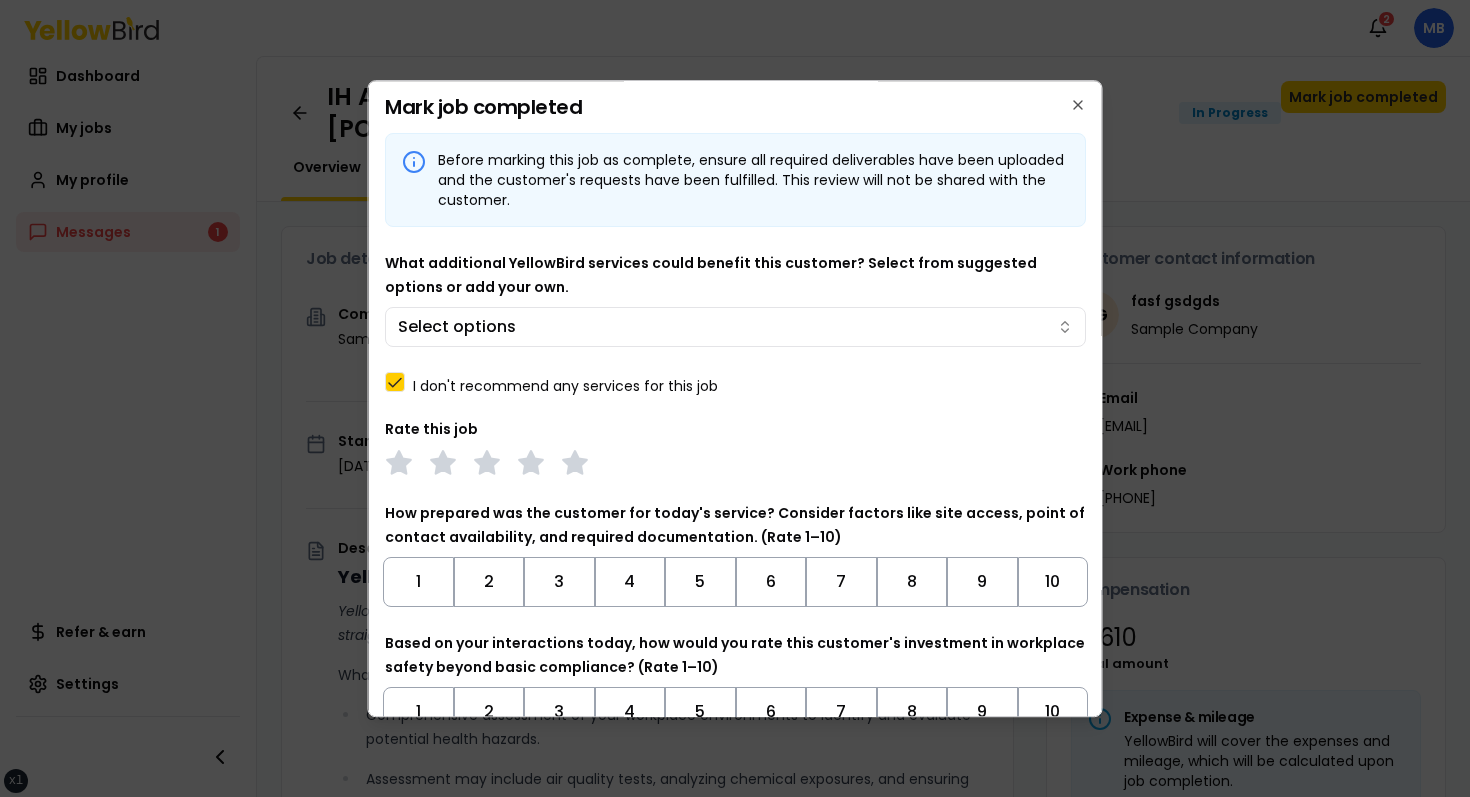 click on "I don't recommend any services for this job" at bounding box center (735, 382) 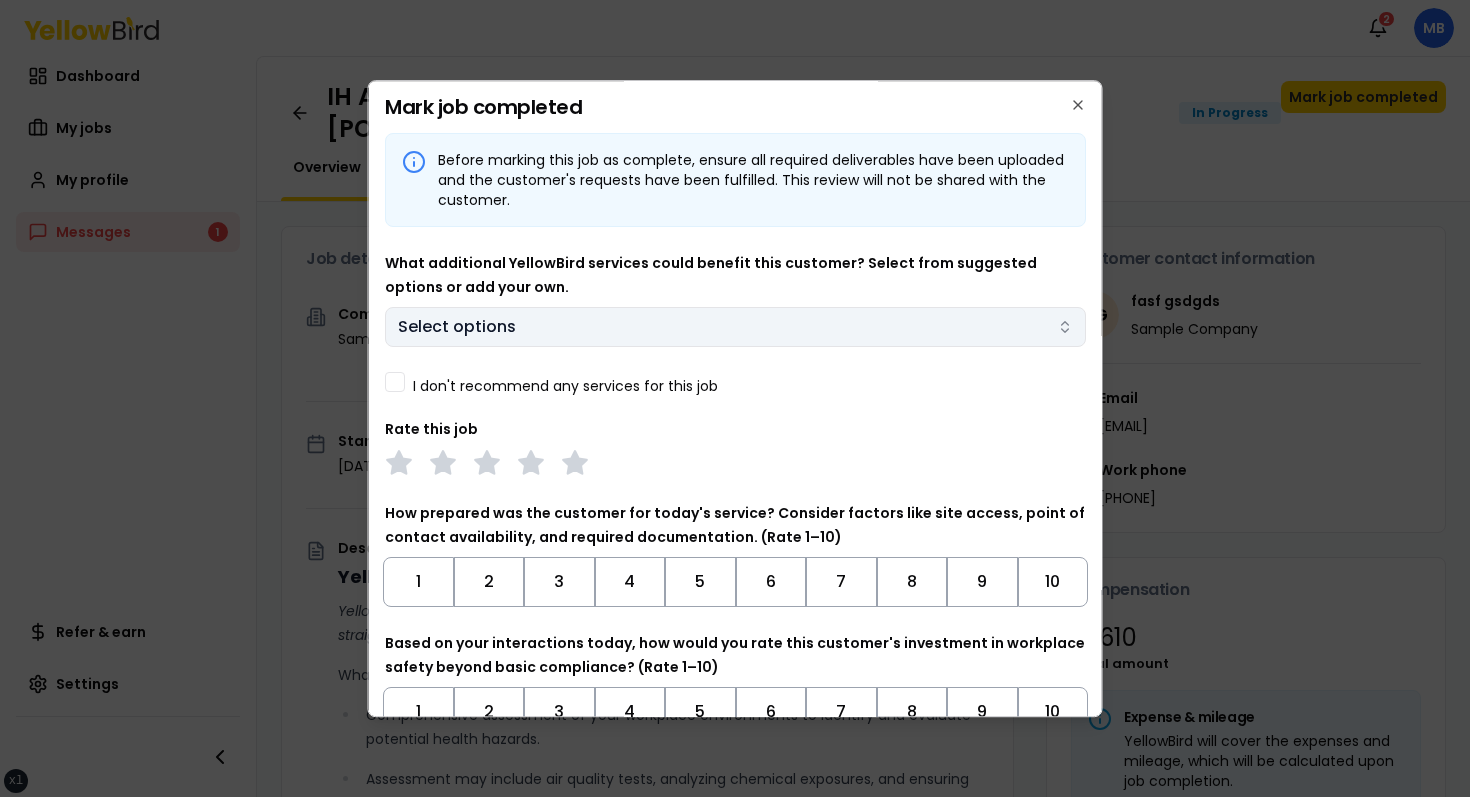 click on "xs sm md lg xl 2xl Notifications 2 MB Dashboard My jobs My profile Messages 1 Refer & earn Settings IH Assessment - 123 tasf, asfasf, DE 12321 In Progress Mark job completed Overview Tasks 1 Messages 1 Job details Company Sample Company Location 123 tasf, asfasf, DE 12321 Start date August 13, 2025 Service type IH Assessment Description YellowBird Industrial Hygiene (IH) Assessment
YellowBird’s flat-rate pricing eliminates hidden costs and travel expenses, providing straightforward access to a nationwide network of skilled professionals with no surprise fees.
What’s Included:
Comprehensive assessment of your workplace environments to identify and evaluate potential health hazards.
Assessment may include air quality tests, analyzing chemical exposures, and ensuring compliance with safety regulations.
Detail...
View more Documents   Deliverable template No template has been provided; please use your own deliverable template to upload the service deliverables. Upload FG $ 1" at bounding box center (735, 398) 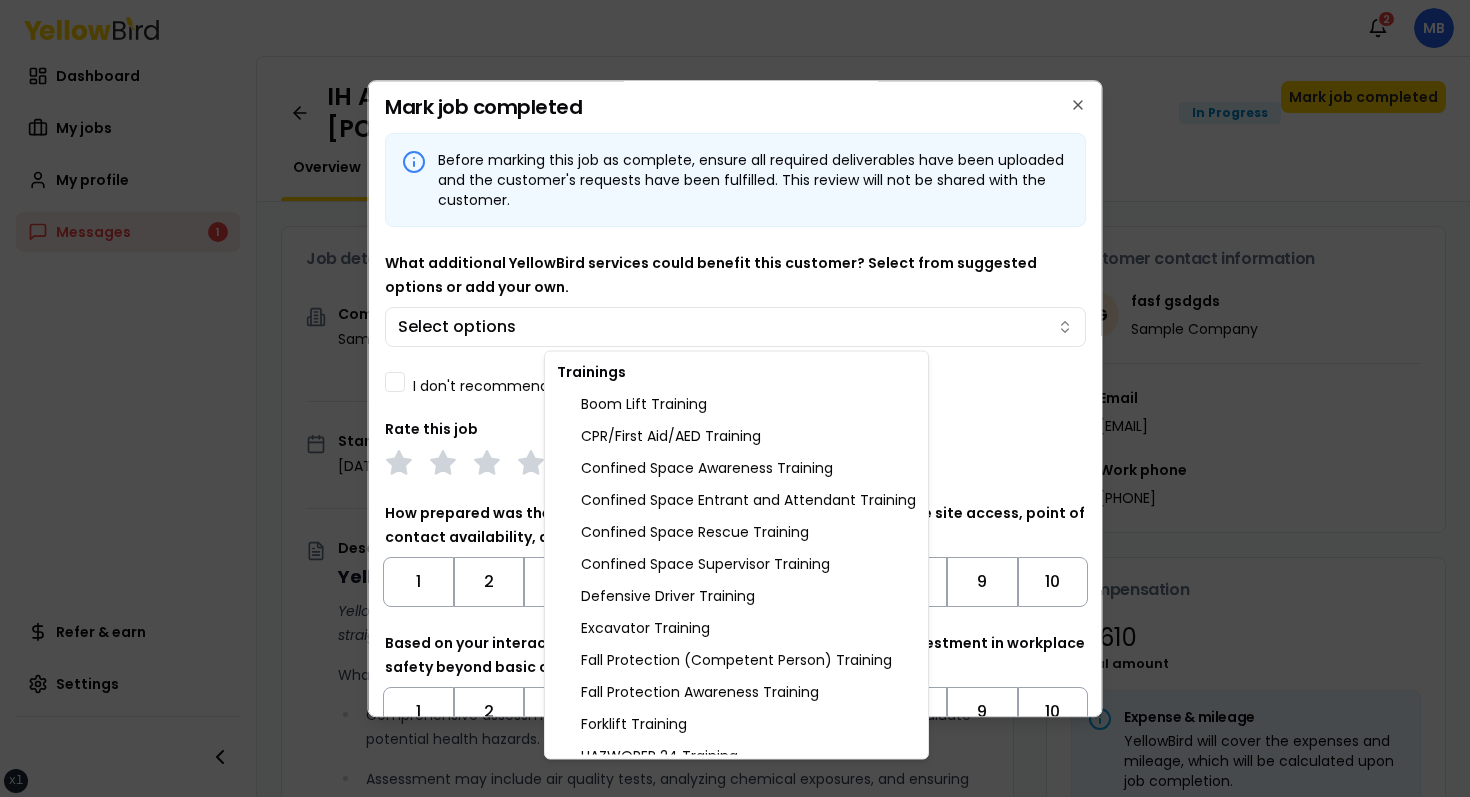 click on "xs sm md lg xl 2xl Notifications 2 MB Dashboard My jobs My profile Messages 1 Refer & earn Settings IH Assessment - 123 tasf, asfasf, DE 12321 In Progress Mark job completed Overview Tasks 1 Messages 1 Job details Company Sample Company Location 123 tasf, asfasf, DE 12321 Start date August 13, 2025 Service type IH Assessment Description YellowBird Industrial Hygiene (IH) Assessment
YellowBird’s flat-rate pricing eliminates hidden costs and travel expenses, providing straightforward access to a nationwide network of skilled professionals with no surprise fees.
What’s Included:
Comprehensive assessment of your workplace environments to identify and evaluate potential health hazards.
Assessment may include air quality tests, analyzing chemical exposures, and ensuring compliance with safety regulations.
Detail...
View more Documents   Deliverable template No template has been provided; please use your own deliverable template to upload the service deliverables. Upload FG $ 1" at bounding box center (735, 398) 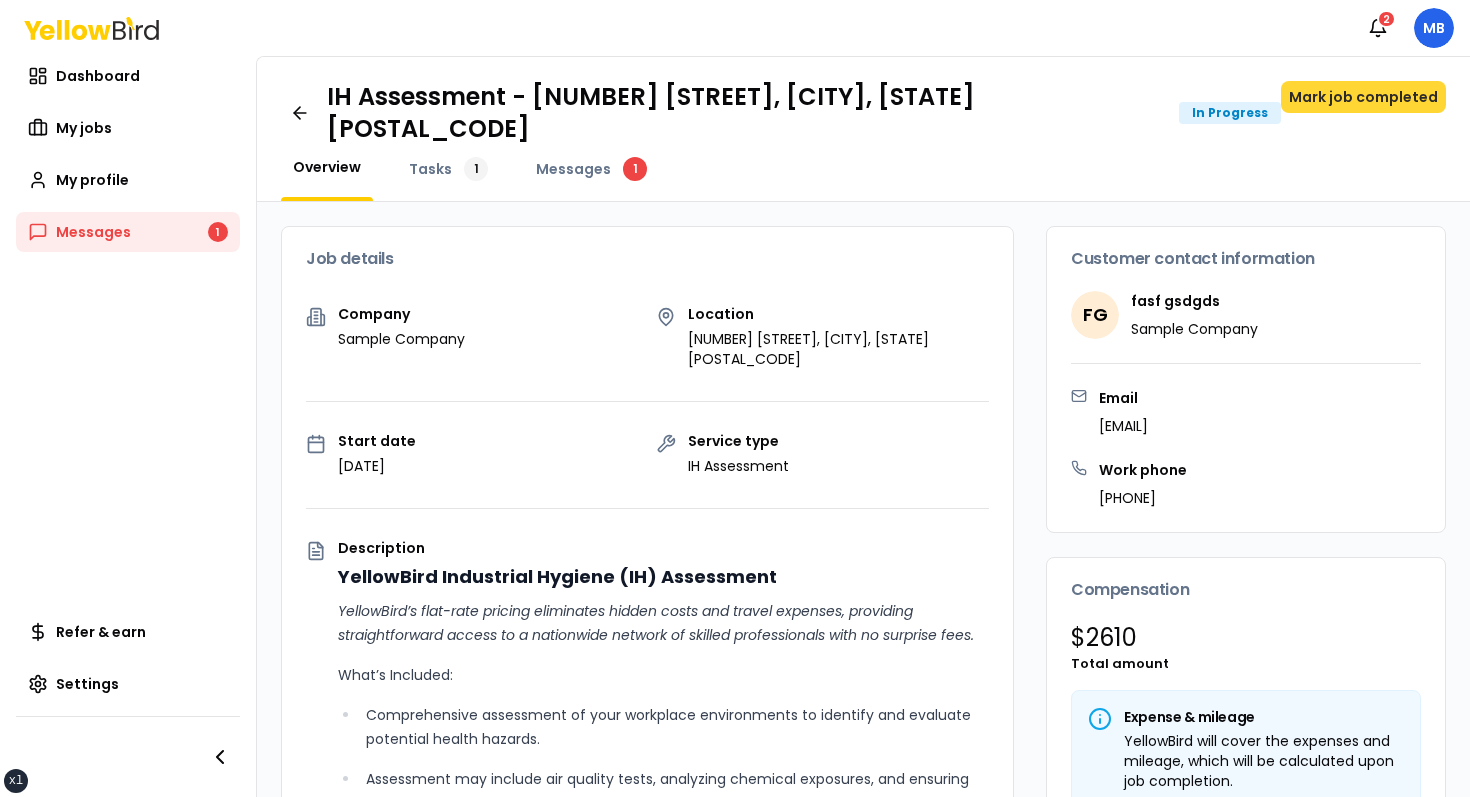 click on "Mark job completed" at bounding box center (1363, 97) 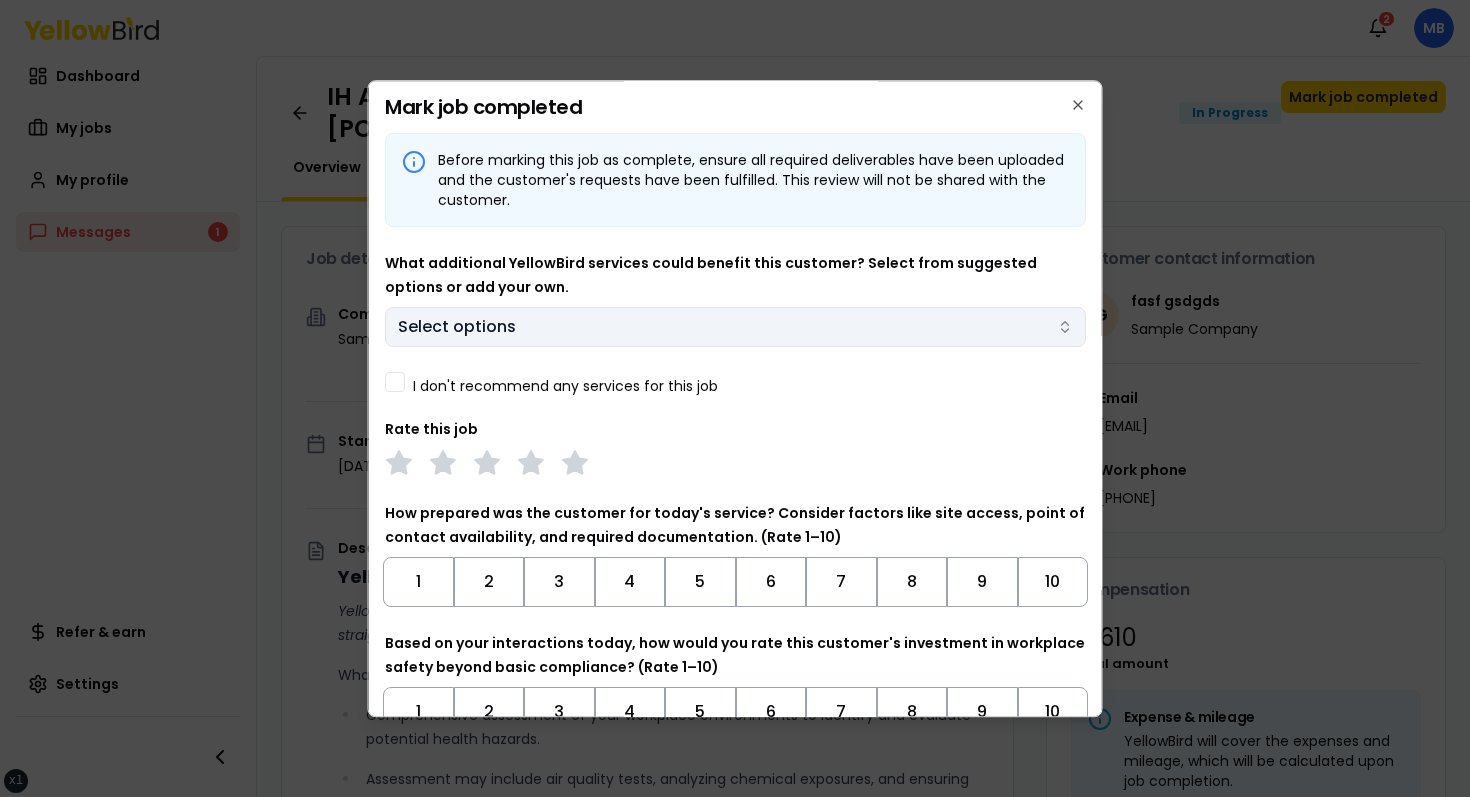 click on "Select options" at bounding box center (735, 327) 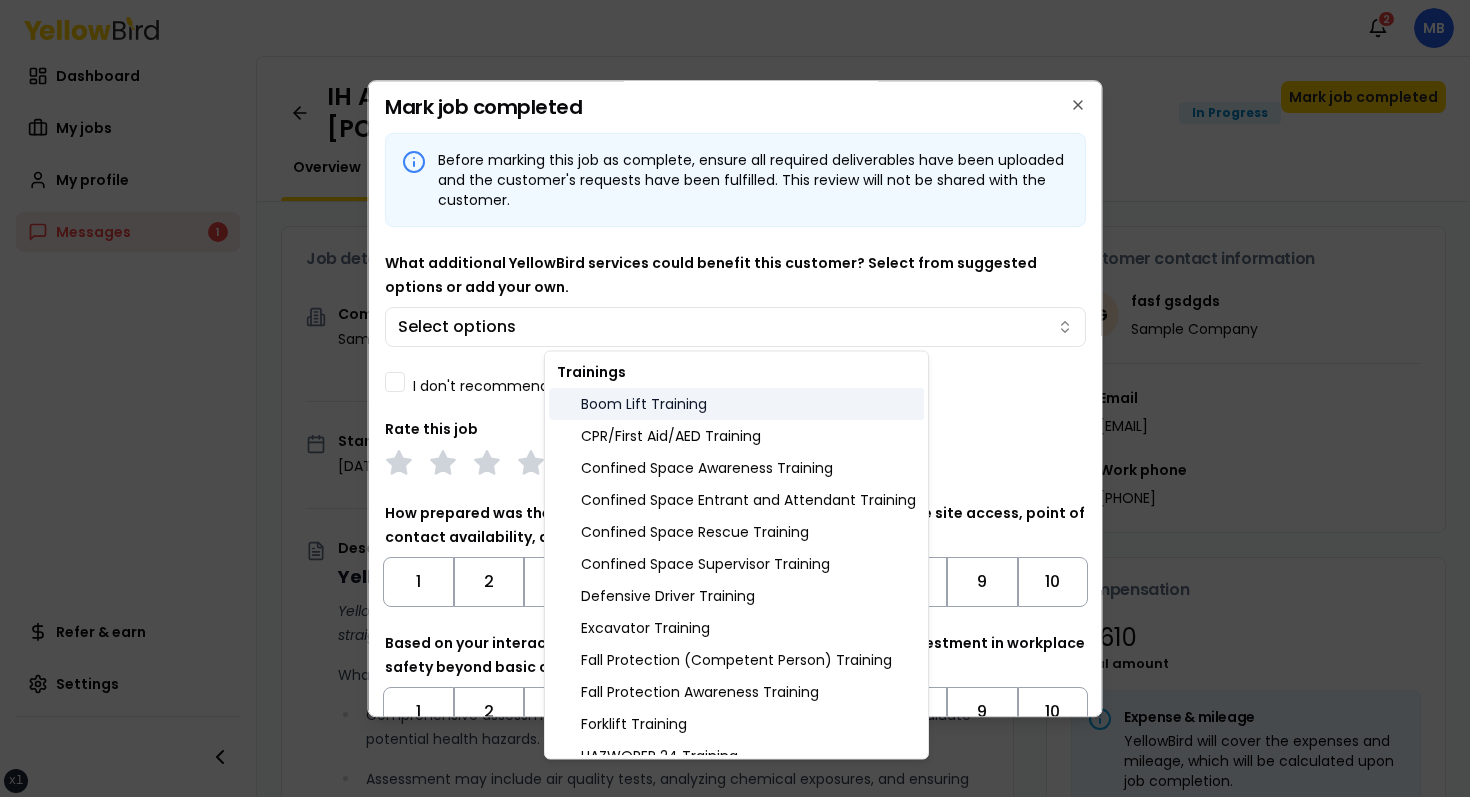 click on "Boom Lift Training" at bounding box center [736, 404] 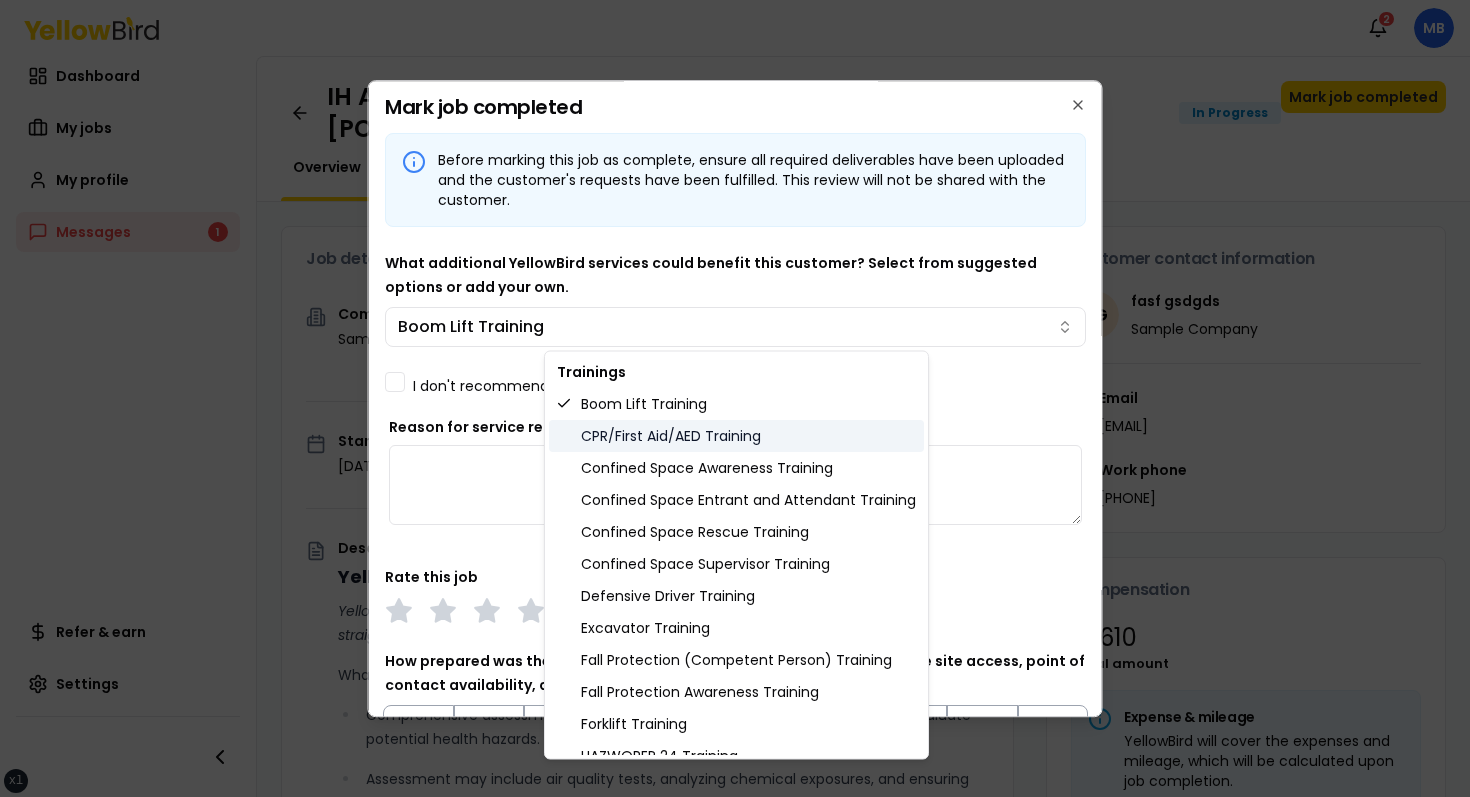 click on "CPR/First Aid/AED Training" at bounding box center (736, 436) 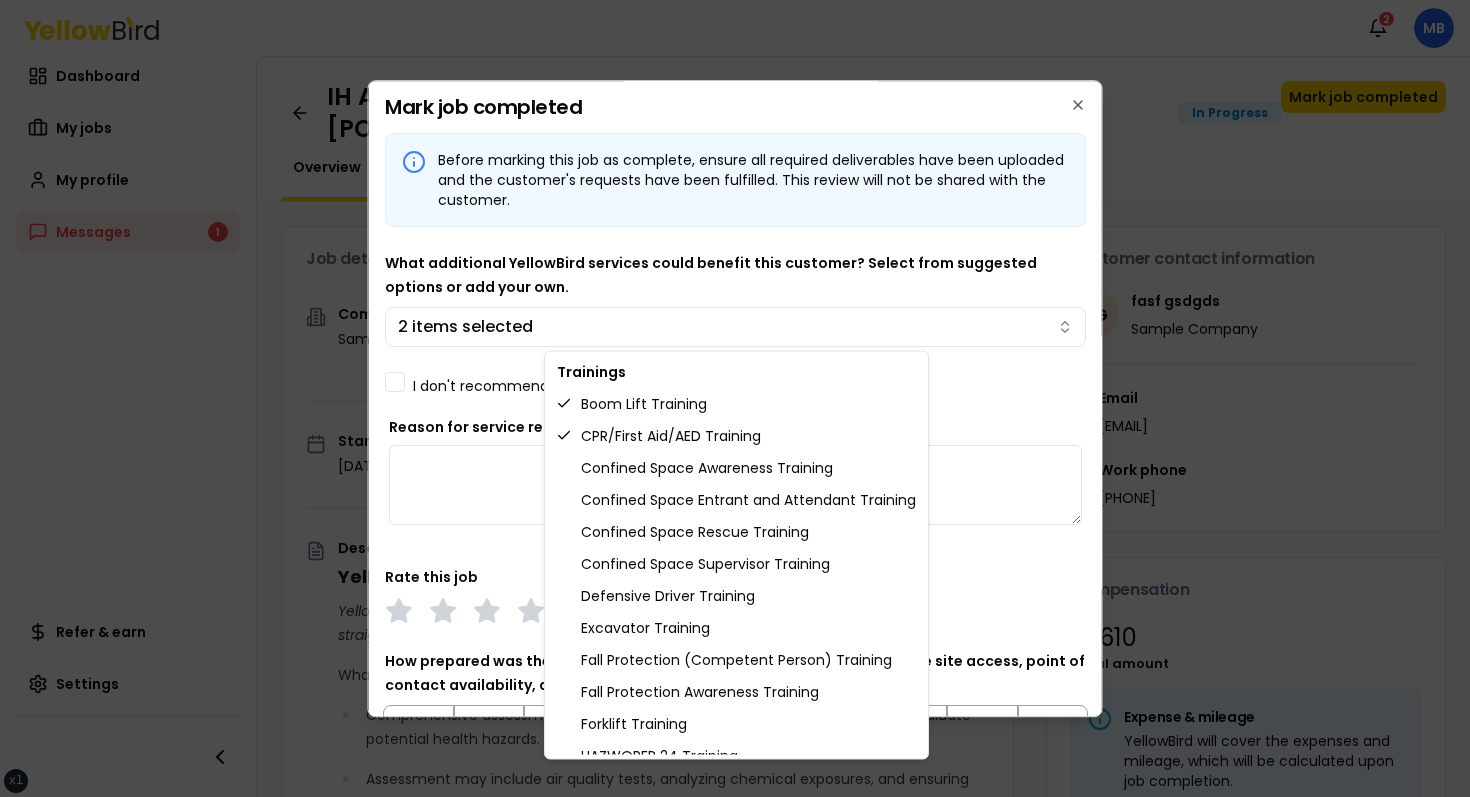 click on "xs sm md lg xl 2xl Notifications 2 MB Dashboard My jobs My profile Messages 1 Refer & earn Settings IH Assessment - 123 tasf, asfasf, DE 12321 In Progress Mark job completed Overview Tasks 1 Messages 1 Job details Company Sample Company Location 123 tasf, asfasf, DE 12321 Start date August 13, 2025 Service type IH Assessment Description YellowBird Industrial Hygiene (IH) Assessment
YellowBird’s flat-rate pricing eliminates hidden costs and travel expenses, providing straightforward access to a nationwide network of skilled professionals with no surprise fees.
What’s Included:
Comprehensive assessment of your workplace environments to identify and evaluate potential health hazards.
Assessment may include air quality tests, analyzing chemical exposures, and ensuring compliance with safety regulations.
Detail...
View more Documents   Deliverable template No template has been provided; please use your own deliverable template to upload the service deliverables. Upload FG $ 1" at bounding box center [735, 398] 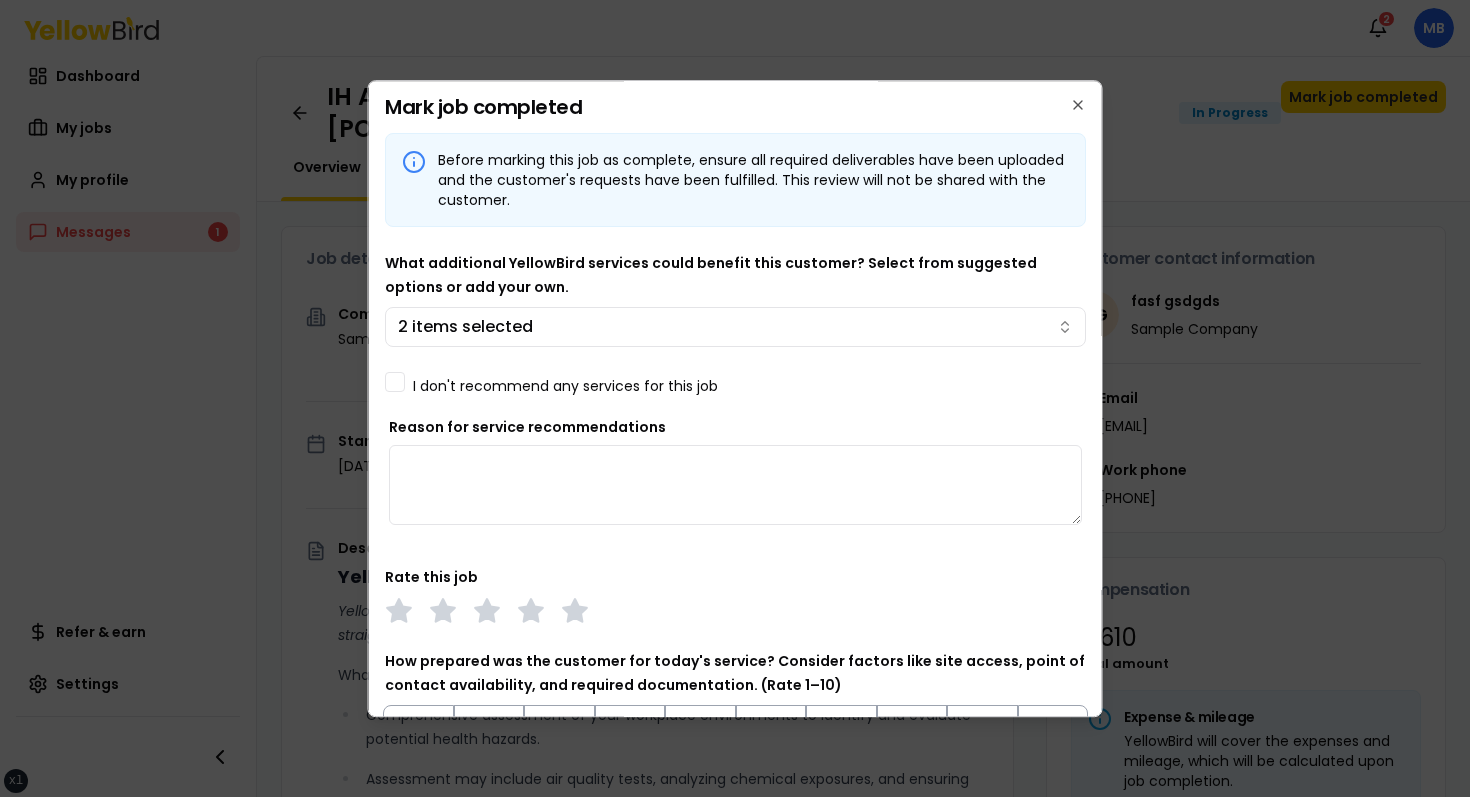click on "I don't recommend any services for this job" at bounding box center (565, 386) 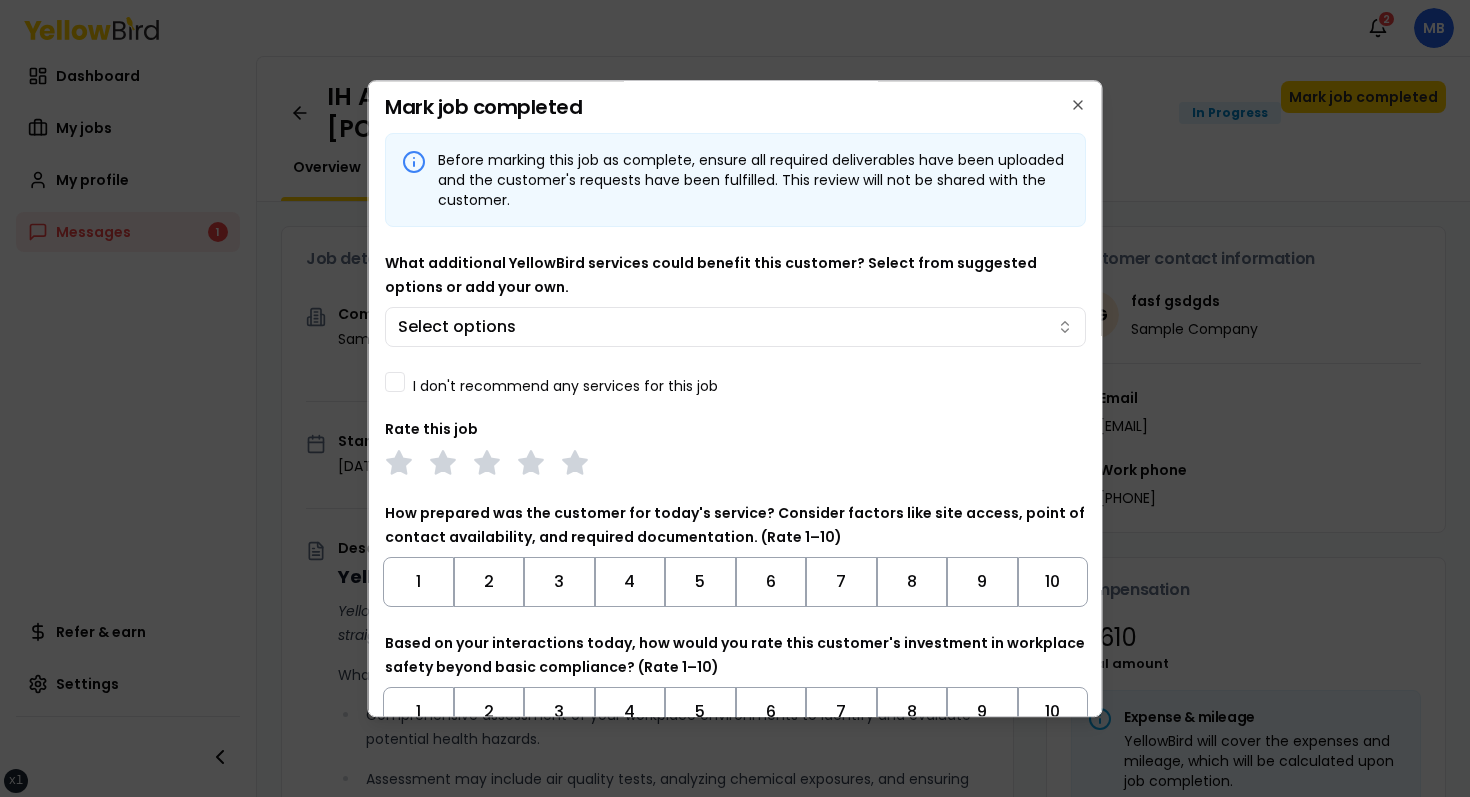 click on "I don't recommend any services for this job" at bounding box center [565, 386] 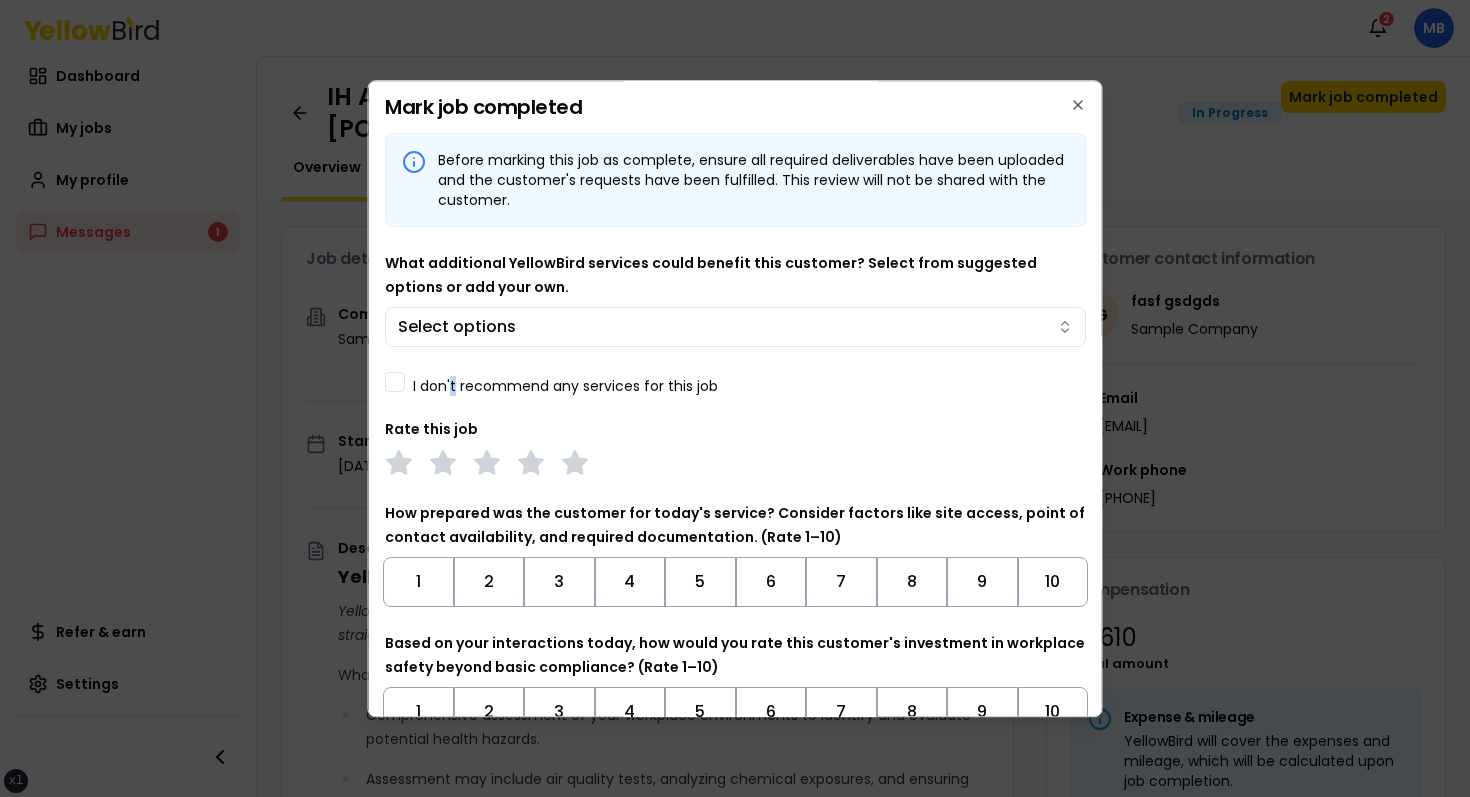 click on "I don't recommend any services for this job" at bounding box center (565, 386) 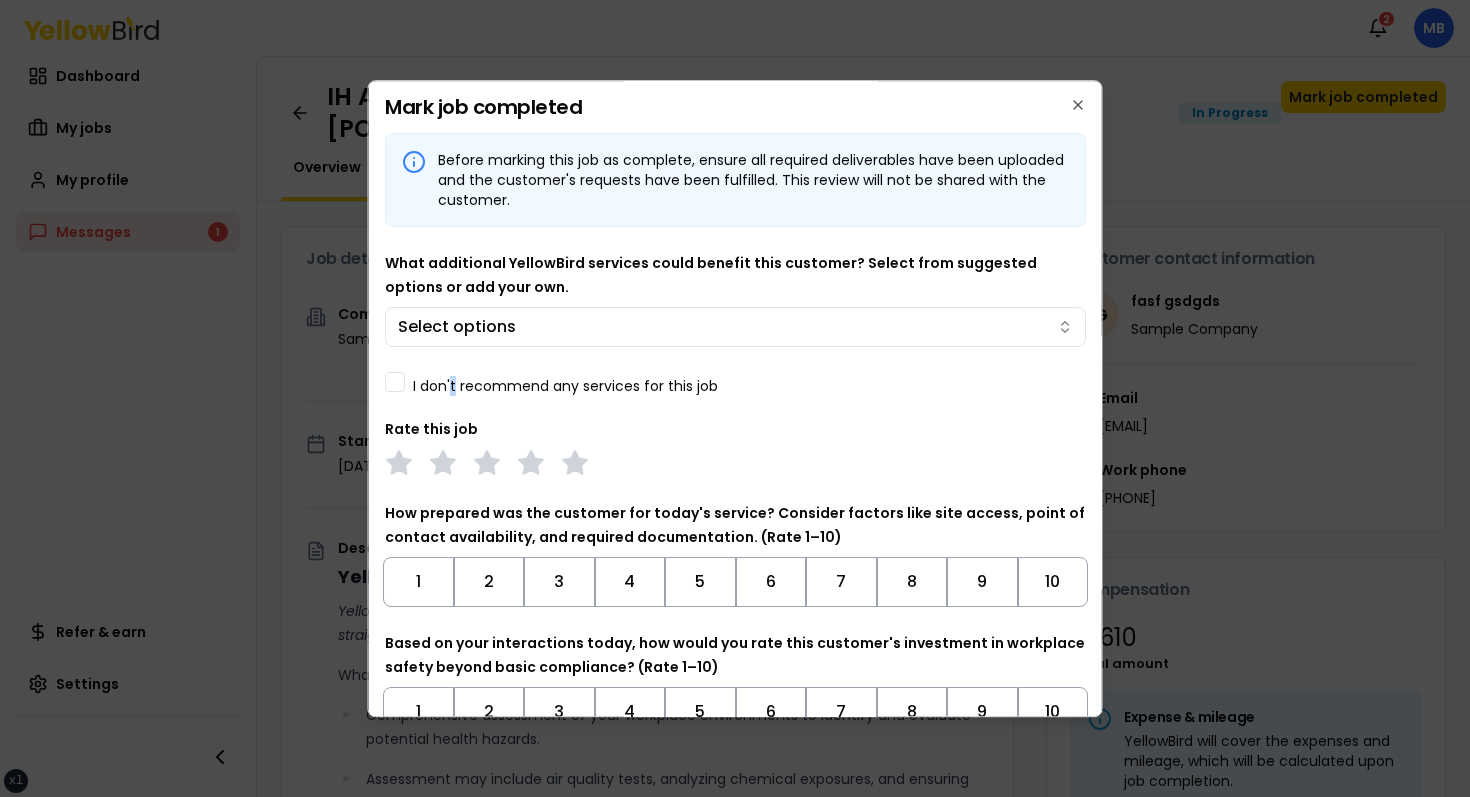 click on "I don't recommend any services for this job" at bounding box center (395, 382) 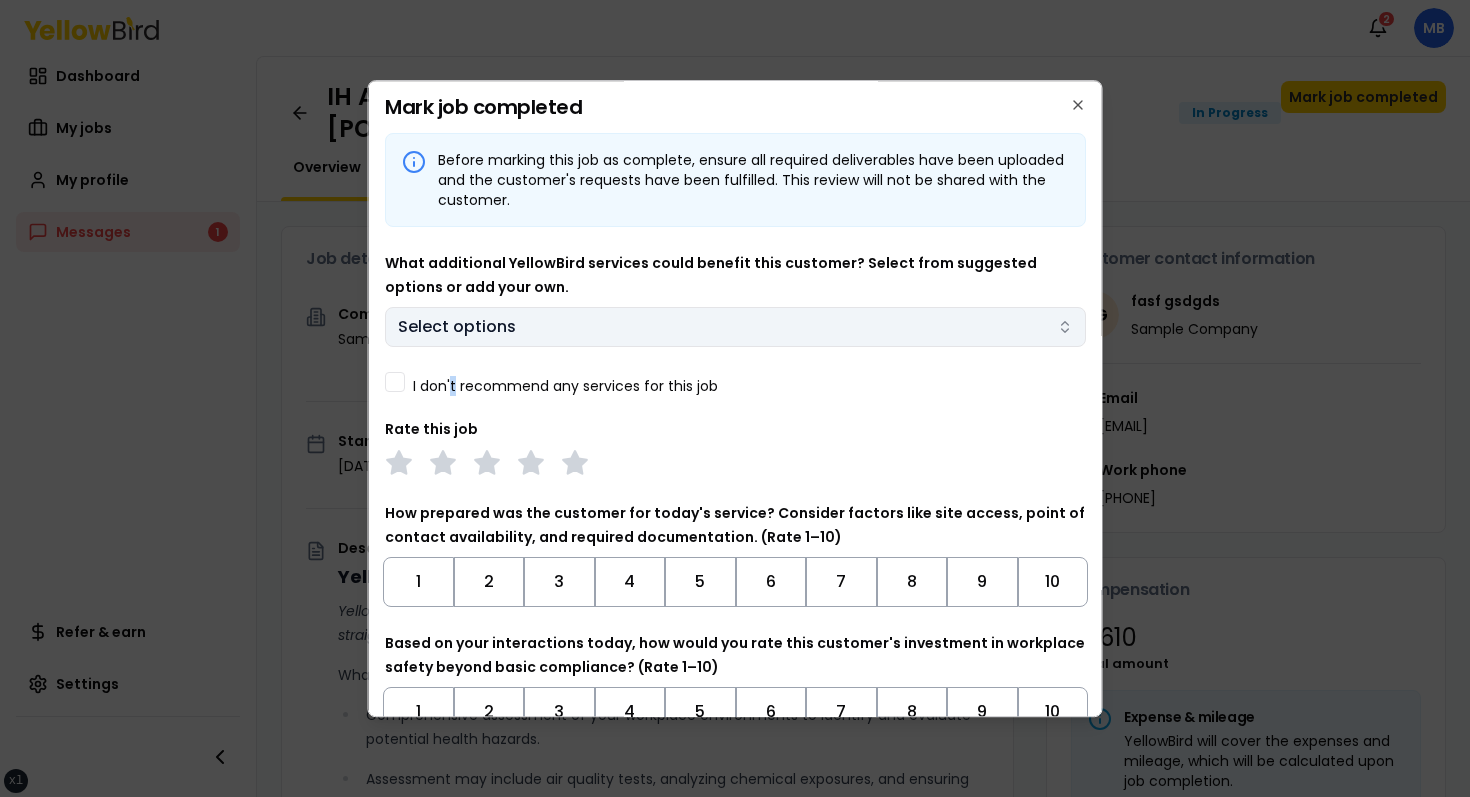 click on "xs sm md lg xl 2xl Notifications 2 MB Dashboard My jobs My profile Messages 1 Refer & earn Settings IH Assessment - 123 tasf, asfasf, DE 12321 In Progress Mark job completed Overview Tasks 1 Messages 1 Job details Company Sample Company Location 123 tasf, asfasf, DE 12321 Start date August 13, 2025 Service type IH Assessment Description YellowBird Industrial Hygiene (IH) Assessment
YellowBird’s flat-rate pricing eliminates hidden costs and travel expenses, providing straightforward access to a nationwide network of skilled professionals with no surprise fees.
What’s Included:
Comprehensive assessment of your workplace environments to identify and evaluate potential health hazards.
Assessment may include air quality tests, analyzing chemical exposures, and ensuring compliance with safety regulations.
Detail...
View more Documents   Deliverable template No template has been provided; please use your own deliverable template to upload the service deliverables. Upload FG $ 1" at bounding box center [735, 398] 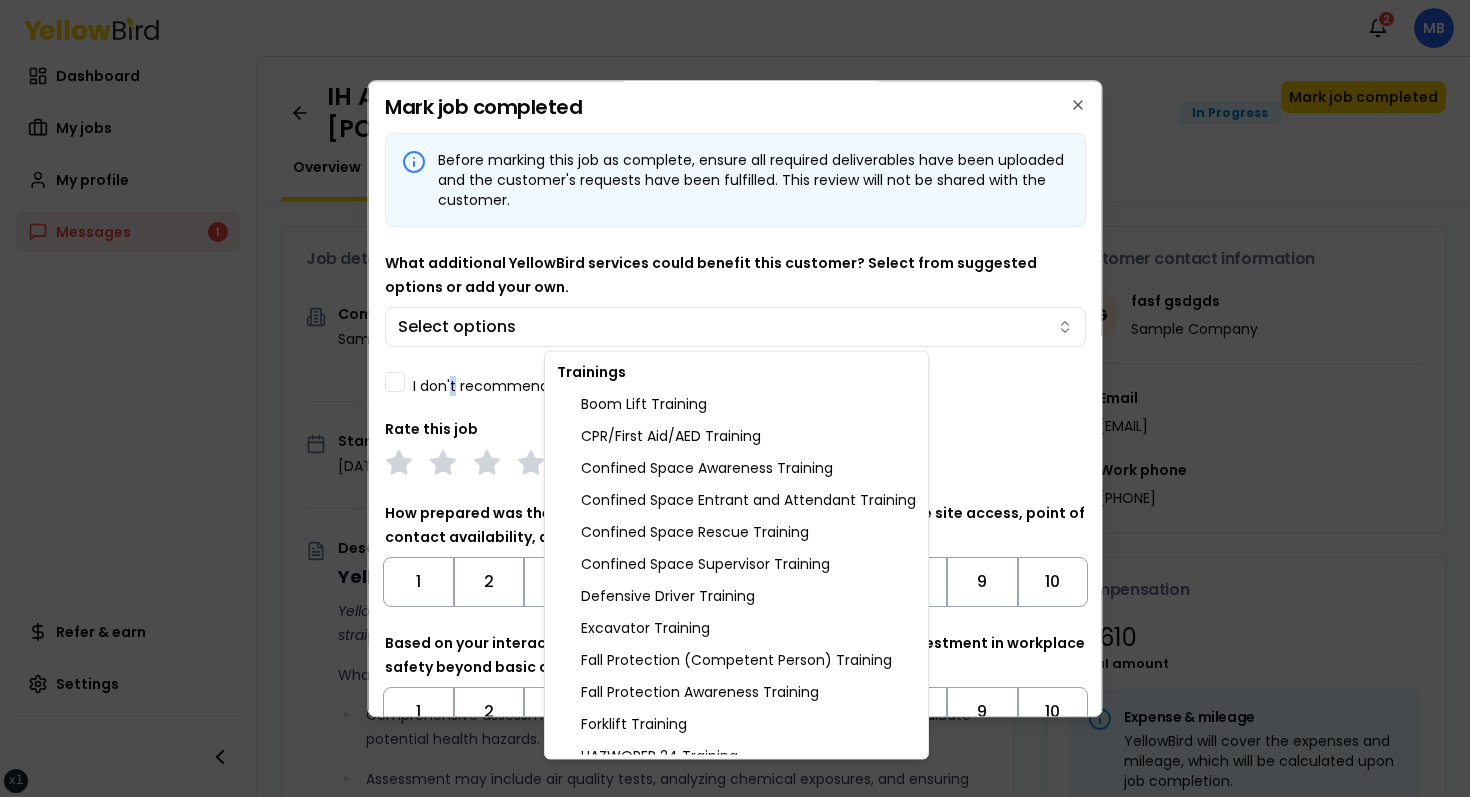 click on "xs sm md lg xl 2xl Notifications 2 MB Dashboard My jobs My profile Messages 1 Refer & earn Settings IH Assessment - 123 tasf, asfasf, DE 12321 In Progress Mark job completed Overview Tasks 1 Messages 1 Job details Company Sample Company Location 123 tasf, asfasf, DE 12321 Start date August 13, 2025 Service type IH Assessment Description YellowBird Industrial Hygiene (IH) Assessment
YellowBird’s flat-rate pricing eliminates hidden costs and travel expenses, providing straightforward access to a nationwide network of skilled professionals with no surprise fees.
What’s Included:
Comprehensive assessment of your workplace environments to identify and evaluate potential health hazards.
Assessment may include air quality tests, analyzing chemical exposures, and ensuring compliance with safety regulations.
Detail...
View more Documents   Deliverable template No template has been provided; please use your own deliverable template to upload the service deliverables. Upload FG $ 1" at bounding box center (735, 398) 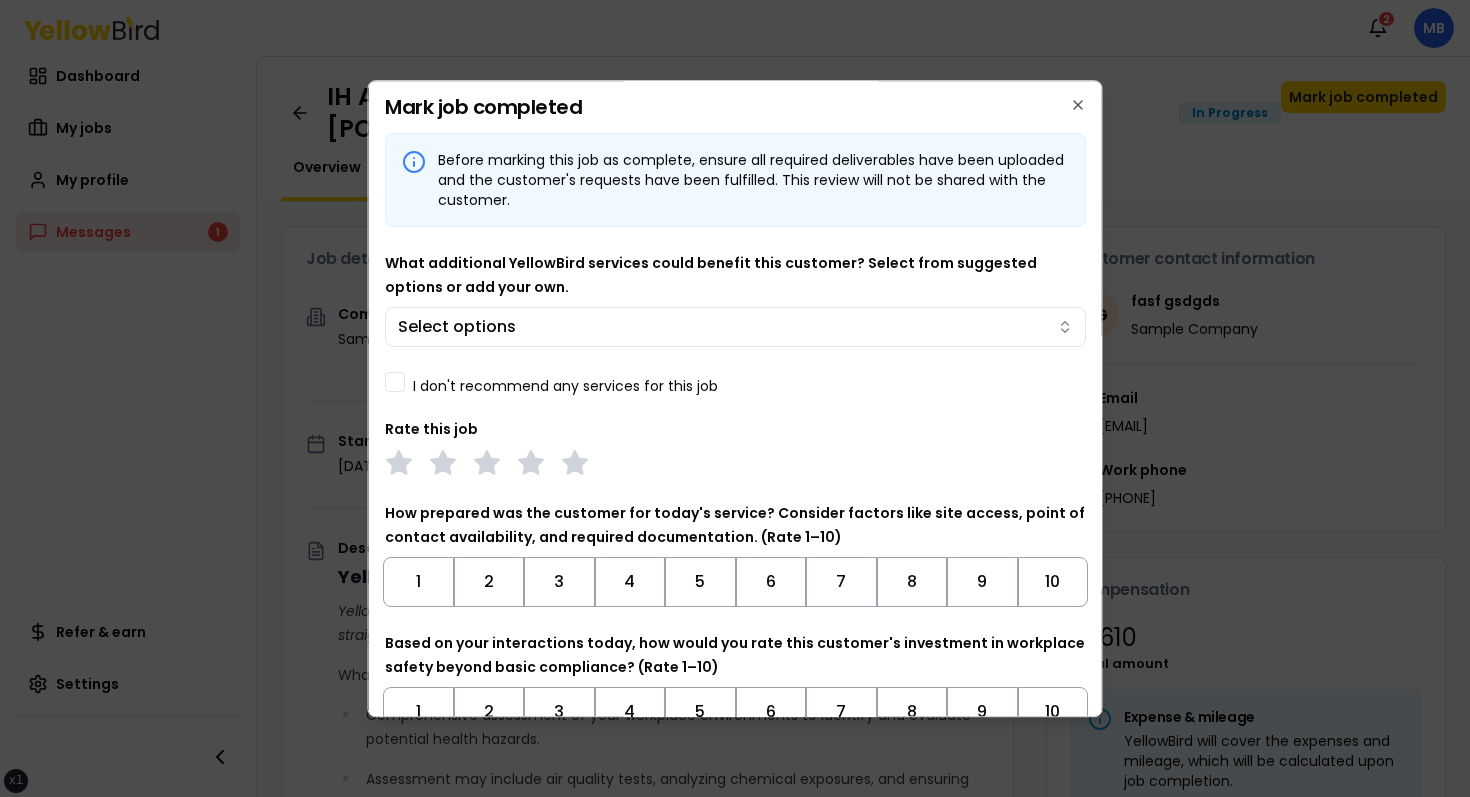 click on "What additional YellowBird services could benefit this customer? Select from suggested options or add your own. Select options" at bounding box center (735, 299) 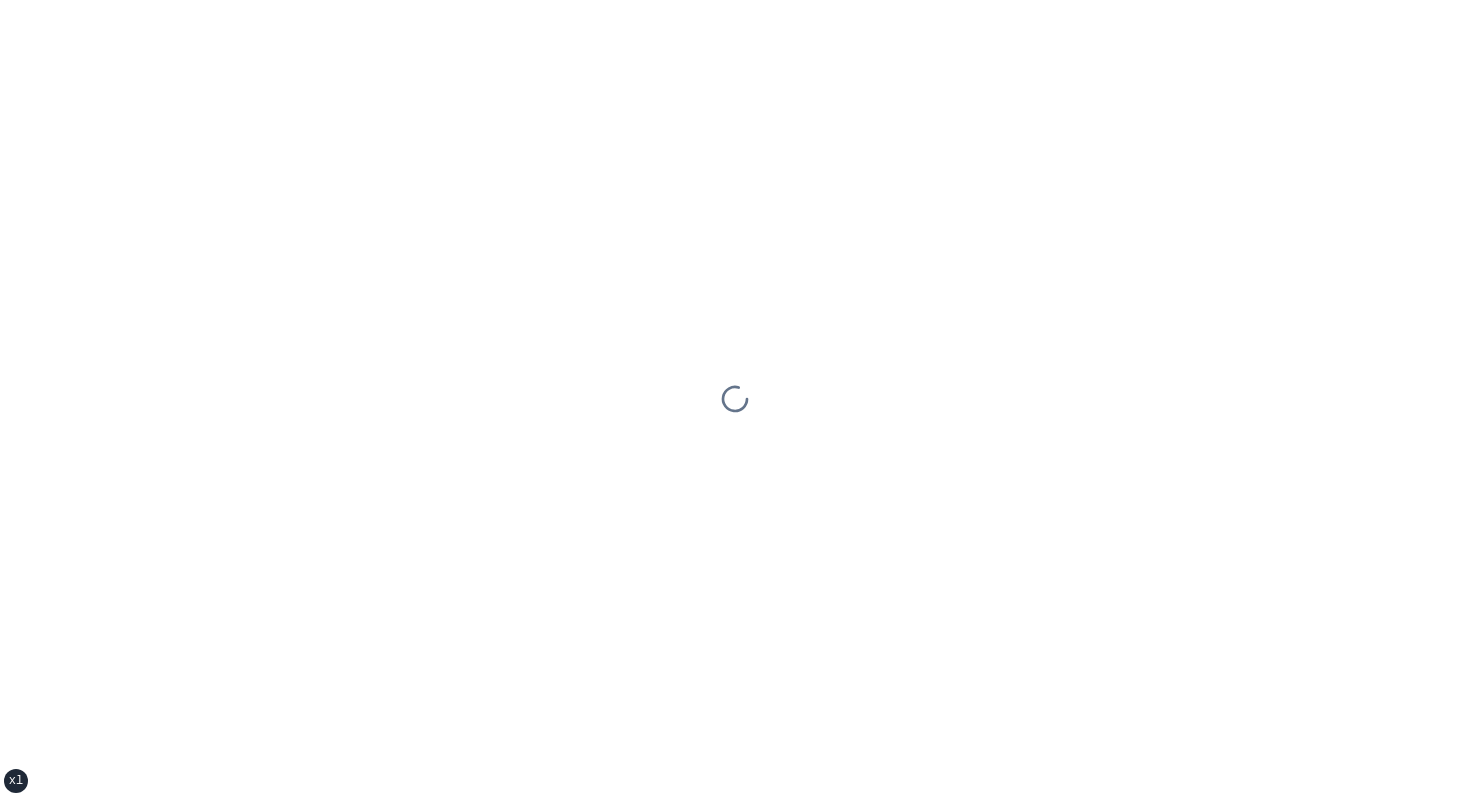 scroll, scrollTop: 0, scrollLeft: 0, axis: both 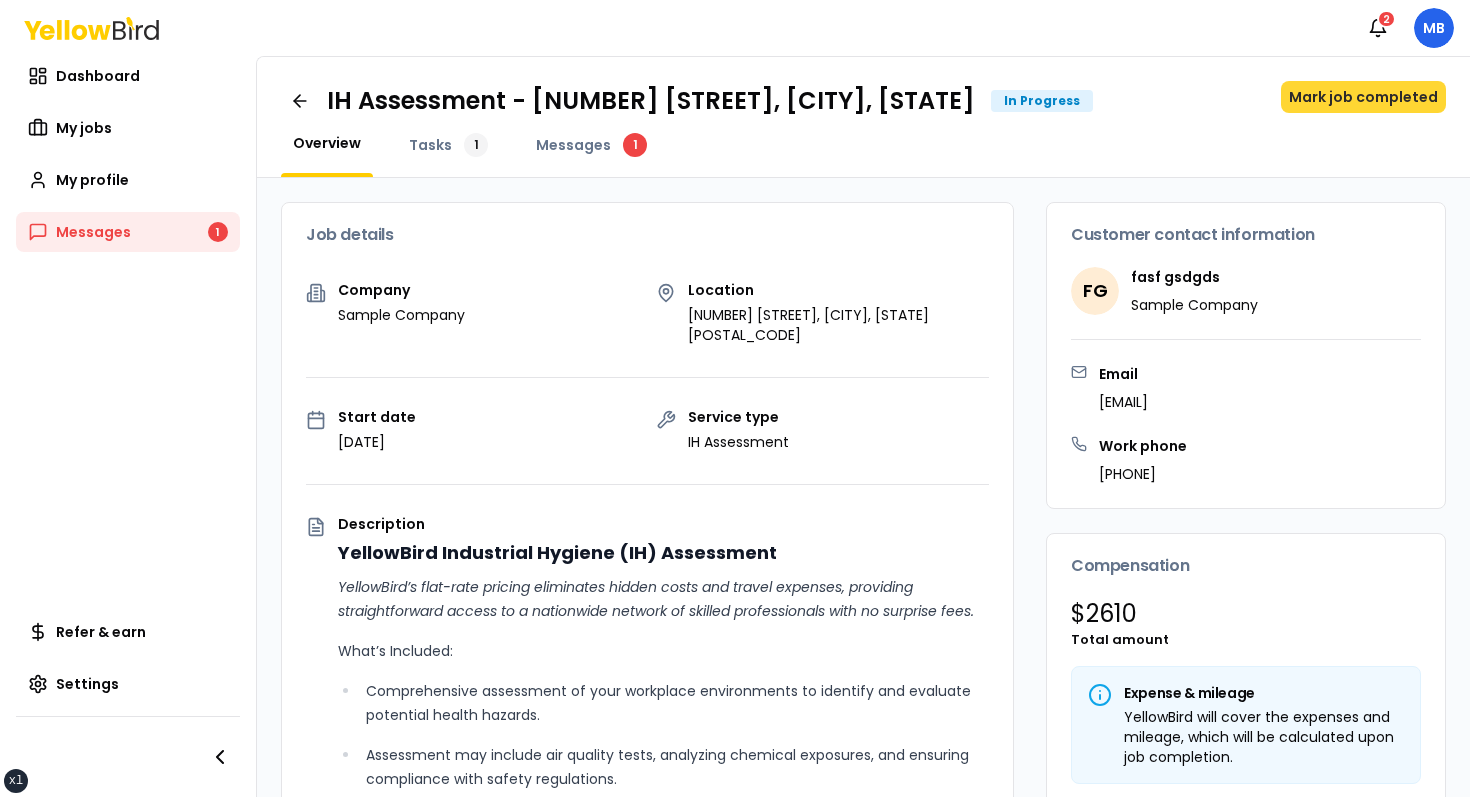 click on "Mark job completed" at bounding box center [1363, 97] 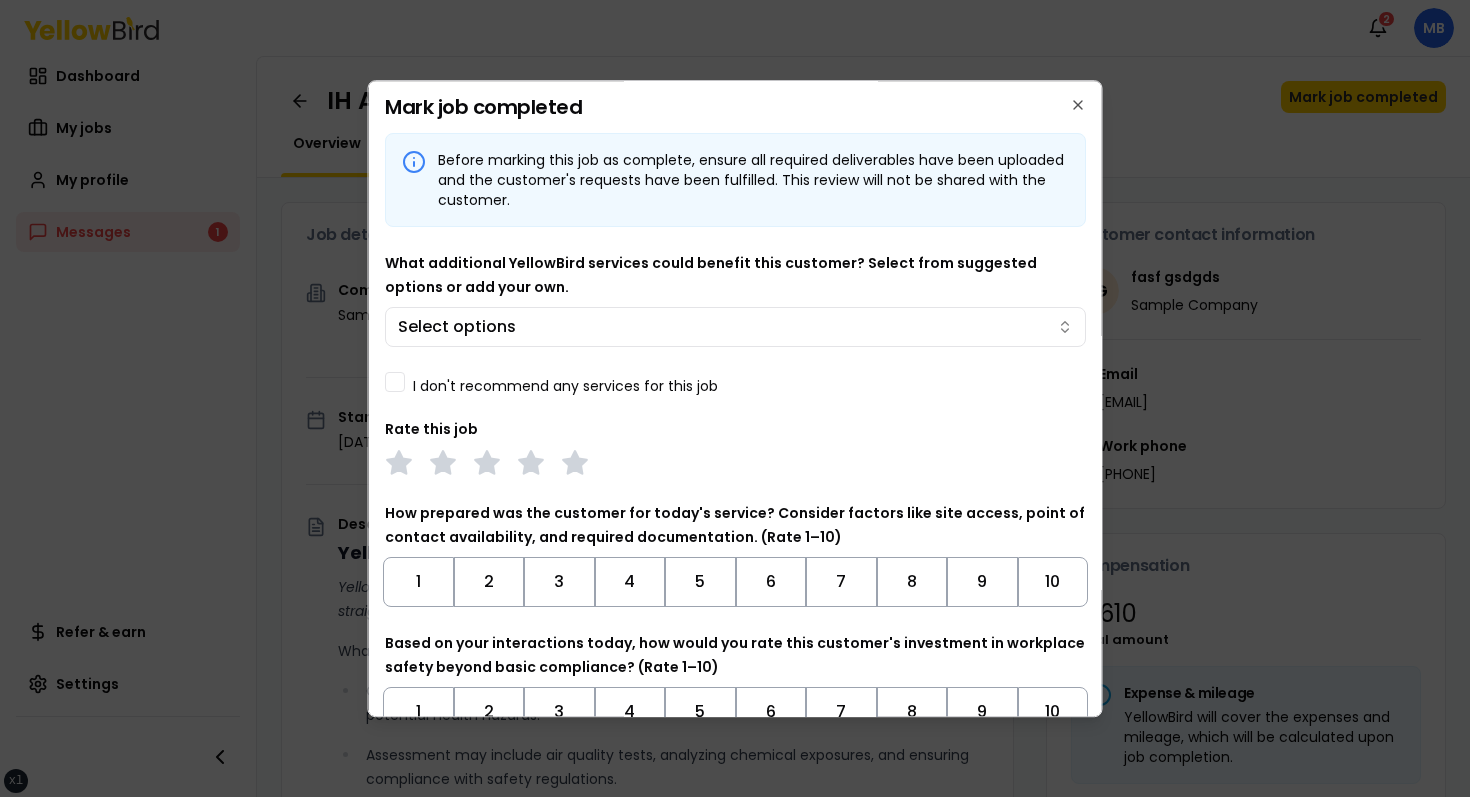 click on "I don't recommend any services for this job" at bounding box center [565, 386] 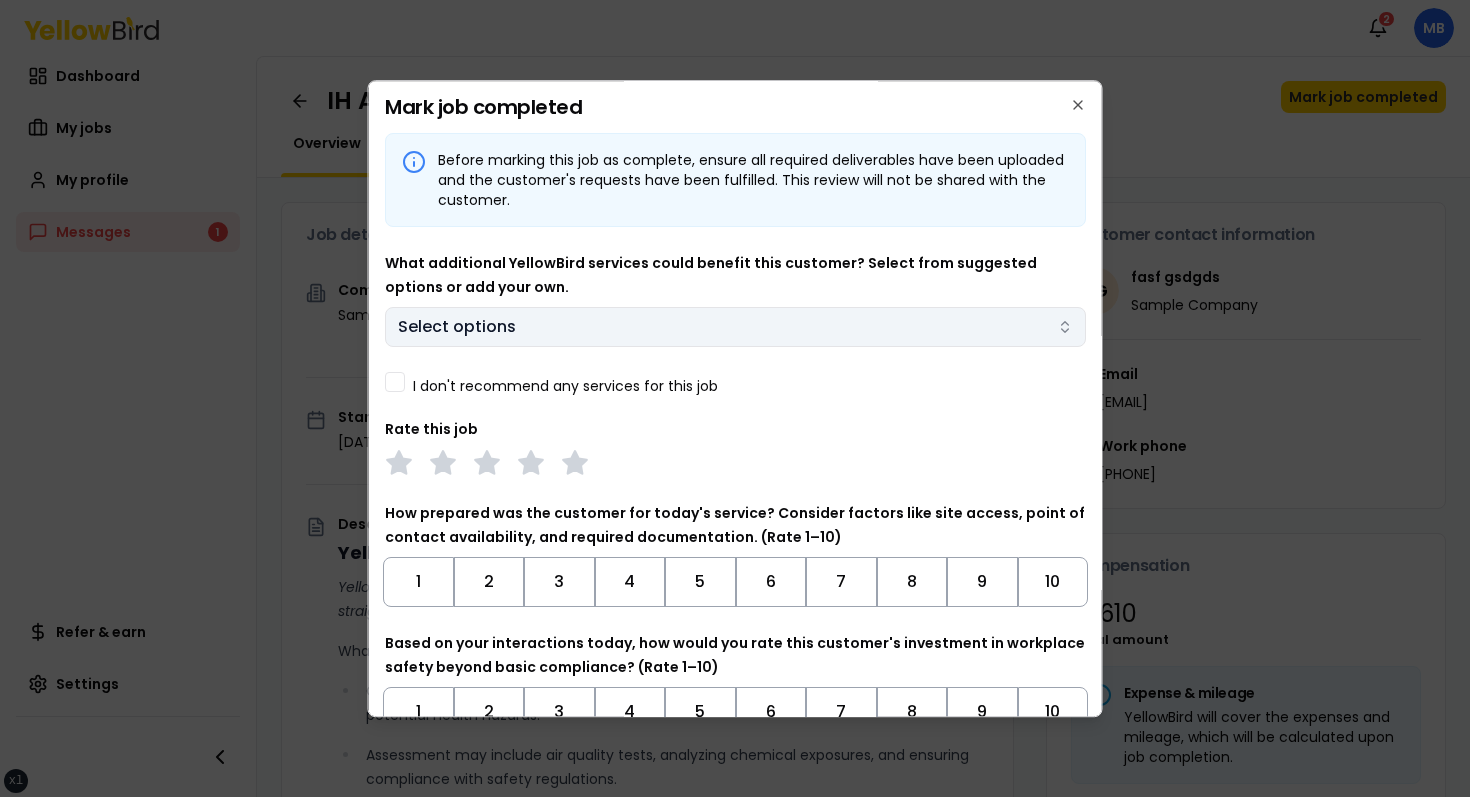 click on "xs sm md lg xl 2xl Notifications 2 MB Dashboard My jobs My profile Messages 1 Refer & earn Settings IH Assessment - [NUMBER] [STREET], [CITY], [STATE] In Progress Mark job completed Overview Tasks 1 Messages 1 Job details Company Sample Company Location [NUMBER] [STREET], [CITY], [STATE] Start date [DATE] Service type IH Assessment Description YellowBird Industrial Hygiene (IH) Assessment
YellowBird’s flat-rate pricing eliminates hidden costs and travel expenses, providing straightforward access to a nationwide network of skilled professionals with no surprise fees.
What’s Included:
Comprehensive assessment of your workplace environments to identify and evaluate potential health hazards.
Assessment may include air quality tests, analyzing chemical exposures, and ensuring compliance with safety regulations.
Detail...
View more Documents Deliverable template No template has been provided; please use your own deliverable template to upload the service deliverables. Upload FG $ 1" at bounding box center (735, 398) 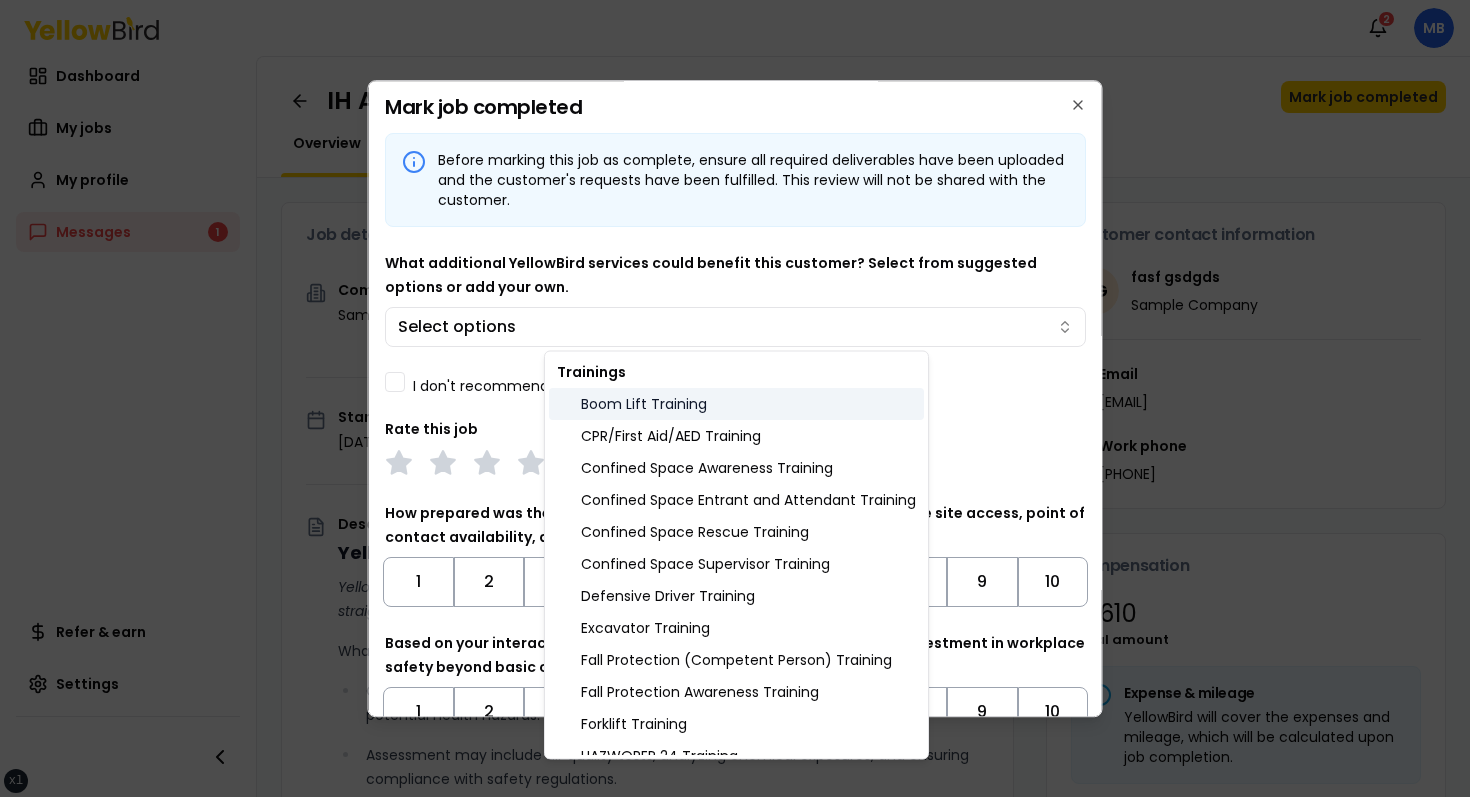 click on "Boom Lift Training" at bounding box center (736, 404) 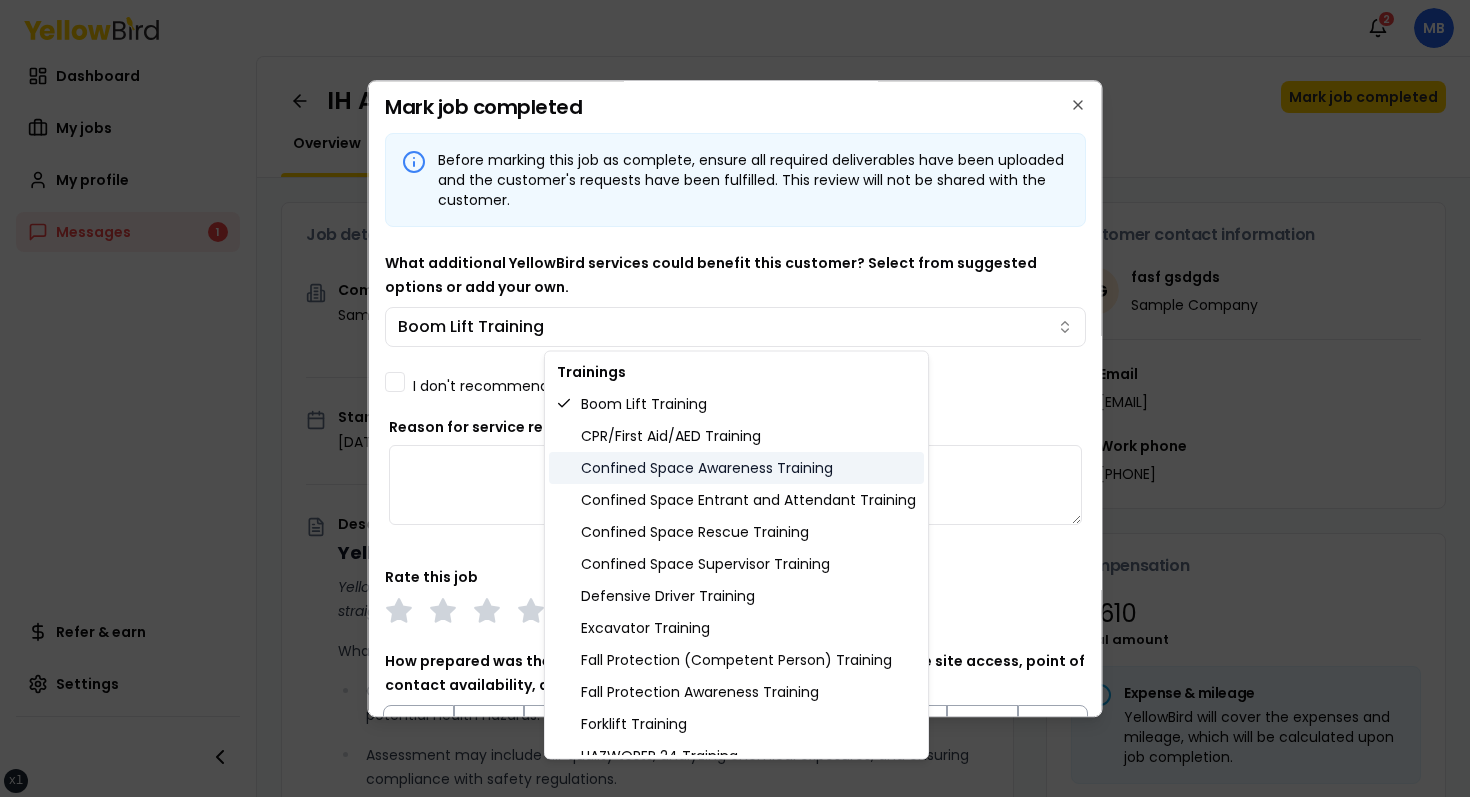 click on "Confined Space Awareness Training" at bounding box center [736, 468] 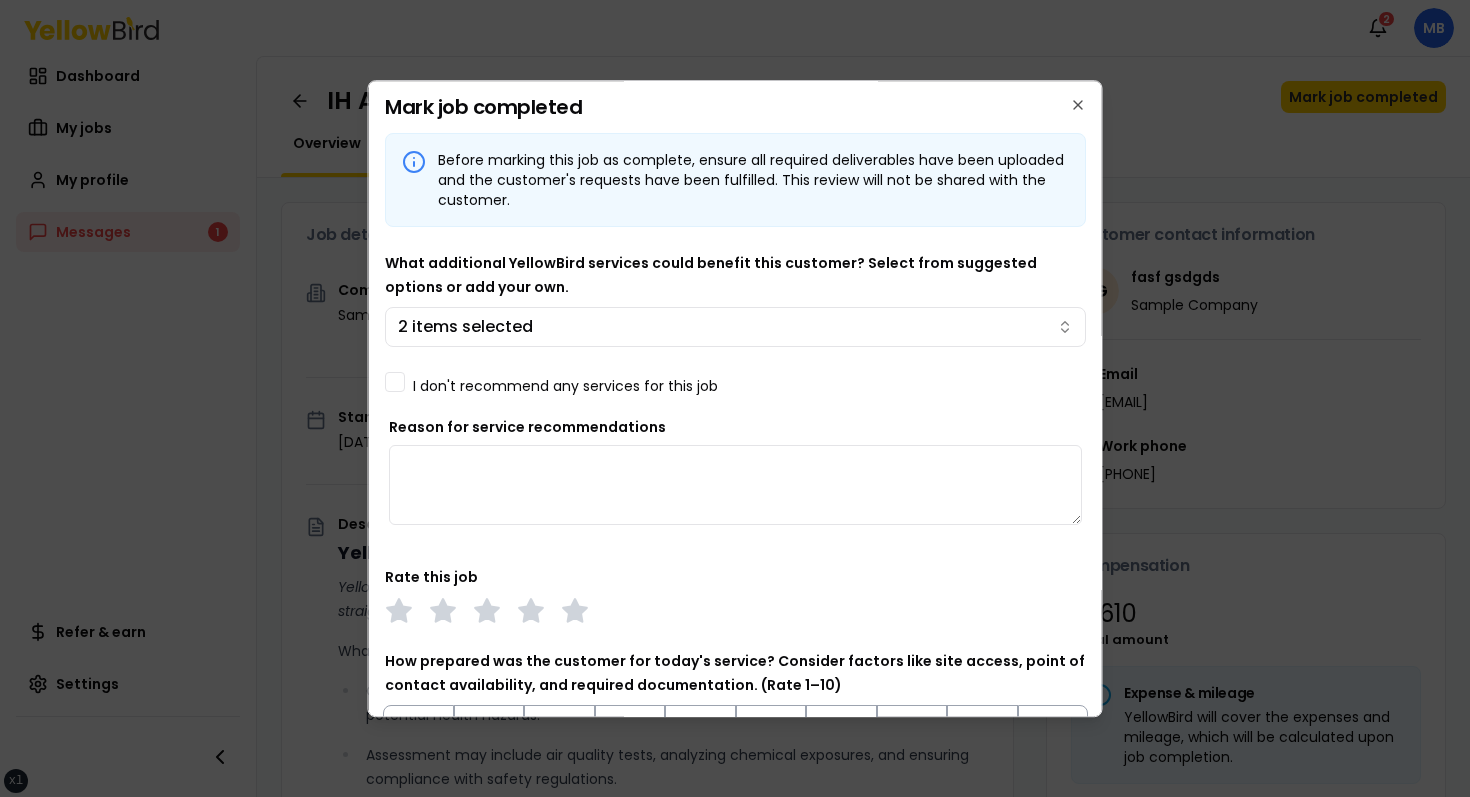 click on "xs sm md lg xl 2xl Notifications 2 MB Dashboard My jobs My profile Messages 1 Refer & earn Settings IH Assessment - [NUMBER] [STREET], [CITY], [STATE] [POSTAL_CODE] In Progress Mark job completed Overview Tasks 1 Messages 1 Job details Company Sample Company Location [NUMBER] [STREET], [CITY], [STATE] [POSTAL_CODE] Start date [DATE] Service type IH Assessment Description YellowBird Industrial Hygiene (IH) Assessment
YellowBird’s flat-rate pricing eliminates hidden costs and travel expenses, providing straightforward access to a nationwide network of skilled professionals with no surprise fees.
What’s Included:
Comprehensive assessment of your workplace environments to identify and evaluate potential health hazards.
Assessment may include air quality tests, analyzing chemical exposures, and ensuring compliance with safety regulations.
Detail...
View more Documents Deliverable template No template has been provided; please use your own deliverable template to upload the service deliverables. Upload FG $ 1" at bounding box center [735, 398] 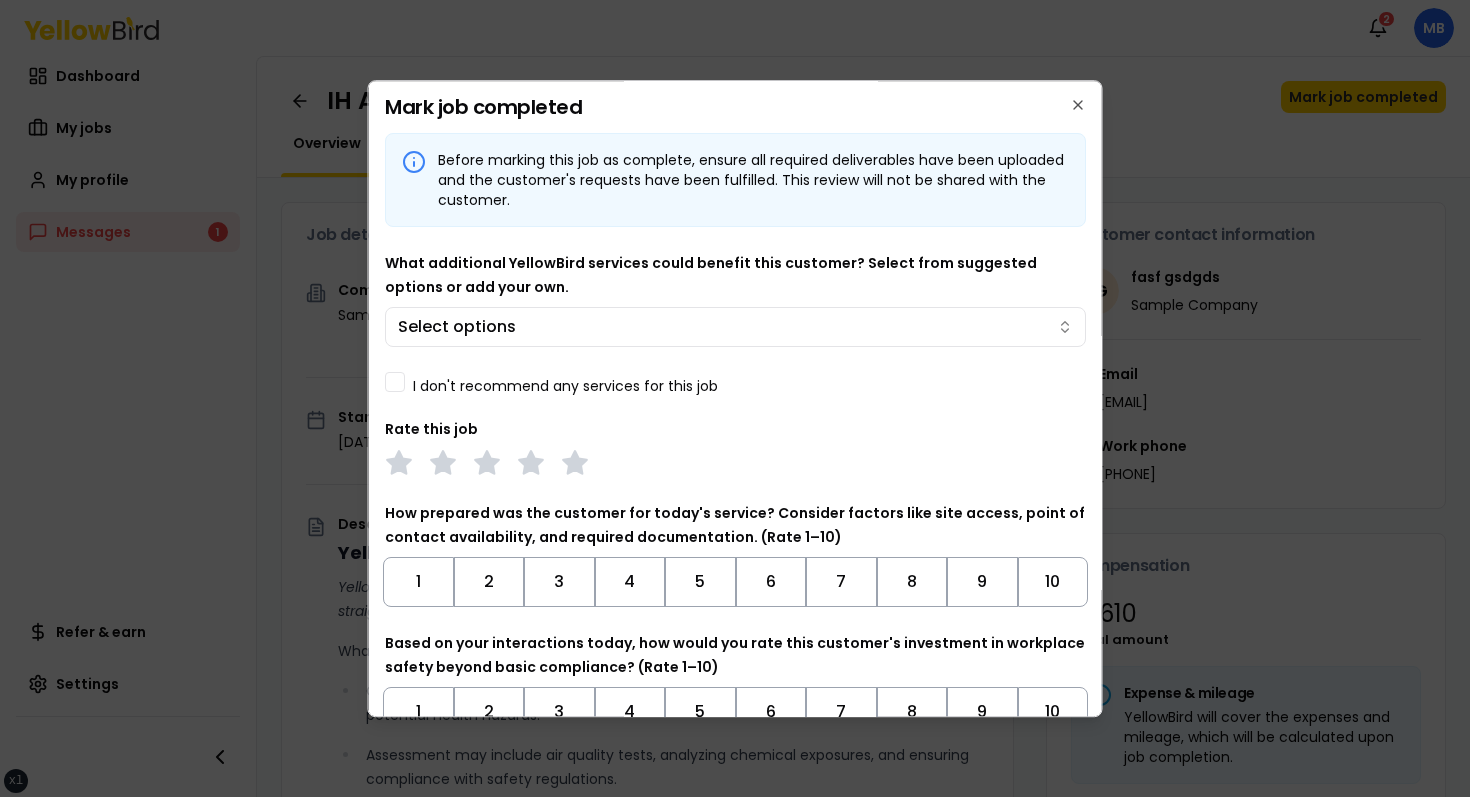 click on "I don't recommend any services for this job" at bounding box center (565, 386) 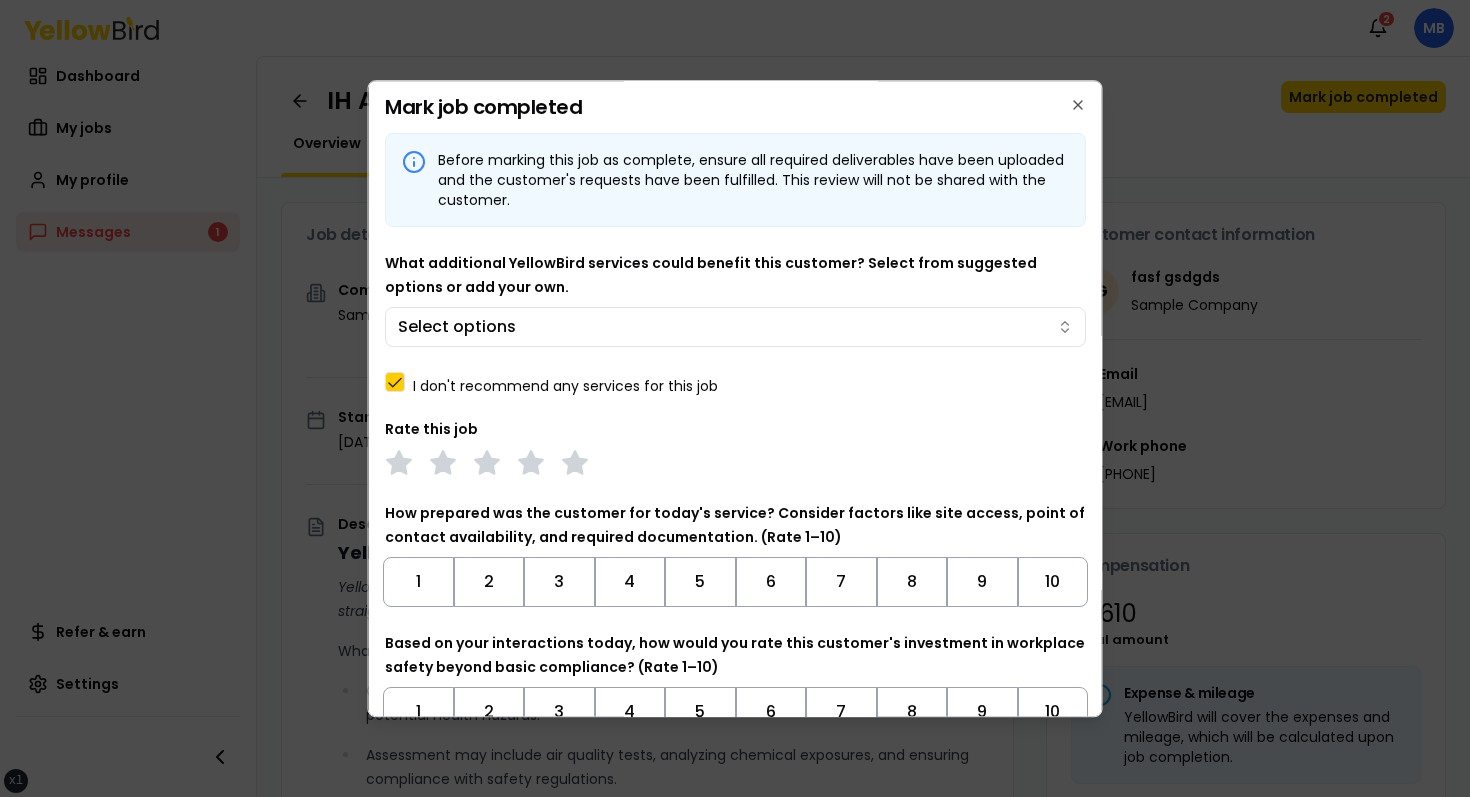 click on "I don't recommend any services for this job" at bounding box center (565, 386) 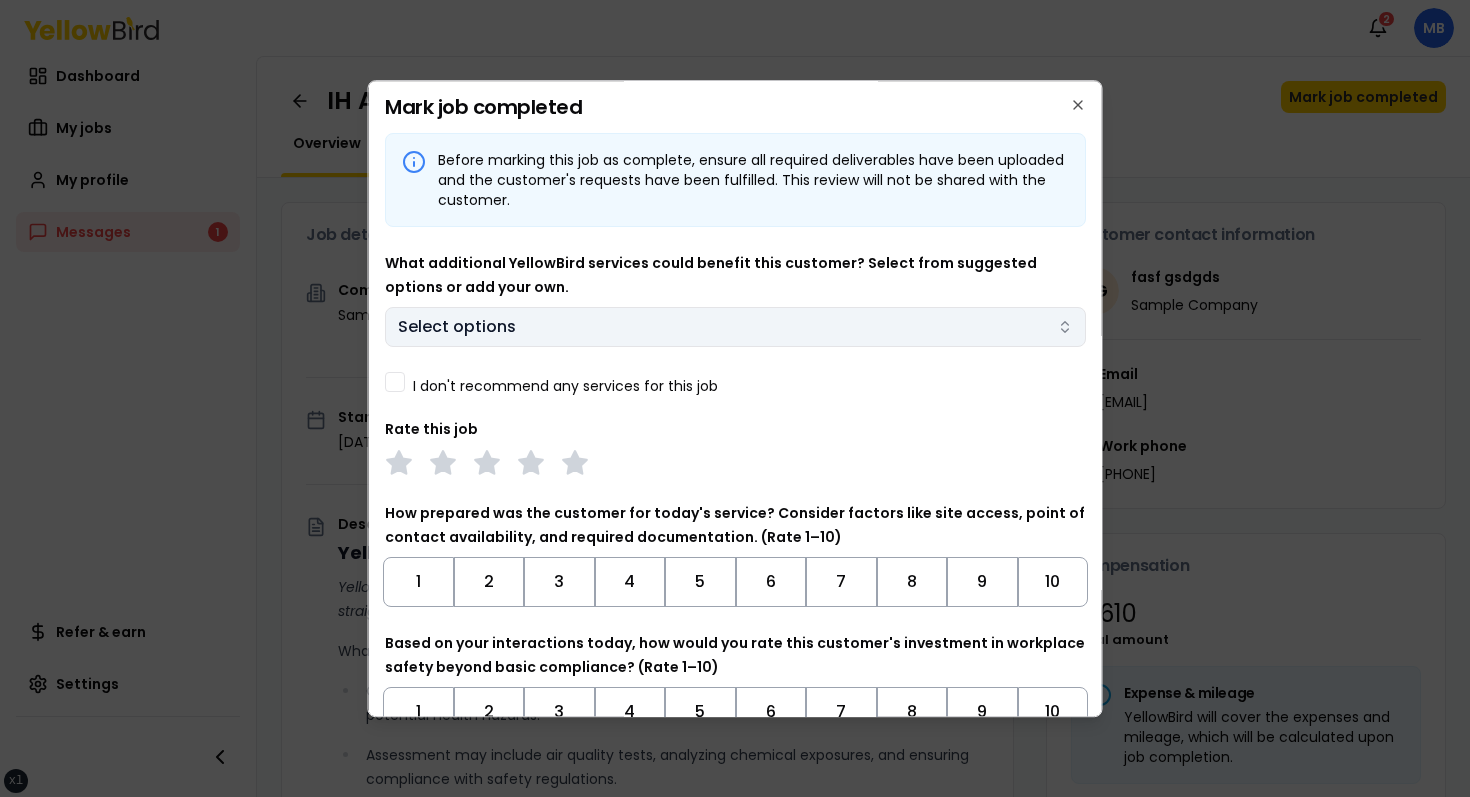 click on "xs sm md lg xl 2xl Notifications 2 MB Dashboard My jobs My profile Messages 1 Refer & earn Settings IH Assessment - [NUMBER] [STREET], [CITY], [STATE] [POSTAL_CODE] In Progress Mark job completed Overview Tasks 1 Messages 1 Job details Company Sample Company Location [NUMBER] [STREET], [CITY], [STATE] [POSTAL_CODE] Start date [DATE] Service type IH Assessment Description YellowBird Industrial Hygiene (IH) Assessment
YellowBird’s flat-rate pricing eliminates hidden costs and travel expenses, providing straightforward access to a nationwide network of skilled professionals with no surprise fees.
What’s Included:
Comprehensive assessment of your workplace environments to identify and evaluate potential health hazards.
Assessment may include air quality tests, analyzing chemical exposures, and ensuring compliance with safety regulations.
Detail...
View more Documents Deliverable template No template has been provided; please use your own deliverable template to upload the service deliverables. Upload FG $ 1" at bounding box center (735, 398) 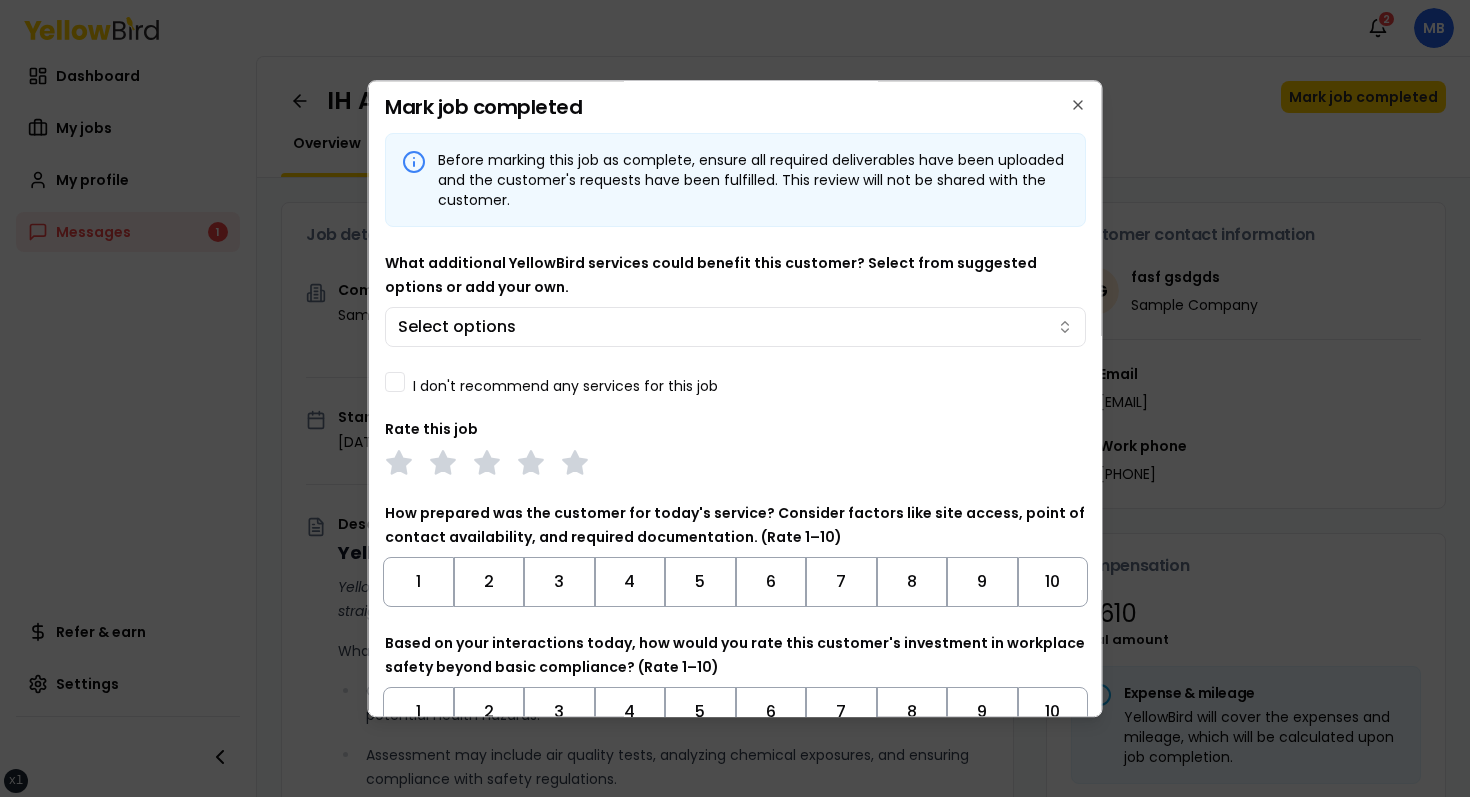 click on "I don't recommend any services for this job" at bounding box center (735, 382) 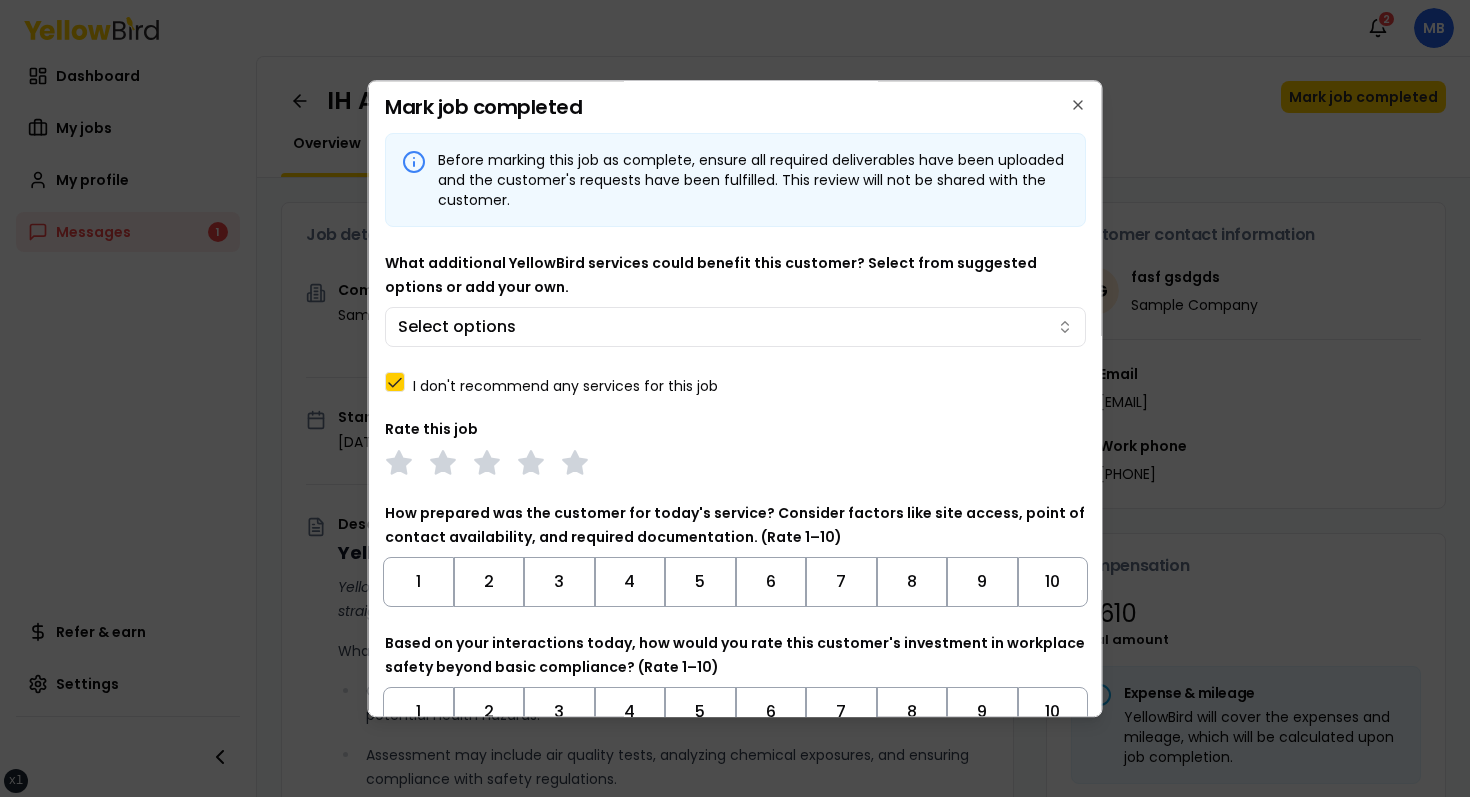 click on "I don't recommend any services for this job" at bounding box center [565, 386] 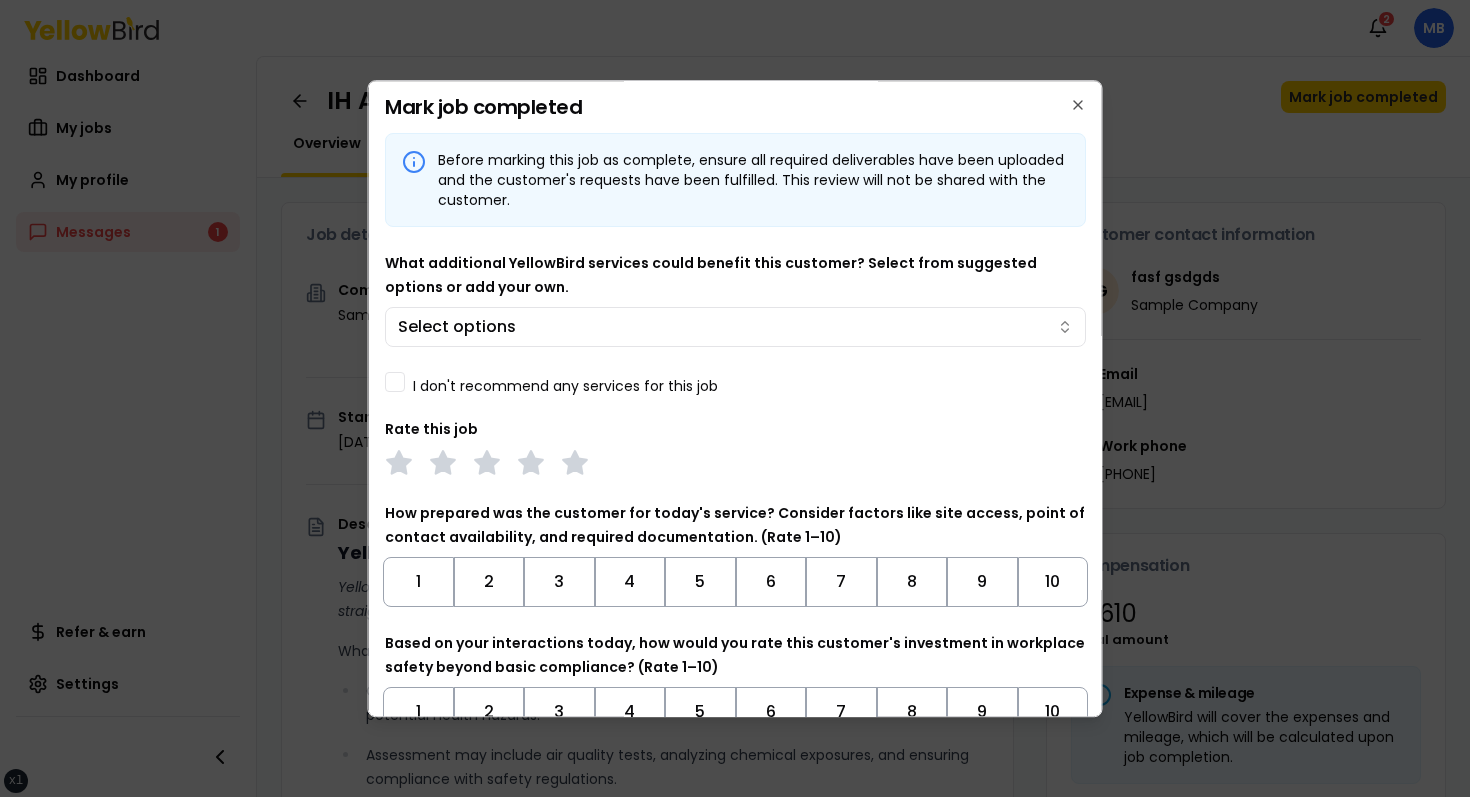 click on "I don't recommend any services for this job" at bounding box center [565, 386] 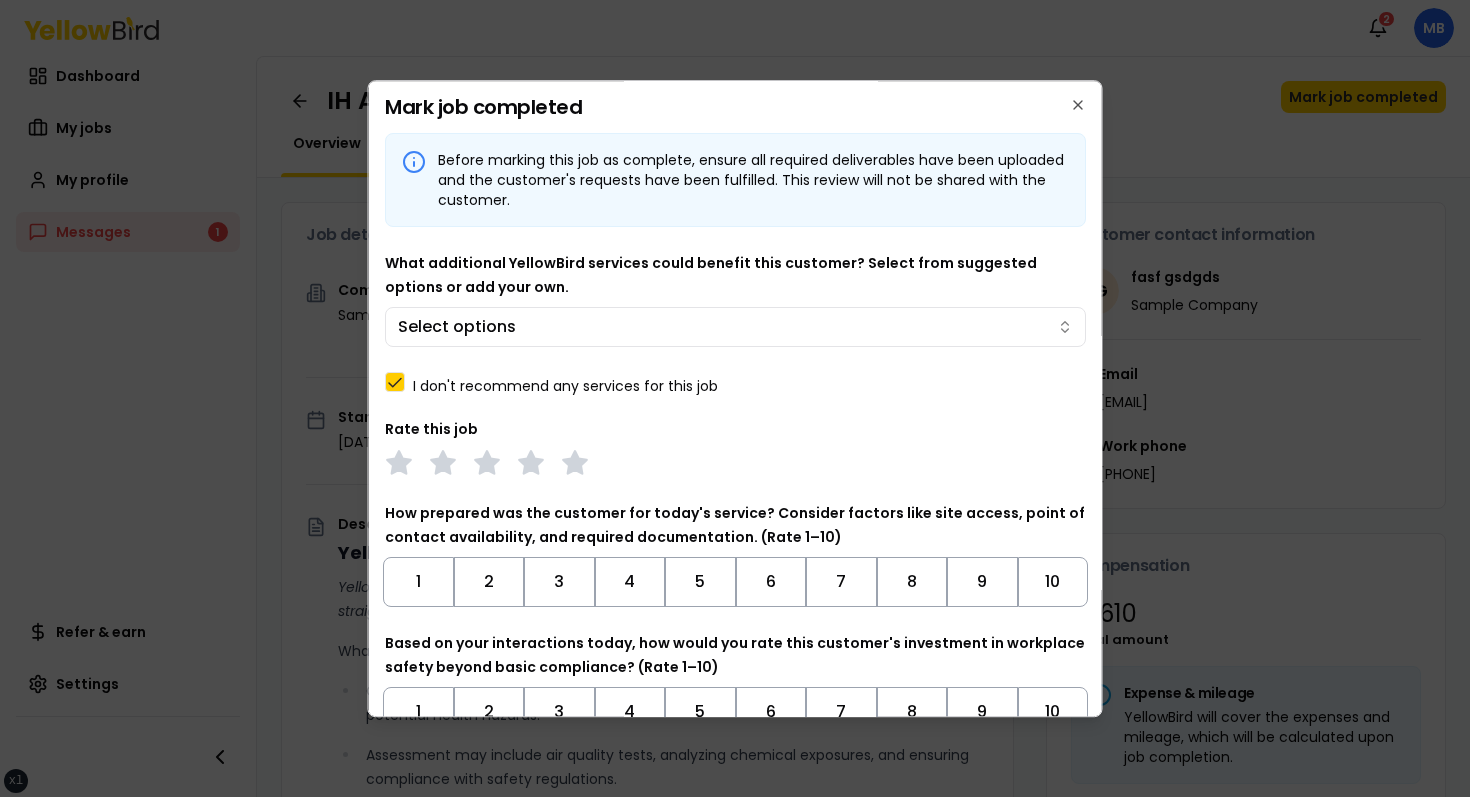 click on "What additional YellowBird services could benefit this customer? Select from suggested options or add your own. Select options" at bounding box center (735, 299) 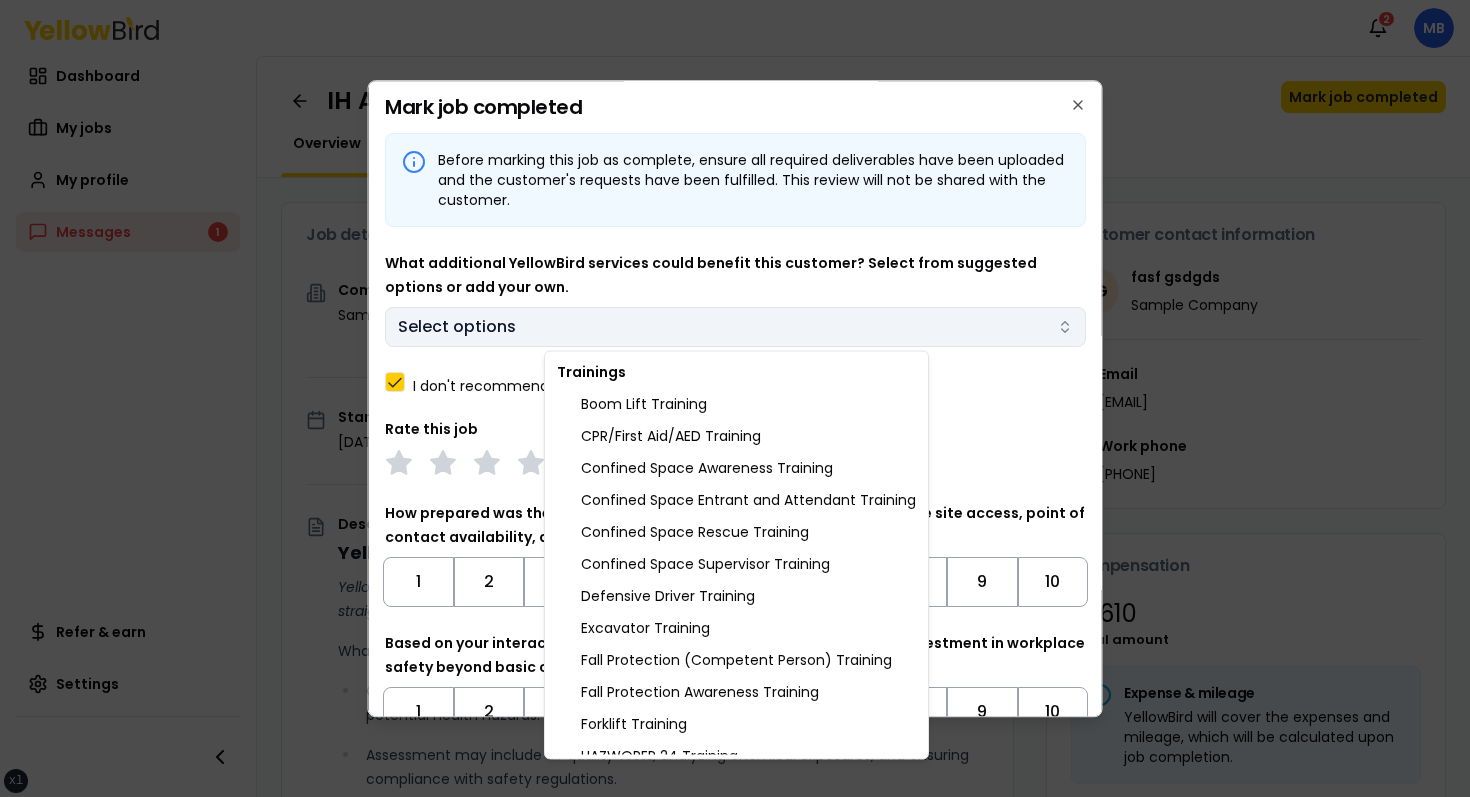 click on "xs sm md lg xl 2xl Notifications 2 MB Dashboard My jobs My profile Messages 1 Refer & earn Settings IH Assessment - [NUMBER] [STREET], [CITY], [STATE] [POSTAL_CODE] In Progress Mark job completed Overview Tasks 1 Messages 1 Job details Company Sample Company Location [NUMBER] [STREET], [CITY], [STATE] [POSTAL_CODE] Start date [DATE] Service type IH Assessment Description YellowBird Industrial Hygiene (IH) Assessment
YellowBird’s flat-rate pricing eliminates hidden costs and travel expenses, providing straightforward access to a nationwide network of skilled professionals with no surprise fees.
What’s Included:
Comprehensive assessment of your workplace environments to identify and evaluate potential health hazards.
Assessment may include air quality tests, analyzing chemical exposures, and ensuring compliance with safety regulations.
Detail...
View more Documents Deliverable template No template has been provided; please use your own deliverable template to upload the service deliverables. Upload FG $ 1" at bounding box center [735, 398] 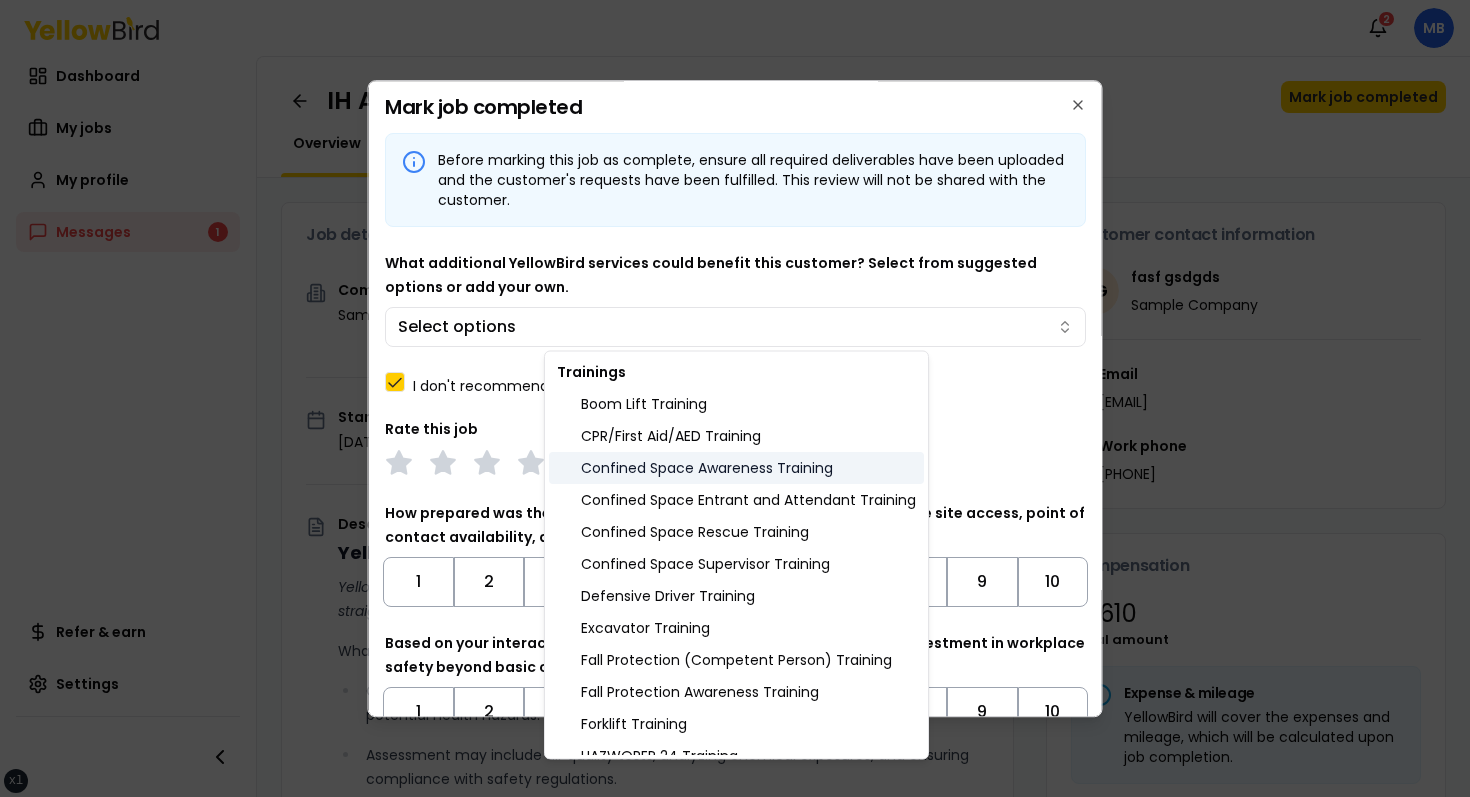 click on "Confined Space Awareness Training" at bounding box center (736, 468) 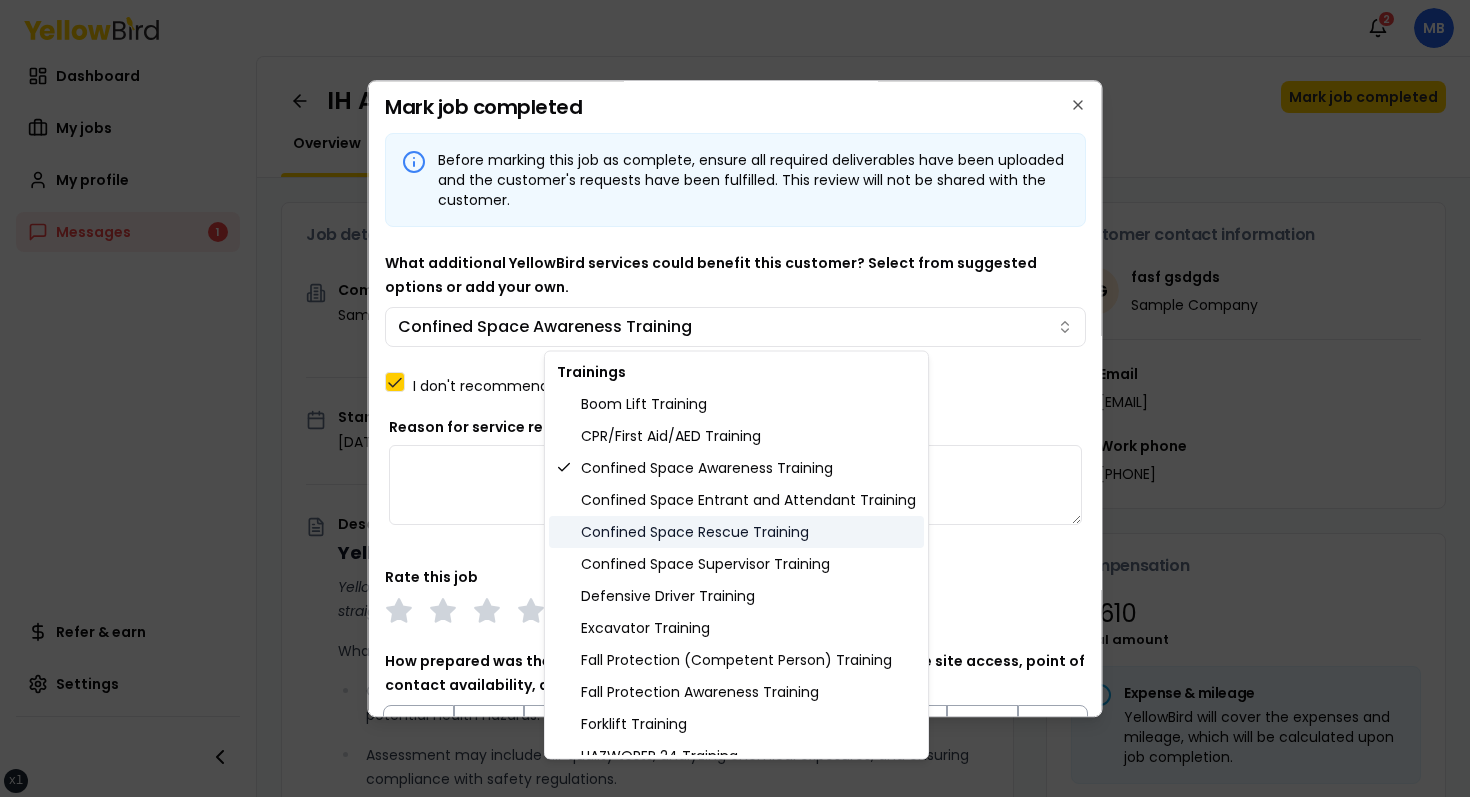 click on "Confined Space Rescue Training" at bounding box center (736, 532) 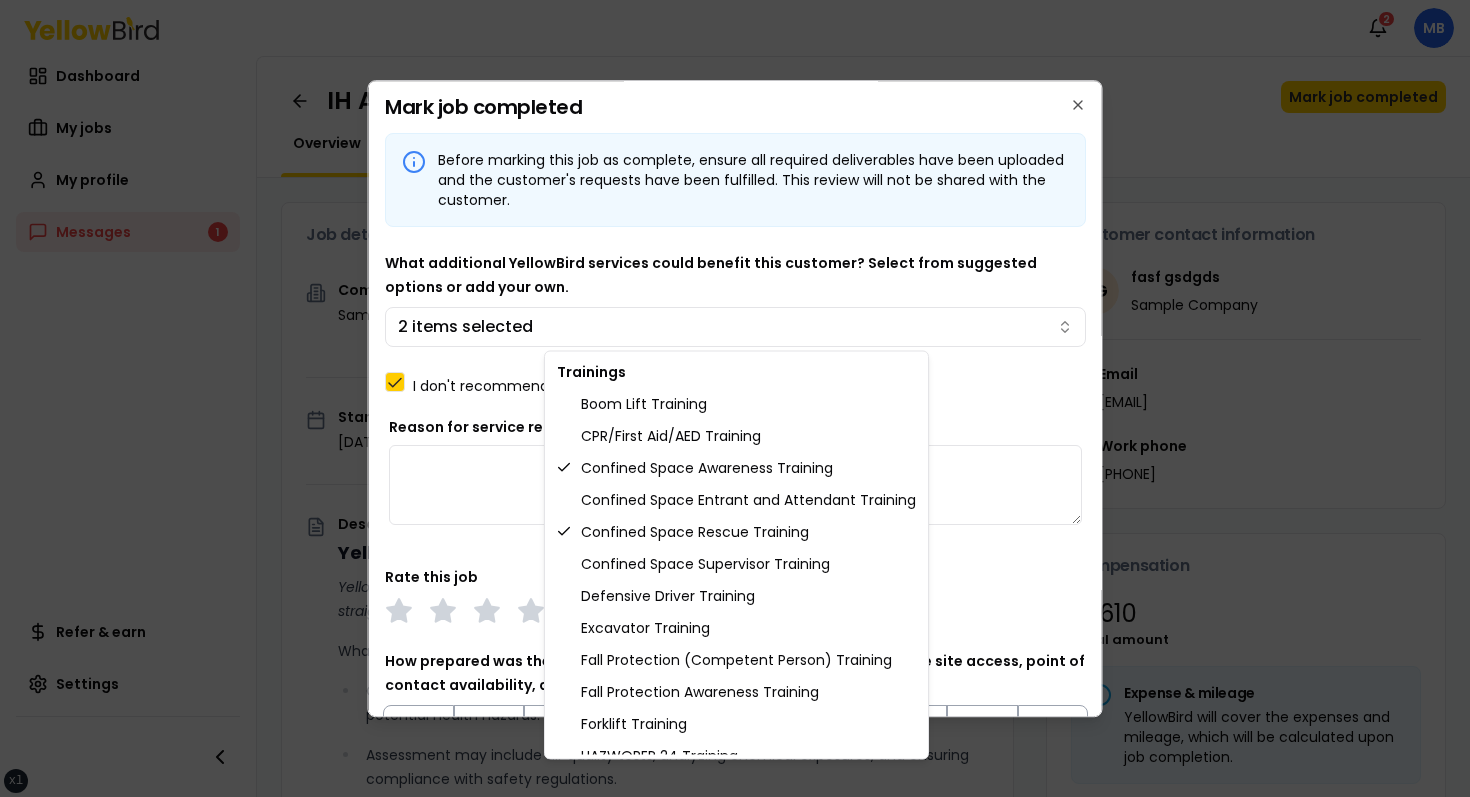 click on "xs sm md lg xl 2xl Notifications 2 MB Dashboard My jobs My profile Messages 1 Refer & earn Settings IH Assessment - [NUMBER] [STREET], [CITY], [STATE] [POSTAL_CODE] In Progress Mark job completed Overview Tasks 1 Messages 1 Job details Company Sample Company Location [NUMBER] [STREET], [CITY], [STATE] [POSTAL_CODE] Start date [DATE] Service type IH Assessment Description YellowBird Industrial Hygiene (IH) Assessment
YellowBird’s flat-rate pricing eliminates hidden costs and travel expenses, providing straightforward access to a nationwide network of skilled professionals with no surprise fees.
What’s Included:
Comprehensive assessment of your workplace environments to identify and evaluate potential health hazards.
Assessment may include air quality tests, analyzing chemical exposures, and ensuring compliance with safety regulations.
Detail...
View more Documents Deliverable template No template has been provided; please use your own deliverable template to upload the service deliverables. Upload FG $ 1" at bounding box center [735, 398] 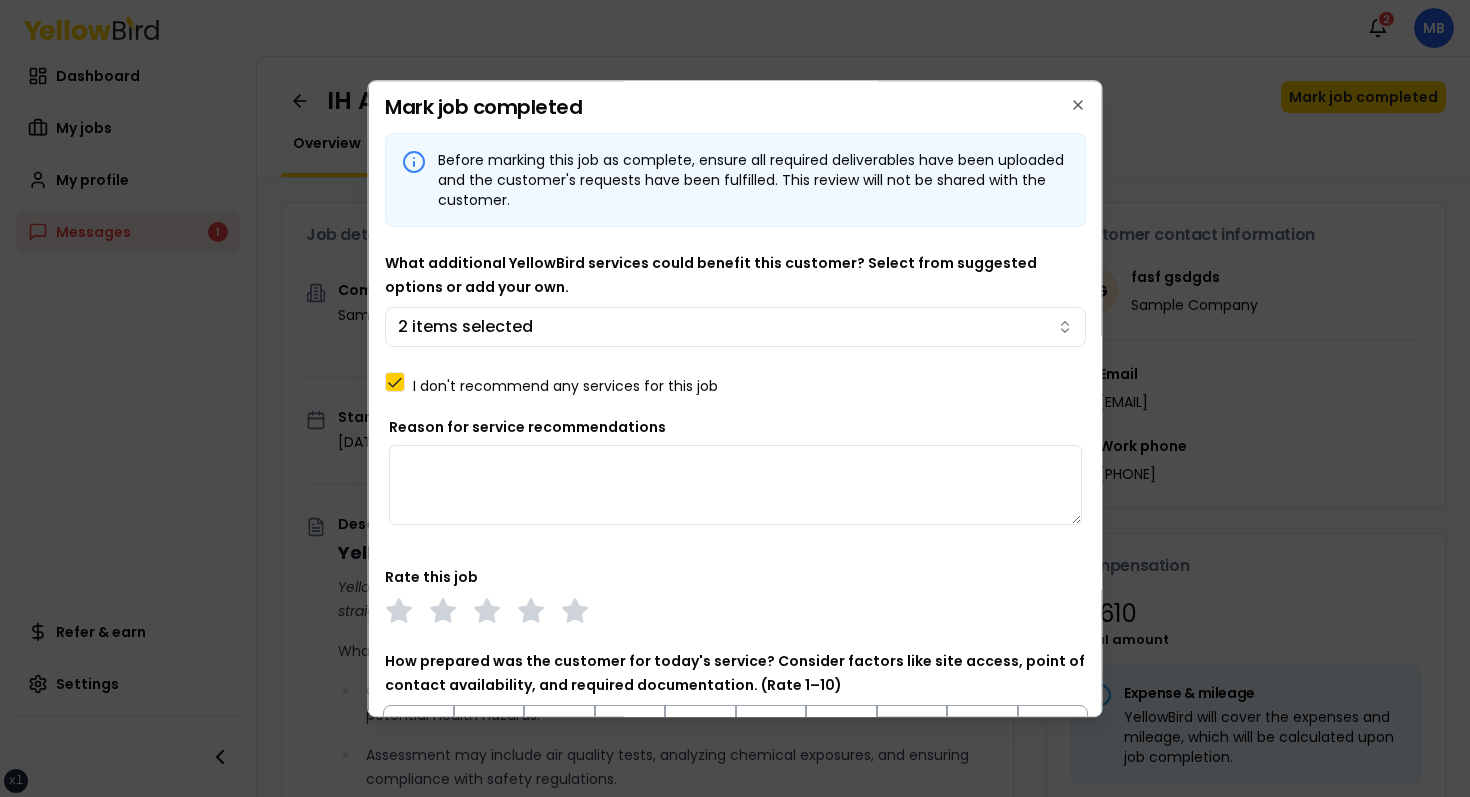 click on "I don't recommend any services for this job" at bounding box center [565, 386] 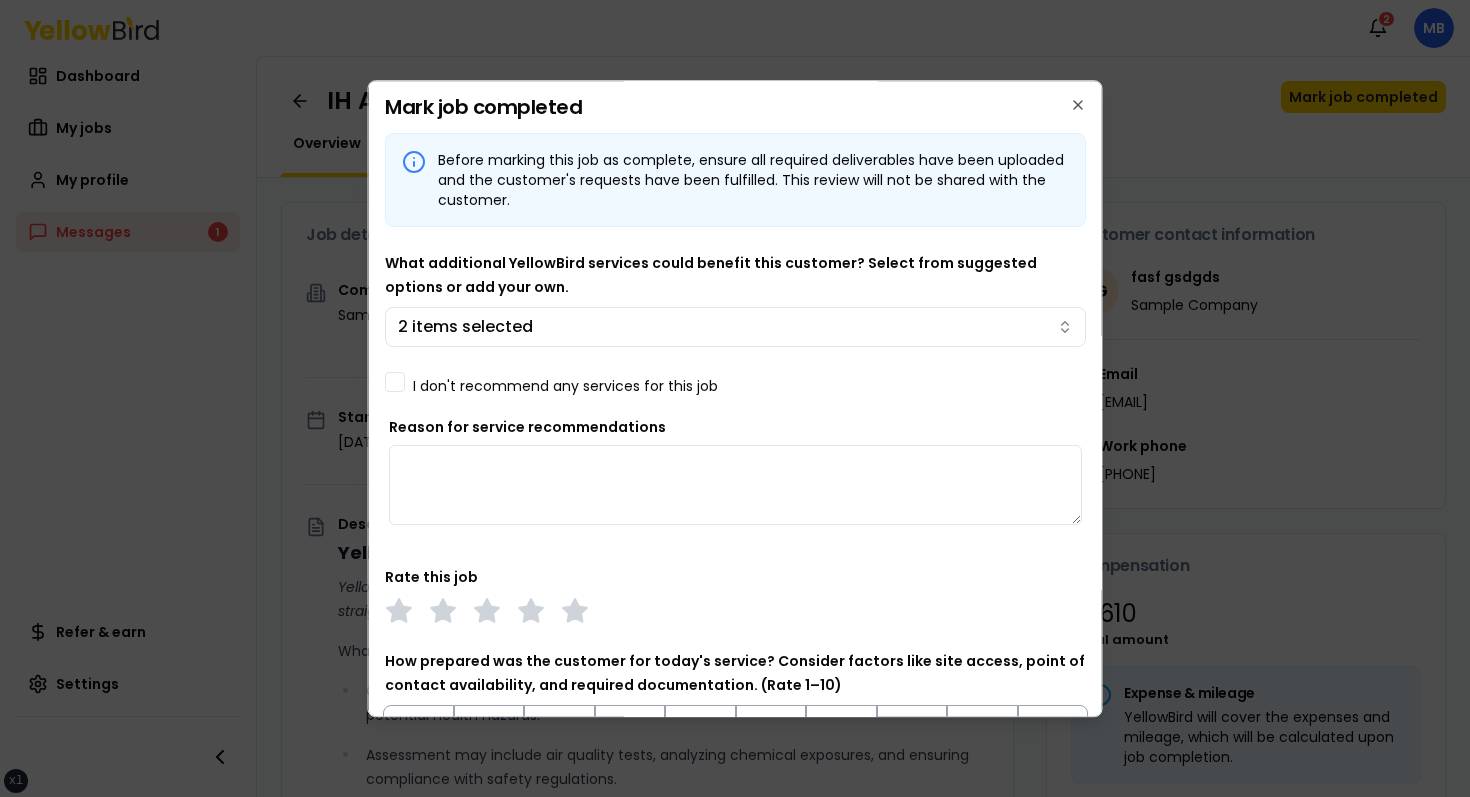 click on "I don't recommend any services for this job" at bounding box center (565, 386) 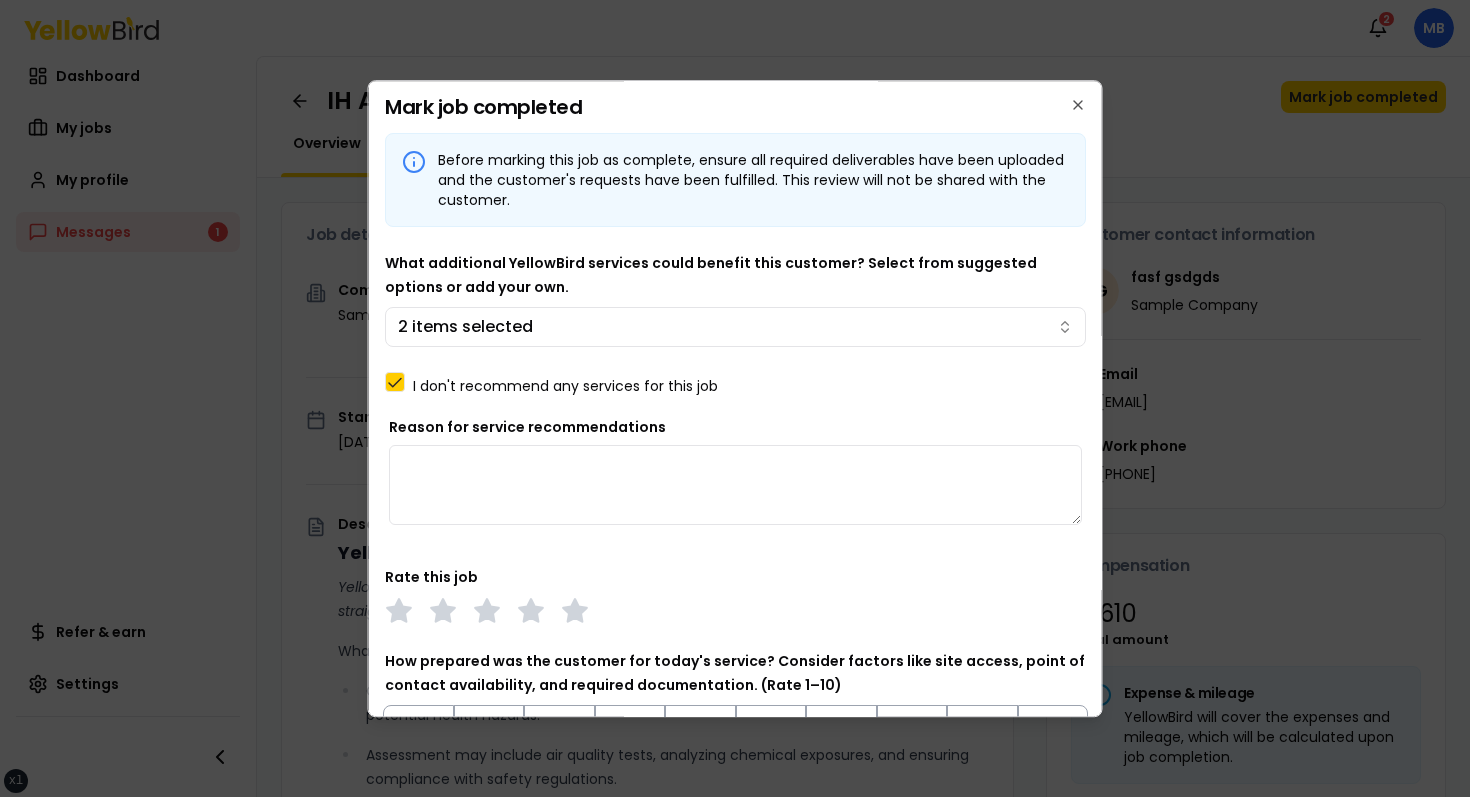click on "I don't recommend any services for this job" at bounding box center (565, 386) 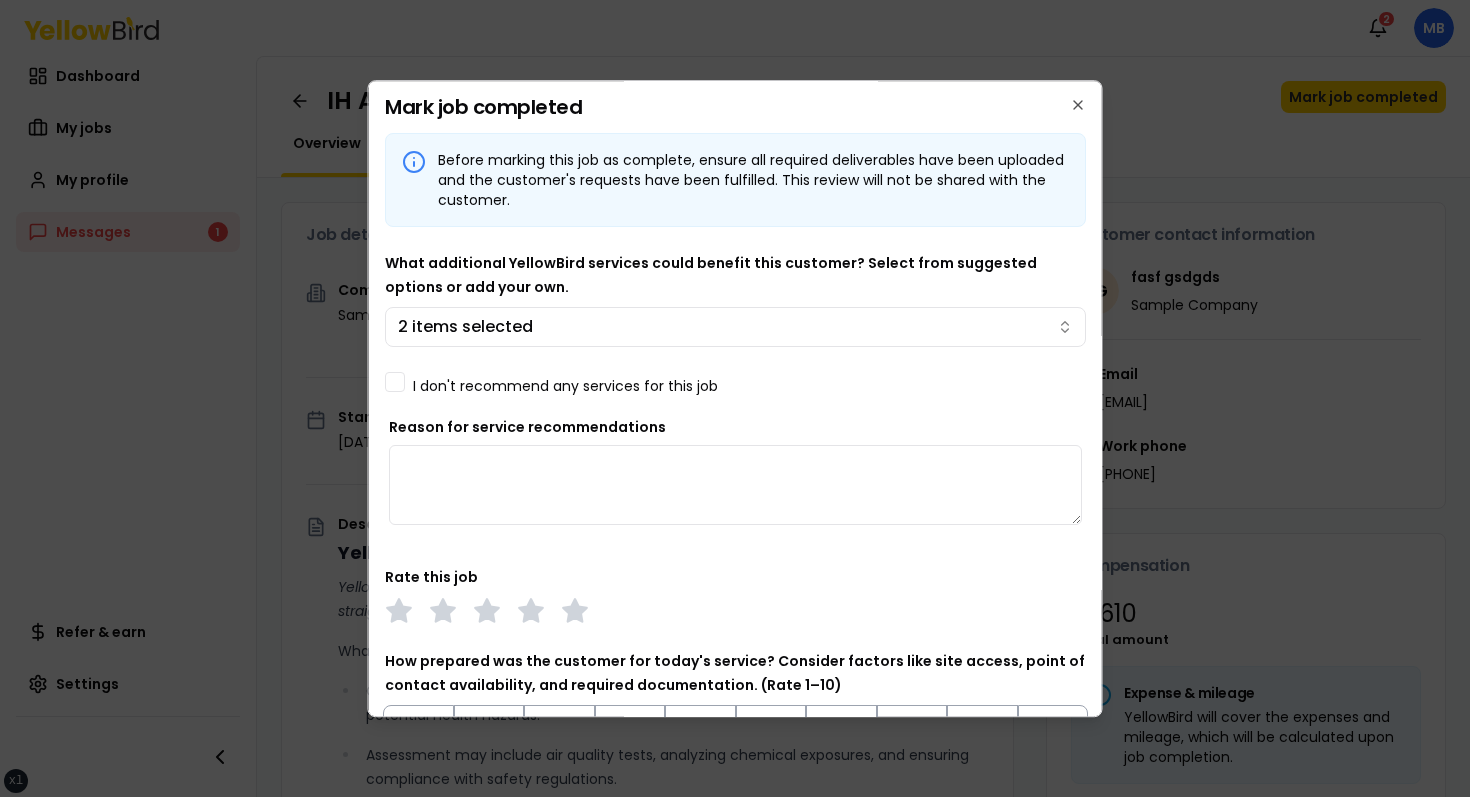 click on "I don't recommend any services for this job" at bounding box center [565, 386] 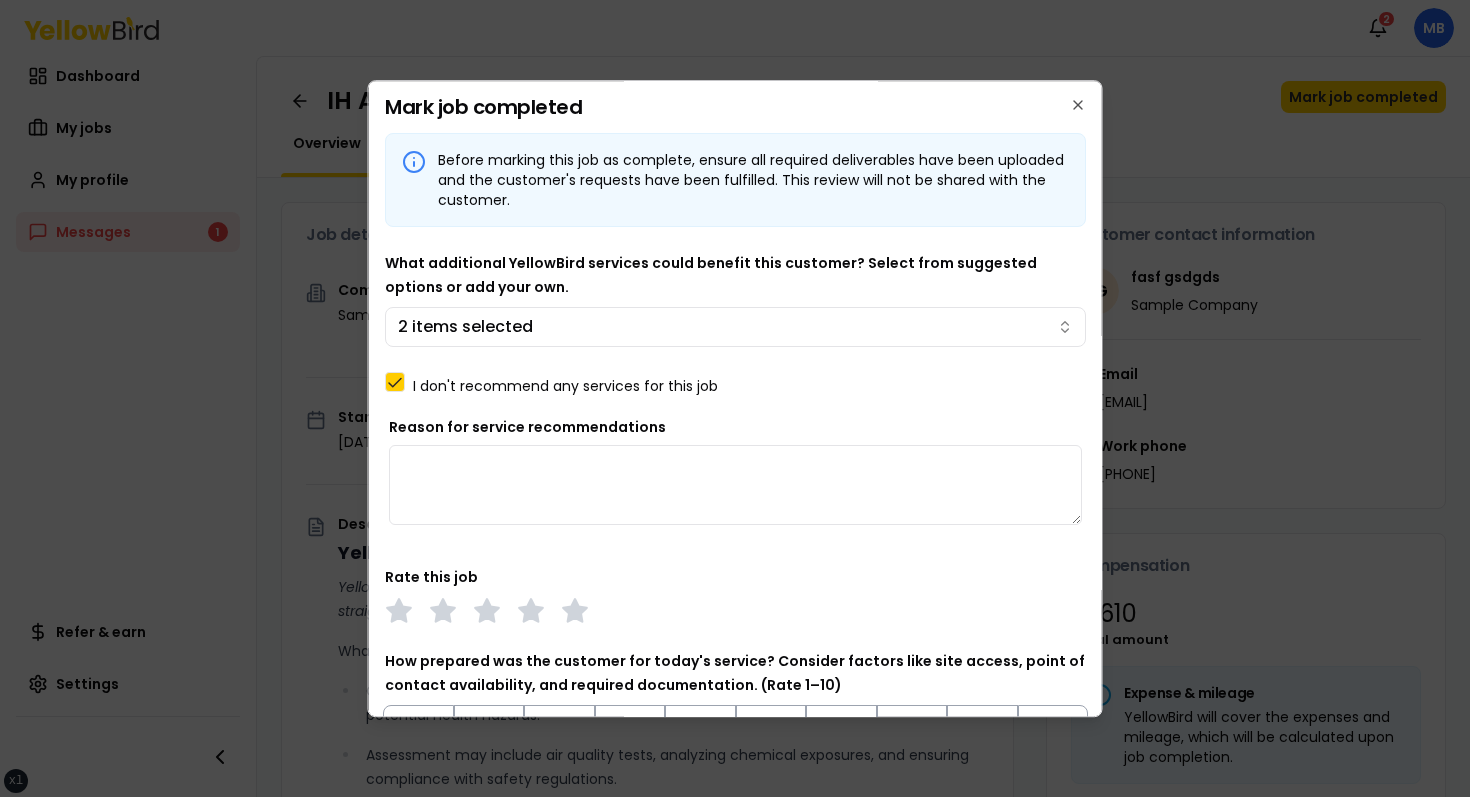 type on "on" 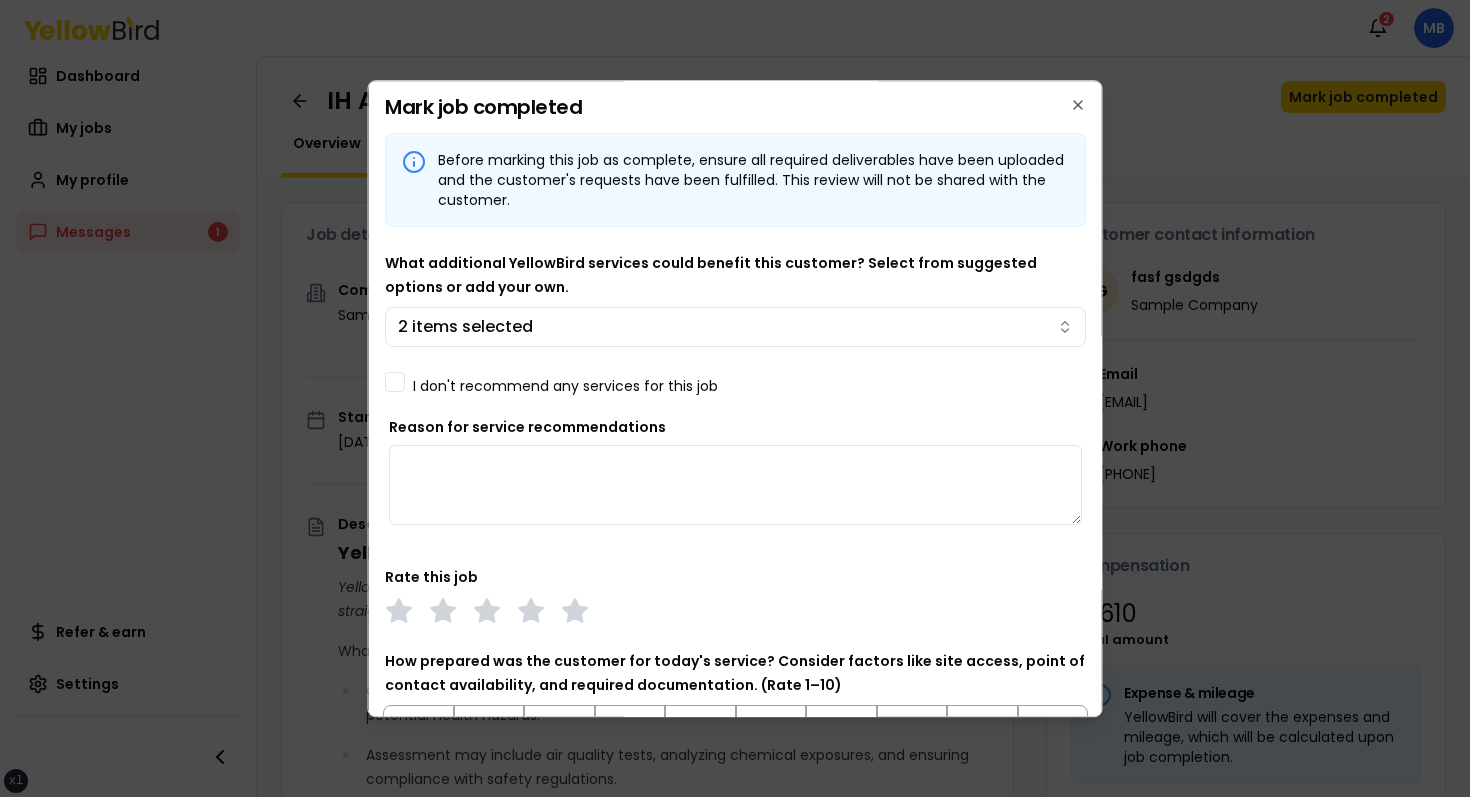 click on "I don't recommend any services for this job" at bounding box center [565, 386] 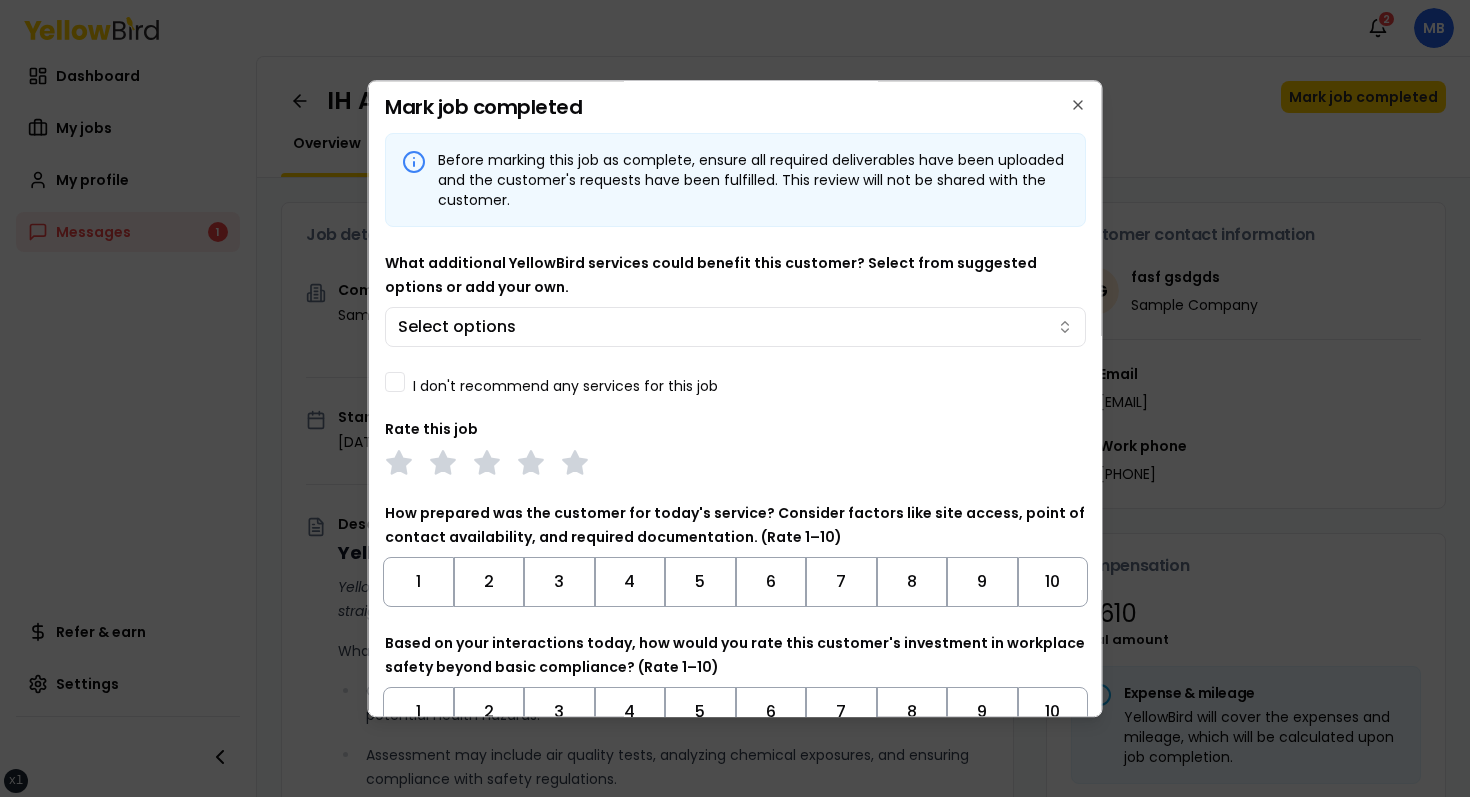 click on "I don't recommend any services for this job" at bounding box center (565, 386) 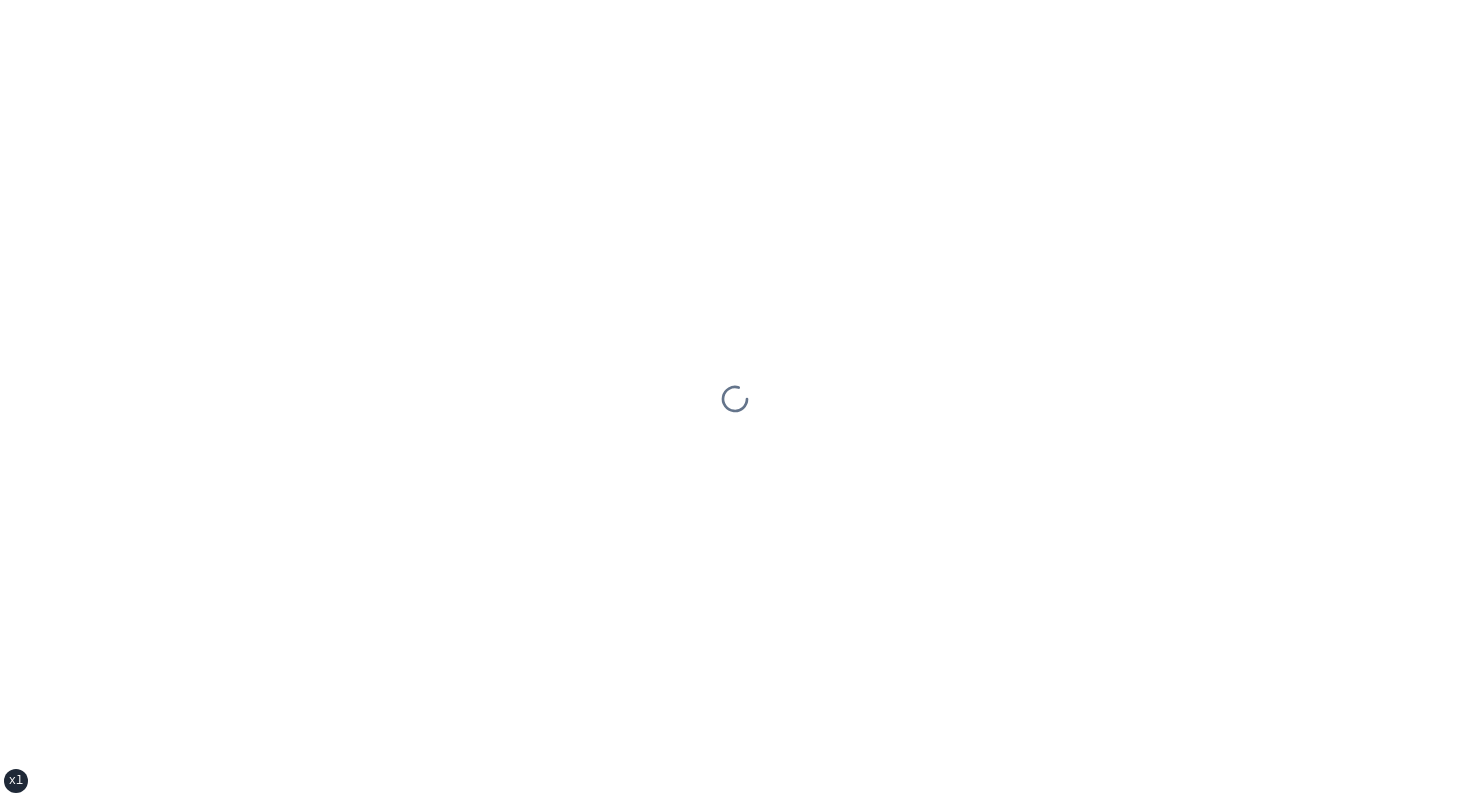 scroll, scrollTop: 0, scrollLeft: 0, axis: both 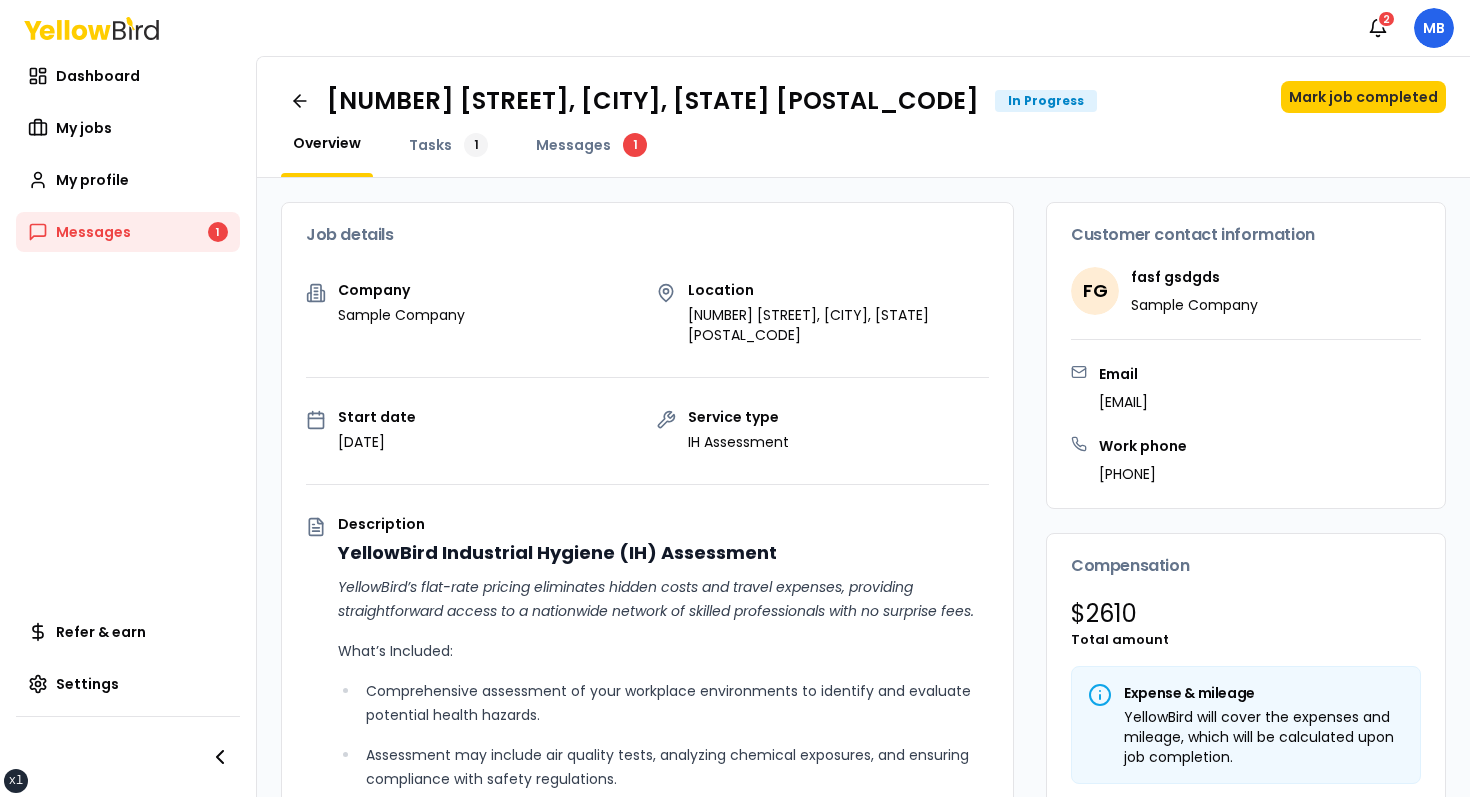 click on "Mark job completed" at bounding box center [1363, 97] 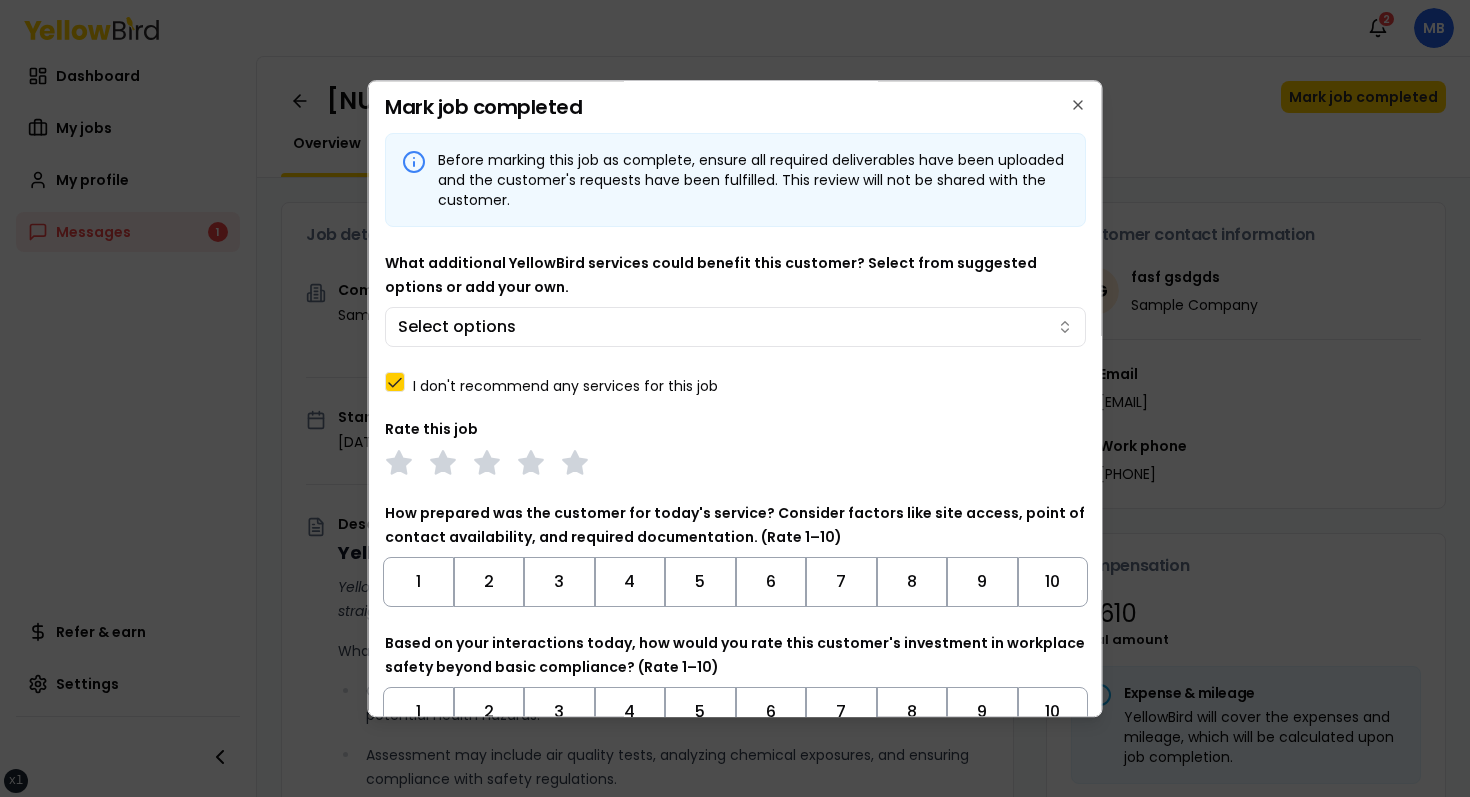 click on "I don't recommend any services for this job" at bounding box center (565, 386) 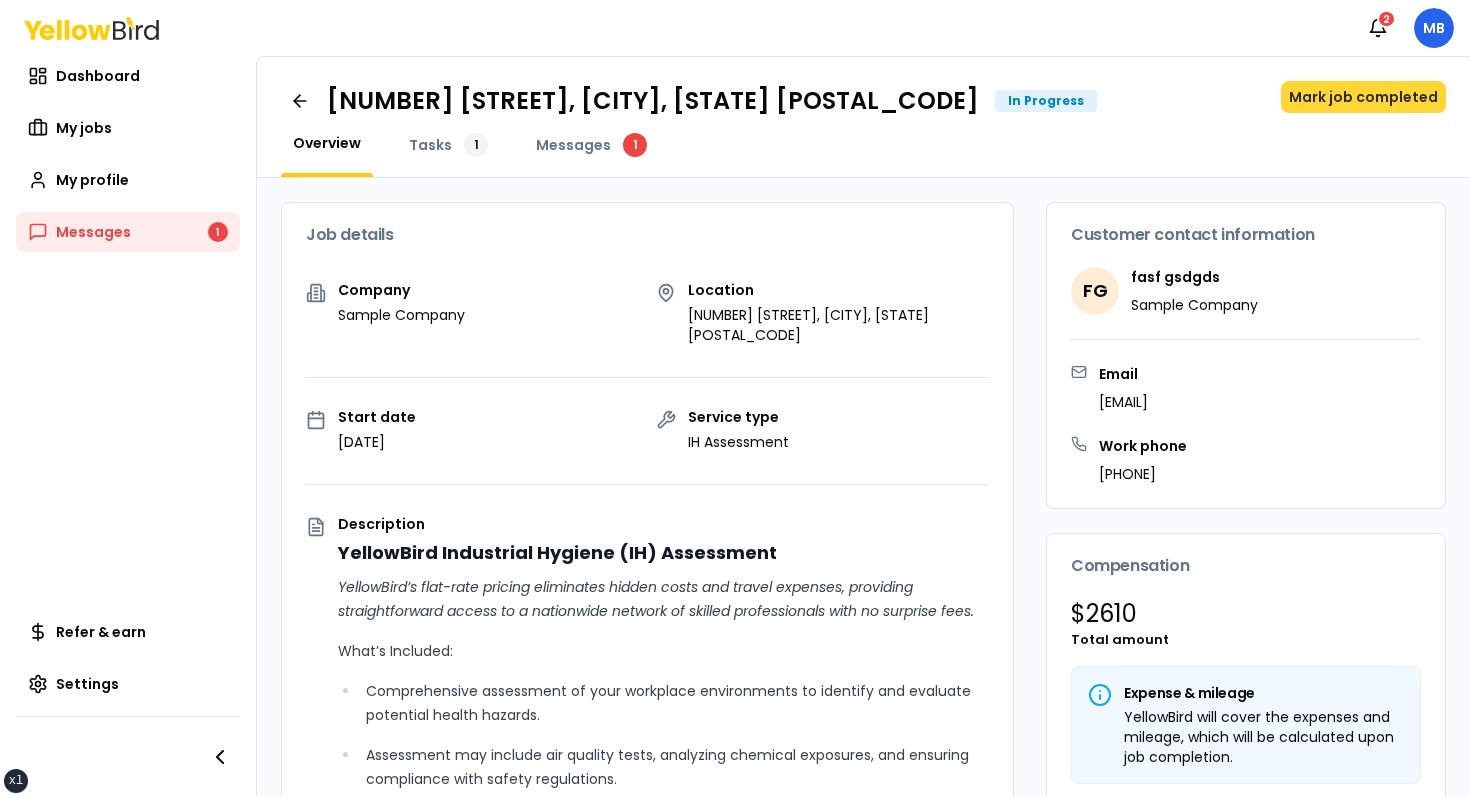 click on "Mark job completed" at bounding box center (1363, 97) 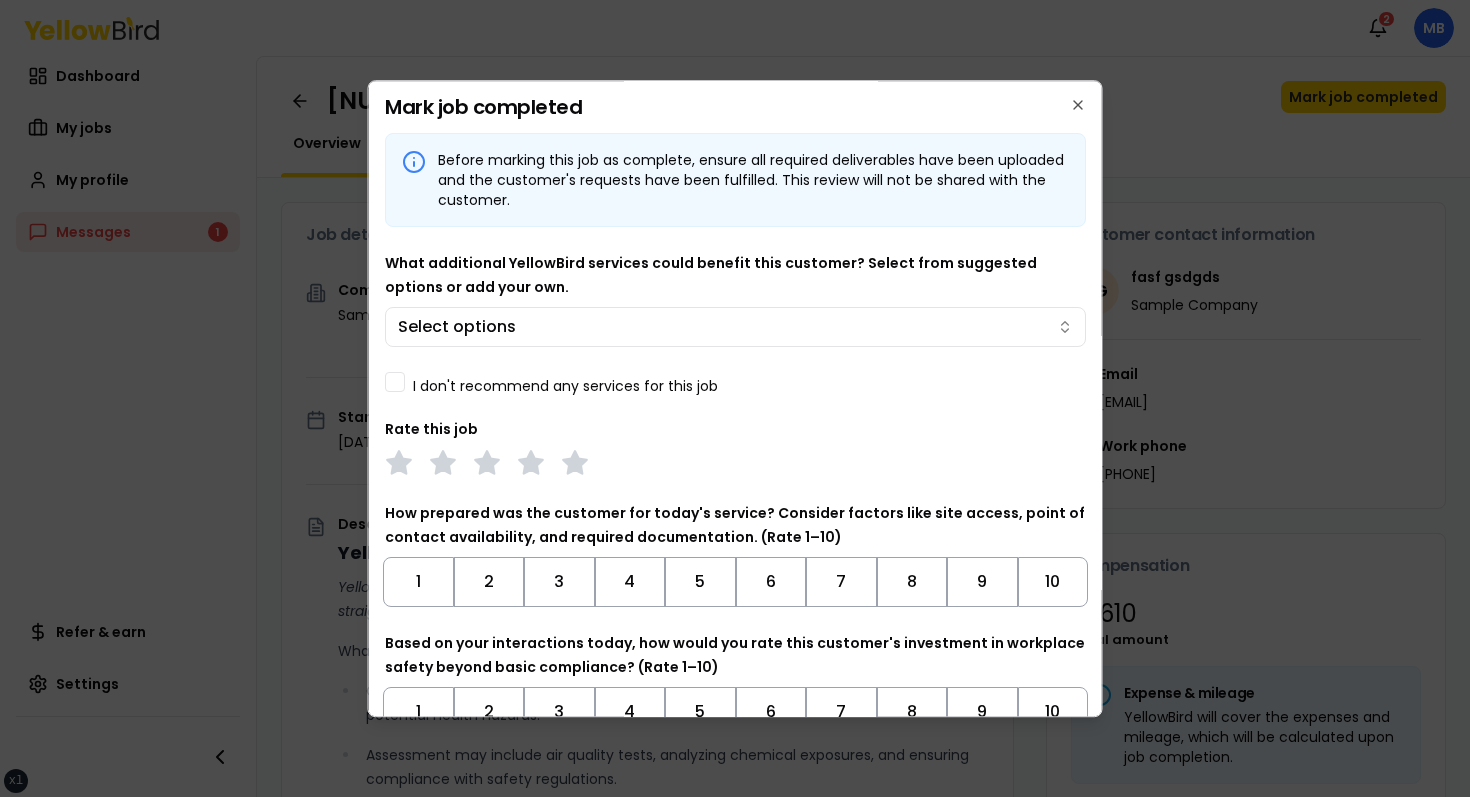 click on "I don't recommend any services for this job" at bounding box center [735, 382] 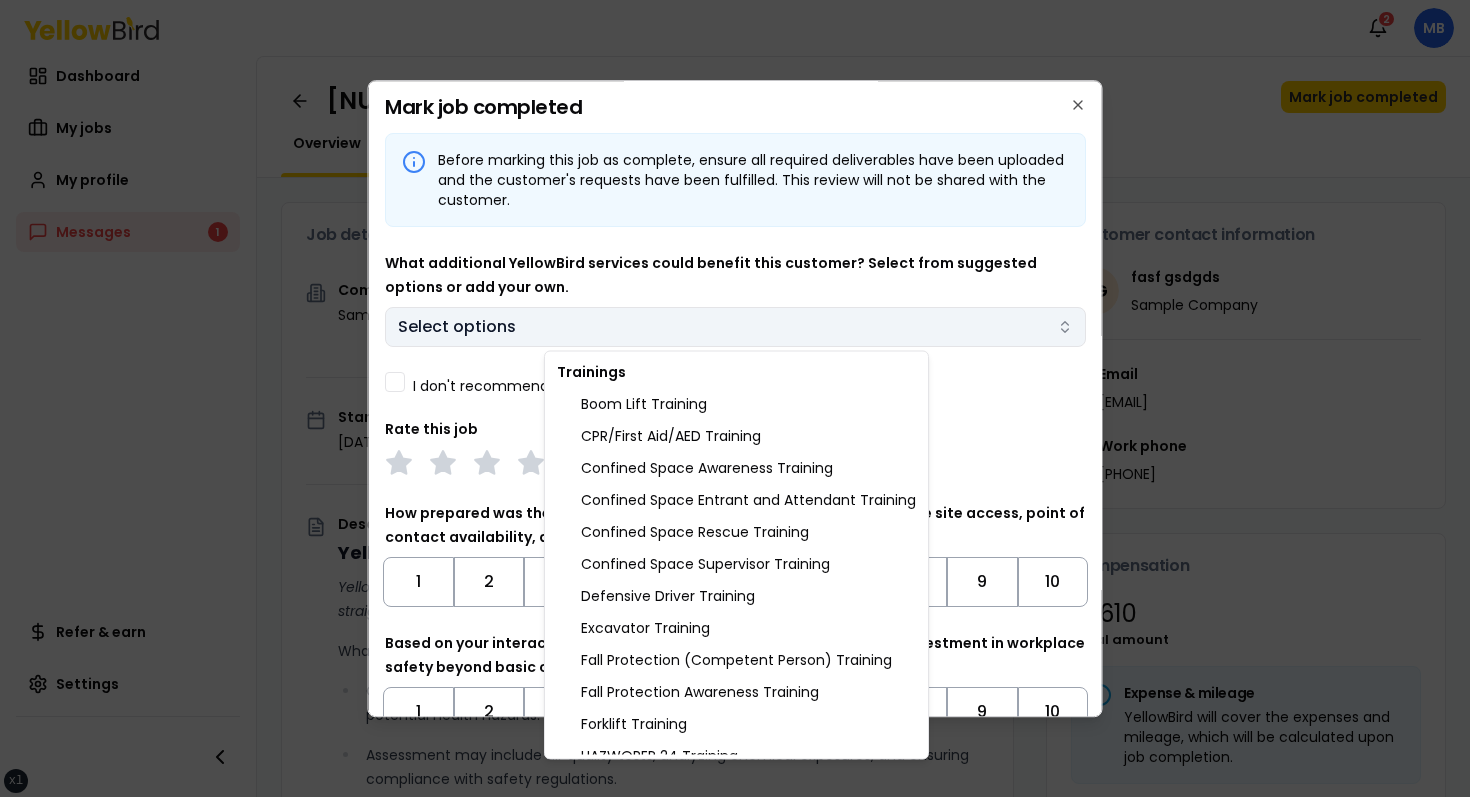 click on "xs sm md lg xl 2xl Notifications 2 MB Dashboard My jobs My profile Messages 1 Refer & earn Settings IH Assessment - [NUMBER] [STREET], [CITY], [STATE] [POSTAL_CODE] In Progress Mark job completed Overview Tasks 1 Messages 1 Job details Company Sample Company Location [NUMBER] [STREET], [CITY], [STATE] [POSTAL_CODE] Start date [DATE] Service type IH Assessment Description YellowBird Industrial Hygiene (IH) Assessment
YellowBird’s flat-rate pricing eliminates hidden costs and travel expenses, providing straightforward access to a nationwide network of skilled professionals with no surprise fees.
What’s Included:
Comprehensive assessment of your workplace environments to identify and evaluate potential health hazards.
Assessment may include air quality tests, analyzing chemical exposures, and ensuring compliance with safety regulations.
Detail...
View more Documents Deliverable template No template has been provided; please use your own deliverable template to upload the service deliverables. Upload FG $ 1" at bounding box center (735, 398) 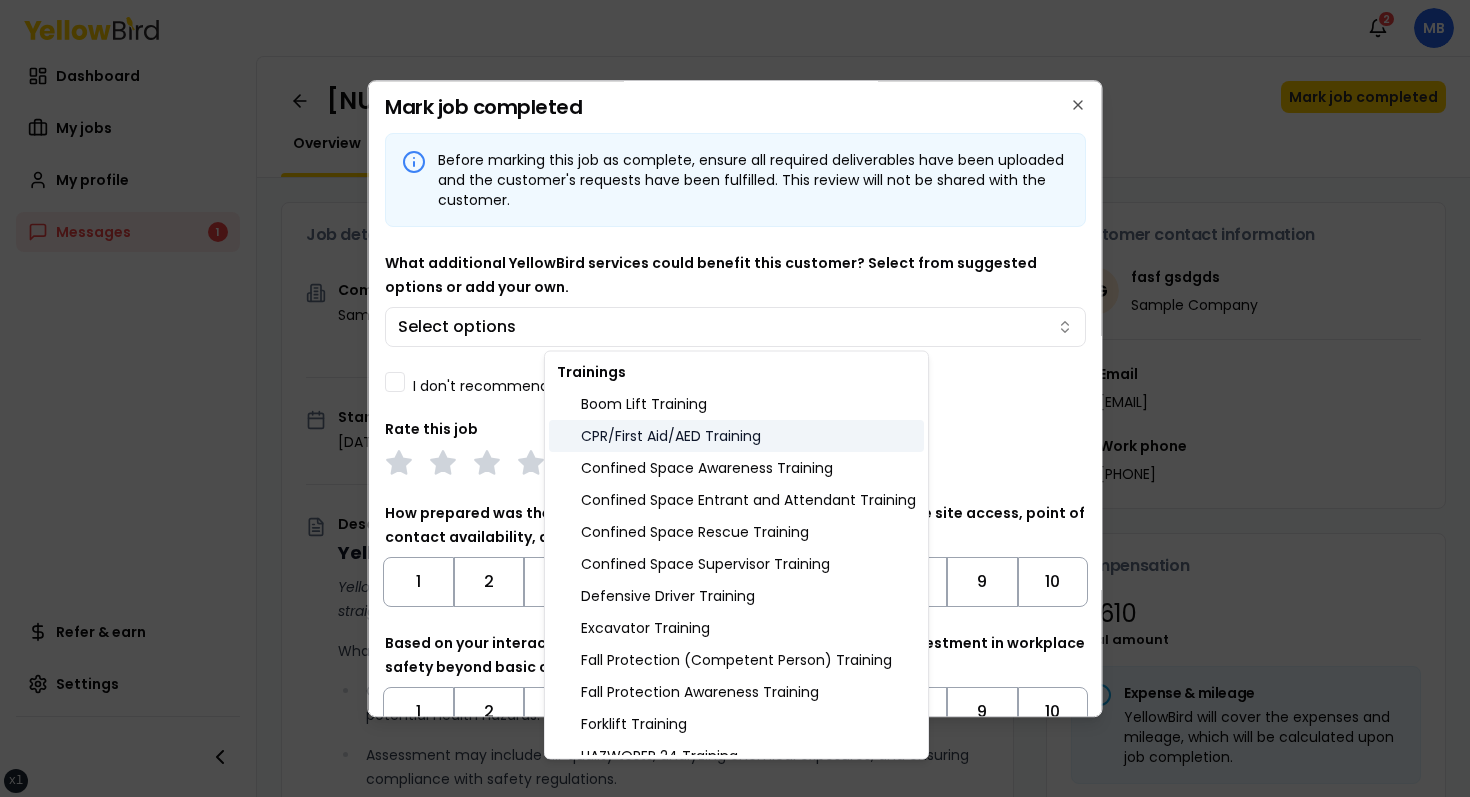 click on "CPR/First Aid/AED Training" at bounding box center (736, 436) 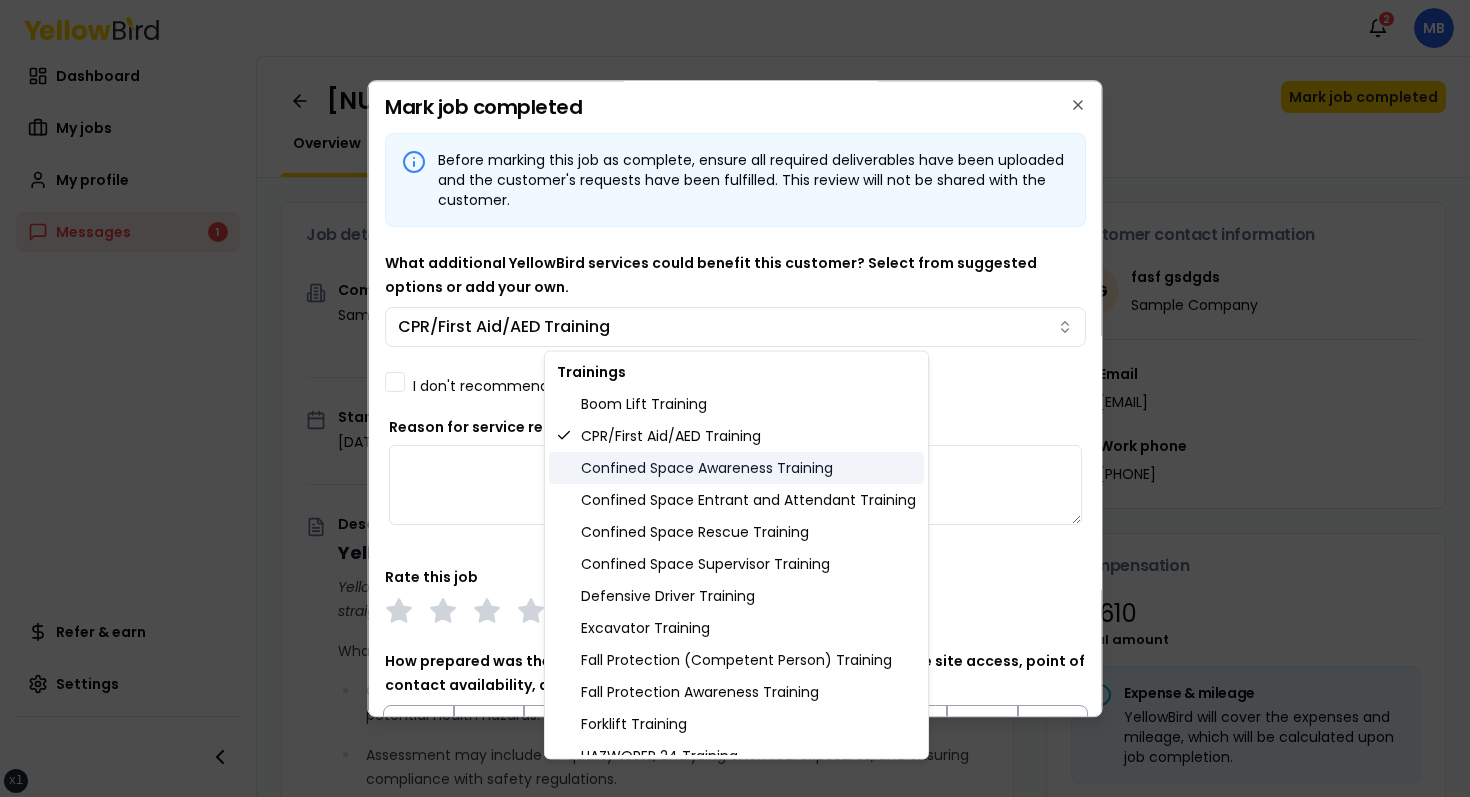 click on "Confined Space Awareness Training" at bounding box center [736, 468] 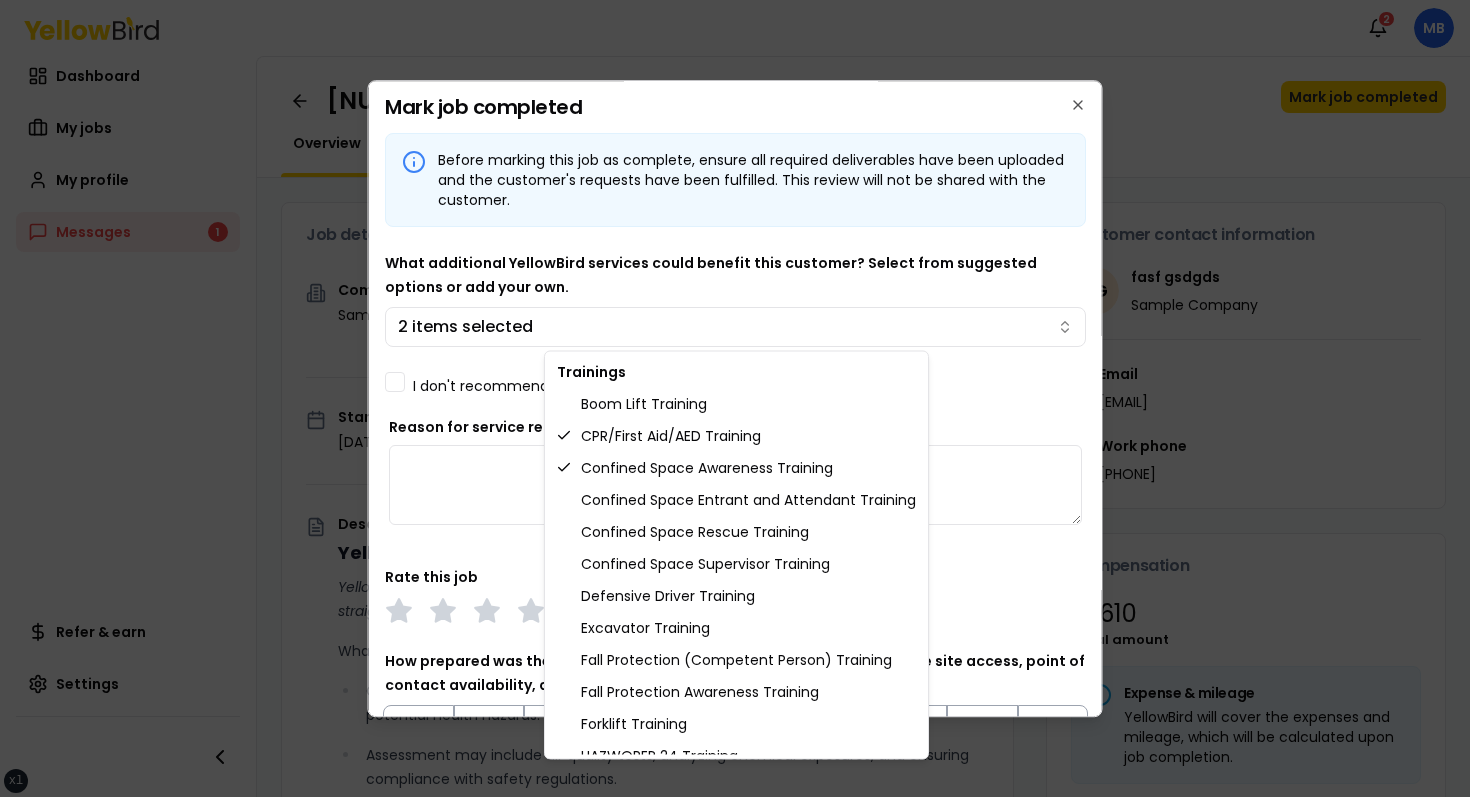 click on "xs sm md lg xl 2xl Notifications 2 MB Dashboard My jobs My profile Messages 1 Refer & earn Settings IH Assessment - [NUMBER] [STREET], [CITY], [STATE] [POSTAL_CODE] In Progress Mark job completed Overview Tasks 1 Messages 1 Job details Company Sample Company Location [NUMBER] [STREET], [CITY], [STATE] [POSTAL_CODE] Start date [DATE] Service type IH Assessment Description YellowBird Industrial Hygiene (IH) Assessment
YellowBird’s flat-rate pricing eliminates hidden costs and travel expenses, providing straightforward access to a nationwide network of skilled professionals with no surprise fees.
What’s Included:
Comprehensive assessment of your workplace environments to identify and evaluate potential health hazards.
Assessment may include air quality tests, analyzing chemical exposures, and ensuring compliance with safety regulations.
Detail...
View more Documents Deliverable template No template has been provided; please use your own deliverable template to upload the service deliverables. Upload FG $ 1" at bounding box center [735, 398] 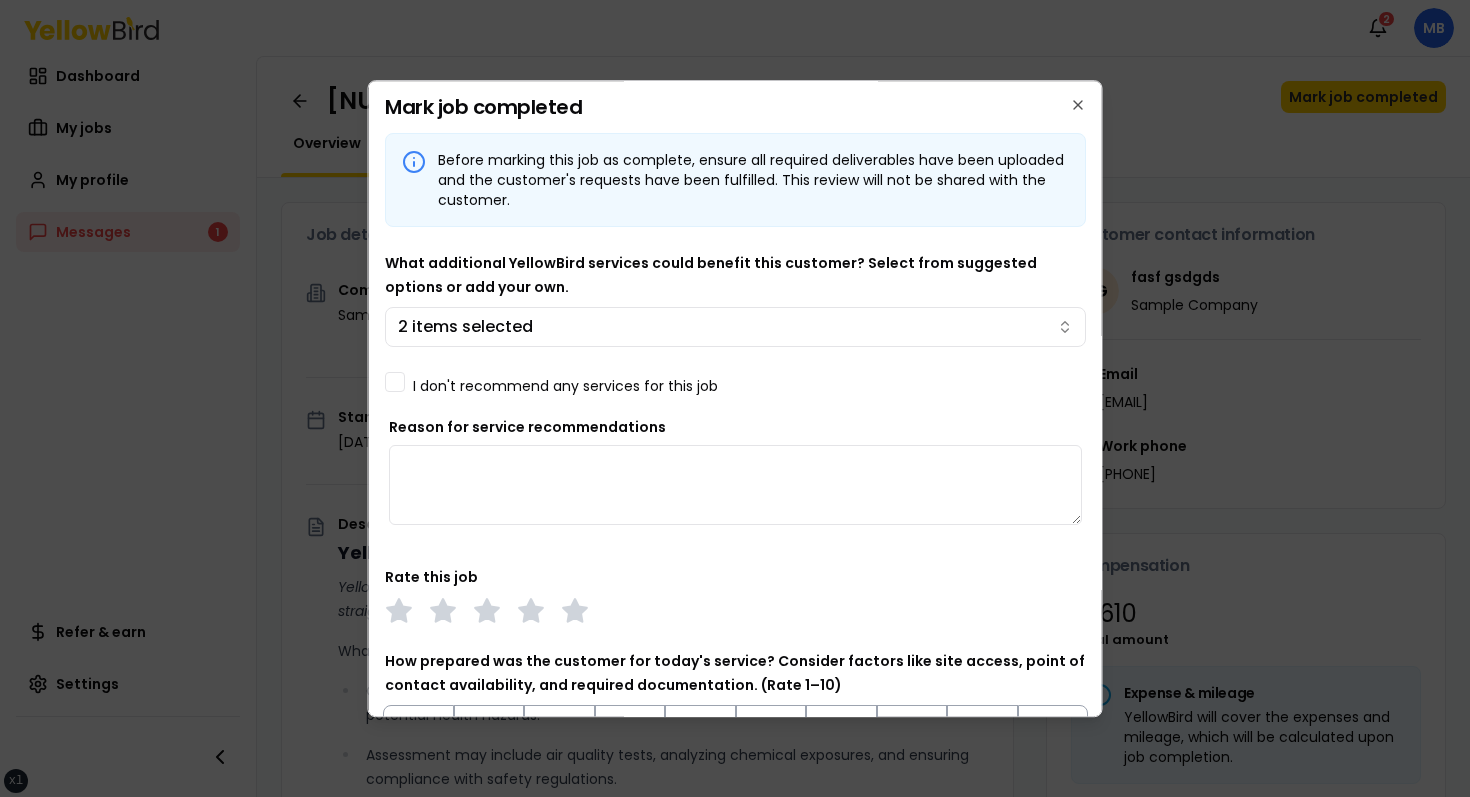 click on "I don't recommend any services for this job" at bounding box center (395, 382) 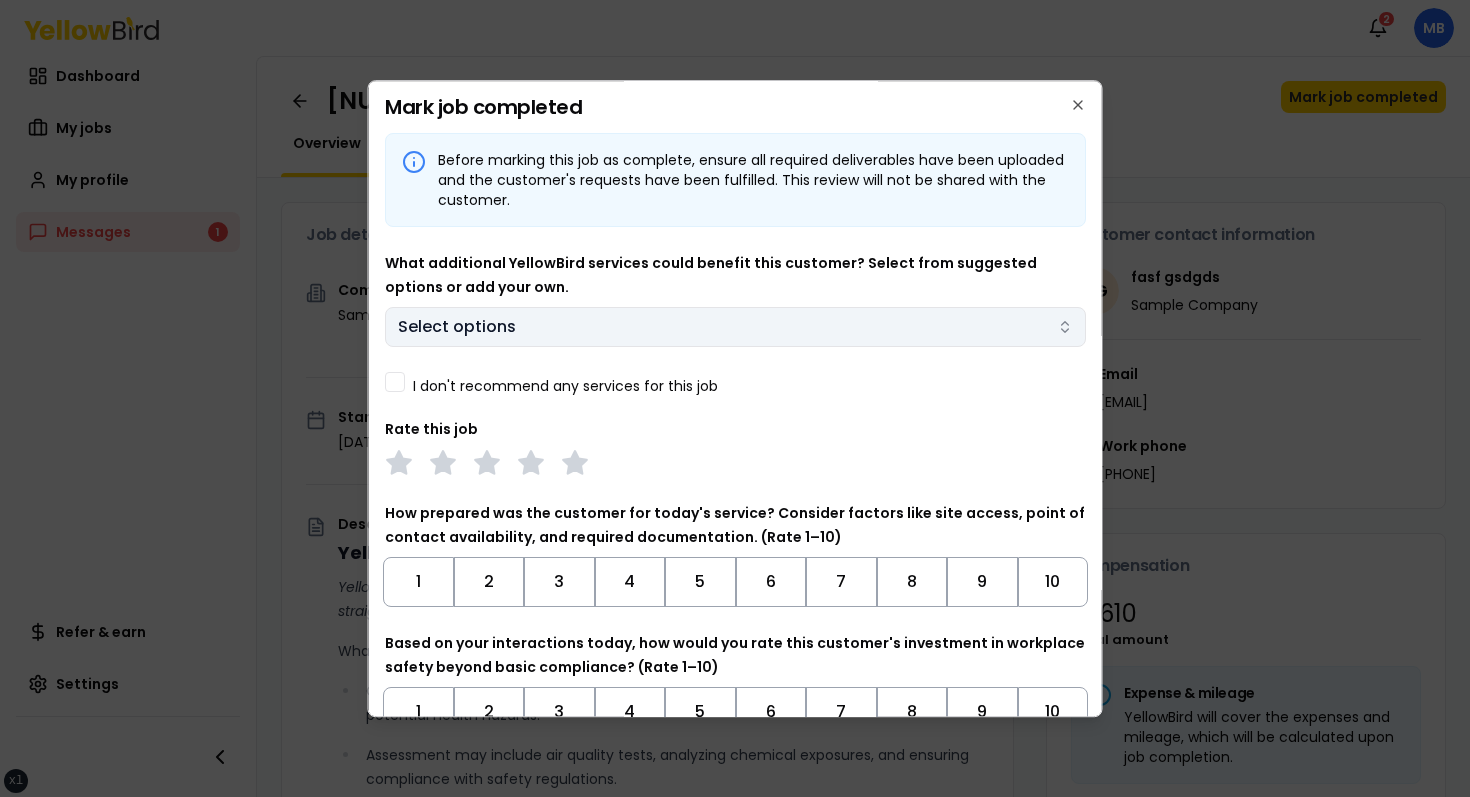 click on "Select options" at bounding box center (457, 327) 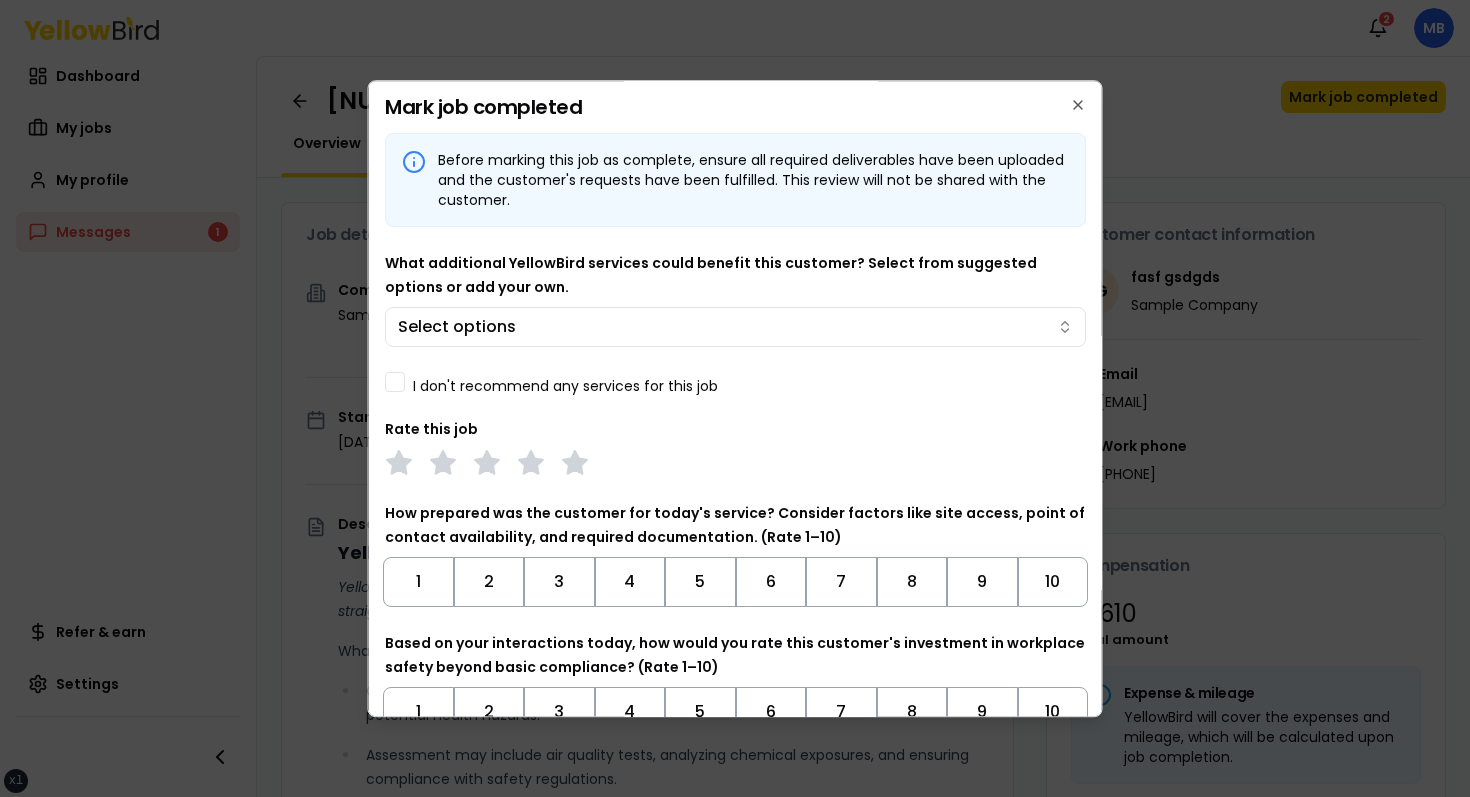 click on "xs sm md lg xl 2xl Notifications 2 MB Dashboard My jobs My profile Messages 1 Refer & earn Settings IH Assessment - [NUMBER] [STREET], [CITY], [STATE] [POSTAL_CODE] In Progress Mark job completed Overview Tasks 1 Messages 1 Job details Company Sample Company Location [NUMBER] [STREET], [CITY], [STATE] [POSTAL_CODE] Start date [DATE] Service type IH Assessment Description YellowBird Industrial Hygiene (IH) Assessment
YellowBird’s flat-rate pricing eliminates hidden costs and travel expenses, providing straightforward access to a nationwide network of skilled professionals with no surprise fees.
What’s Included:
Comprehensive assessment of your workplace environments to identify and evaluate potential health hazards.
Assessment may include air quality tests, analyzing chemical exposures, and ensuring compliance with safety regulations.
Detail...
View more Documents Deliverable template No template has been provided; please use your own deliverable template to upload the service deliverables. Upload FG $ 1" at bounding box center (735, 398) 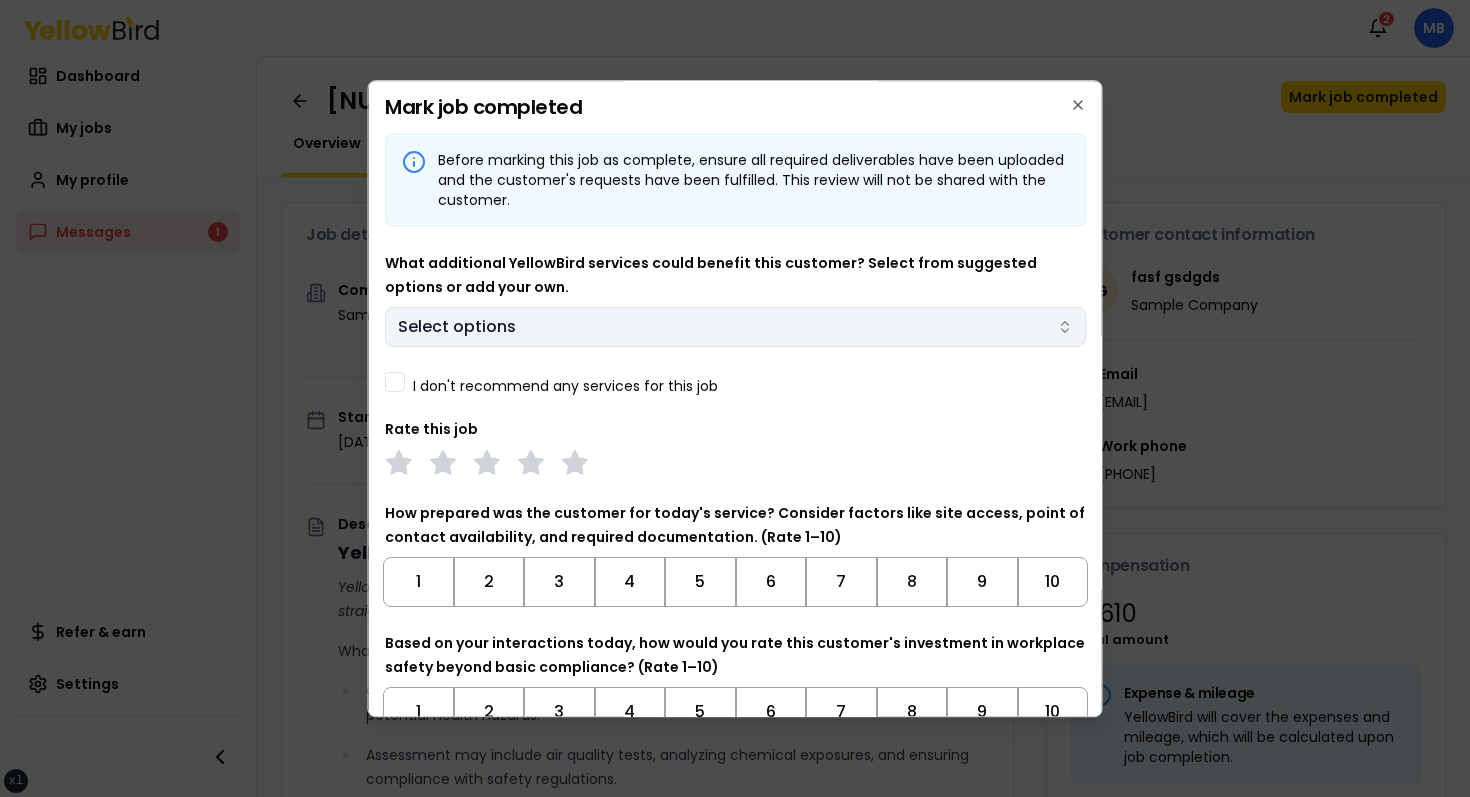 click on "Select options" at bounding box center (457, 327) 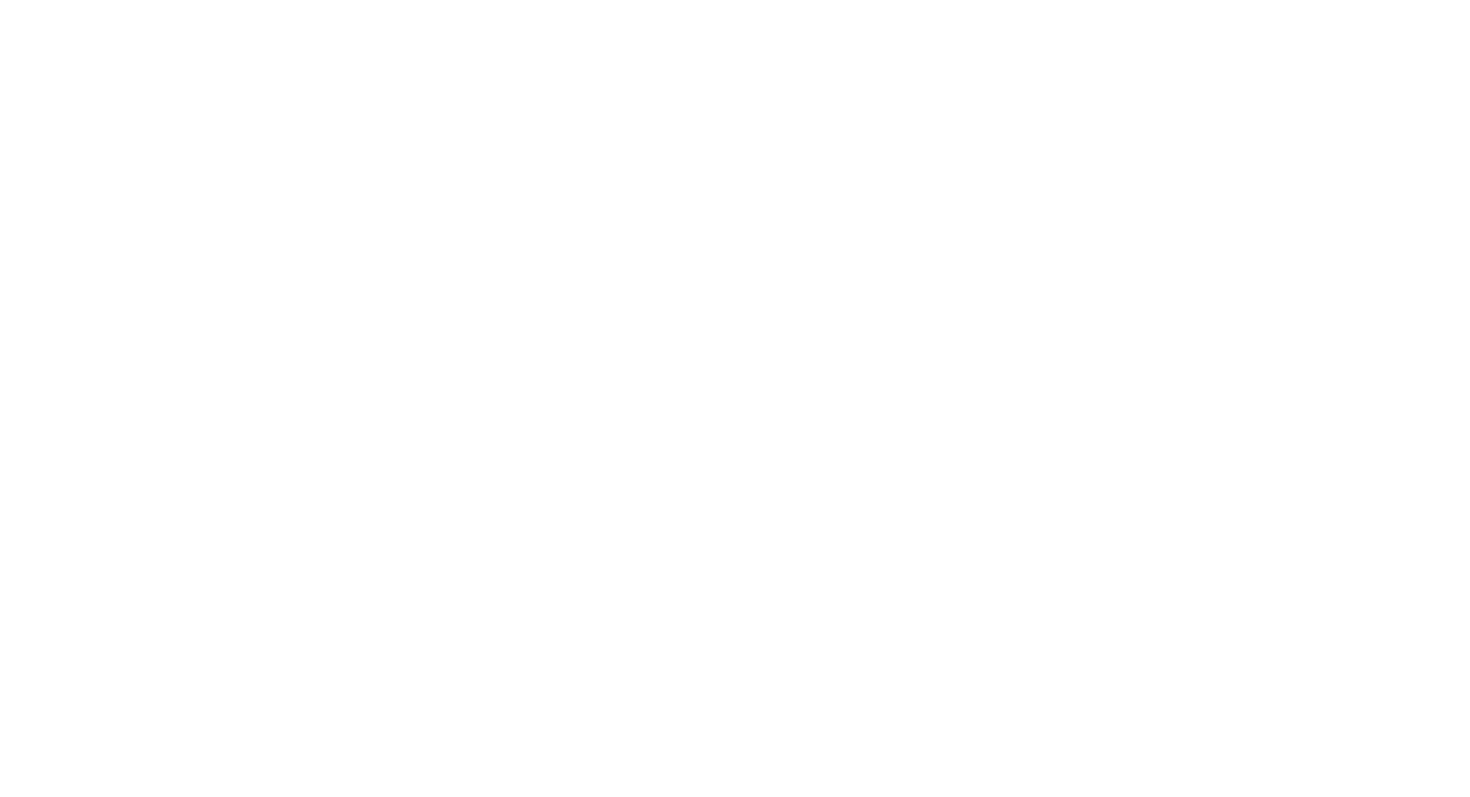 scroll, scrollTop: 0, scrollLeft: 0, axis: both 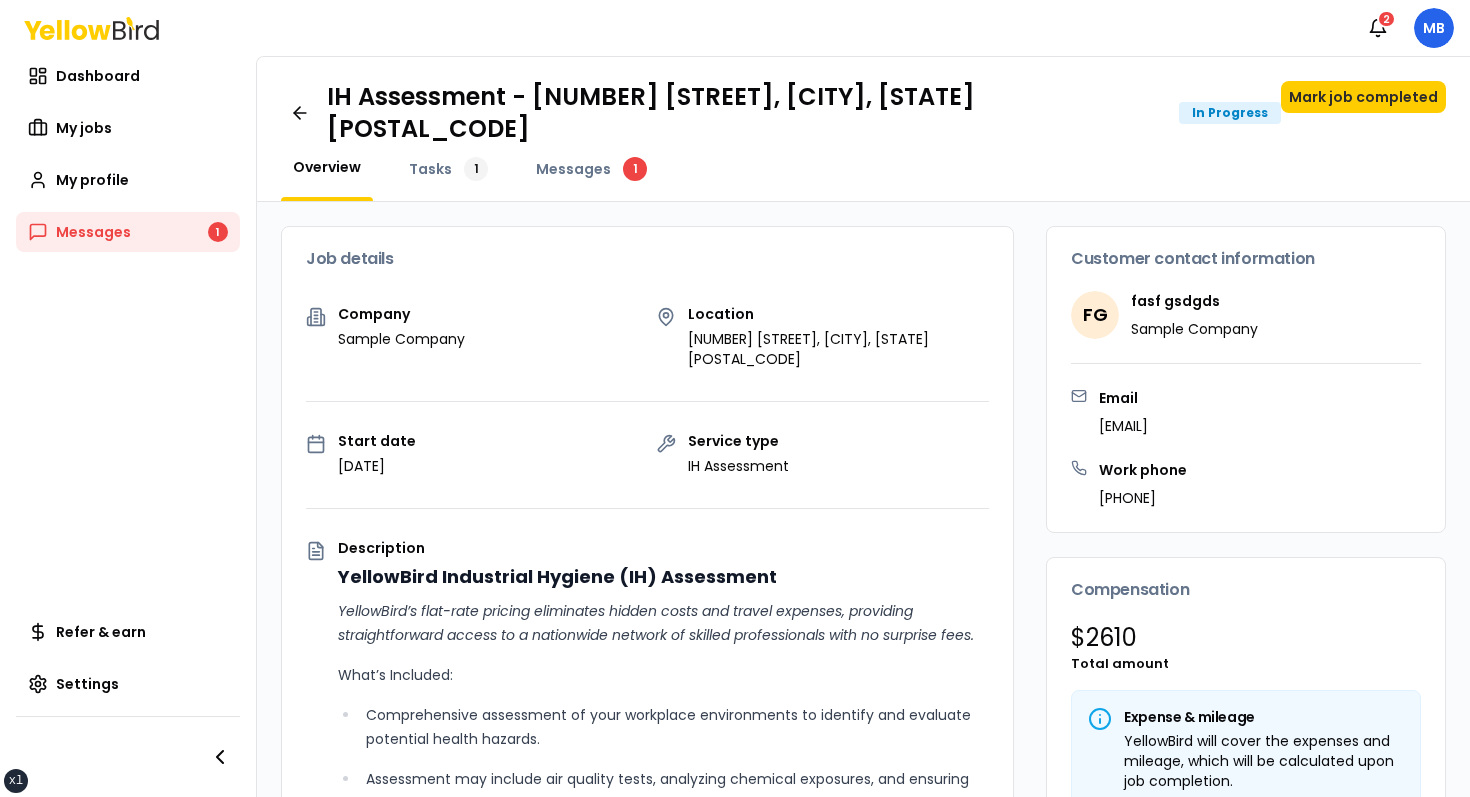 click on "IH Assessment - [NUMBER] [STREET], [CITY], [STATE] [POSTAL_CODE] In Progress Mark job completed Overview Tasks 1 Messages 1" at bounding box center [863, 129] 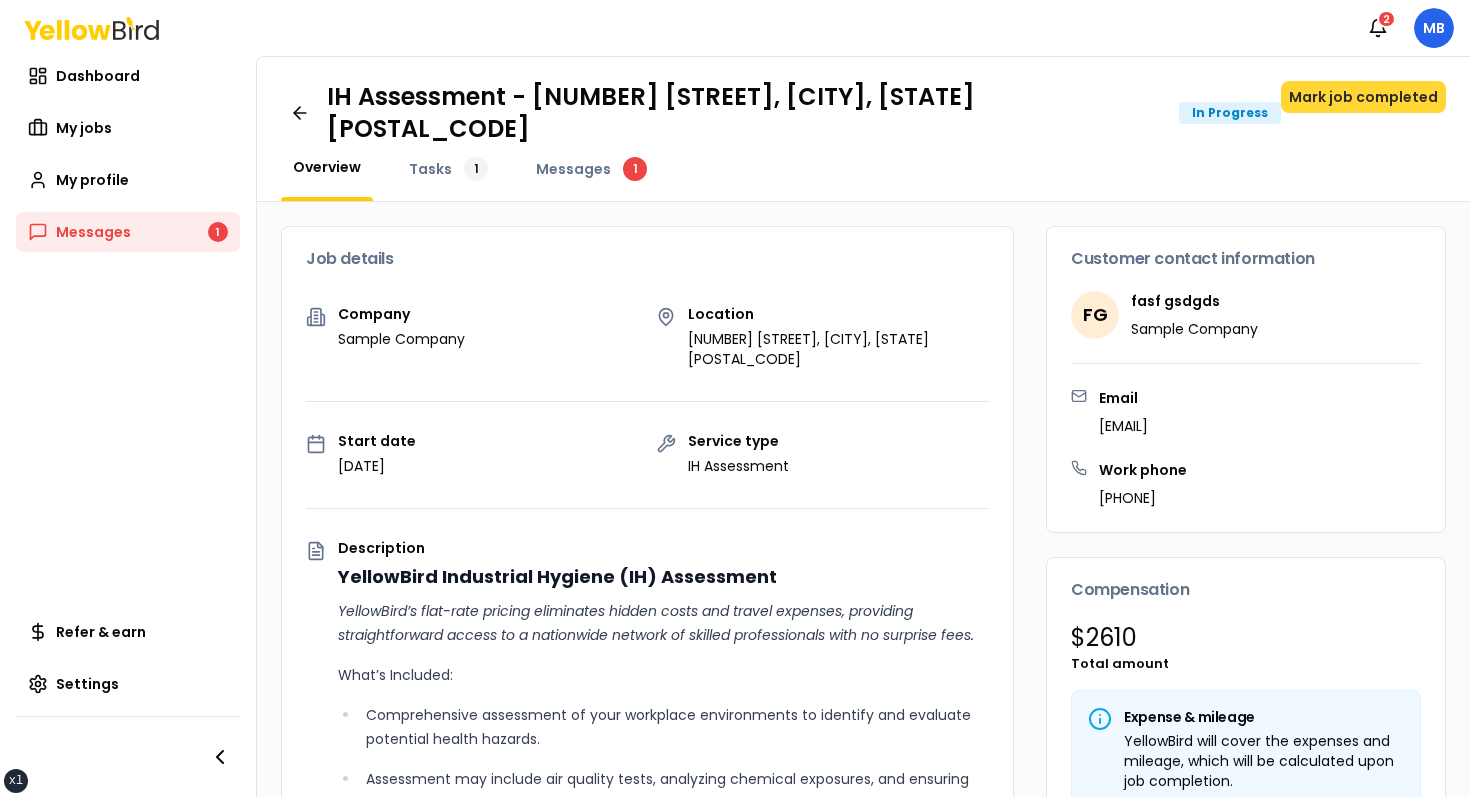 click on "Mark job completed" at bounding box center [1363, 97] 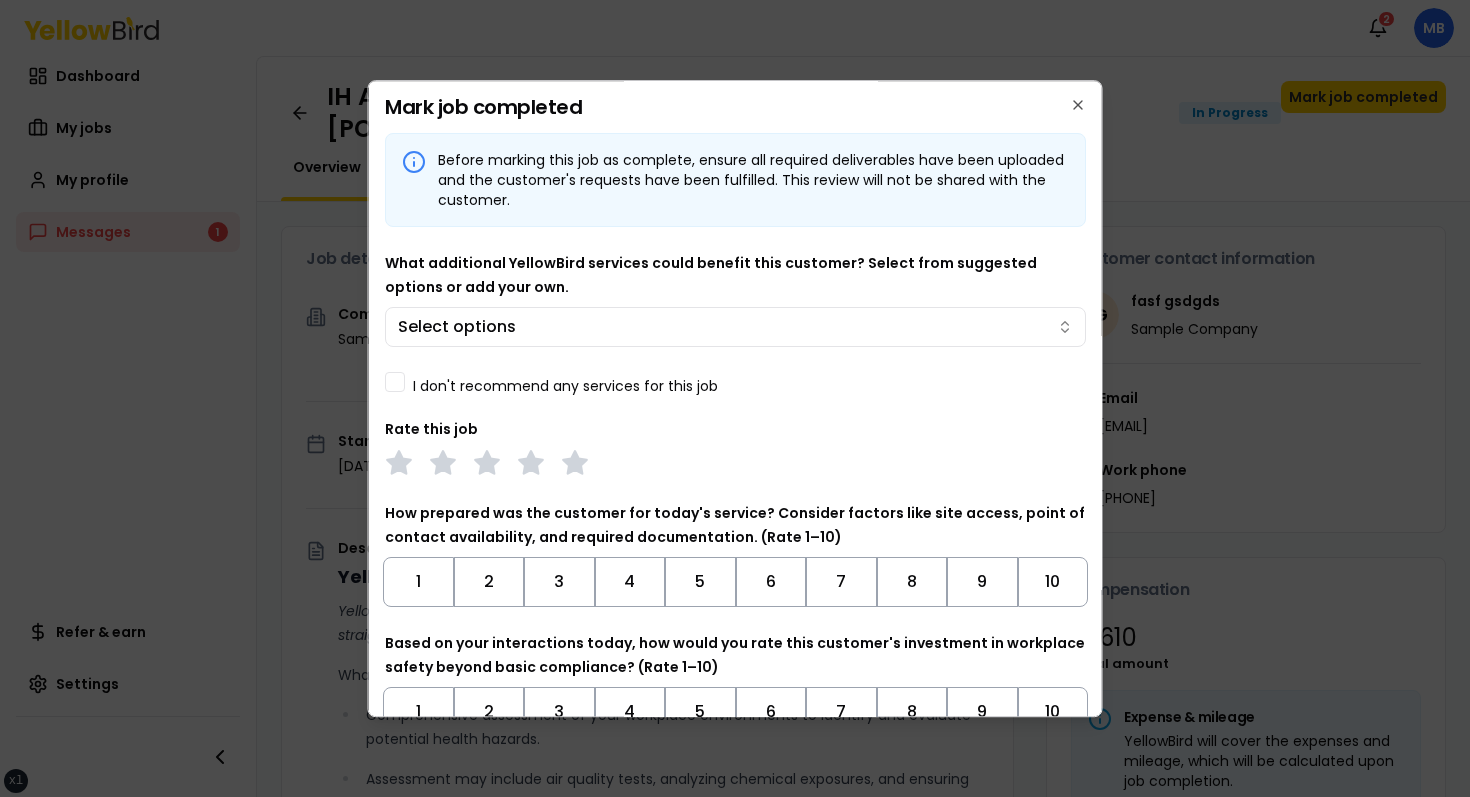 click on "I don't recommend any services for this job" at bounding box center (395, 382) 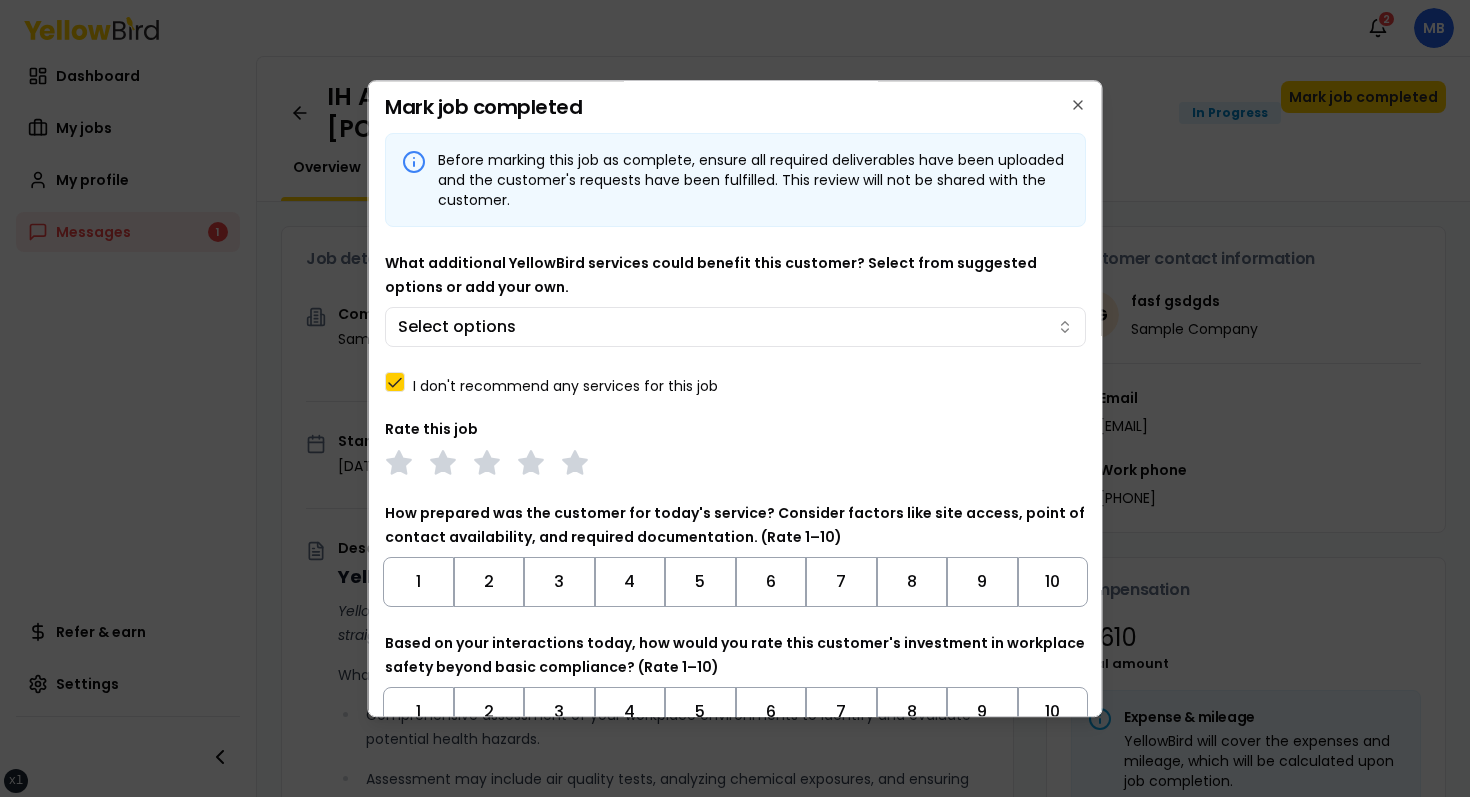 click on "I don't recommend any services for this job" at bounding box center (395, 382) 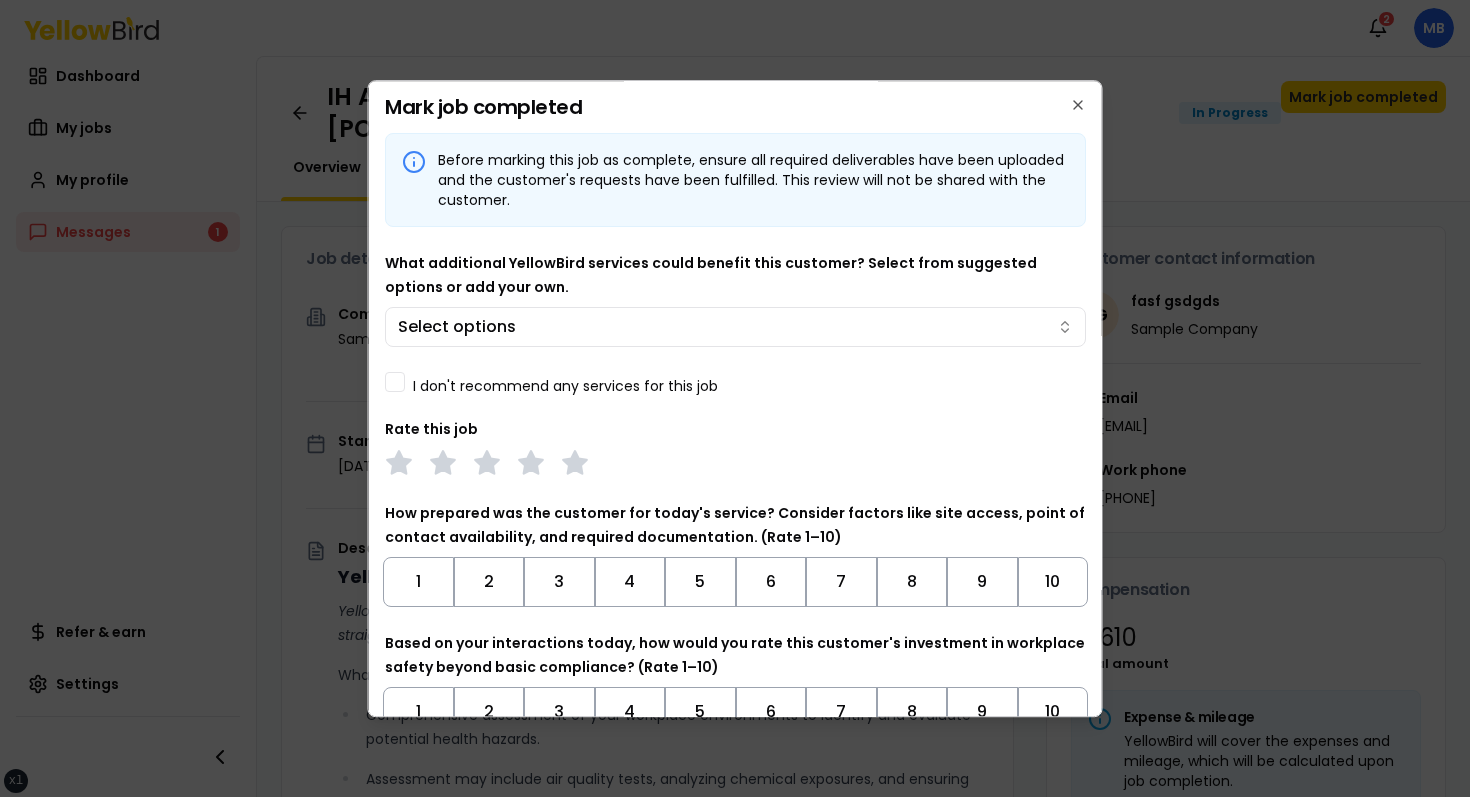 click on "I don't recommend any services for this job" at bounding box center [565, 386] 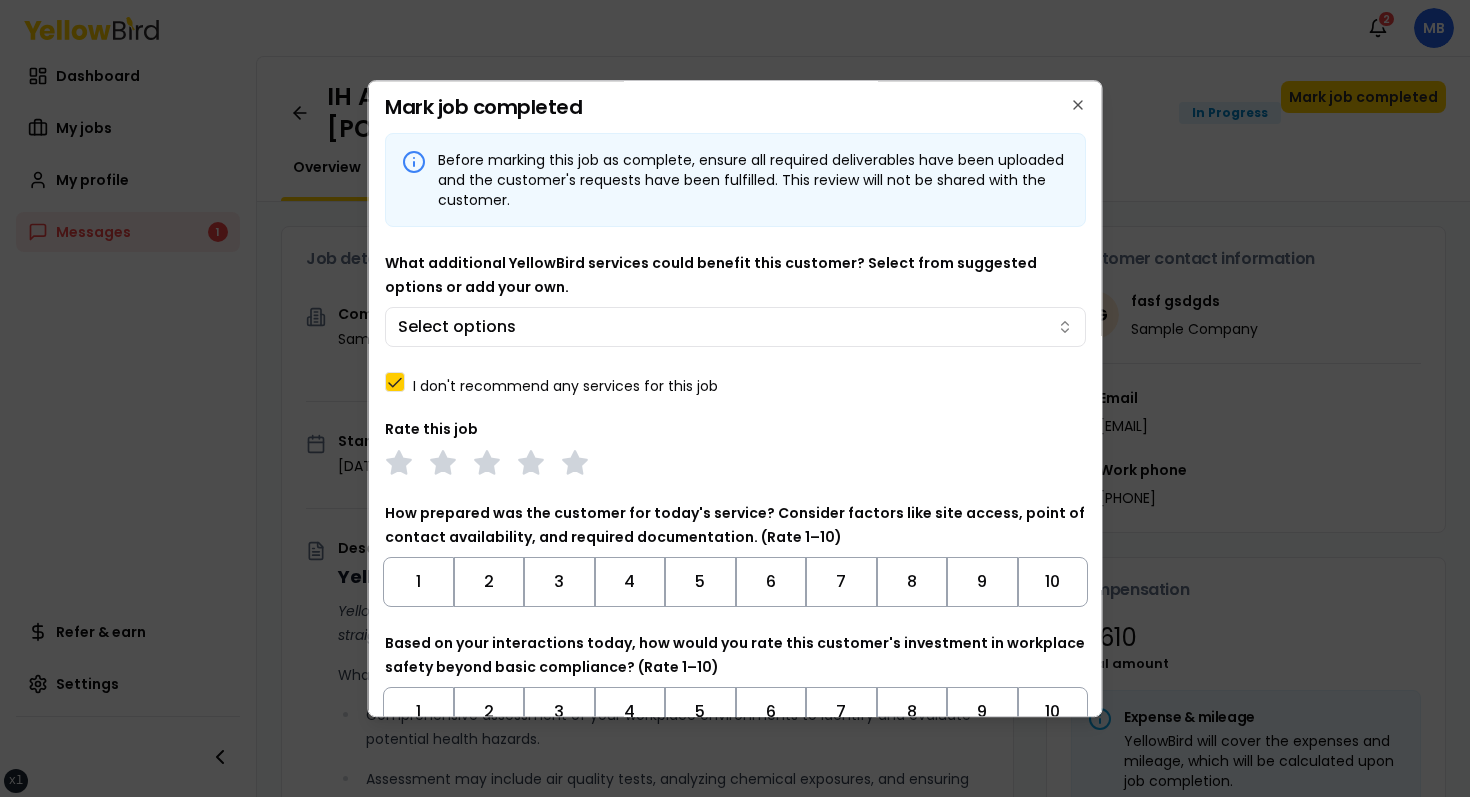 click on "I don't recommend any services for this job" at bounding box center [565, 386] 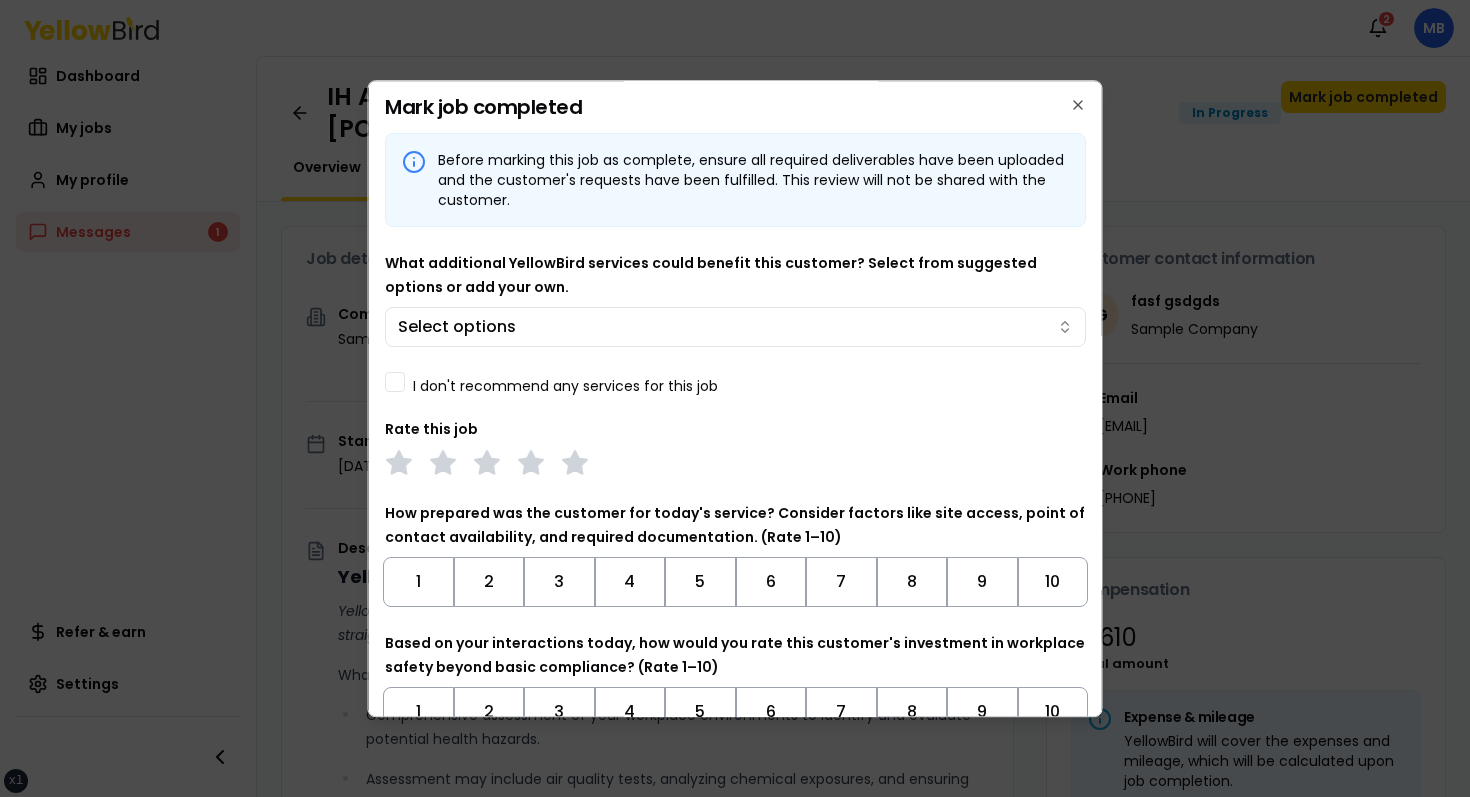 click on "I don't recommend any services for this job" at bounding box center (565, 386) 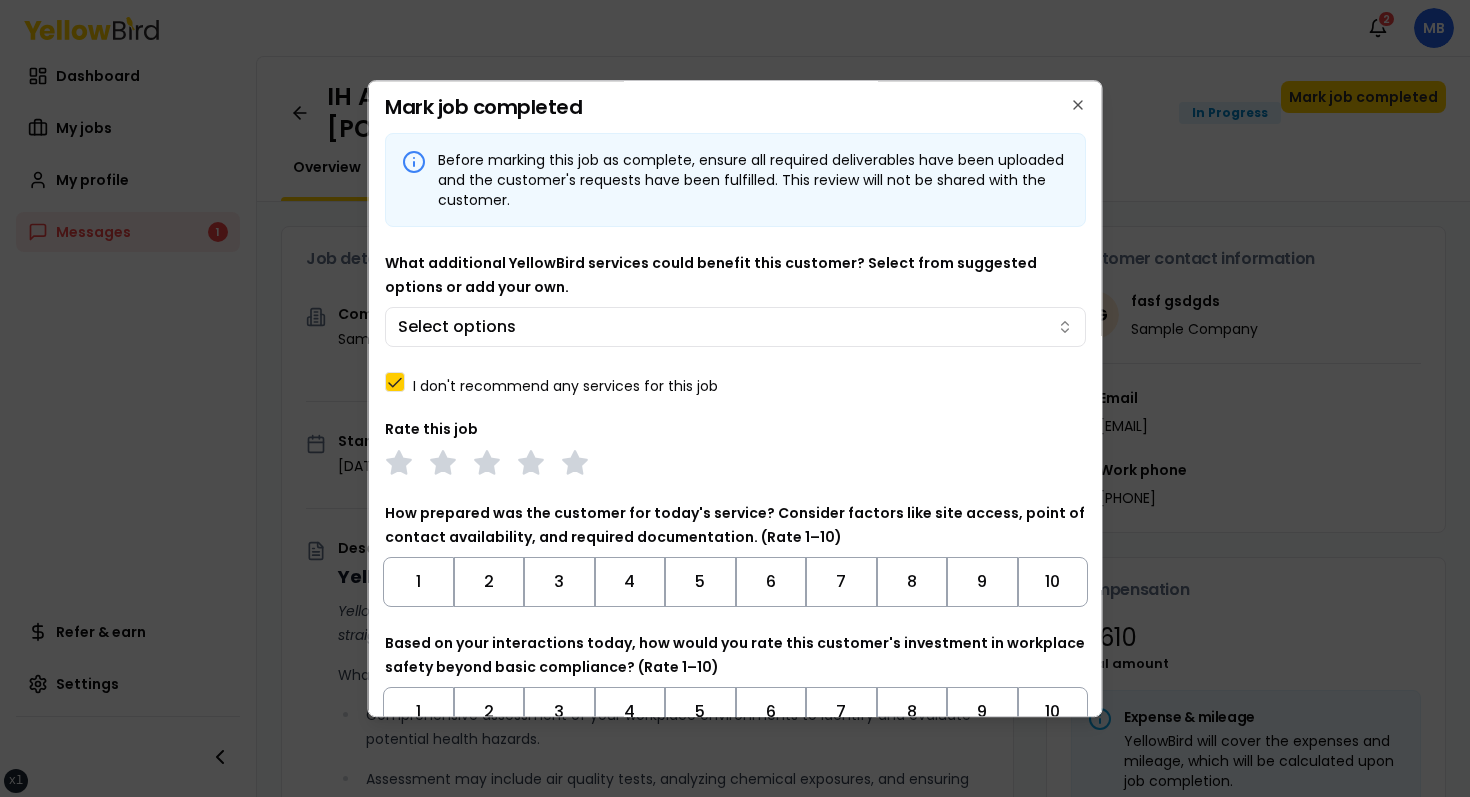 click on "I don't recommend any services for this job" at bounding box center (565, 386) 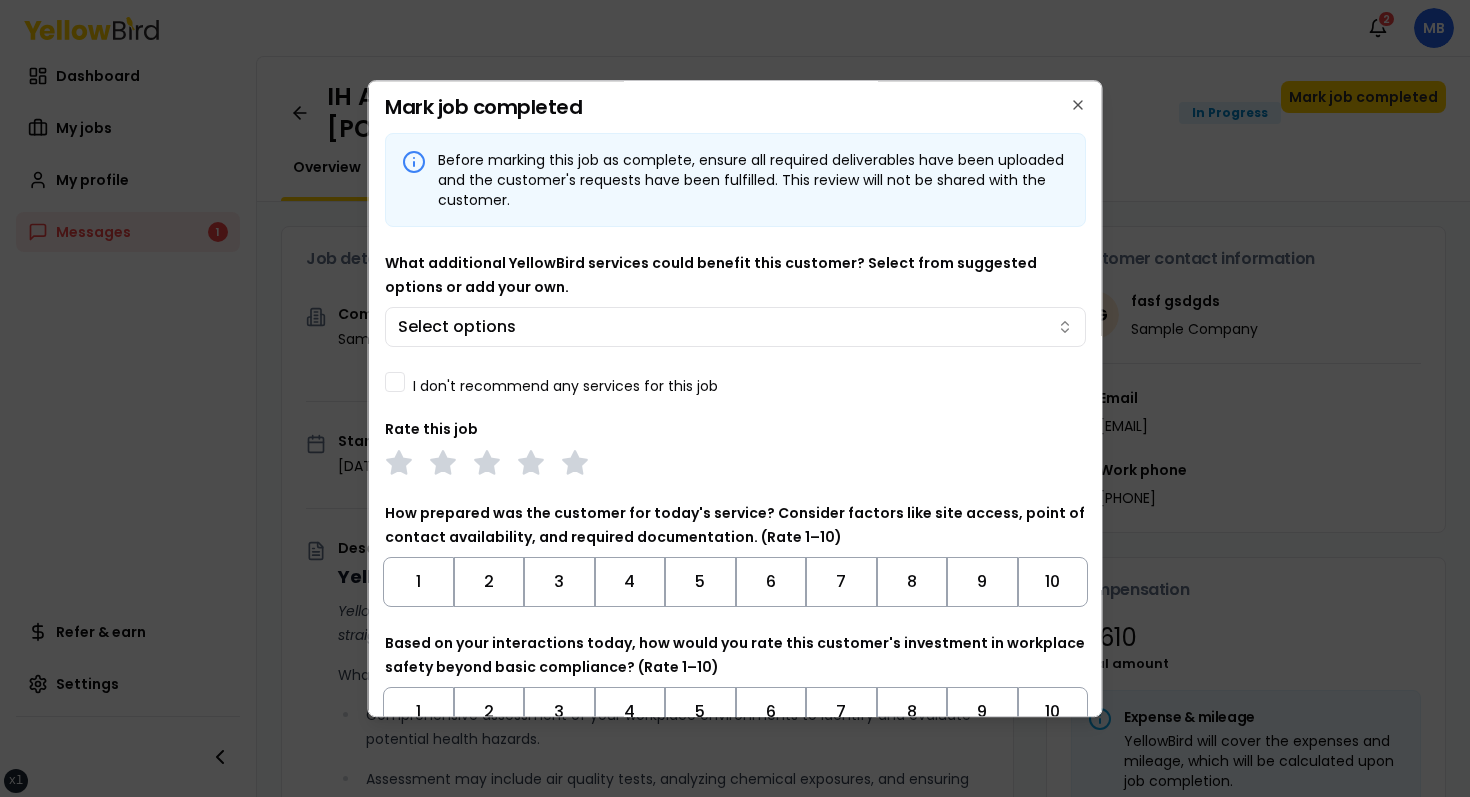click on "I don't recommend any services for this job" at bounding box center [565, 386] 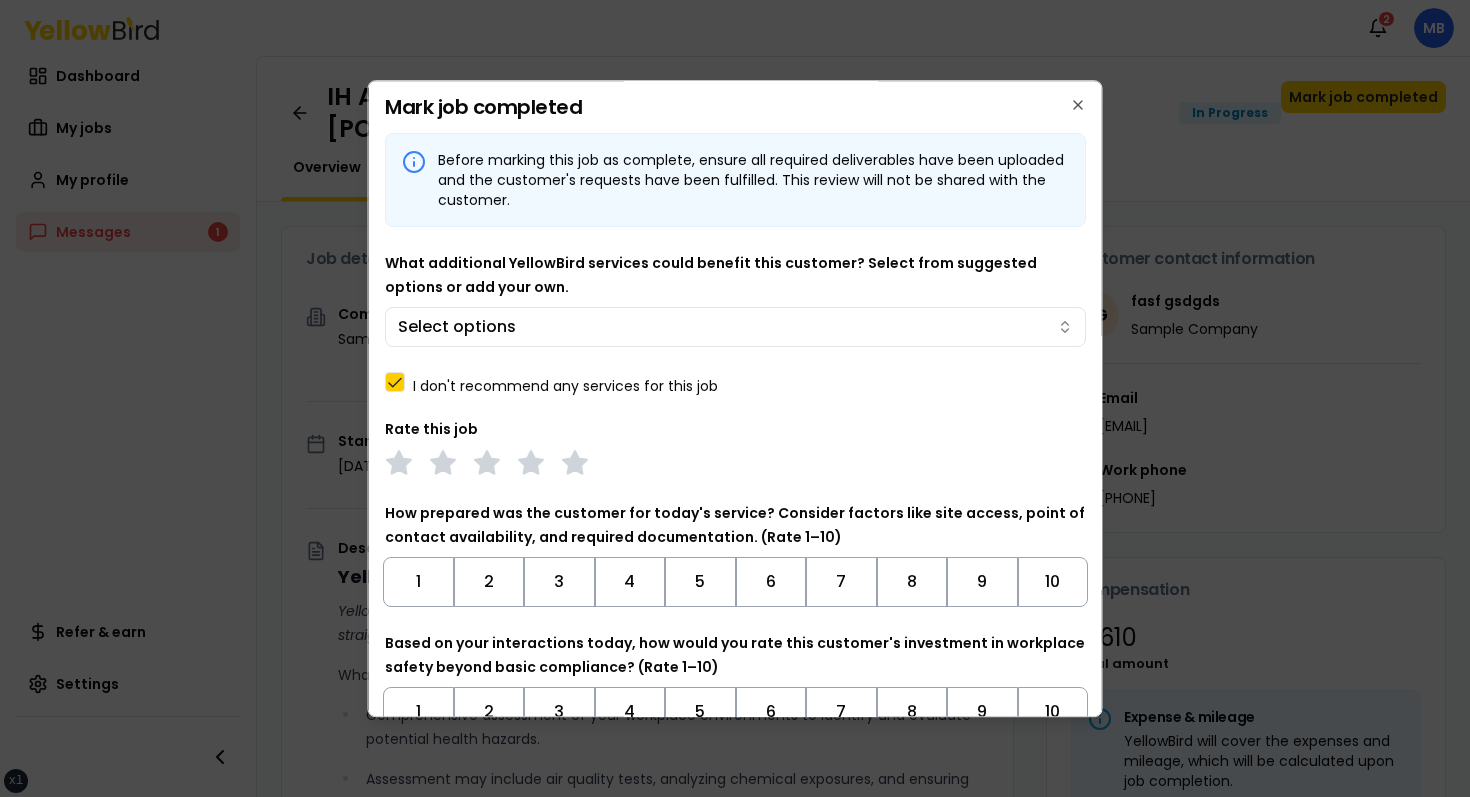 click on "I don't recommend any services for this job" at bounding box center [565, 386] 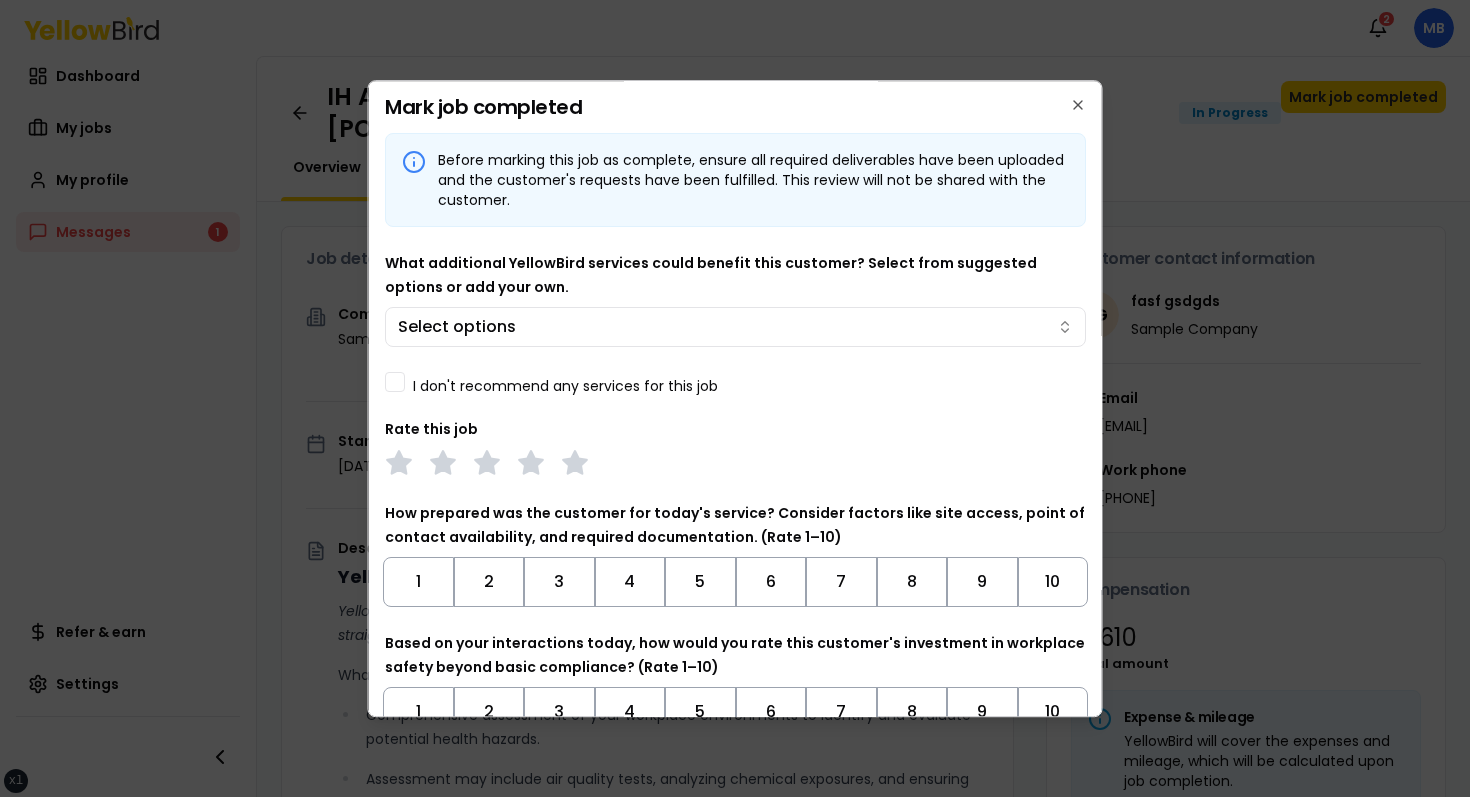 click on "I don't recommend any services for this job" at bounding box center [565, 386] 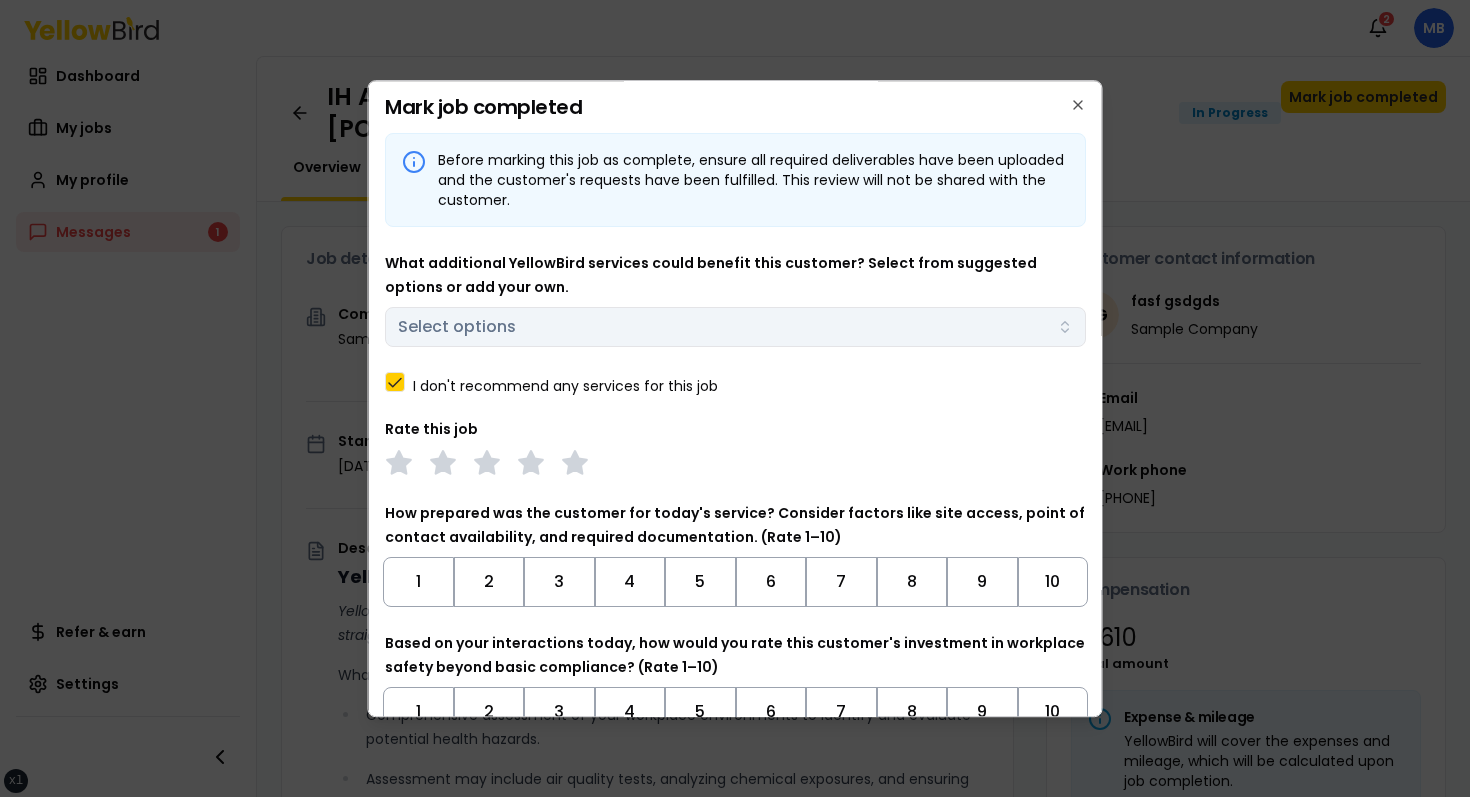 click on "I don't recommend any services for this job" at bounding box center (565, 386) 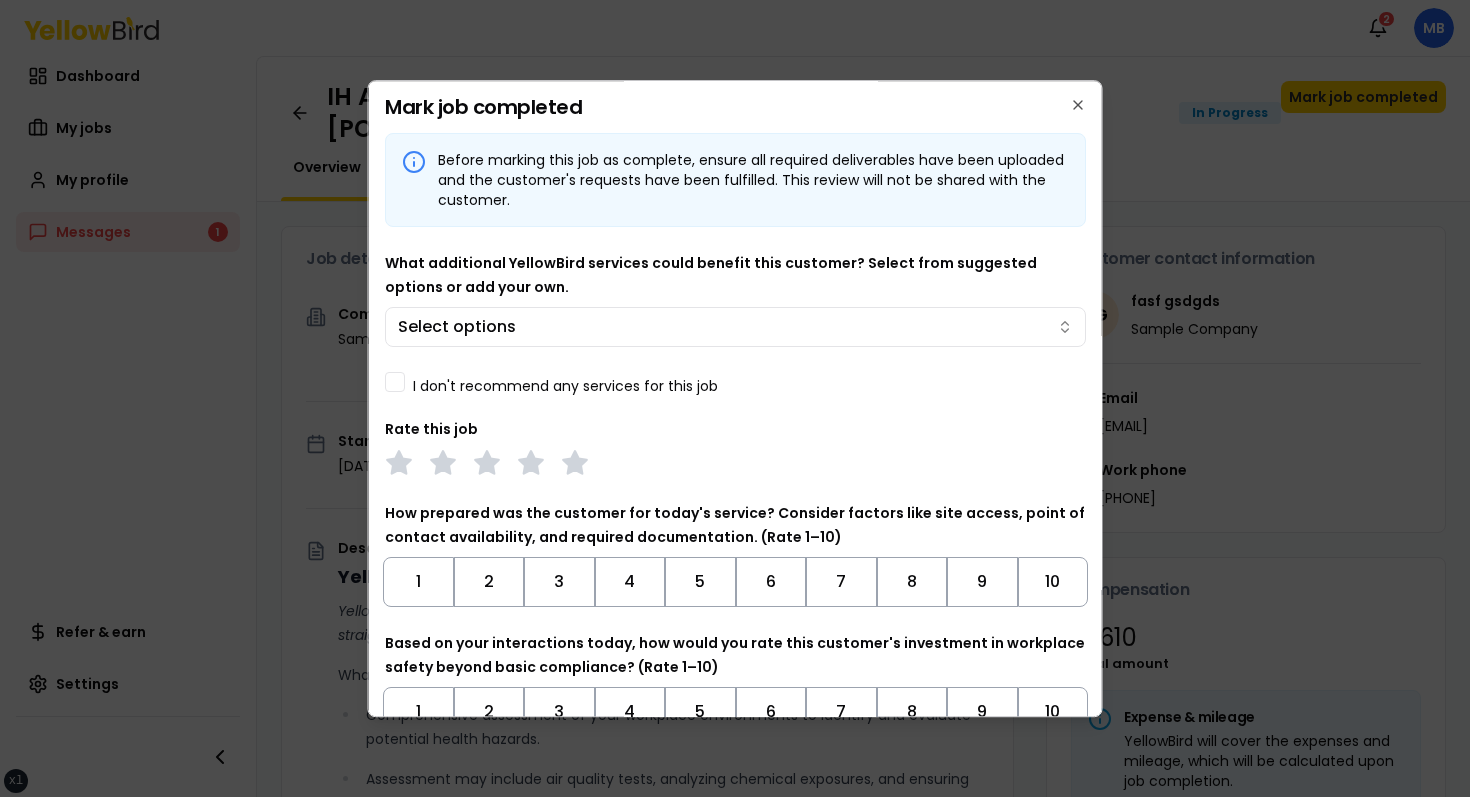 click on "I don't recommend any services for this job" at bounding box center (565, 386) 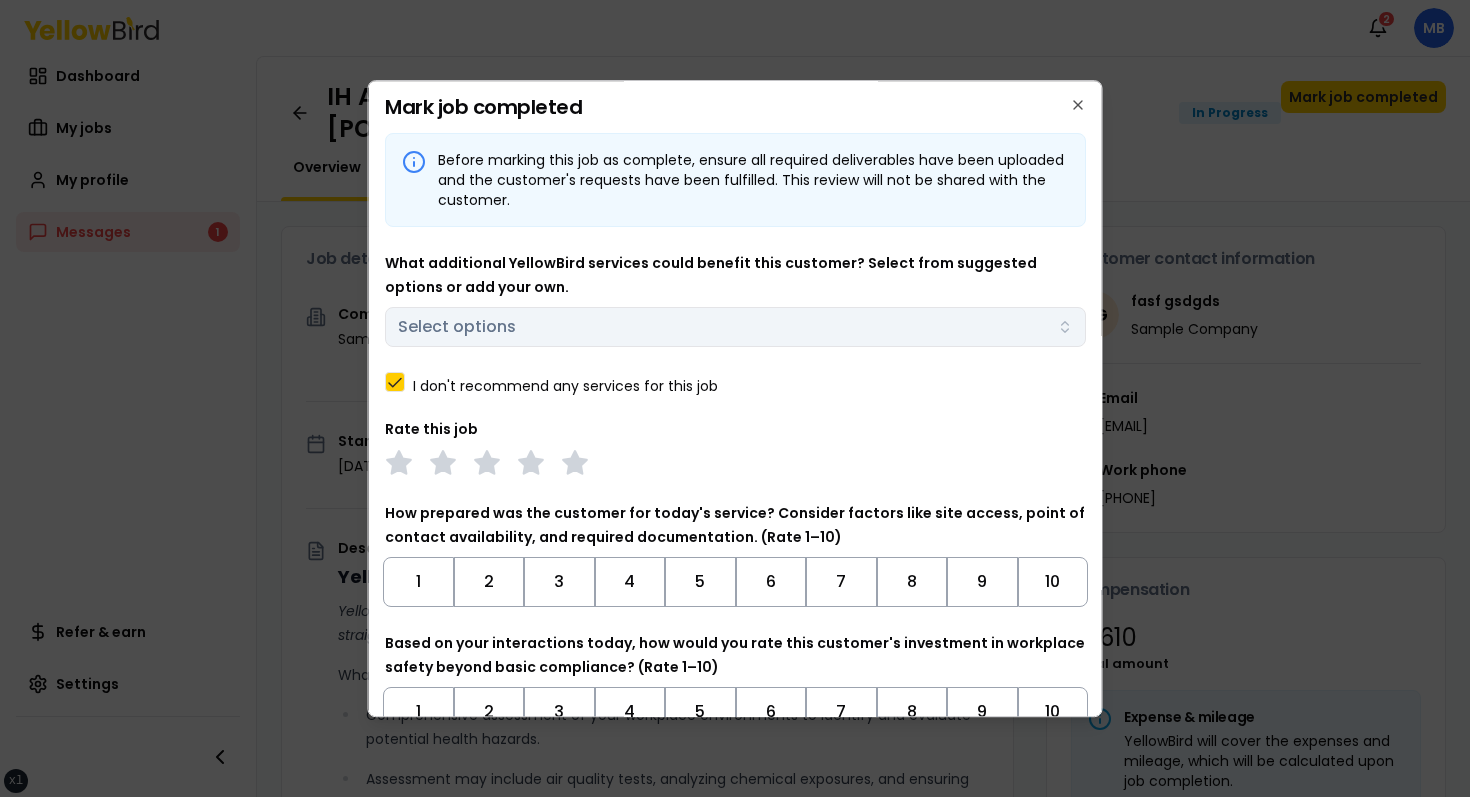 click on "What additional YellowBird services could benefit this customer? Select from suggested options or add your own. Select options" at bounding box center (735, 299) 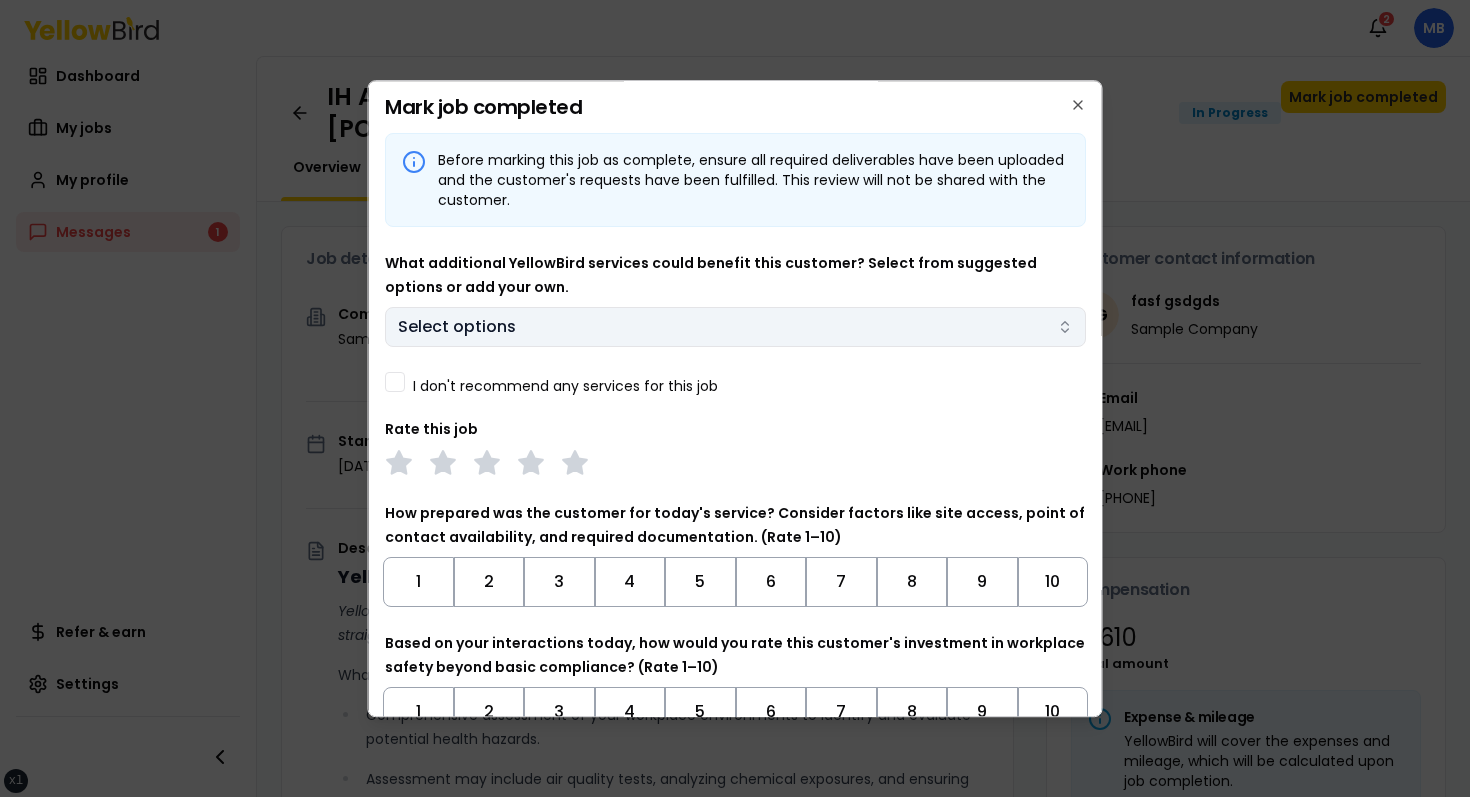 click on "xs sm md lg xl 2xl Notifications 2 MB Dashboard My jobs My profile Messages 1 Refer & earn Settings IH Assessment - [NUMBER] [STREET], [CITY], [STATE] [ZIP] In Progress Mark job completed Overview Tasks 1 Messages 1 Job details Company Sample Company Location [NUMBER] [STREET], [CITY], [STATE] [ZIP] Start date [DATE] Service type IH Assessment Description YellowBird Industrial Hygiene (IH) Assessment
YellowBird’s flat-rate pricing eliminates hidden costs and travel expenses, providing straightforward access to a nationwide network of skilled professionals with no surprise fees.
What’s Included:
Comprehensive assessment of your workplace environments to identify and evaluate potential health hazards.
Assessment may include air quality tests, analyzing chemical exposures, and ensuring compliance with safety regulations.
Detail...
View more Documents Deliverable template No template has been provided; please use your own deliverable template to upload the service deliverables. Upload FG $ on" at bounding box center [735, 398] 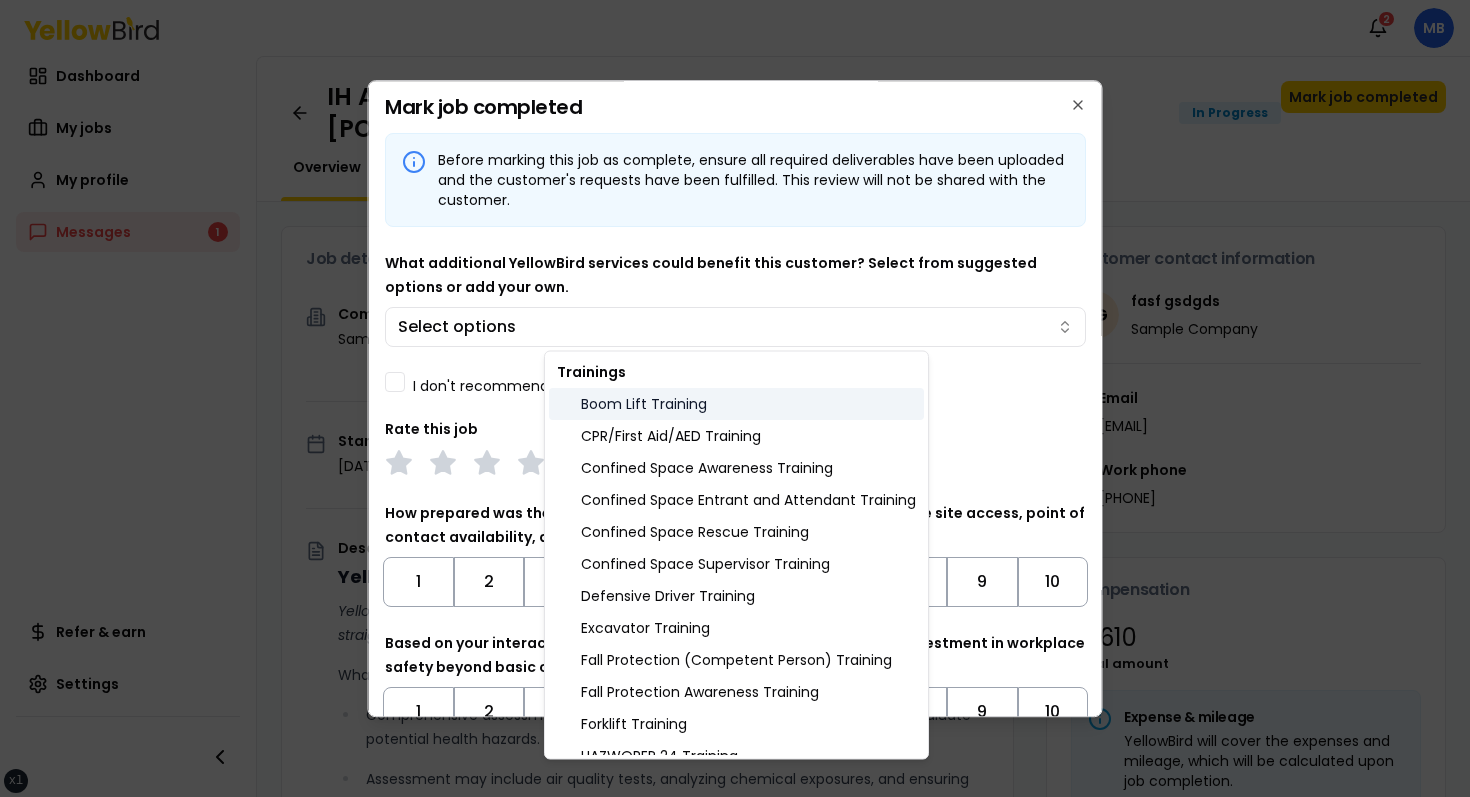 click on "Boom Lift Training" at bounding box center [736, 404] 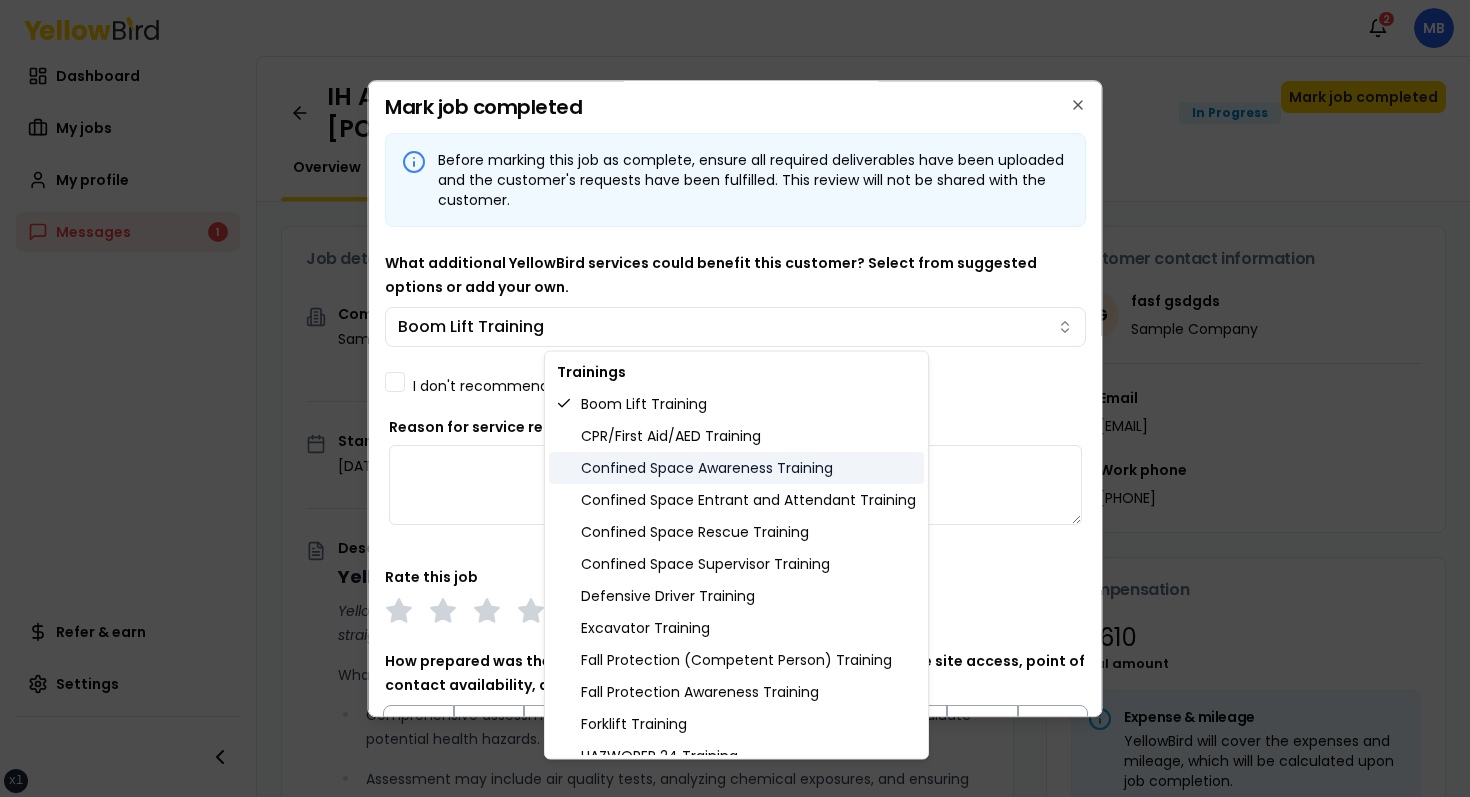 click on "Confined Space Awareness Training" at bounding box center [736, 468] 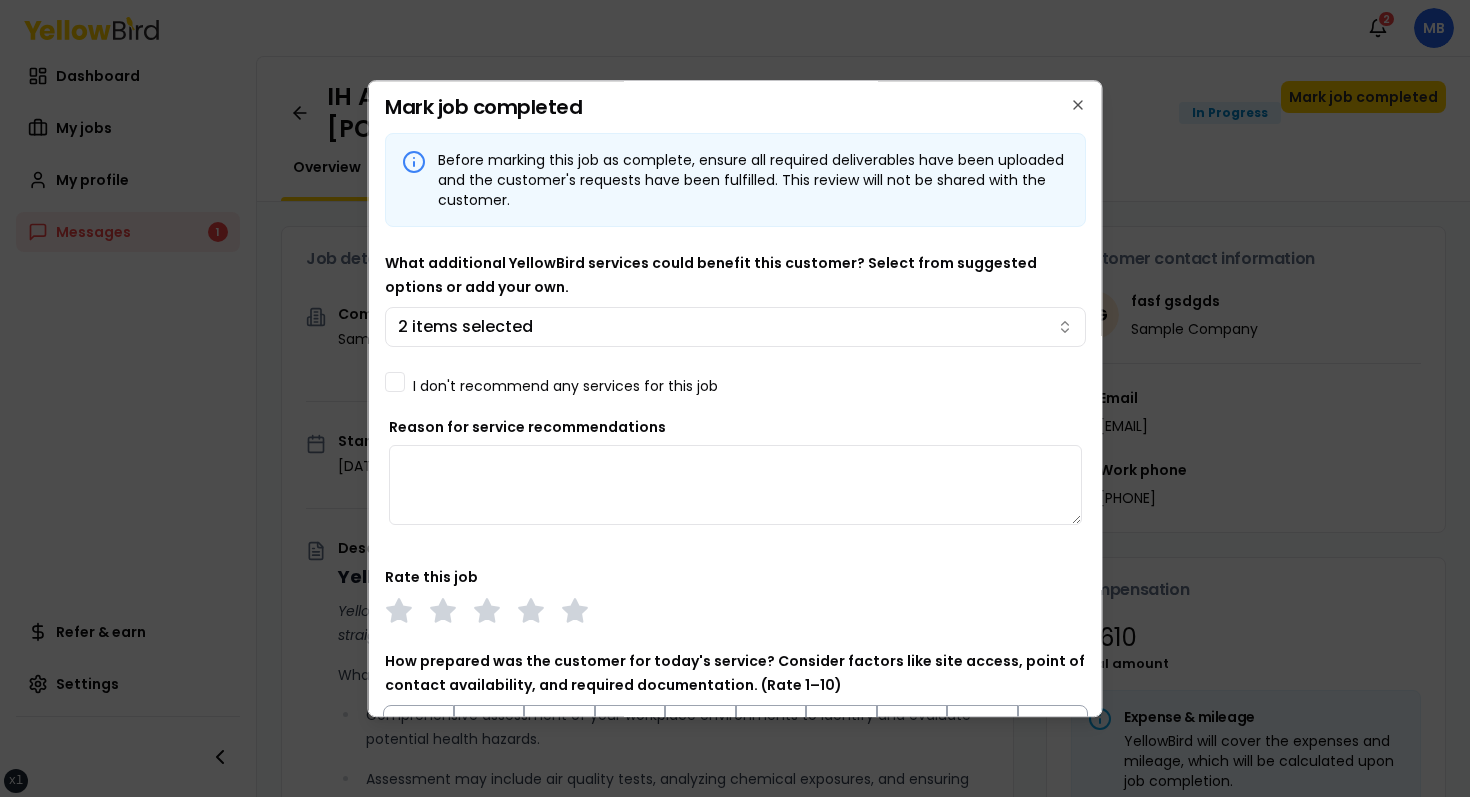 click on "xs sm md lg xl 2xl Notifications 2 MB Dashboard My jobs My profile Messages 1 Refer & earn Settings IH Assessment - [NUMBER] [STREET], [CITY], [STATE] [ZIP] In Progress Mark job completed Overview Tasks 1 Messages 1 Job details Company Sample Company Location [NUMBER] [STREET], [CITY], [STATE] [ZIP] Start date [DATE] Service type IH Assessment Description YellowBird Industrial Hygiene (IH) Assessment
YellowBird’s flat-rate pricing eliminates hidden costs and travel expenses, providing straightforward access to a nationwide network of skilled professionals with no surprise fees.
What’s Included:
Comprehensive assessment of your workplace environments to identify and evaluate potential health hazards.
Assessment may include air quality tests, analyzing chemical exposures, and ensuring compliance with safety regulations.
Detail...
View more Documents Deliverable template No template has been provided; please use your own deliverable template to upload the service deliverables. Upload FG $ on" at bounding box center [735, 398] 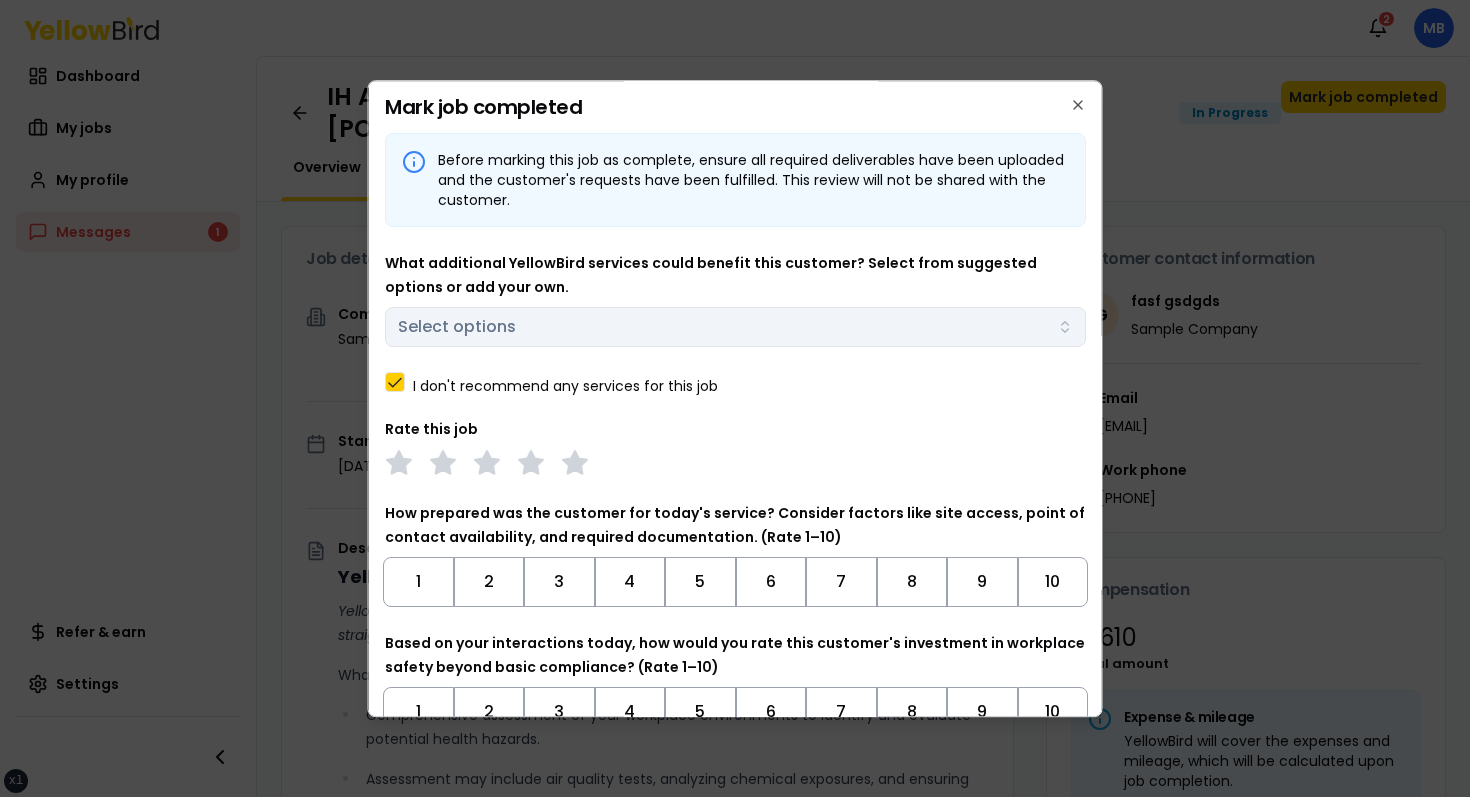 click on "Before marking this job as complete, ensure all required deliverables have been uploaded and the customer's requests have been fulfilled. This review will not be shared with the customer. What additional YellowBird services could benefit this customer? Select from suggested options or add your own. Select options I don't recommend any services for this job Rate this job How prepared was the customer for today's service? Consider factors like site access, point of contact availability, and required documentation. (Rate 1–10) 1 2 3 4 5 6 7 8 9 10 Based on your interactions today, how would you rate this customer's investment in workplace safety beyond basic compliance? (Rate 1–10) 1 2 3 4 5 6 7 8 9 10 Enter your round-trip mileage for this job site visit. *" at bounding box center (735, 483) 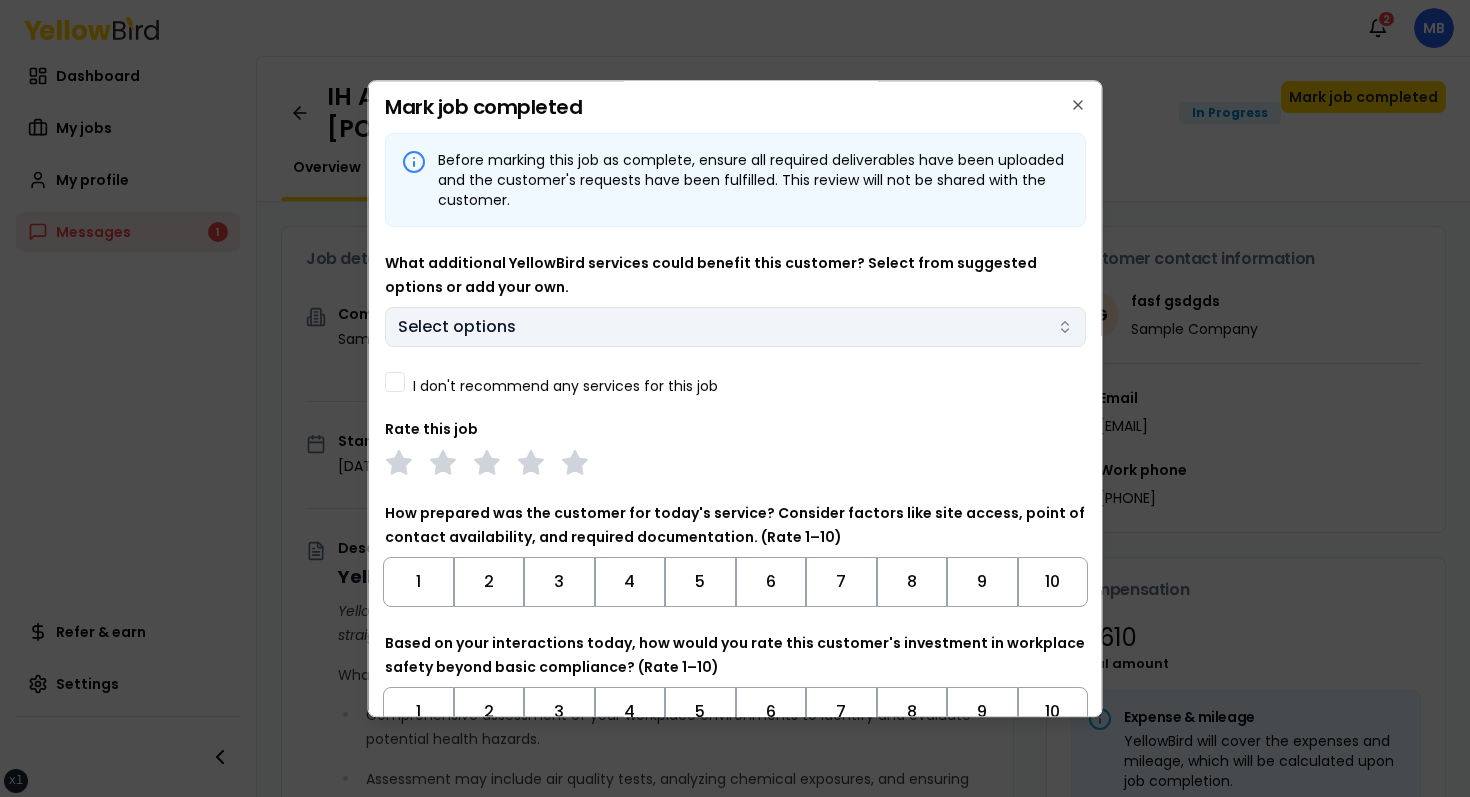 click on "xs sm md lg xl 2xl Notifications 2 MB Dashboard My jobs My profile Messages 1 Refer & earn Settings IH Assessment - [NUMBER] [STREET], [CITY], [STATE] [ZIP] In Progress Mark job completed Overview Tasks 1 Messages 1 Job details Company Sample Company Location [NUMBER] [STREET], [CITY], [STATE] [ZIP] Start date [DATE] Service type IH Assessment Description YellowBird Industrial Hygiene (IH) Assessment
YellowBird’s flat-rate pricing eliminates hidden costs and travel expenses, providing straightforward access to a nationwide network of skilled professionals with no surprise fees.
What’s Included:
Comprehensive assessment of your workplace environments to identify and evaluate potential health hazards.
Assessment may include air quality tests, analyzing chemical exposures, and ensuring compliance with safety regulations.
Detail...
View more Documents Deliverable template No template has been provided; please use your own deliverable template to upload the service deliverables. Upload FG $ on" at bounding box center (735, 398) 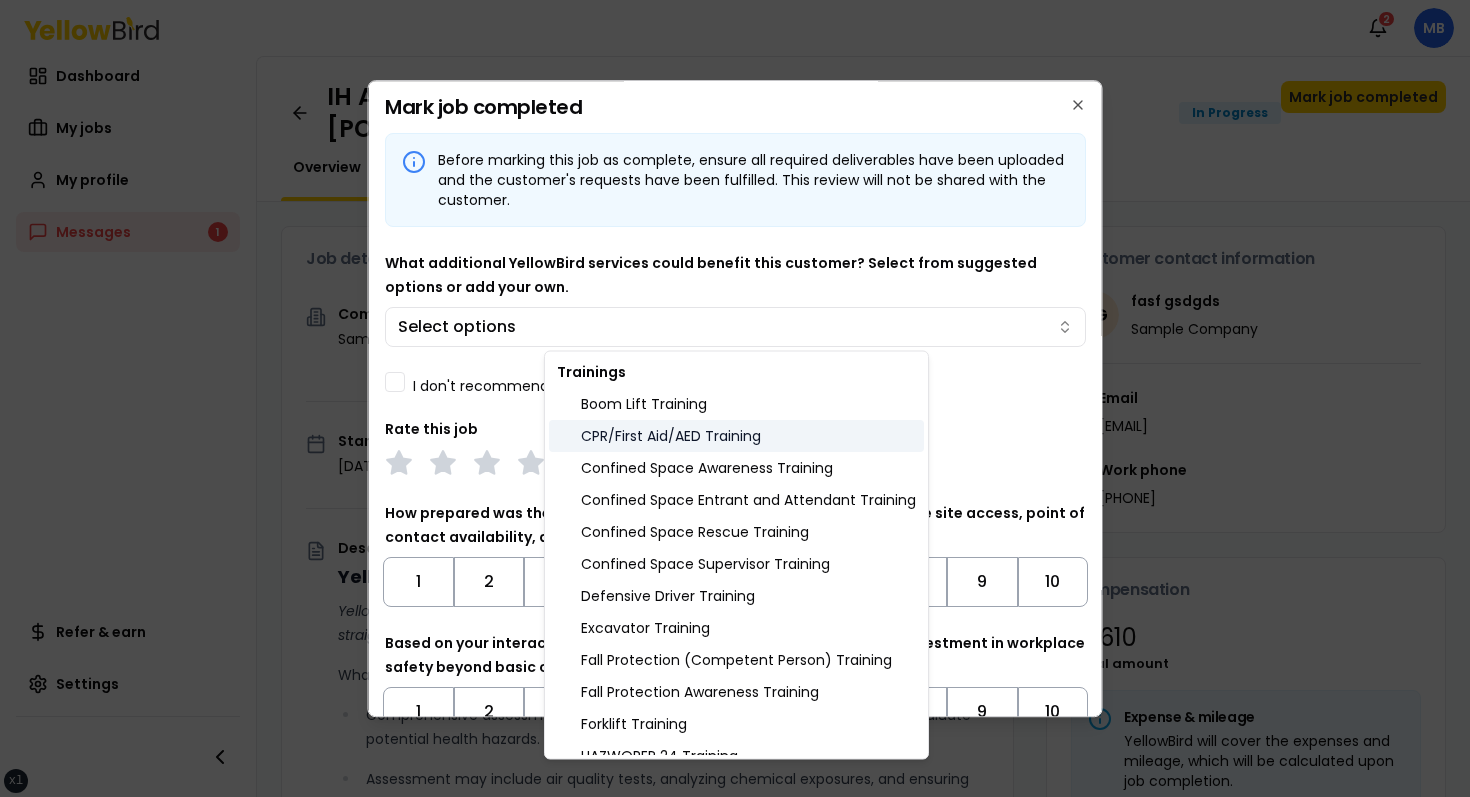 click on "CPR/First Aid/AED Training" at bounding box center (736, 436) 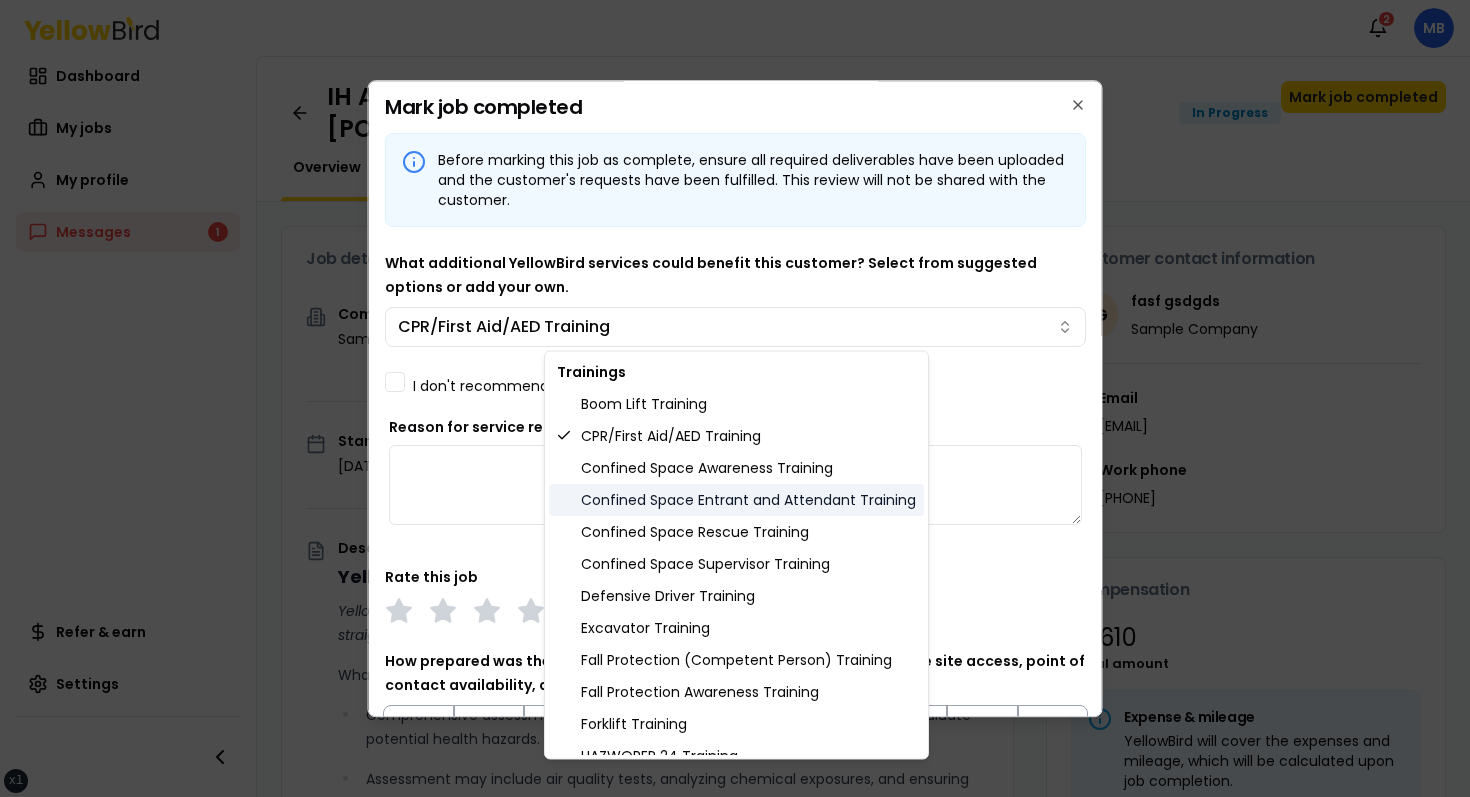 click on "Confined Space Entrant and Attendant Training" at bounding box center [736, 500] 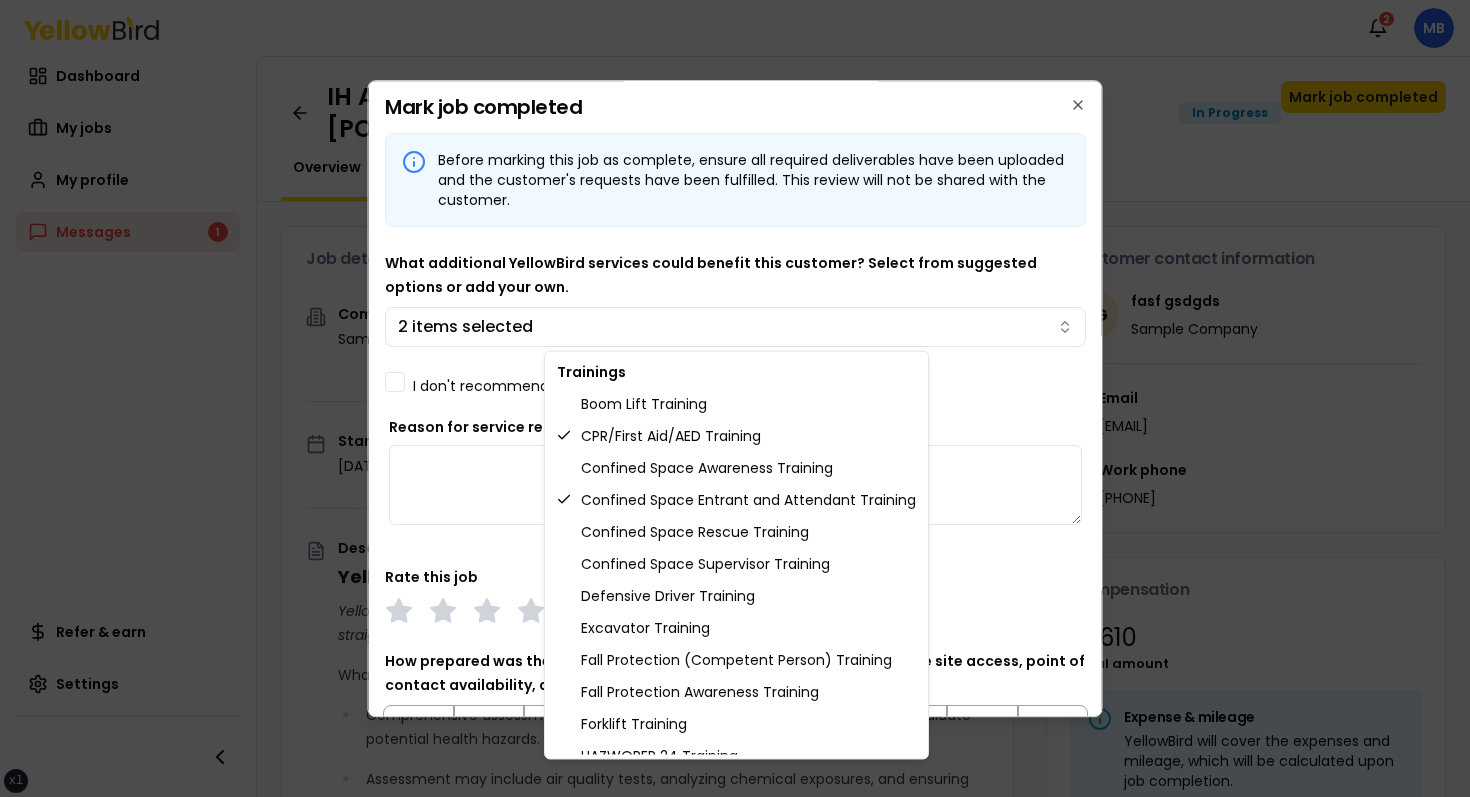 click on "xs sm md lg xl 2xl Notifications 2 MB Dashboard My jobs My profile Messages 1 Refer & earn Settings IH Assessment - [NUMBER] [STREET], [CITY], [STATE] [ZIP] In Progress Mark job completed Overview Tasks 1 Messages 1 Job details Company Sample Company Location [NUMBER] [STREET], [CITY], [STATE] [ZIP] Start date [DATE] Service type IH Assessment Description YellowBird Industrial Hygiene (IH) Assessment
YellowBird’s flat-rate pricing eliminates hidden costs and travel expenses, providing straightforward access to a nationwide network of skilled professionals with no surprise fees.
What’s Included:
Comprehensive assessment of your workplace environments to identify and evaluate potential health hazards.
Assessment may include air quality tests, analyzing chemical exposures, and ensuring compliance with safety regulations.
Detail...
View more Documents Deliverable template No template has been provided; please use your own deliverable template to upload the service deliverables. Upload FG $ on" at bounding box center (735, 398) 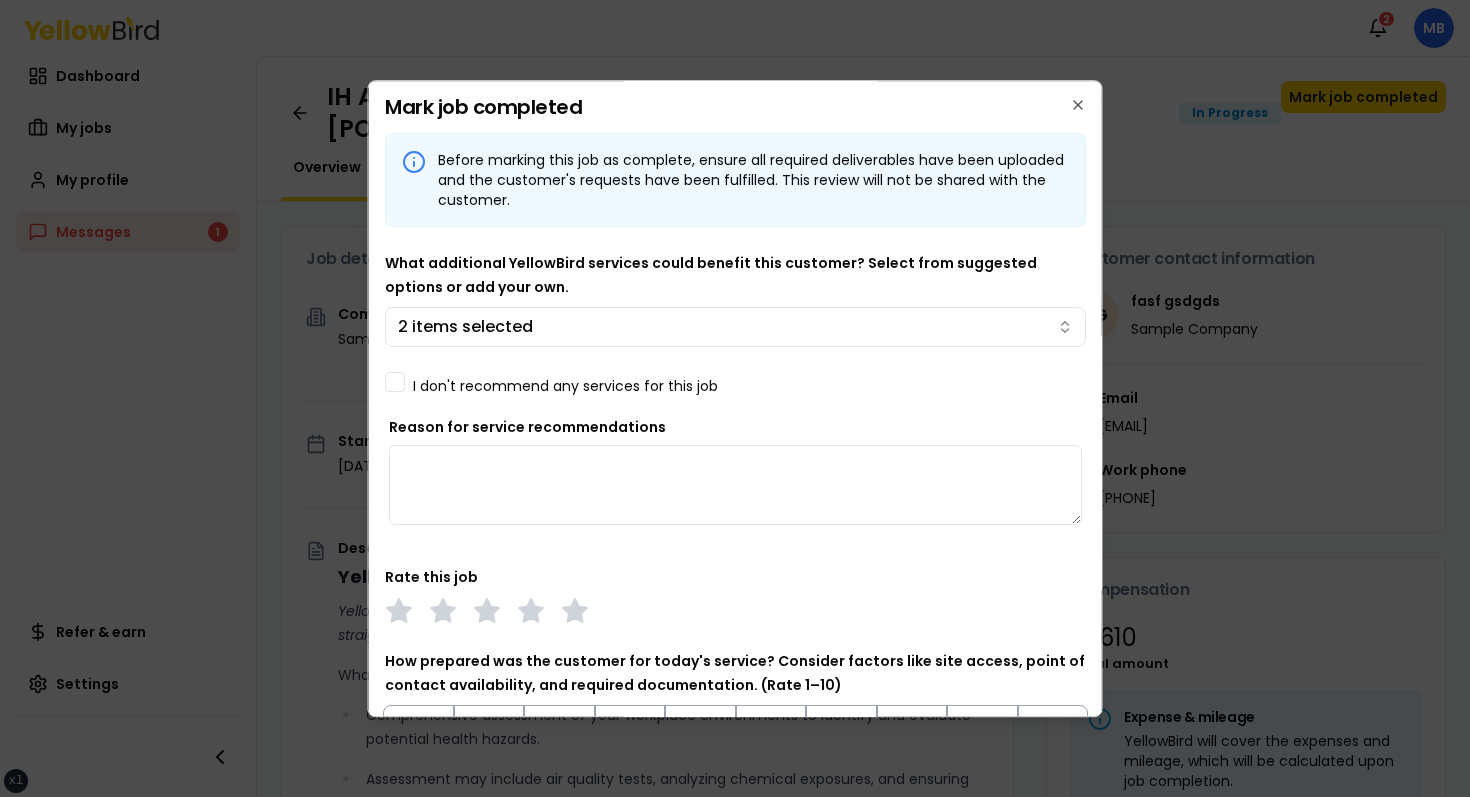 click on "Reason for service recommendations" at bounding box center (735, 485) 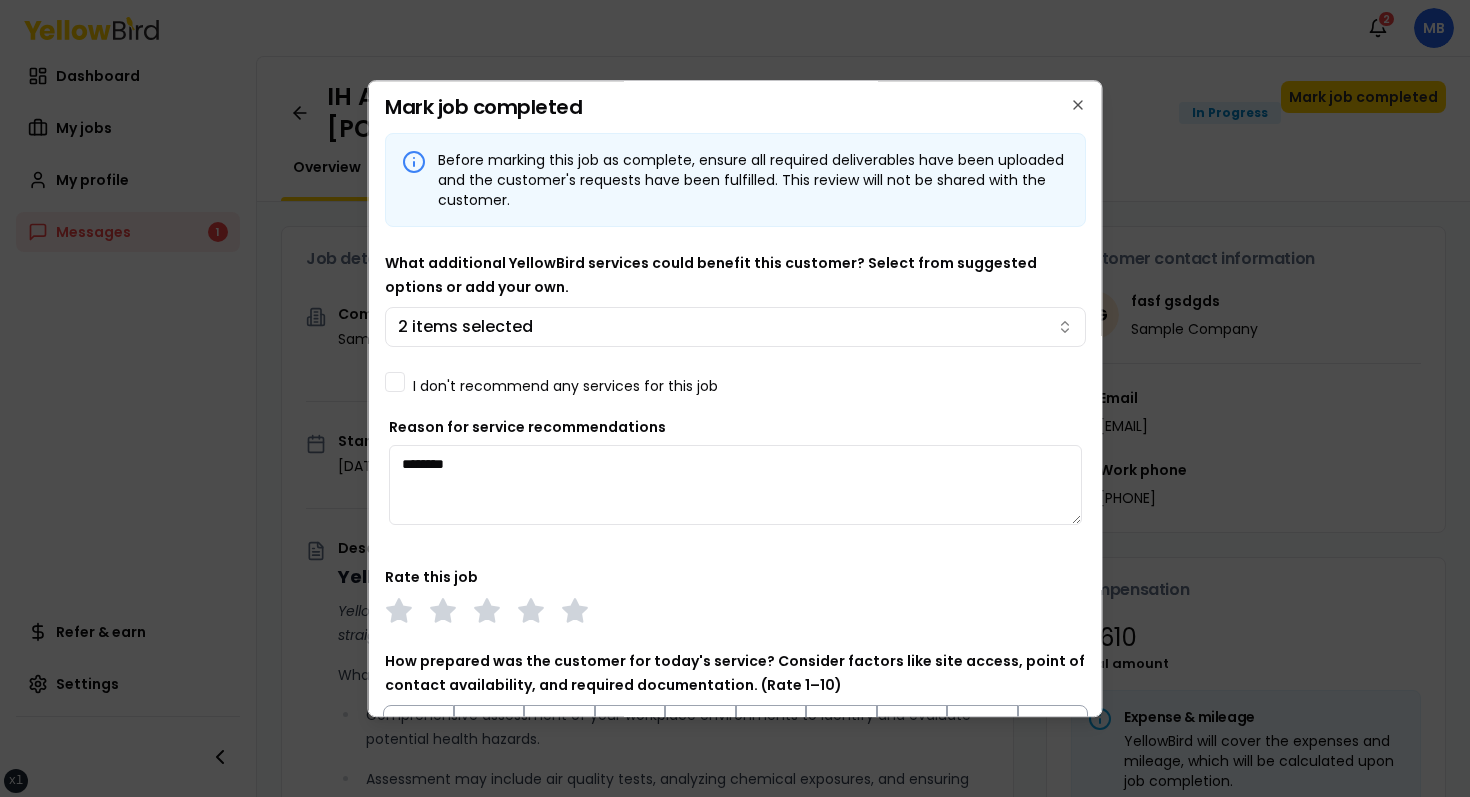 type on "********" 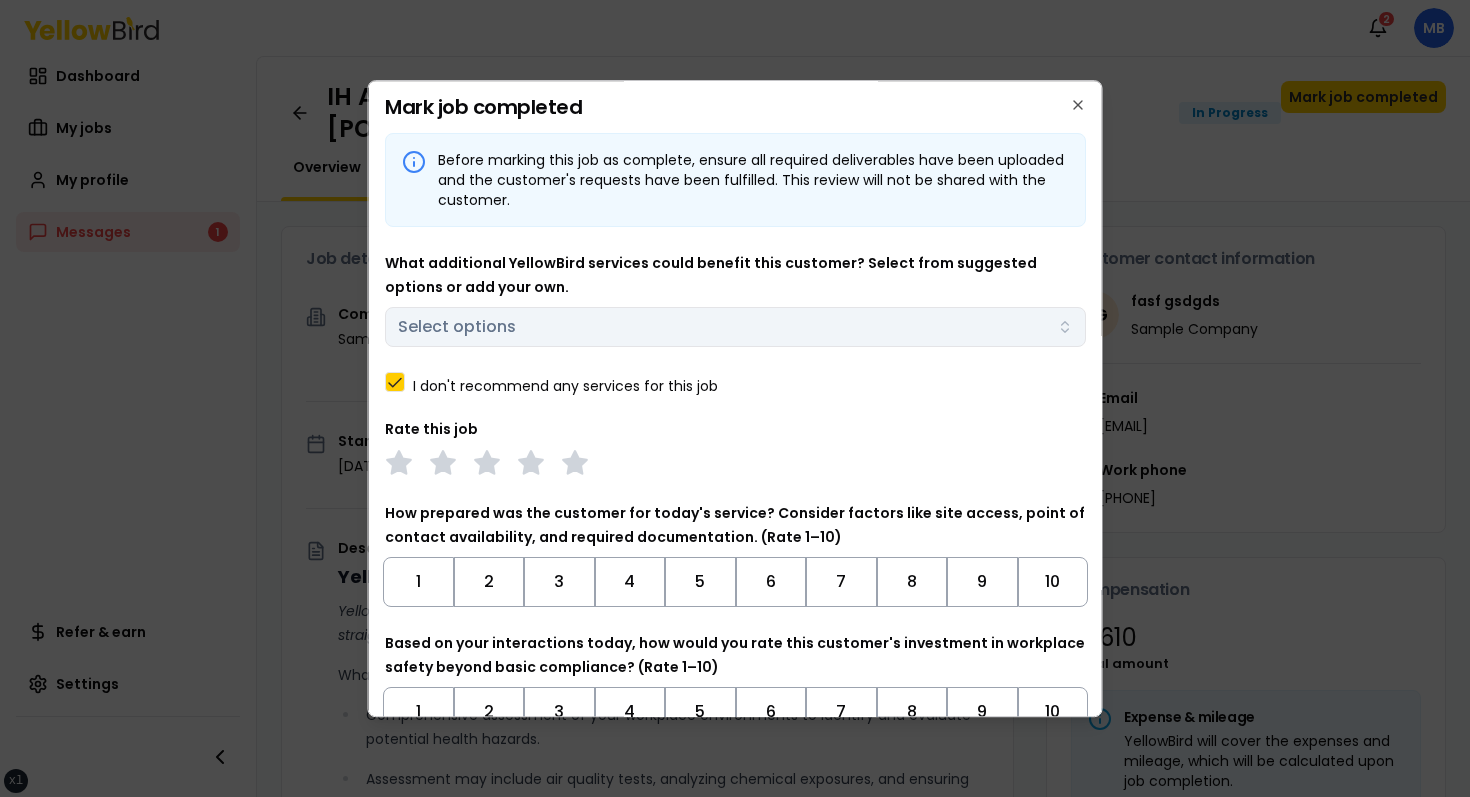 click on "I don't recommend any services for this job" at bounding box center (565, 386) 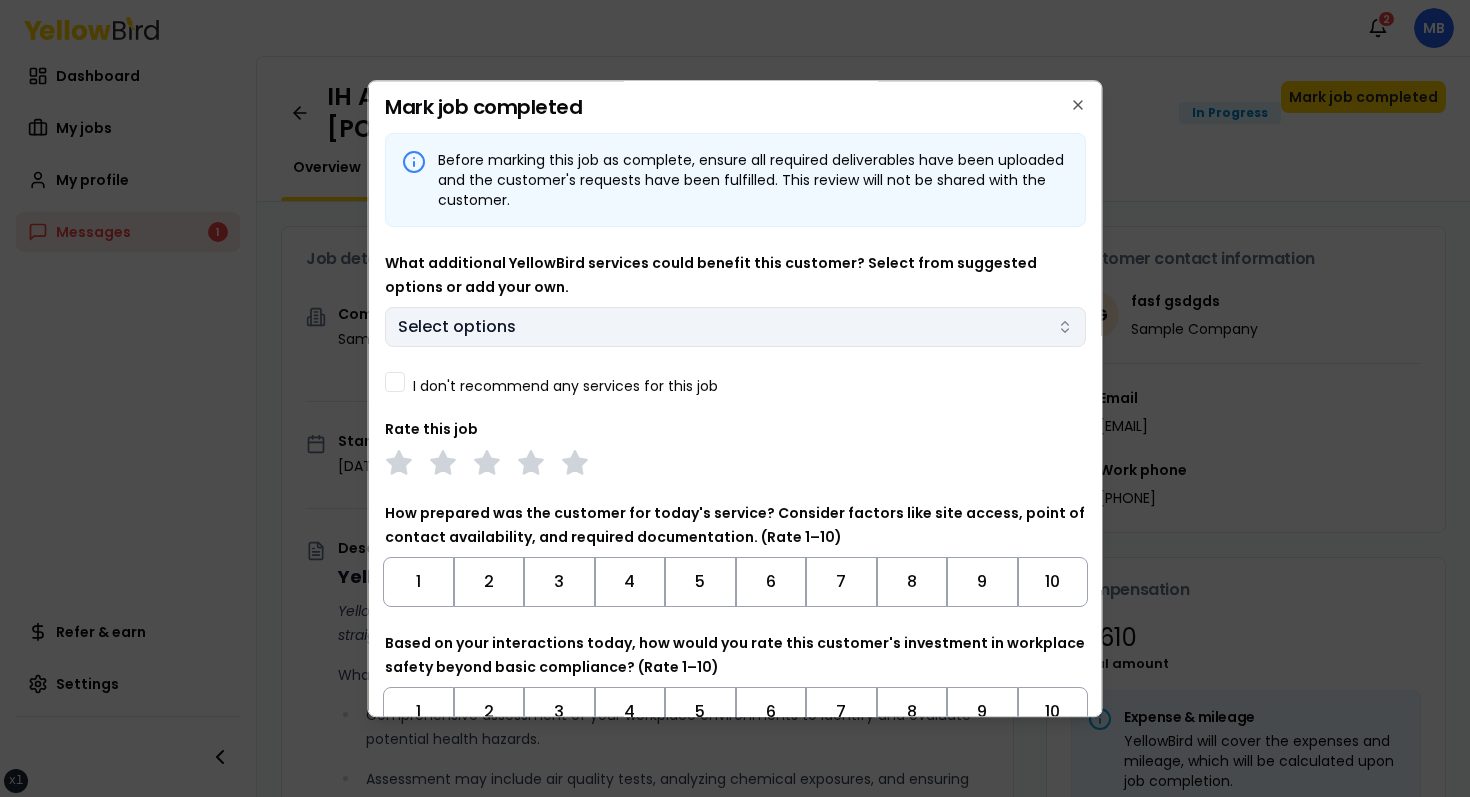 click on "xs sm md lg xl 2xl Notifications 2 MB Dashboard My jobs My profile Messages 1 Refer & earn Settings IH Assessment - [NUMBER] [STREET], [CITY], [STATE] [ZIP] In Progress Mark job completed Overview Tasks 1 Messages 1 Job details Company Sample Company Location [NUMBER] [STREET], [CITY], [STATE] [ZIP] Start date [DATE] Service type IH Assessment Description YellowBird Industrial Hygiene (IH) Assessment
YellowBird’s flat-rate pricing eliminates hidden costs and travel expenses, providing straightforward access to a nationwide network of skilled professionals with no surprise fees.
What’s Included:
Comprehensive assessment of your workplace environments to identify and evaluate potential health hazards.
Assessment may include air quality tests, analyzing chemical exposures, and ensuring compliance with safety regulations.
Detail...
View more Documents Deliverable template No template has been provided; please use your own deliverable template to upload the service deliverables. Upload FG $ on" at bounding box center [735, 398] 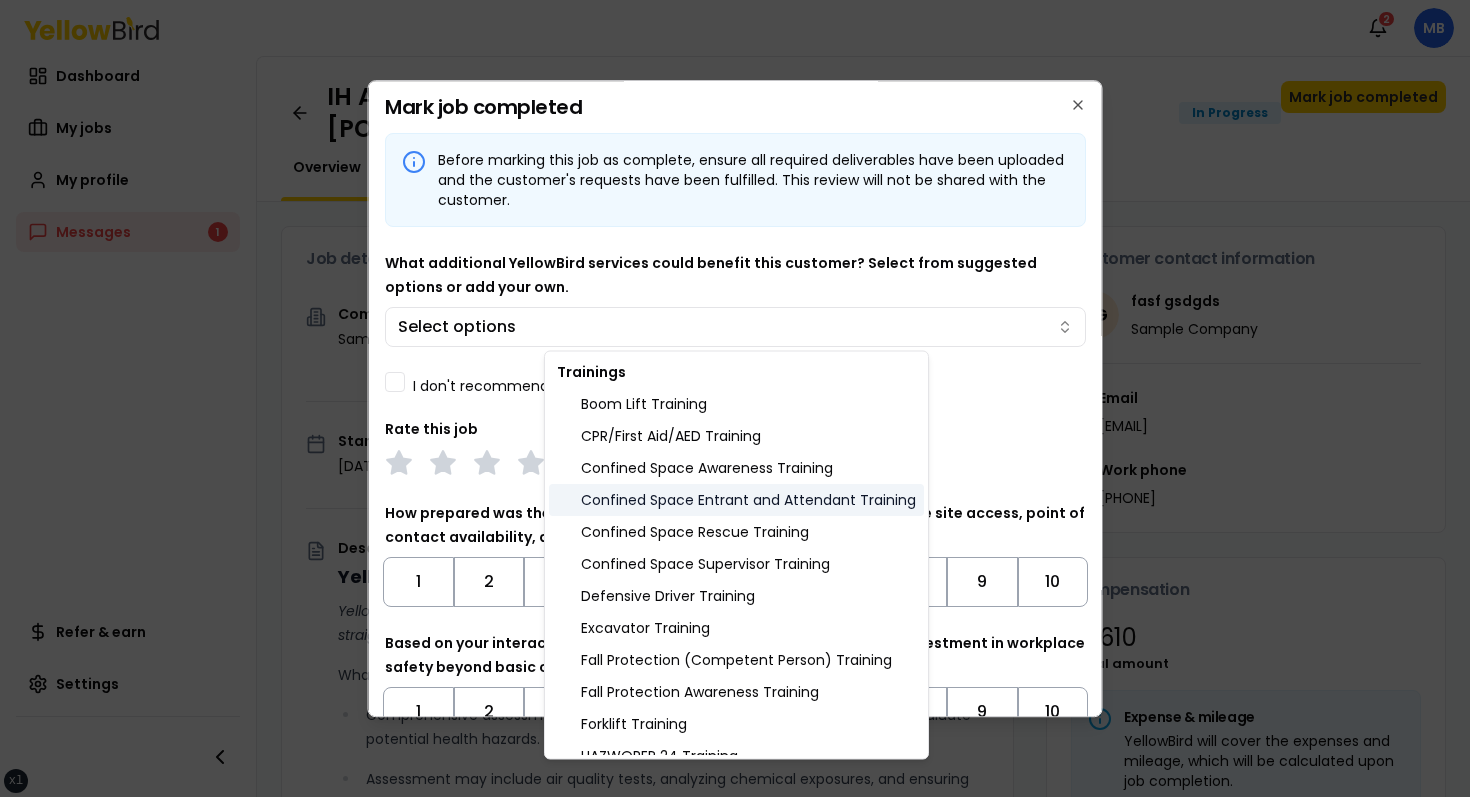 click on "Confined Space Entrant and Attendant Training" at bounding box center (736, 500) 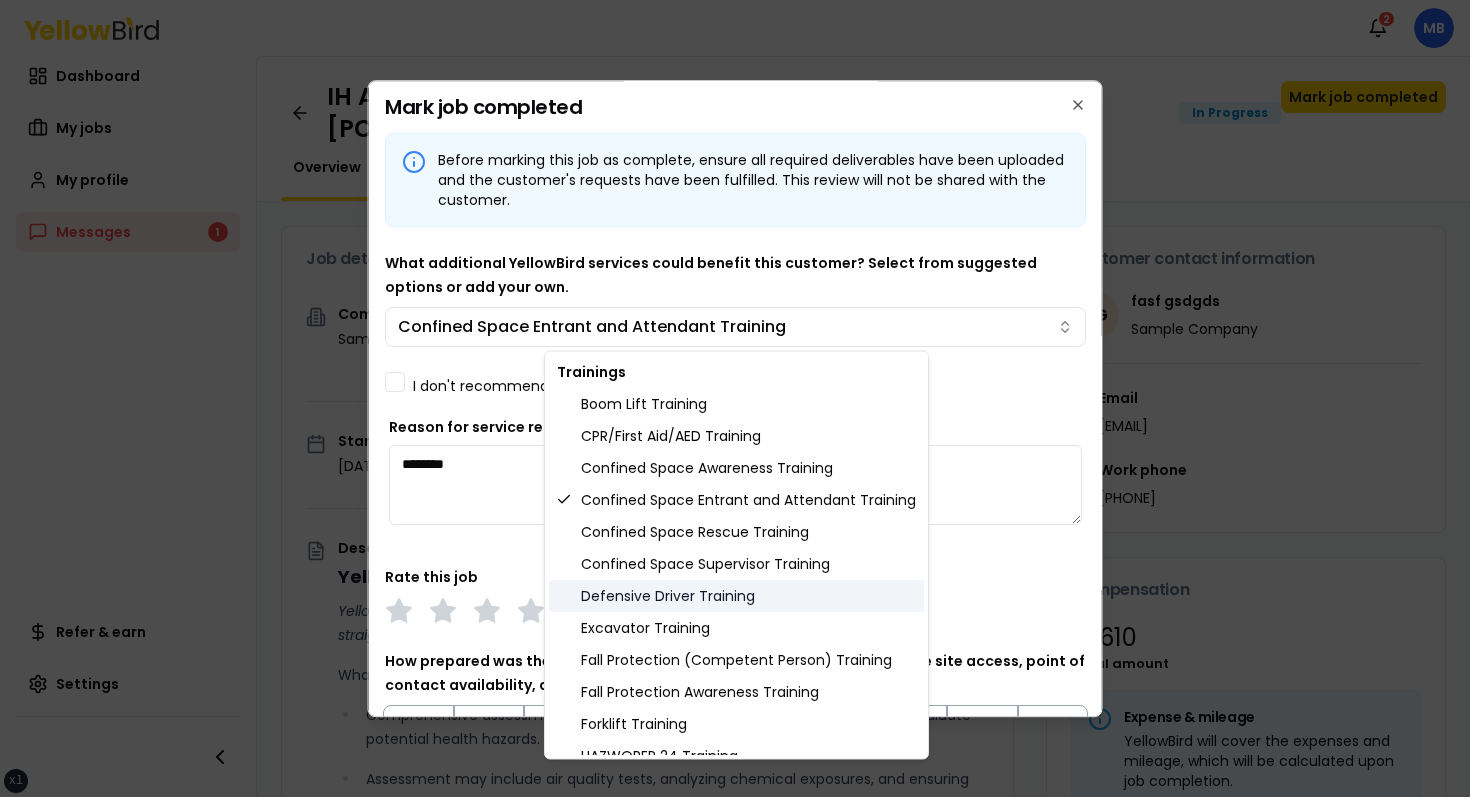 click on "Defensive Driver Training" at bounding box center (736, 596) 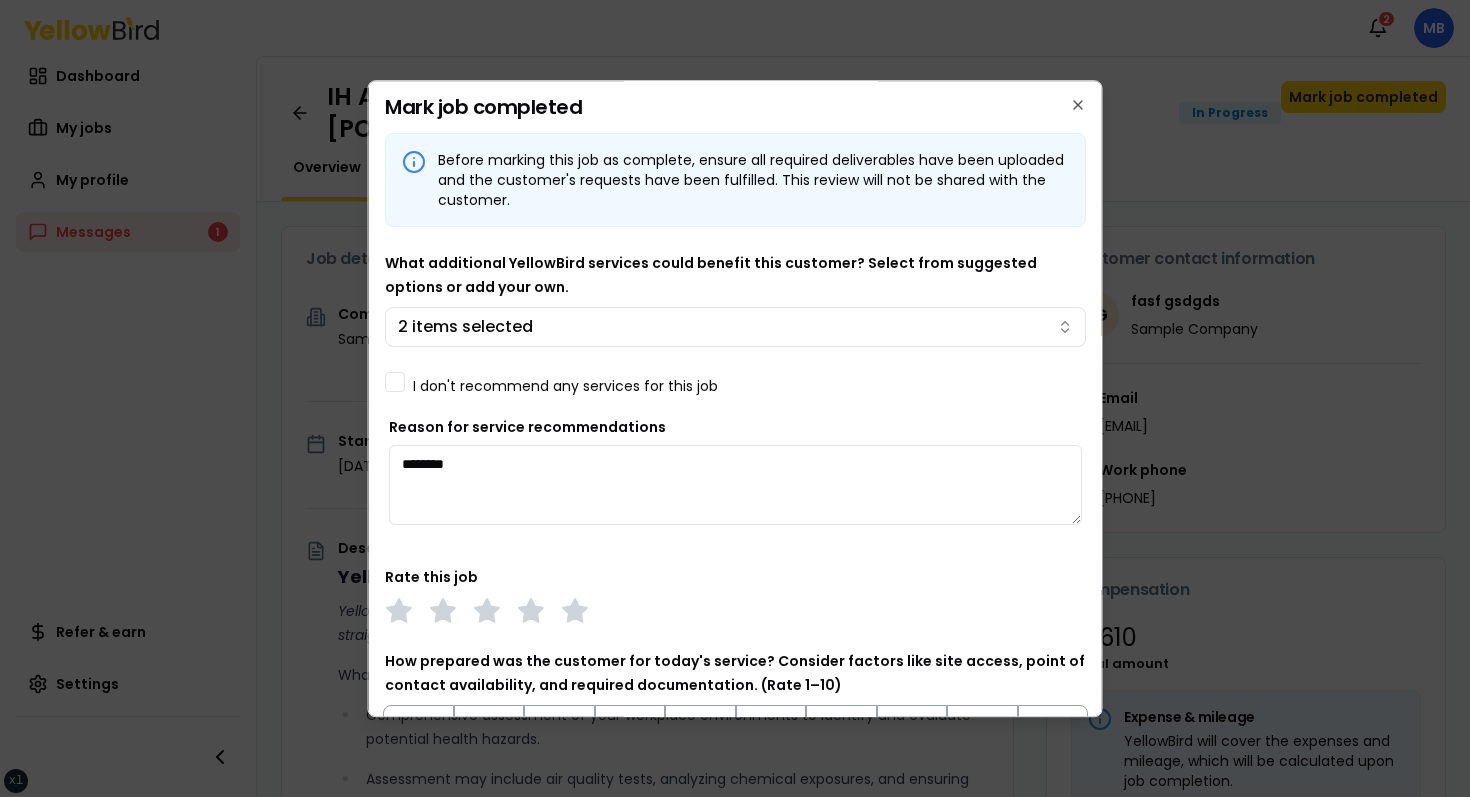 click on "xs sm md lg xl 2xl Notifications 2 MB Dashboard My jobs My profile Messages 1 Refer & earn Settings IH Assessment - [NUMBER] [STREET], [CITY], [STATE] [ZIP] In Progress Mark job completed Overview Tasks 1 Messages 1 Job details Company Sample Company Location [NUMBER] [STREET], [CITY], [STATE] [ZIP] Start date [DATE] Service type IH Assessment Description YellowBird Industrial Hygiene (IH) Assessment
YellowBird’s flat-rate pricing eliminates hidden costs and travel expenses, providing straightforward access to a nationwide network of skilled professionals with no surprise fees.
What’s Included:
Comprehensive assessment of your workplace environments to identify and evaluate potential health hazards.
Assessment may include air quality tests, analyzing chemical exposures, and ensuring compliance with safety regulations.
Detail...
View more Documents Deliverable template No template has been provided; please use your own deliverable template to upload the service deliverables. Upload FG $ on" at bounding box center [735, 398] 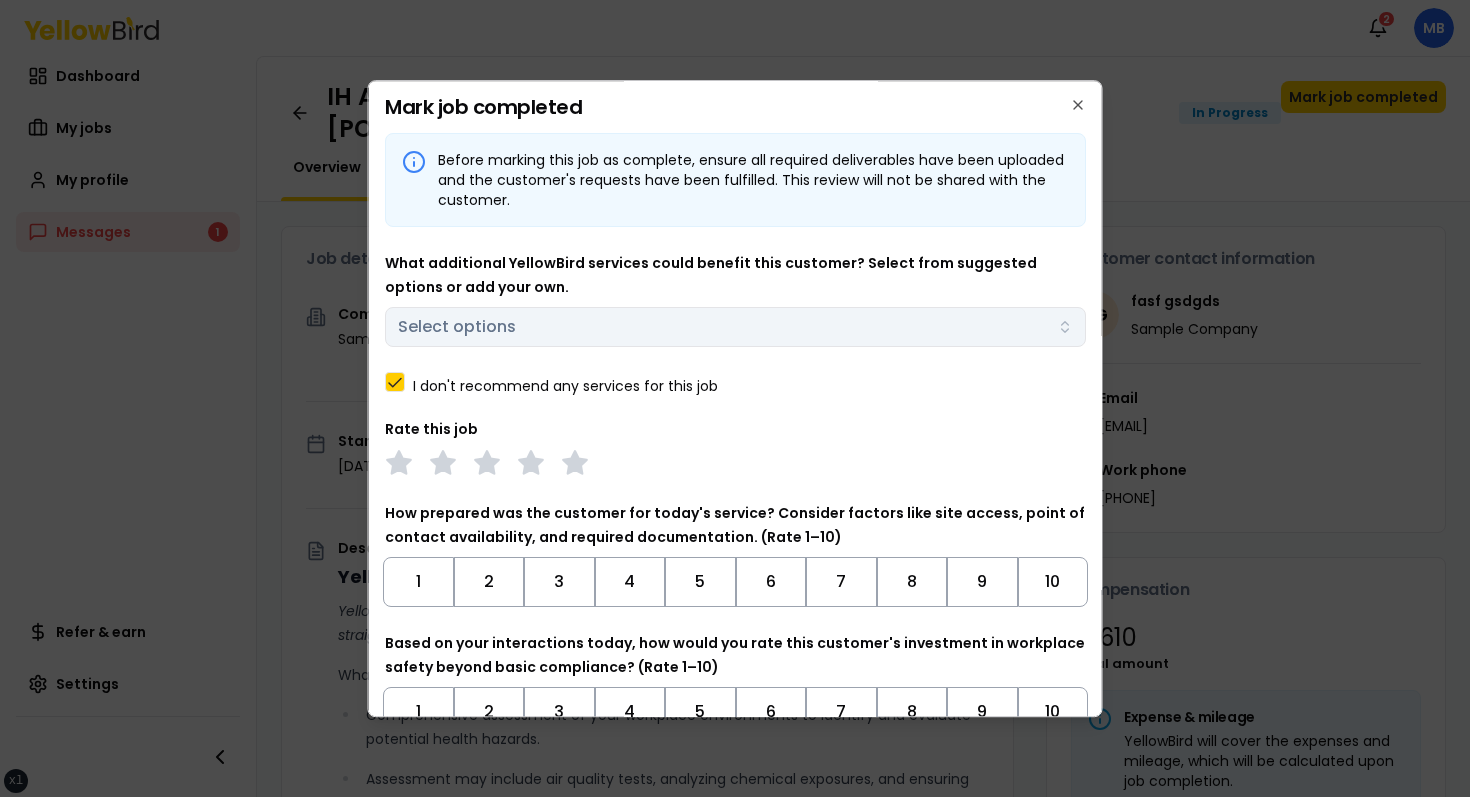 click on "What additional YellowBird services could benefit this customer? Select from suggested options or add your own. Select options" at bounding box center (735, 299) 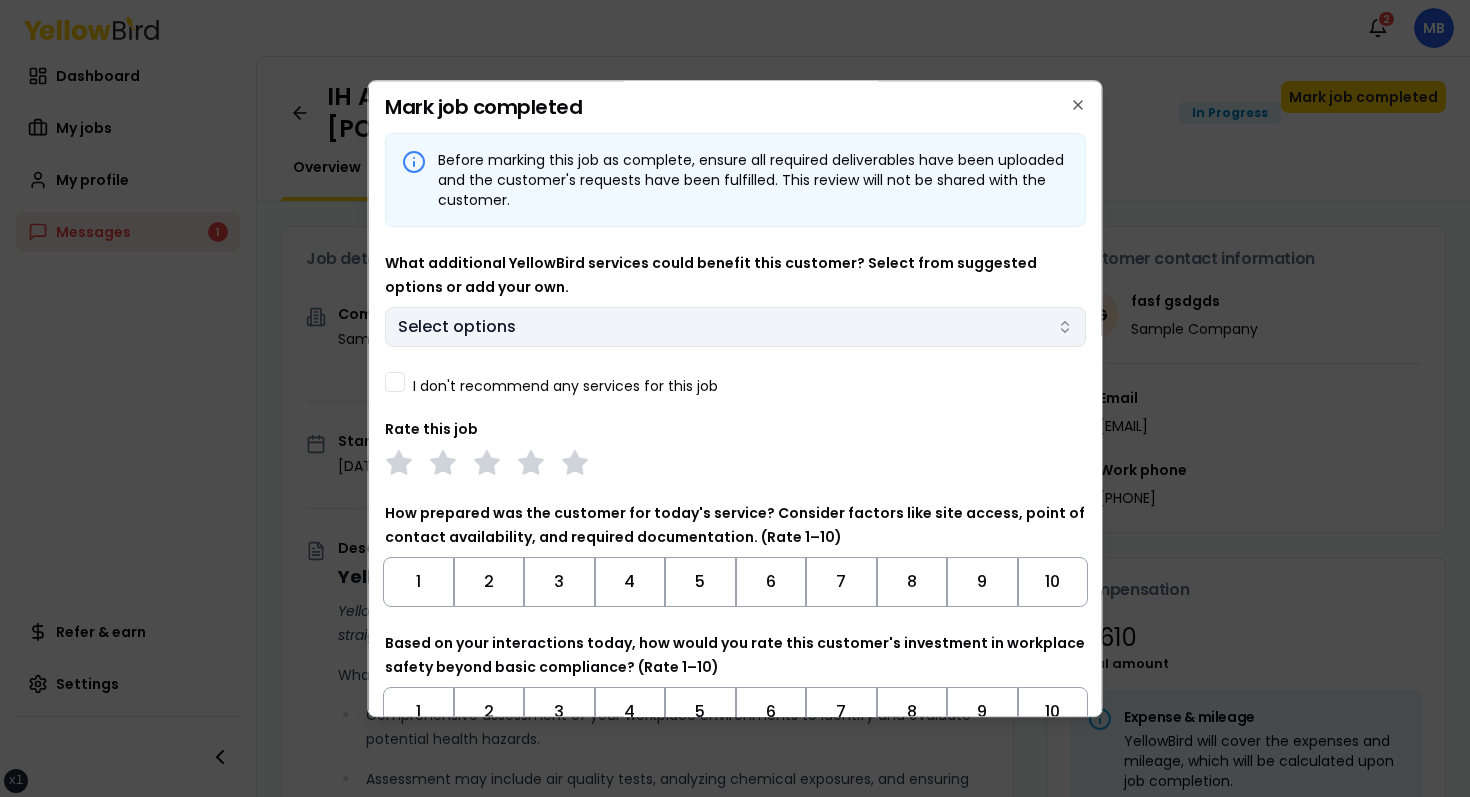 click on "xs sm md lg xl 2xl Notifications 2 MB Dashboard My jobs My profile Messages 1 Refer & earn Settings IH Assessment - [NUMBER] [STREET], [CITY], [STATE] [ZIP] In Progress Mark job completed Overview Tasks 1 Messages 1 Job details Company Sample Company Location [NUMBER] [STREET], [CITY], [STATE] [ZIP] Start date [DATE] Service type IH Assessment Description YellowBird Industrial Hygiene (IH) Assessment
YellowBird’s flat-rate pricing eliminates hidden costs and travel expenses, providing straightforward access to a nationwide network of skilled professionals with no surprise fees.
What’s Included:
Comprehensive assessment of your workplace environments to identify and evaluate potential health hazards.
Assessment may include air quality tests, analyzing chemical exposures, and ensuring compliance with safety regulations.
Detail...
View more Documents Deliverable template No template has been provided; please use your own deliverable template to upload the service deliverables. Upload FG $ on" at bounding box center (735, 398) 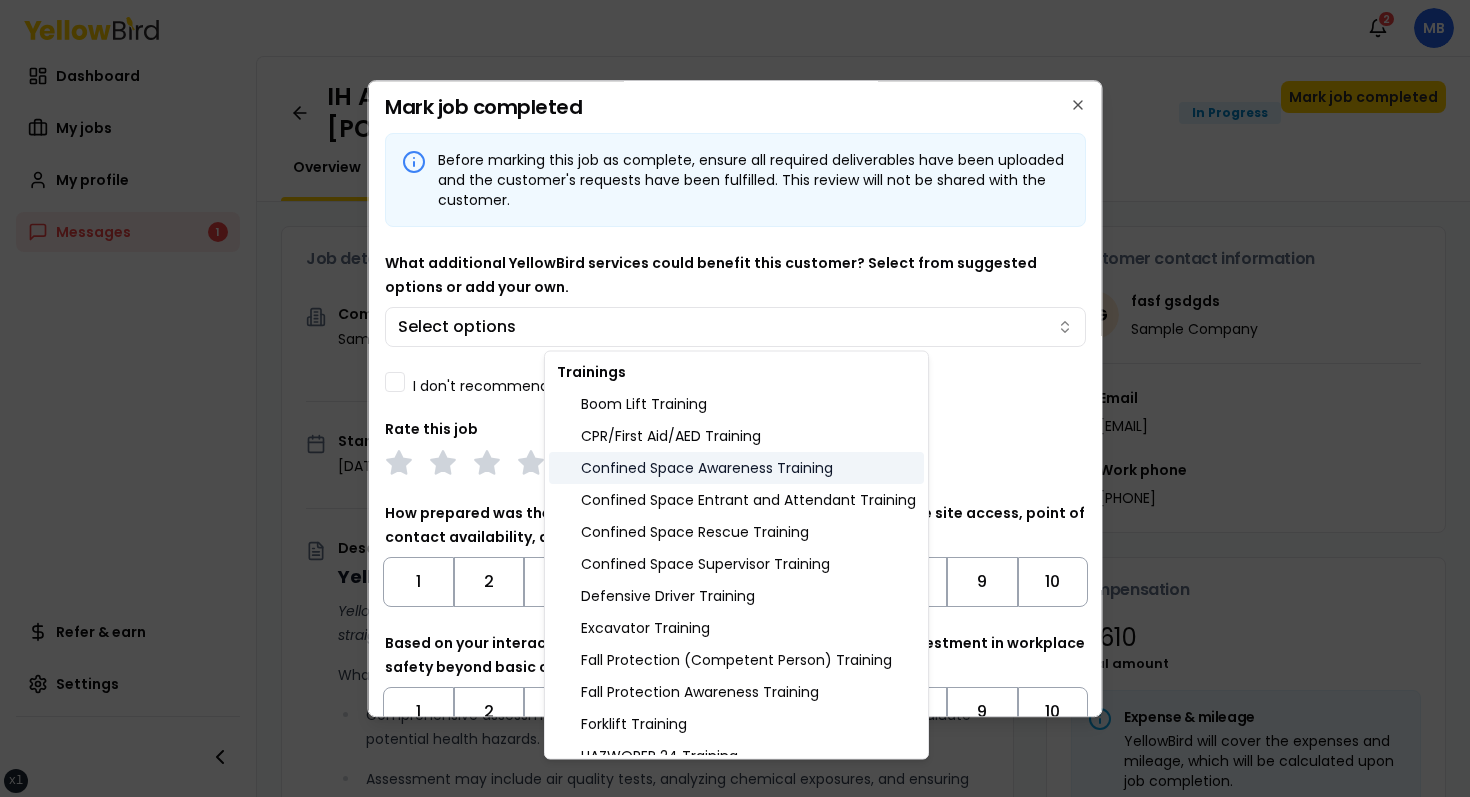 click on "Confined Space Awareness Training" at bounding box center (736, 468) 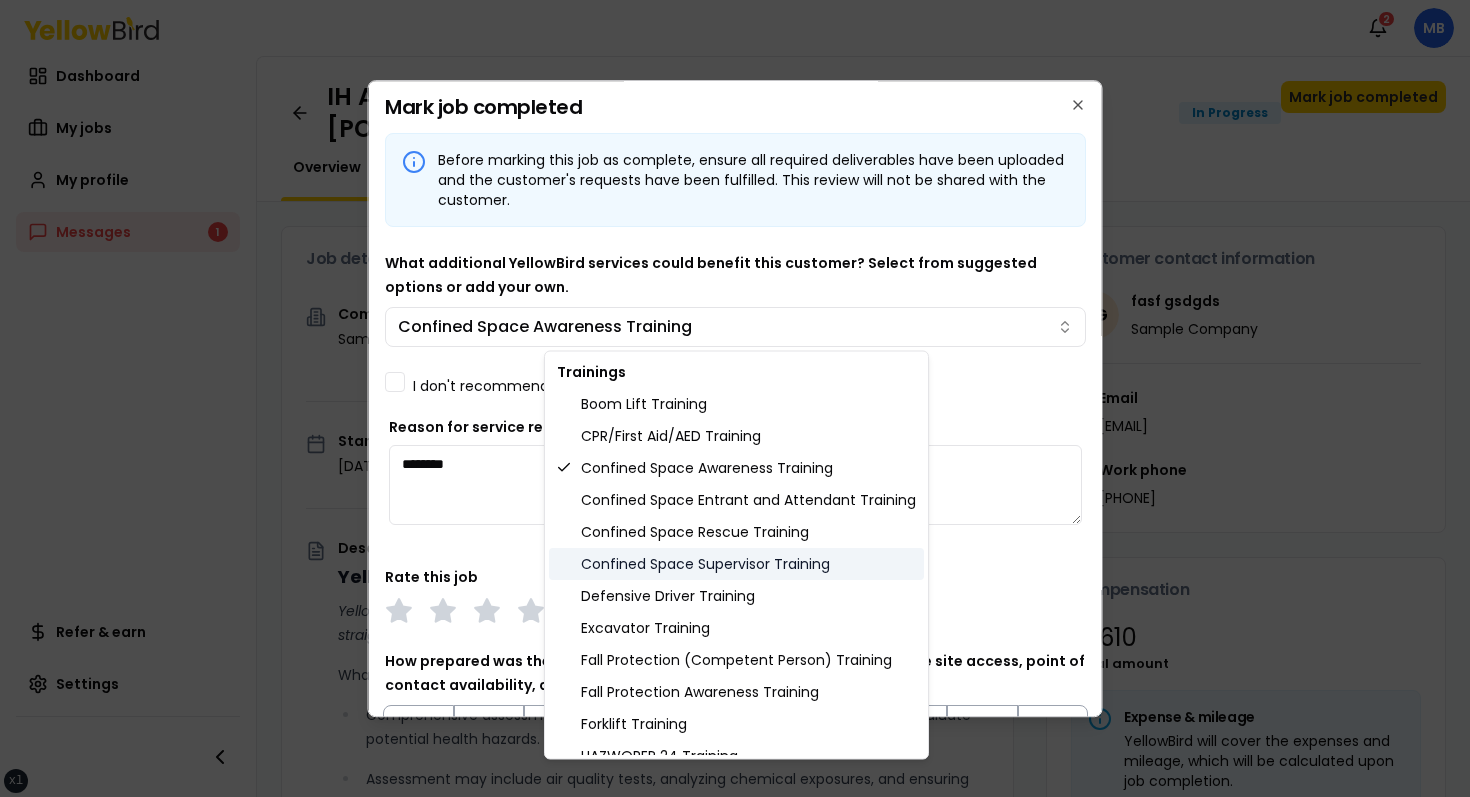 click on "Confined Space Supervisor Training" at bounding box center [736, 564] 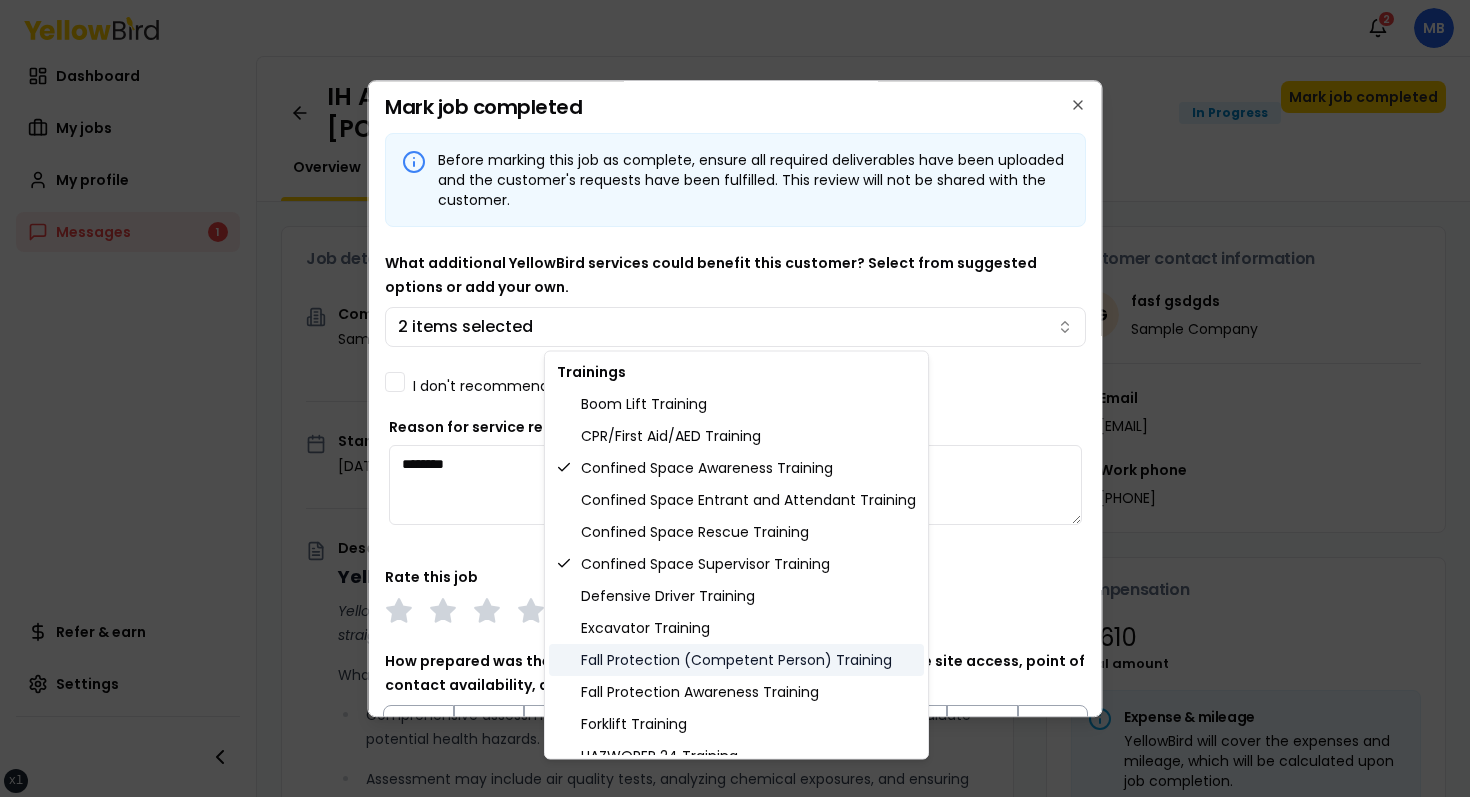 click on "Fall Protection (Competent Person) Training" at bounding box center [736, 660] 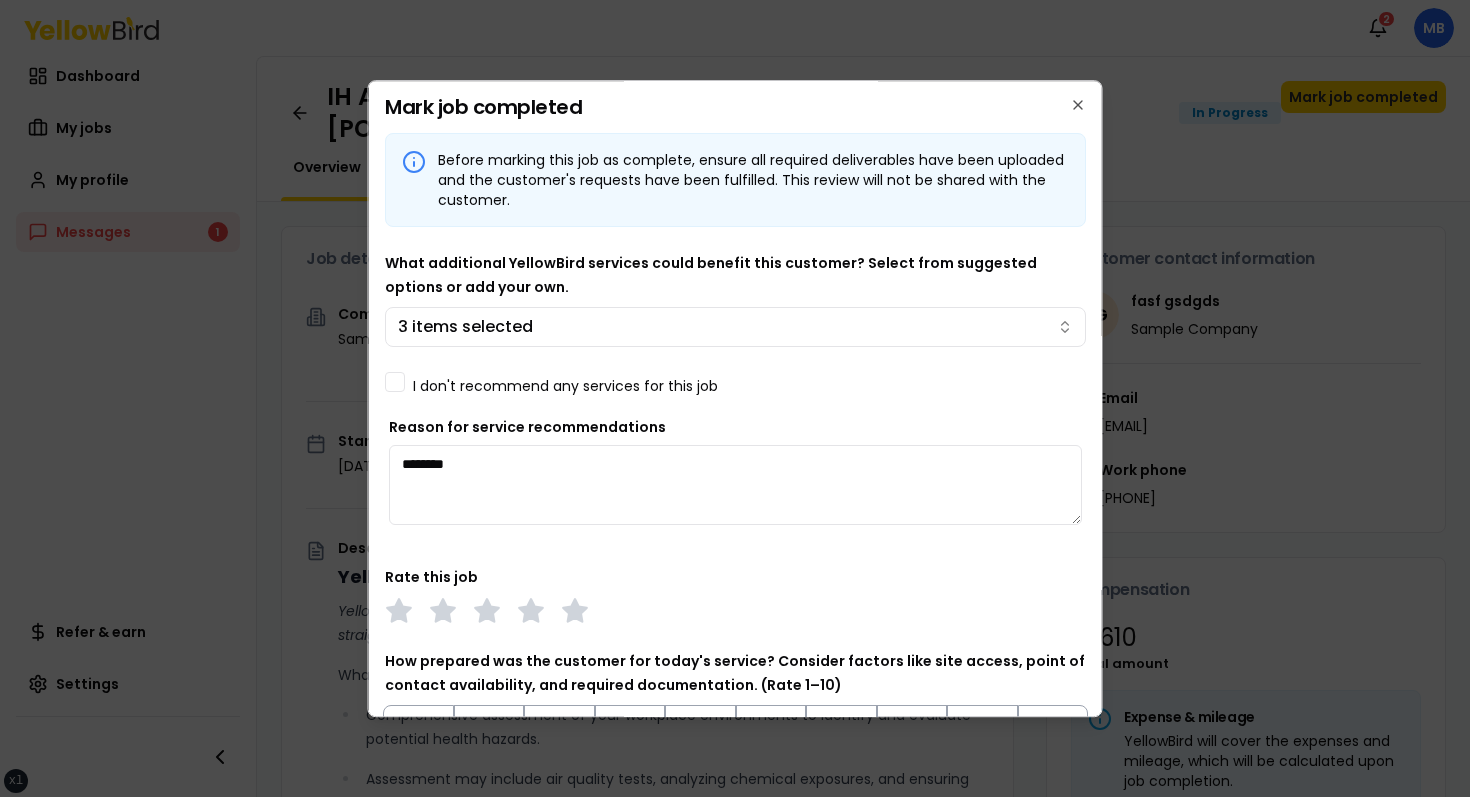 click on "xs sm md lg xl 2xl Notifications 2 MB Dashboard My jobs My profile Messages 1 Refer & earn Settings IH Assessment - [NUMBER] [STREET], [CITY], [STATE] [ZIP] In Progress Mark job completed Overview Tasks 1 Messages 1 Job details Company Sample Company Location [NUMBER] [STREET], [CITY], [STATE] [ZIP] Start date [DATE] Service type IH Assessment Description YellowBird Industrial Hygiene (IH) Assessment
YellowBird’s flat-rate pricing eliminates hidden costs and travel expenses, providing straightforward access to a nationwide network of skilled professionals with no surprise fees.
What’s Included:
Comprehensive assessment of your workplace environments to identify and evaluate potential health hazards.
Assessment may include air quality tests, analyzing chemical exposures, and ensuring compliance with safety regulations.
Detail...
View more Documents Deliverable template No template has been provided; please use your own deliverable template to upload the service deliverables. Upload FG $ on" at bounding box center [735, 398] 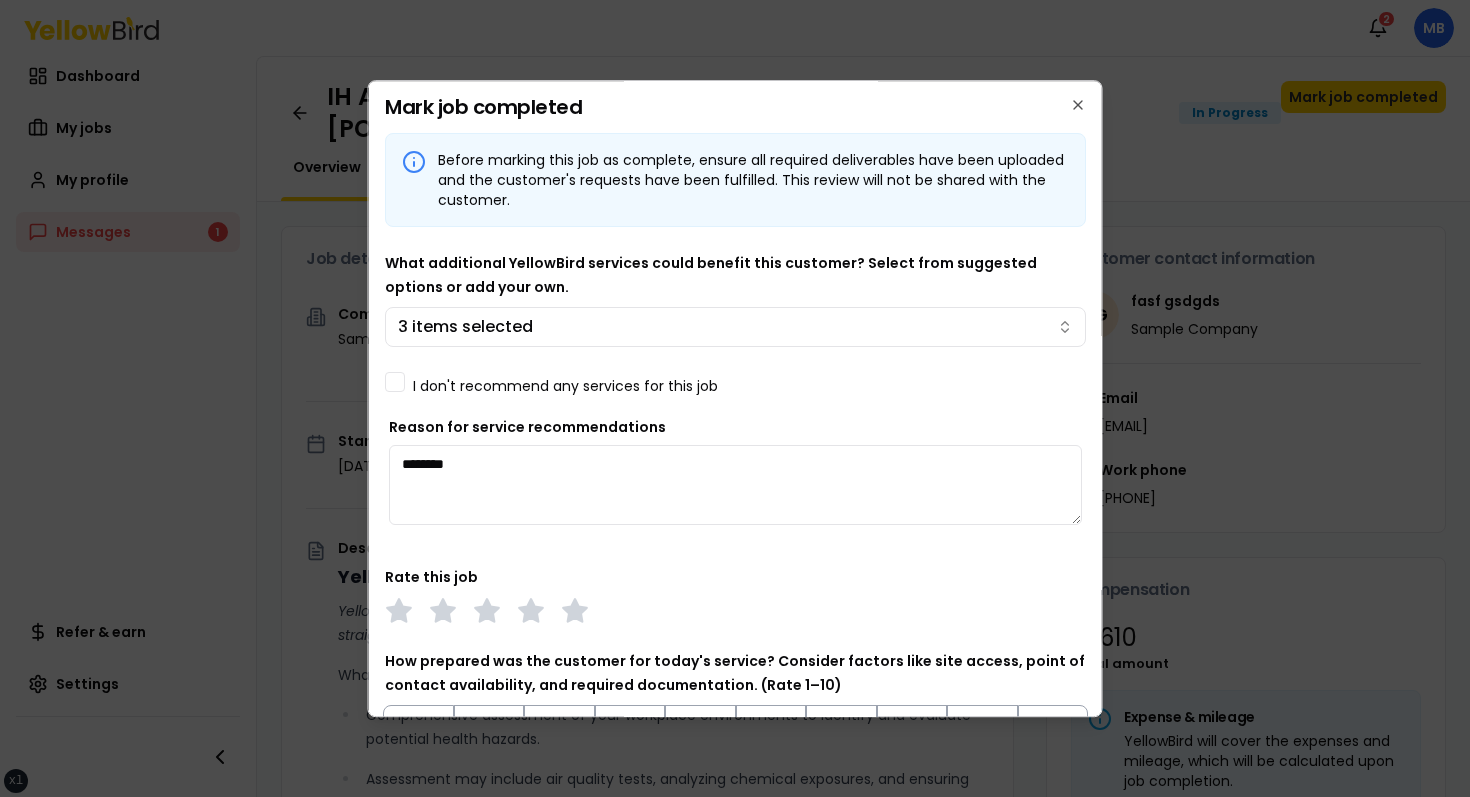 click on "I don't recommend any services for this job" at bounding box center (565, 386) 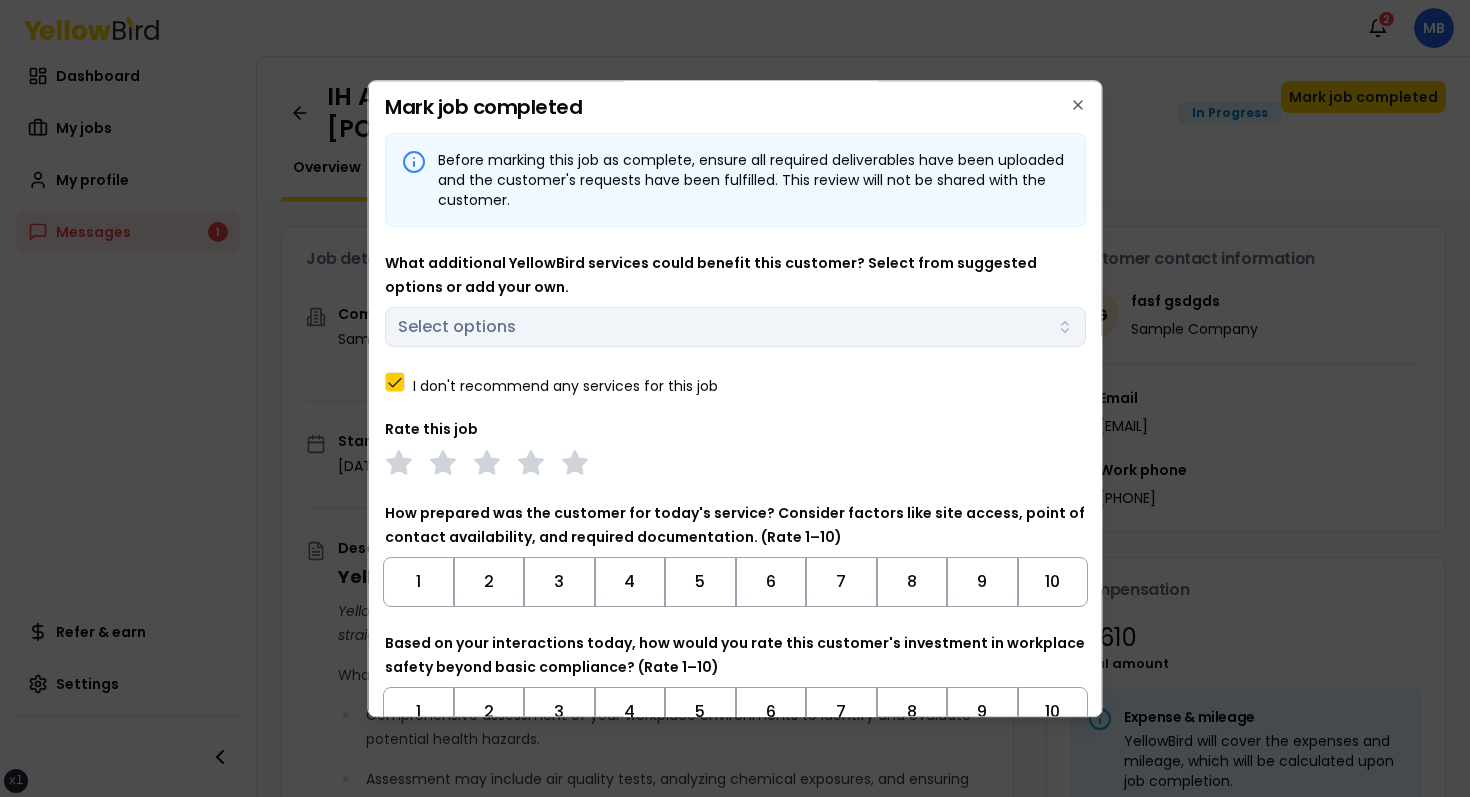 click on "I don't recommend any services for this job" at bounding box center (565, 386) 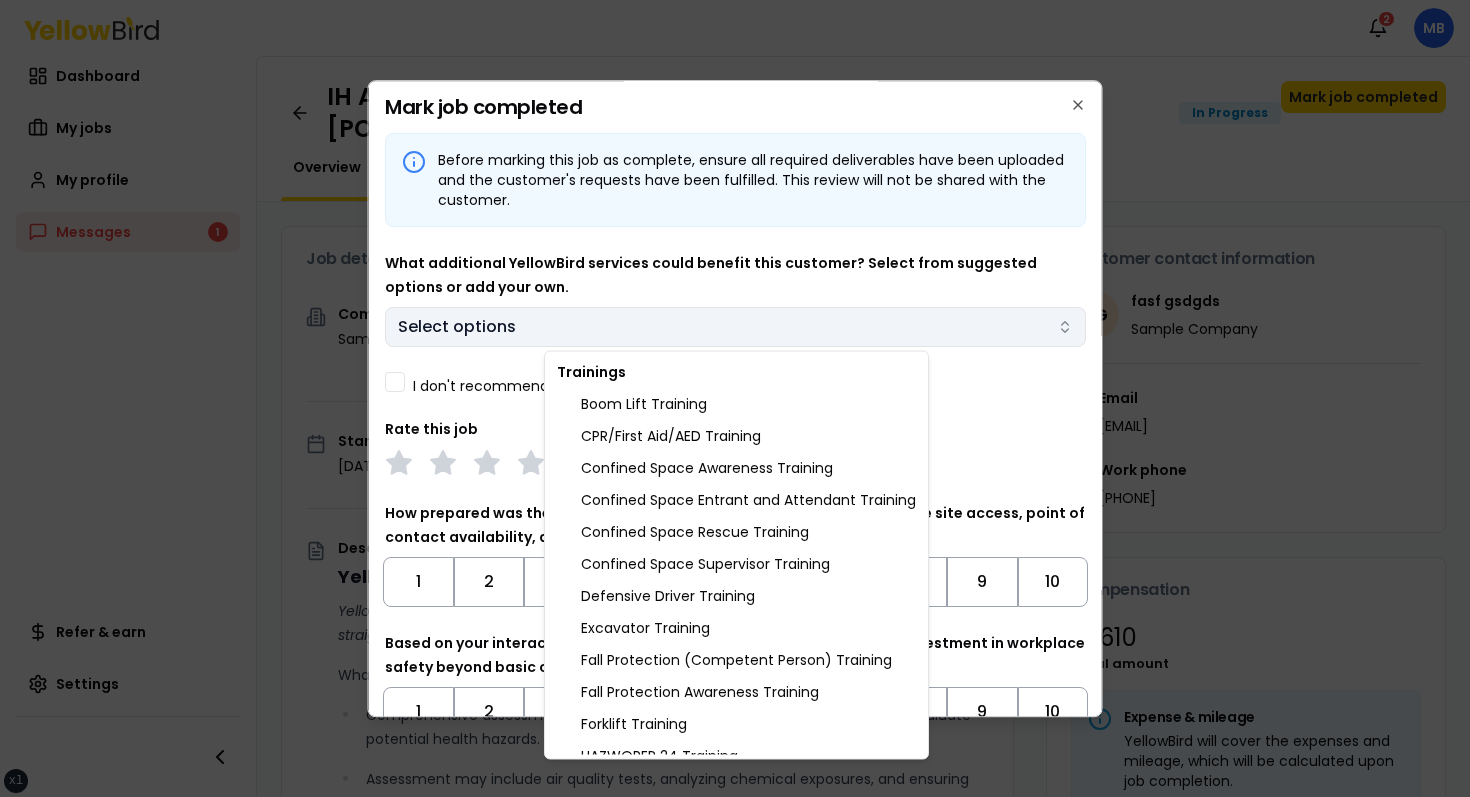 click on "xs sm md lg xl 2xl Notifications 2 MB Dashboard My jobs My profile Messages 1 Refer & earn Settings IH Assessment - [NUMBER] [STREET], [CITY], [STATE] [ZIP] In Progress Mark job completed Overview Tasks 1 Messages 1 Job details Company Sample Company Location [NUMBER] [STREET], [CITY], [STATE] [ZIP] Start date [DATE] Service type IH Assessment Description YellowBird Industrial Hygiene (IH) Assessment
YellowBird’s flat-rate pricing eliminates hidden costs and travel expenses, providing straightforward access to a nationwide network of skilled professionals with no surprise fees.
What’s Included:
Comprehensive assessment of your workplace environments to identify and evaluate potential health hazards.
Assessment may include air quality tests, analyzing chemical exposures, and ensuring compliance with safety regulations.
Detail...
View more Documents Deliverable template No template has been provided; please use your own deliverable template to upload the service deliverables. Upload FG $ on" at bounding box center (735, 398) 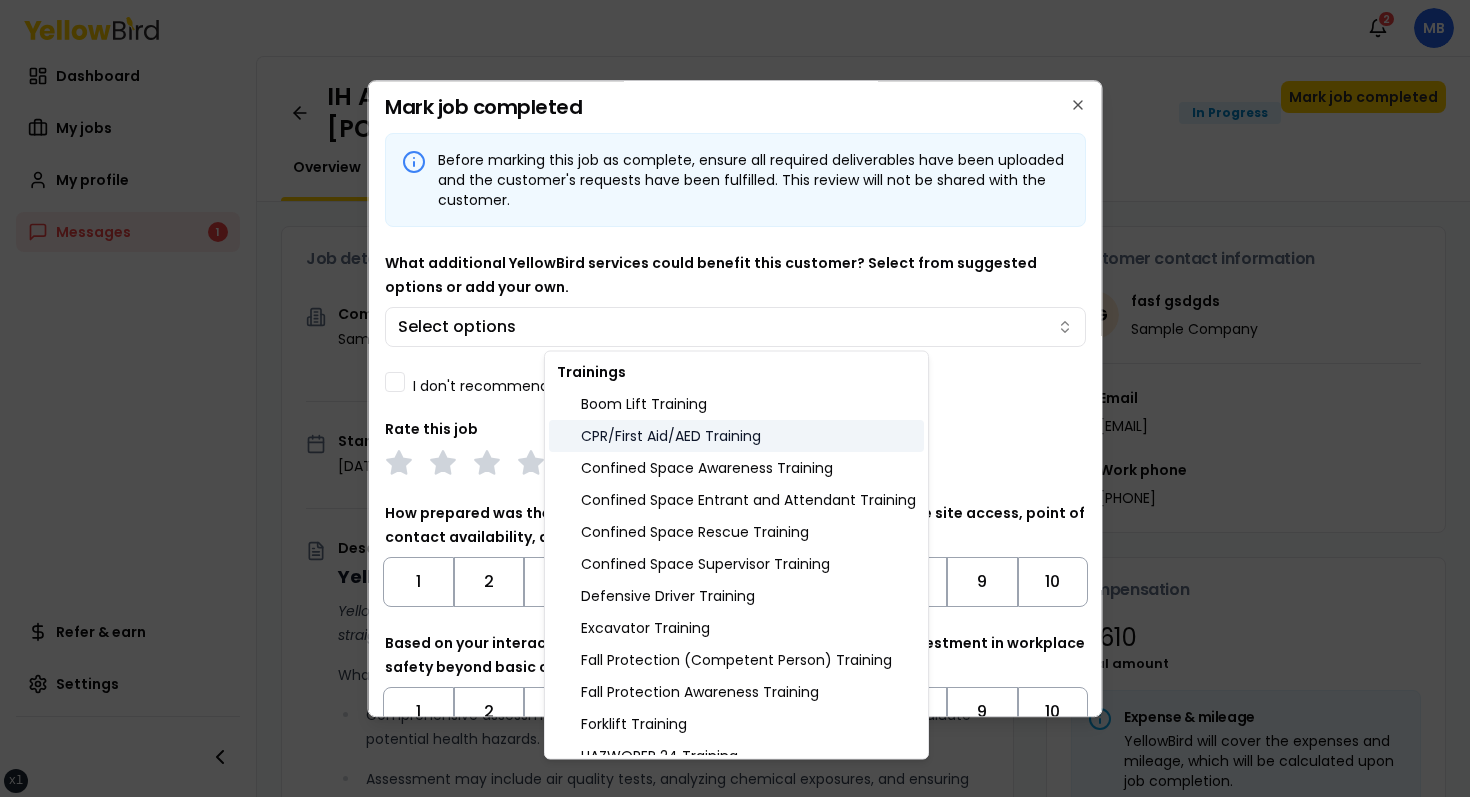 click on "CPR/First Aid/AED Training" at bounding box center (736, 436) 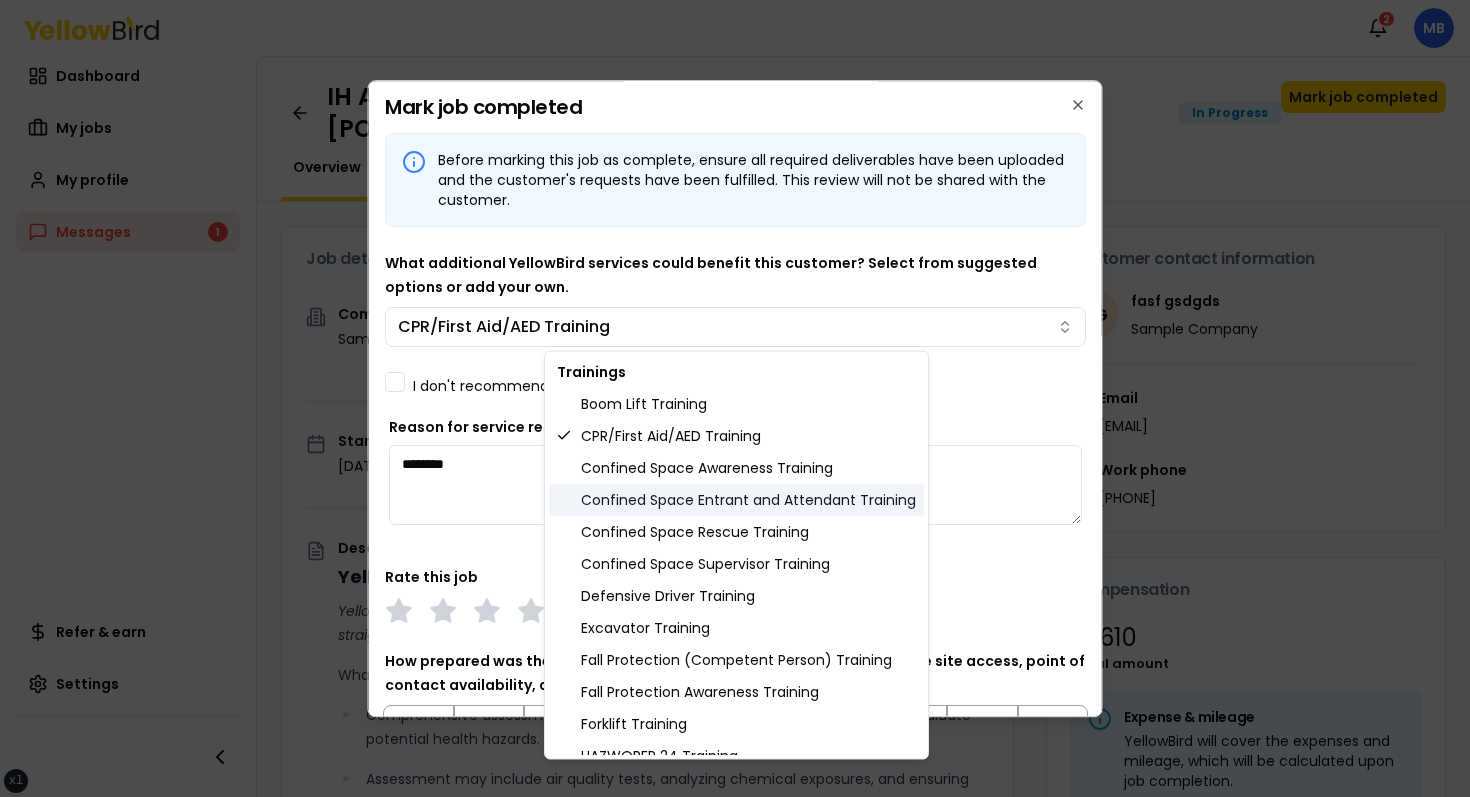click on "Confined Space Entrant and Attendant Training" at bounding box center [736, 500] 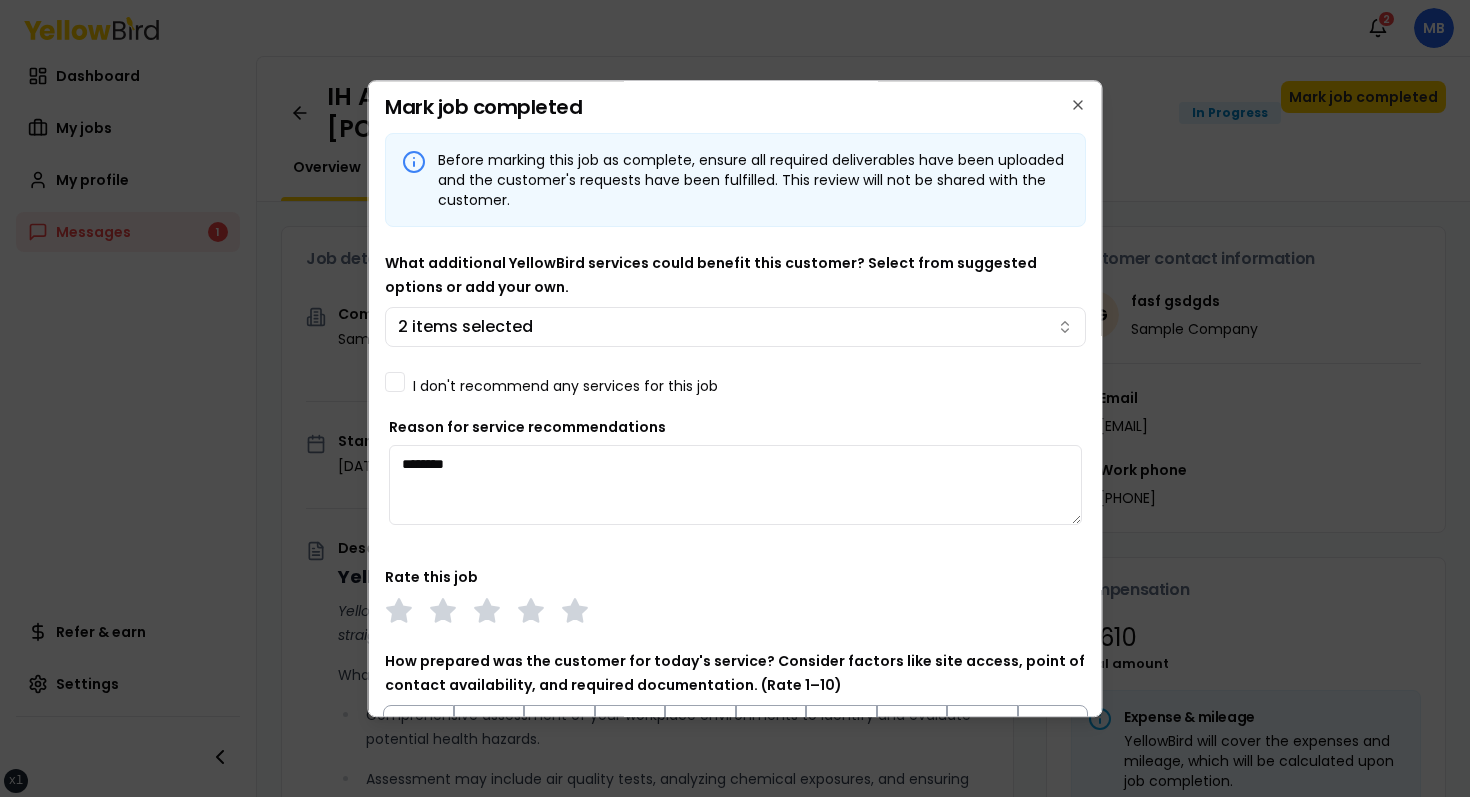 click on "xs sm md lg xl 2xl Notifications 2 MB Dashboard My jobs My profile Messages 1 Refer & earn Settings IH Assessment - [NUMBER] [STREET], [CITY], [STATE] [ZIP] In Progress Mark job completed Overview Tasks 1 Messages 1 Job details Company Sample Company Location [NUMBER] [STREET], [CITY], [STATE] [ZIP] Start date [DATE] Service type IH Assessment Description YellowBird Industrial Hygiene (IH) Assessment
YellowBird’s flat-rate pricing eliminates hidden costs and travel expenses, providing straightforward access to a nationwide network of skilled professionals with no surprise fees.
What’s Included:
Comprehensive assessment of your workplace environments to identify and evaluate potential health hazards.
Assessment may include air quality tests, analyzing chemical exposures, and ensuring compliance with safety regulations.
Detail...
View more Documents Deliverable template No template has been provided; please use your own deliverable template to upload the service deliverables. Upload FG $ on" at bounding box center (735, 398) 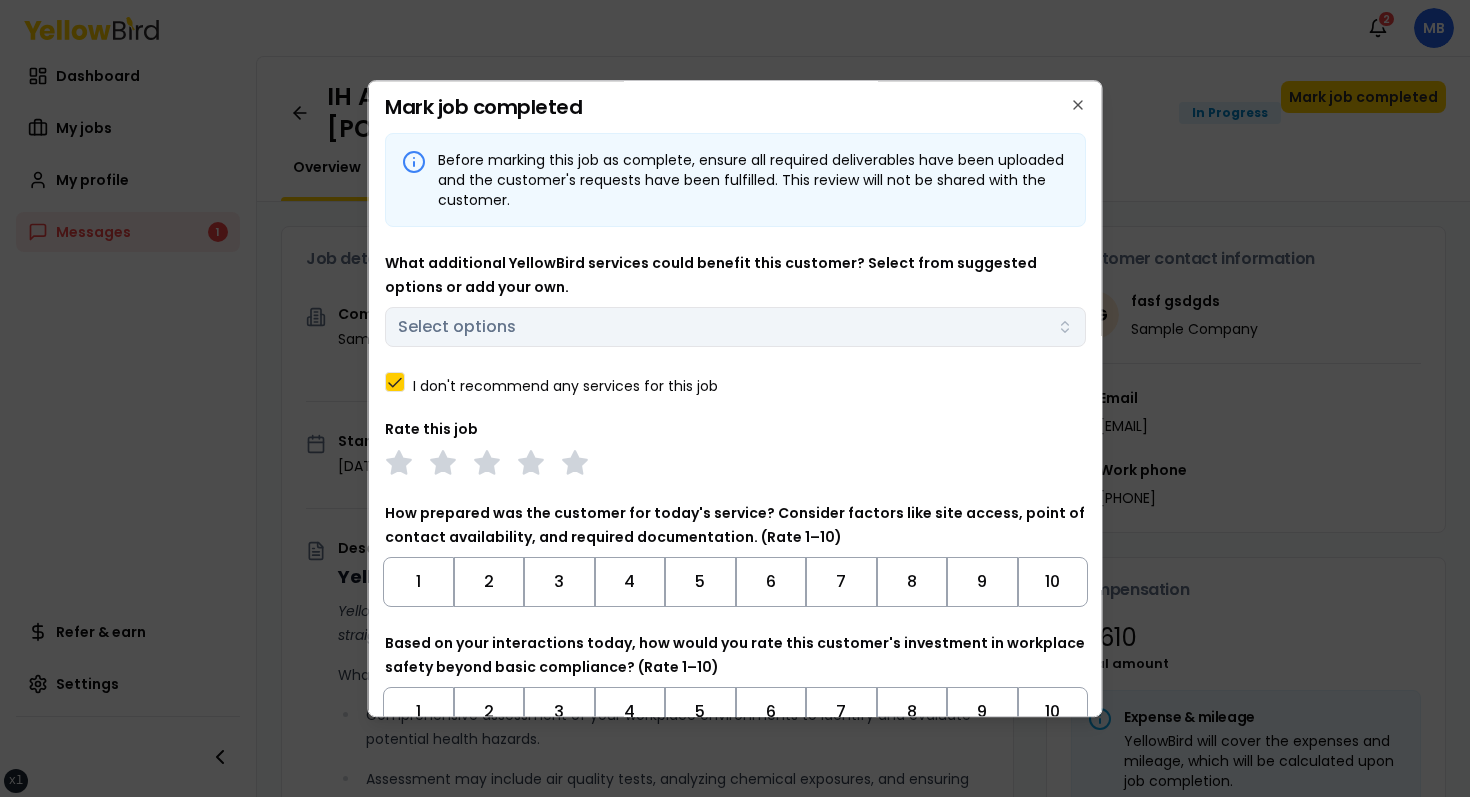 click on "I don't recommend any services for this job" at bounding box center (565, 386) 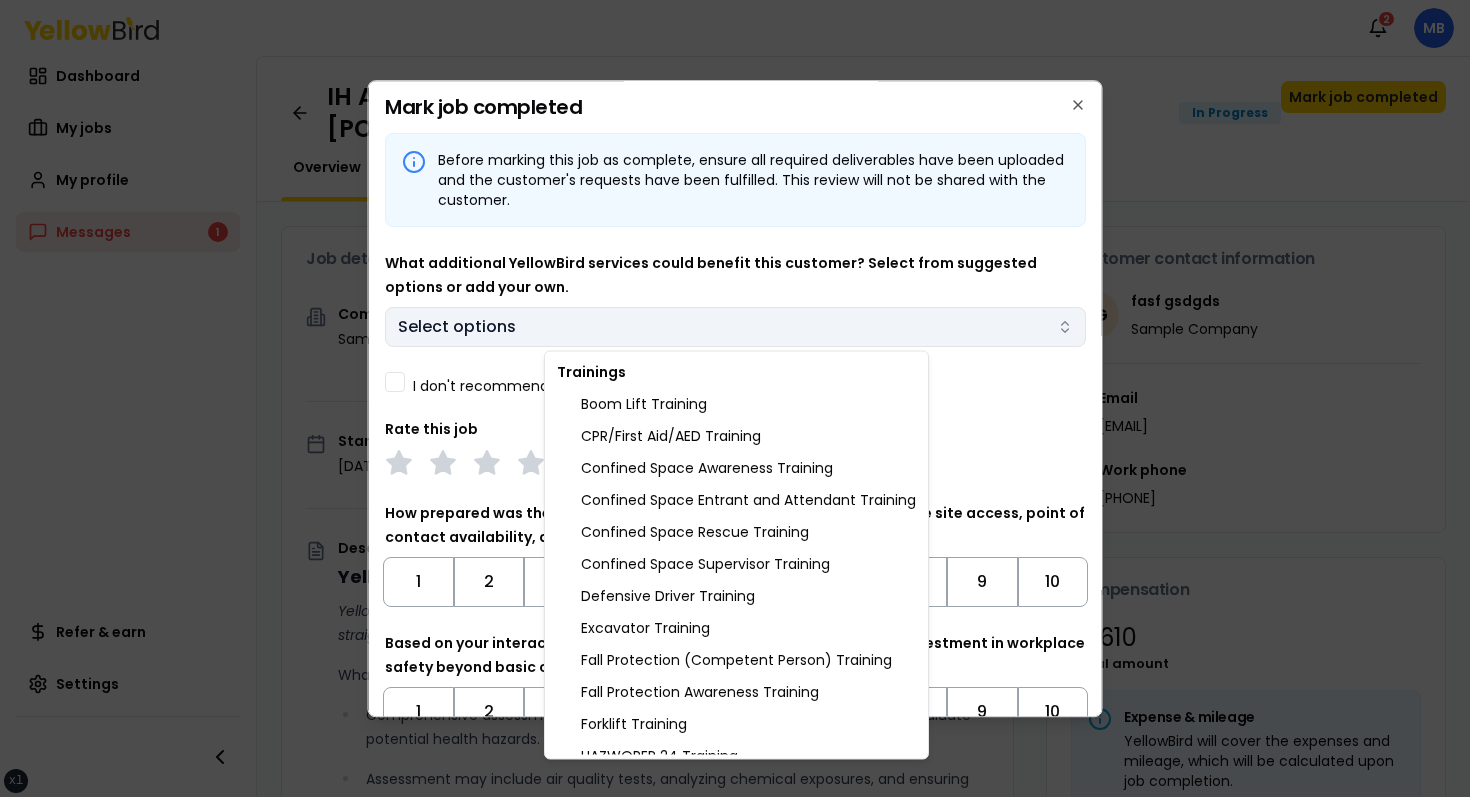 click on "xs sm md lg xl 2xl Notifications 2 MB Dashboard My jobs My profile Messages 1 Refer & earn Settings IH Assessment - [NUMBER] [STREET], [CITY], [STATE] [ZIP] In Progress Mark job completed Overview Tasks 1 Messages 1 Job details Company Sample Company Location [NUMBER] [STREET], [CITY], [STATE] [ZIP] Start date [DATE] Service type IH Assessment Description YellowBird Industrial Hygiene (IH) Assessment
YellowBird’s flat-rate pricing eliminates hidden costs and travel expenses, providing straightforward access to a nationwide network of skilled professionals with no surprise fees.
What’s Included:
Comprehensive assessment of your workplace environments to identify and evaluate potential health hazards.
Assessment may include air quality tests, analyzing chemical exposures, and ensuring compliance with safety regulations.
Detail...
View more Documents Deliverable template No template has been provided; please use your own deliverable template to upload the service deliverables. Upload FG $ on" at bounding box center (735, 398) 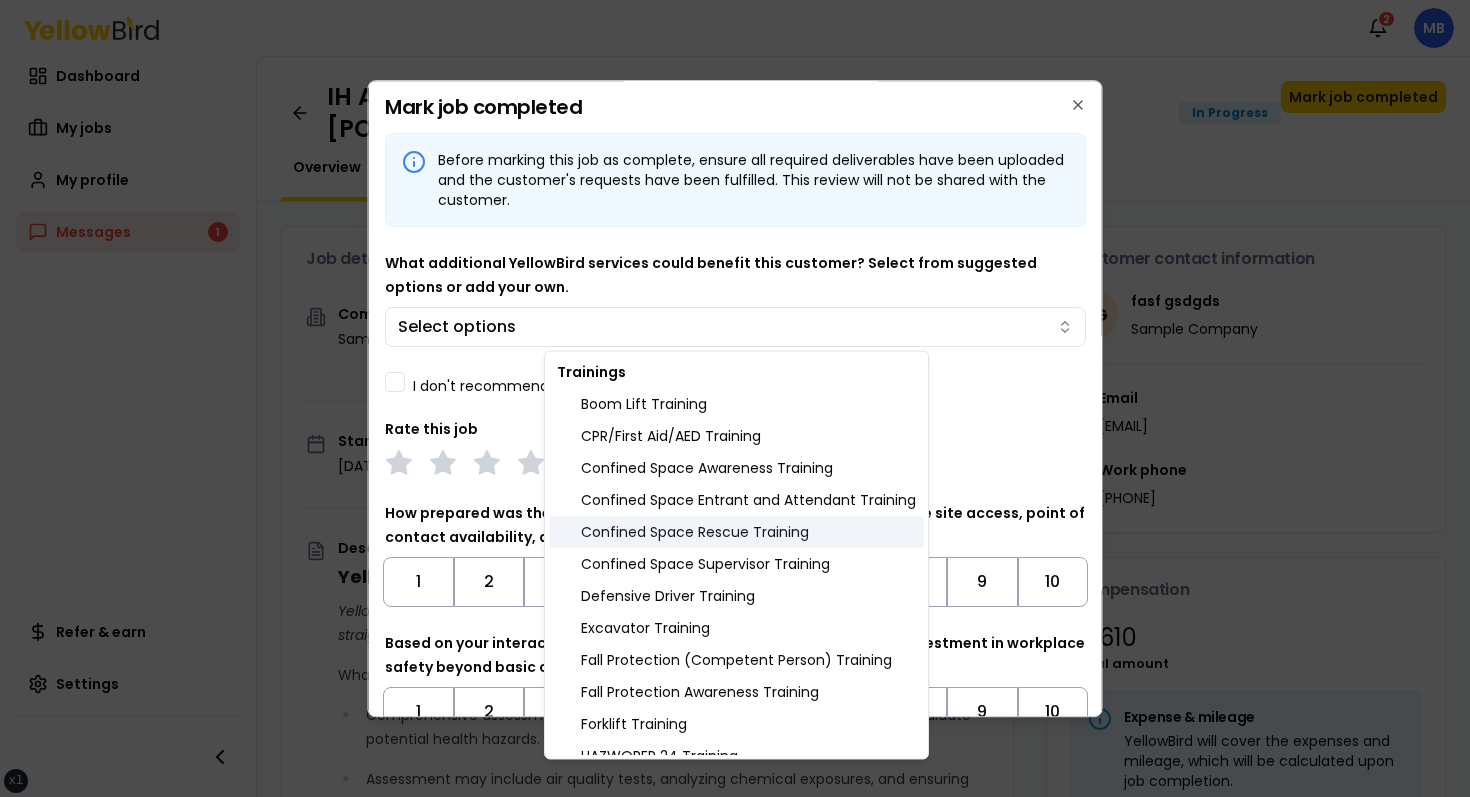 click on "Confined Space Rescue Training" at bounding box center [736, 532] 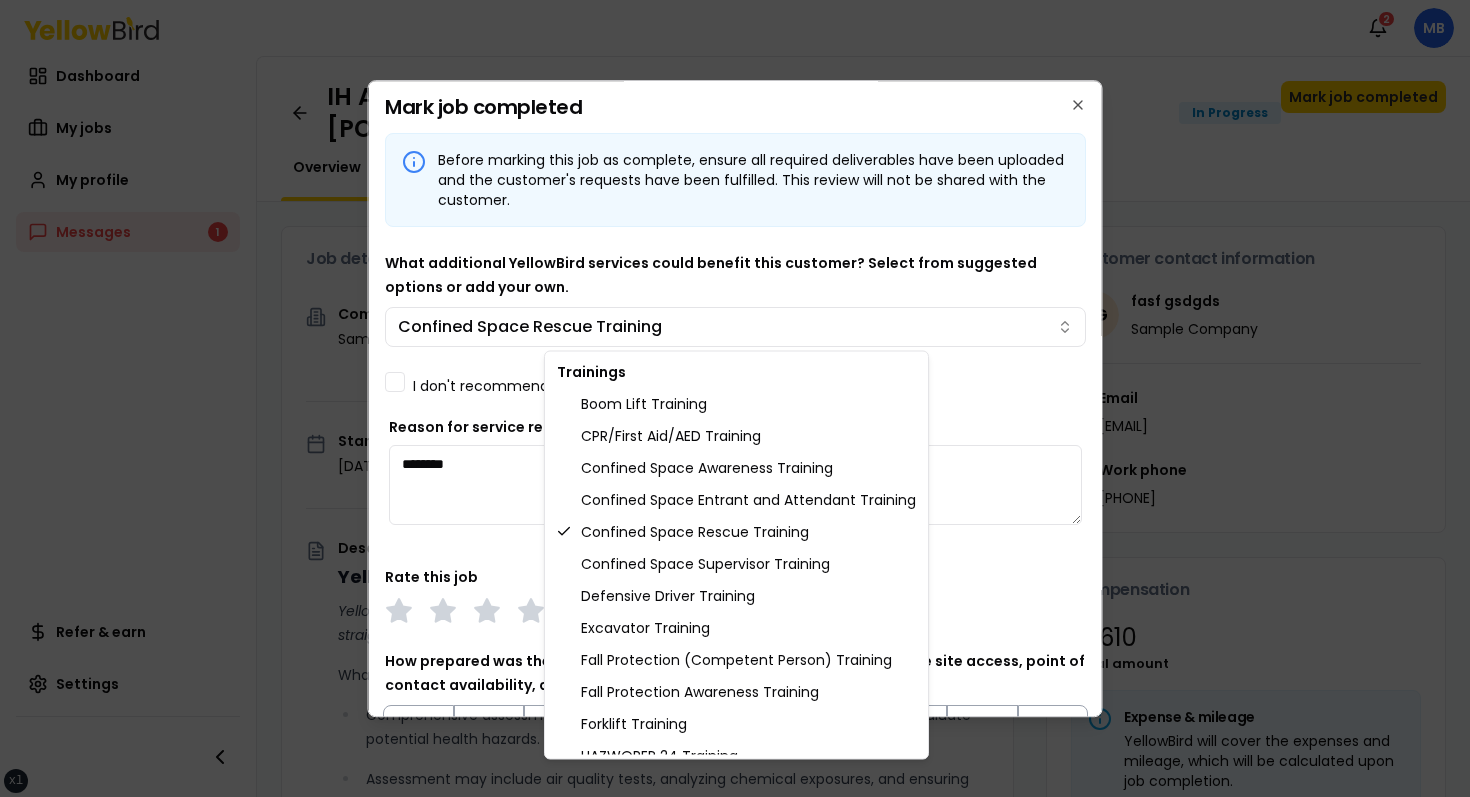 click on "xs sm md lg xl 2xl Notifications 2 MB Dashboard My jobs My profile Messages 1 Refer & earn Settings IH Assessment - [NUMBER] [STREET], [CITY], [STATE] [ZIP] In Progress Mark job completed Overview Tasks 1 Messages 1 Job details Company Sample Company Location [NUMBER] [STREET], [CITY], [STATE] [ZIP] Start date [DATE] Service type IH Assessment Description YellowBird Industrial Hygiene (IH) Assessment
YellowBird’s flat-rate pricing eliminates hidden costs and travel expenses, providing straightforward access to a nationwide network of skilled professionals with no surprise fees.
What’s Included:
Comprehensive assessment of your workplace environments to identify and evaluate potential health hazards.
Assessment may include air quality tests, analyzing chemical exposures, and ensuring compliance with safety regulations.
Detail...
View more Documents Deliverable template No template has been provided; please use your own deliverable template to upload the service deliverables. Upload FG $ on" at bounding box center [735, 398] 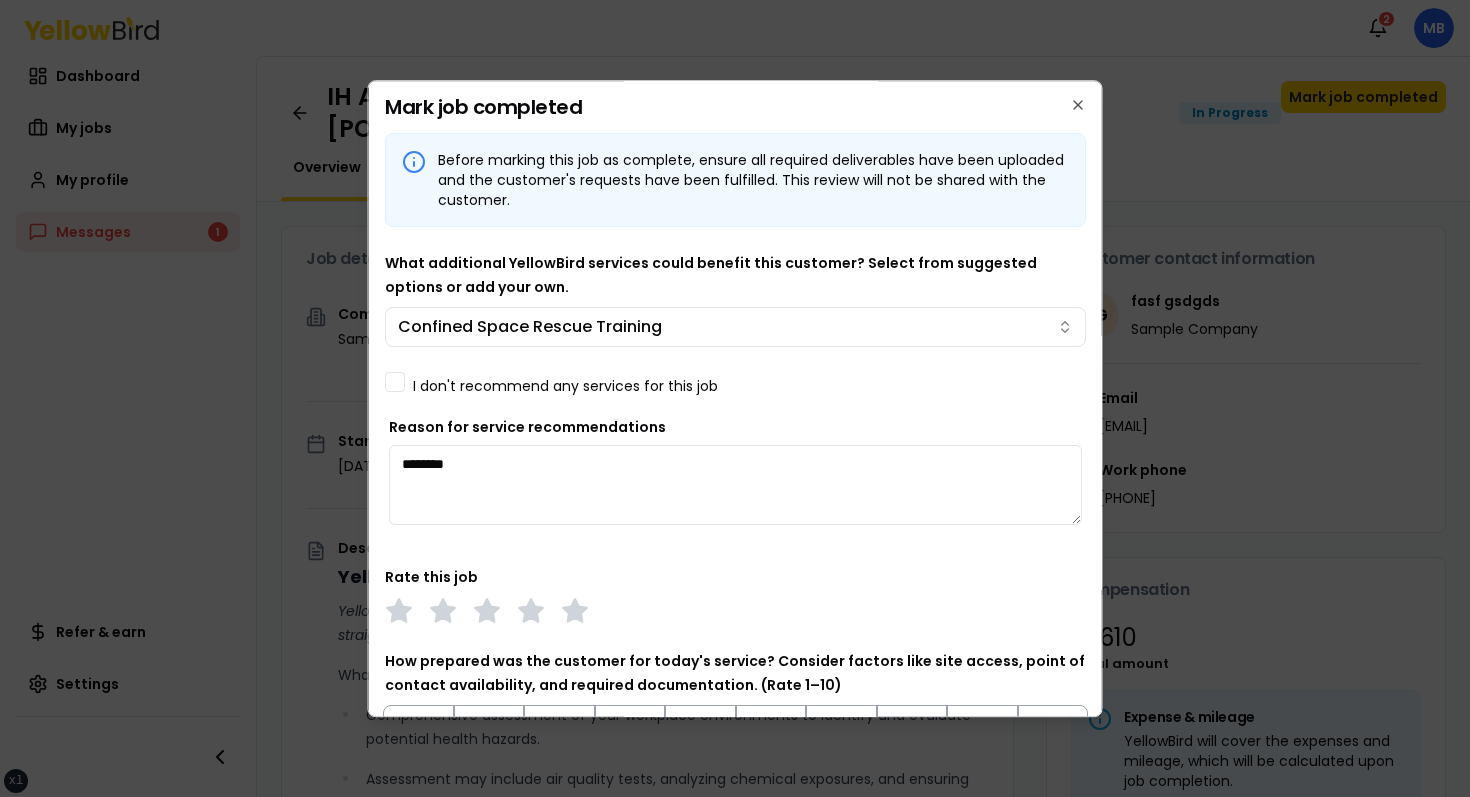 click on "********" at bounding box center (735, 485) 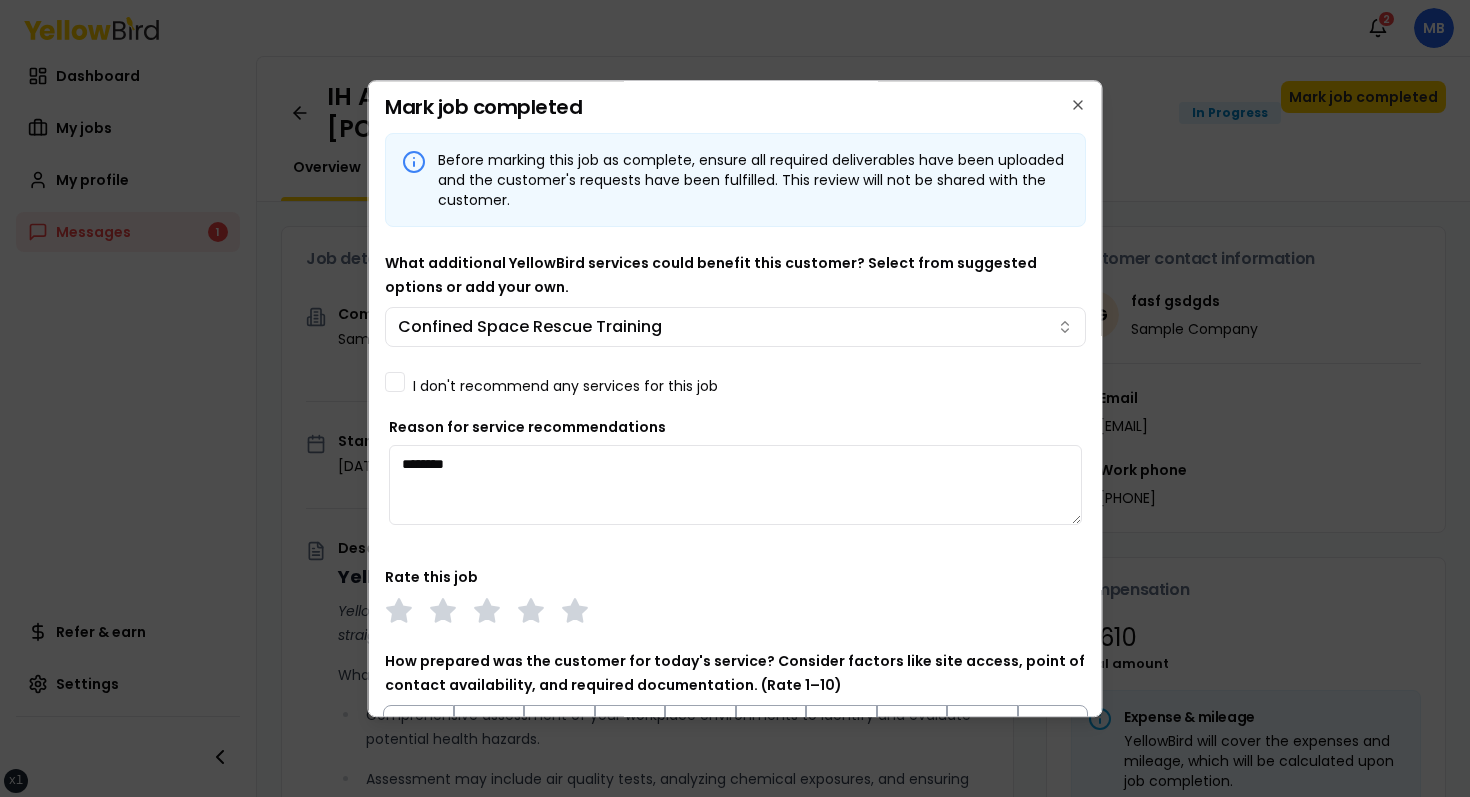 click on "I don't recommend any services for this job" at bounding box center [565, 386] 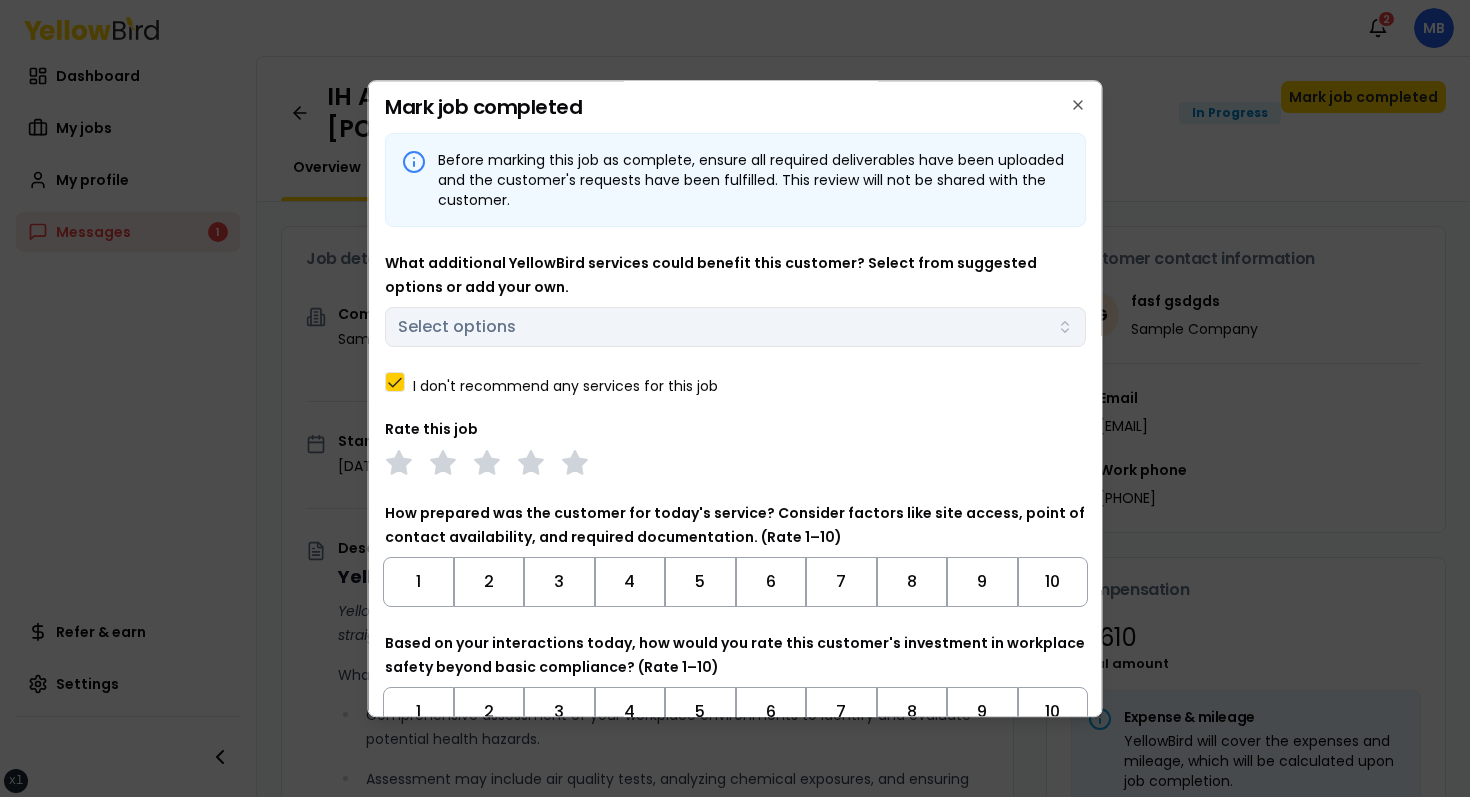 click on "I don't recommend any services for this job" at bounding box center [565, 386] 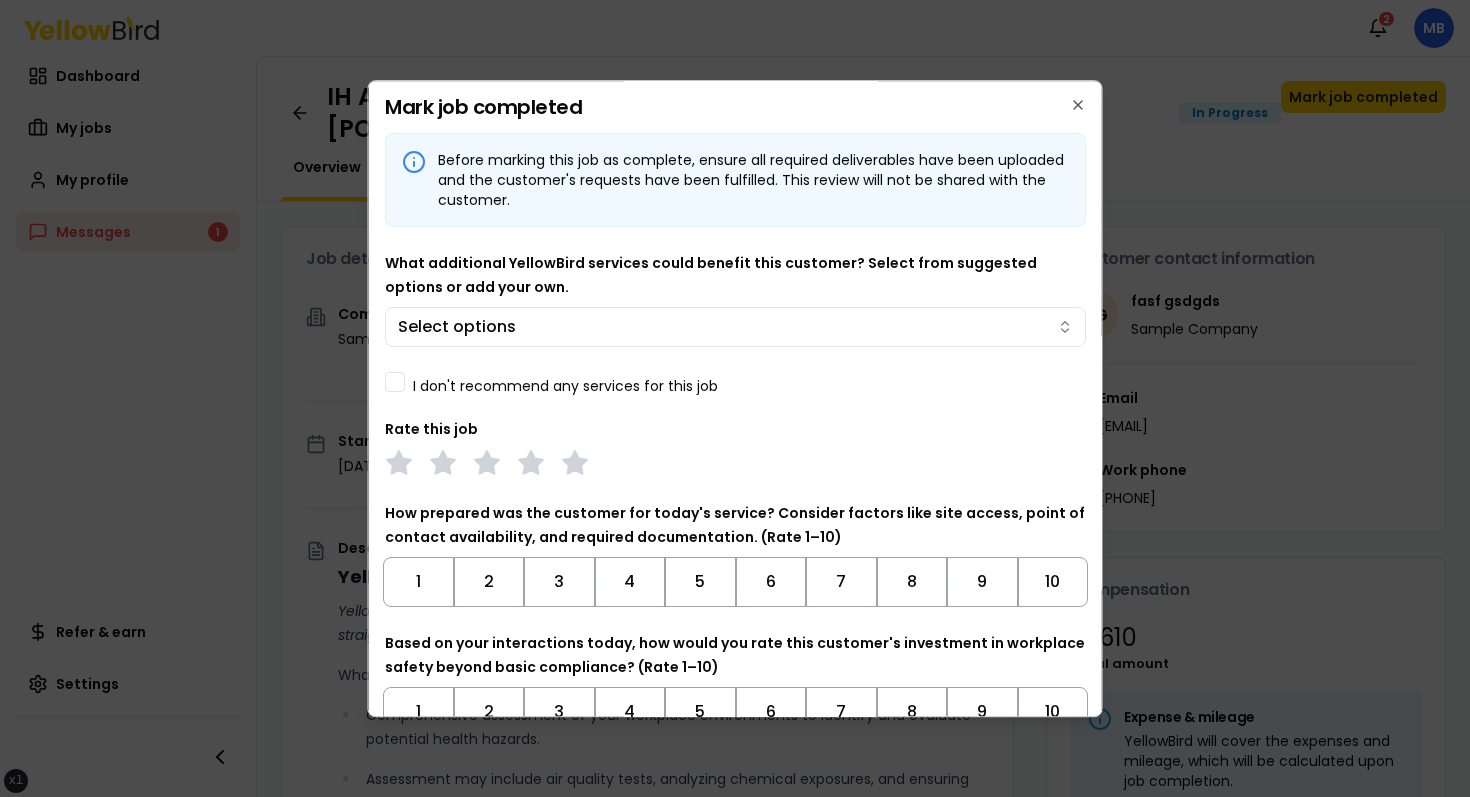 click on "I don't recommend any services for this job" at bounding box center (565, 386) 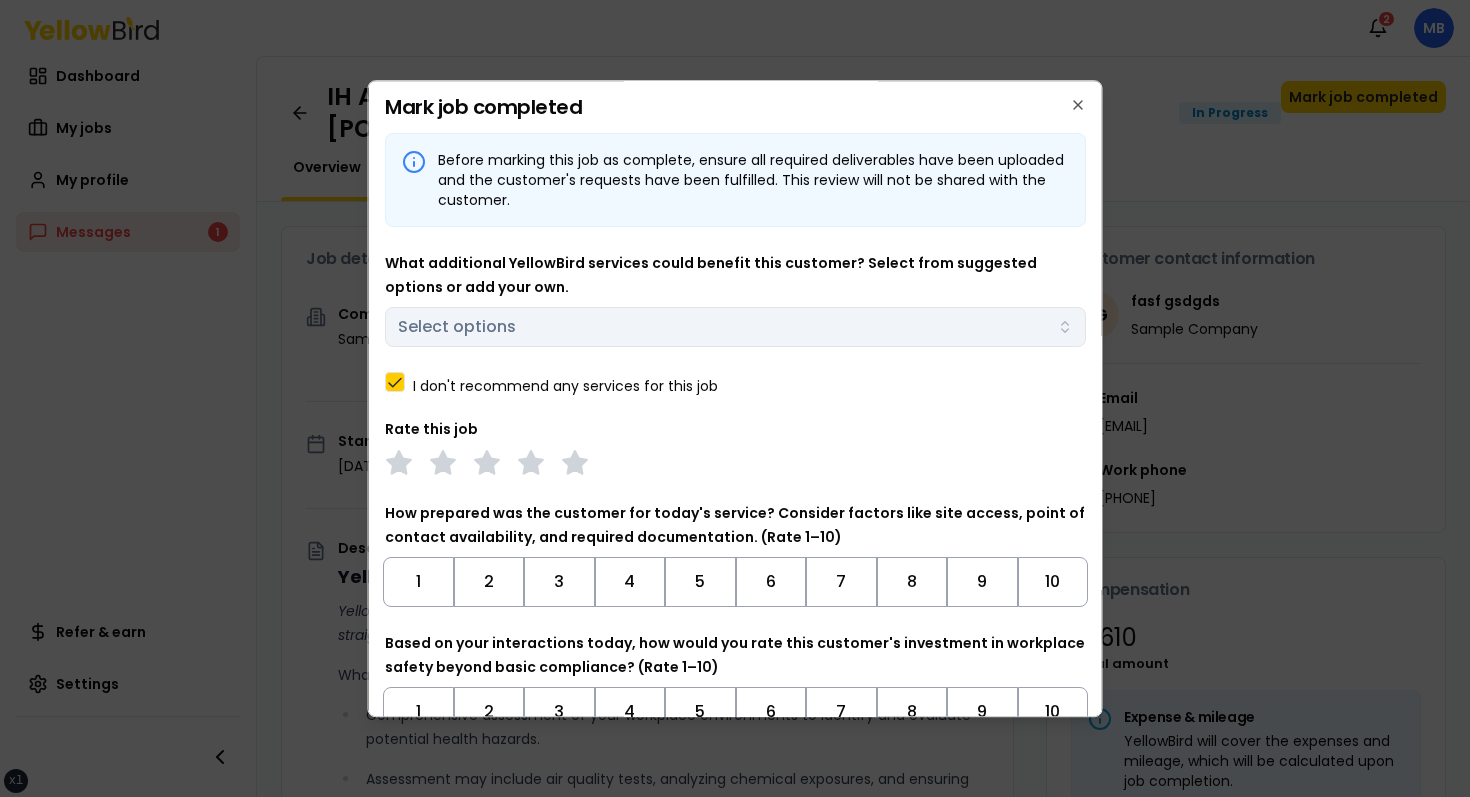 click on "What additional YellowBird services could benefit this customer? Select from suggested options or add your own. Select options" at bounding box center (735, 299) 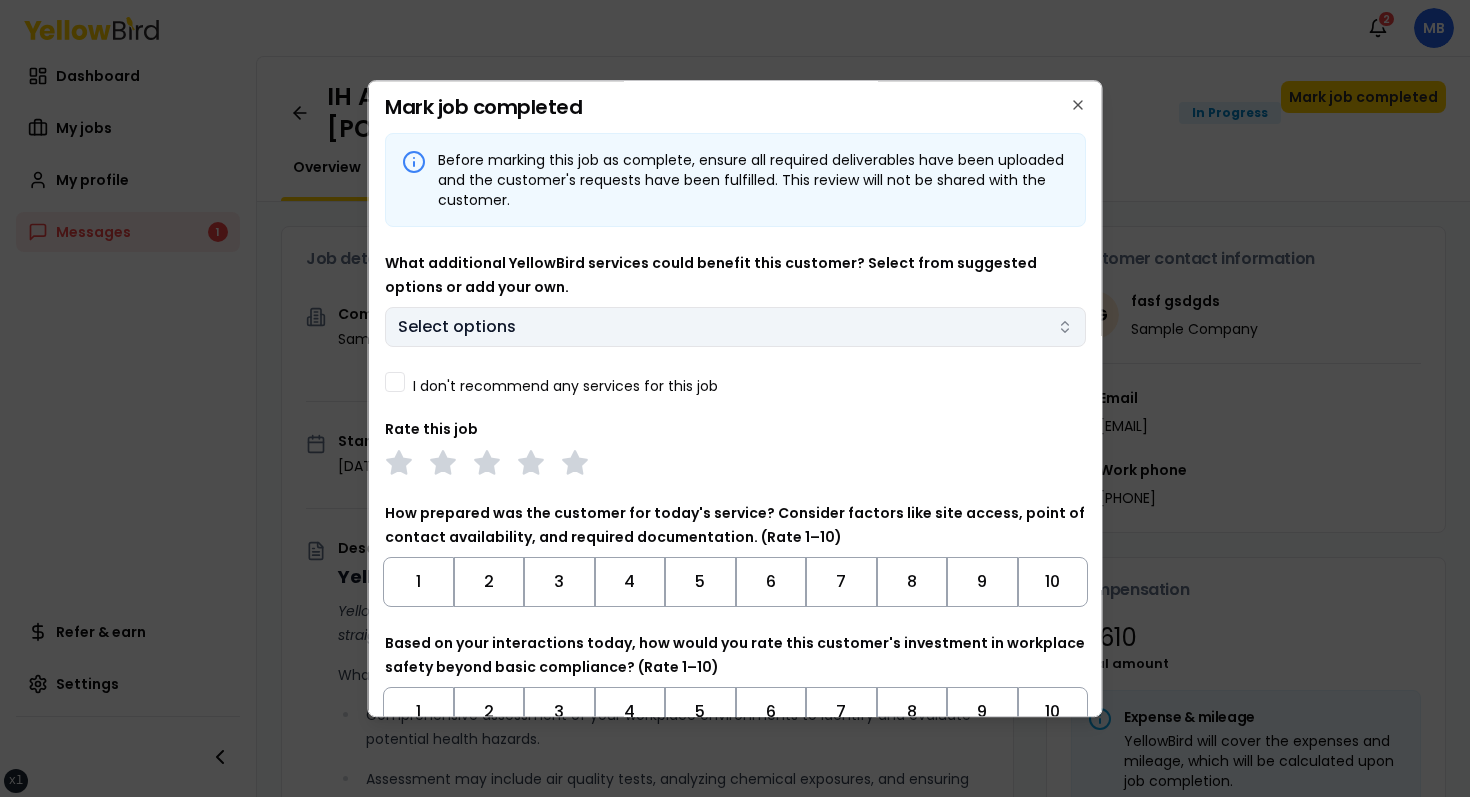 click on "xs sm md lg xl 2xl Notifications 2 MB Dashboard My jobs My profile Messages 1 Refer & earn Settings IH Assessment - [NUMBER] [STREET], [CITY], [STATE] [ZIP] In Progress Mark job completed Overview Tasks 1 Messages 1 Job details Company Sample Company Location [NUMBER] [STREET], [CITY], [STATE] [ZIP] Start date [DATE] Service type IH Assessment Description YellowBird Industrial Hygiene (IH) Assessment
YellowBird’s flat-rate pricing eliminates hidden costs and travel expenses, providing straightforward access to a nationwide network of skilled professionals with no surprise fees.
What’s Included:
Comprehensive assessment of your workplace environments to identify and evaluate potential health hazards.
Assessment may include air quality tests, analyzing chemical exposures, and ensuring compliance with safety regulations.
Detail...
View more Documents Deliverable template No template has been provided; please use your own deliverable template to upload the service deliverables. Upload FG $ on" at bounding box center [735, 398] 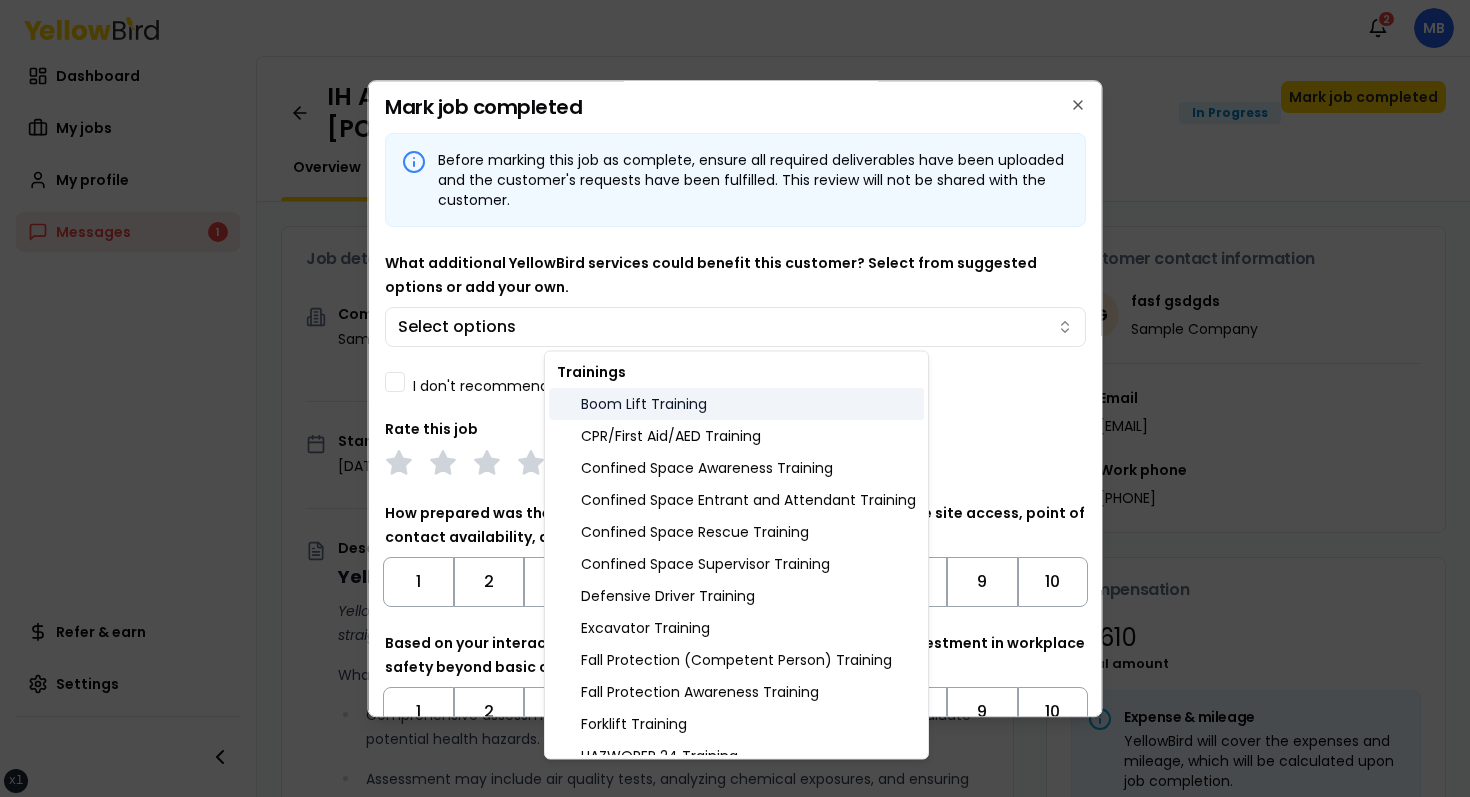 click on "Boom Lift Training" at bounding box center (736, 404) 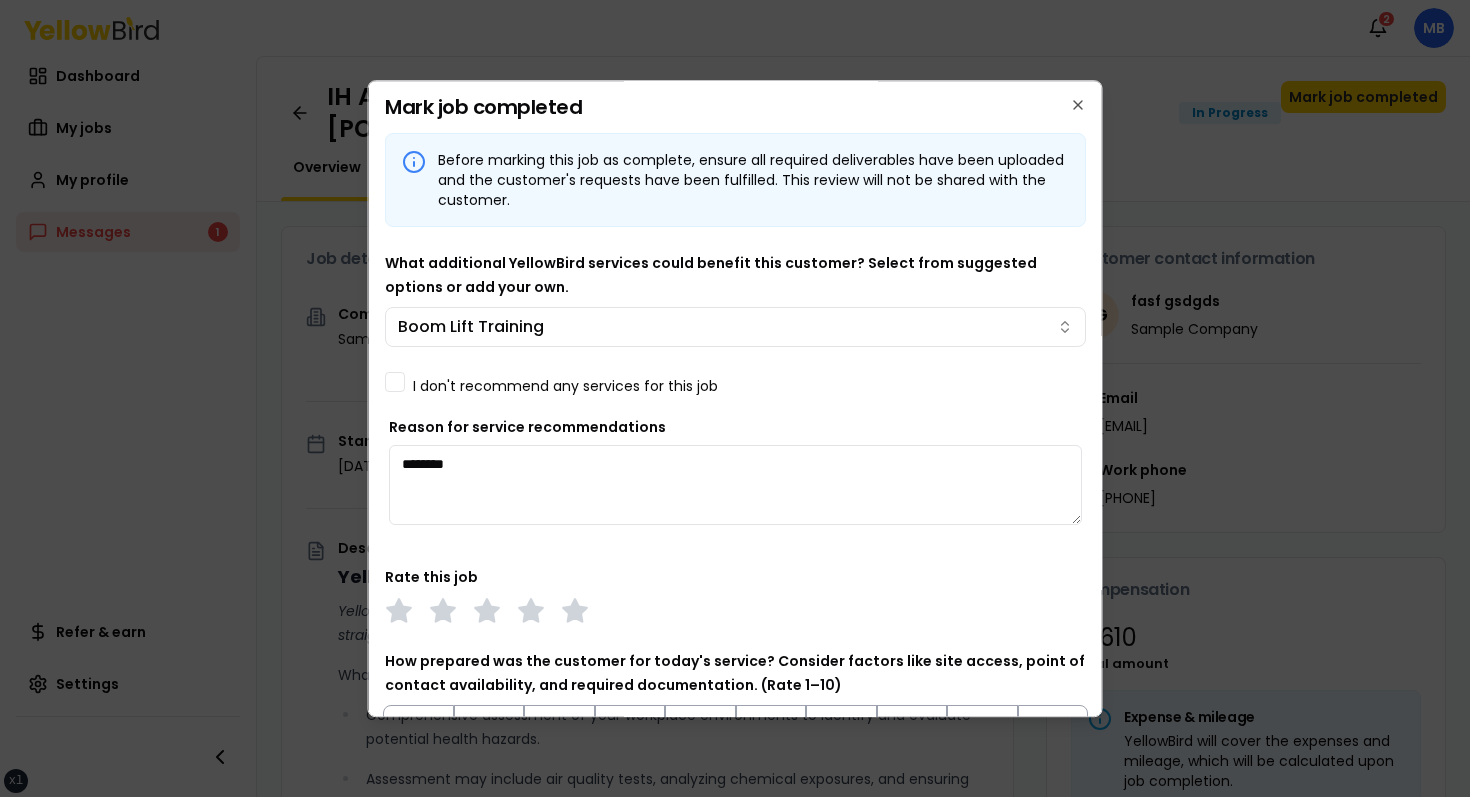 click on "xs sm md lg xl 2xl Notifications 2 MB Dashboard My jobs My profile Messages 1 Refer & earn Settings IH Assessment - [NUMBER] [STREET], [CITY], [STATE] [ZIP] In Progress Mark job completed Overview Tasks 1 Messages 1 Job details Company Sample Company Location [NUMBER] [STREET], [CITY], [STATE] [ZIP] Start date [DATE] Service type IH Assessment Description YellowBird Industrial Hygiene (IH) Assessment
YellowBird’s flat-rate pricing eliminates hidden costs and travel expenses, providing straightforward access to a nationwide network of skilled professionals with no surprise fees.
What’s Included:
Comprehensive assessment of your workplace environments to identify and evaluate potential health hazards.
Assessment may include air quality tests, analyzing chemical exposures, and ensuring compliance with safety regulations.
Detail...
View more Documents Deliverable template No template has been provided; please use your own deliverable template to upload the service deliverables. Upload FG $ on" at bounding box center [735, 398] 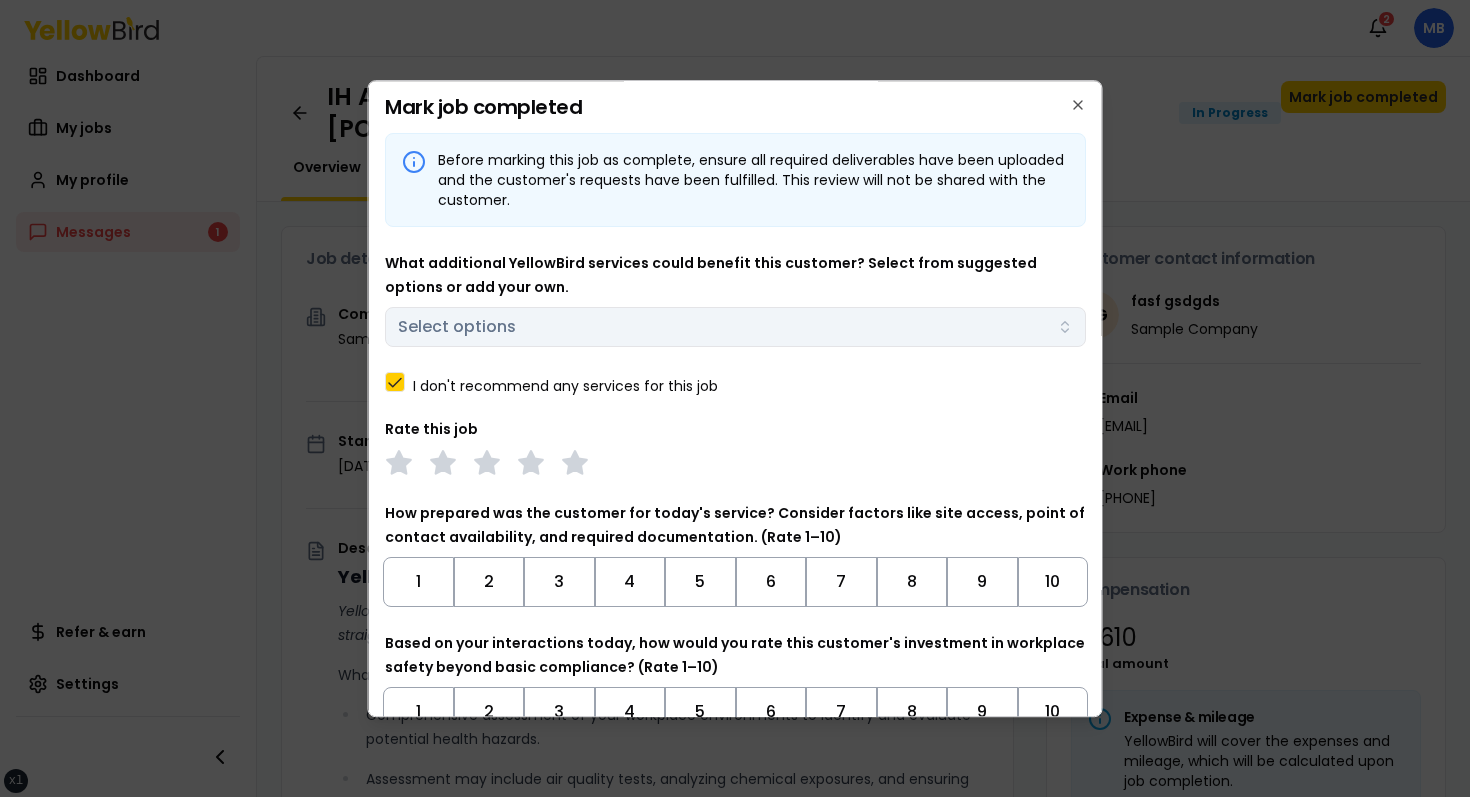 click on "I don't recommend any services for this job" at bounding box center (565, 386) 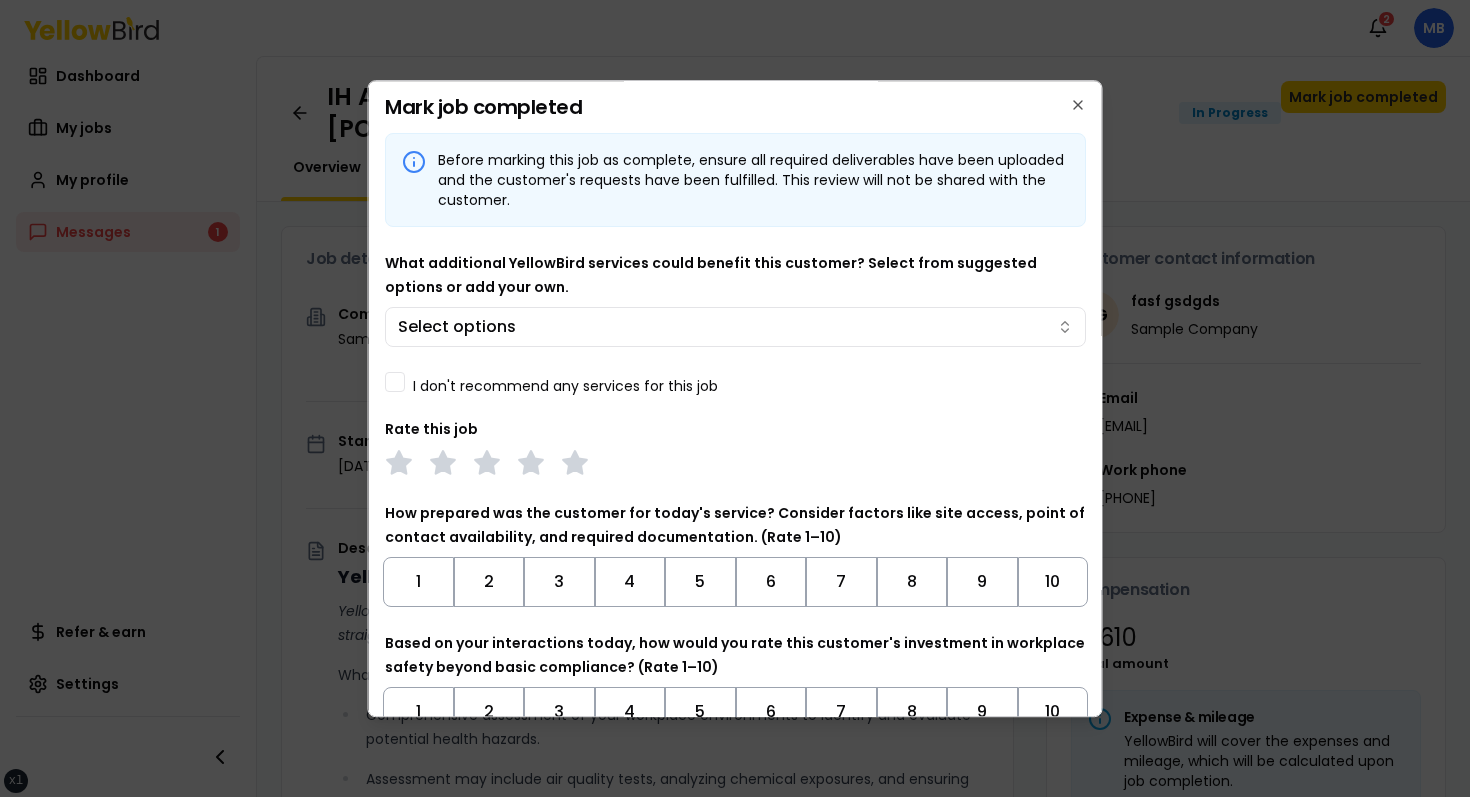 click on "I don't recommend any services for this job" at bounding box center (565, 386) 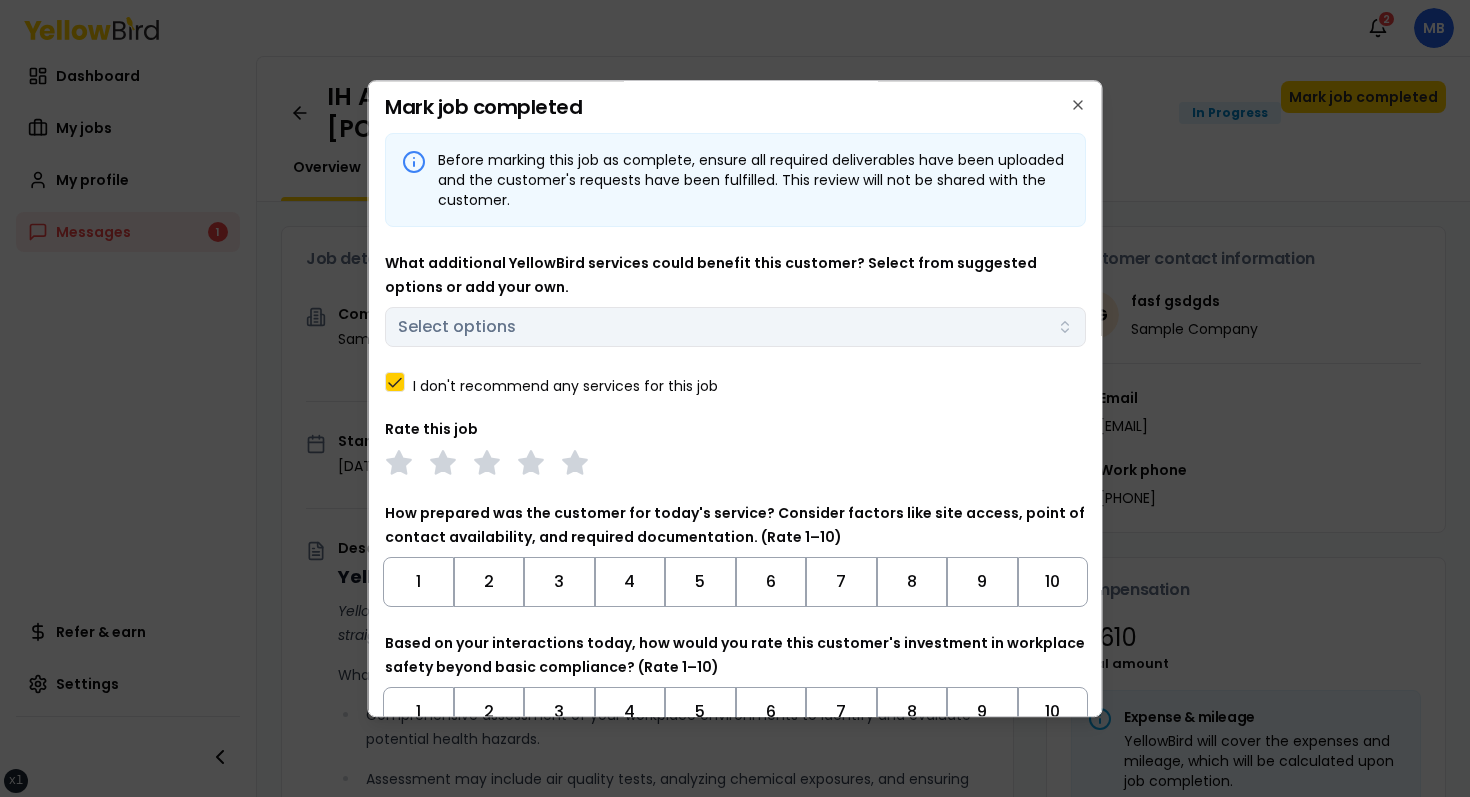 click on "I don't recommend any services for this job" at bounding box center [565, 386] 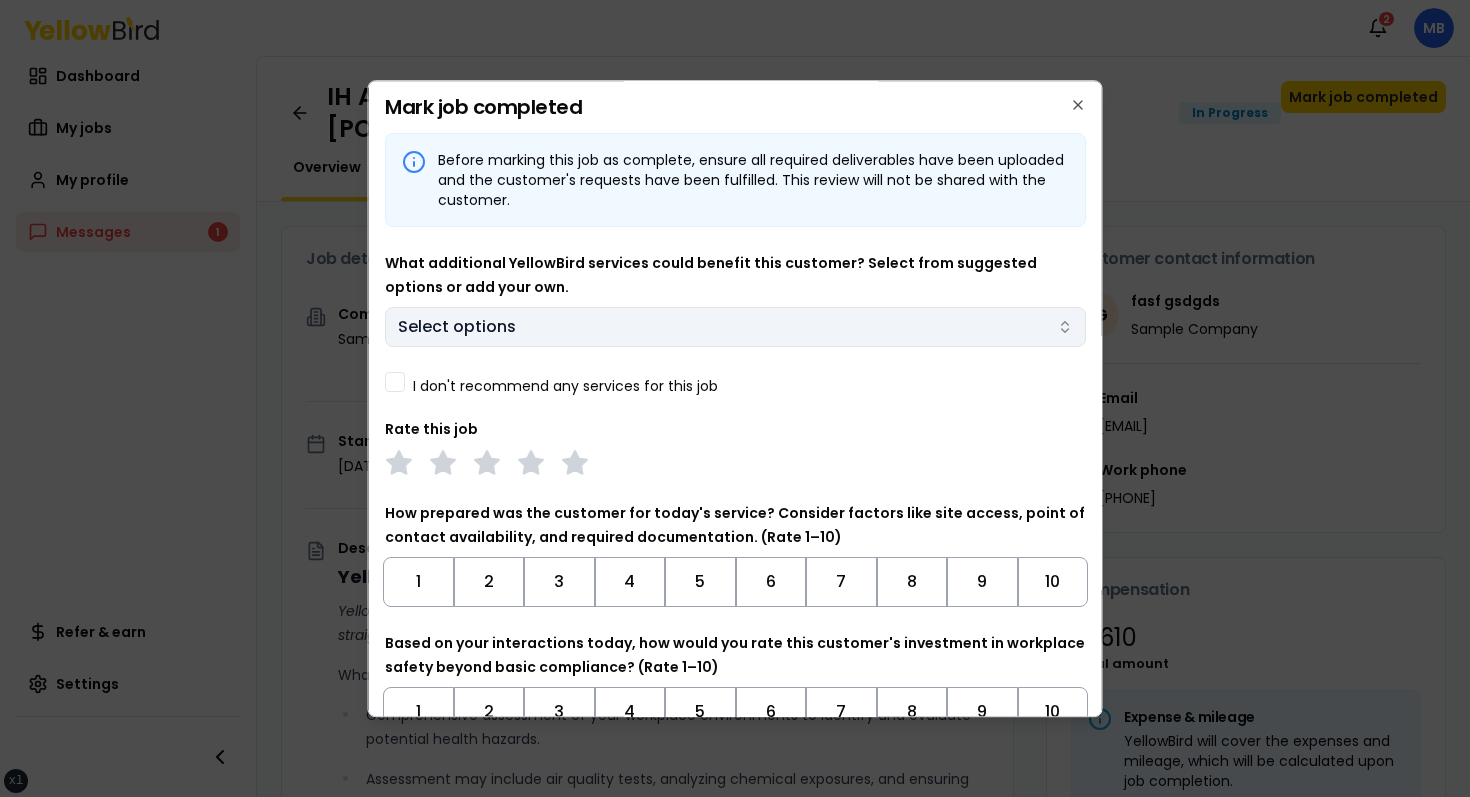 click on "xs sm md lg xl 2xl Notifications 2 MB Dashboard My jobs My profile Messages 1 Refer & earn Settings IH Assessment - [NUMBER] [STREET], [CITY], [STATE] [ZIP] In Progress Mark job completed Overview Tasks 1 Messages 1 Job details Company Sample Company Location [NUMBER] [STREET], [CITY], [STATE] [ZIP] Start date [DATE] Service type IH Assessment Description YellowBird Industrial Hygiene (IH) Assessment
YellowBird’s flat-rate pricing eliminates hidden costs and travel expenses, providing straightforward access to a nationwide network of skilled professionals with no surprise fees.
What’s Included:
Comprehensive assessment of your workplace environments to identify and evaluate potential health hazards.
Assessment may include air quality tests, analyzing chemical exposures, and ensuring compliance with safety regulations.
Detail...
View more Documents Deliverable template No template has been provided; please use your own deliverable template to upload the service deliverables. Upload FG $ on" at bounding box center (735, 398) 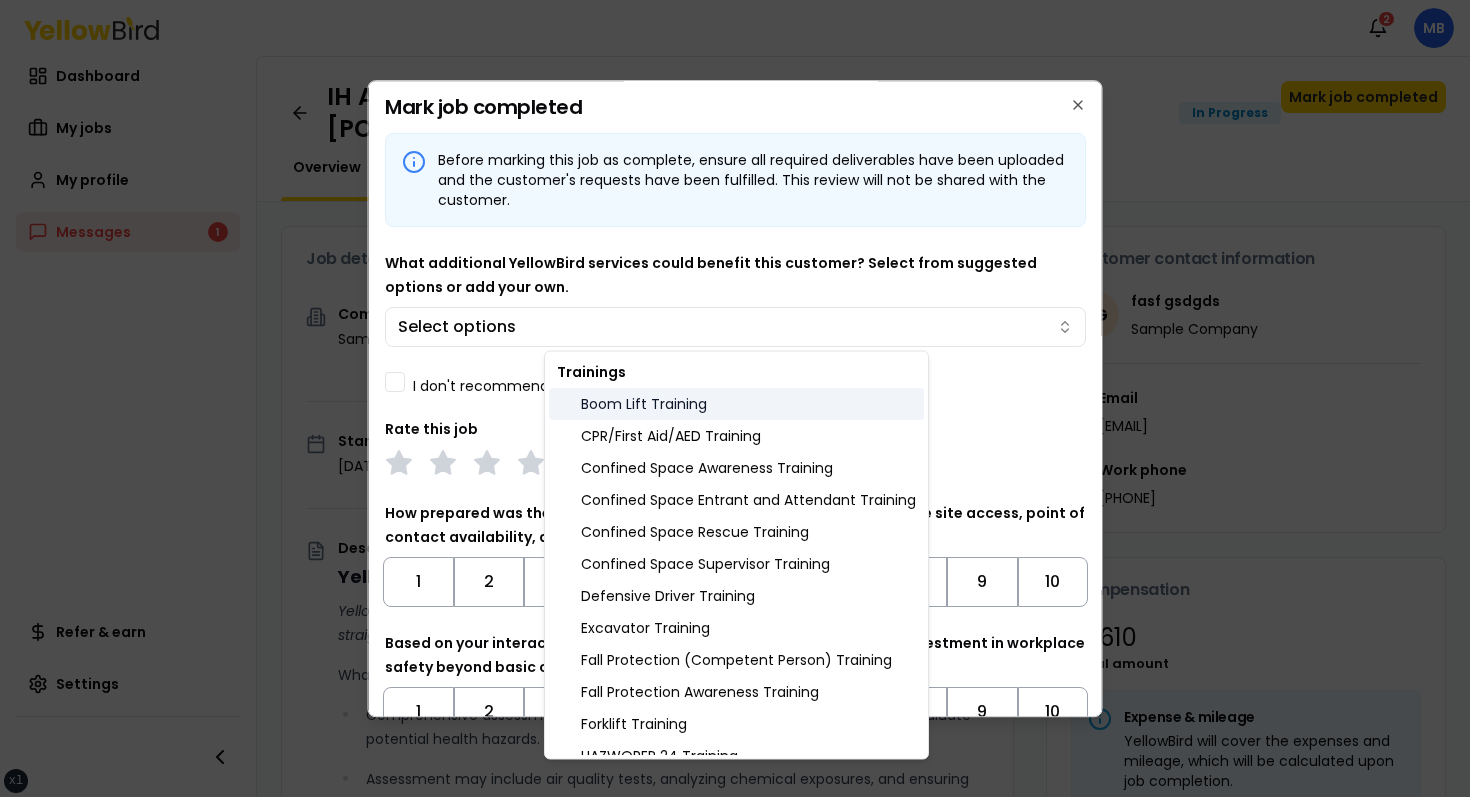 click on "Boom Lift Training" at bounding box center (736, 404) 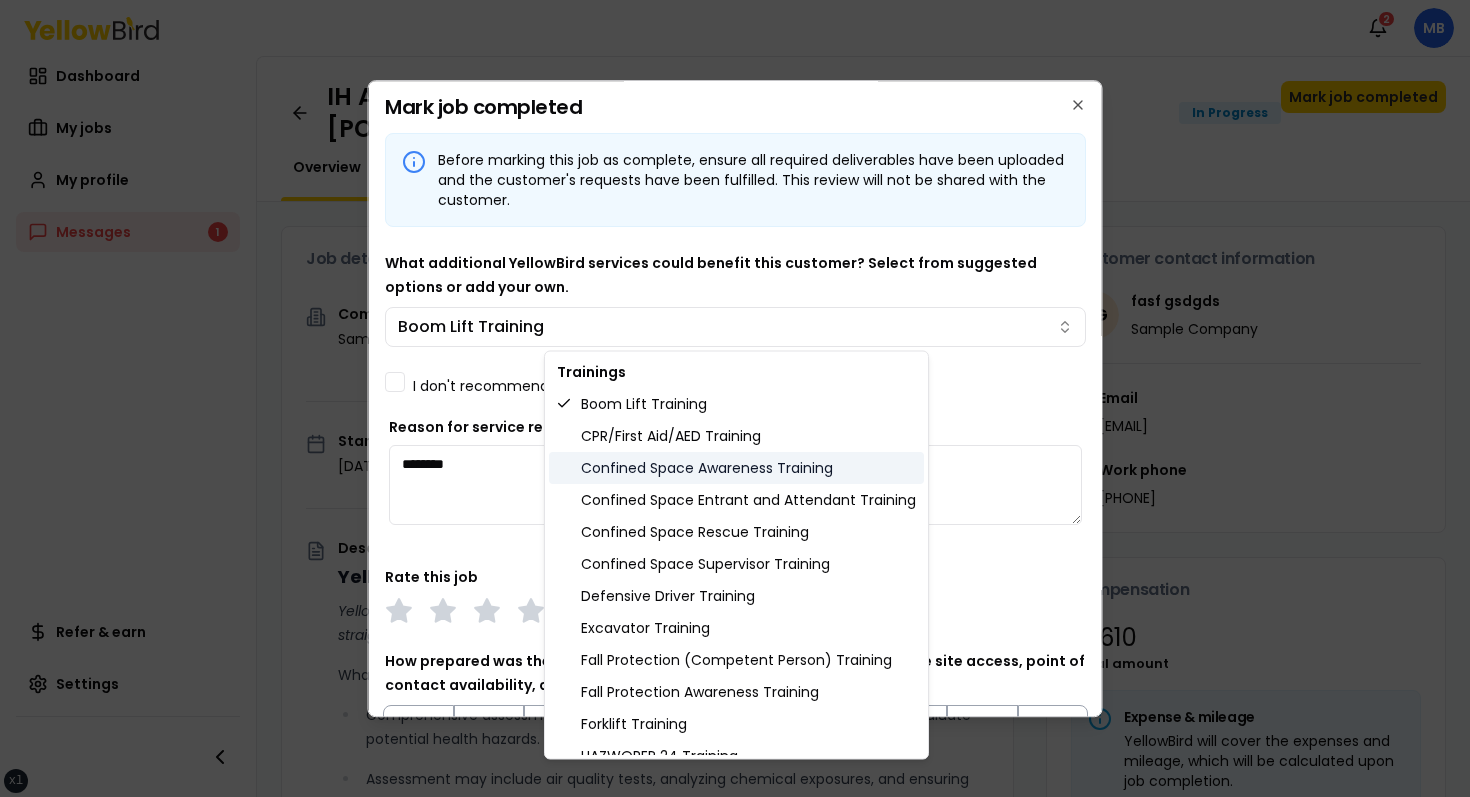 click on "Confined Space Awareness Training" at bounding box center [736, 468] 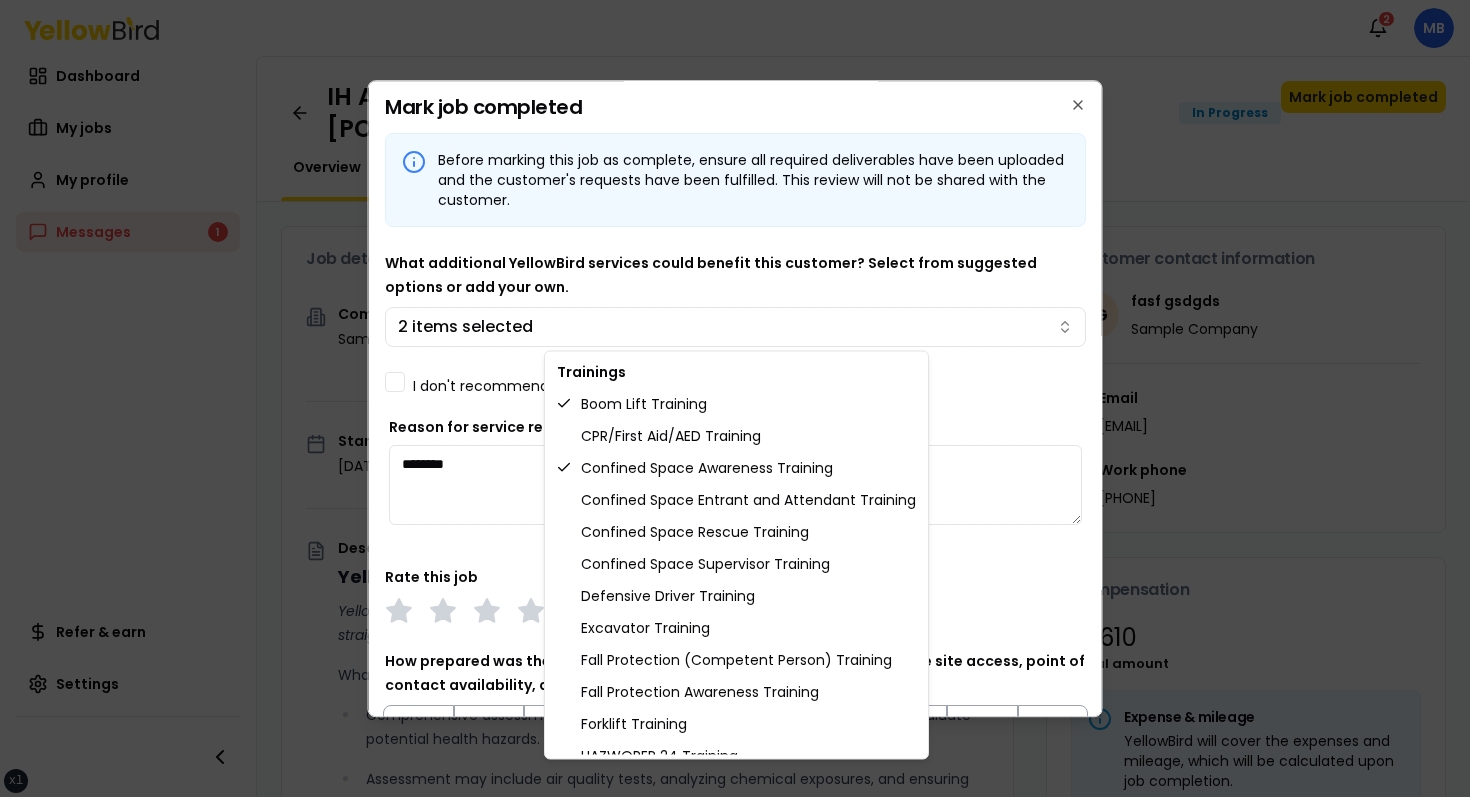 click on "xs sm md lg xl 2xl Notifications 2 MB Dashboard My jobs My profile Messages 1 Refer & earn Settings IH Assessment - [NUMBER] [STREET], [CITY], [STATE] [ZIP] In Progress Mark job completed Overview Tasks 1 Messages 1 Job details Company Sample Company Location [NUMBER] [STREET], [CITY], [STATE] [ZIP] Start date [DATE] Service type IH Assessment Description YellowBird Industrial Hygiene (IH) Assessment
YellowBird’s flat-rate pricing eliminates hidden costs and travel expenses, providing straightforward access to a nationwide network of skilled professionals with no surprise fees.
What’s Included:
Comprehensive assessment of your workplace environments to identify and evaluate potential health hazards.
Assessment may include air quality tests, analyzing chemical exposures, and ensuring compliance with safety regulations.
Detail...
View more Documents Deliverable template No template has been provided; please use your own deliverable template to upload the service deliverables. Upload FG $ on" at bounding box center (735, 398) 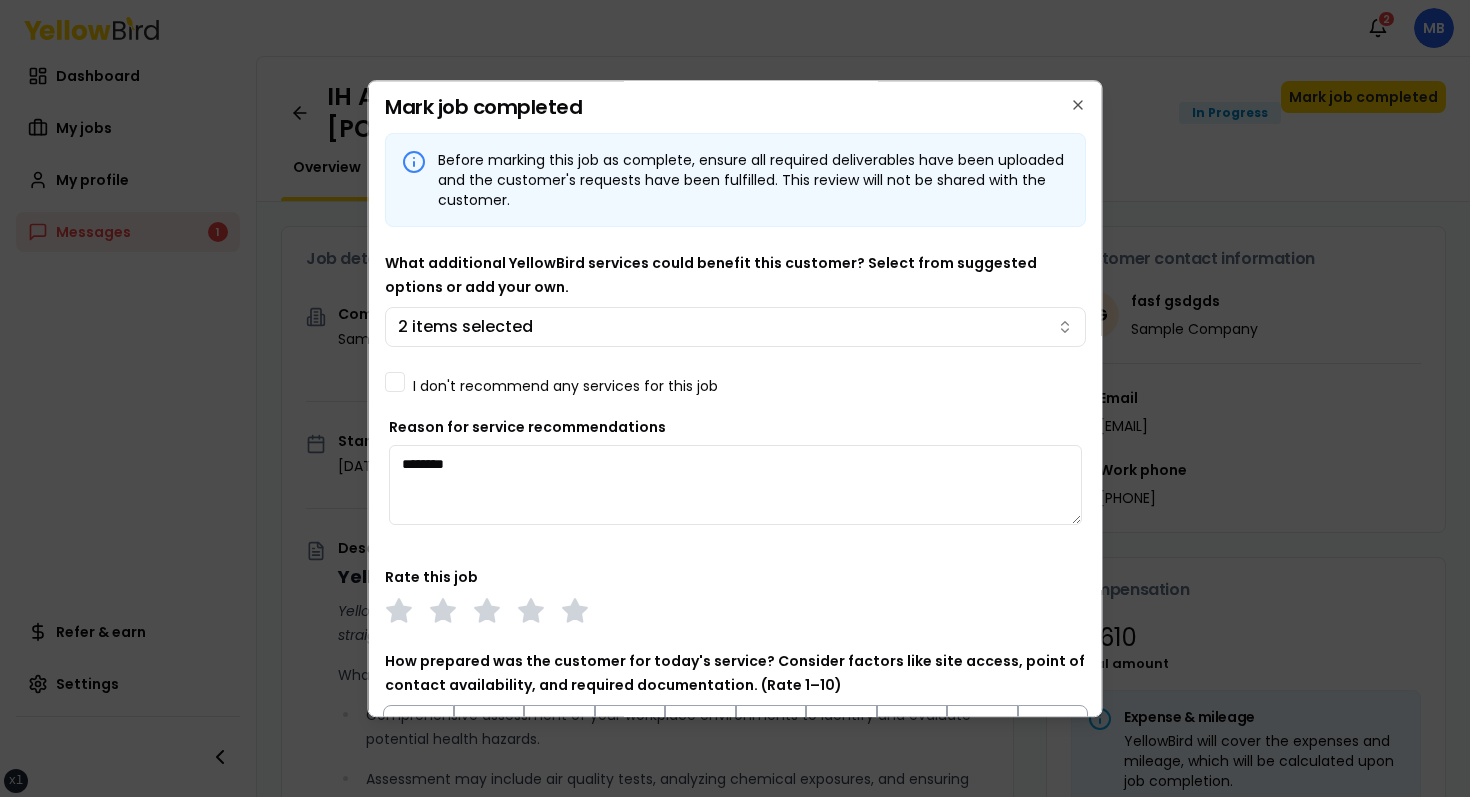 click on "Before marking this job as complete, ensure all required deliverables have been uploaded and the customer's requests have been fulfilled. This review will not be shared with the customer. What additional YellowBird services could benefit this customer? Select from suggested options or add your own. 2 items selected on I don't recommend any services for this job Reason for service recommendations ******** Rate this job How prepared was the customer for today's service? Consider factors like site access, point of contact availability, and required documentation. (Rate 1–10) 1 2 3 4 5 6 7 8 9 10 Based on your interactions today, how would you rate this customer's investment in workplace safety beyond basic compliance? (Rate 1–10) 1 2 3 4 5 6 7 8 9 10 Enter your round-trip mileage for this job site visit. *" at bounding box center [735, 557] 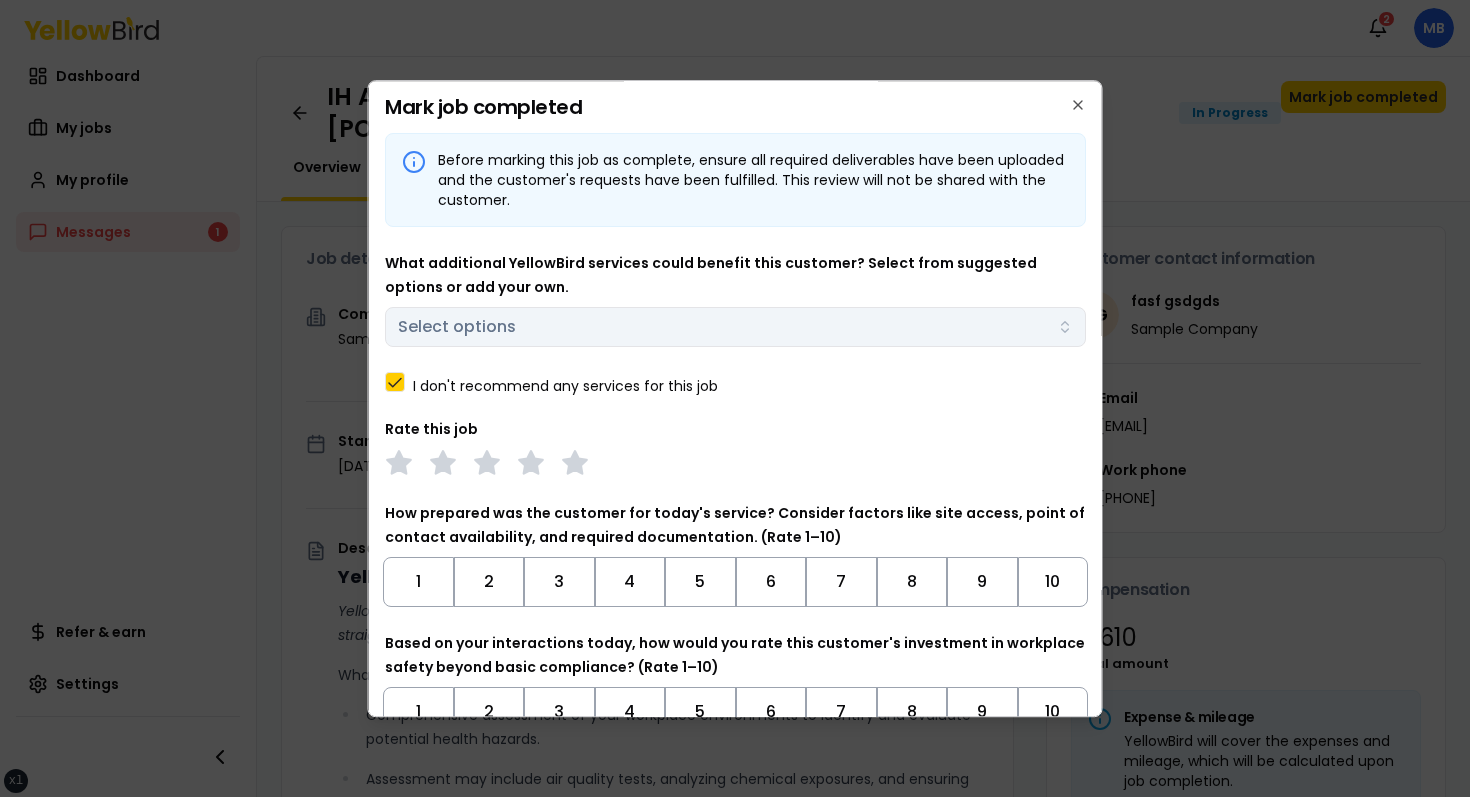 click on "I don't recommend any services for this job" at bounding box center [565, 386] 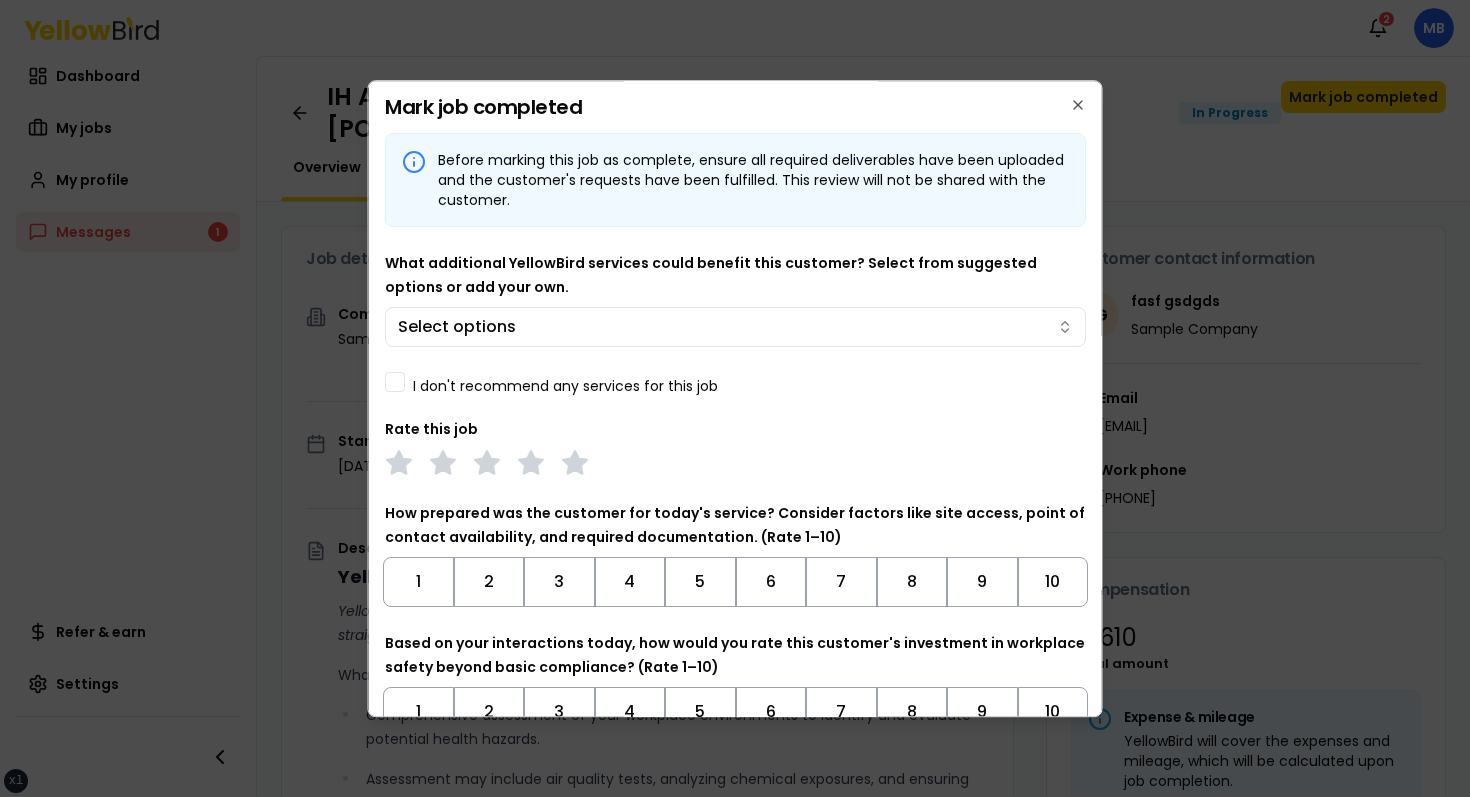 click on "on I don't recommend any services for this job" at bounding box center [735, 382] 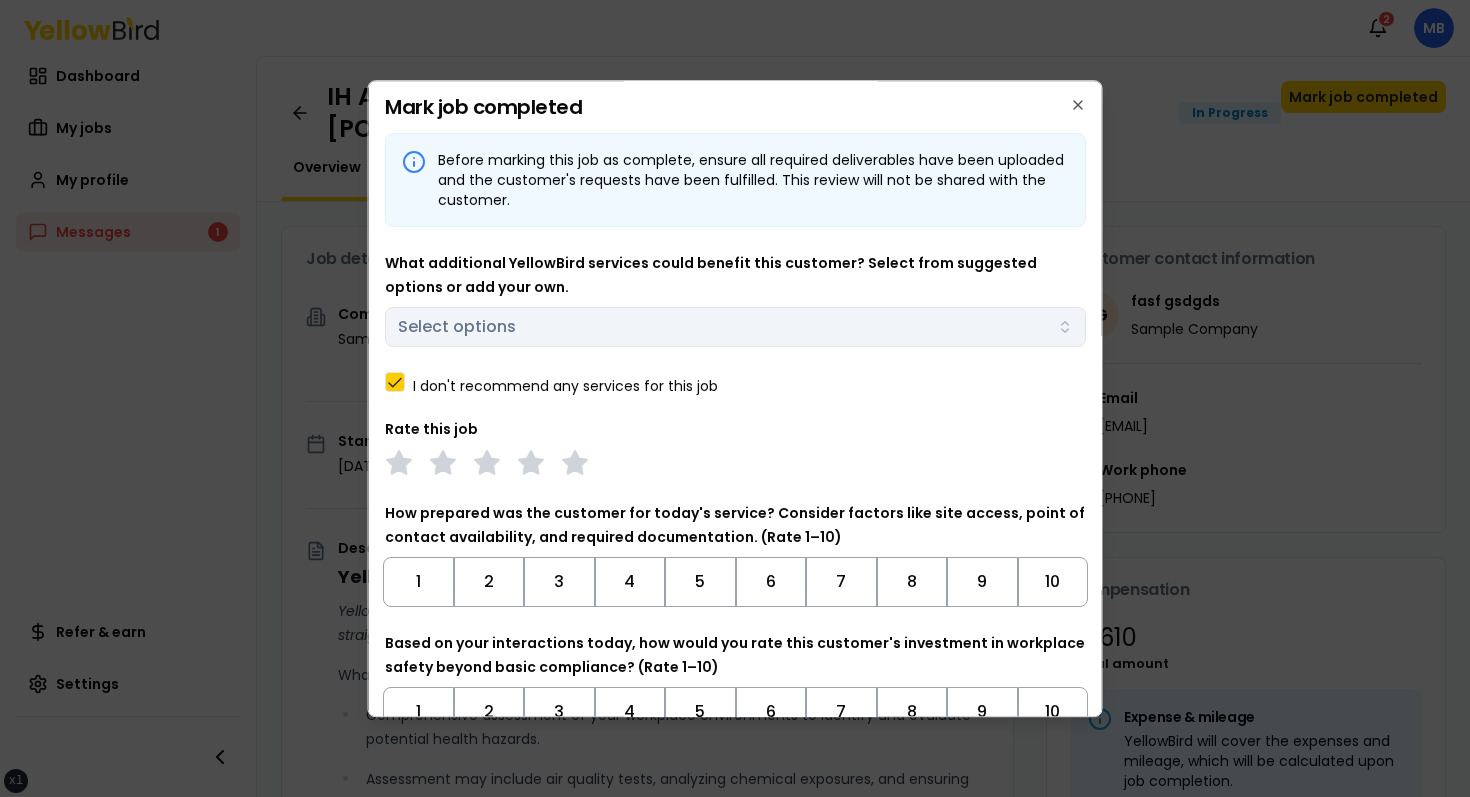 click on "I don't recommend any services for this job" at bounding box center [565, 386] 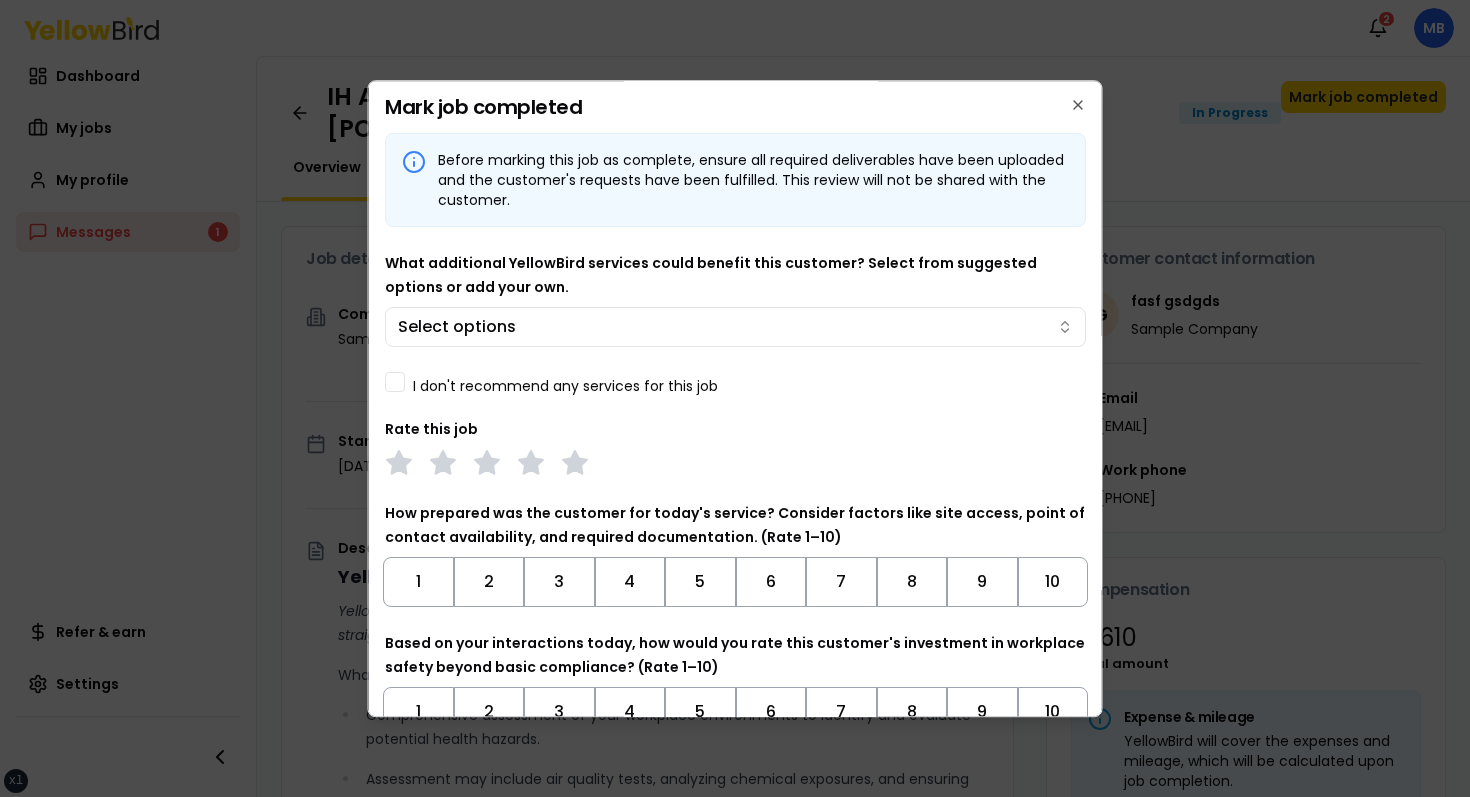 click on "Before marking this job as complete, ensure all required deliverables have been uploaded and the customer's requests have been fulfilled. This review will not be shared with the customer. What additional YellowBird services could benefit this customer? Select from suggested options or add your own. Select options on I don't recommend any services for this job Rate this job How prepared was the customer for today's service? Consider factors like site access, point of contact availability, and required documentation. (Rate 1–10) 1 2 3 4 5 6 7 8 9 10 Based on your interactions today, how would you rate this customer's investment in workplace safety beyond basic compliance? (Rate 1–10) 1 2 3 4 5 6 7 8 9 10 Enter your round-trip mileage for this job site visit. *" at bounding box center (735, 483) 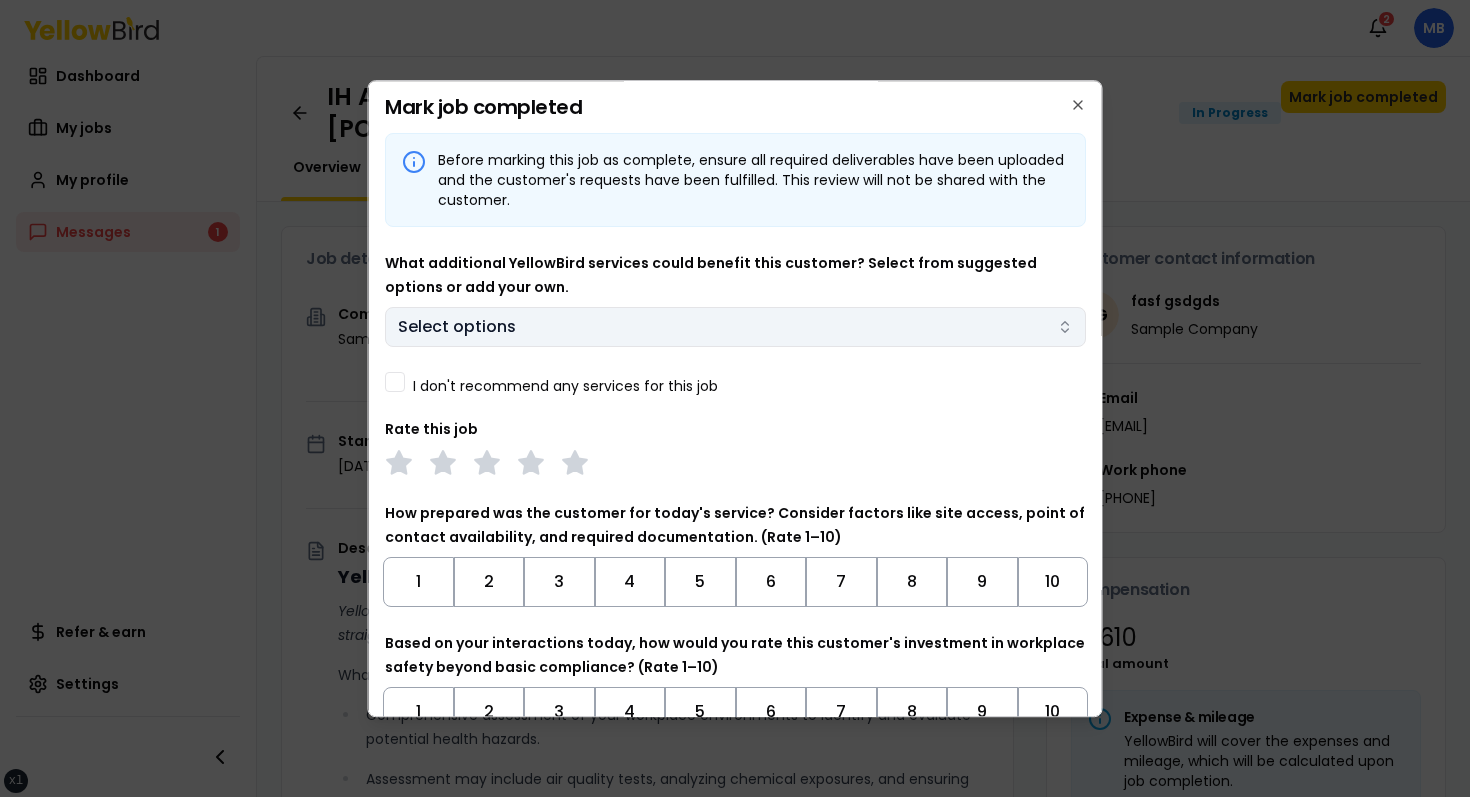 click on "xs sm md lg xl 2xl Notifications 2 MB Dashboard My jobs My profile Messages 1 Refer & earn Settings IH Assessment - [NUMBER] [STREET], [CITY], [STATE] [ZIP] In Progress Mark job completed Overview Tasks 1 Messages 1 Job details Company Sample Company Location [NUMBER] [STREET], [CITY], [STATE] [ZIP] Start date [DATE] Service type IH Assessment Description YellowBird Industrial Hygiene (IH) Assessment
YellowBird’s flat-rate pricing eliminates hidden costs and travel expenses, providing straightforward access to a nationwide network of skilled professionals with no surprise fees.
What’s Included:
Comprehensive assessment of your workplace environments to identify and evaluate potential health hazards.
Assessment may include air quality tests, analyzing chemical exposures, and ensuring compliance with safety regulations.
Detail...
View more Documents Deliverable template No template has been provided; please use your own deliverable template to upload the service deliverables. Upload FG $ on" at bounding box center [735, 398] 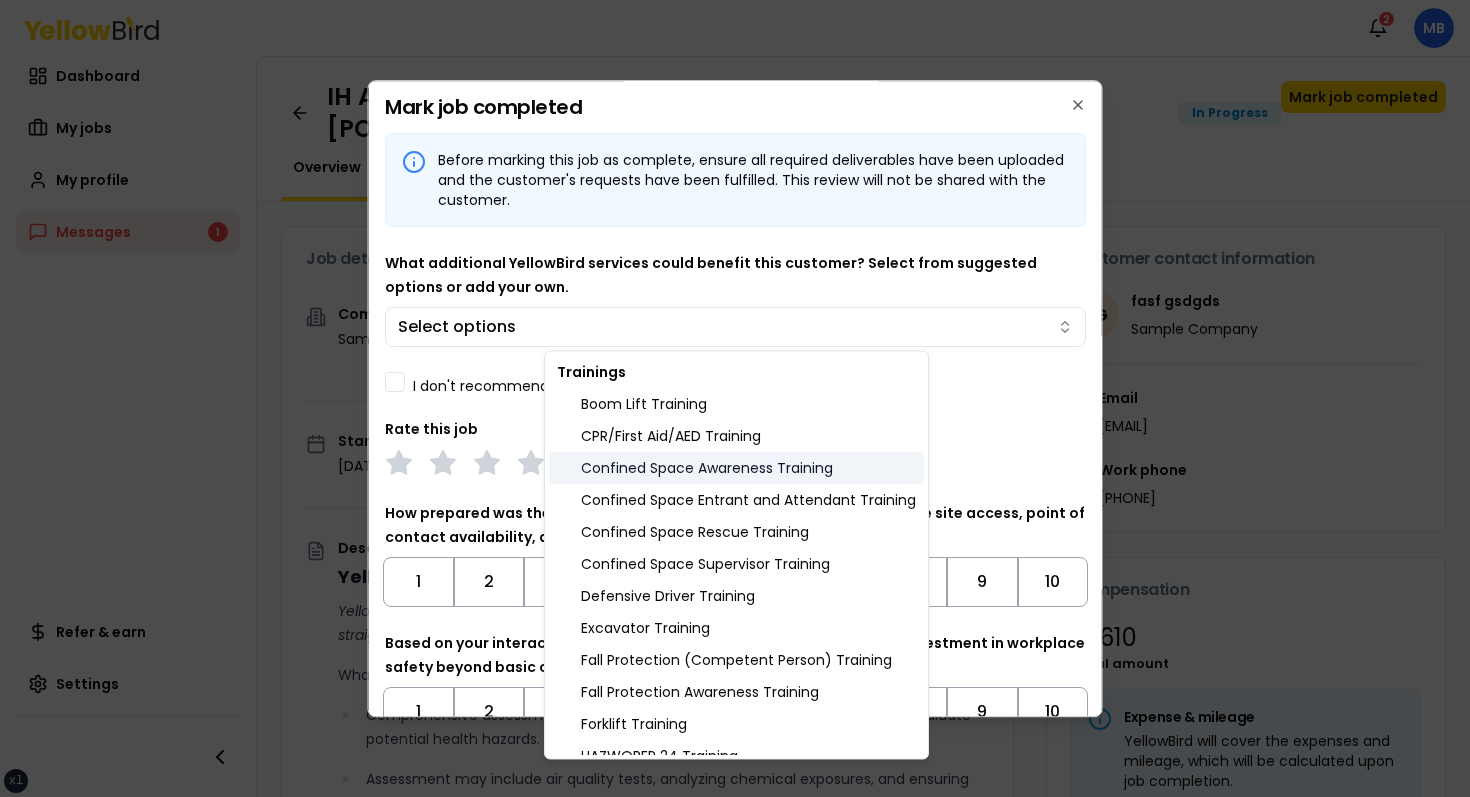 click on "Confined Space Awareness Training" at bounding box center (736, 468) 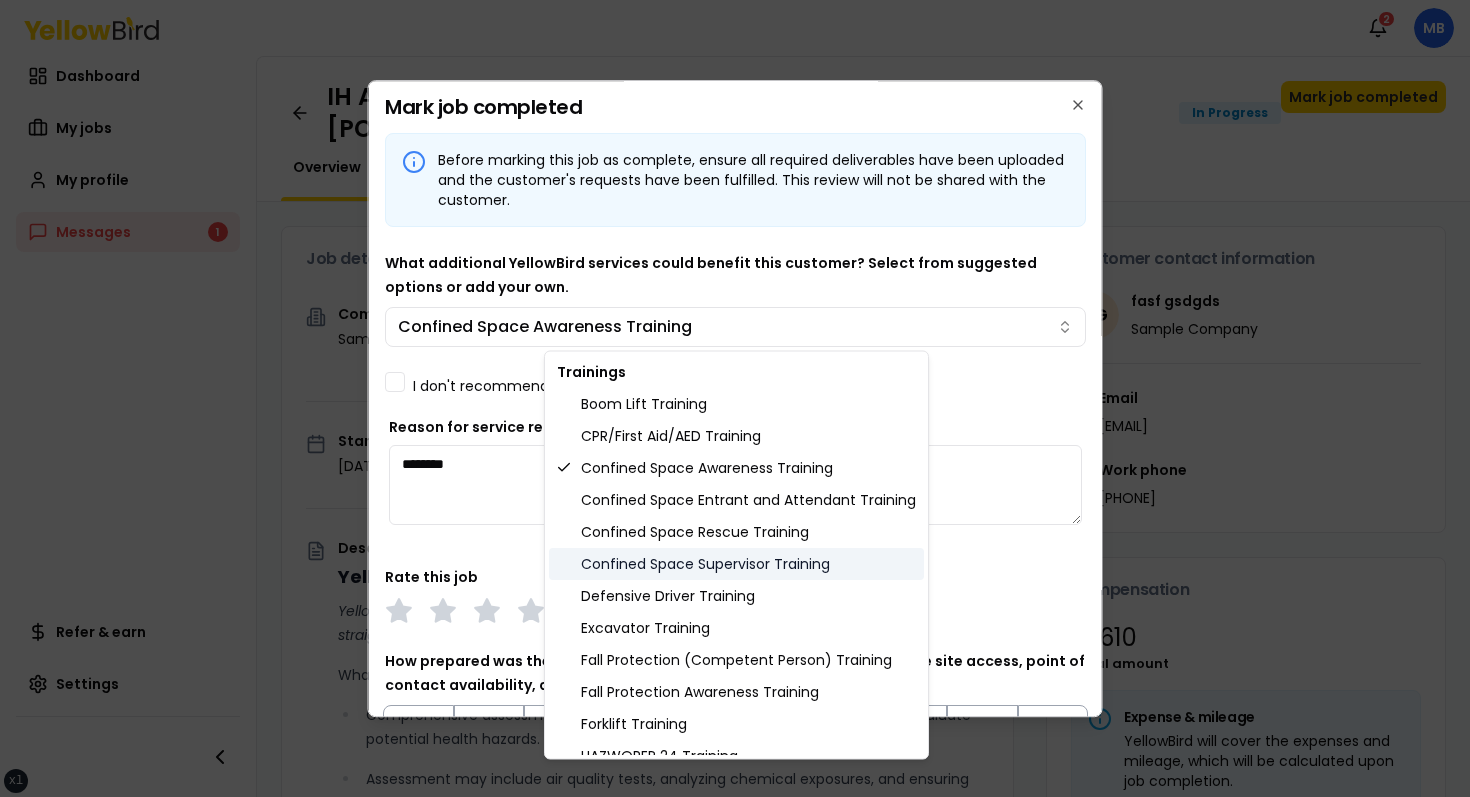 click on "Confined Space Supervisor Training" at bounding box center [736, 564] 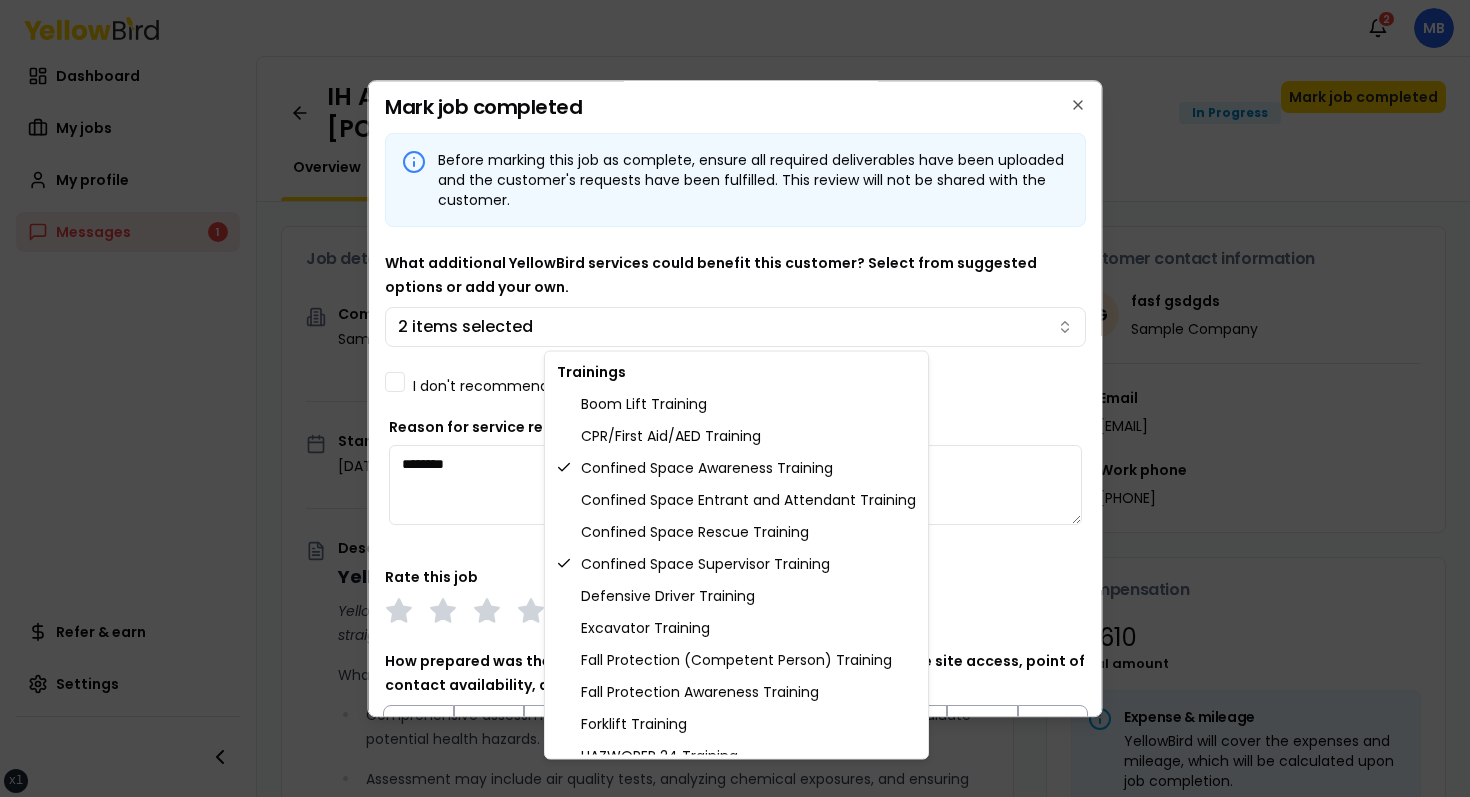 click on "xs sm md lg xl 2xl Notifications 2 MB Dashboard My jobs My profile Messages 1 Refer & earn Settings IH Assessment - [NUMBER] [STREET], [CITY], [STATE] [ZIP] In Progress Mark job completed Overview Tasks 1 Messages 1 Job details Company Sample Company Location [NUMBER] [STREET], [CITY], [STATE] [ZIP] Start date [DATE] Service type IH Assessment Description YellowBird Industrial Hygiene (IH) Assessment
YellowBird’s flat-rate pricing eliminates hidden costs and travel expenses, providing straightforward access to a nationwide network of skilled professionals with no surprise fees.
What’s Included:
Comprehensive assessment of your workplace environments to identify and evaluate potential health hazards.
Assessment may include air quality tests, analyzing chemical exposures, and ensuring compliance with safety regulations.
Detail...
View more Documents Deliverable template No template has been provided; please use your own deliverable template to upload the service deliverables. Upload FG $ on" at bounding box center [735, 398] 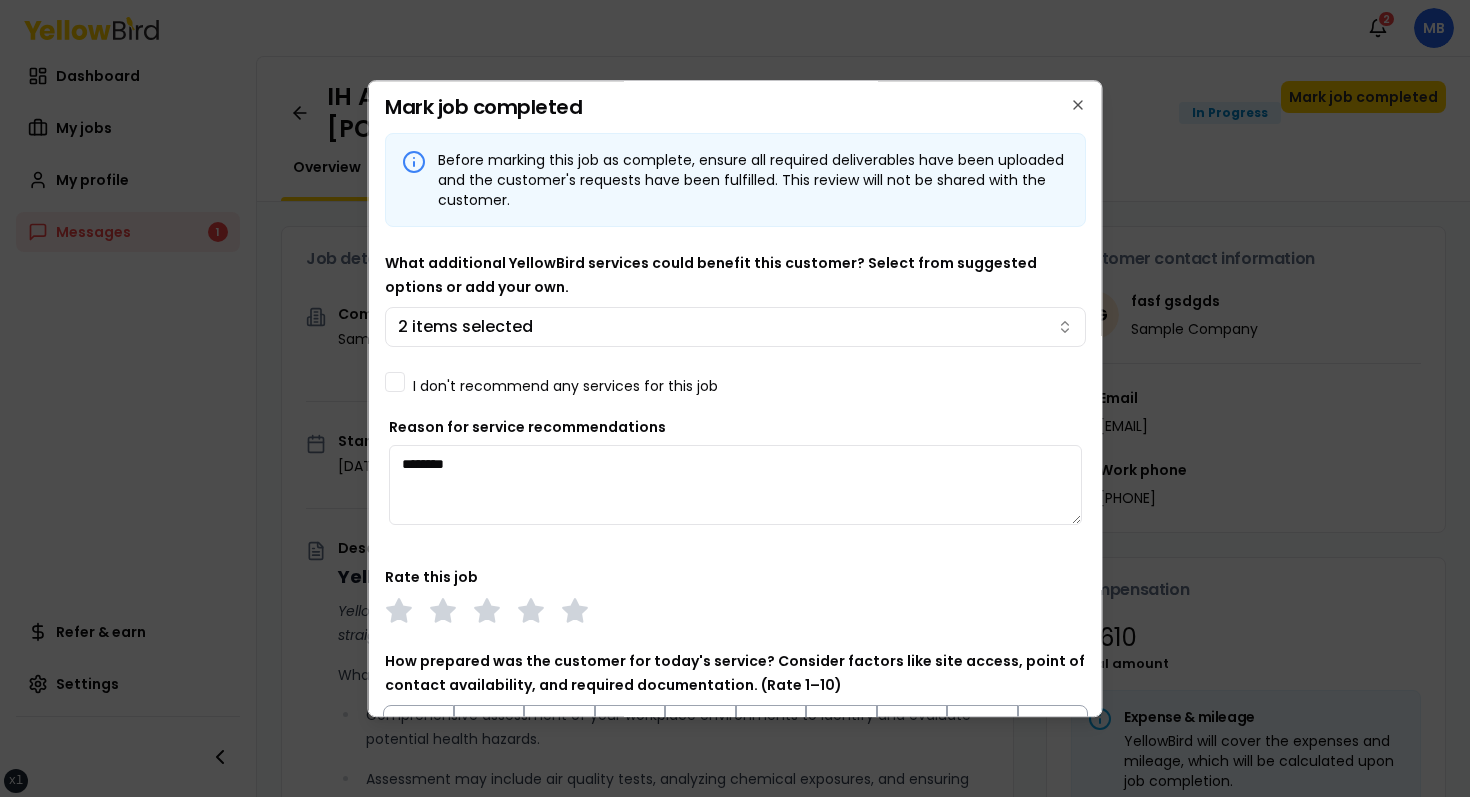 click on "I don't recommend any services for this job" at bounding box center [565, 386] 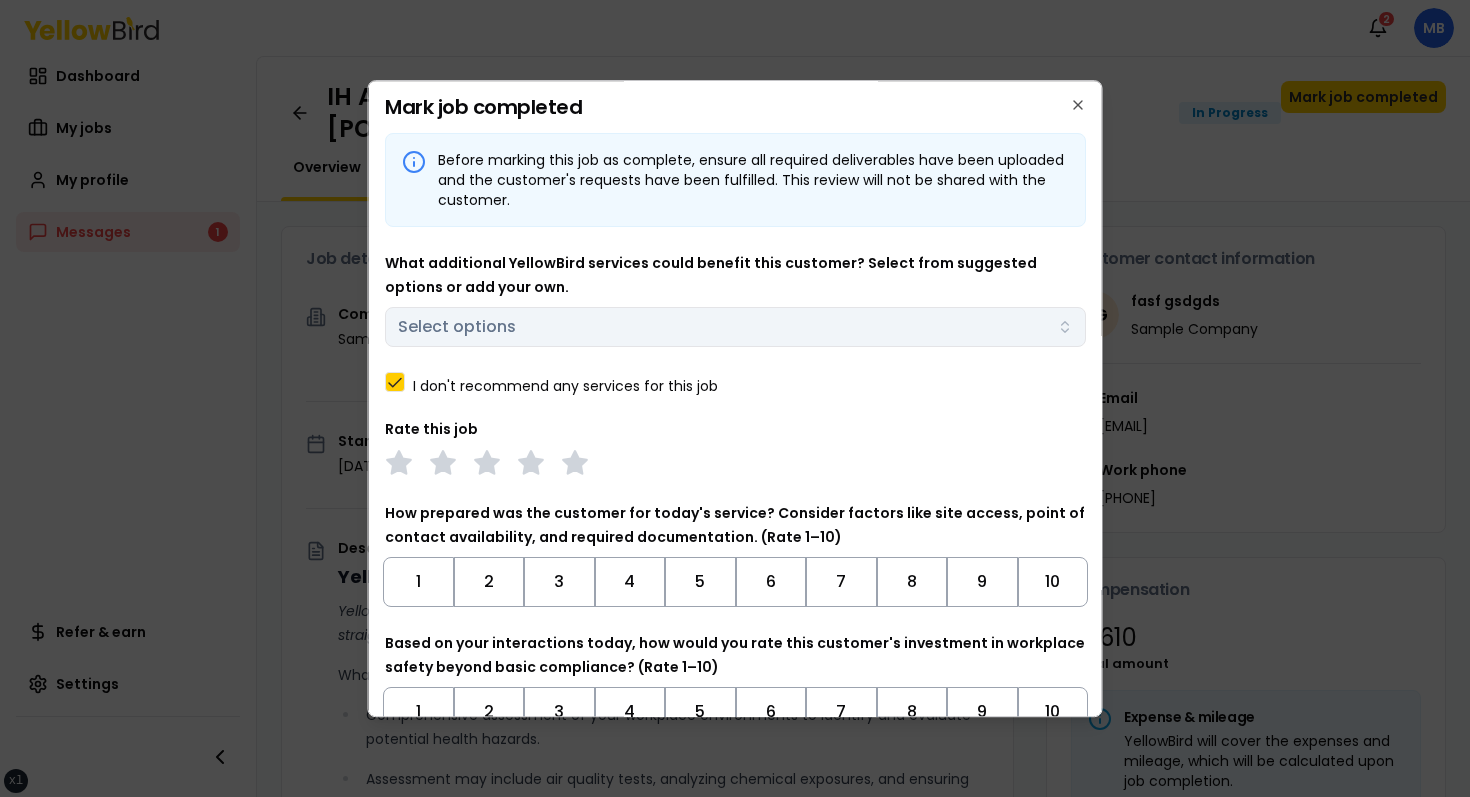 click on "I don't recommend any services for this job" at bounding box center [565, 386] 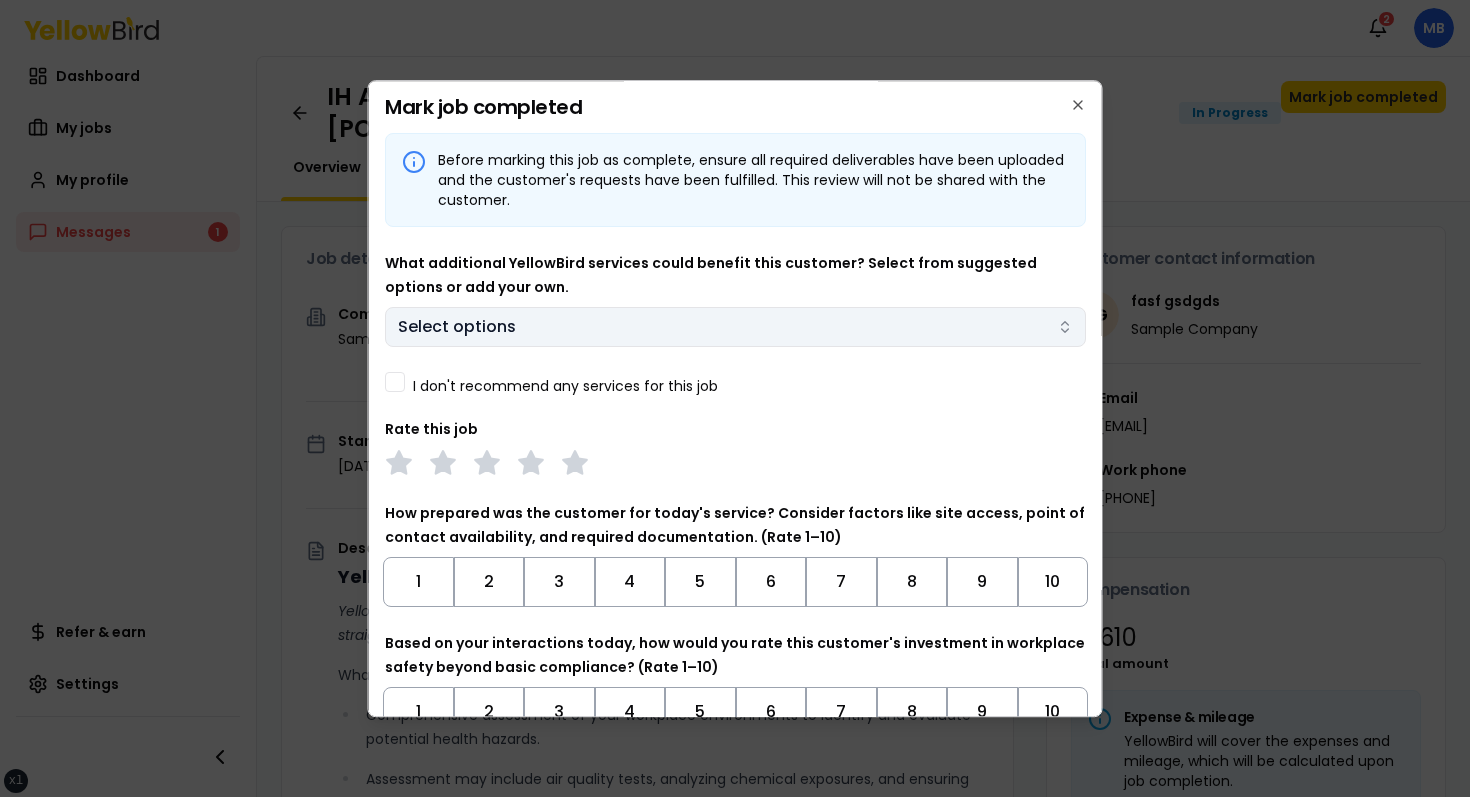 click on "xs sm md lg xl 2xl Notifications 2 MB Dashboard My jobs My profile Messages 1 Refer & earn Settings IH Assessment - [NUMBER] [STREET], [CITY], [STATE] [ZIP] In Progress Mark job completed Overview Tasks 1 Messages 1 Job details Company Sample Company Location [NUMBER] [STREET], [CITY], [STATE] [ZIP] Start date [DATE] Service type IH Assessment Description YellowBird Industrial Hygiene (IH) Assessment
YellowBird’s flat-rate pricing eliminates hidden costs and travel expenses, providing straightforward access to a nationwide network of skilled professionals with no surprise fees.
What’s Included:
Comprehensive assessment of your workplace environments to identify and evaluate potential health hazards.
Assessment may include air quality tests, analyzing chemical exposures, and ensuring compliance with safety regulations.
Detail...
View more Documents Deliverable template No template has been provided; please use your own deliverable template to upload the service deliverables. Upload FG $ on" at bounding box center [735, 398] 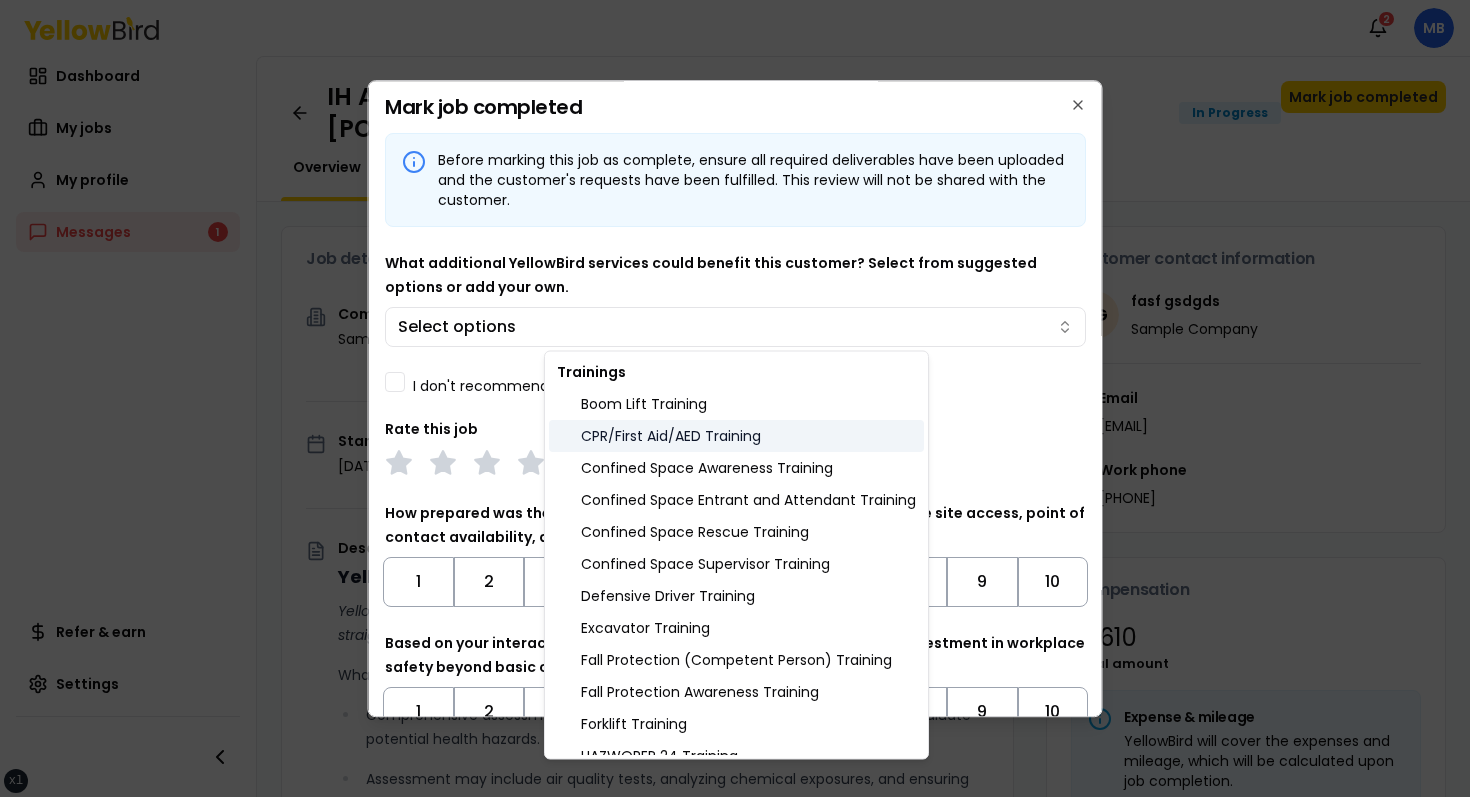 click on "CPR/First Aid/AED Training" at bounding box center (736, 436) 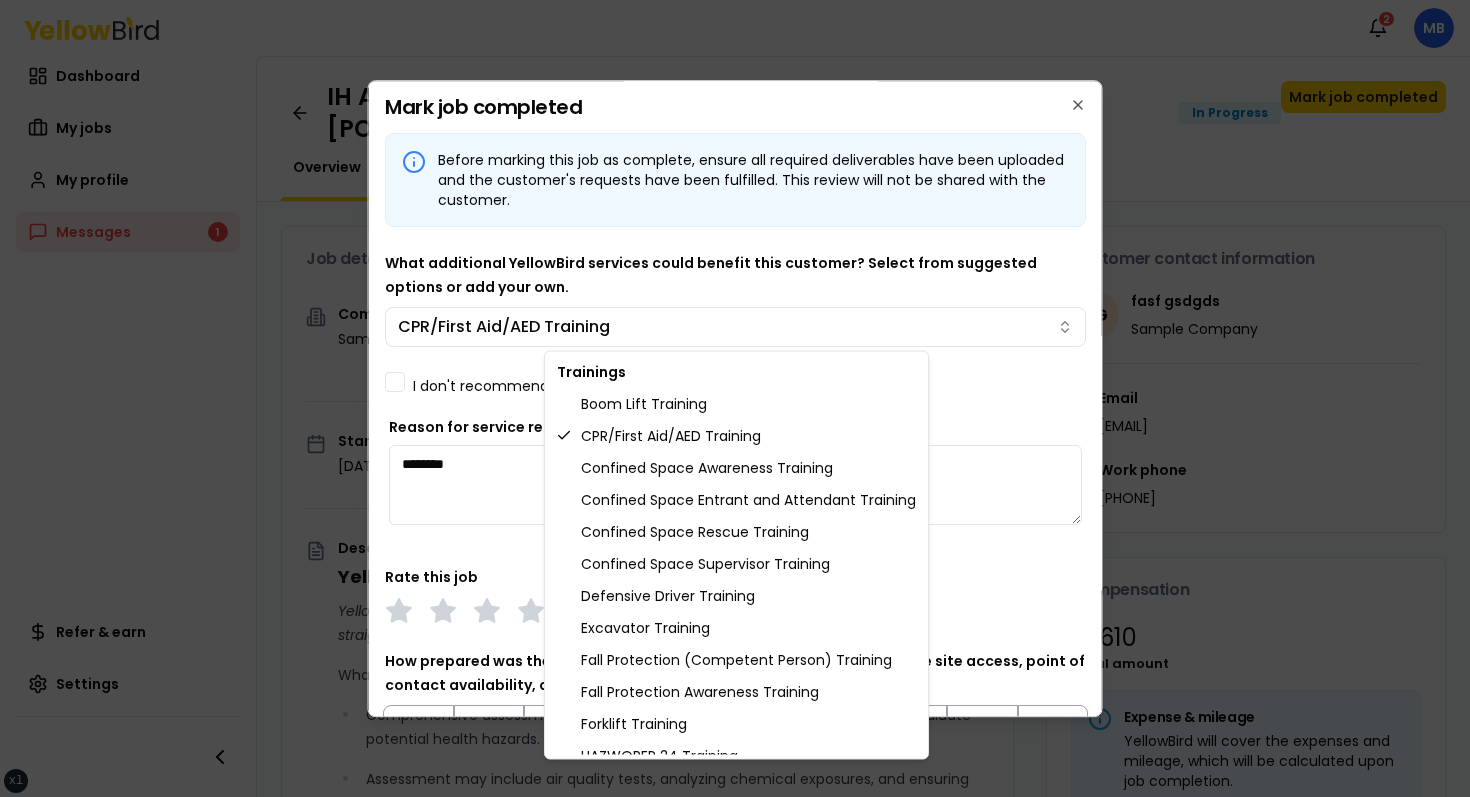 click on "xs sm md lg xl 2xl Notifications 2 MB Dashboard My jobs My profile Messages 1 Refer & earn Settings IH Assessment - [NUMBER] [STREET], [CITY], [STATE] [ZIP] In Progress Mark job completed Overview Tasks 1 Messages 1 Job details Company Sample Company Location [NUMBER] [STREET], [CITY], [STATE] [ZIP] Start date [DATE] Service type IH Assessment Description YellowBird Industrial Hygiene (IH) Assessment
YellowBird’s flat-rate pricing eliminates hidden costs and travel expenses, providing straightforward access to a nationwide network of skilled professionals with no surprise fees.
What’s Included:
Comprehensive assessment of your workplace environments to identify and evaluate potential health hazards.
Assessment may include air quality tests, analyzing chemical exposures, and ensuring compliance with safety regulations.
Detail...
View more Documents Deliverable template No template has been provided; please use your own deliverable template to upload the service deliverables. Upload FG $ on" at bounding box center (735, 398) 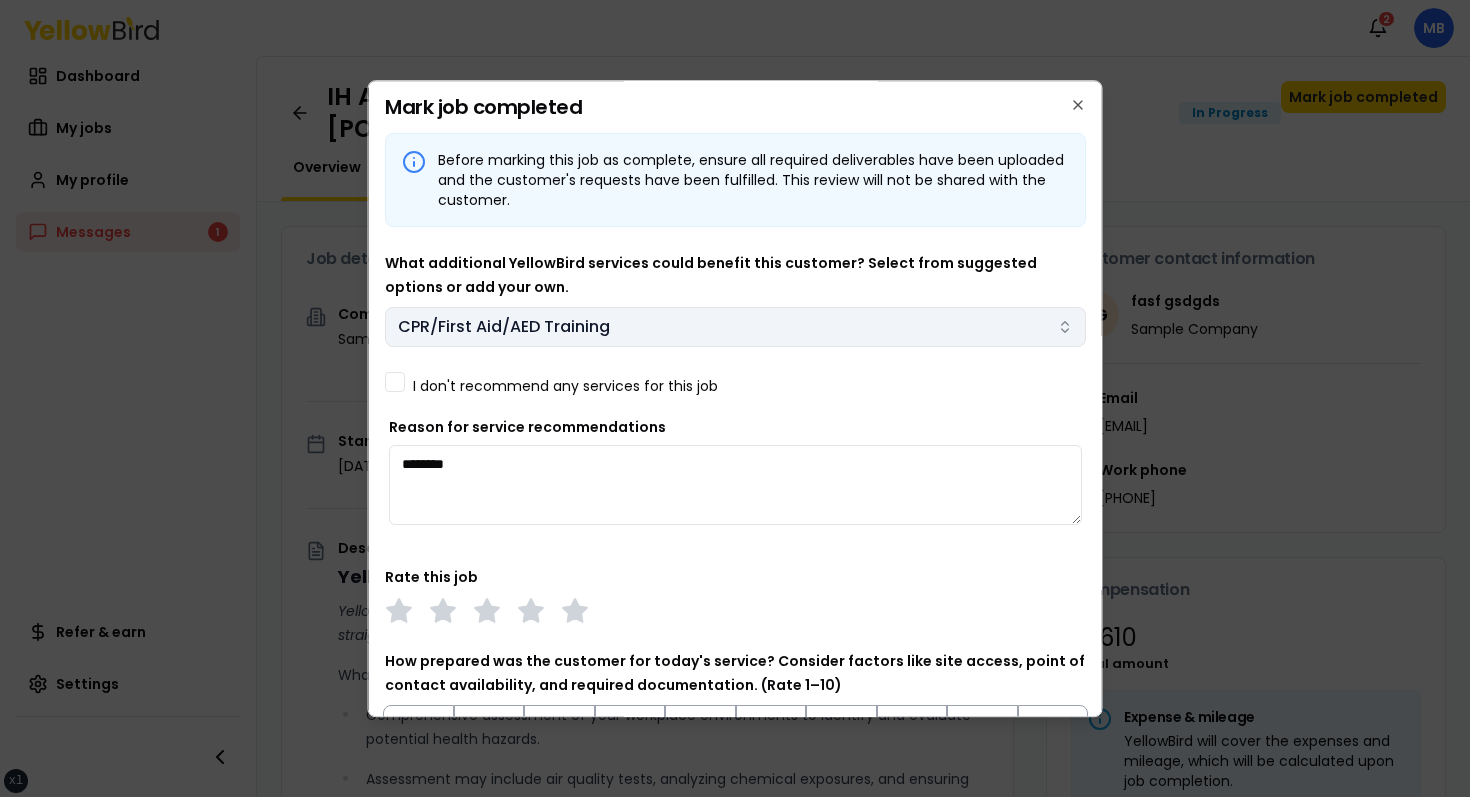 click on "CPR/First Aid/AED Training" at bounding box center (504, 327) 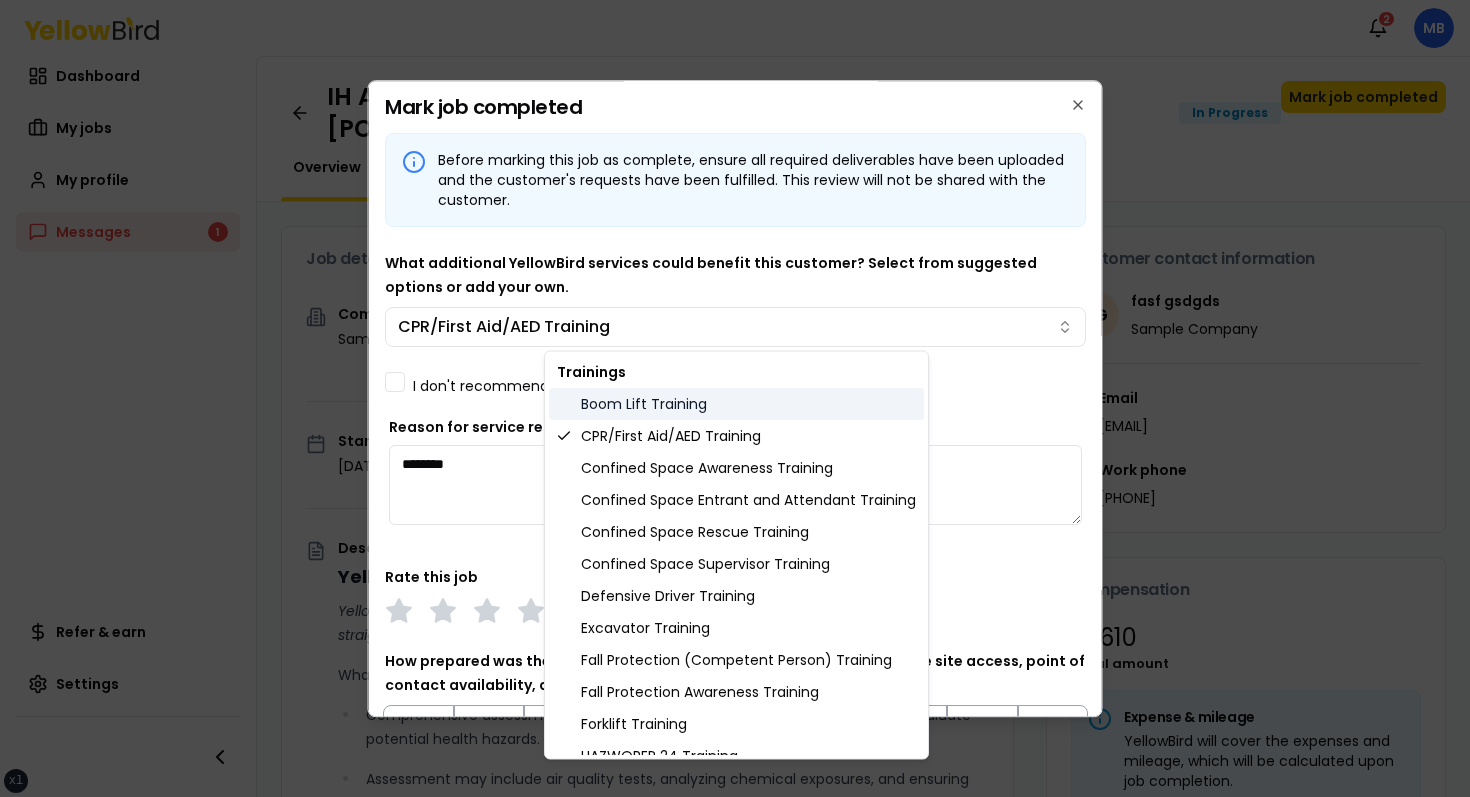 click on "Boom Lift Training" at bounding box center [736, 404] 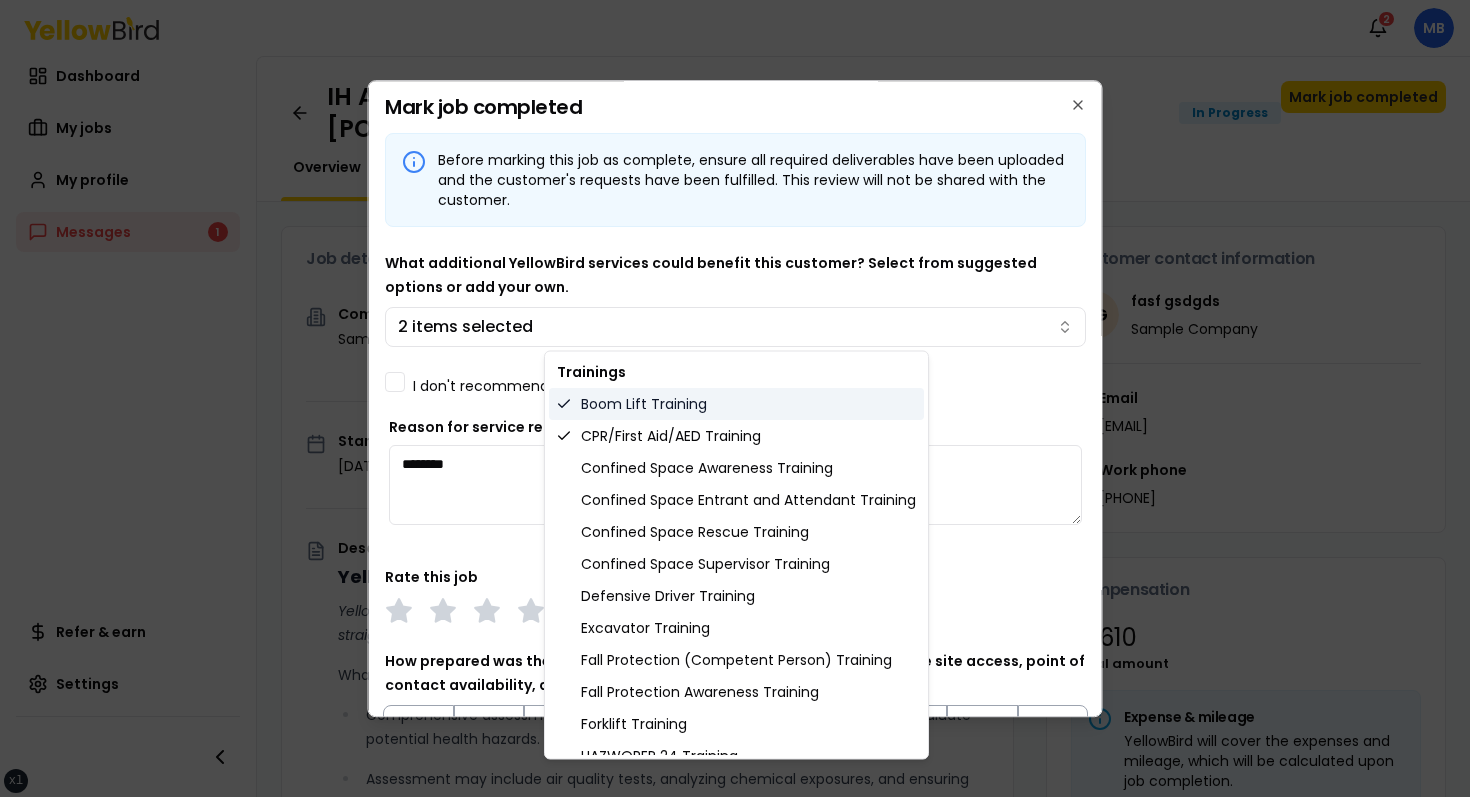 click on "Boom Lift Training" at bounding box center [736, 404] 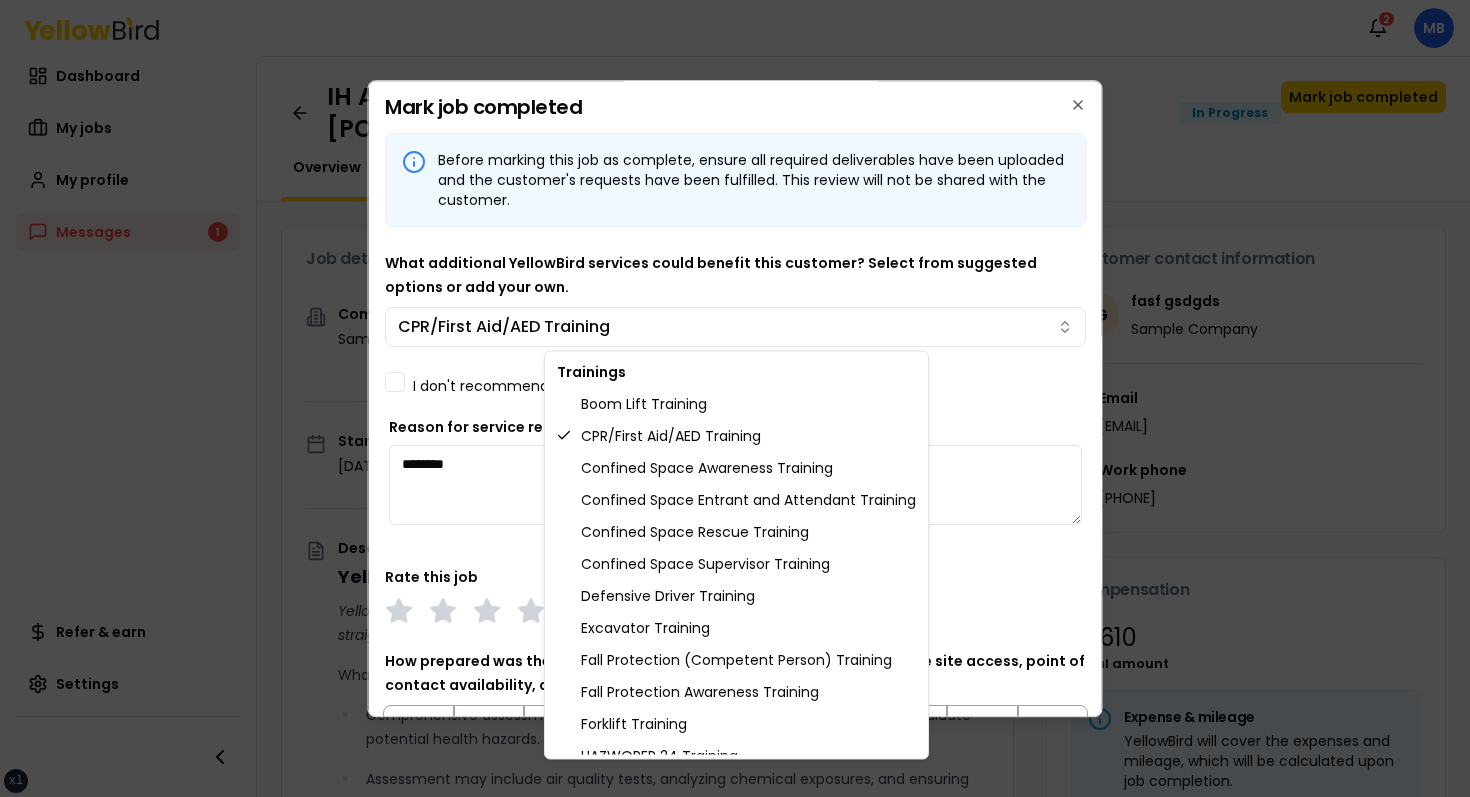 click on "xs sm md lg xl 2xl Notifications 2 MB Dashboard My jobs My profile Messages 1 Refer & earn Settings IH Assessment - [NUMBER] [STREET], [CITY], [STATE] [ZIP] In Progress Mark job completed Overview Tasks 1 Messages 1 Job details Company Sample Company Location [NUMBER] [STREET], [CITY], [STATE] [ZIP] Start date [DATE] Service type IH Assessment Description YellowBird Industrial Hygiene (IH) Assessment
YellowBird’s flat-rate pricing eliminates hidden costs and travel expenses, providing straightforward access to a nationwide network of skilled professionals with no surprise fees.
What’s Included:
Comprehensive assessment of your workplace environments to identify and evaluate potential health hazards.
Assessment may include air quality tests, analyzing chemical exposures, and ensuring compliance with safety regulations.
Detail...
View more Documents Deliverable template No template has been provided; please use your own deliverable template to upload the service deliverables. Upload FG $ on" at bounding box center [735, 398] 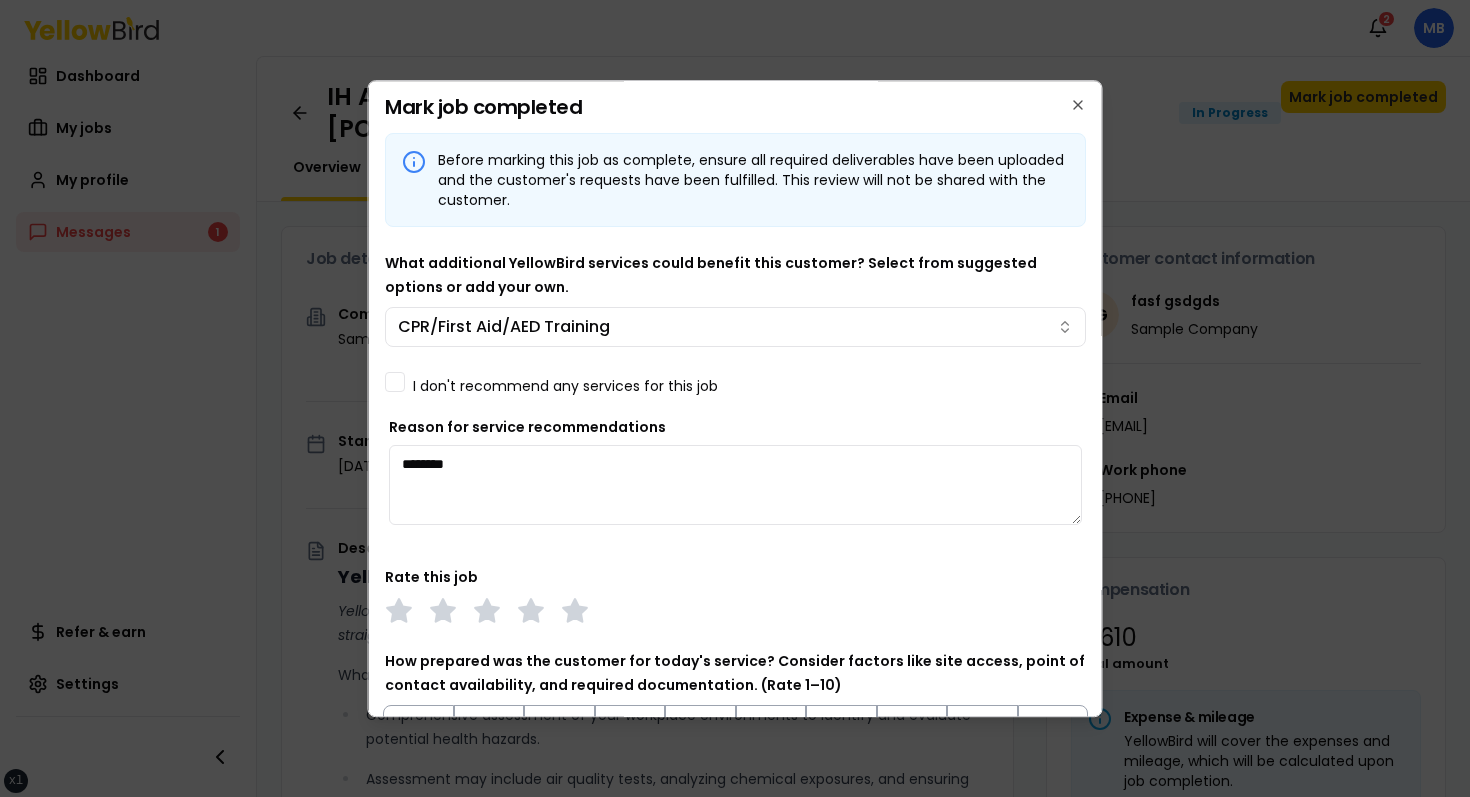 click on "on I don't recommend any services for this job" at bounding box center [735, 382] 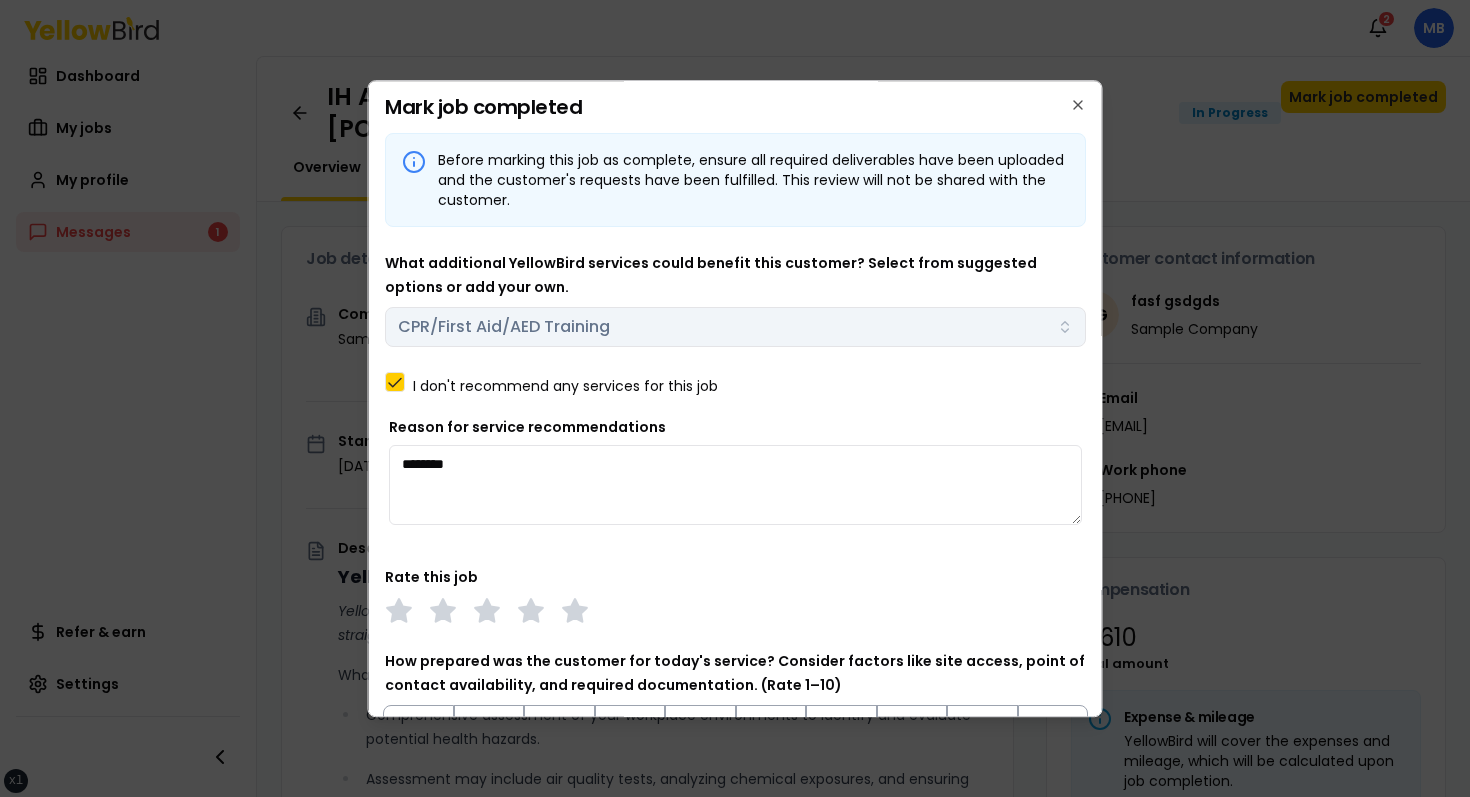 click on "I don't recommend any services for this job" at bounding box center (565, 386) 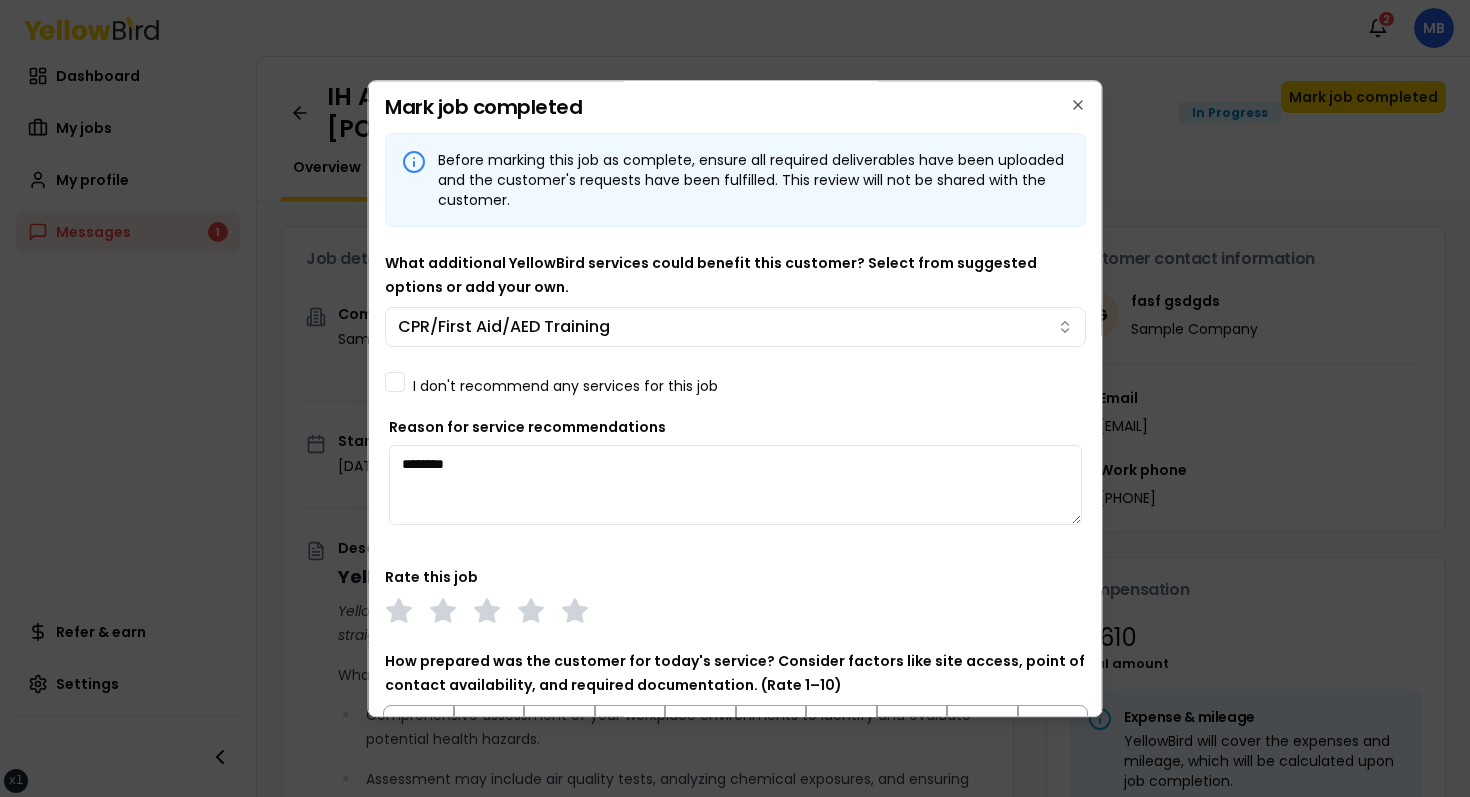 click on "I don't recommend any services for this job" at bounding box center (565, 386) 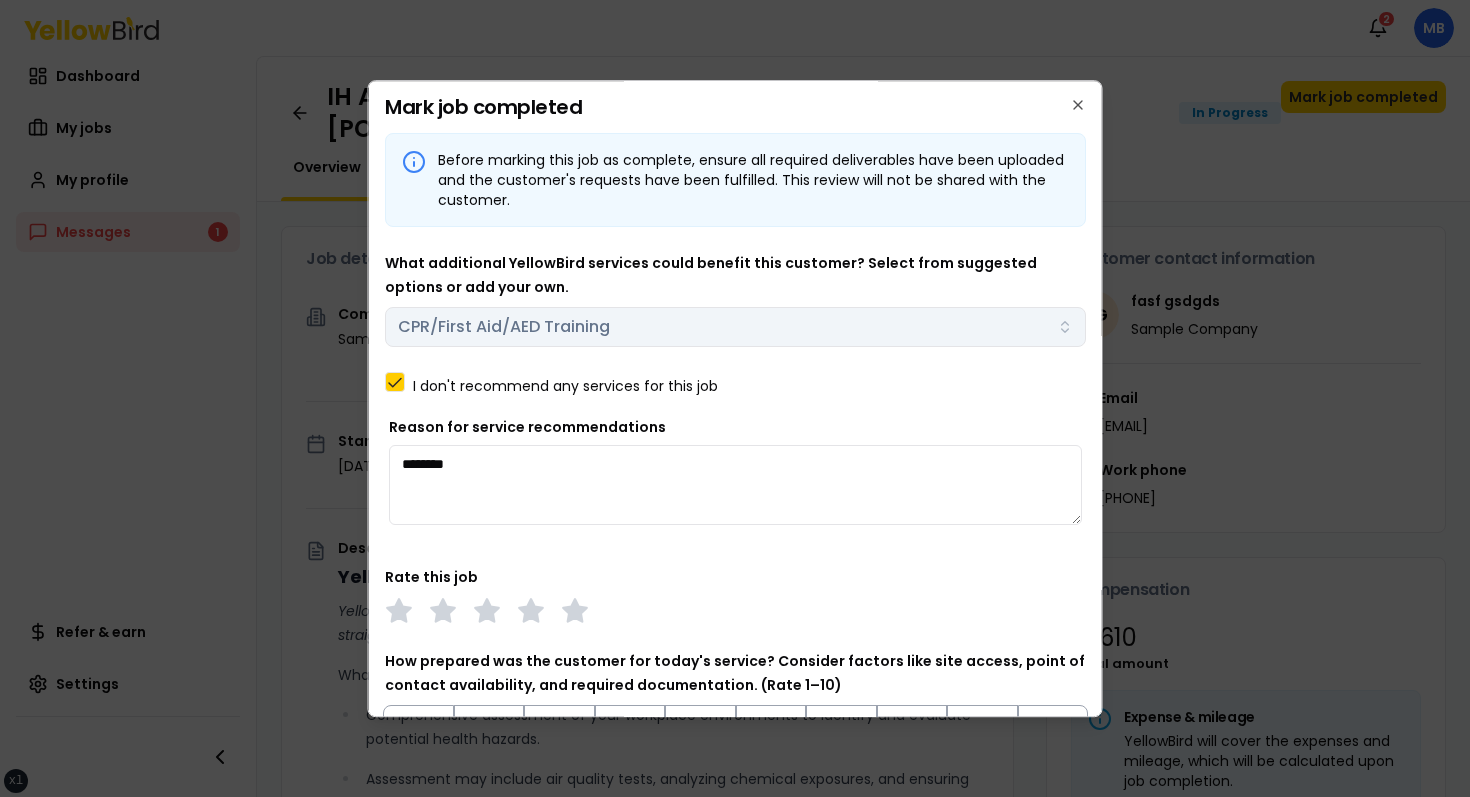 click on "I don't recommend any services for this job" at bounding box center (565, 386) 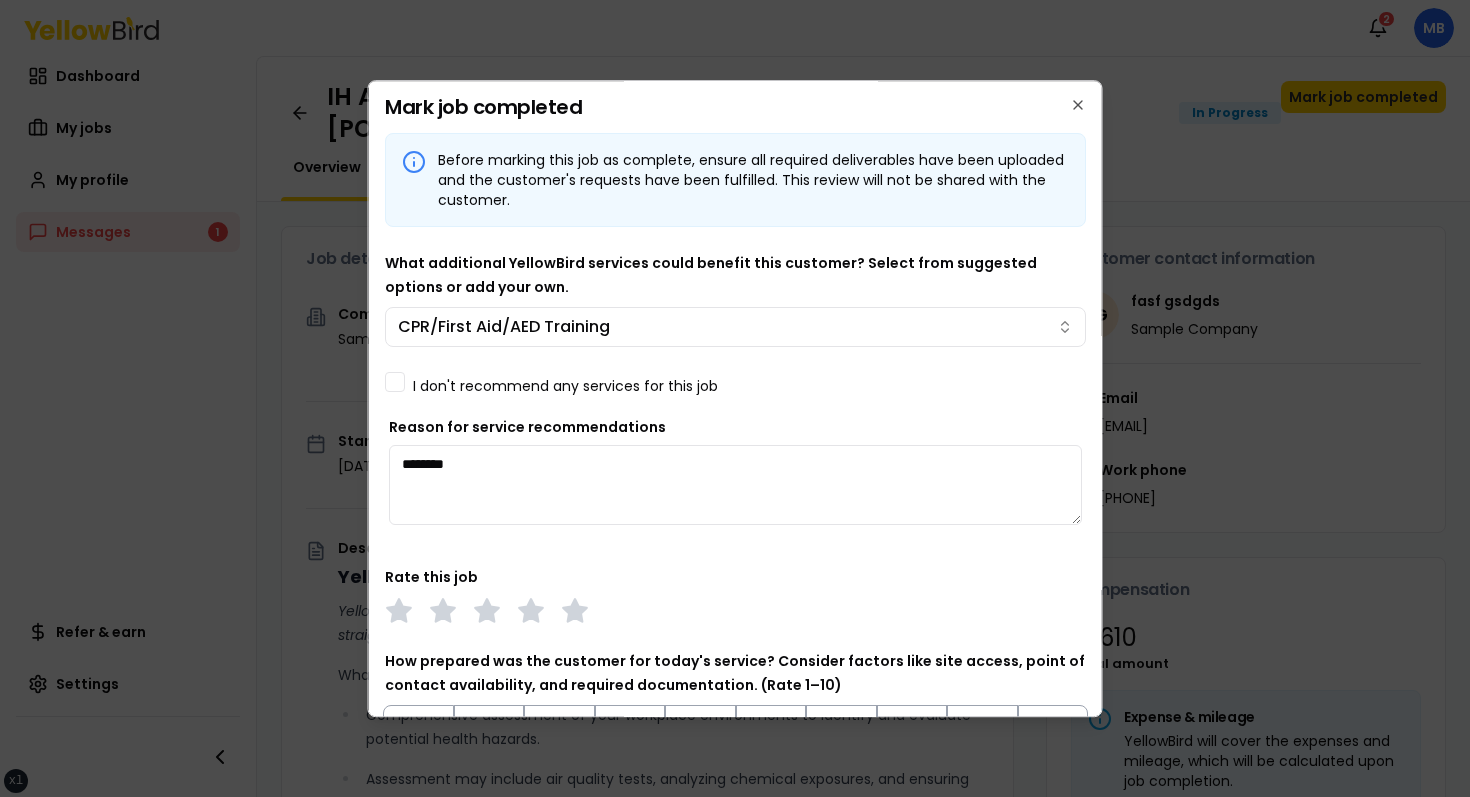 click on "I don't recommend any services for this job" at bounding box center [565, 386] 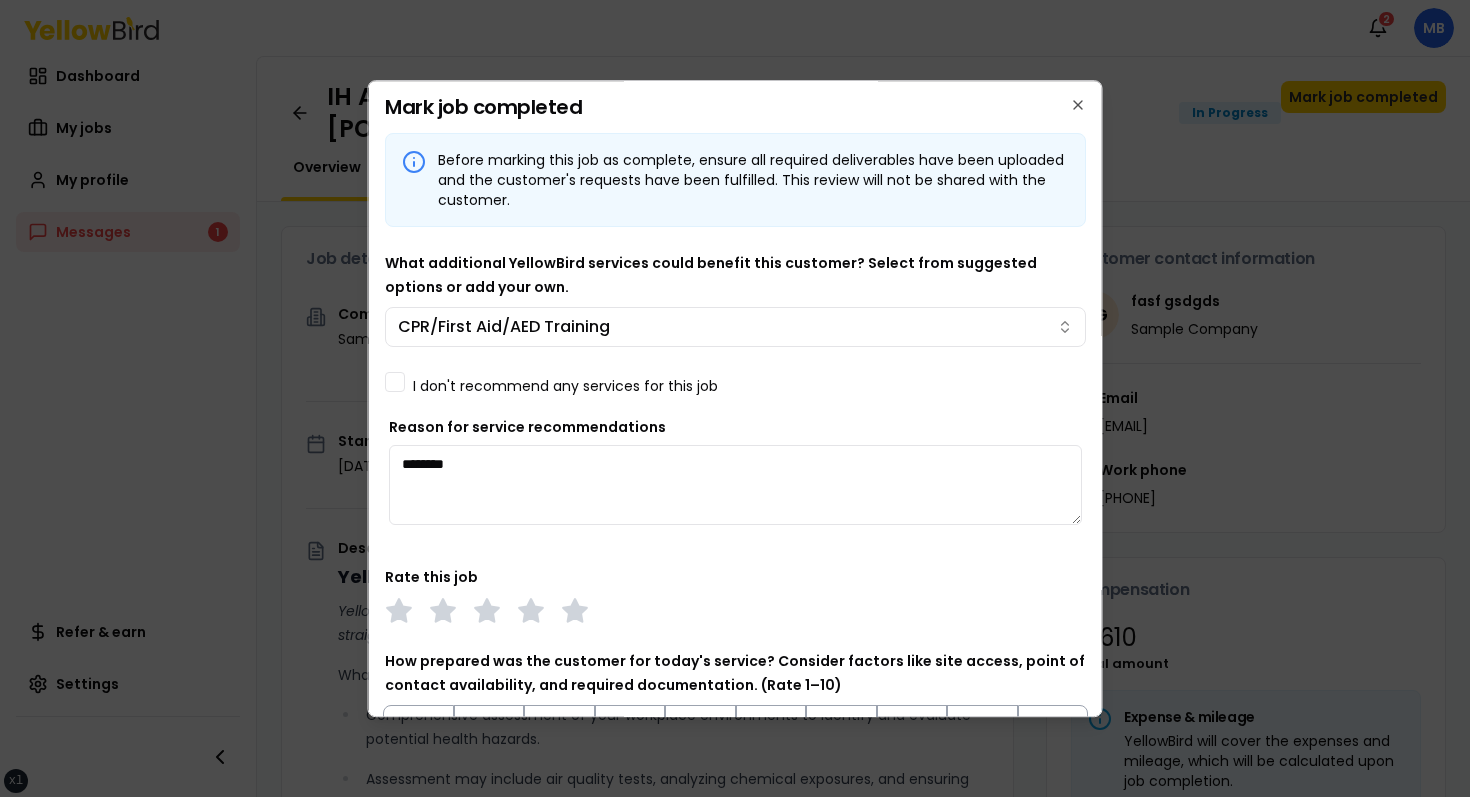 click on "on" at bounding box center [395, 382] 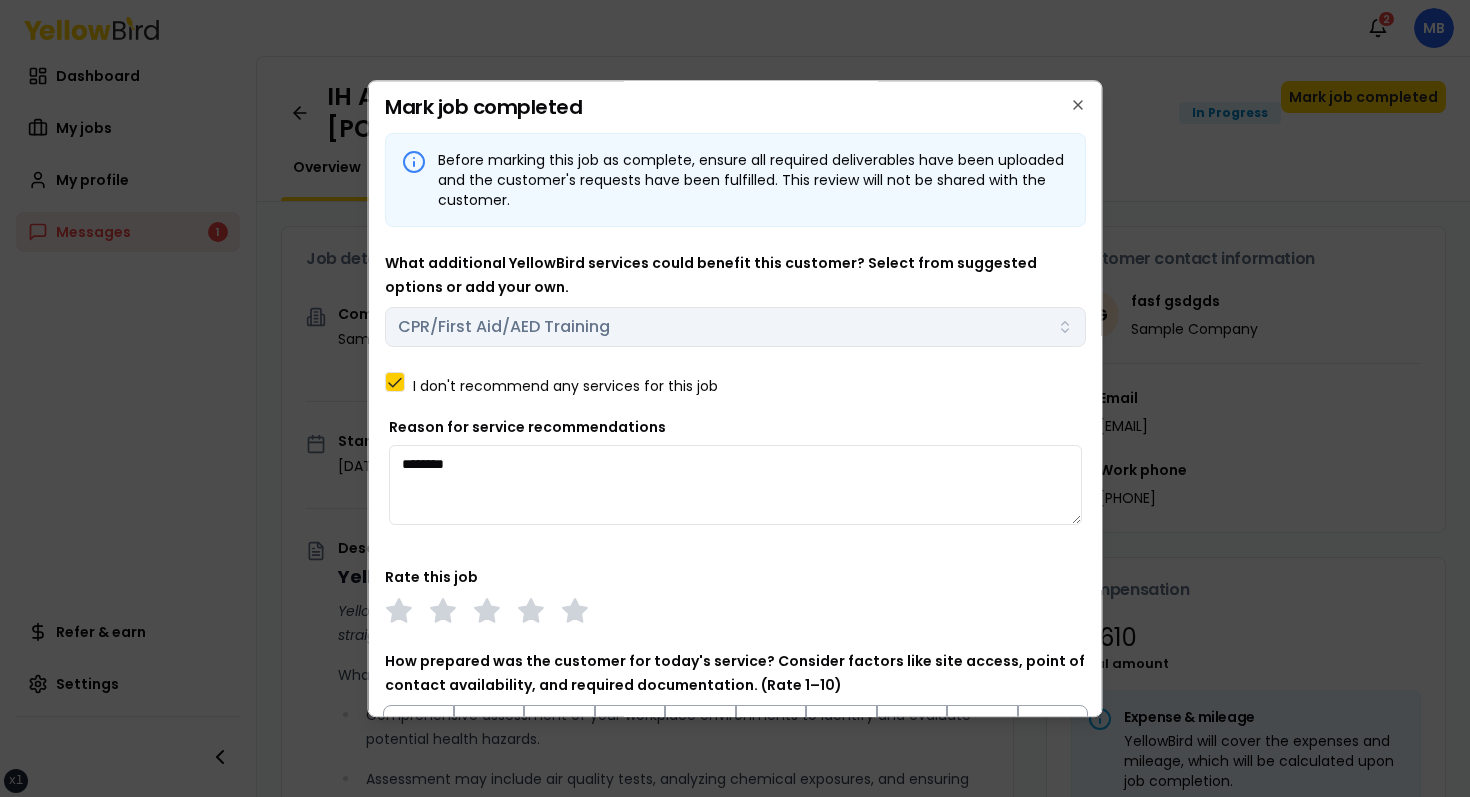 click on "I don't recommend any services for this job" at bounding box center [565, 386] 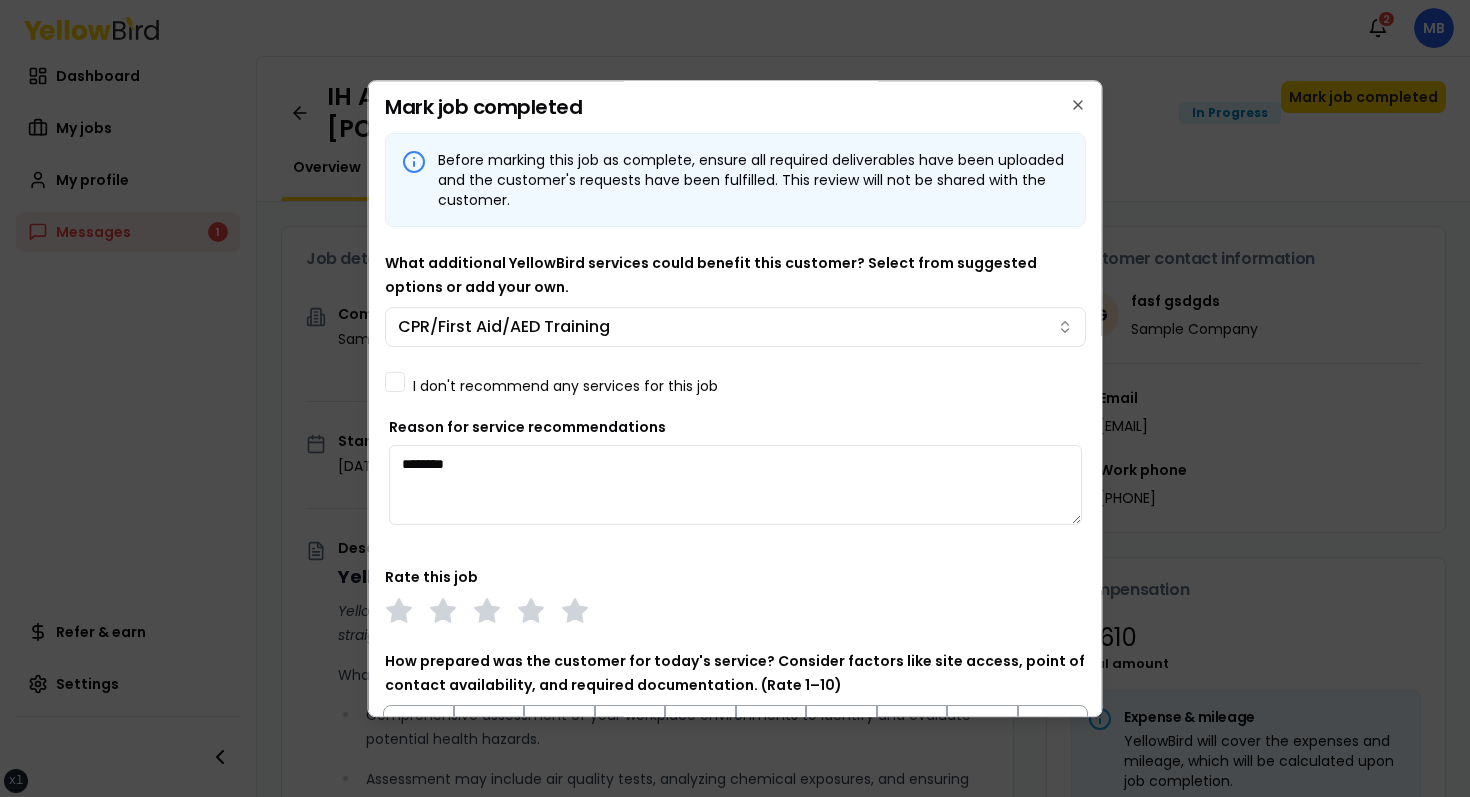 click on "I don't recommend any services for this job" at bounding box center (565, 386) 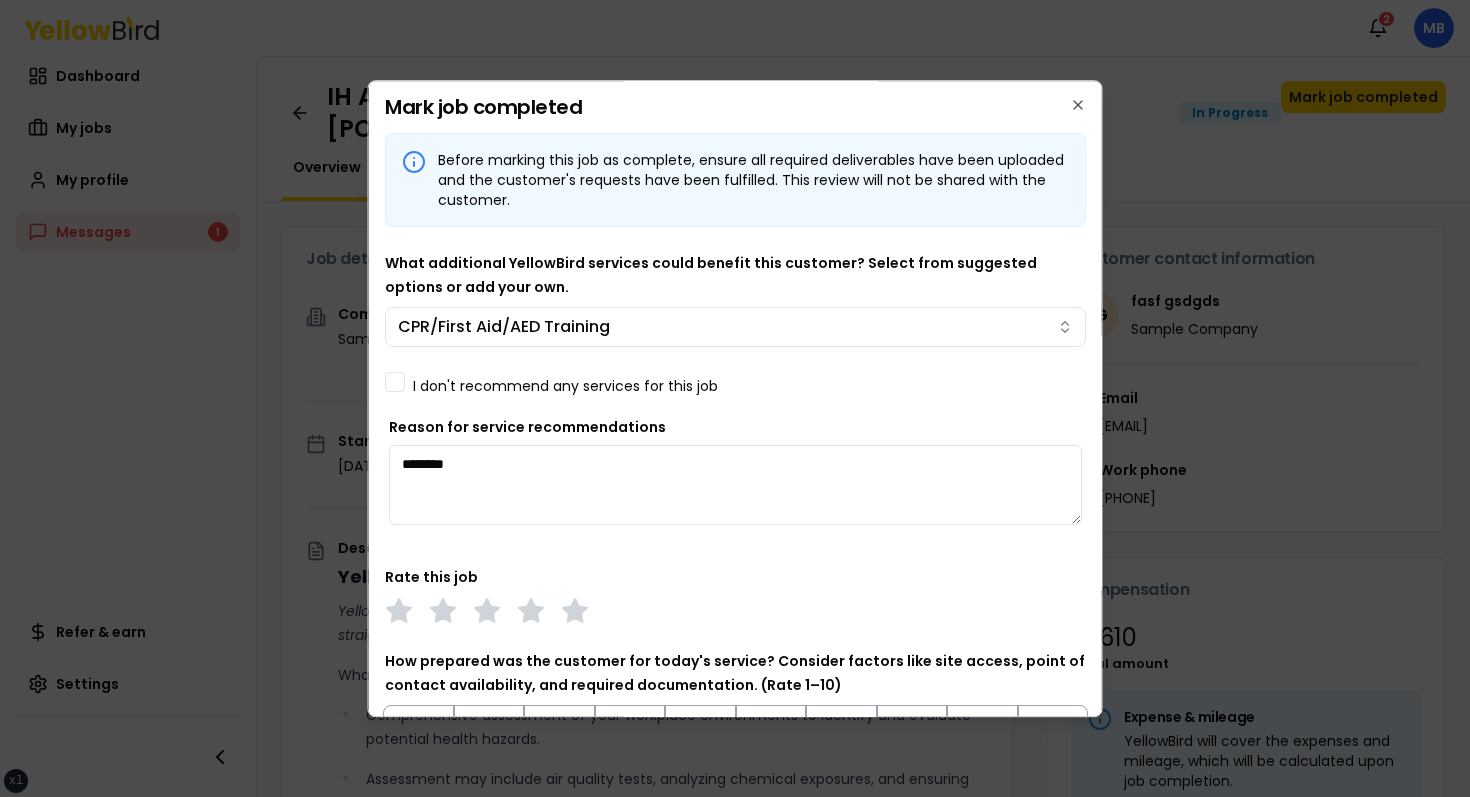 click on "on" at bounding box center [395, 382] 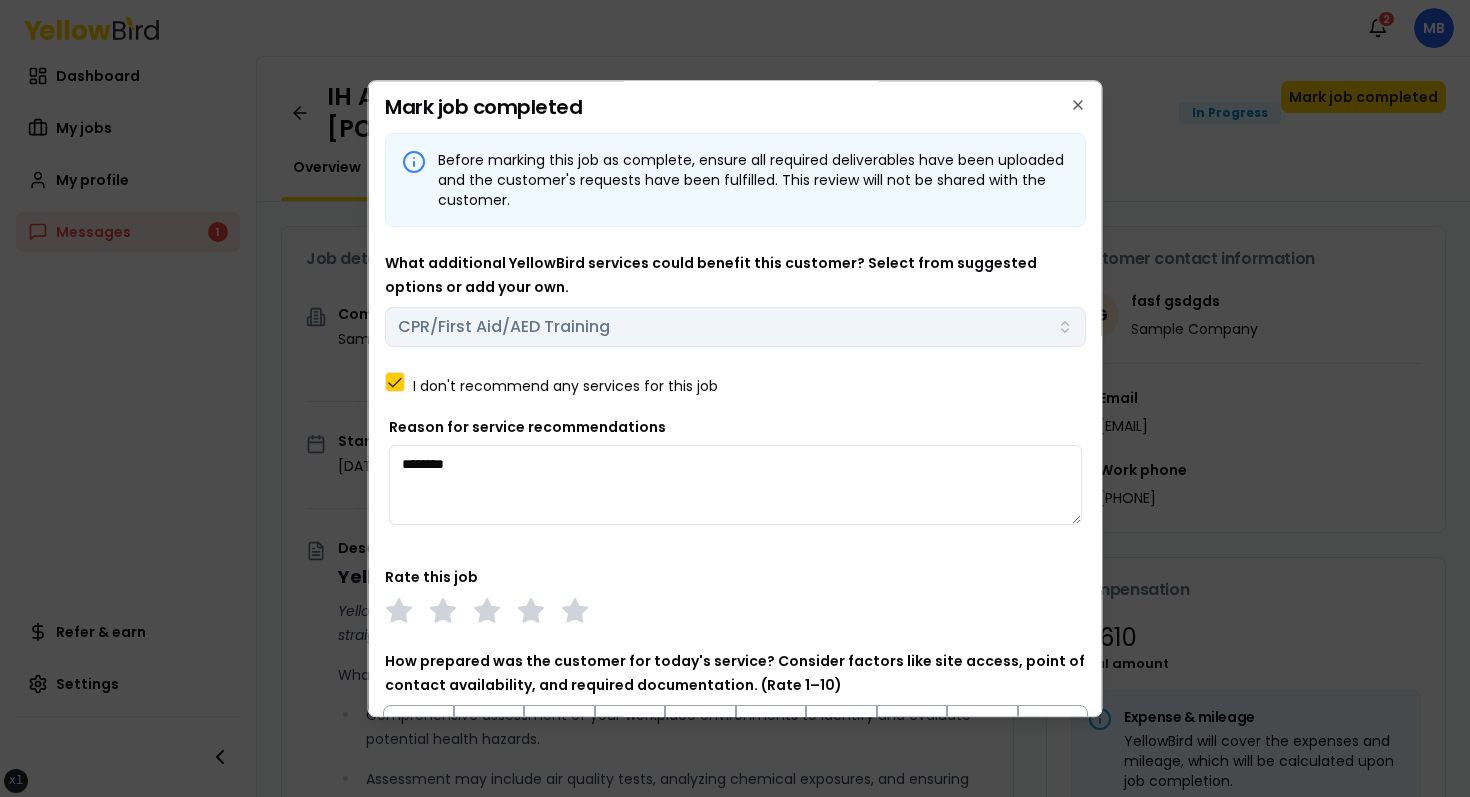 click on "I don't recommend any services for this job" at bounding box center (565, 386) 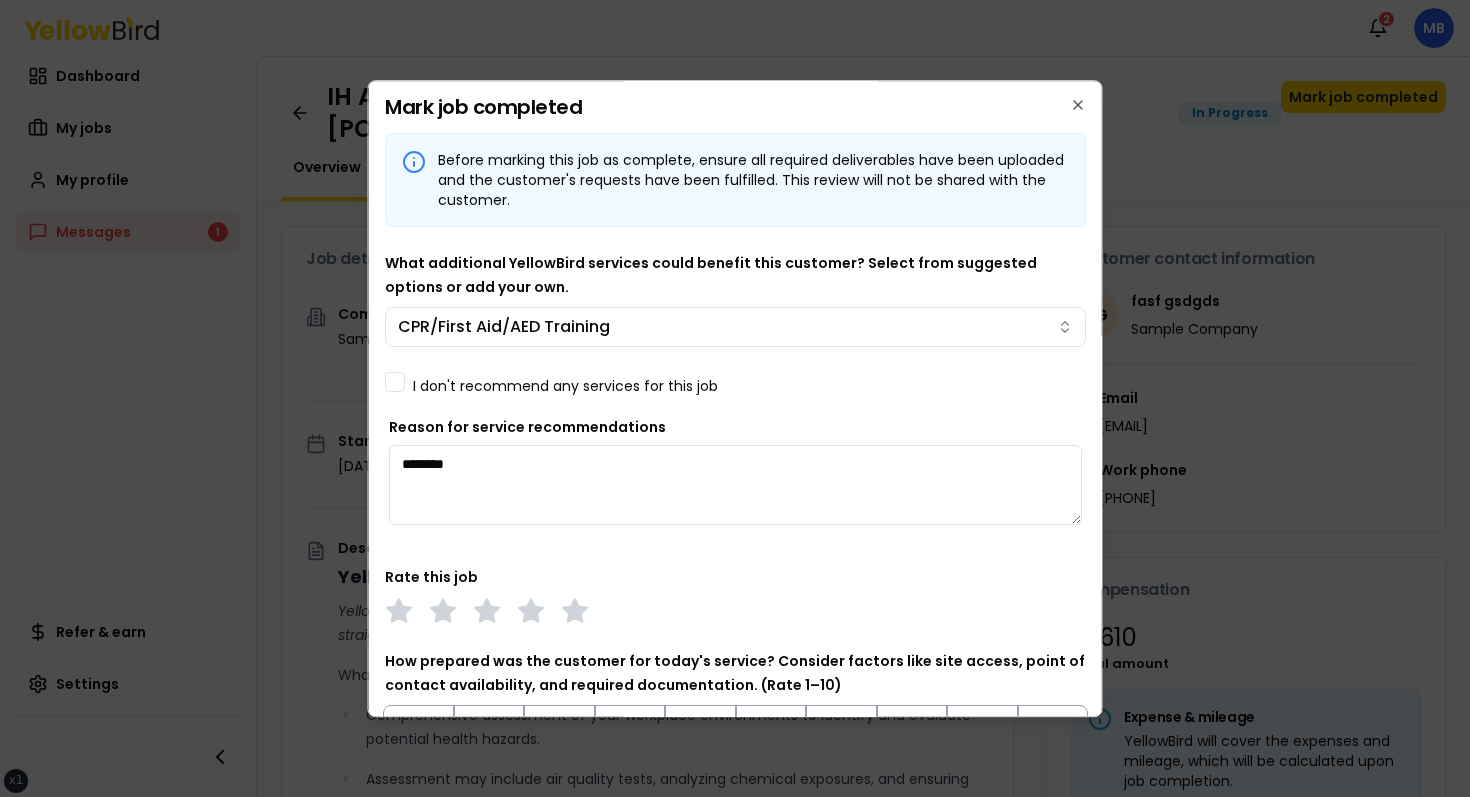 click on "I don't recommend any services for this job" at bounding box center (565, 386) 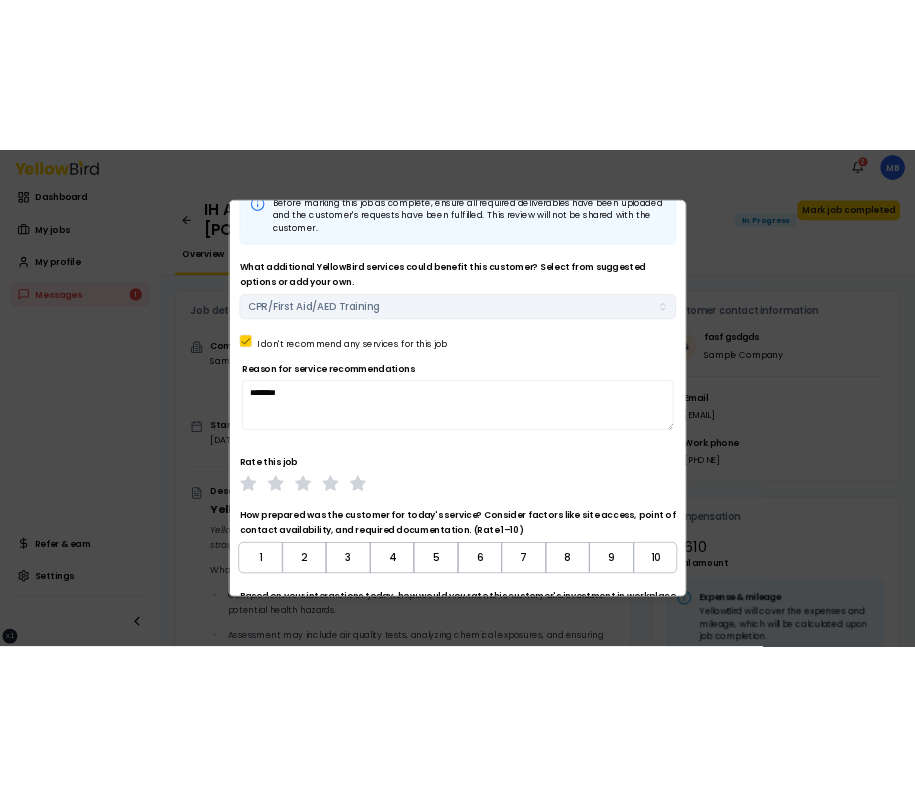 scroll, scrollTop: 85, scrollLeft: 0, axis: vertical 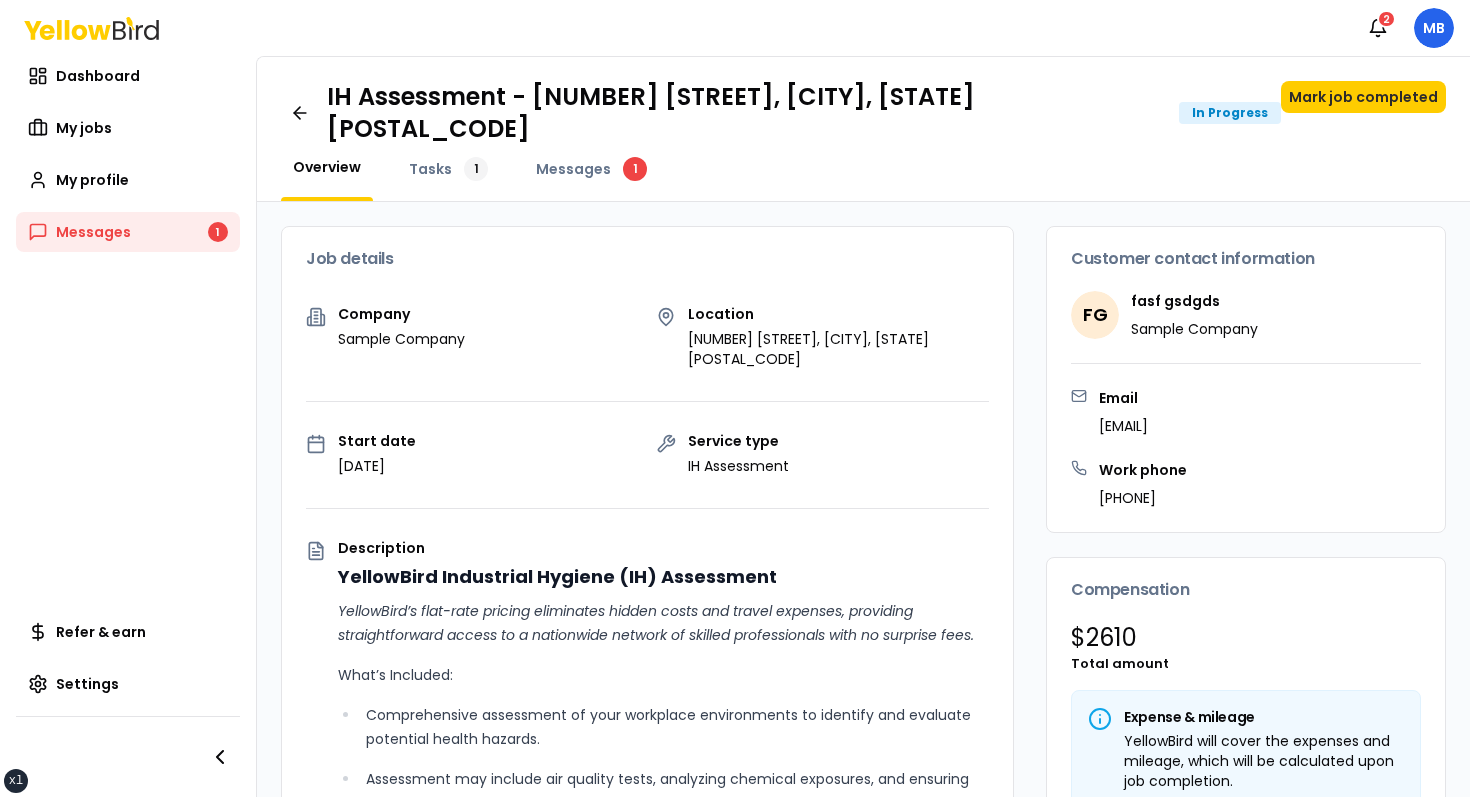 type 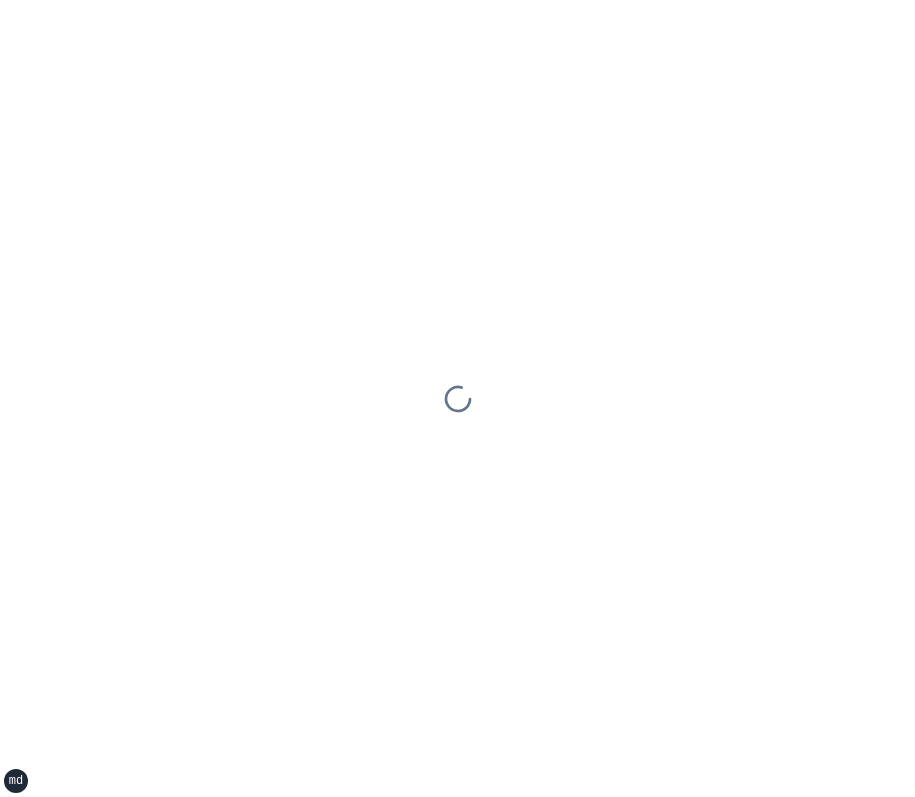 scroll, scrollTop: 0, scrollLeft: 0, axis: both 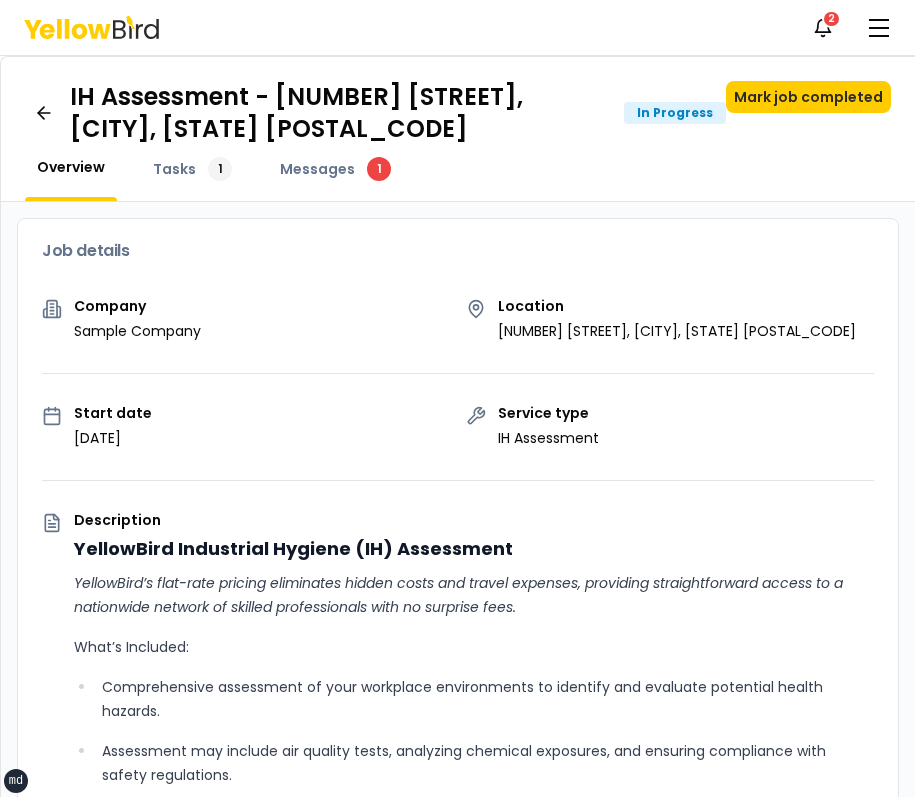 click on "Job details" at bounding box center (458, 251) 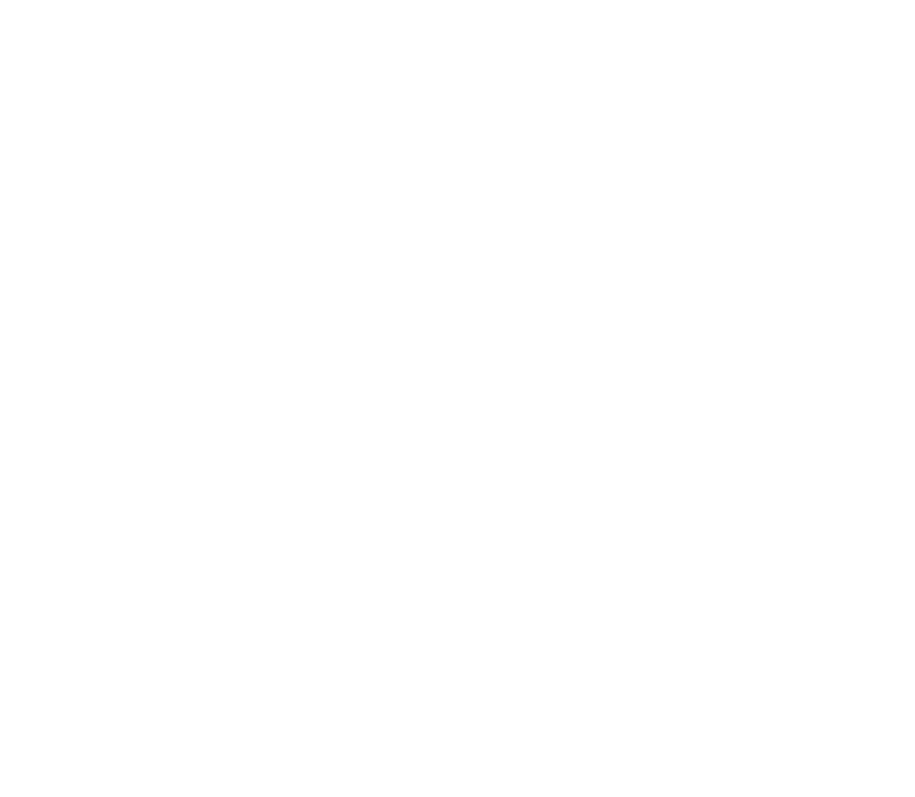 scroll, scrollTop: 0, scrollLeft: 0, axis: both 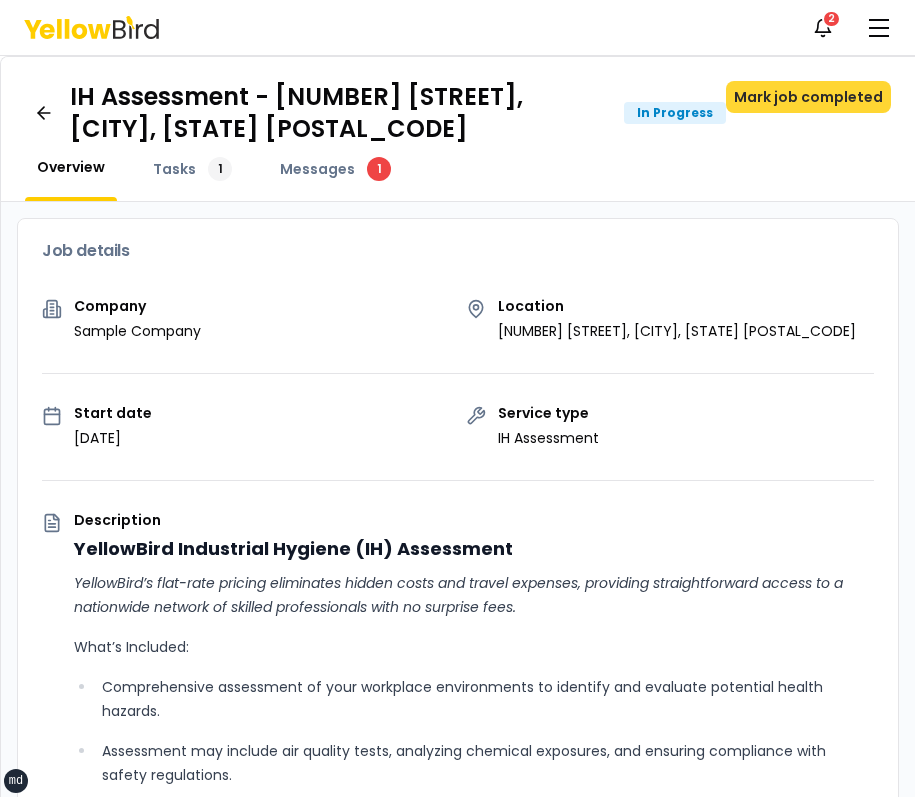 click on "Mark job completed" at bounding box center [808, 97] 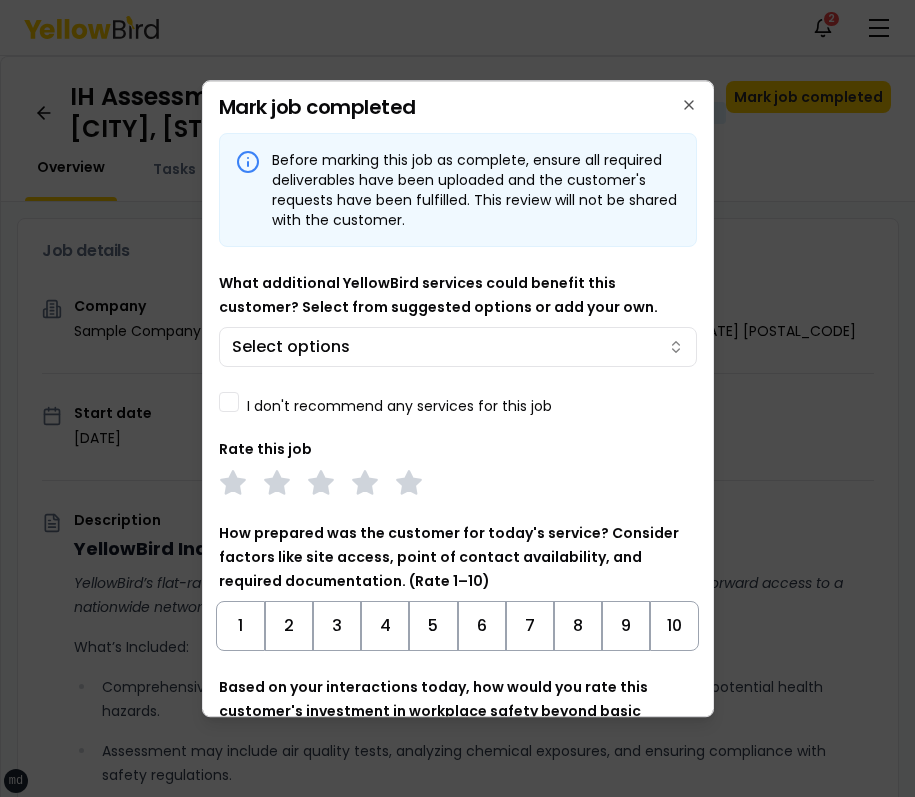 scroll, scrollTop: 31, scrollLeft: 0, axis: vertical 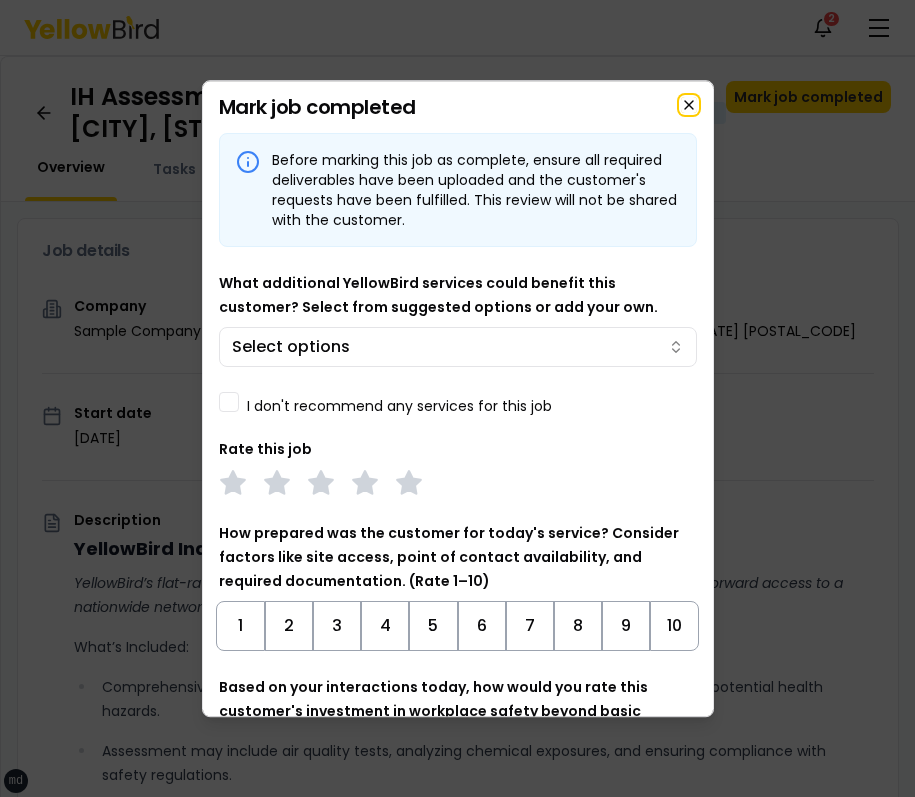 click 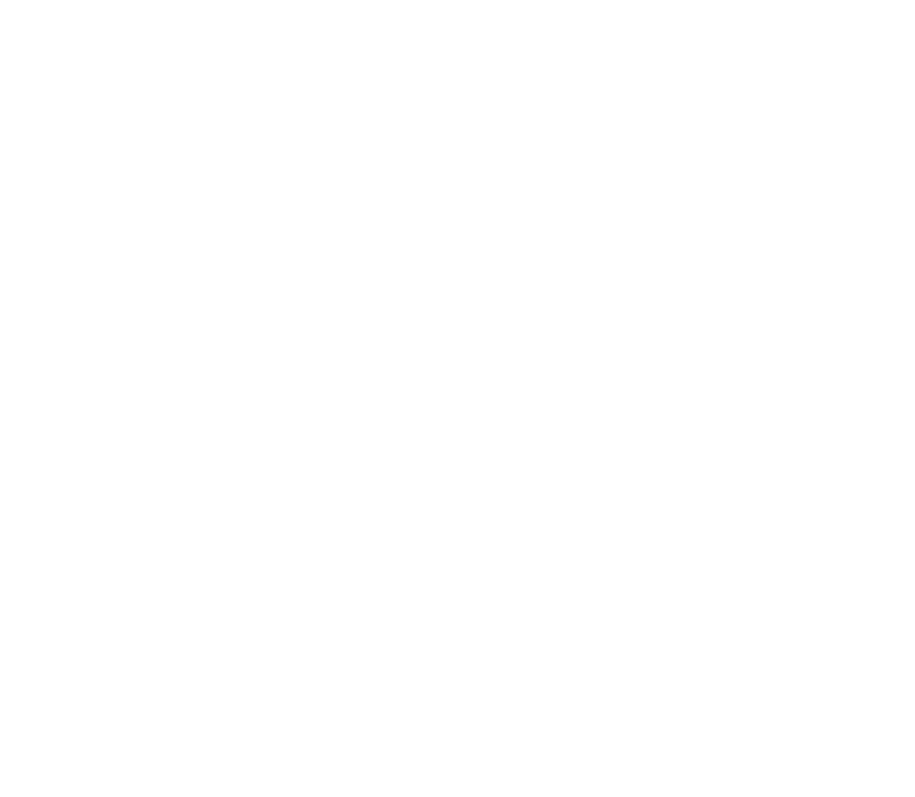 scroll, scrollTop: 0, scrollLeft: 0, axis: both 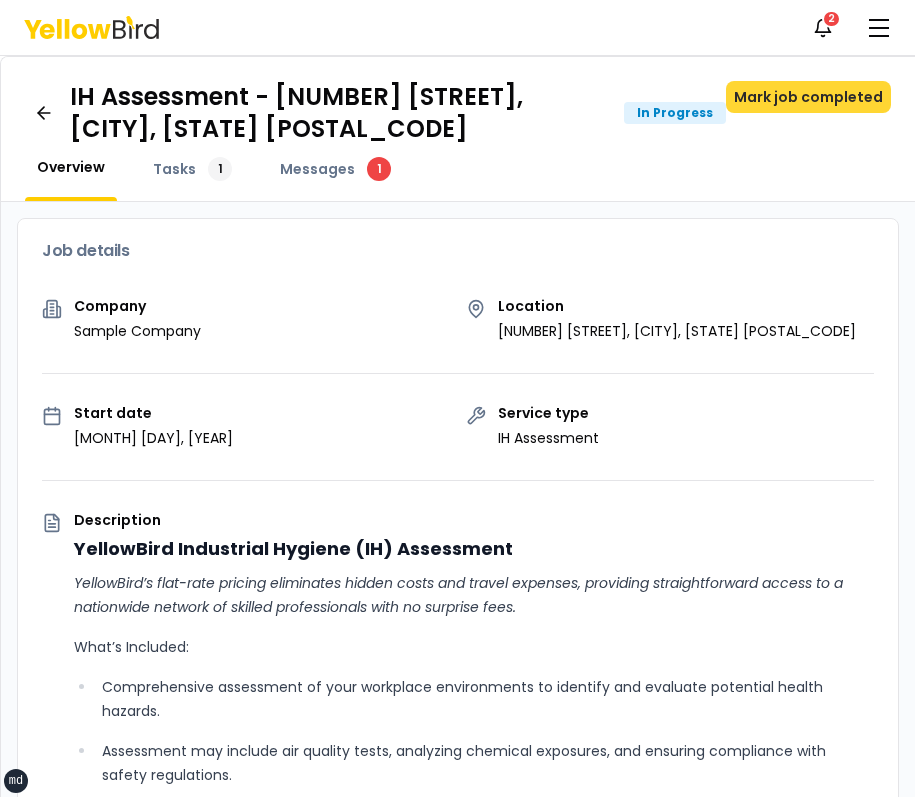 click on "Mark job completed" at bounding box center [808, 97] 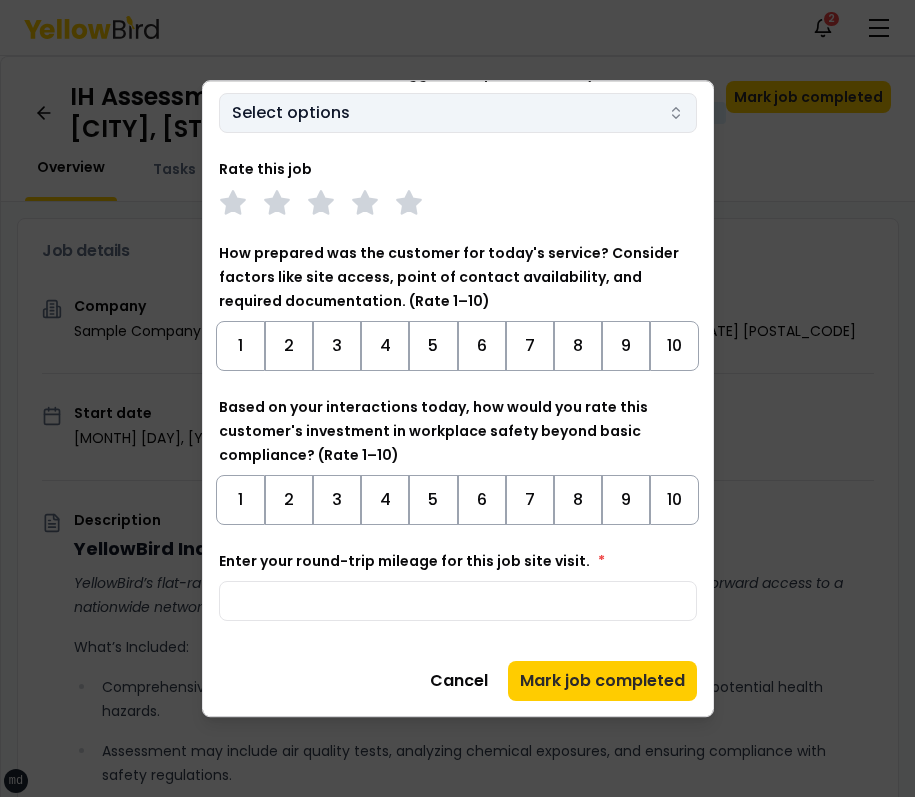 scroll, scrollTop: 0, scrollLeft: 0, axis: both 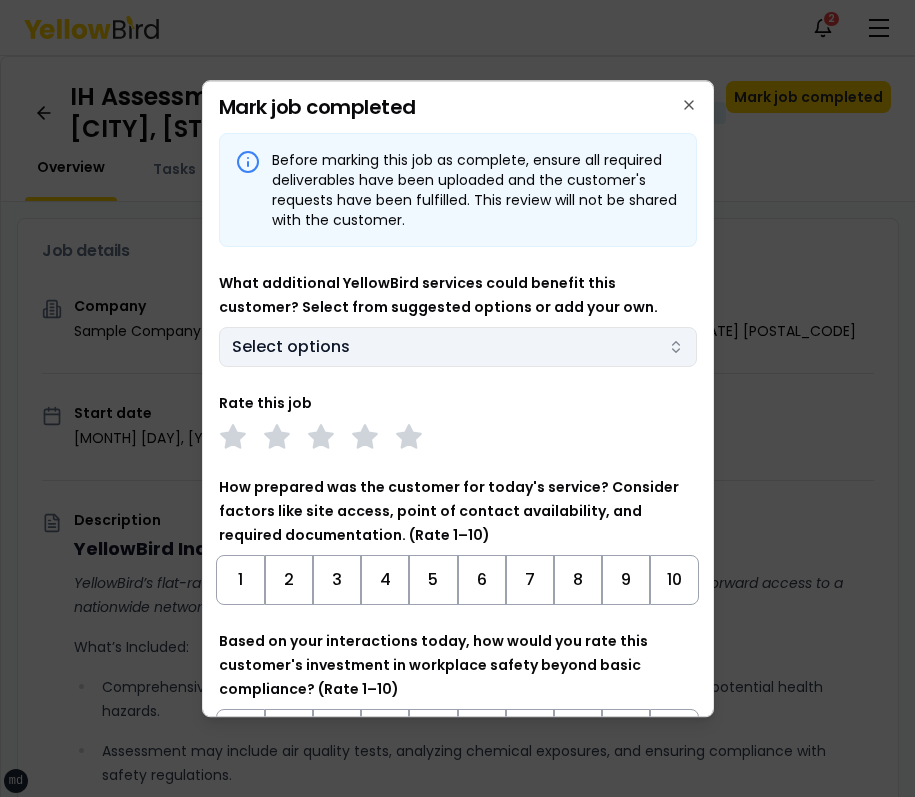 type 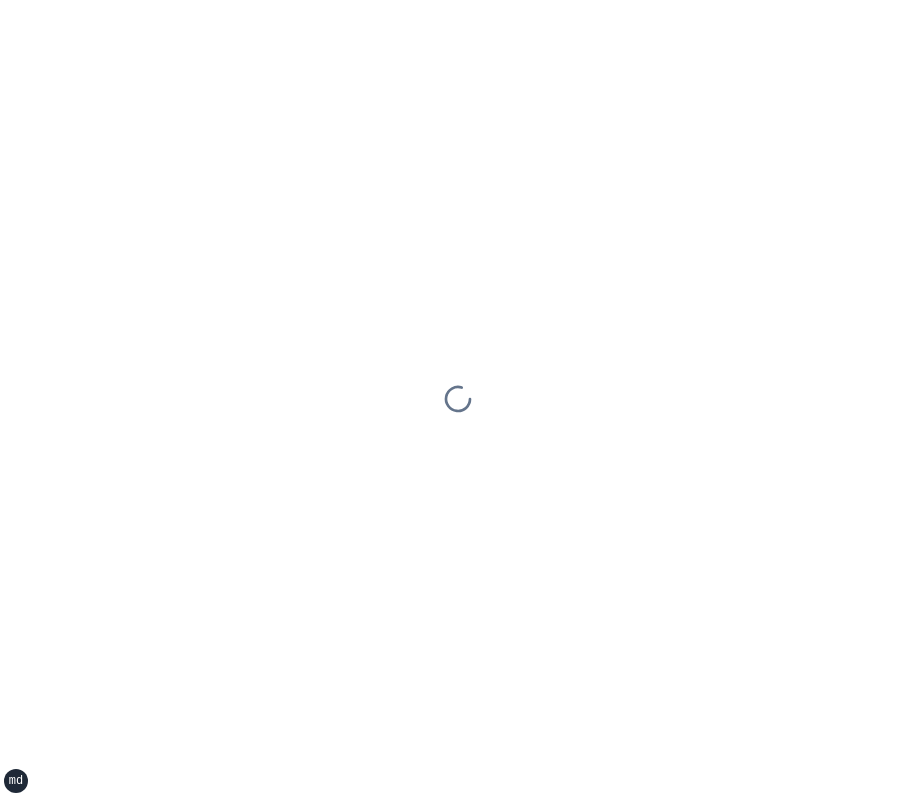 scroll, scrollTop: 0, scrollLeft: 0, axis: both 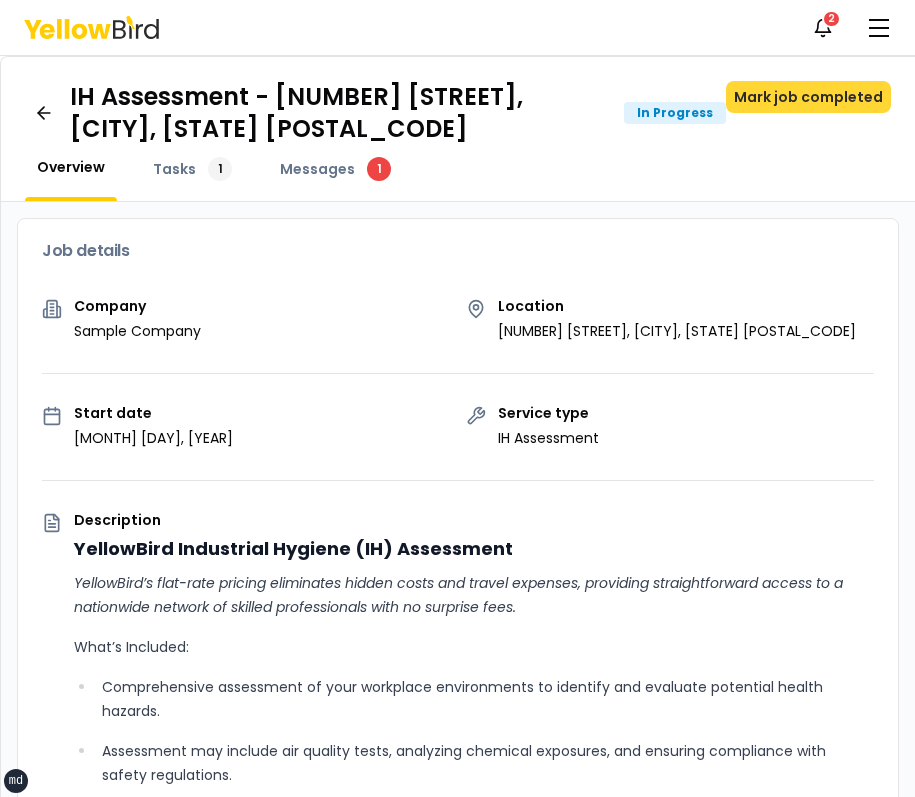 click on "Mark job completed" at bounding box center [808, 97] 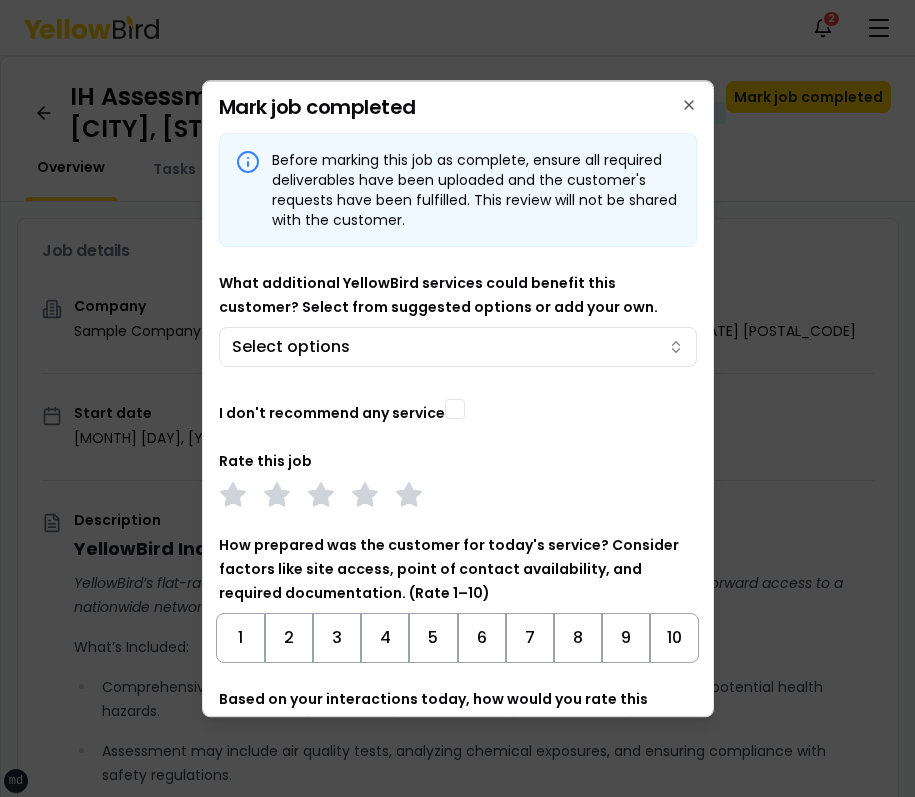 click on "I don't recommend any service" at bounding box center (332, 413) 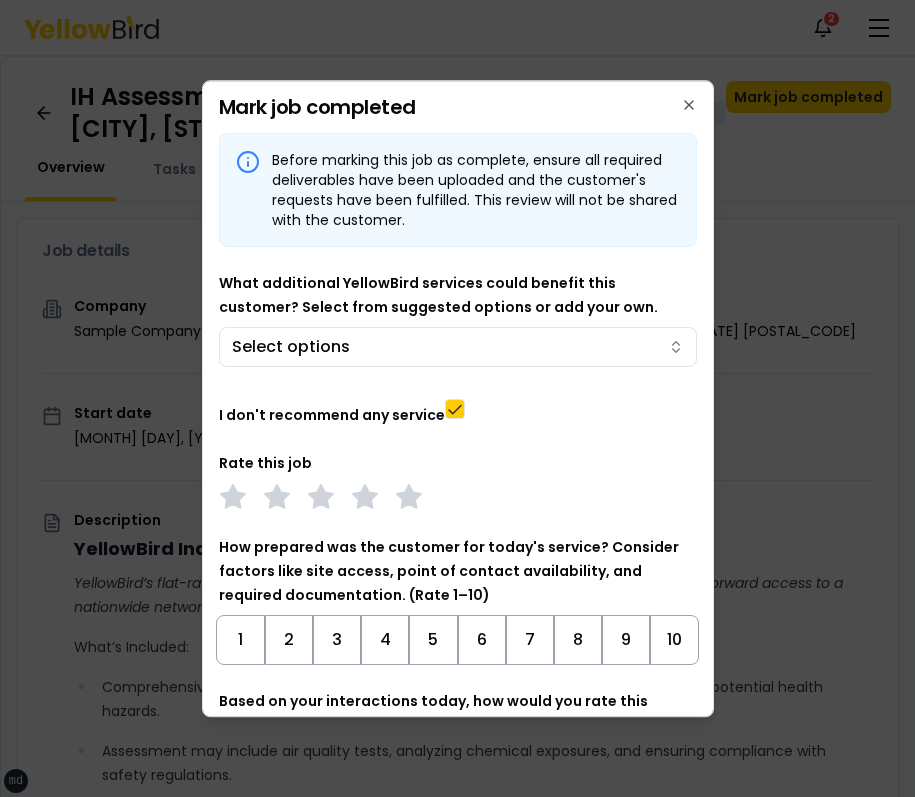 click on "I don't recommend any service" at bounding box center (332, 415) 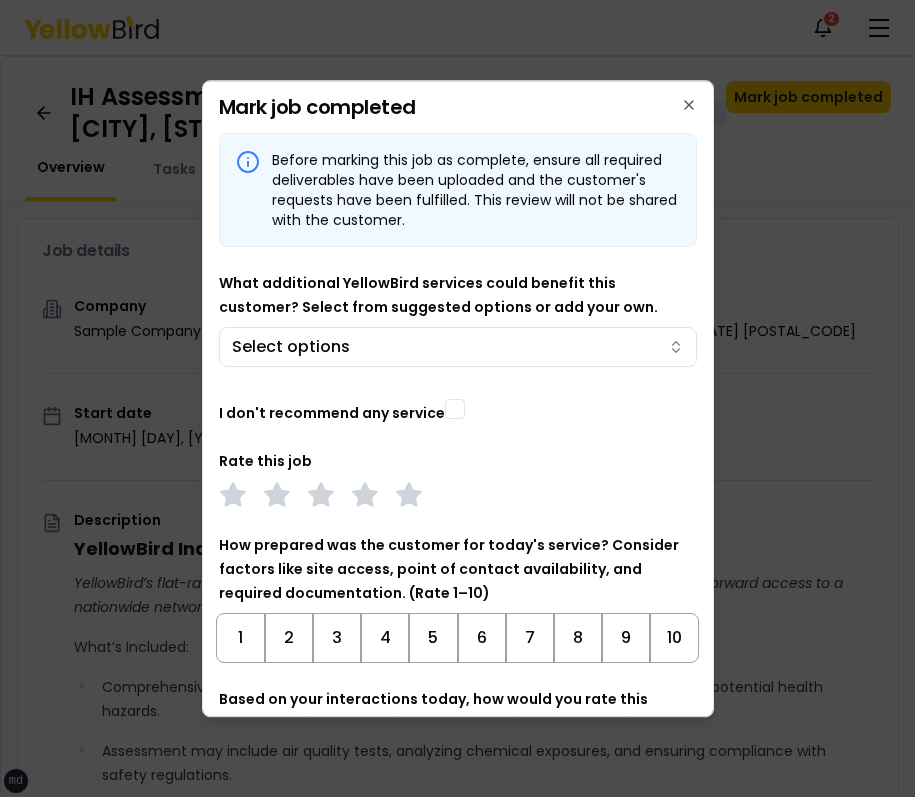 click on "I don't recommend any service" at bounding box center [332, 413] 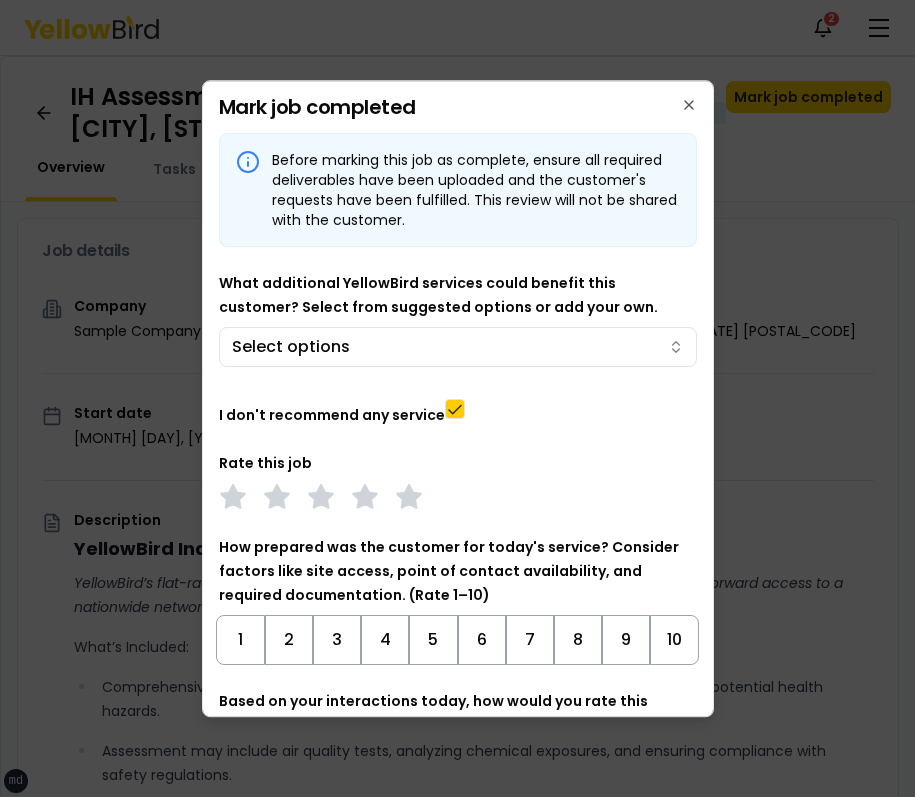 click on "I don't recommend any service" at bounding box center (332, 415) 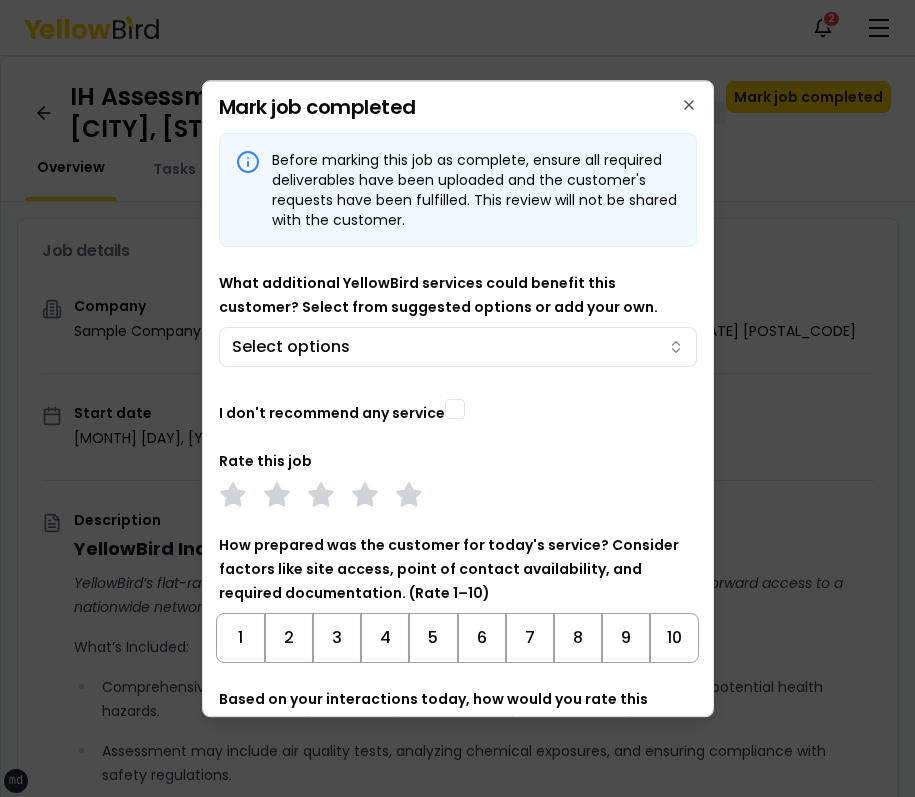 click on "I don't recommend any service" at bounding box center [332, 413] 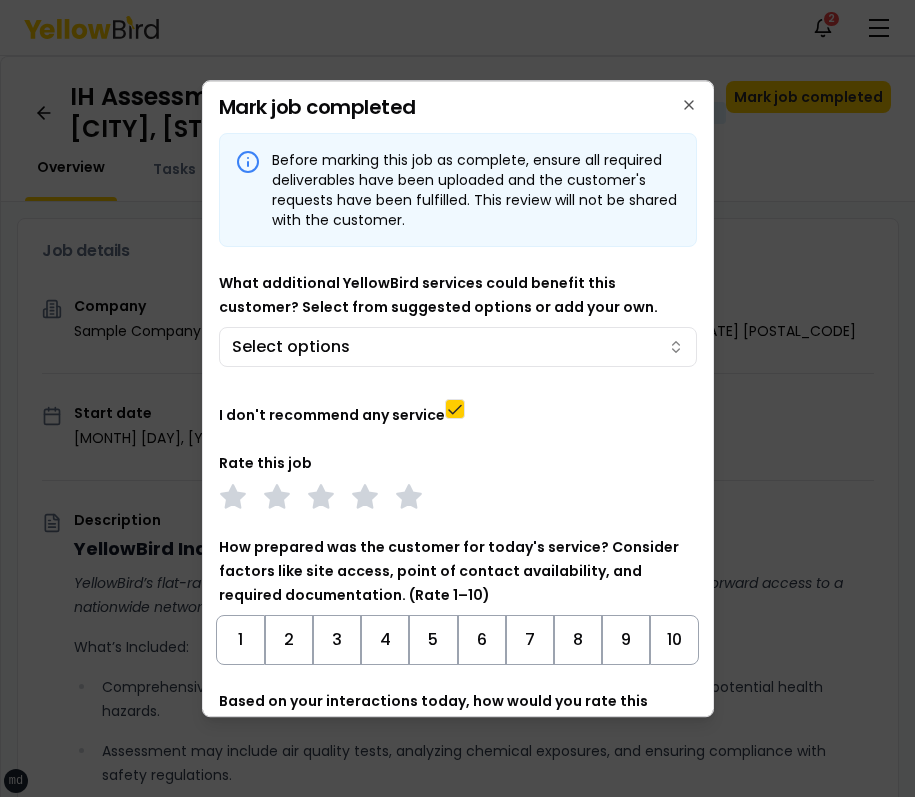 click on "I don't recommend any service" at bounding box center [332, 415] 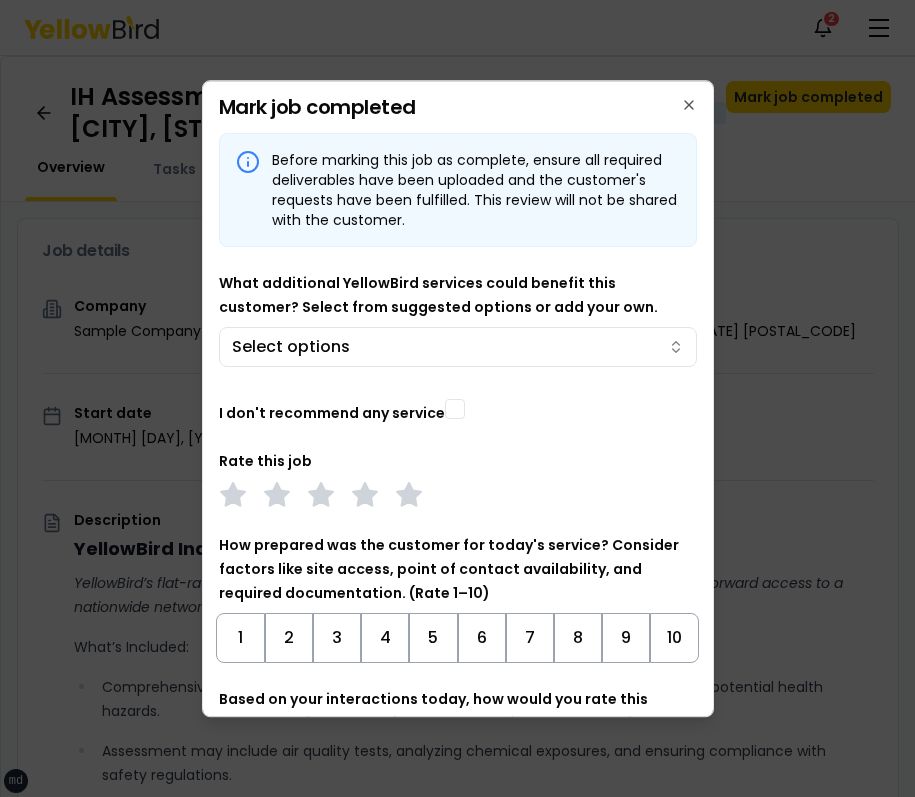 click on "I don't recommend any service" at bounding box center [332, 413] 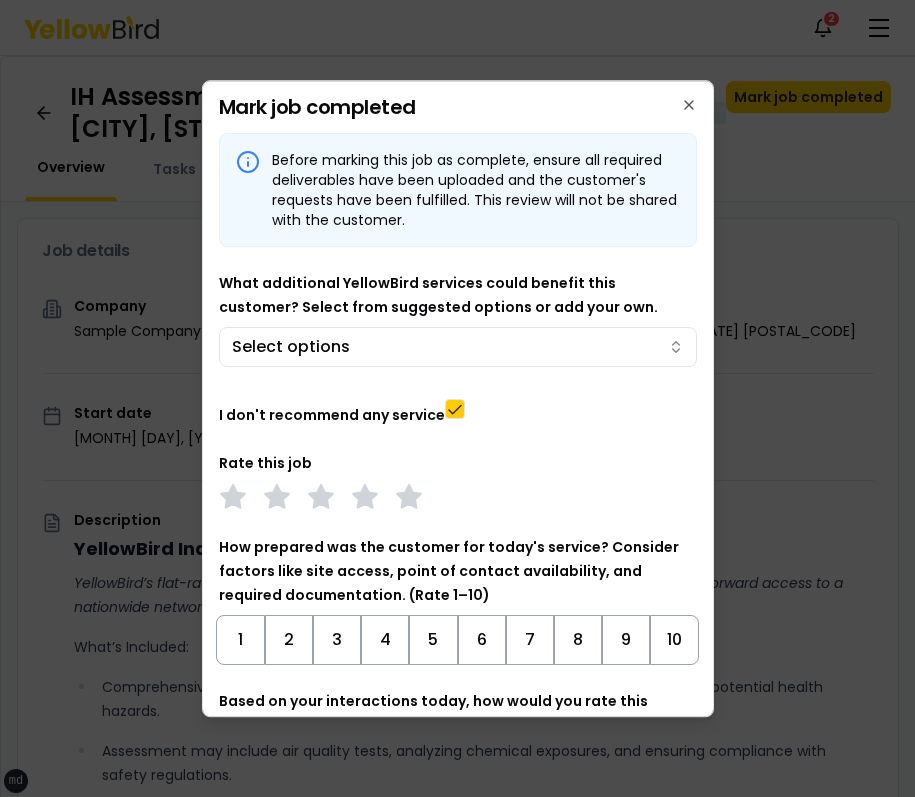 click on "I don't recommend any service" at bounding box center [332, 415] 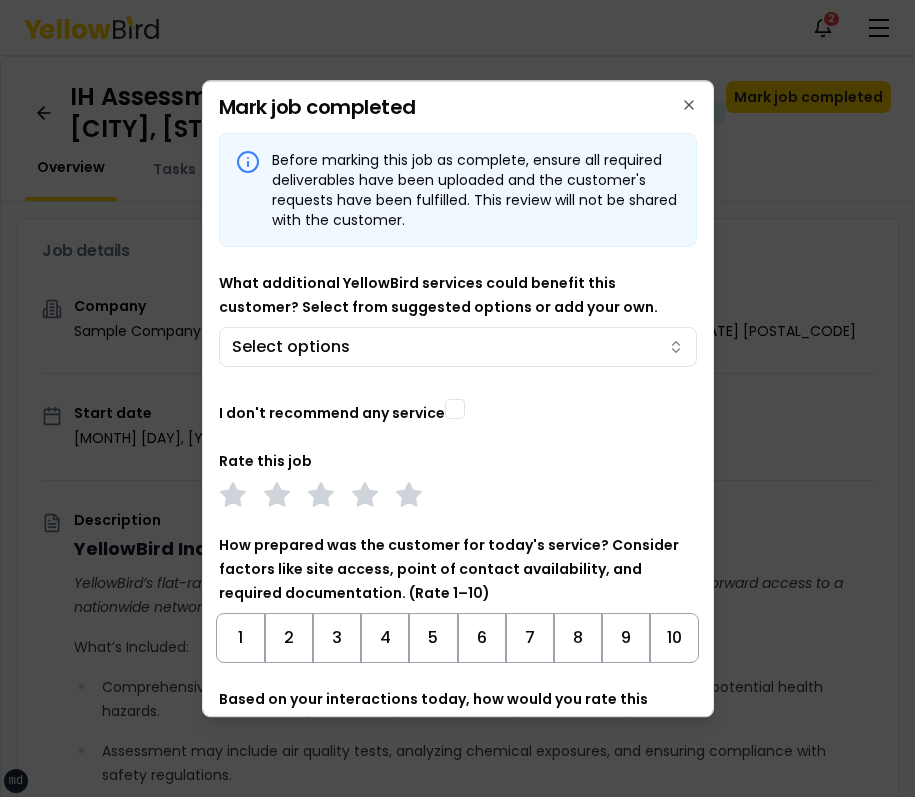 click on "I don't recommend any service" at bounding box center (332, 413) 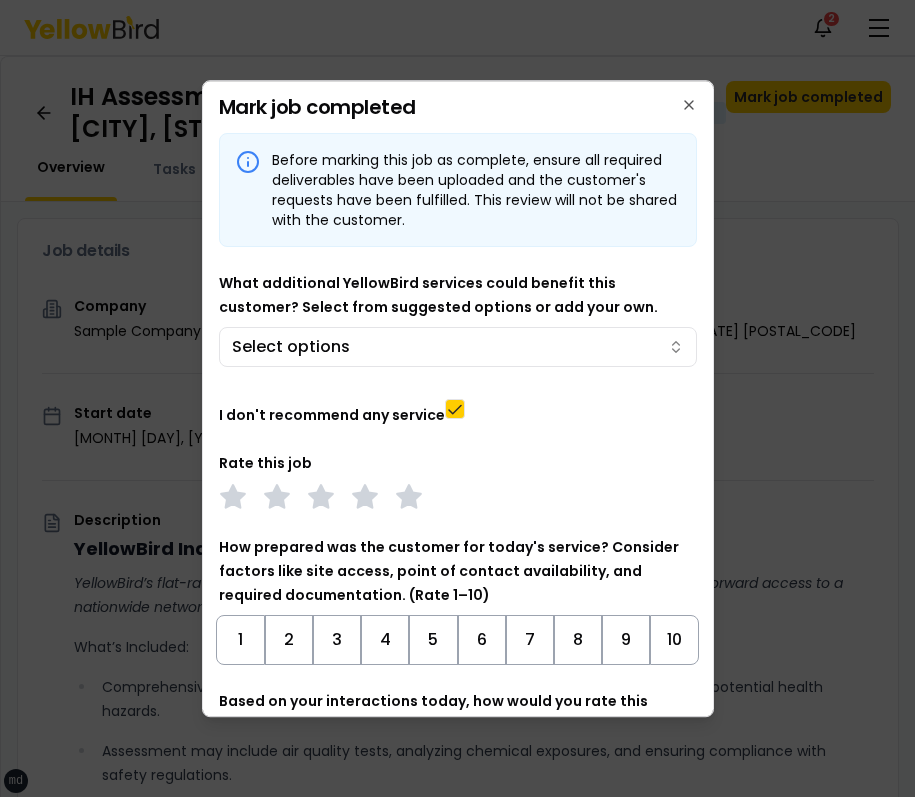click on "I don't recommend any service" at bounding box center [332, 415] 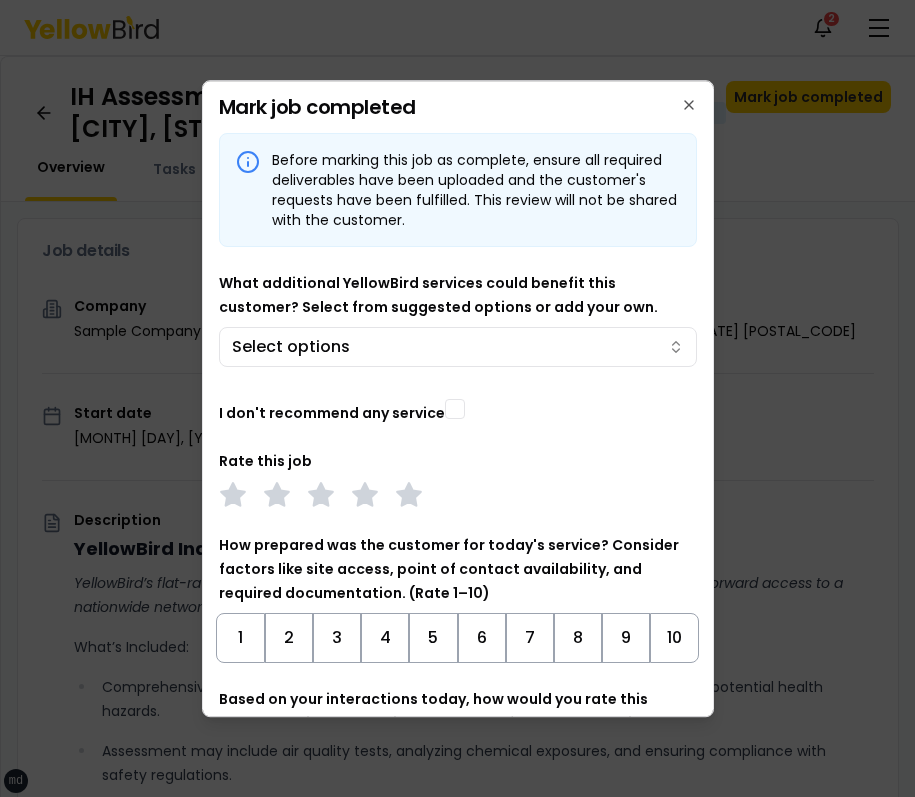 type on "on" 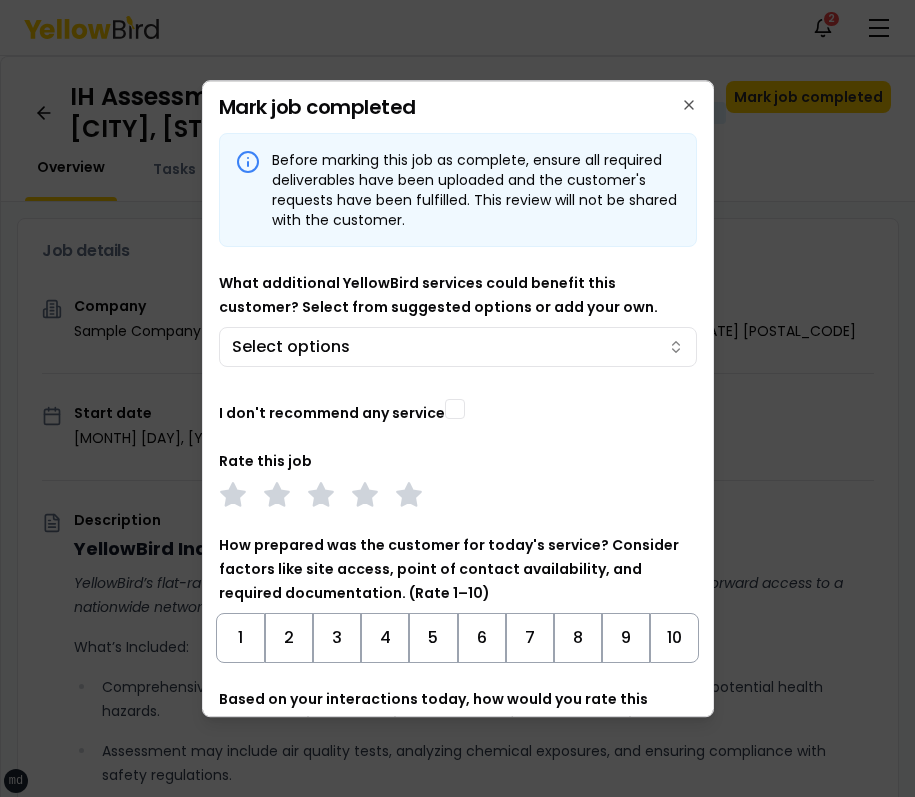 click on "I don't recommend any service on" at bounding box center [458, 408] 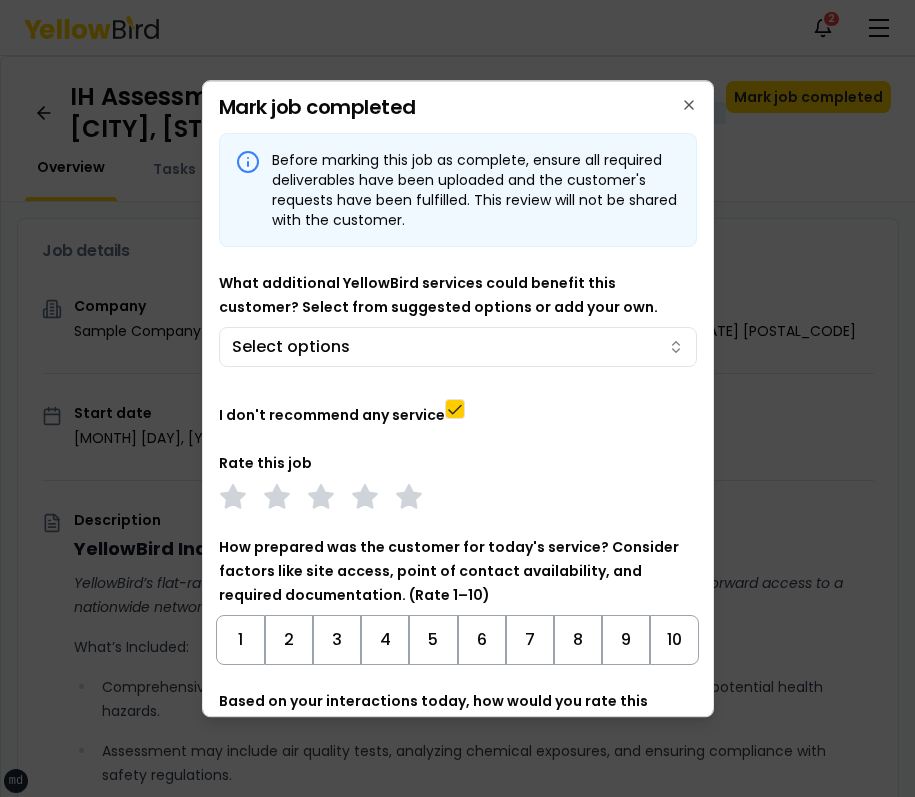 click on "I don't recommend any service" at bounding box center (332, 415) 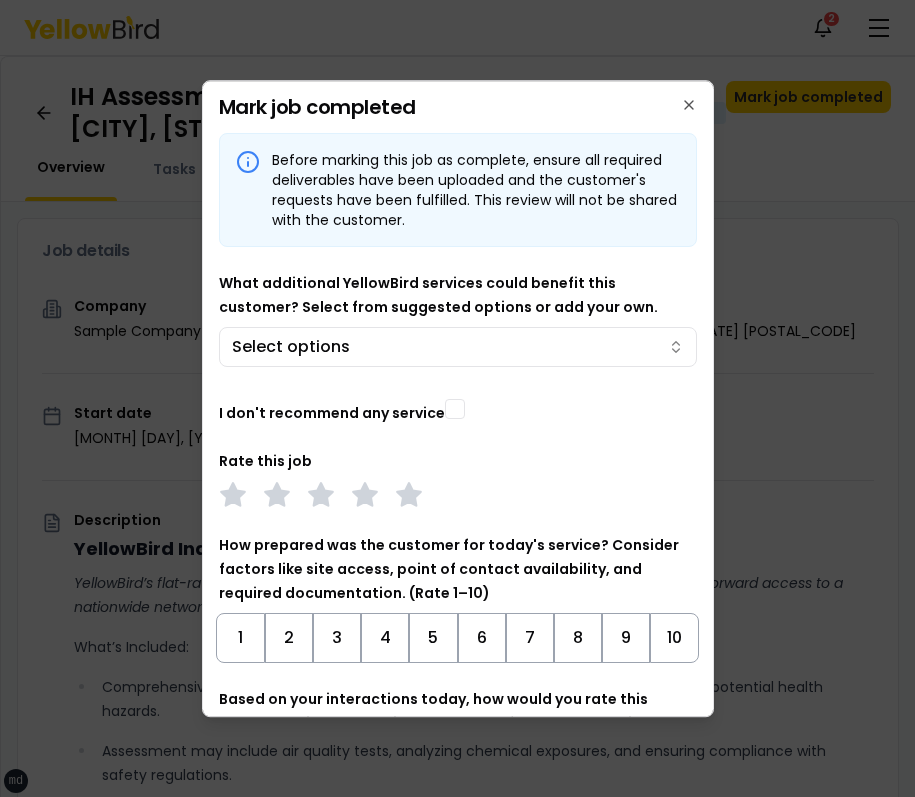 click on "Mark job completed Before marking this job as complete, ensure all required deliverables have been uploaded and the customer's requests have been fulfilled. This review will not be shared with the customer. What additional YellowBird services could benefit this customer? Select from suggested options or add your own. Select options I don't recommend any service on Rate this job How prepared was the customer for today's service? Consider factors like site access, point of contact availability, and required documentation. (Rate 1–10) 1 2 3 4 5 6 7 8 9 10 Based on your interactions today, how would you rate this customer's investment in workplace safety beyond basic compliance? (Rate 1–10) 1 2 3 4 5 6 7 8 9 10 Enter your round-trip mileage for this job site visit. * Cancel Mark job completed Close" at bounding box center (458, 399) 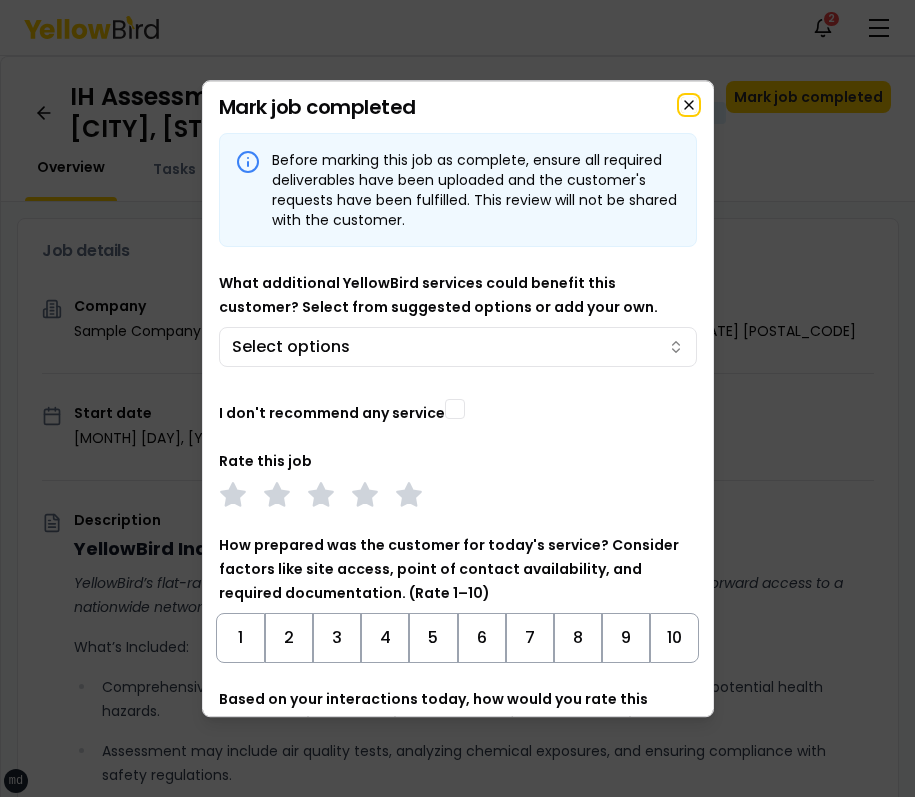 click 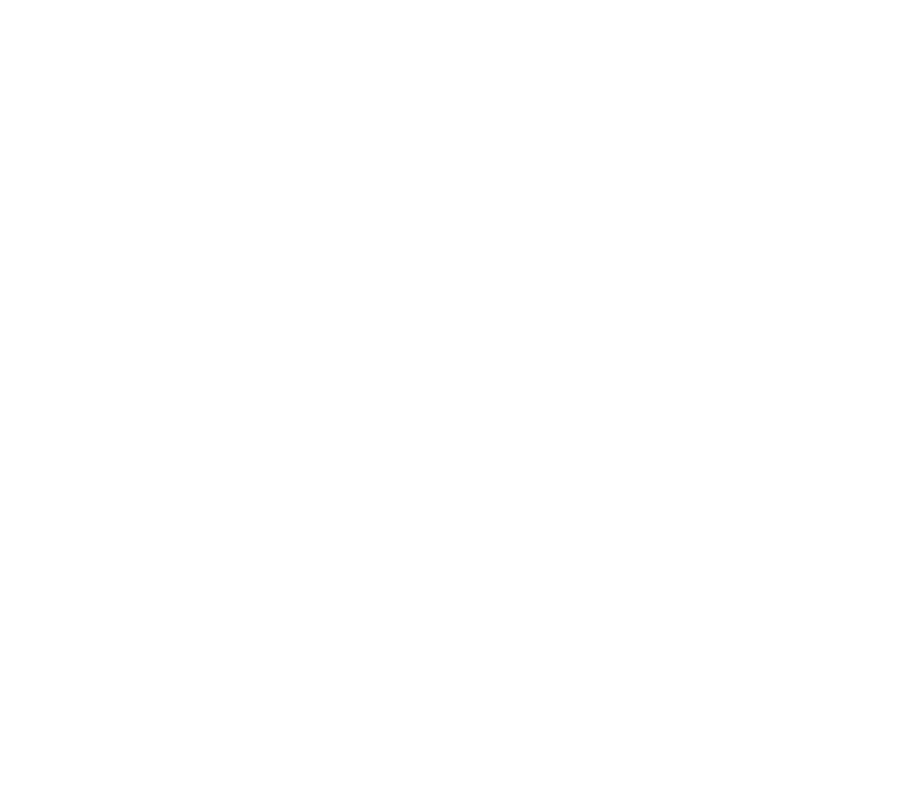 scroll, scrollTop: 0, scrollLeft: 0, axis: both 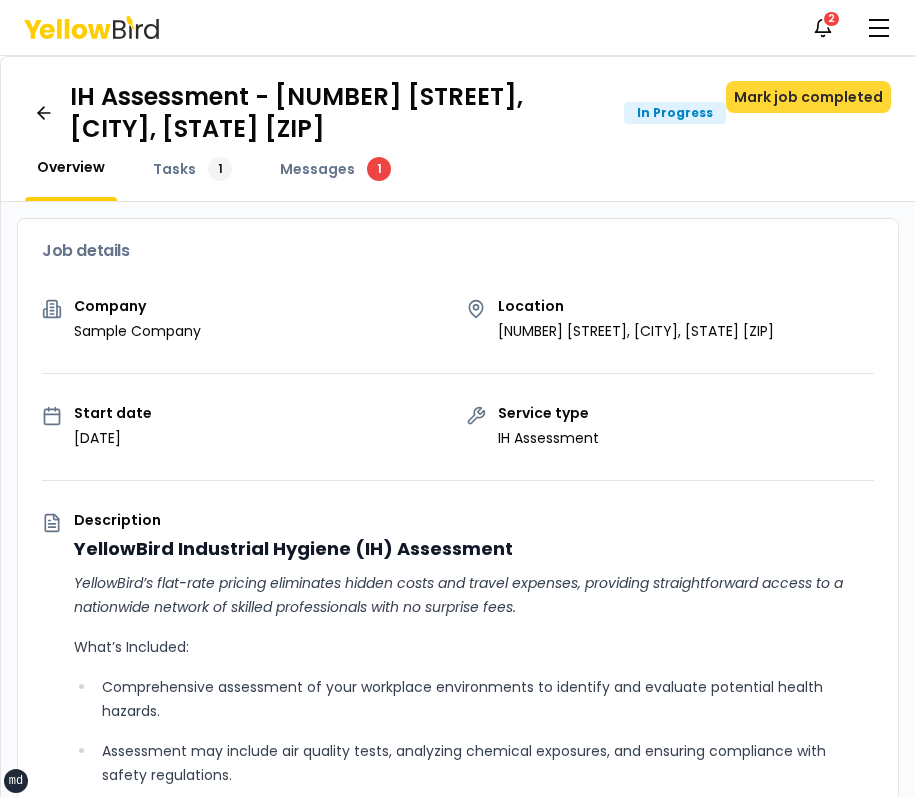 click on "Mark job completed" at bounding box center [808, 97] 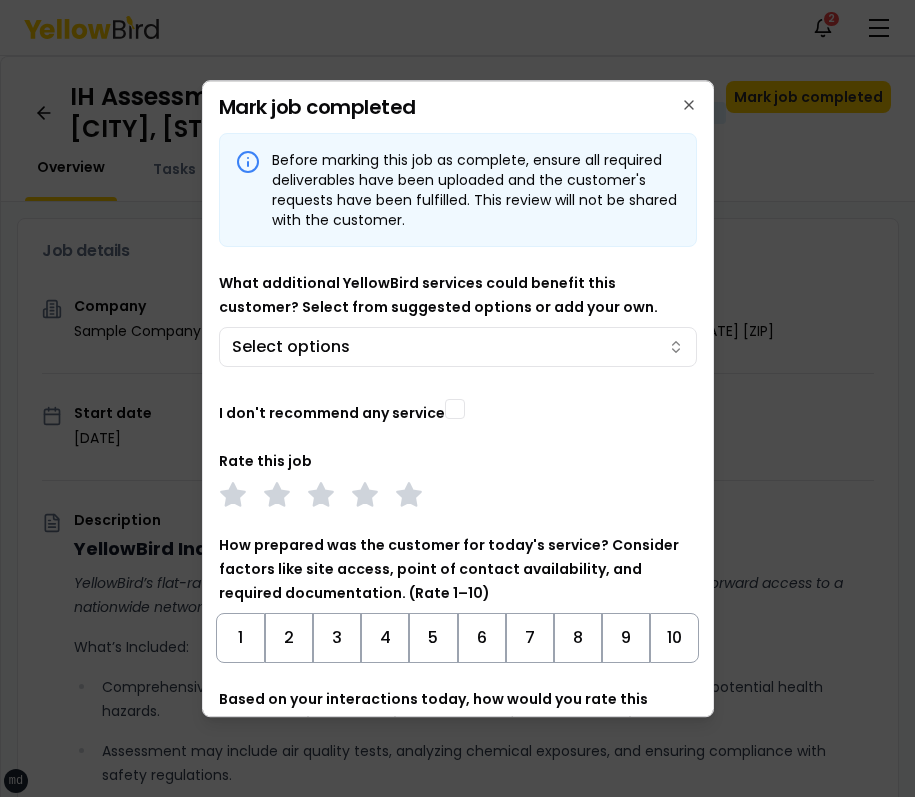 type 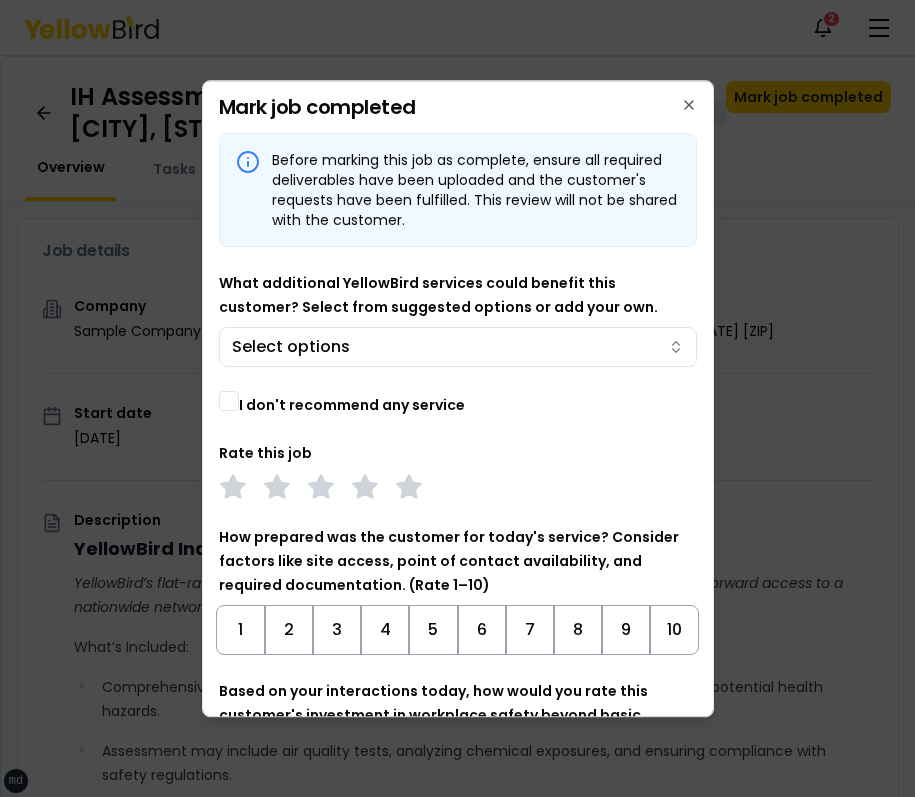 click on "I don't recommend any service" at bounding box center [352, 405] 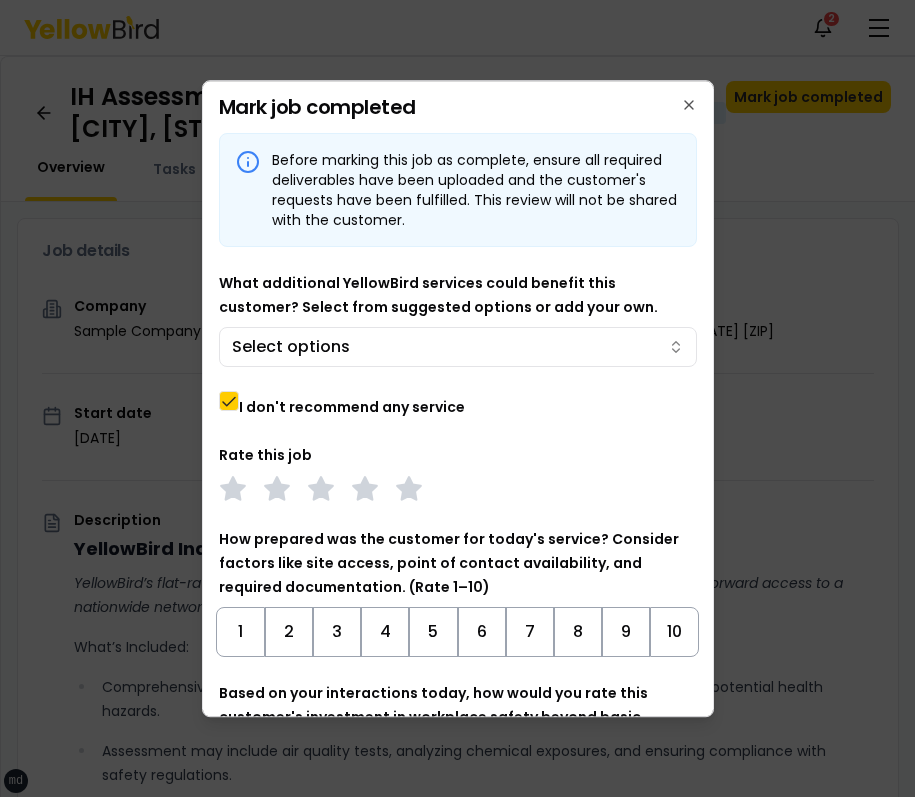 click on "I don't recommend any service" at bounding box center [352, 407] 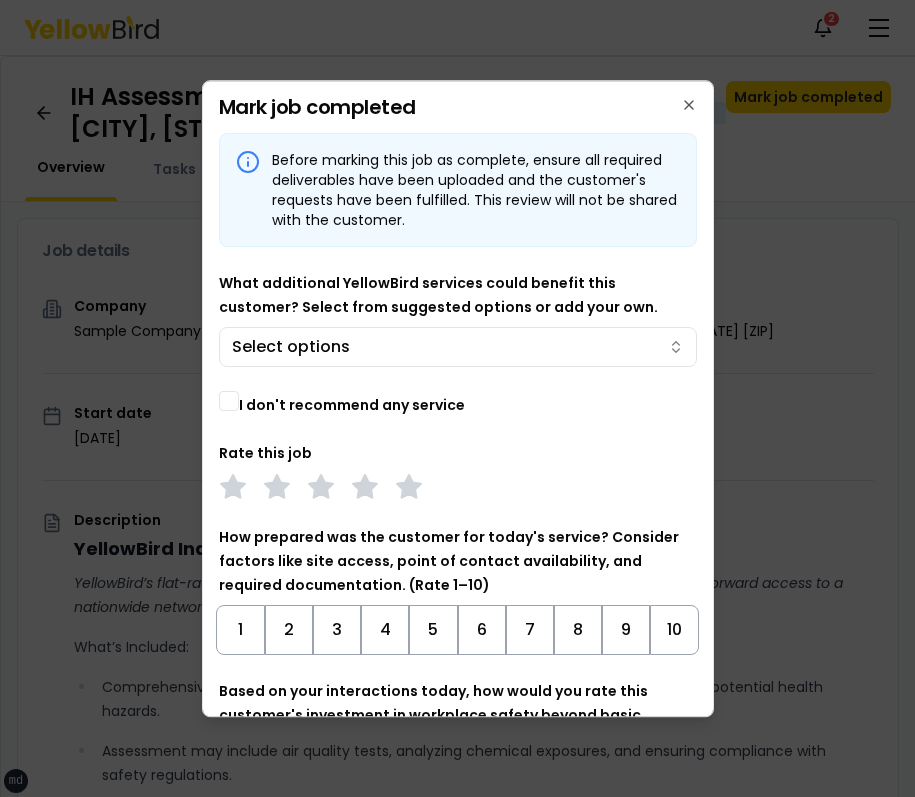 type on "on" 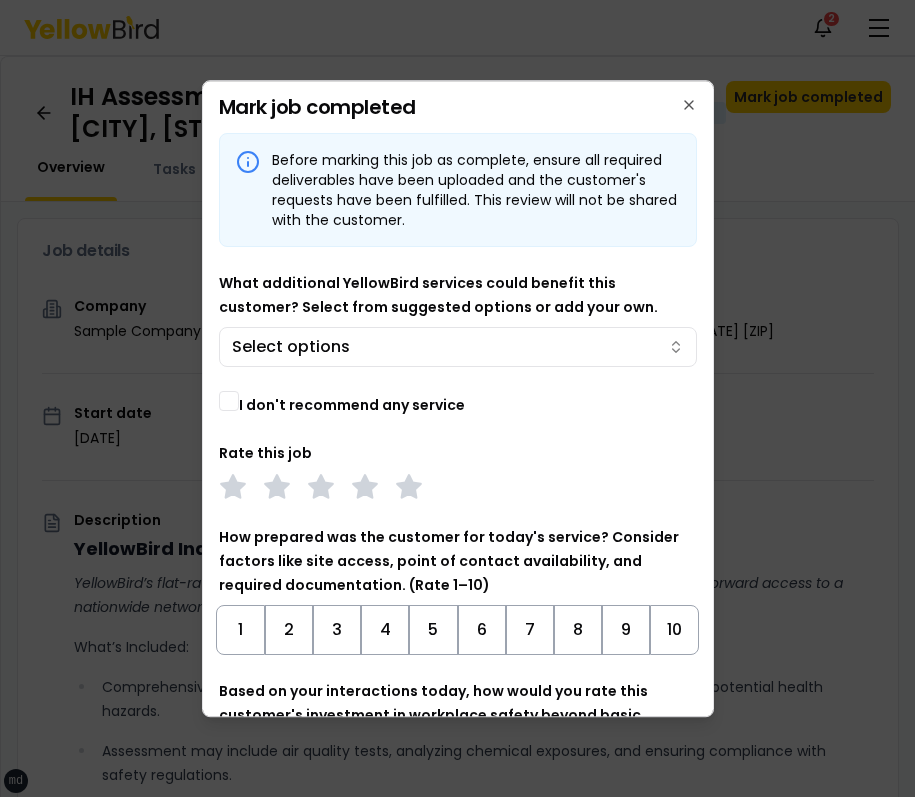 click on "I don't recommend any service" at bounding box center (352, 405) 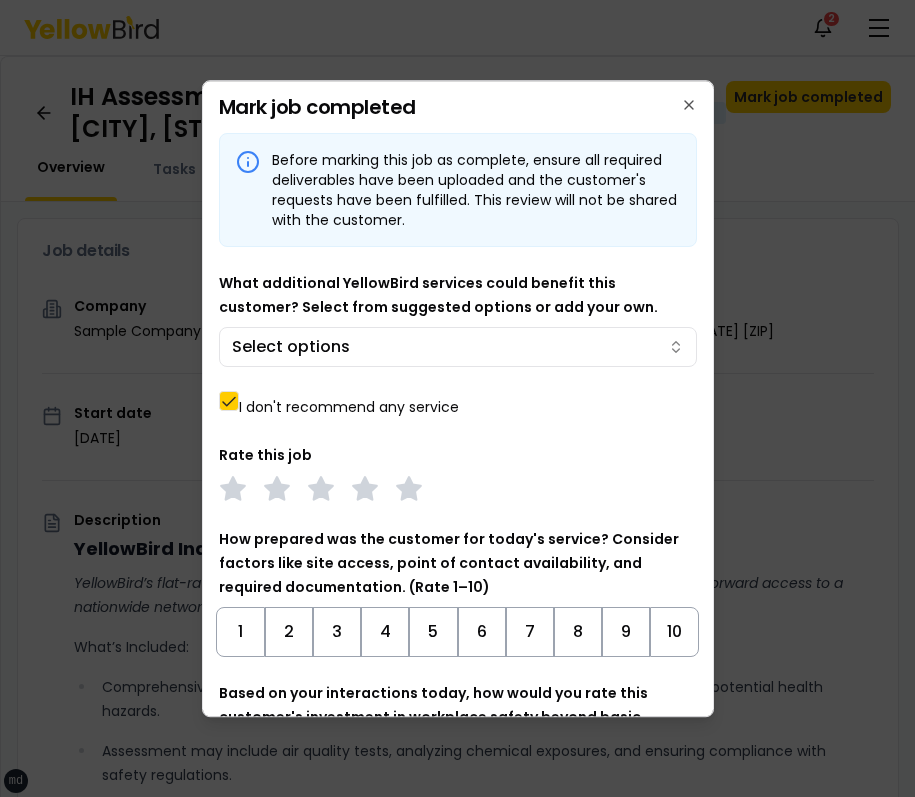 click on "I don't recommend any service" at bounding box center [349, 407] 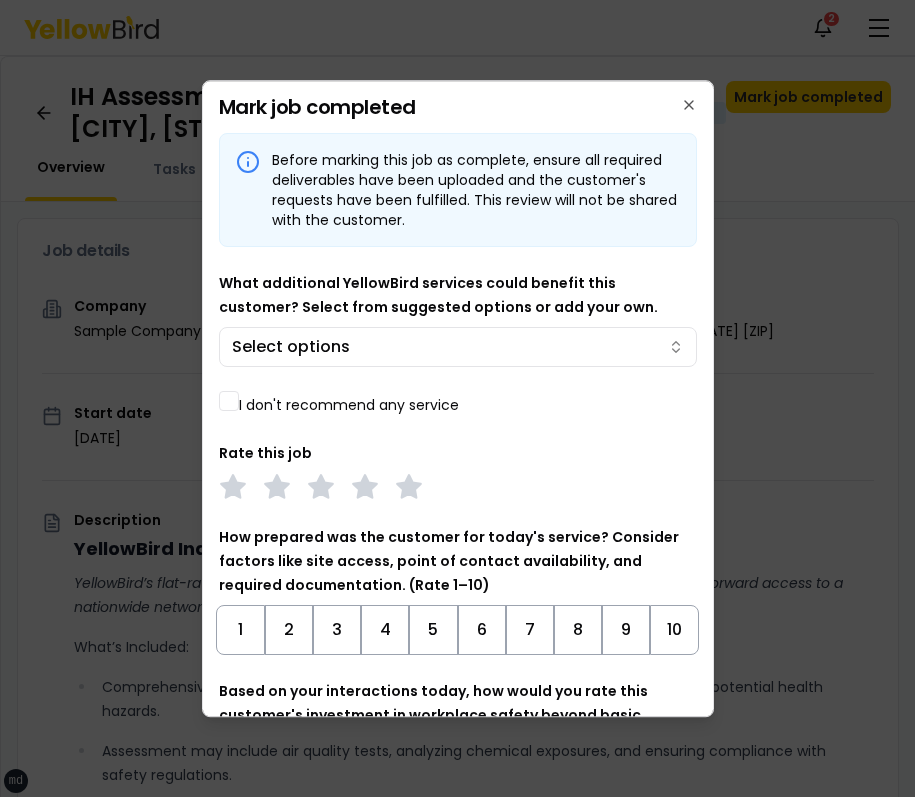 click on "I don't recommend any service" at bounding box center (349, 405) 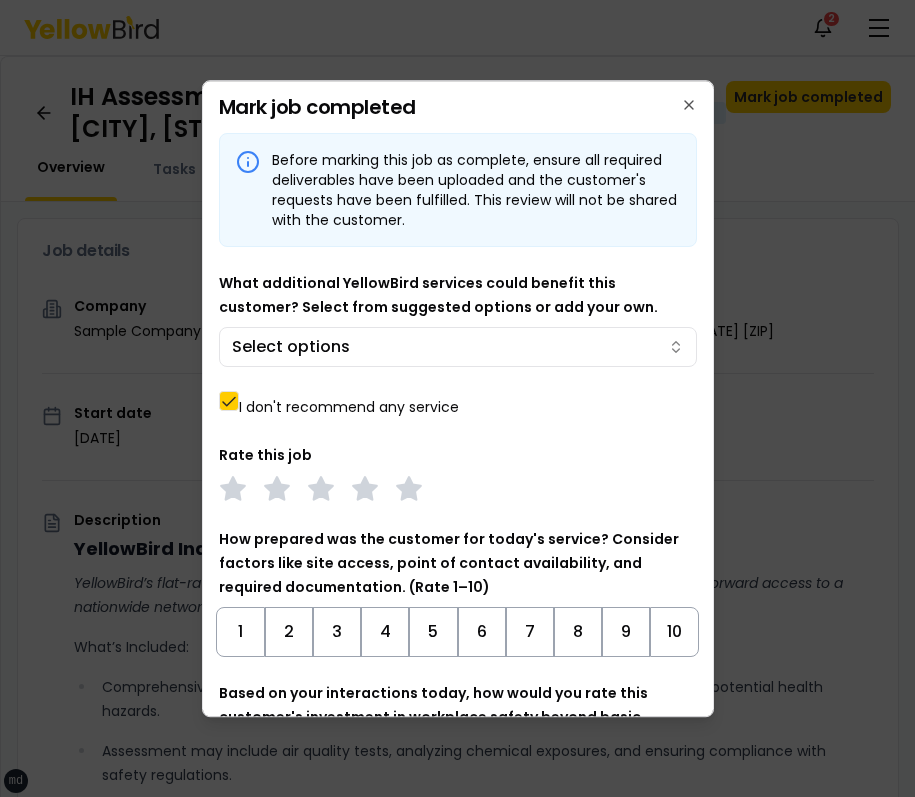 click on "I don't recommend any service" at bounding box center (349, 407) 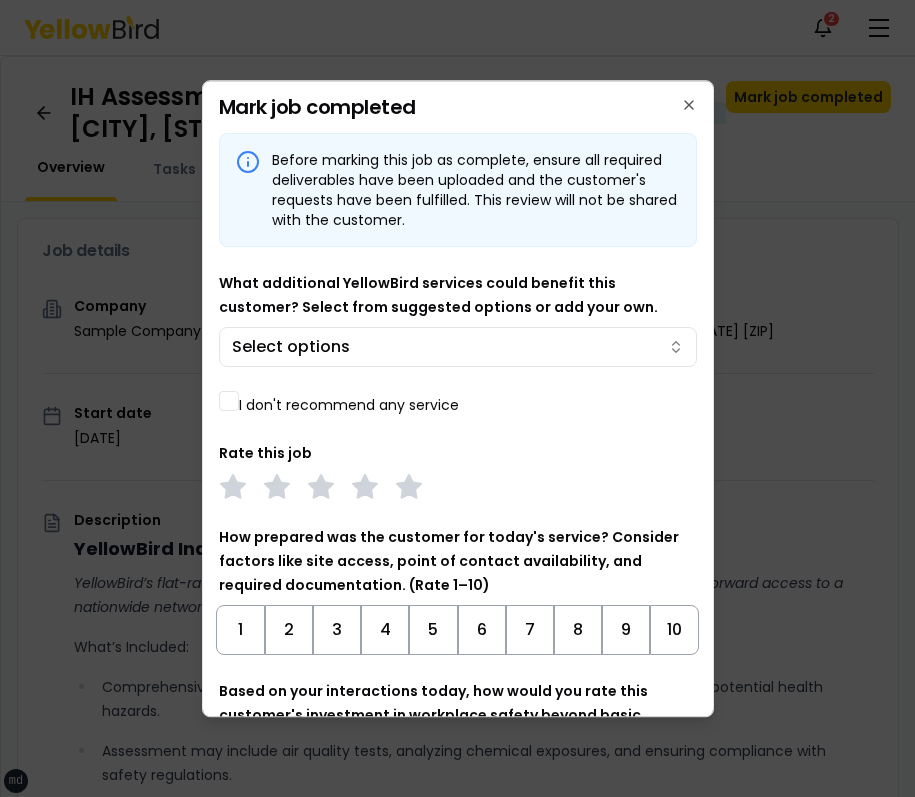 click on "Before marking this job as complete, ensure all required deliverables have been uploaded and the customer's requests have been fulfilled. This review will not be shared with the customer. What additional YellowBird services could benefit this customer? Select from suggested options or add your own. Select options on I don't recommend any service Rate this job How prepared was the customer for today's service? Consider factors like site access, point of contact availability, and required documentation. (Rate 1–10) 1 2 3 4 5 6 7 8 9 10 Based on your interactions today, how would you rate this customer's investment in workplace safety beyond basic compliance? (Rate 1–10) 1 2 3 4 5 6 7 8 9 10 Enter your round-trip mileage for this job site visit. *" at bounding box center (458, 519) 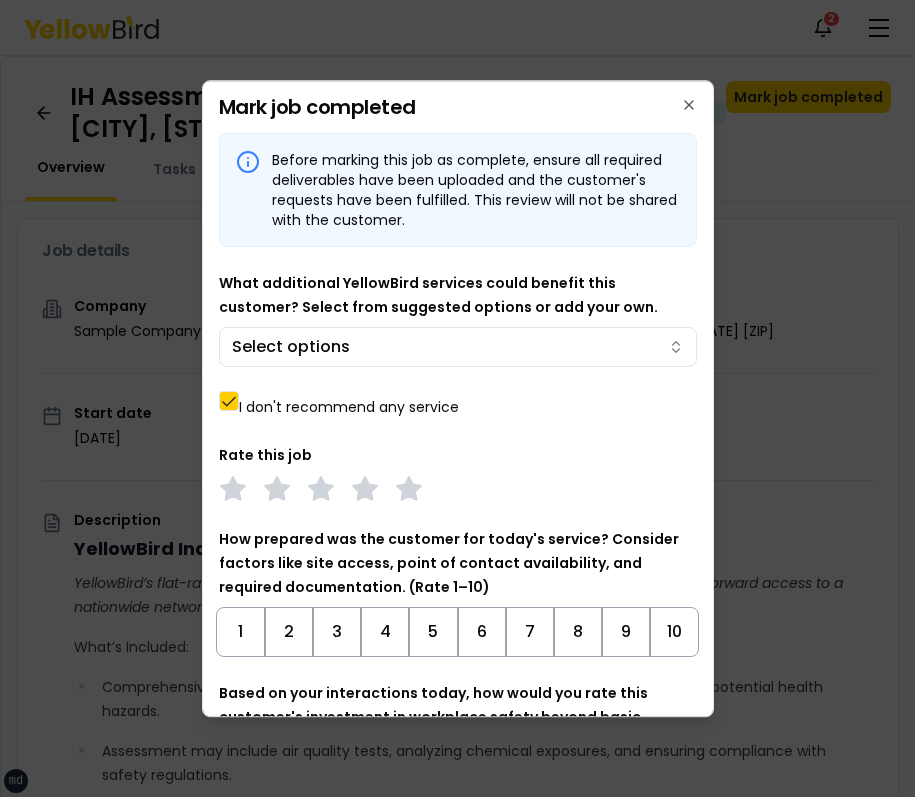 click on "I don't recommend any service" at bounding box center [349, 407] 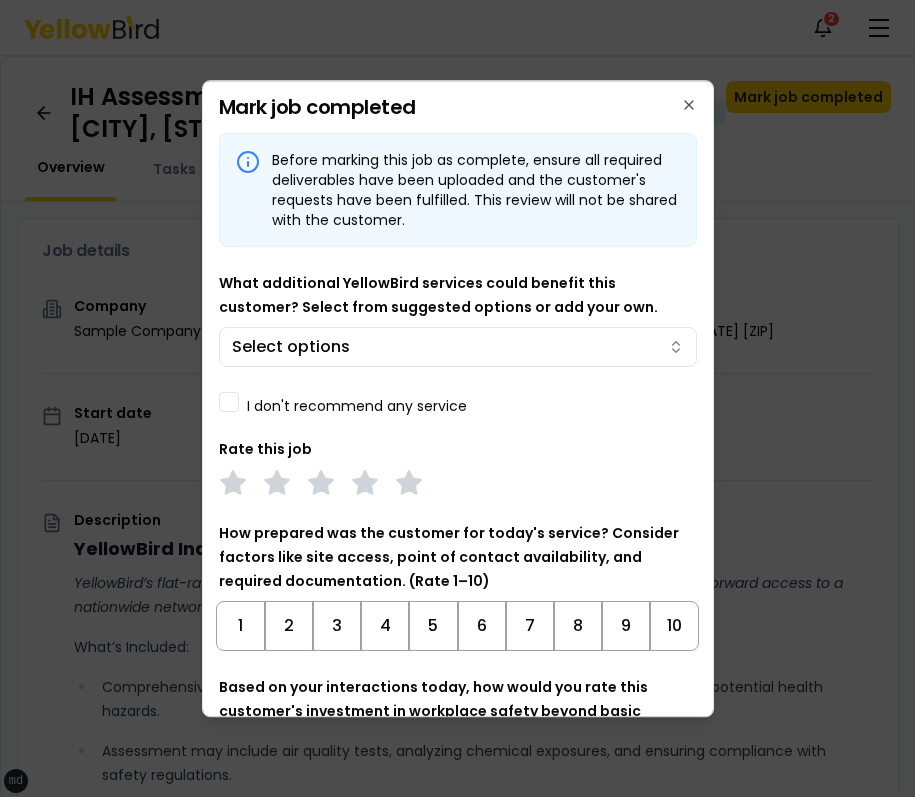 click on "I don't recommend any service" at bounding box center (357, 406) 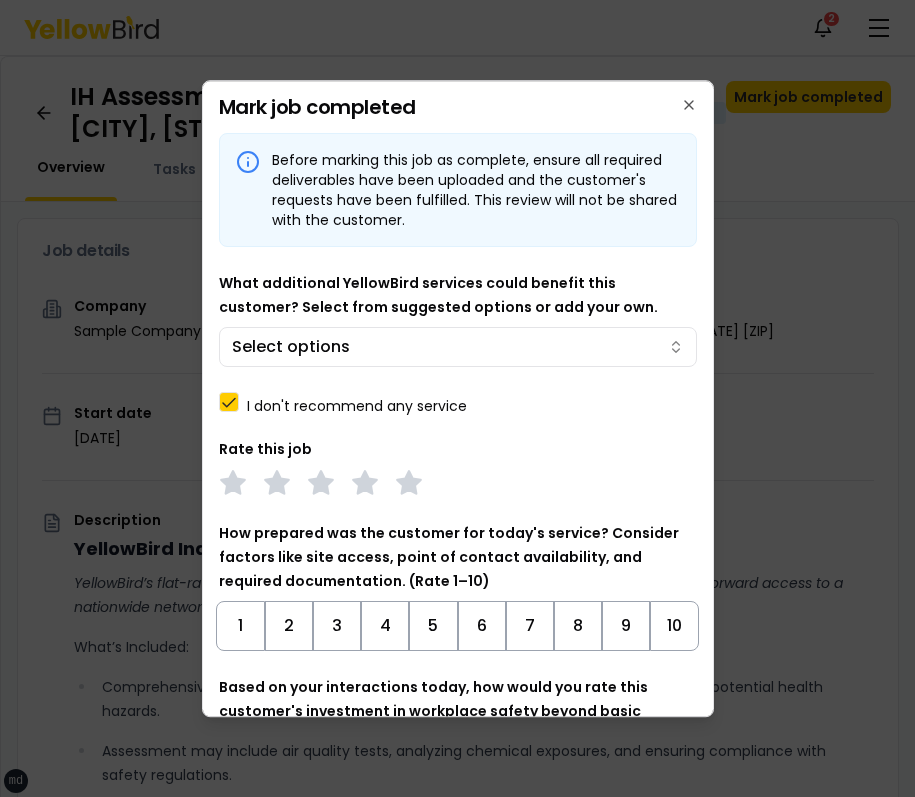 click on "I don't recommend any service" at bounding box center [357, 406] 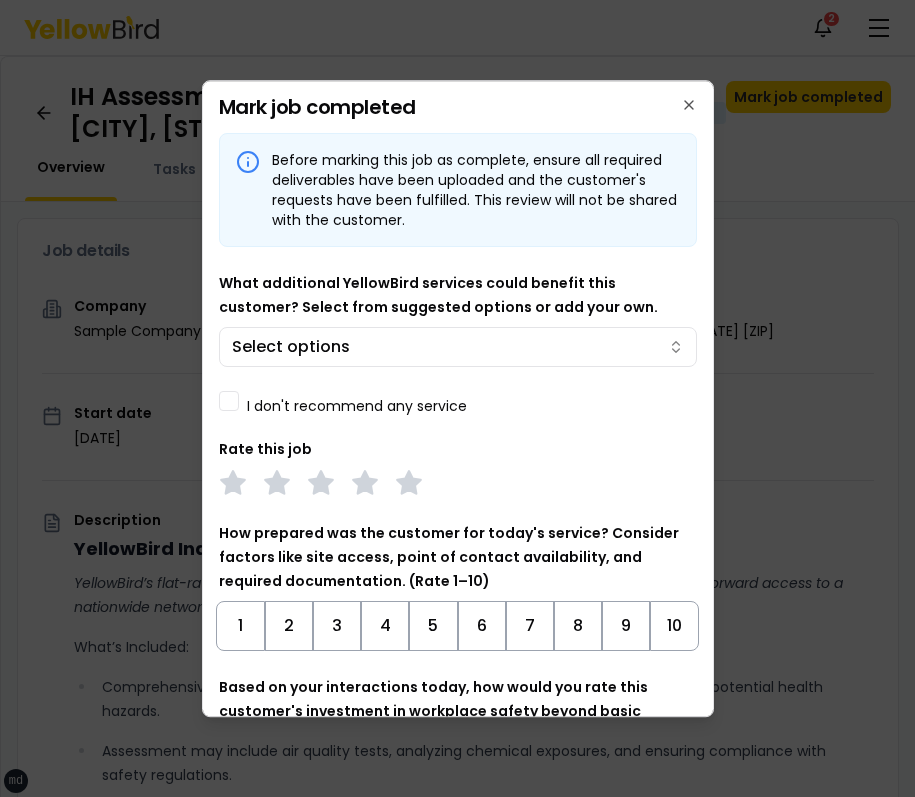 click on "I don't recommend any service" at bounding box center (357, 406) 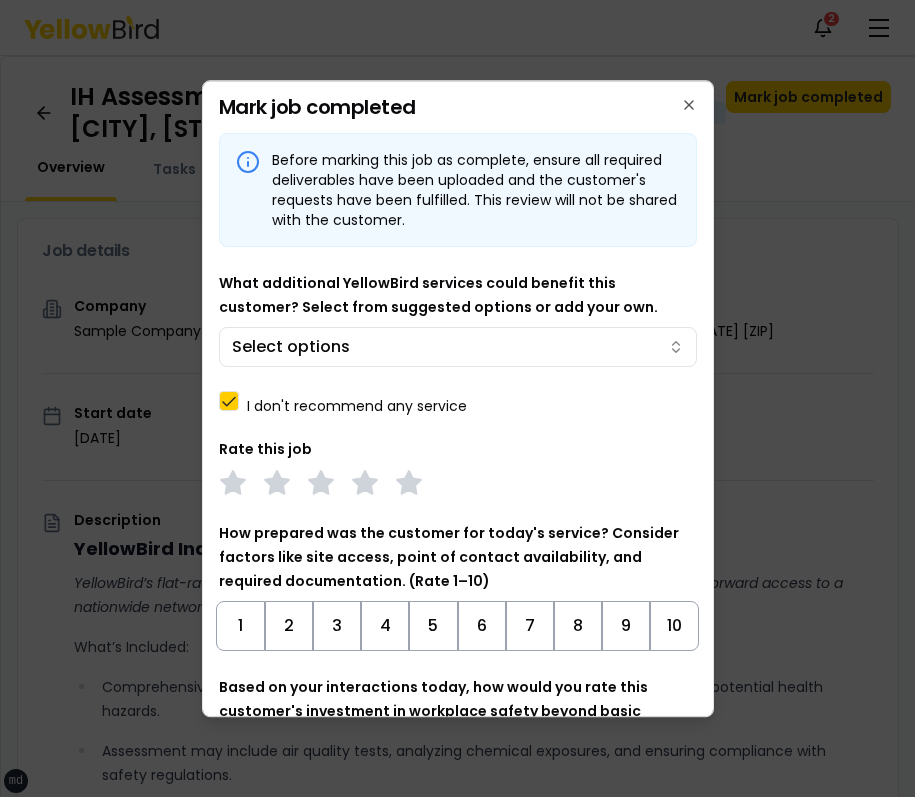click on "I don't recommend any service" at bounding box center (357, 406) 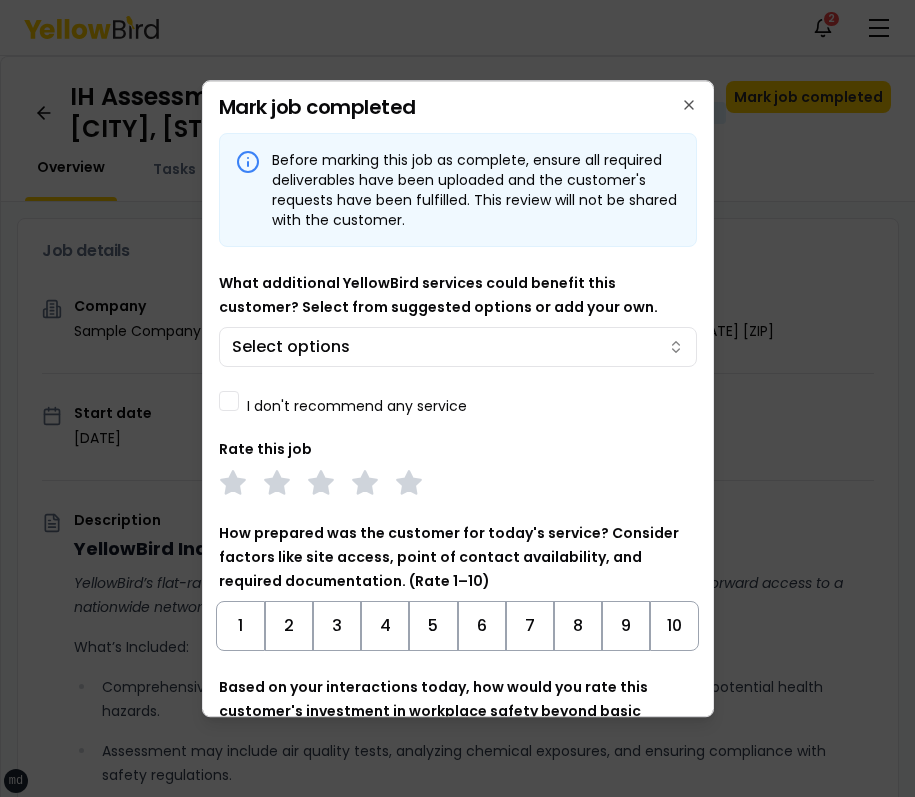 click on "I don't recommend any service" at bounding box center [357, 406] 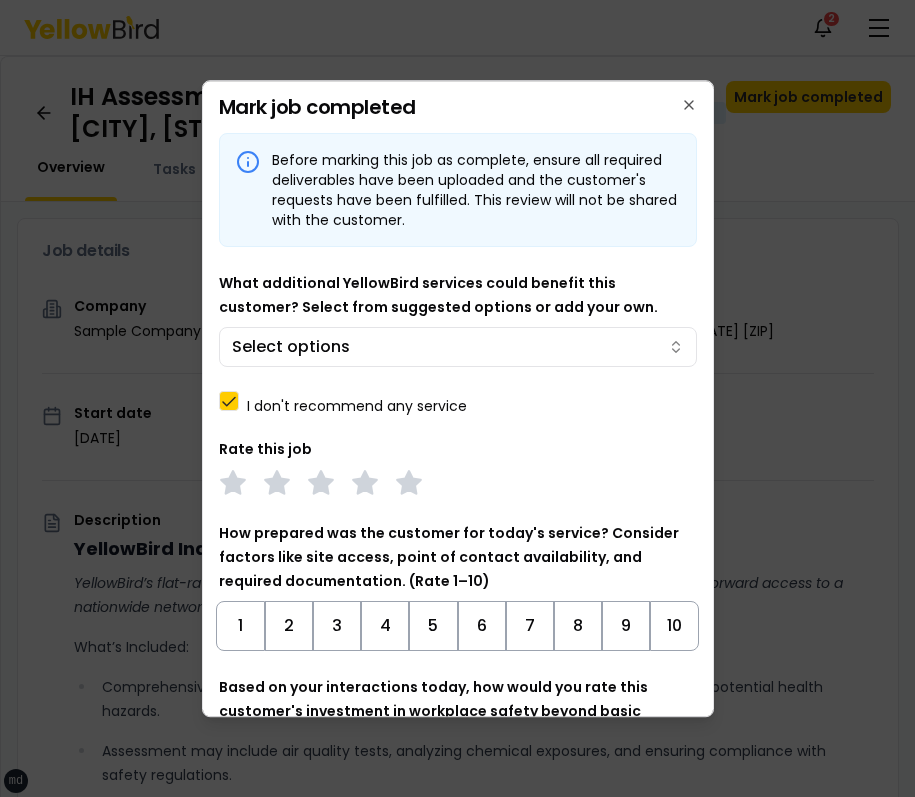 click on "I don't recommend any service" at bounding box center (357, 406) 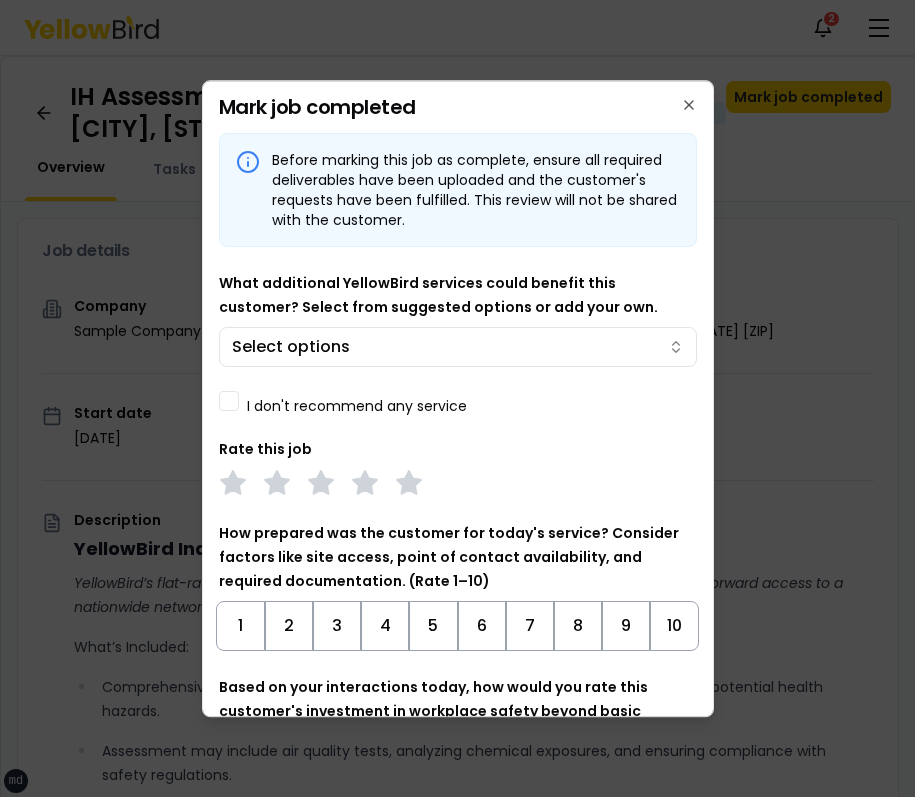 click on "I don't recommend any service" at bounding box center [357, 406] 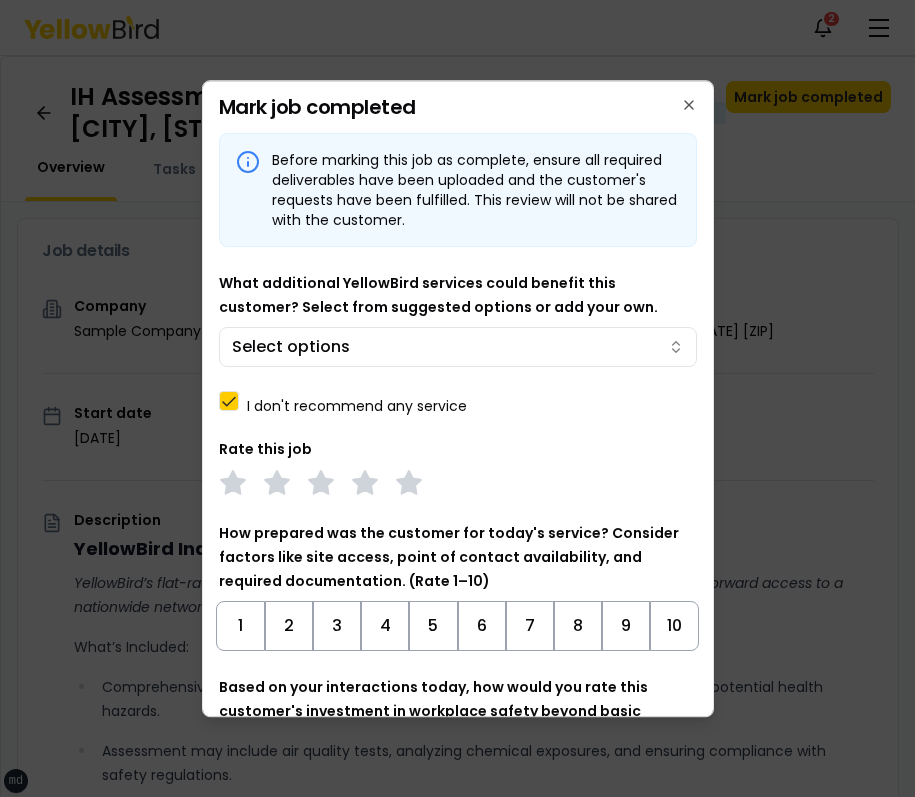click on "I don't recommend any service" at bounding box center [357, 406] 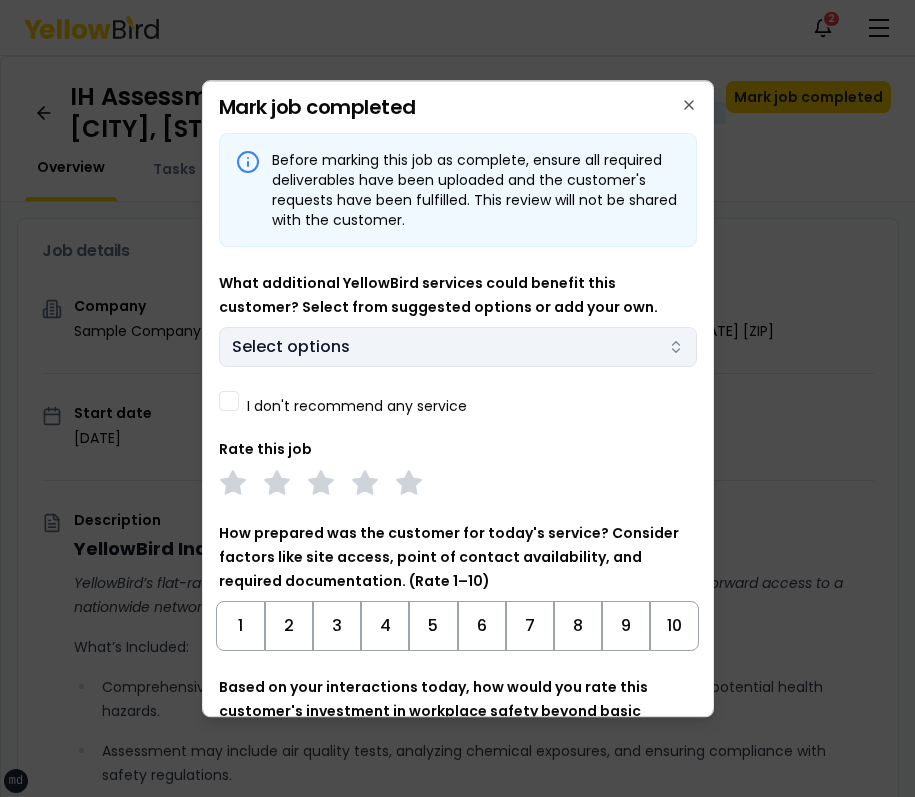 click on "xs sm md lg xl 2xl Notifications 2 MB Dashboard My jobs My profile Messages 1 Refer & earn Settings IH Assessment - [NUMBER] [STREET], [CITY], [STATE] [ZIP] In Progress Mark job completed Overview Tasks 1 Messages 1 Job details Company Sample Company Location [NUMBER] [STREET], [CITY], [STATE] [ZIP] Start date [DATE] Service type IH Assessment Description YellowBird Industrial Hygiene (IH) Assessment
YellowBird’s flat-rate pricing eliminates hidden costs and travel expenses, providing straightforward access to a nationwide network of skilled professionals with no surprise fees.
What’s Included:
Comprehensive assessment of your workplace environments to identify and evaluate potential health hazards.
Assessment may include air quality tests, analyzing chemical exposures, and ensuring compliance with safety regulations.
Detail...
View more Documents Deliverable template No template has been provided; please use your own deliverable template to upload the service deliverables. Upload FG $ on" at bounding box center (457, 398) 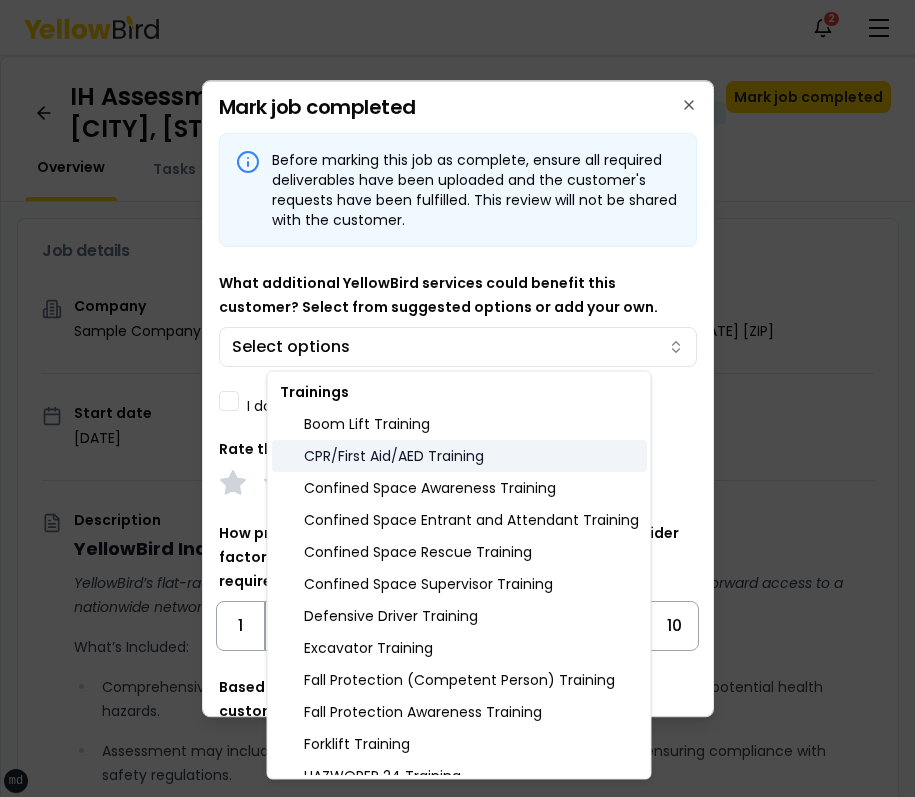 click on "CPR/First Aid/AED Training" at bounding box center (459, 456) 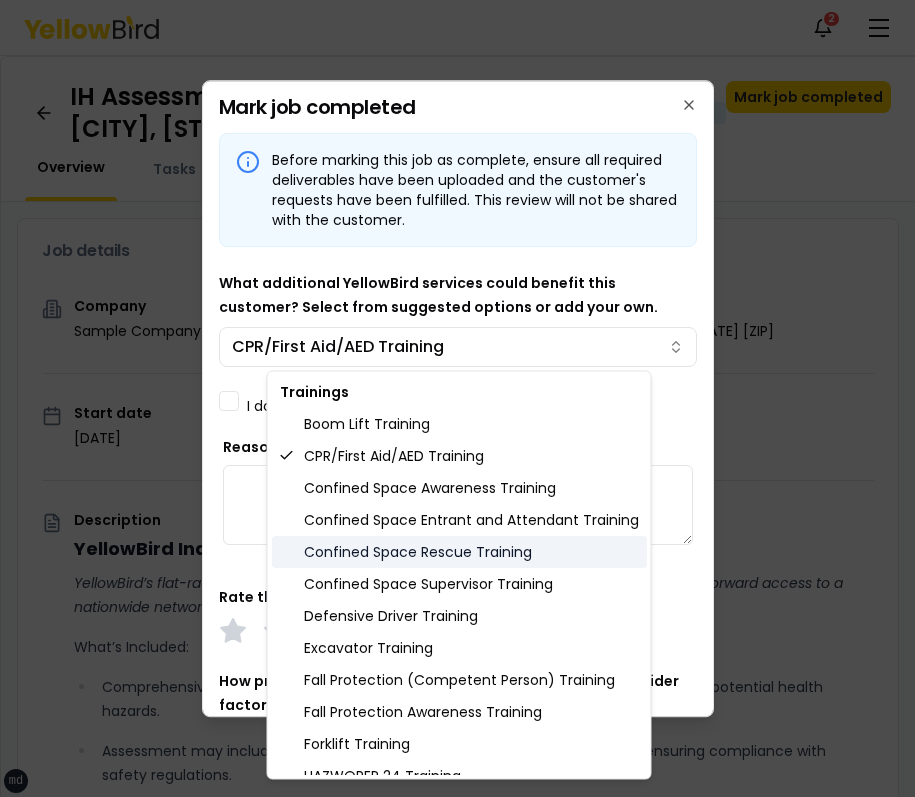 click on "Confined Space Rescue Training" at bounding box center [459, 552] 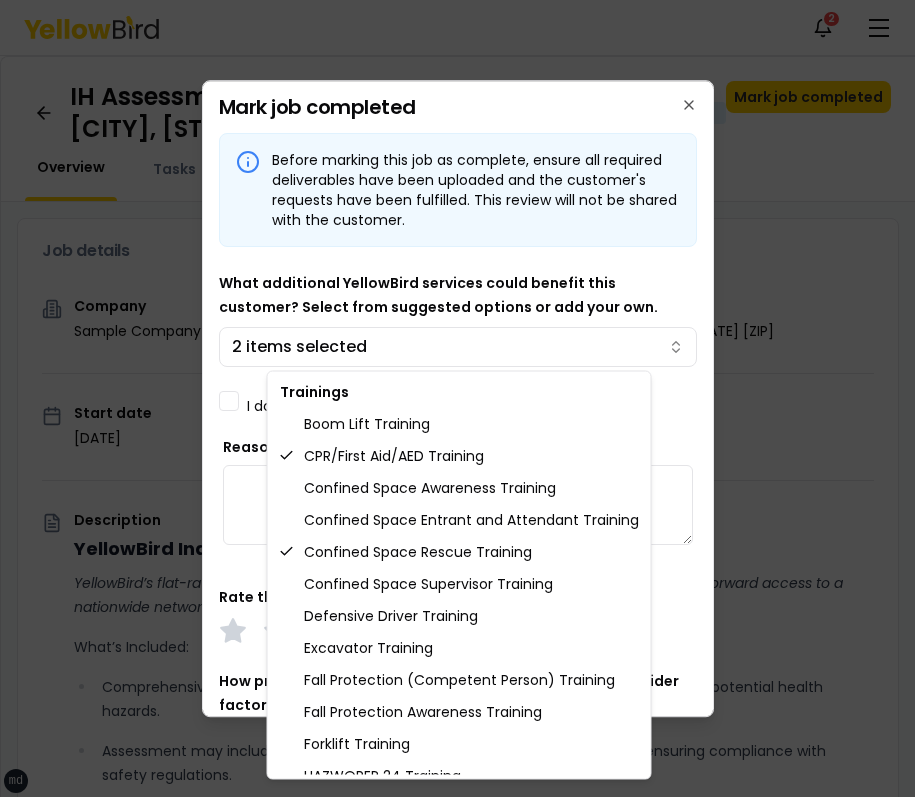 click on "xs sm md lg xl 2xl Notifications 2 MB Dashboard My jobs My profile Messages 1 Refer & earn Settings IH Assessment - [NUMBER] [STREET], [CITY], [STATE] [ZIP] In Progress Mark job completed Overview Tasks 1 Messages 1 Job details Company Sample Company Location [NUMBER] [STREET], [CITY], [STATE] [ZIP] Start date [DATE] Service type IH Assessment Description YellowBird Industrial Hygiene (IH) Assessment
YellowBird’s flat-rate pricing eliminates hidden costs and travel expenses, providing straightforward access to a nationwide network of skilled professionals with no surprise fees.
What’s Included:
Comprehensive assessment of your workplace environments to identify and evaluate potential health hazards.
Assessment may include air quality tests, analyzing chemical exposures, and ensuring compliance with safety regulations.
Detail...
View more Documents Deliverable template No template has been provided; please use your own deliverable template to upload the service deliverables. Upload FG $ on" at bounding box center [457, 398] 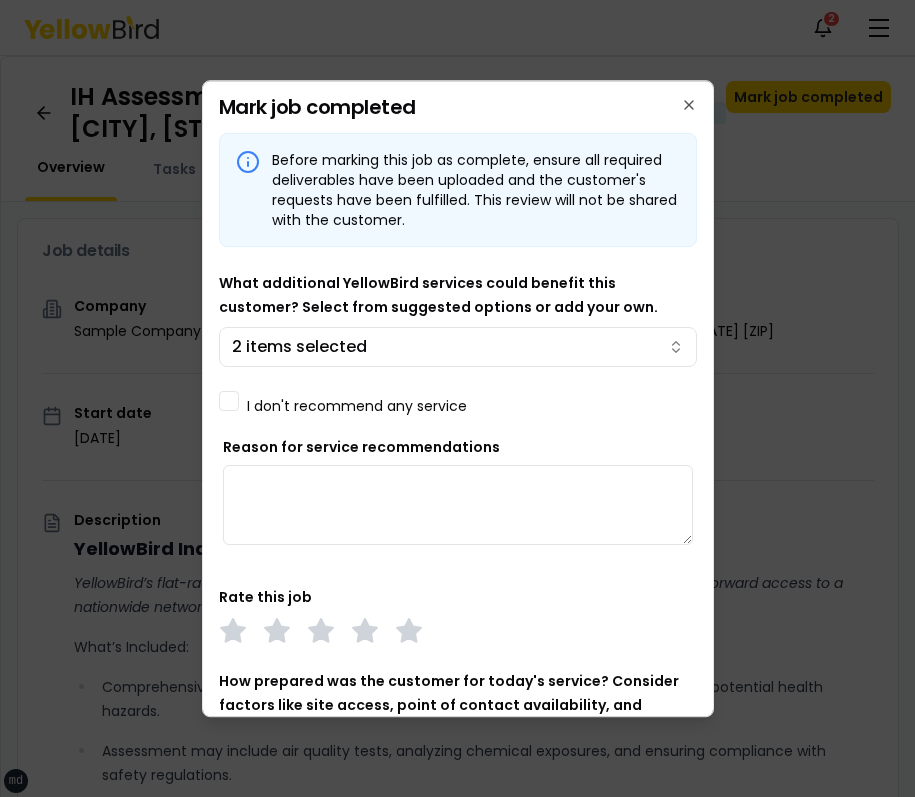 click on "I don't recommend any service" at bounding box center (357, 406) 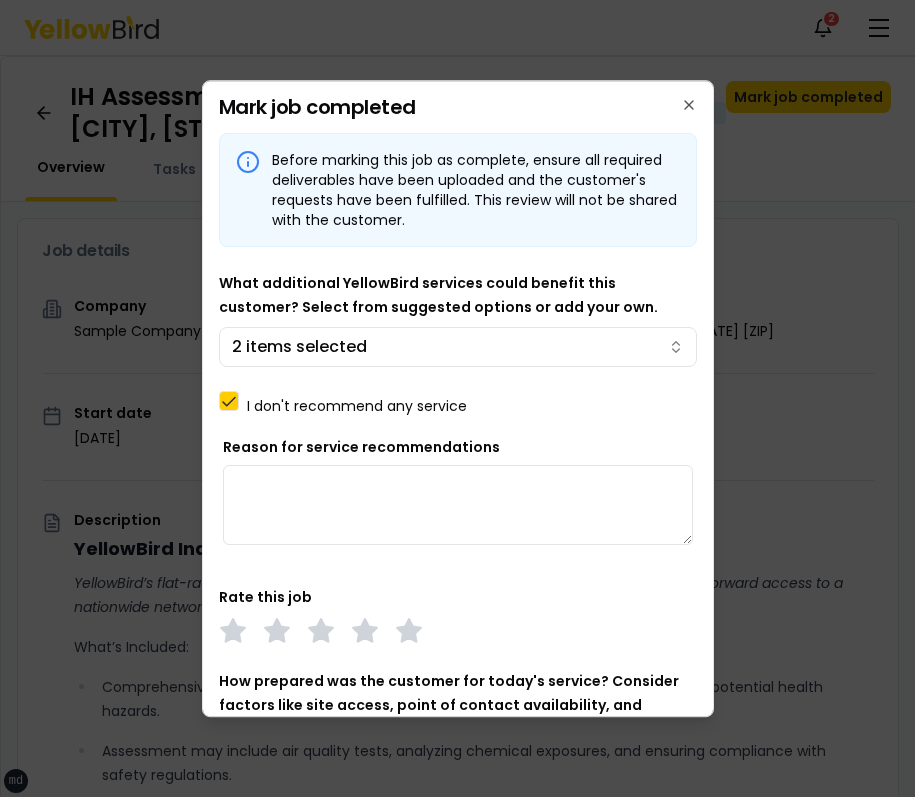 click on "I don't recommend any service" at bounding box center [357, 406] 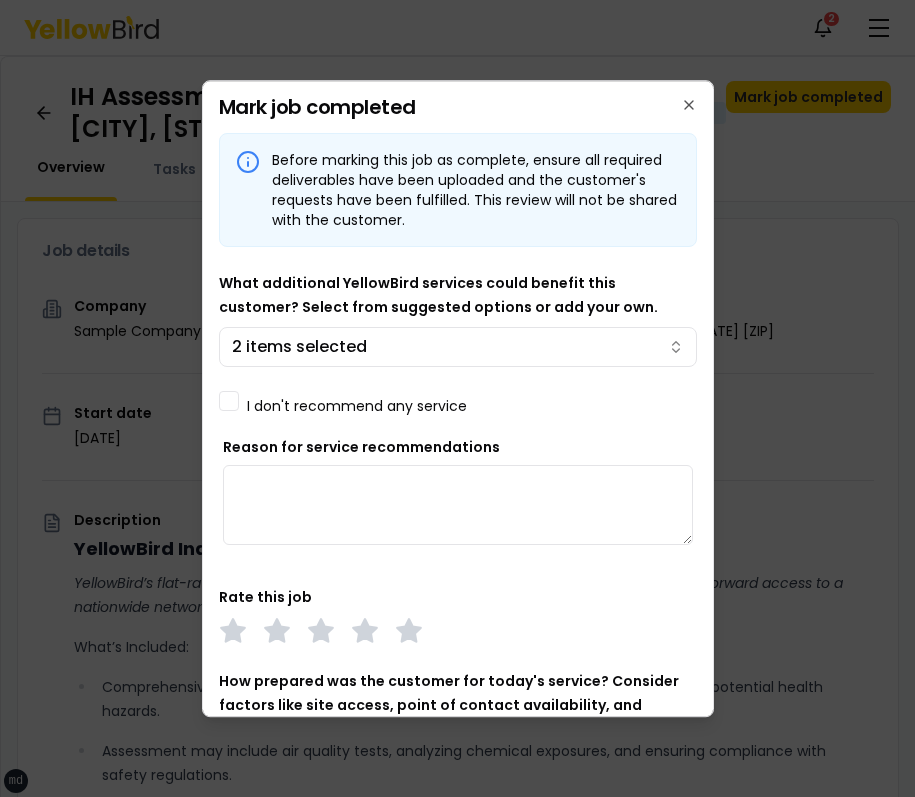 click on "I don't recommend any service" at bounding box center [357, 406] 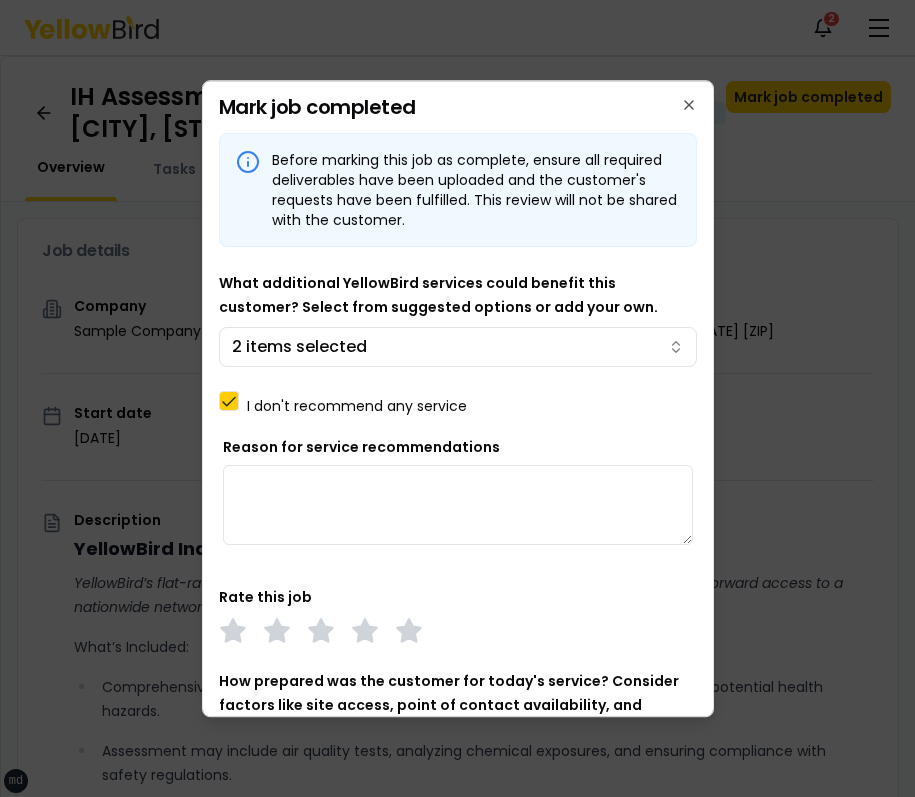 click on "I don't recommend any service" at bounding box center [357, 406] 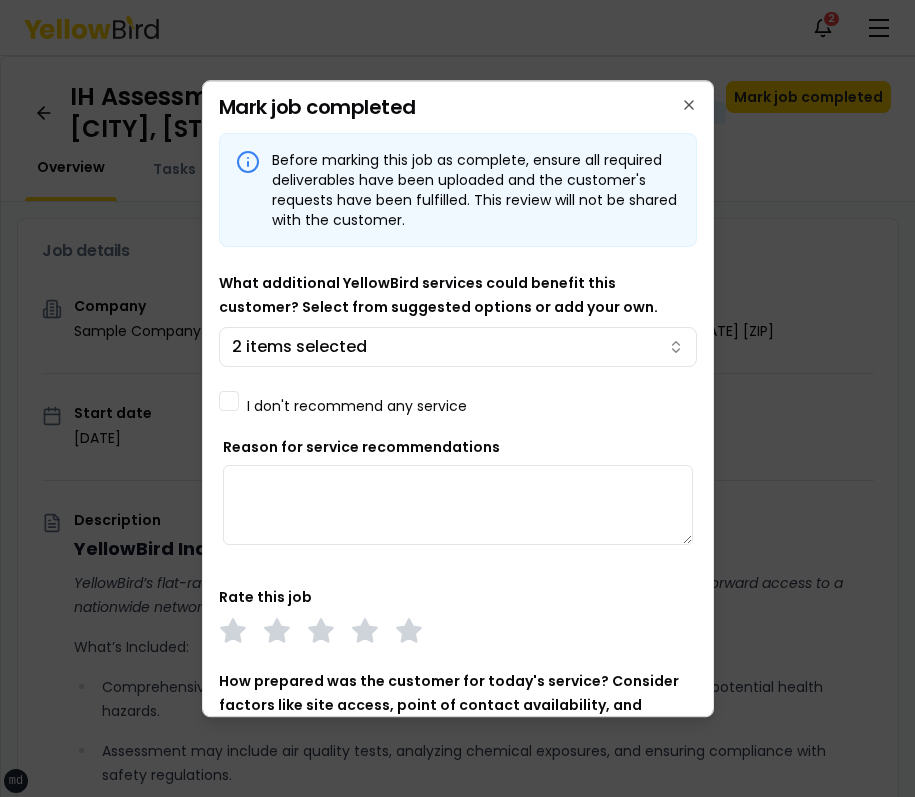 click on "What additional YellowBird services could benefit this customer? Select from suggested options or add your own." at bounding box center (438, 295) 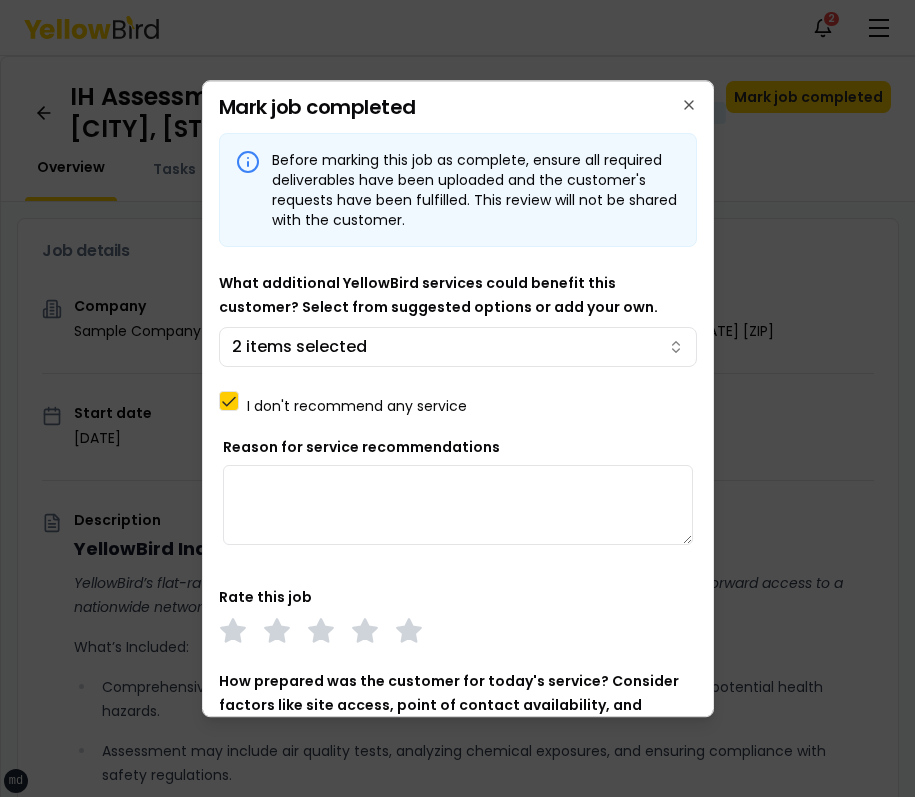 click on "I don't recommend any service" at bounding box center (357, 406) 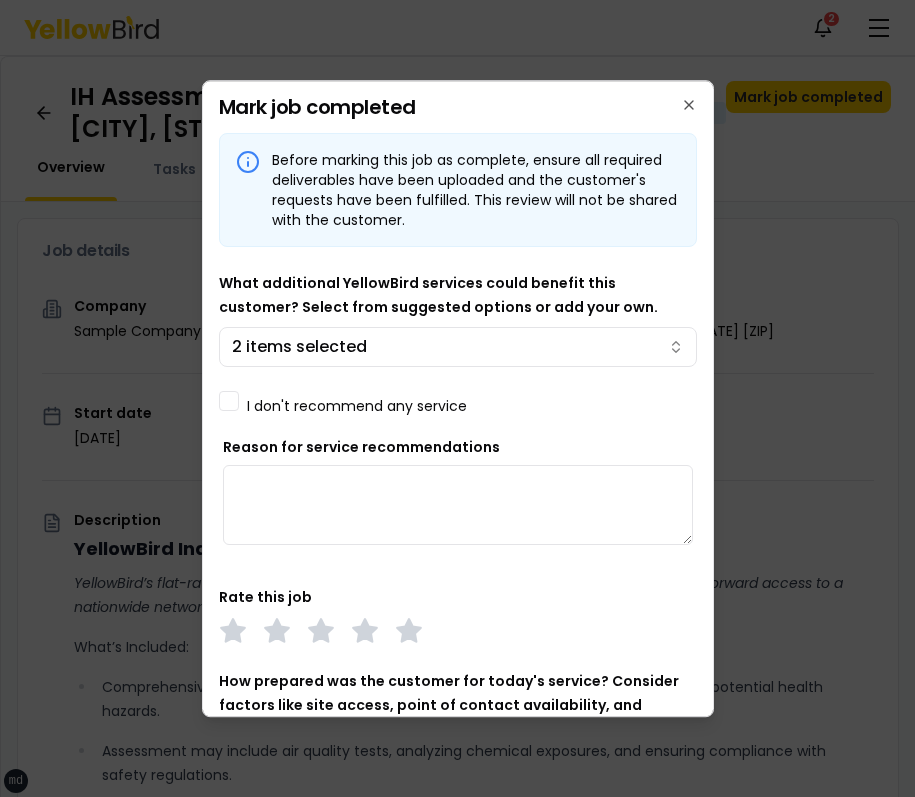 click on "I don't recommend any service" at bounding box center [357, 406] 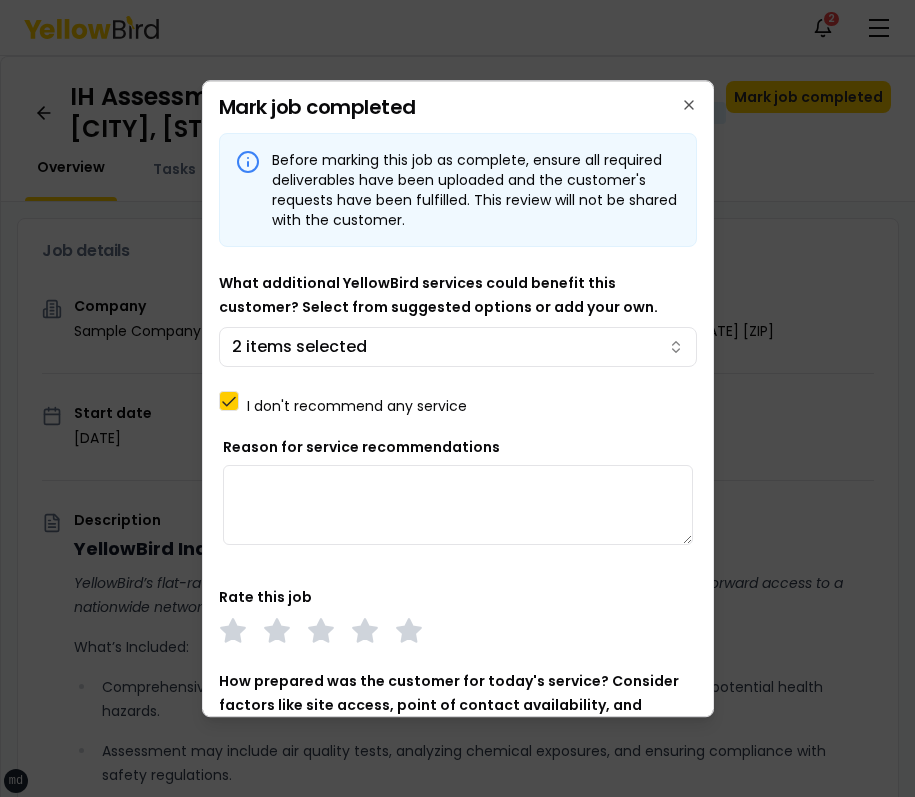 click on "I don't recommend any service" at bounding box center [357, 406] 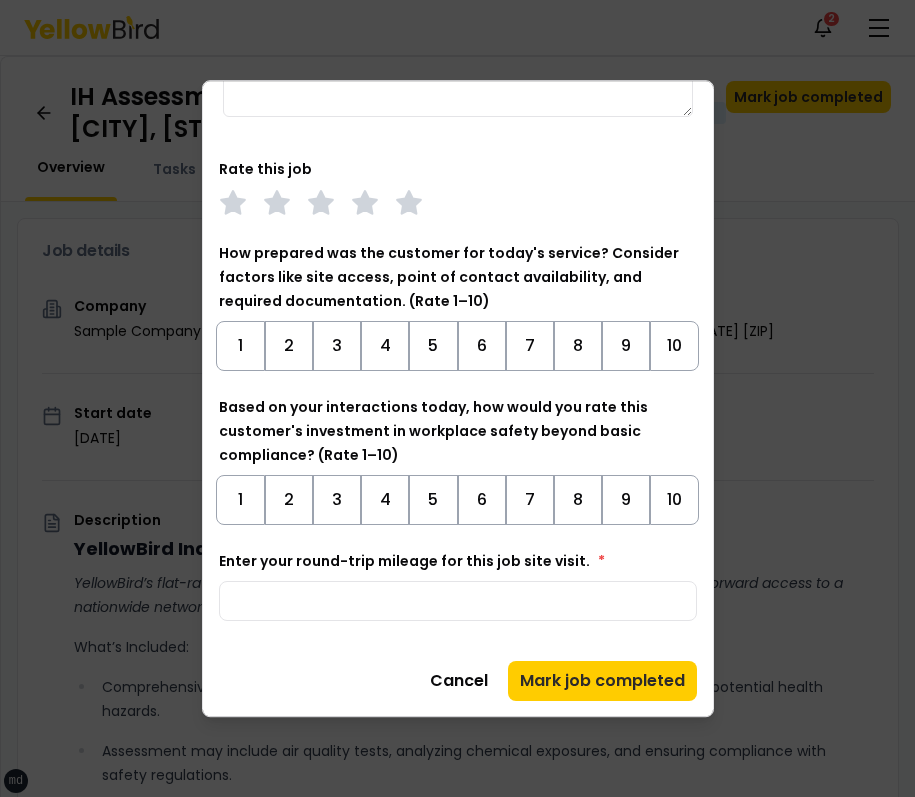 scroll, scrollTop: 0, scrollLeft: 0, axis: both 